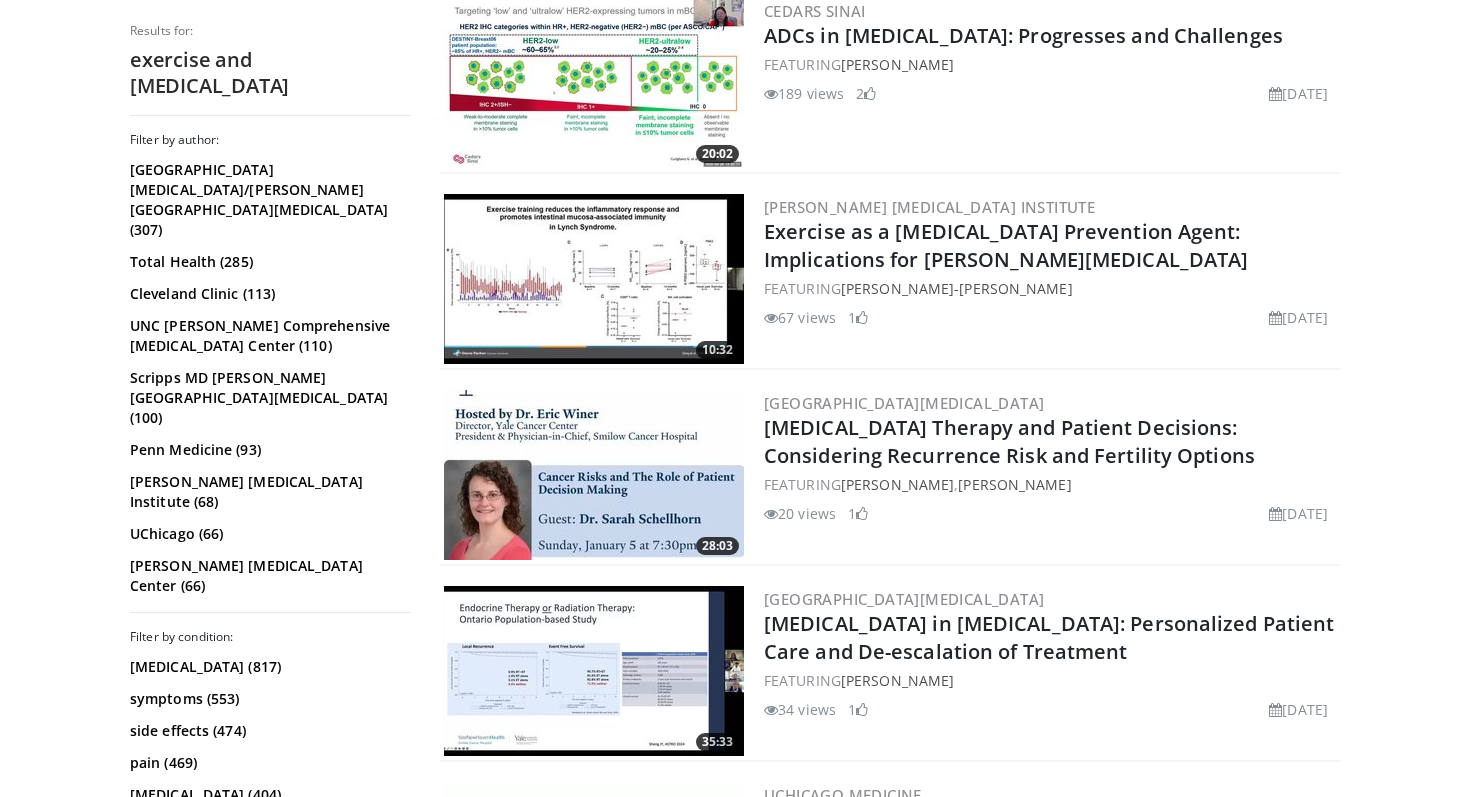 scroll, scrollTop: 675, scrollLeft: 0, axis: vertical 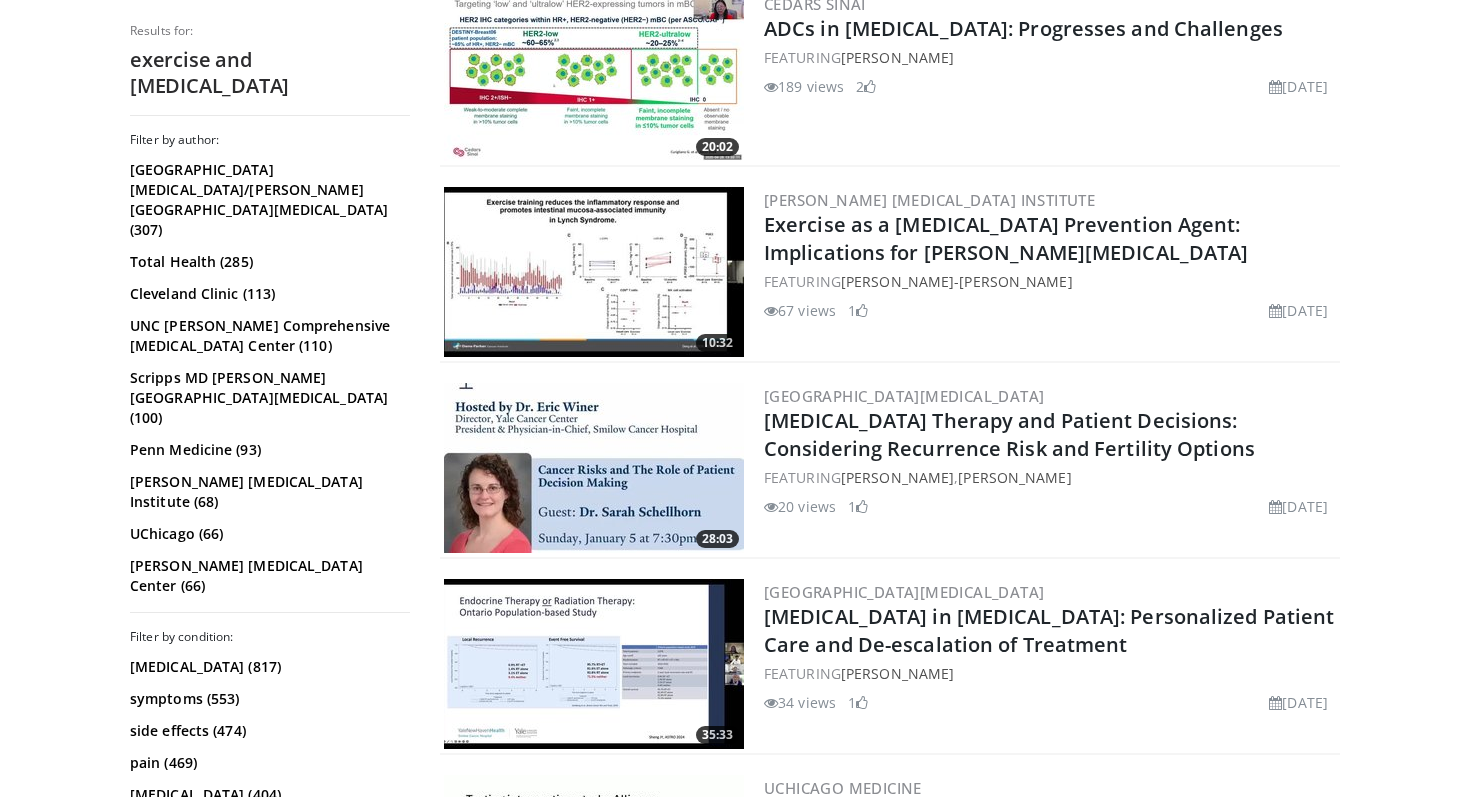 click on "Dana-Farber Cancer Institute
Exercise as a Cancer Prevention Agent: Implications for Lynch Syndrome
FEATURING
Christina Dieli-Conwrigh
67 views
July 5, 2024
1" at bounding box center [1050, 272] 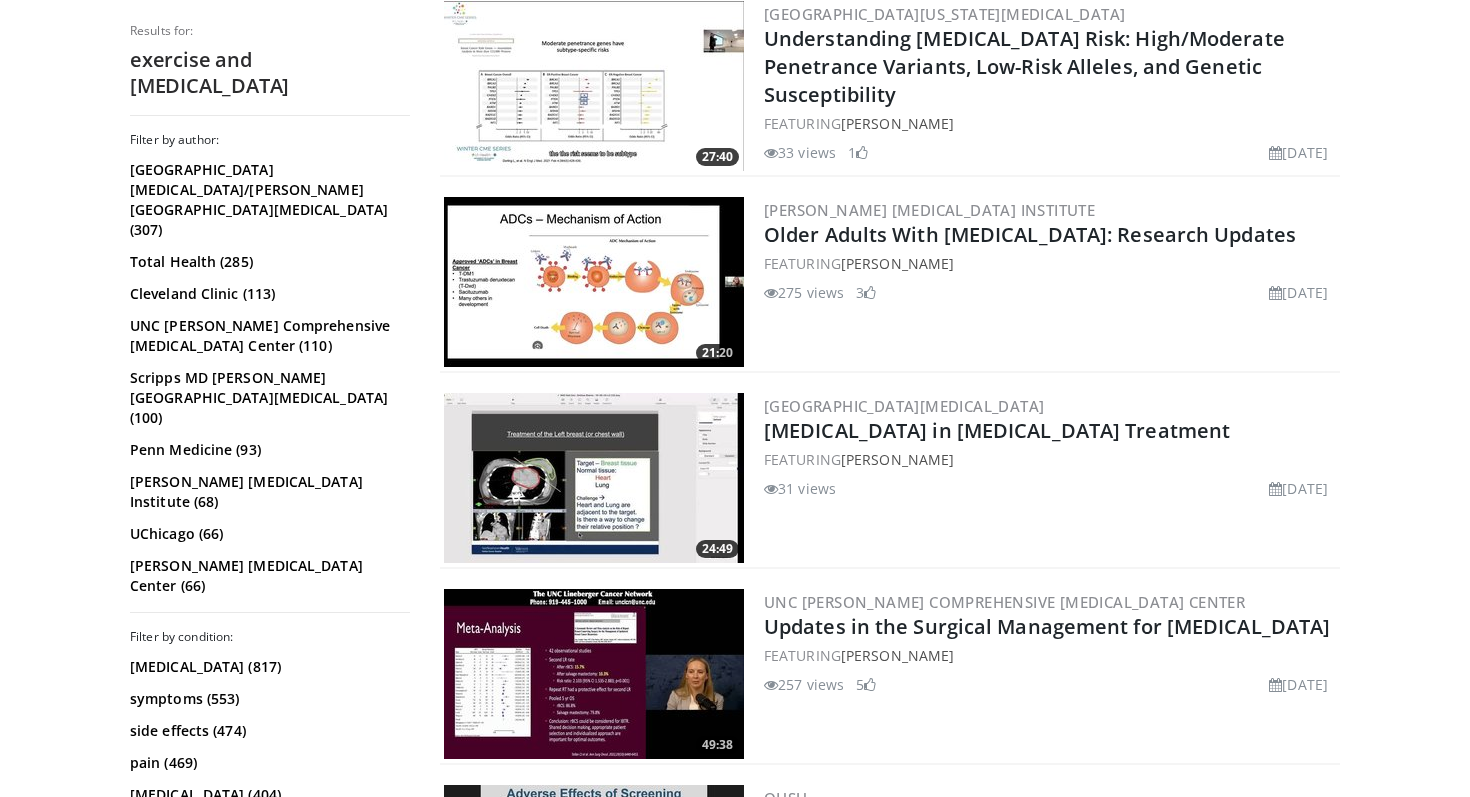 scroll, scrollTop: 4821, scrollLeft: 0, axis: vertical 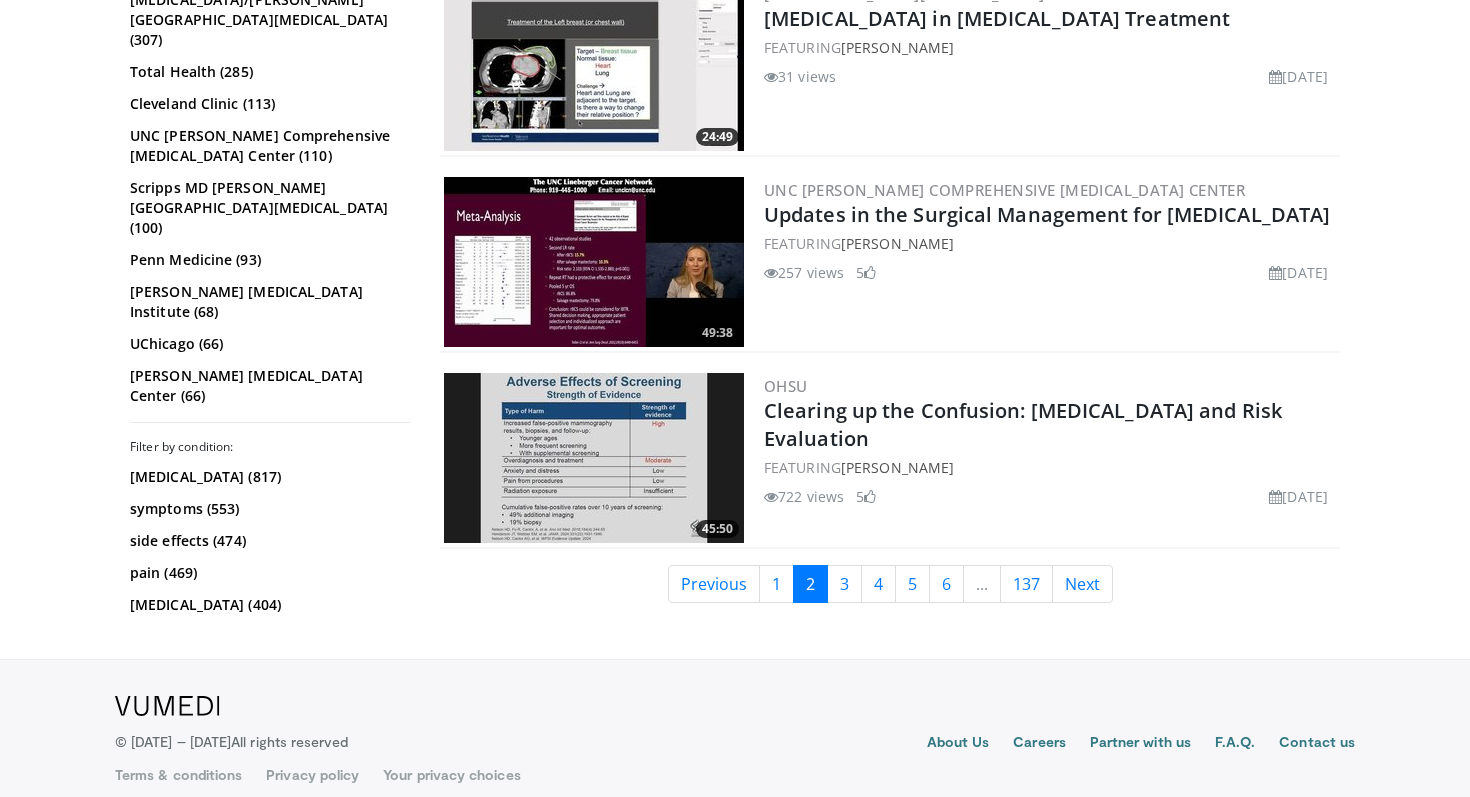 click on "..." at bounding box center [982, 584] 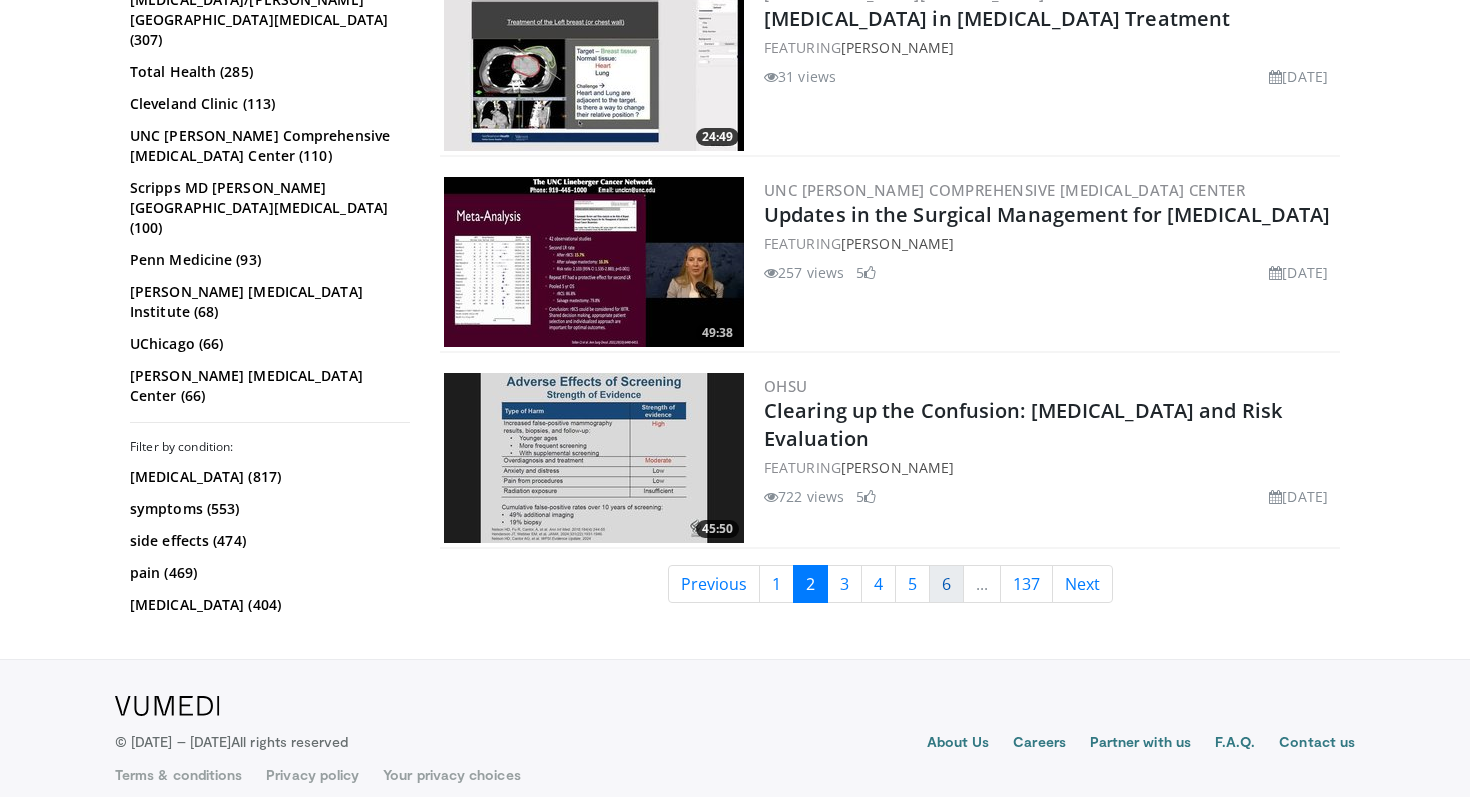 click on "6" at bounding box center [946, 584] 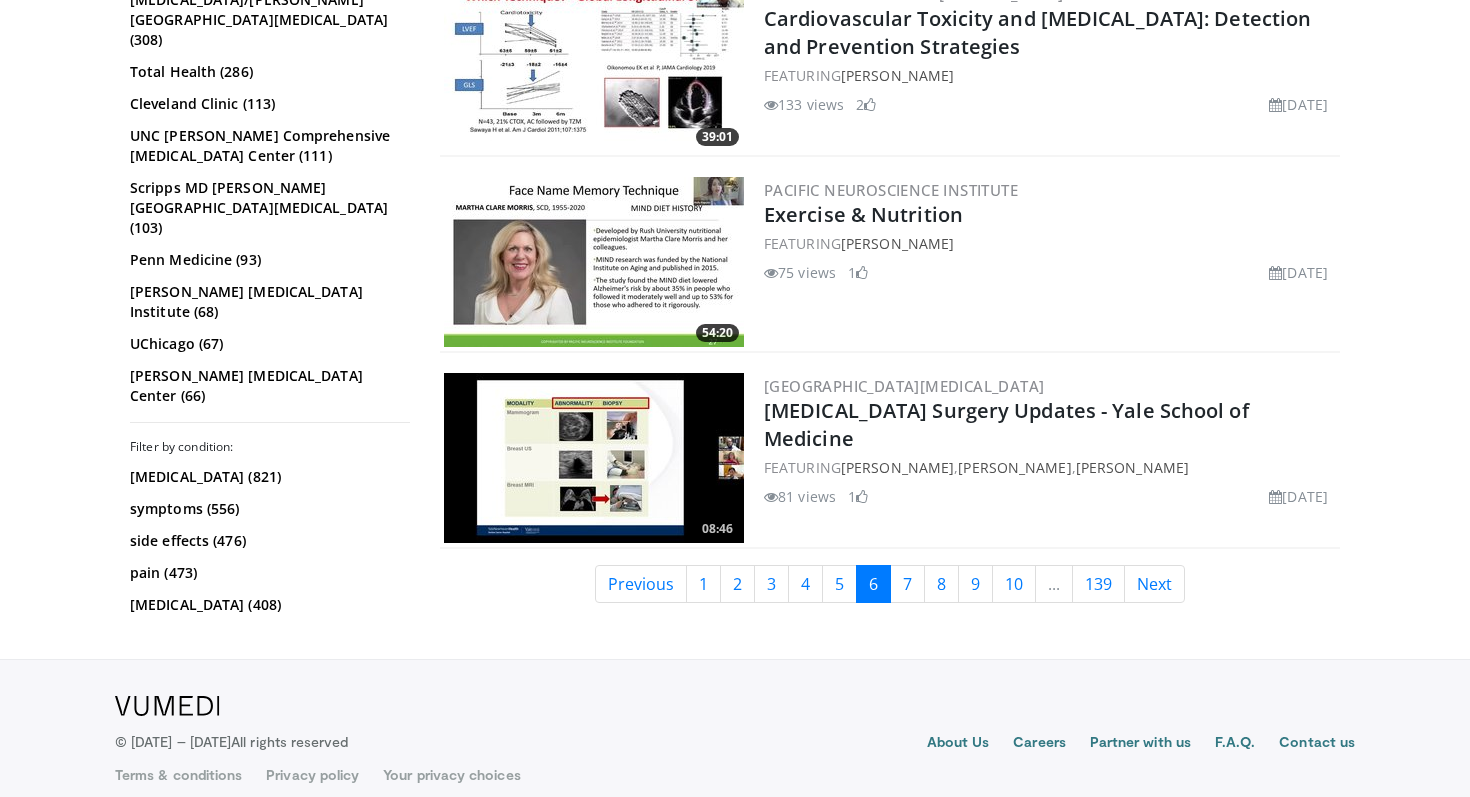 scroll, scrollTop: 5017, scrollLeft: 0, axis: vertical 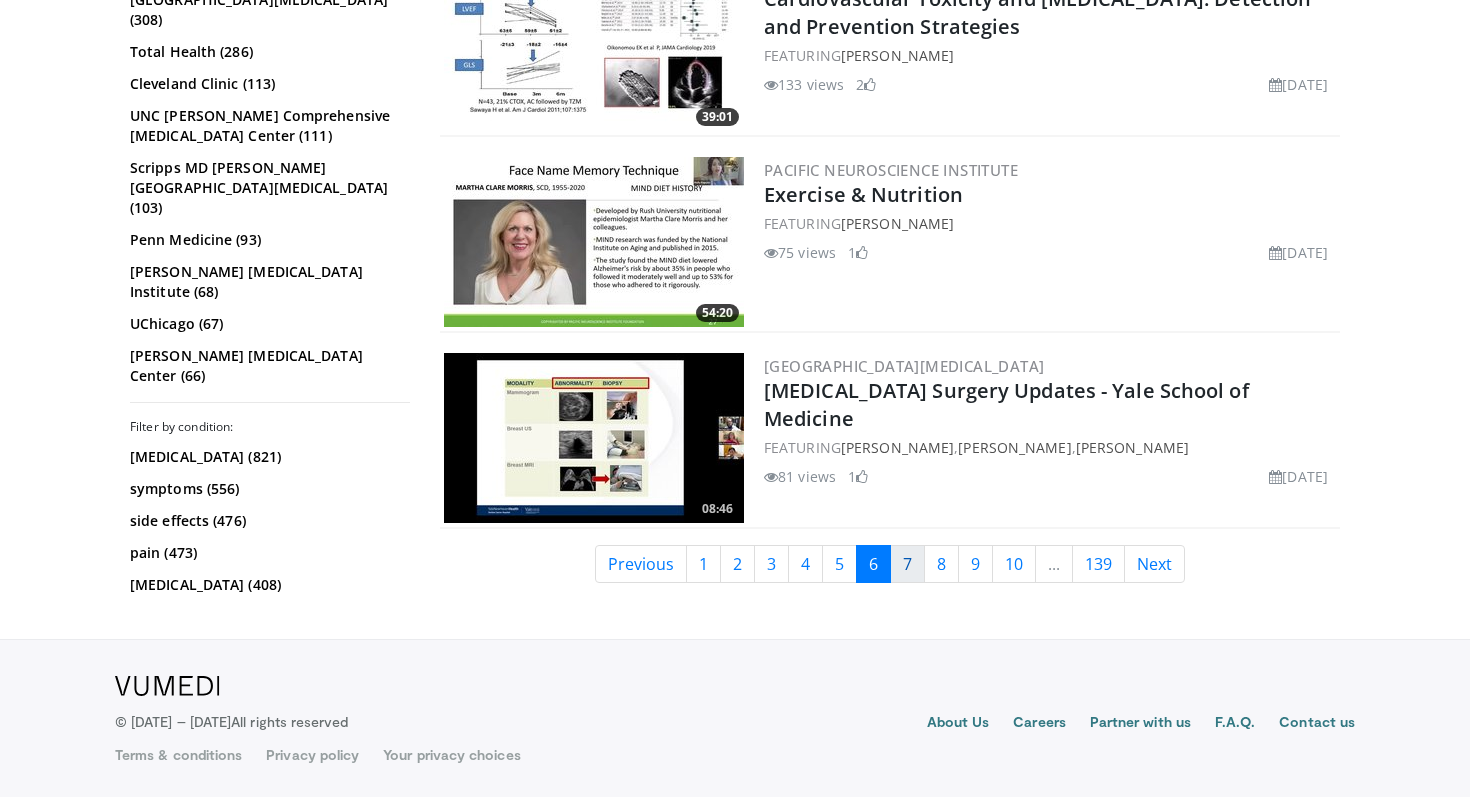 click on "7" at bounding box center (907, 564) 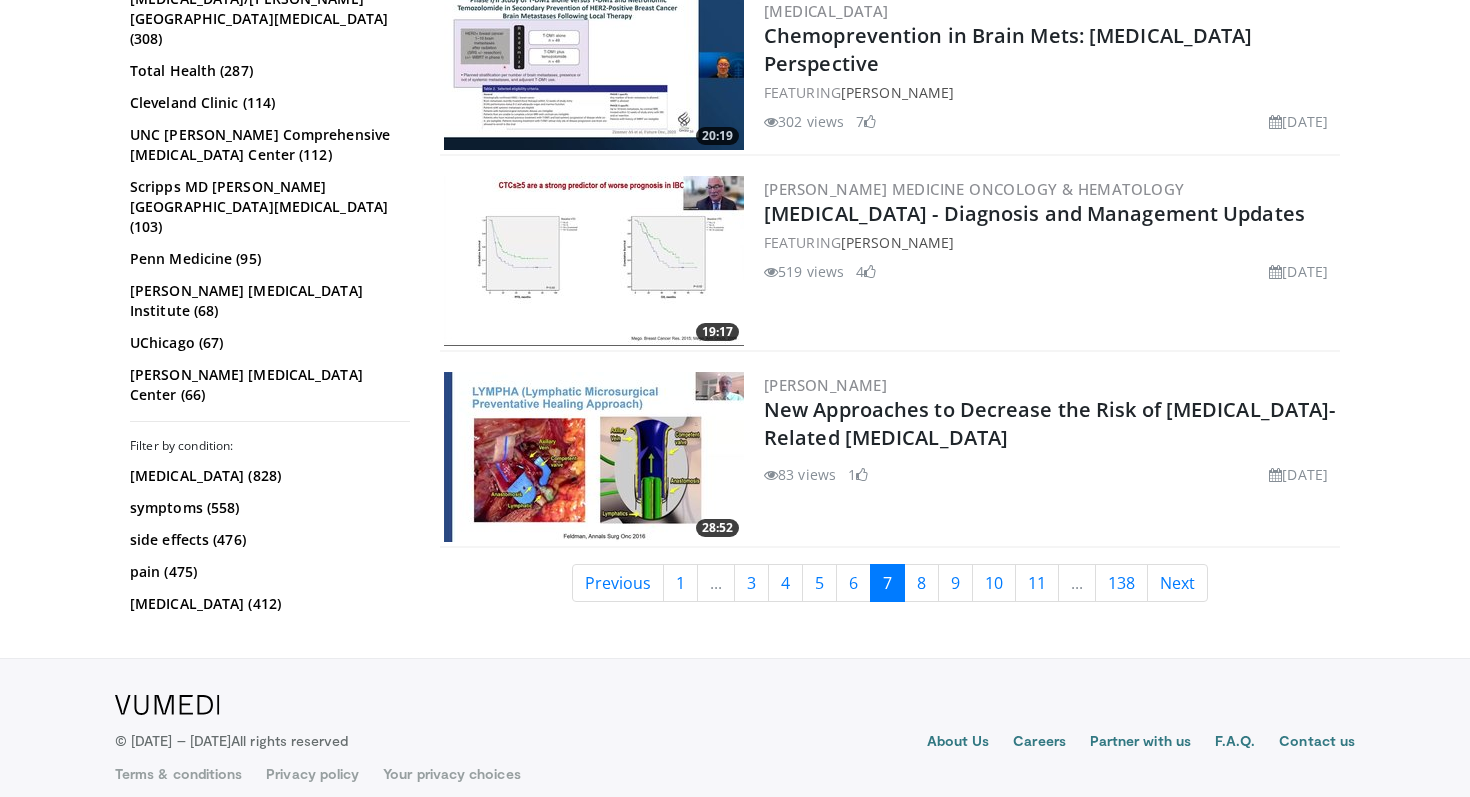 scroll, scrollTop: 5000, scrollLeft: 0, axis: vertical 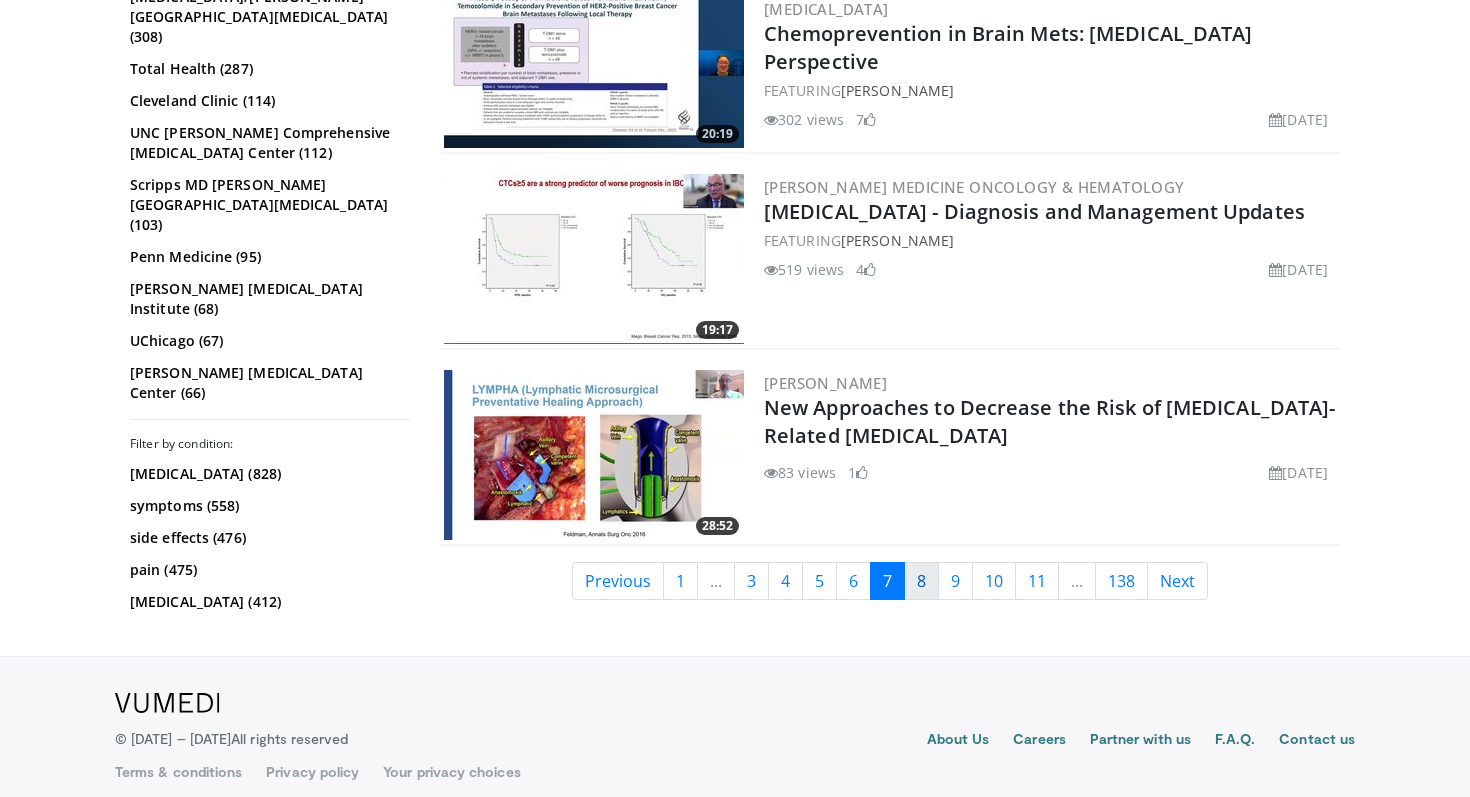 click on "8" at bounding box center (921, 581) 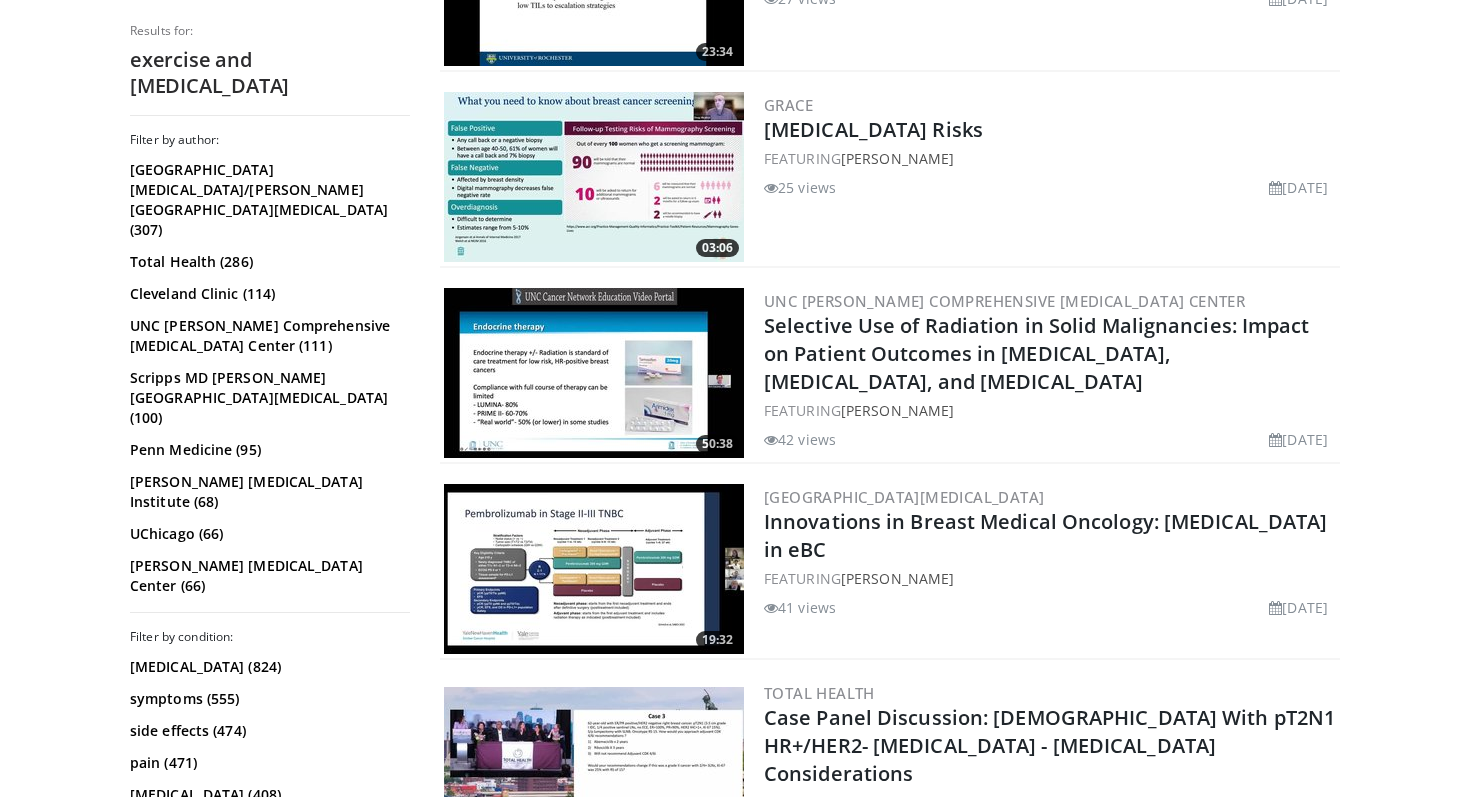 scroll, scrollTop: 4655, scrollLeft: 0, axis: vertical 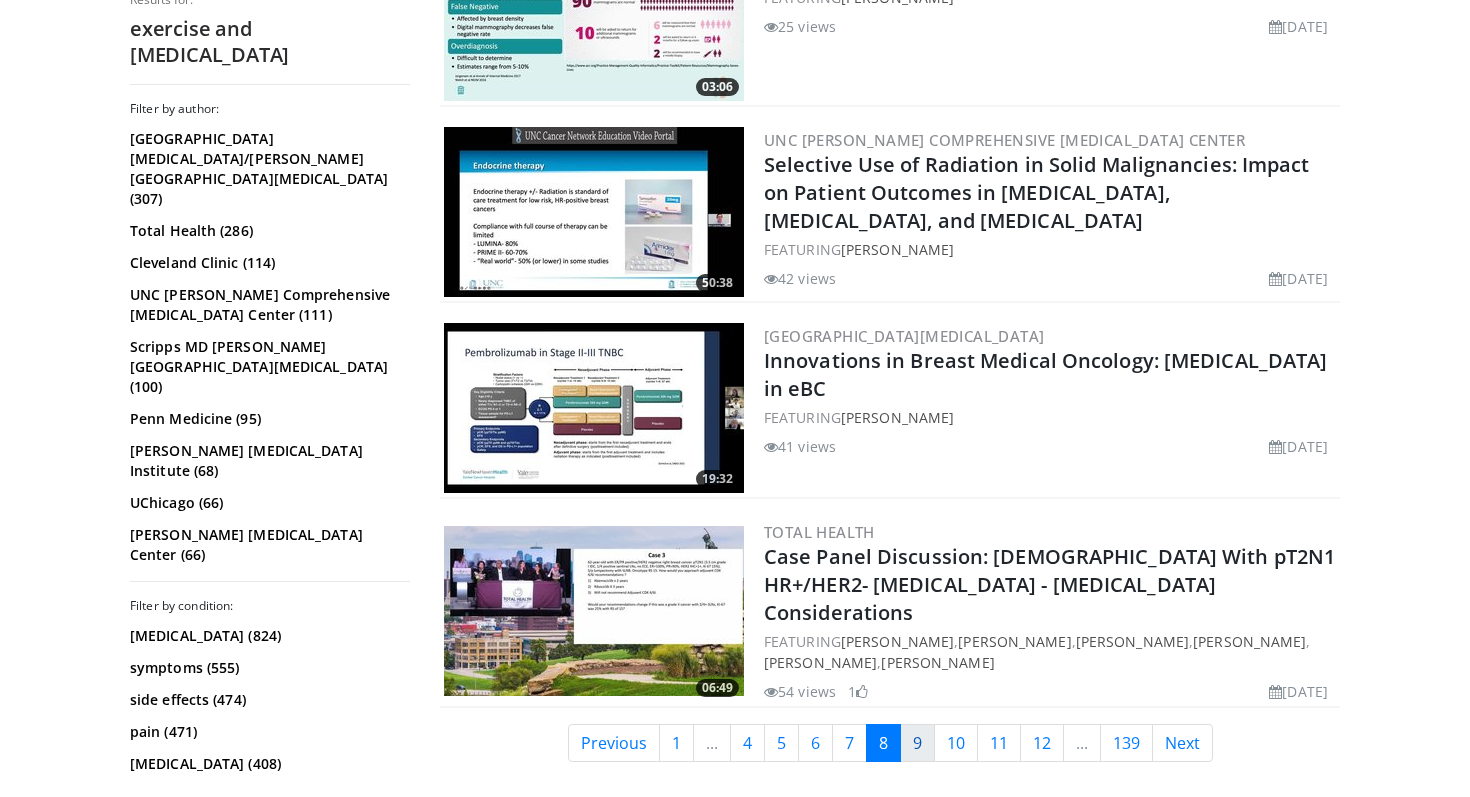 click on "9" at bounding box center [917, 743] 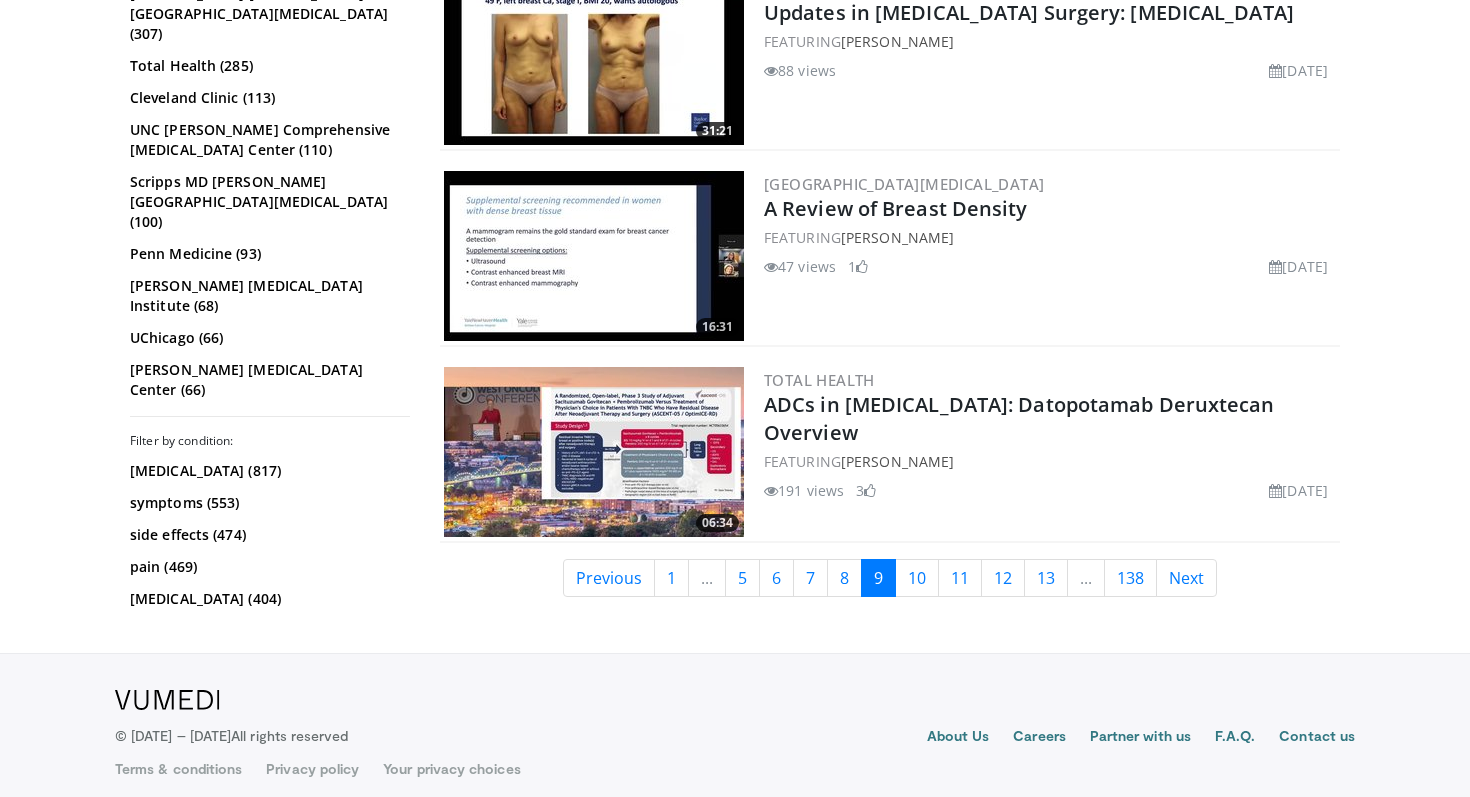 scroll, scrollTop: 4808, scrollLeft: 0, axis: vertical 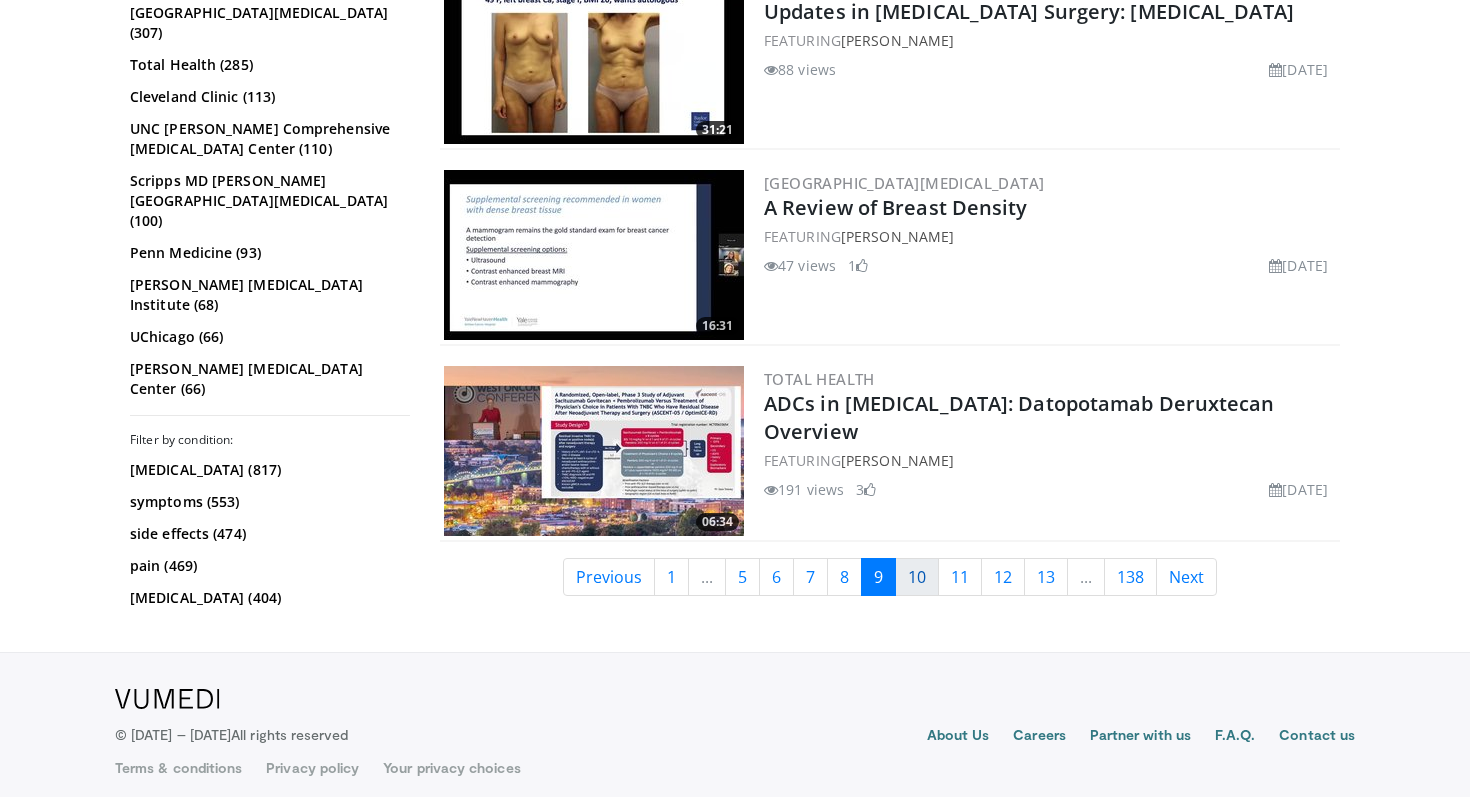 click on "10" at bounding box center [917, 577] 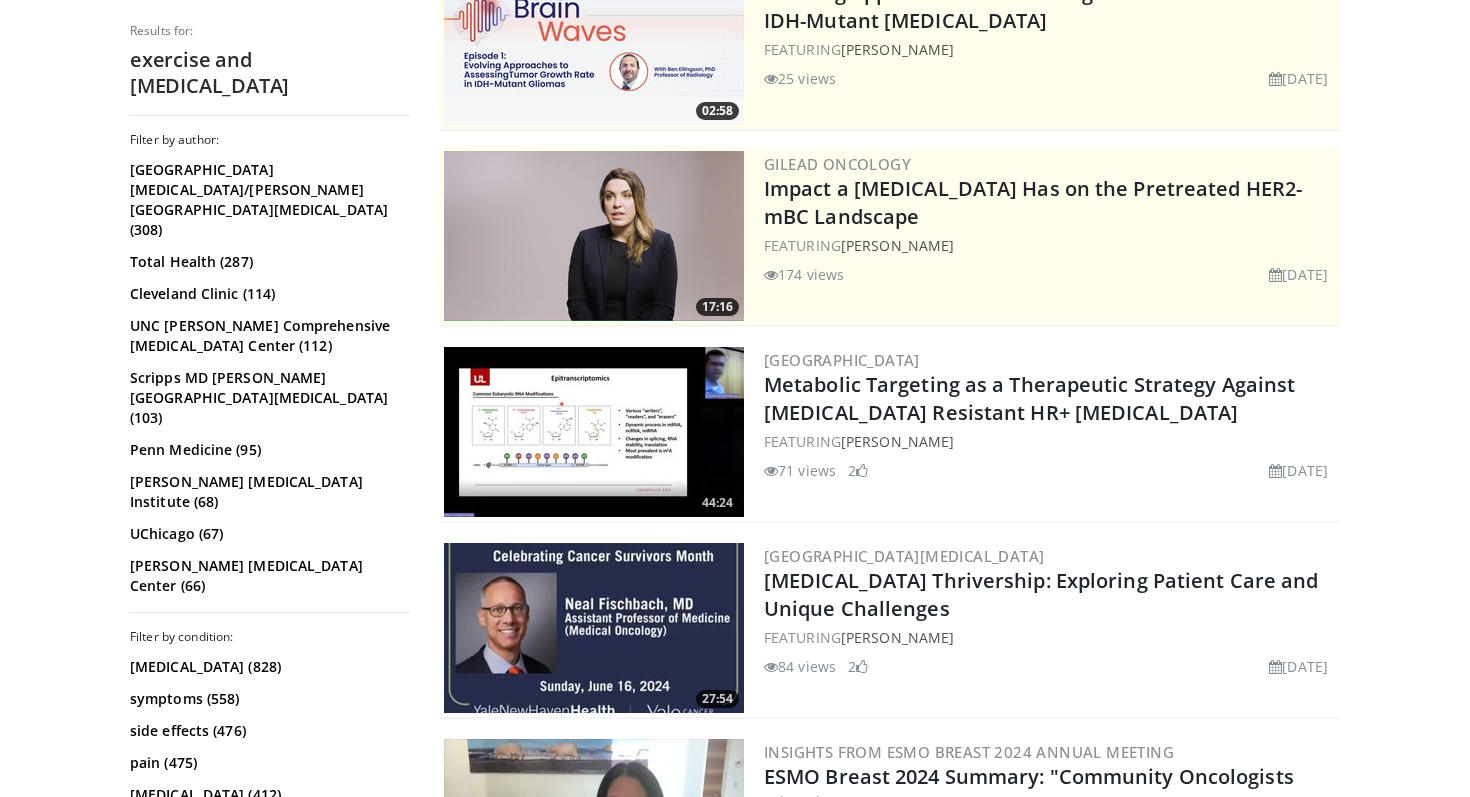 scroll, scrollTop: 399, scrollLeft: 0, axis: vertical 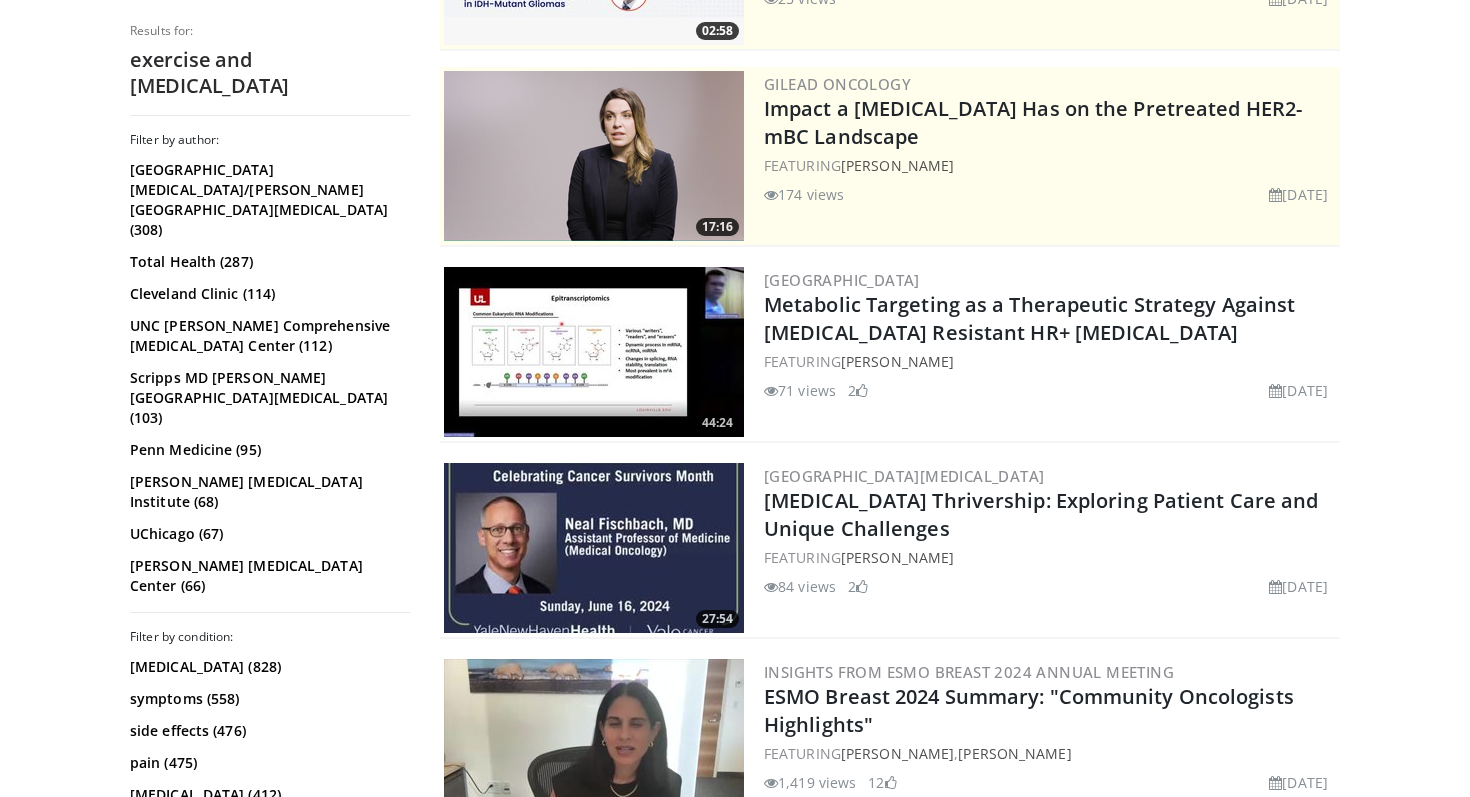 click at bounding box center (594, 352) 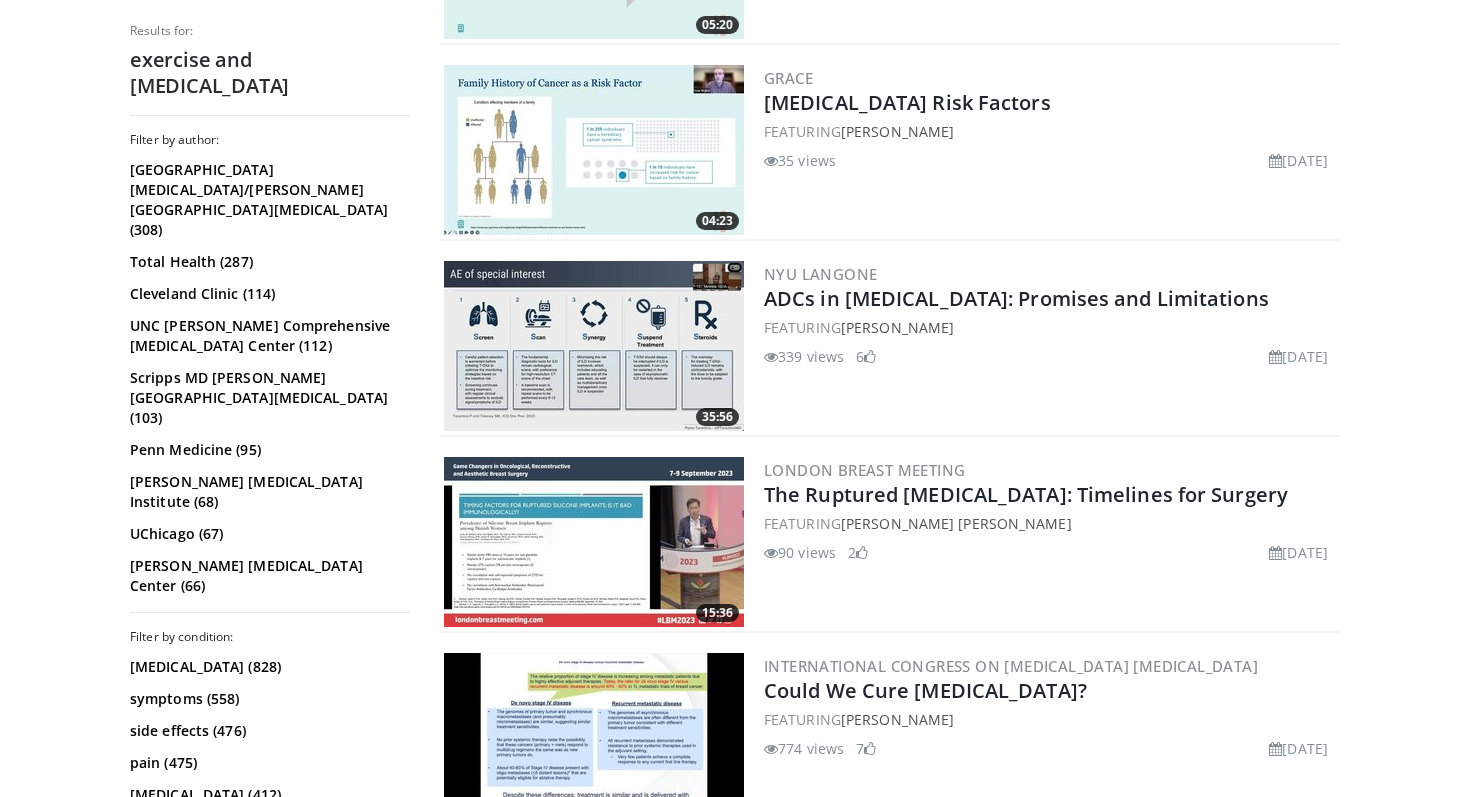 scroll, scrollTop: 2957, scrollLeft: 0, axis: vertical 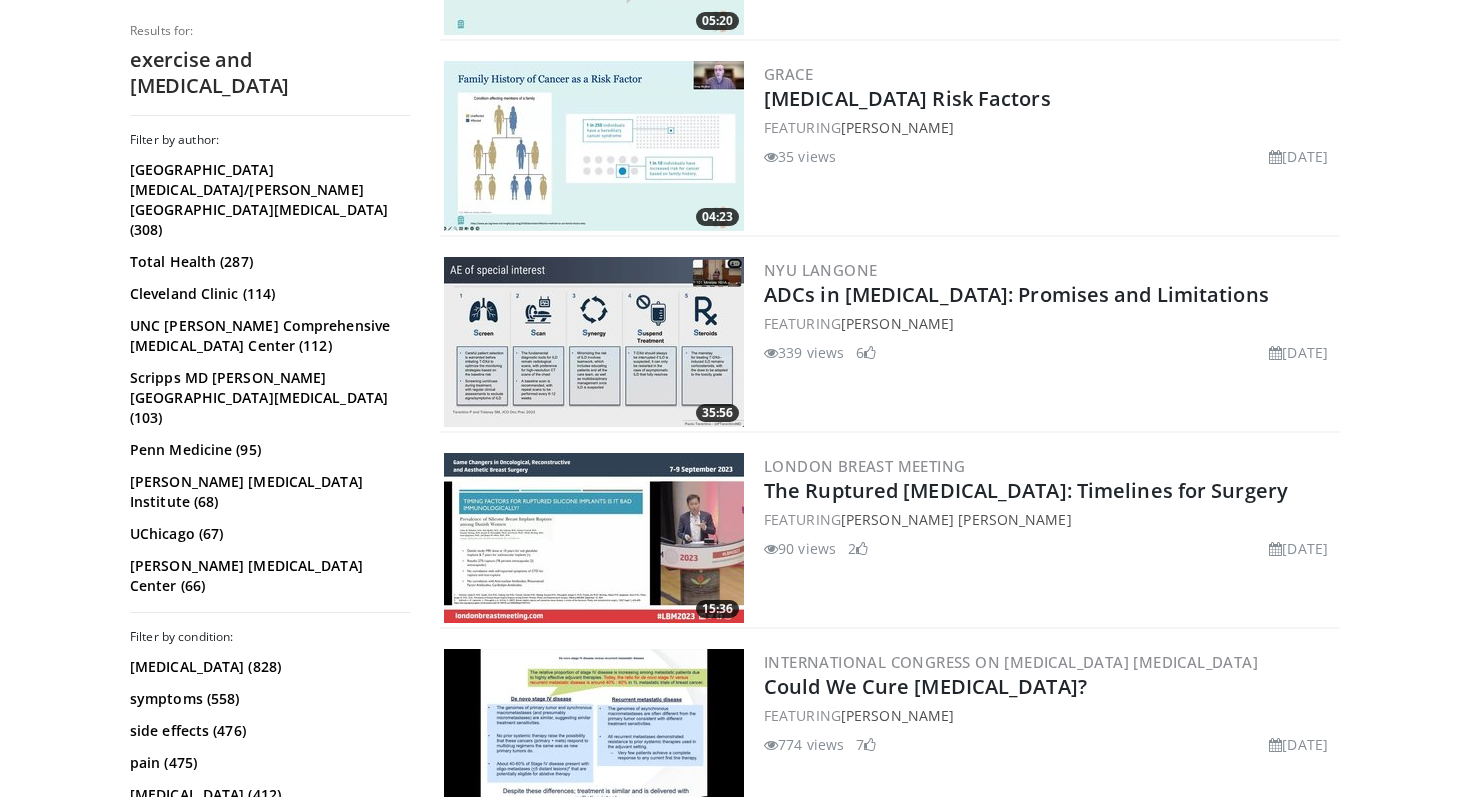 click at bounding box center (594, 146) 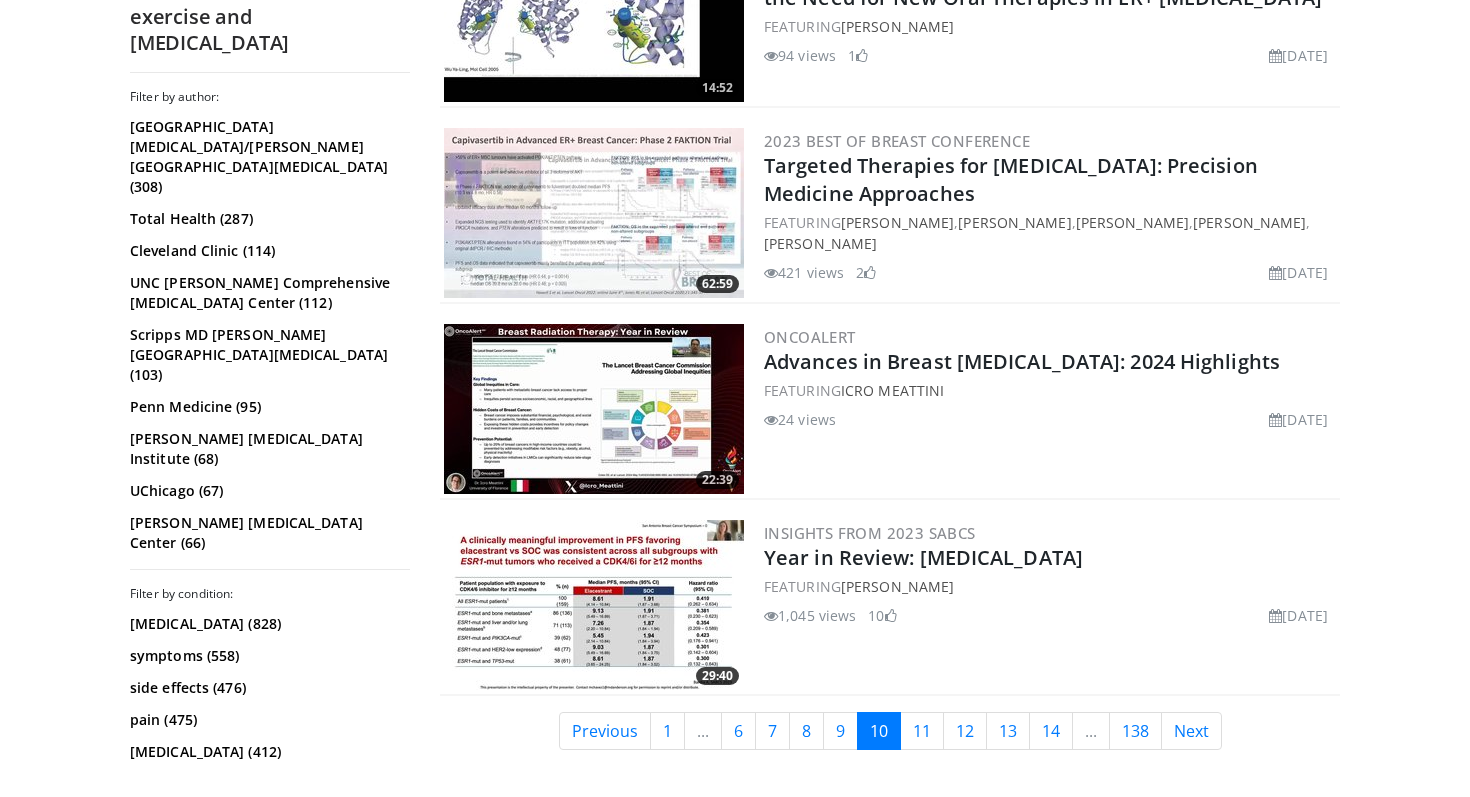 scroll, scrollTop: 4658, scrollLeft: 0, axis: vertical 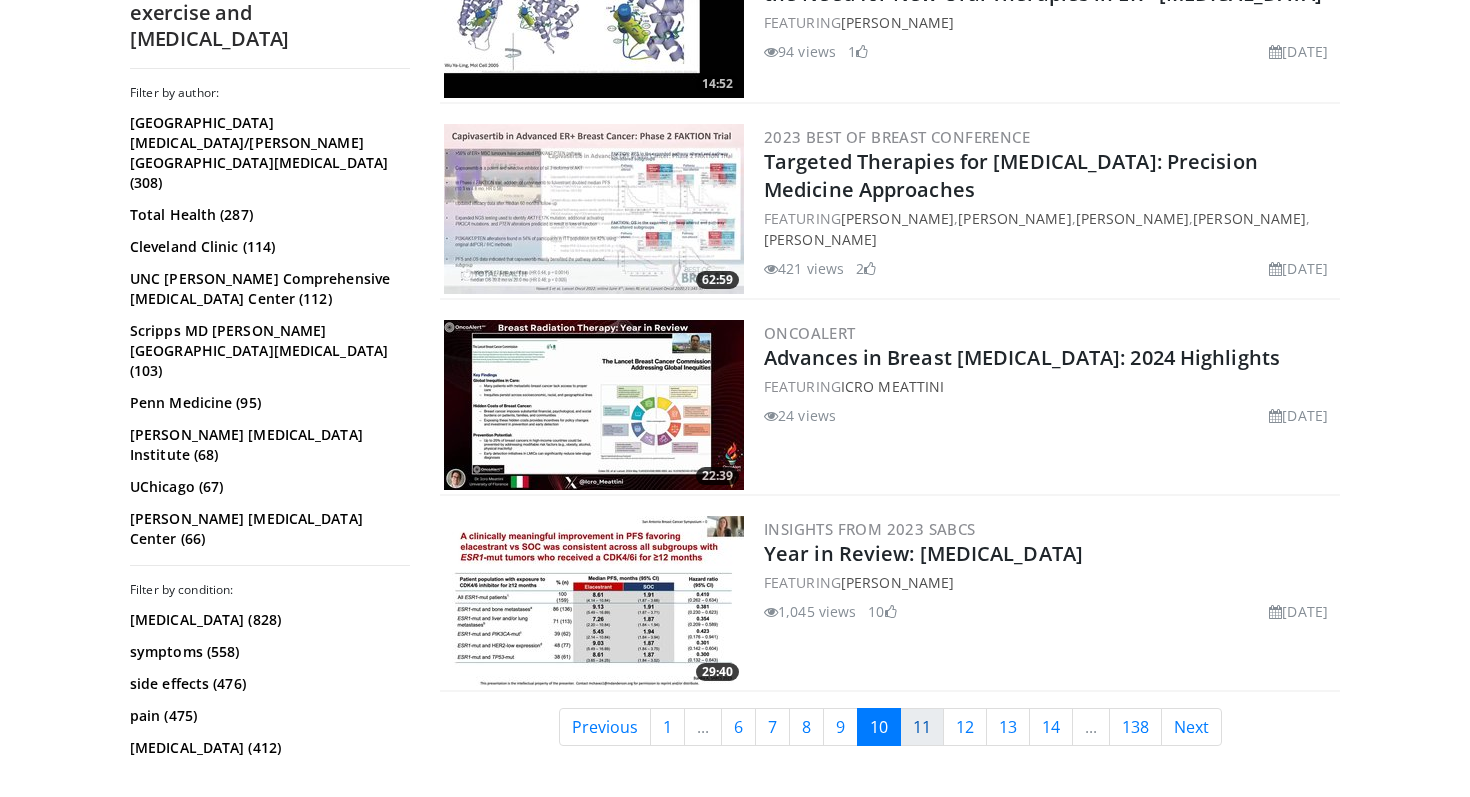 click on "11" at bounding box center (922, 727) 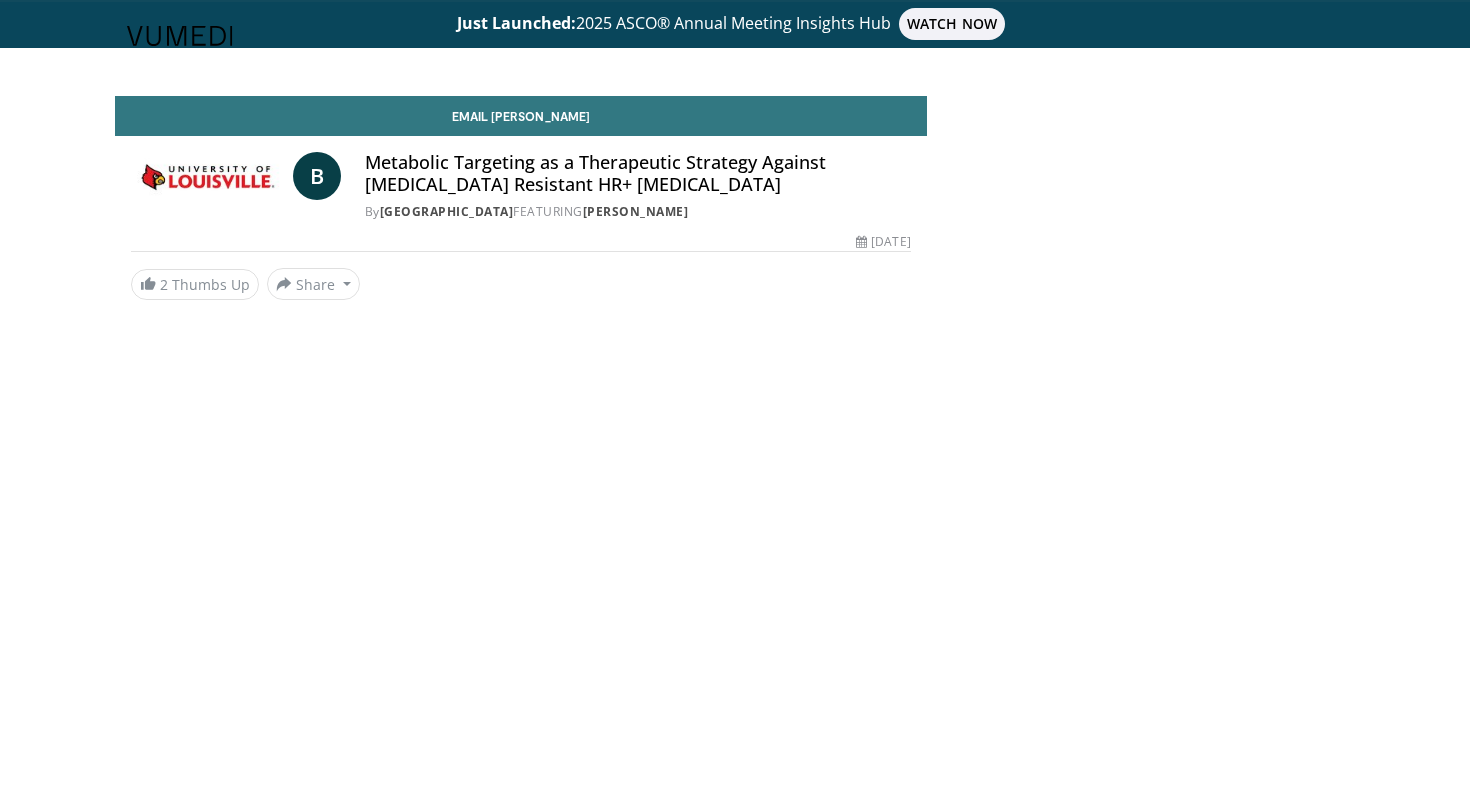 scroll, scrollTop: 0, scrollLeft: 0, axis: both 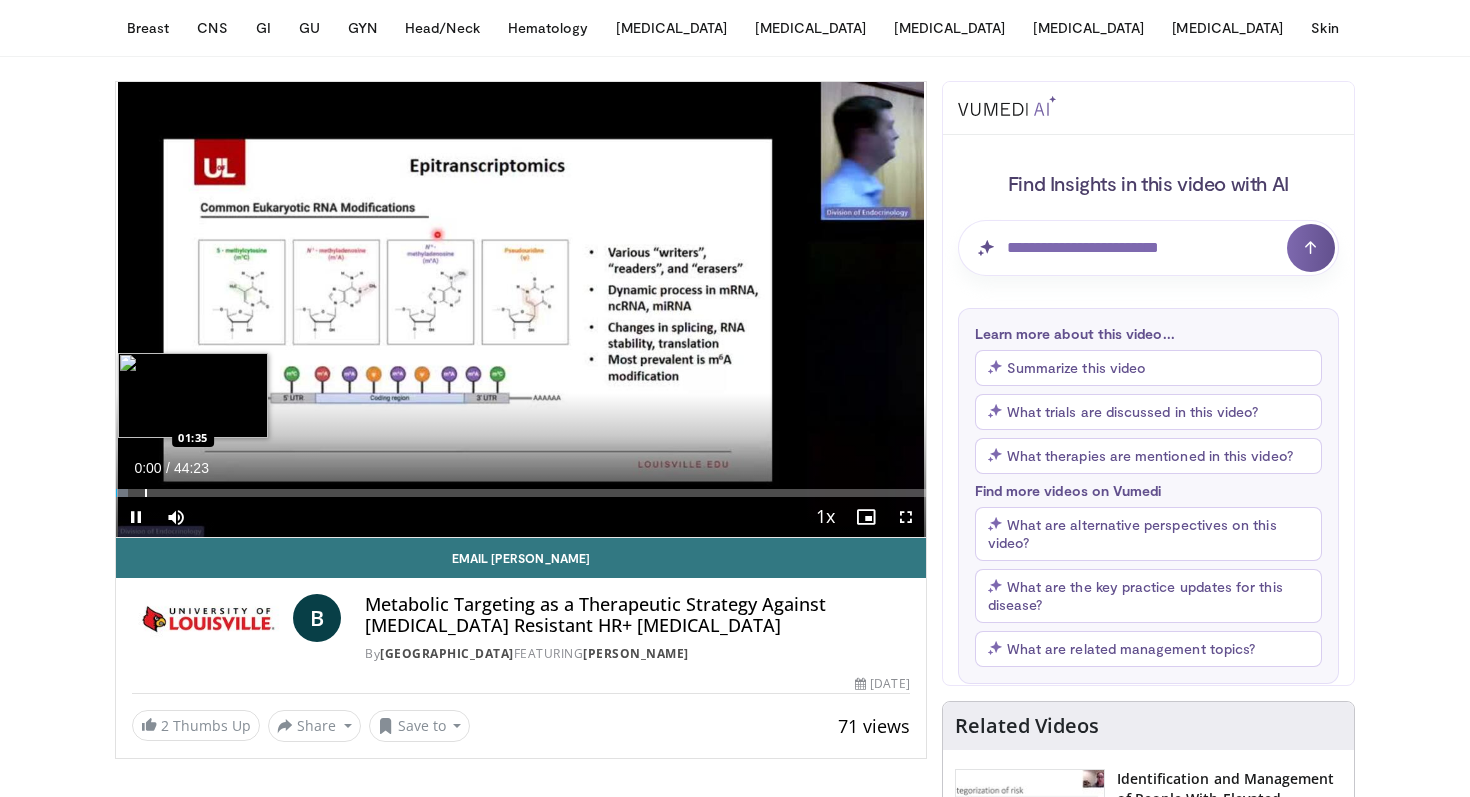 click at bounding box center (146, 493) 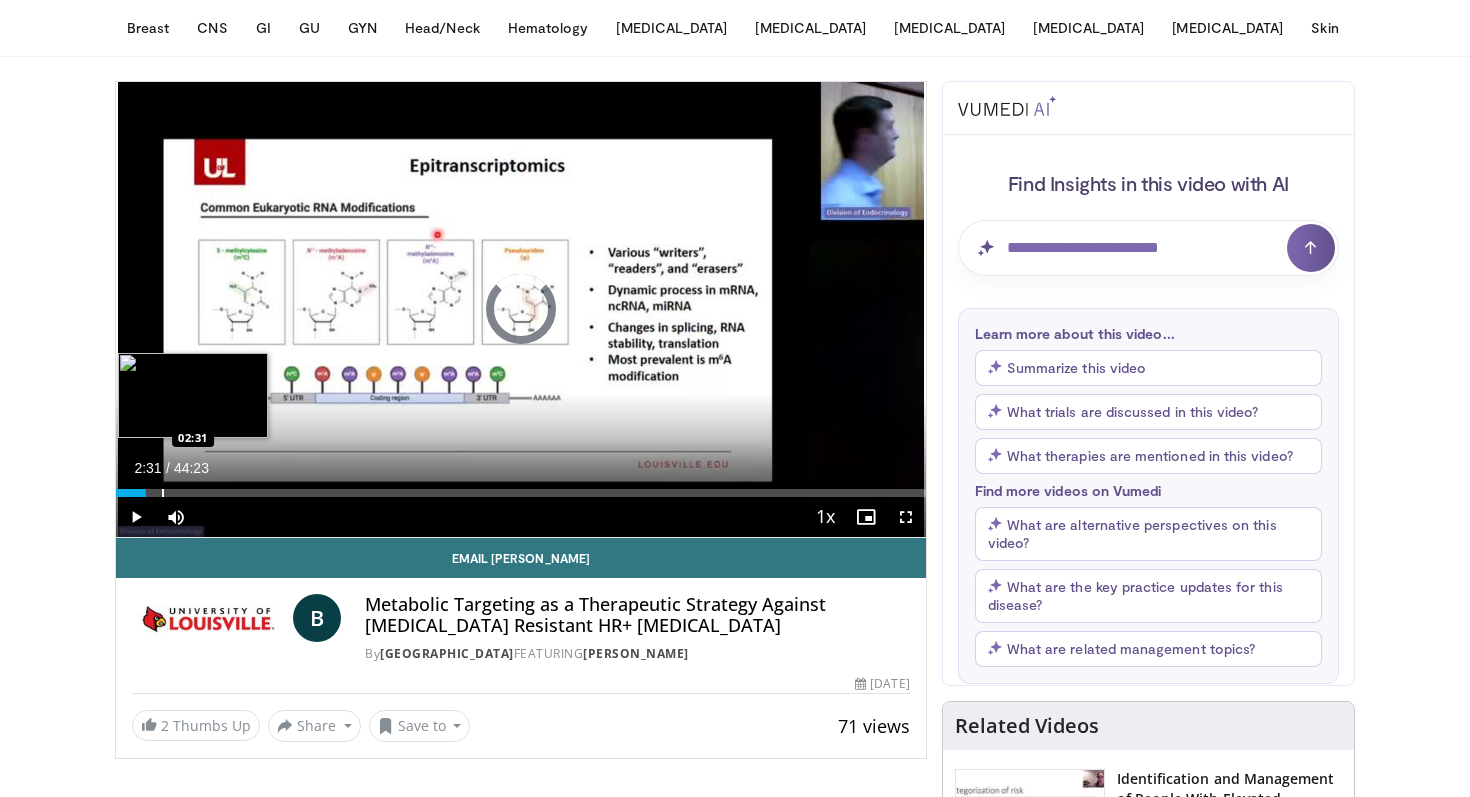 click at bounding box center [163, 493] 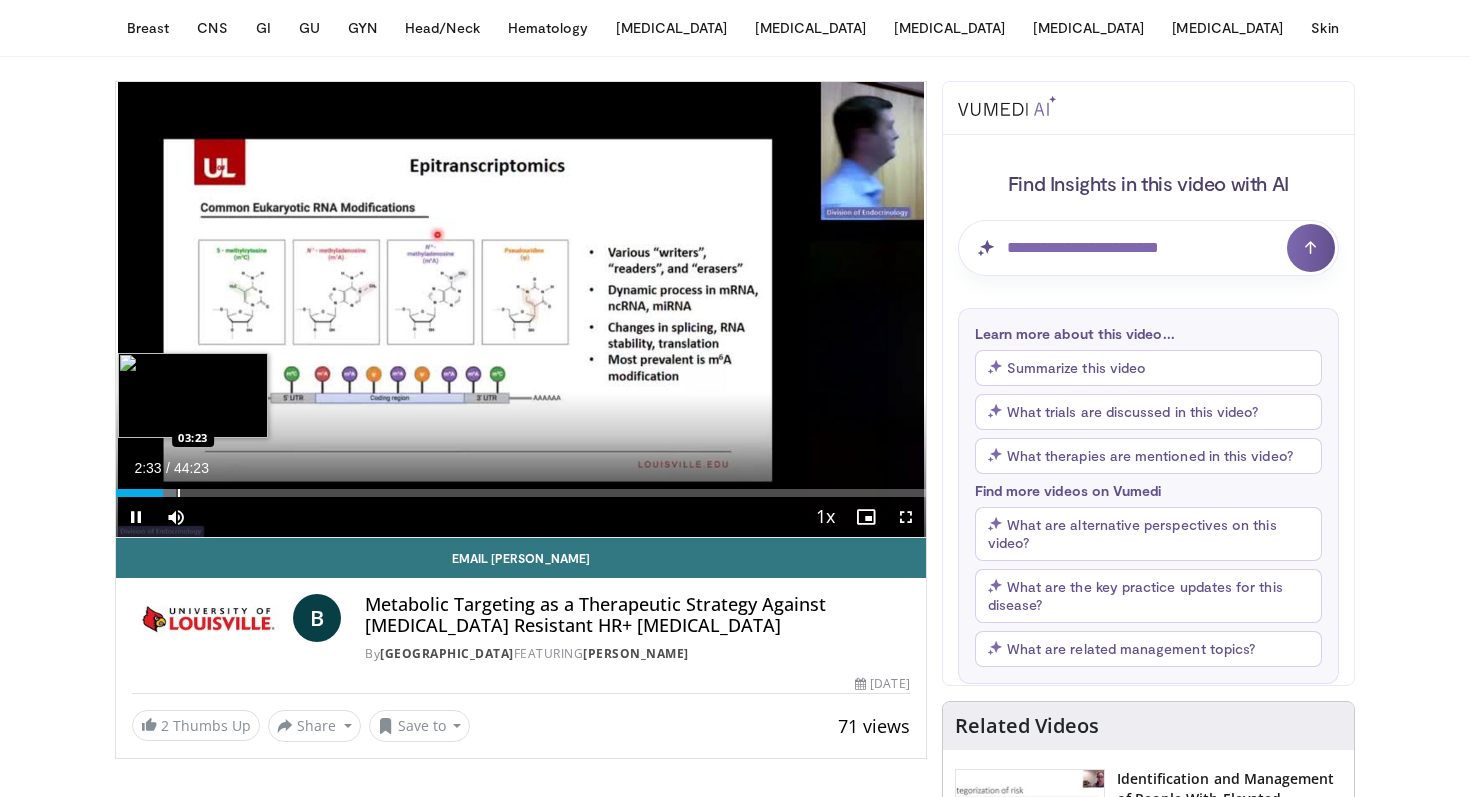 click at bounding box center (179, 493) 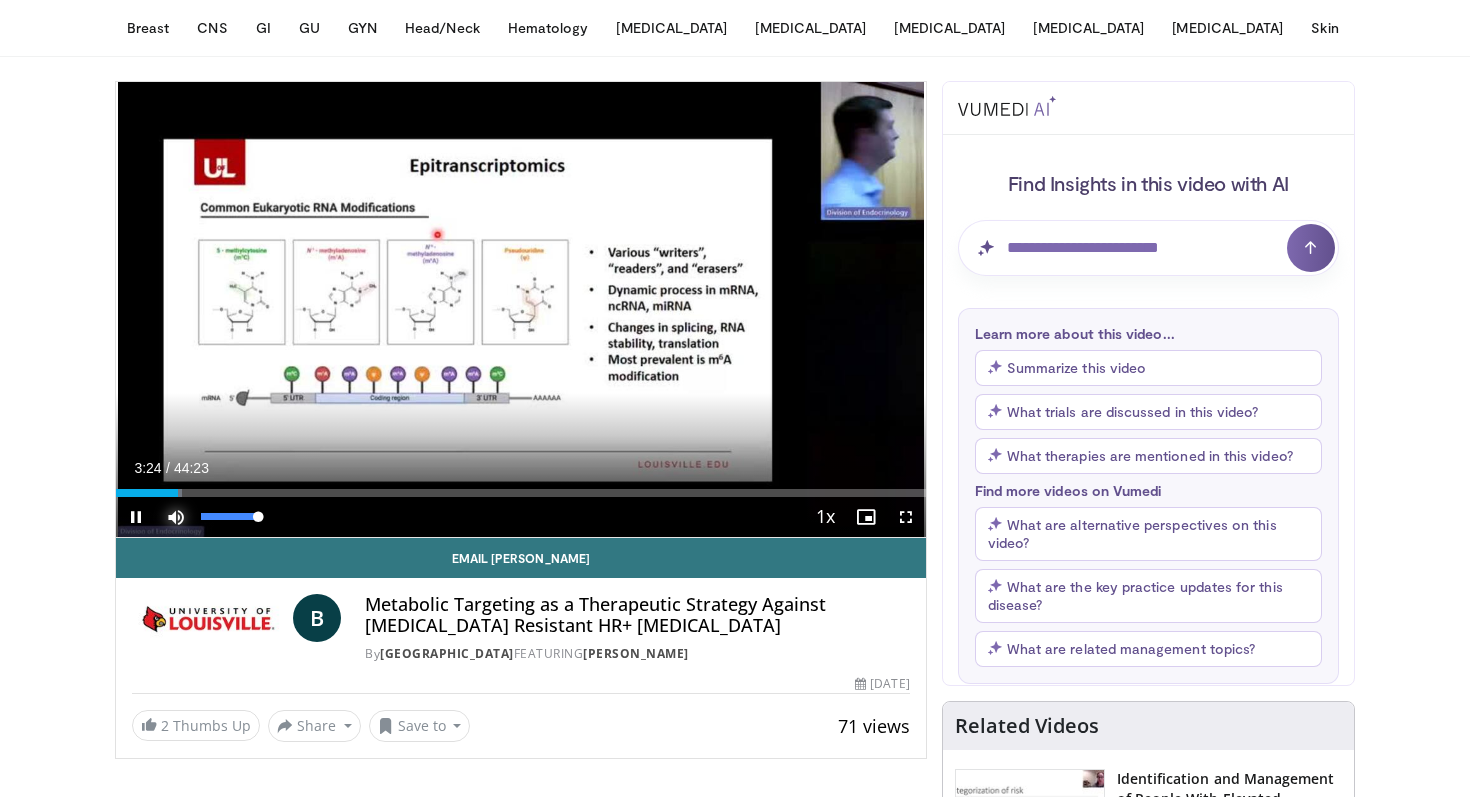 click at bounding box center (176, 517) 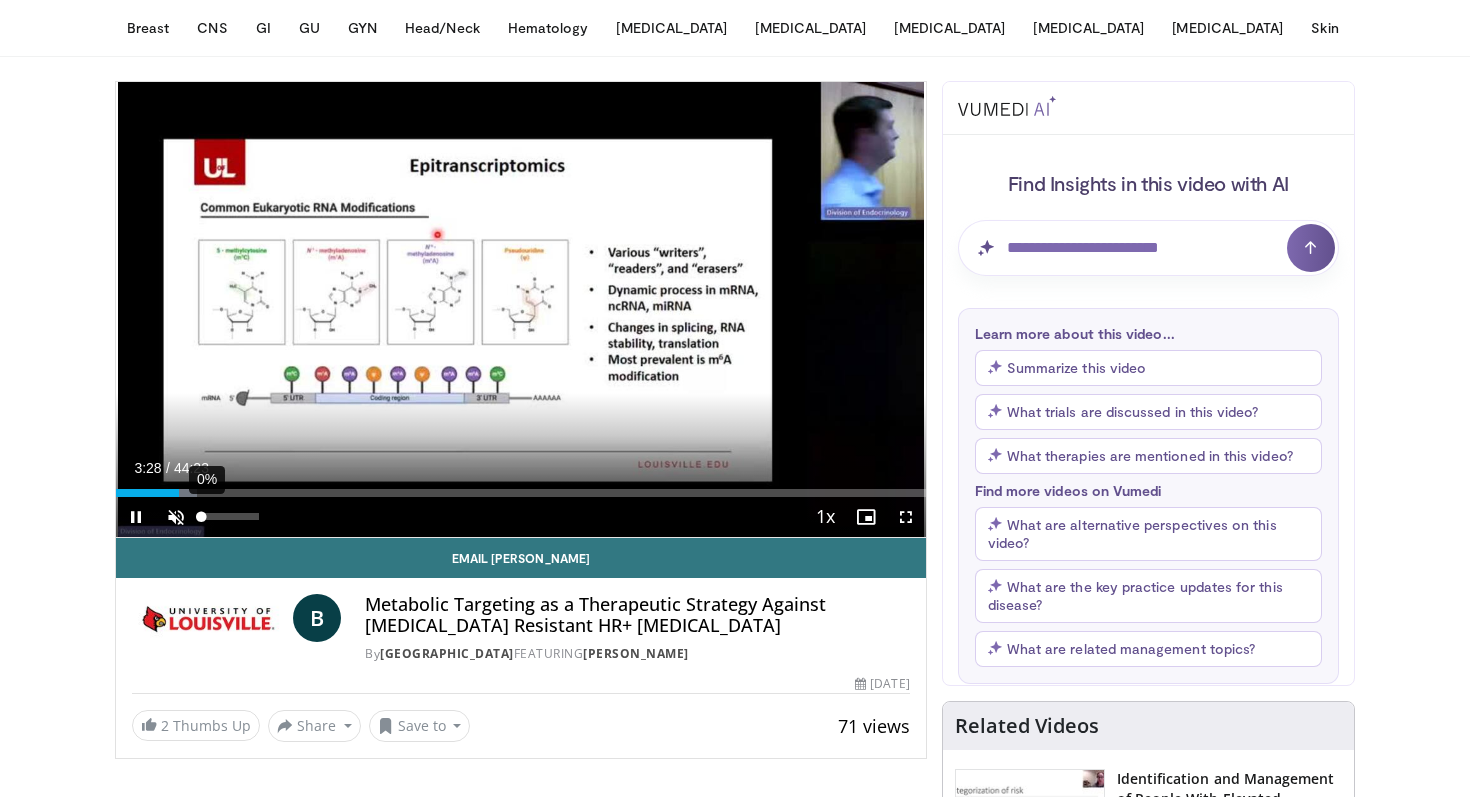 click on "0%" at bounding box center (230, 517) 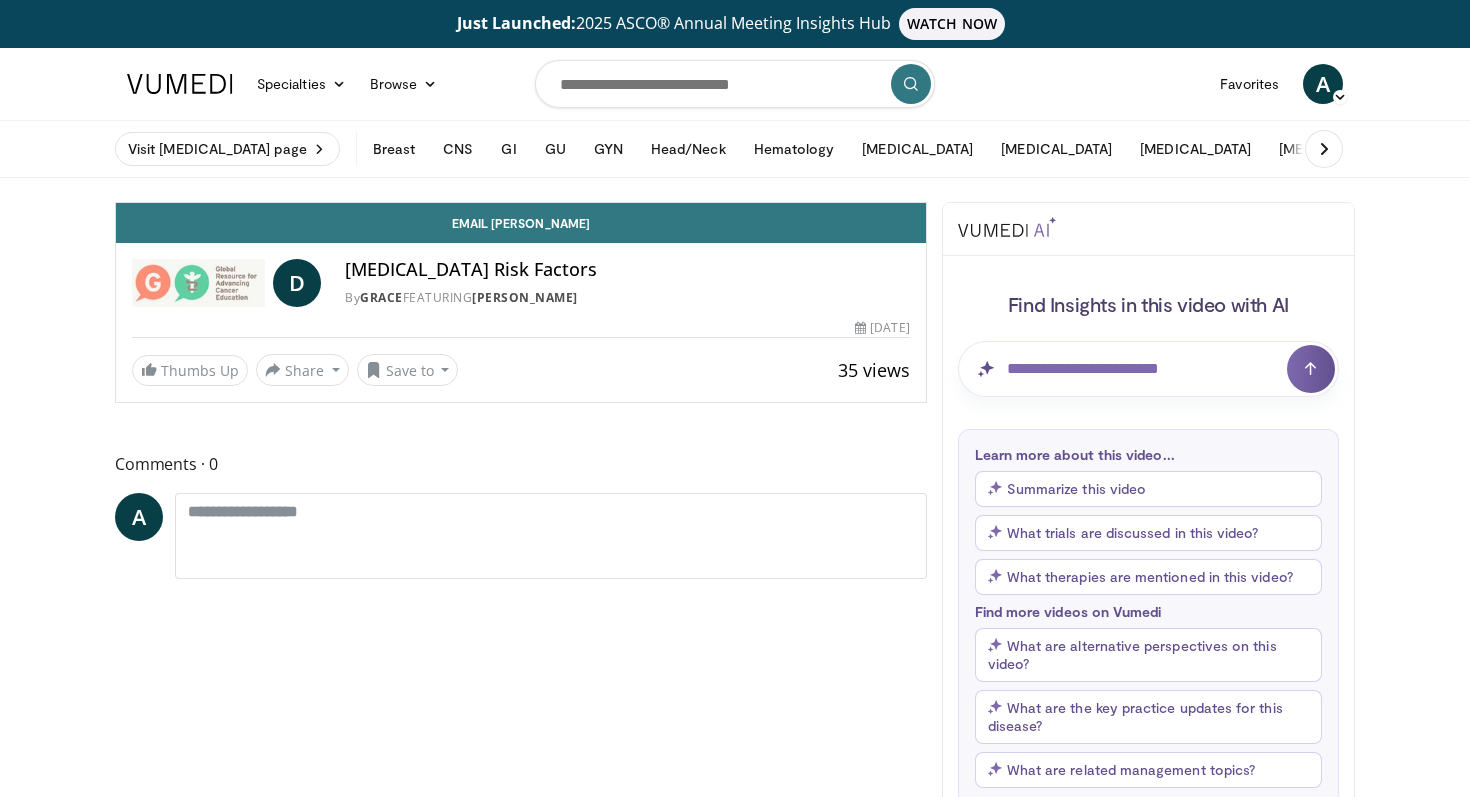 scroll, scrollTop: 0, scrollLeft: 0, axis: both 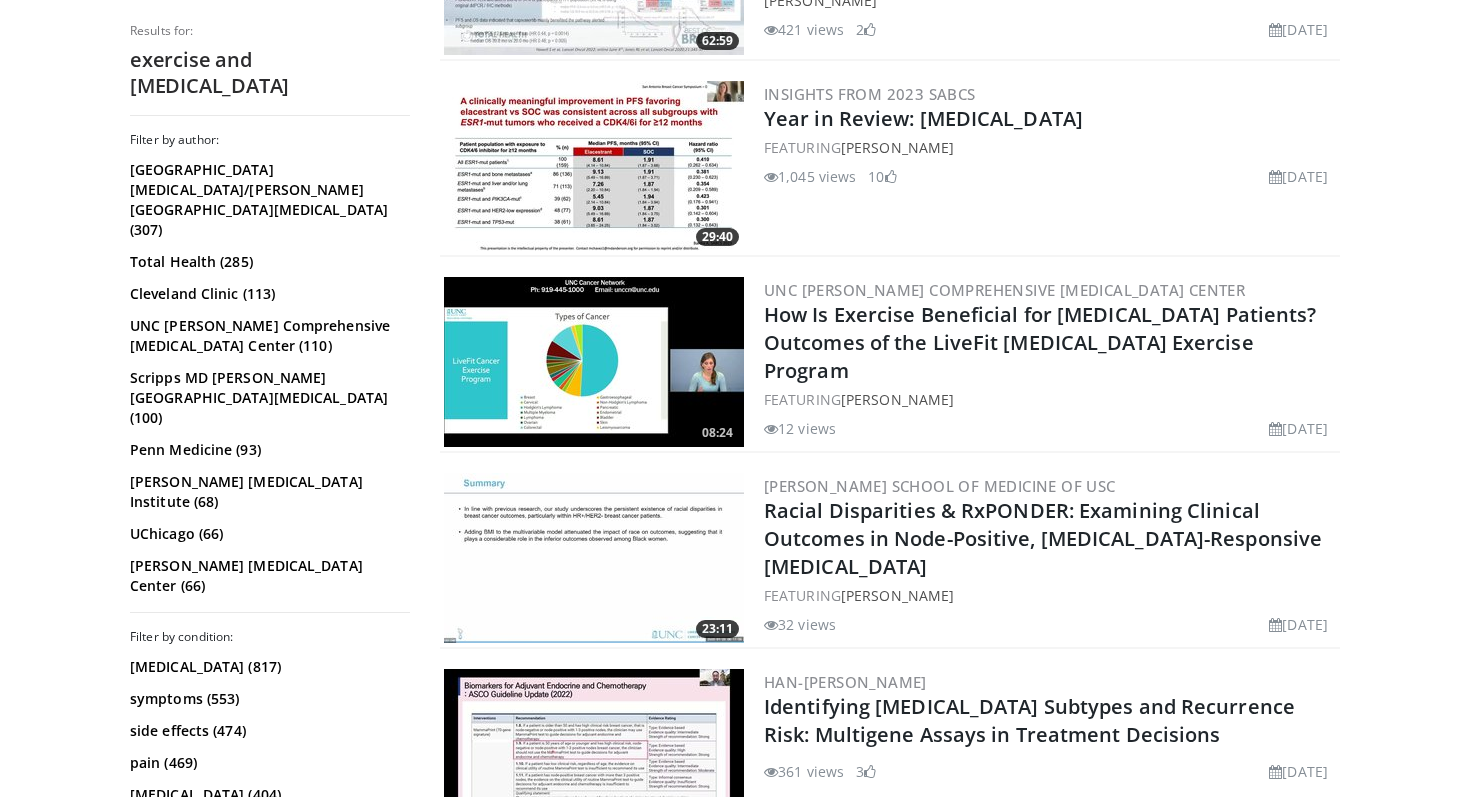 click at bounding box center (594, 362) 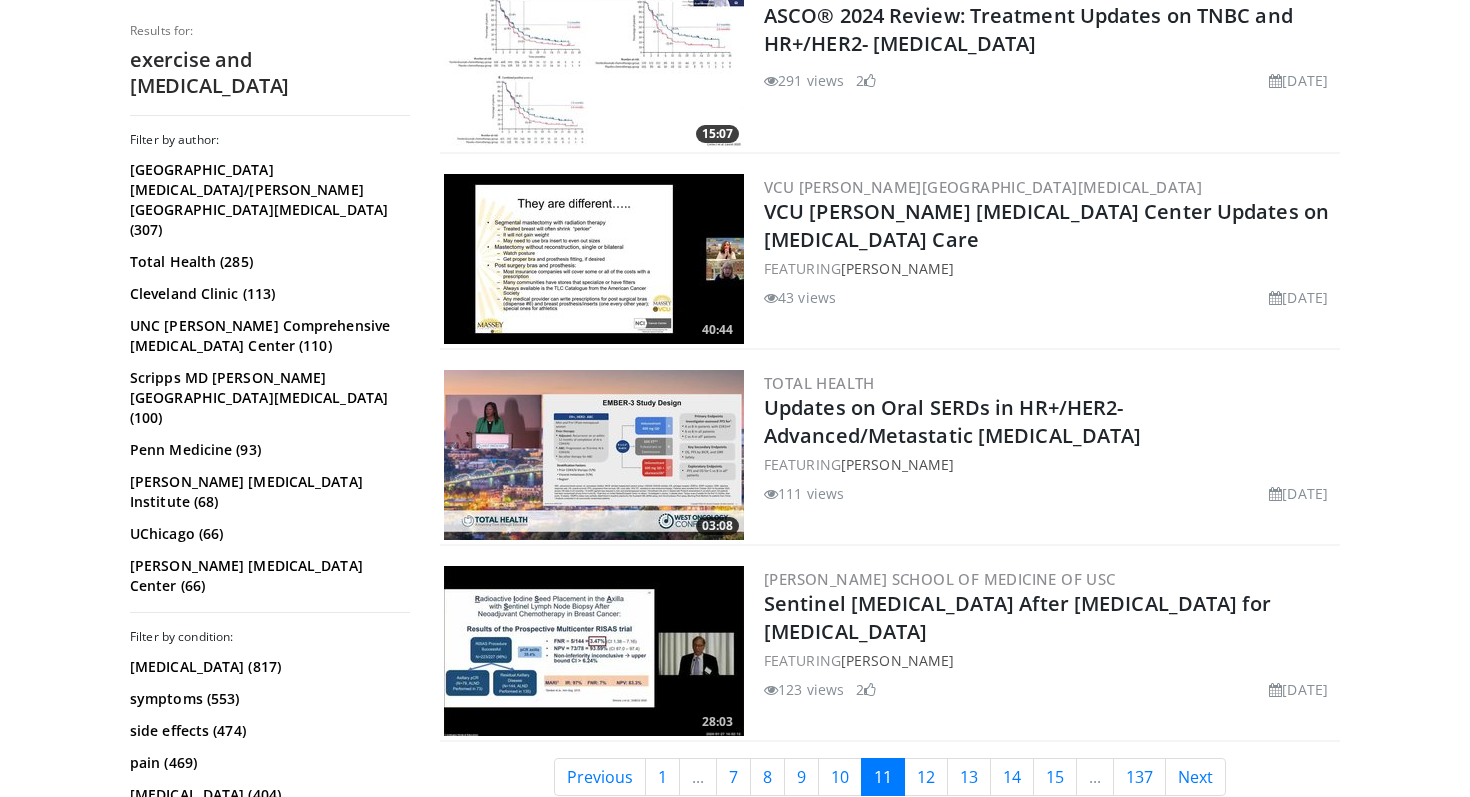 scroll, scrollTop: 5017, scrollLeft: 0, axis: vertical 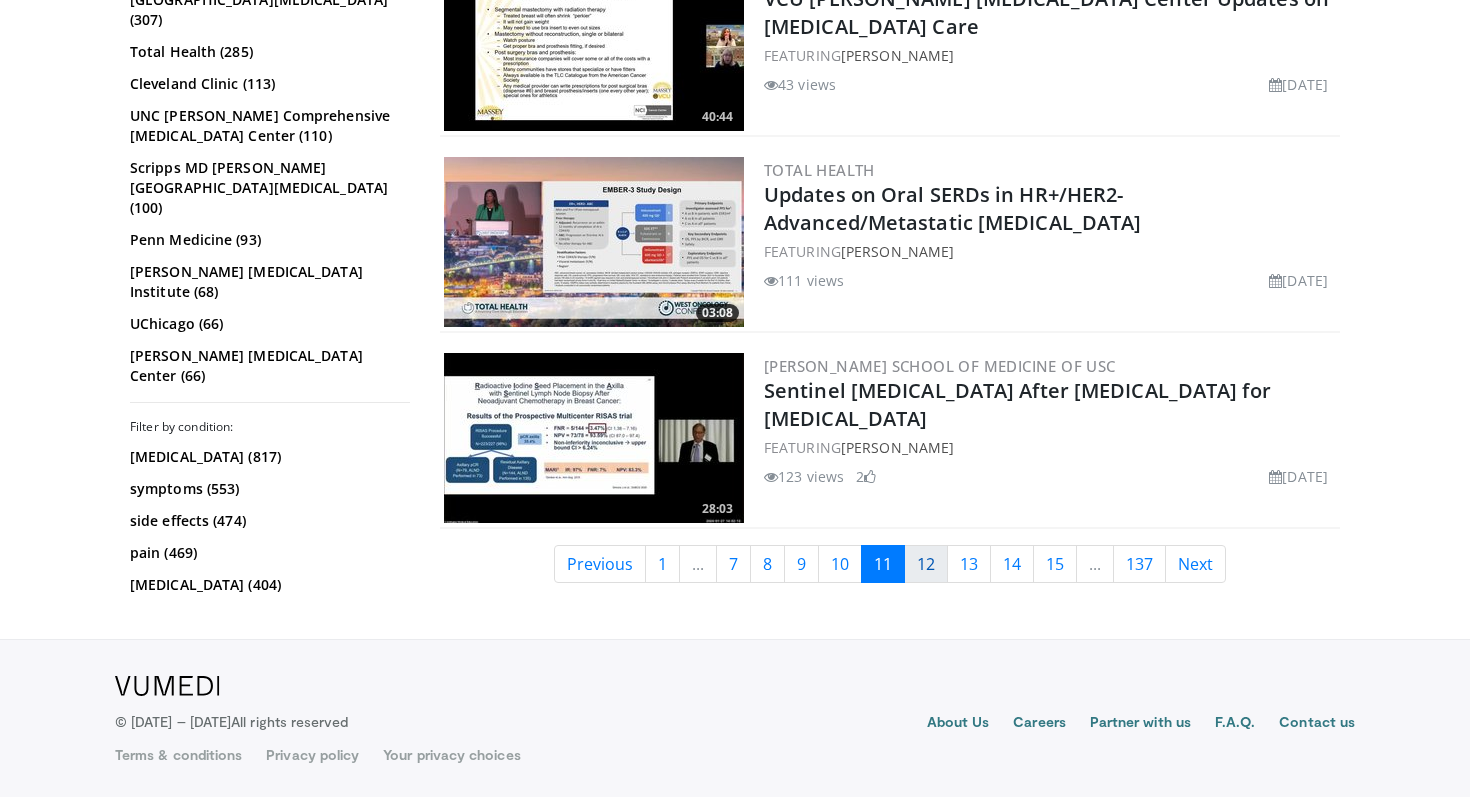 click on "12" at bounding box center (926, 564) 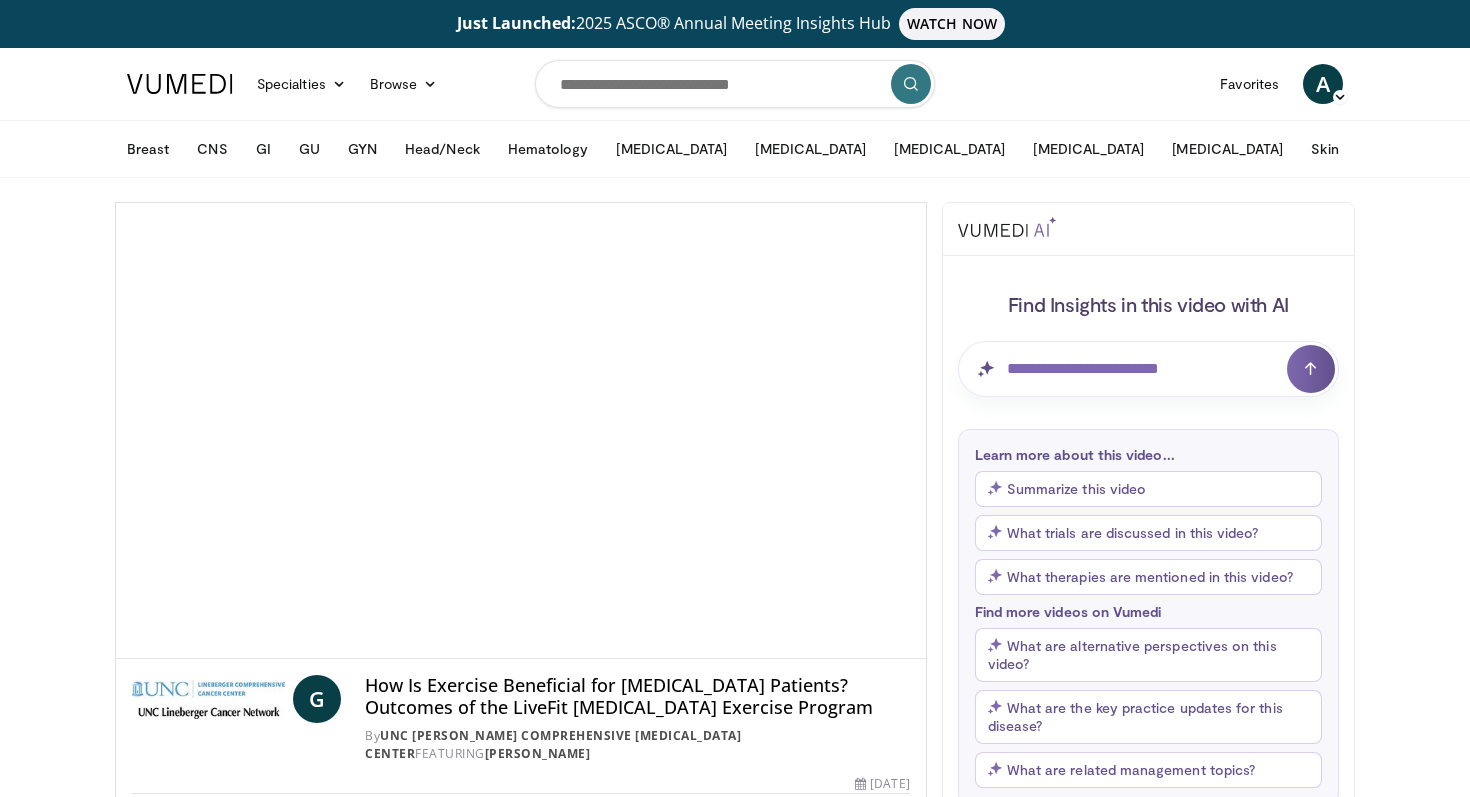 scroll, scrollTop: 0, scrollLeft: 0, axis: both 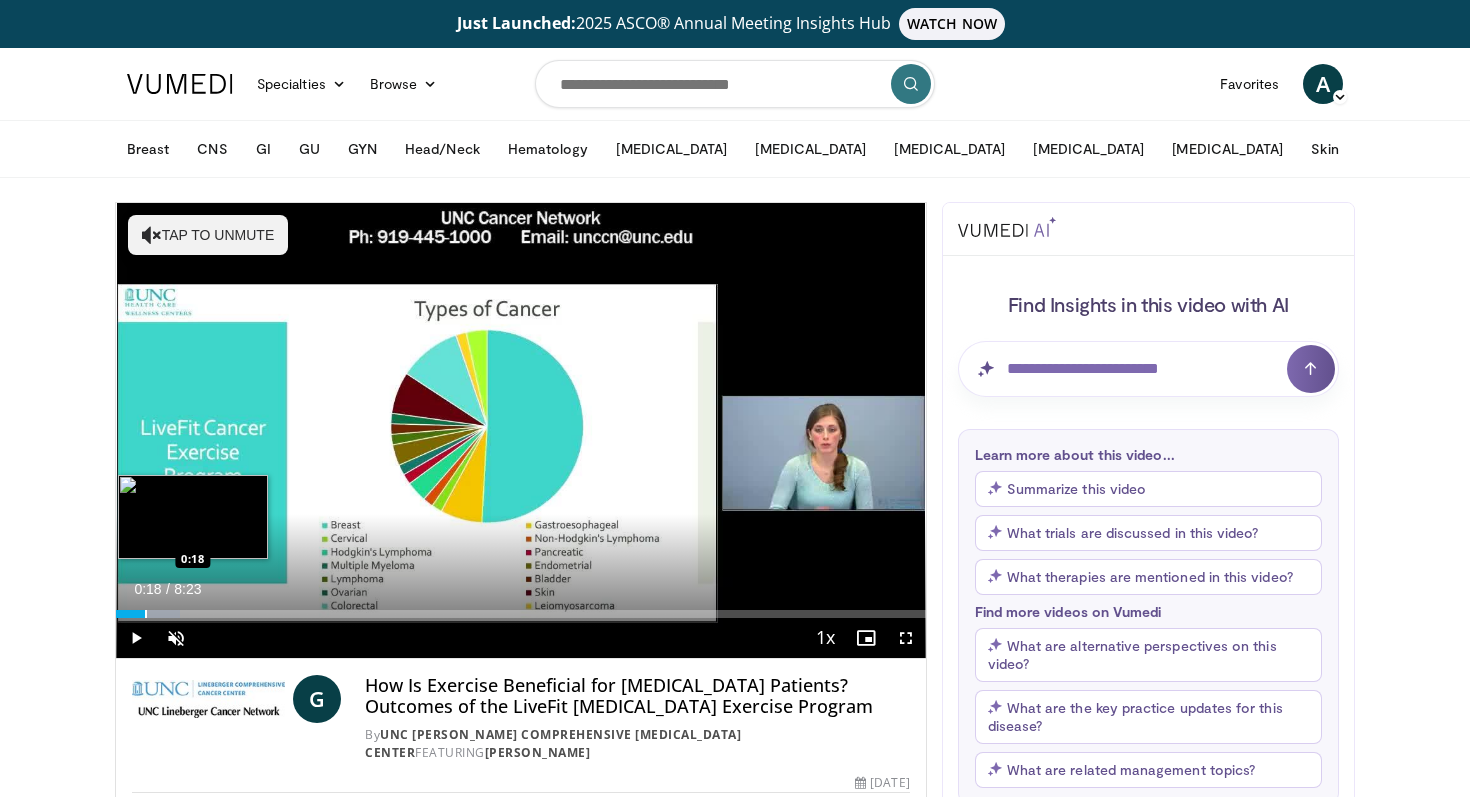 click at bounding box center (146, 614) 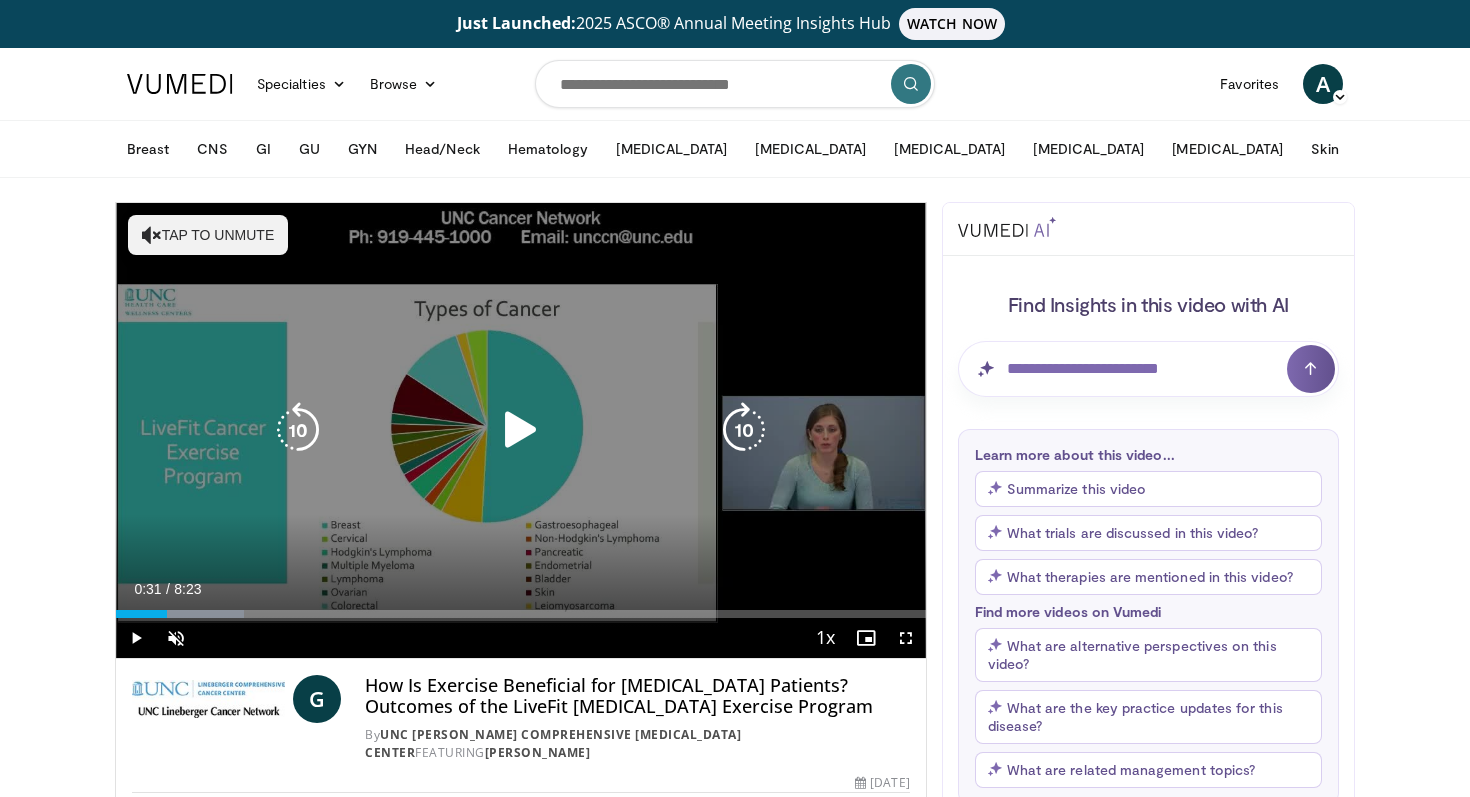 click at bounding box center [0, 0] 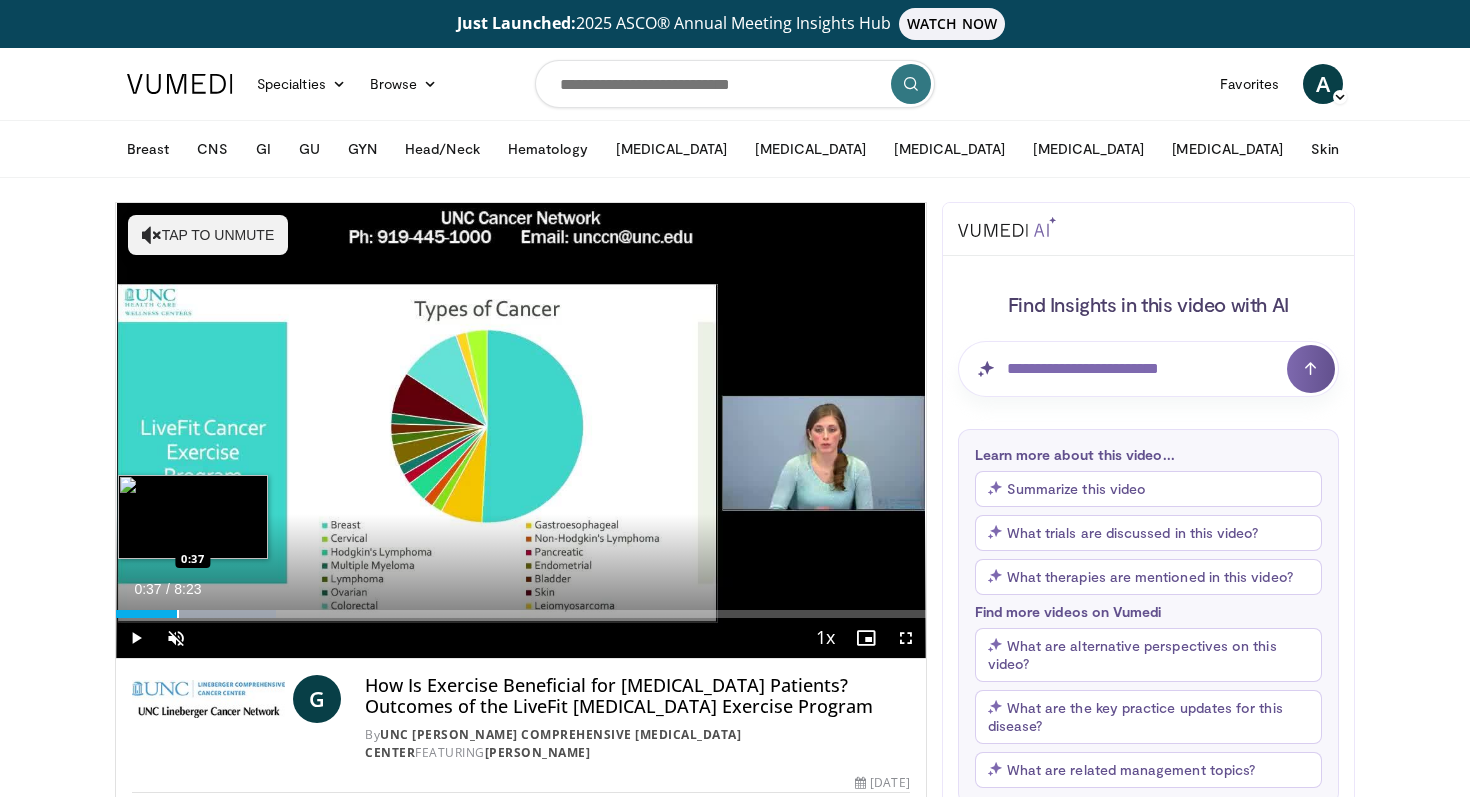 click at bounding box center (178, 614) 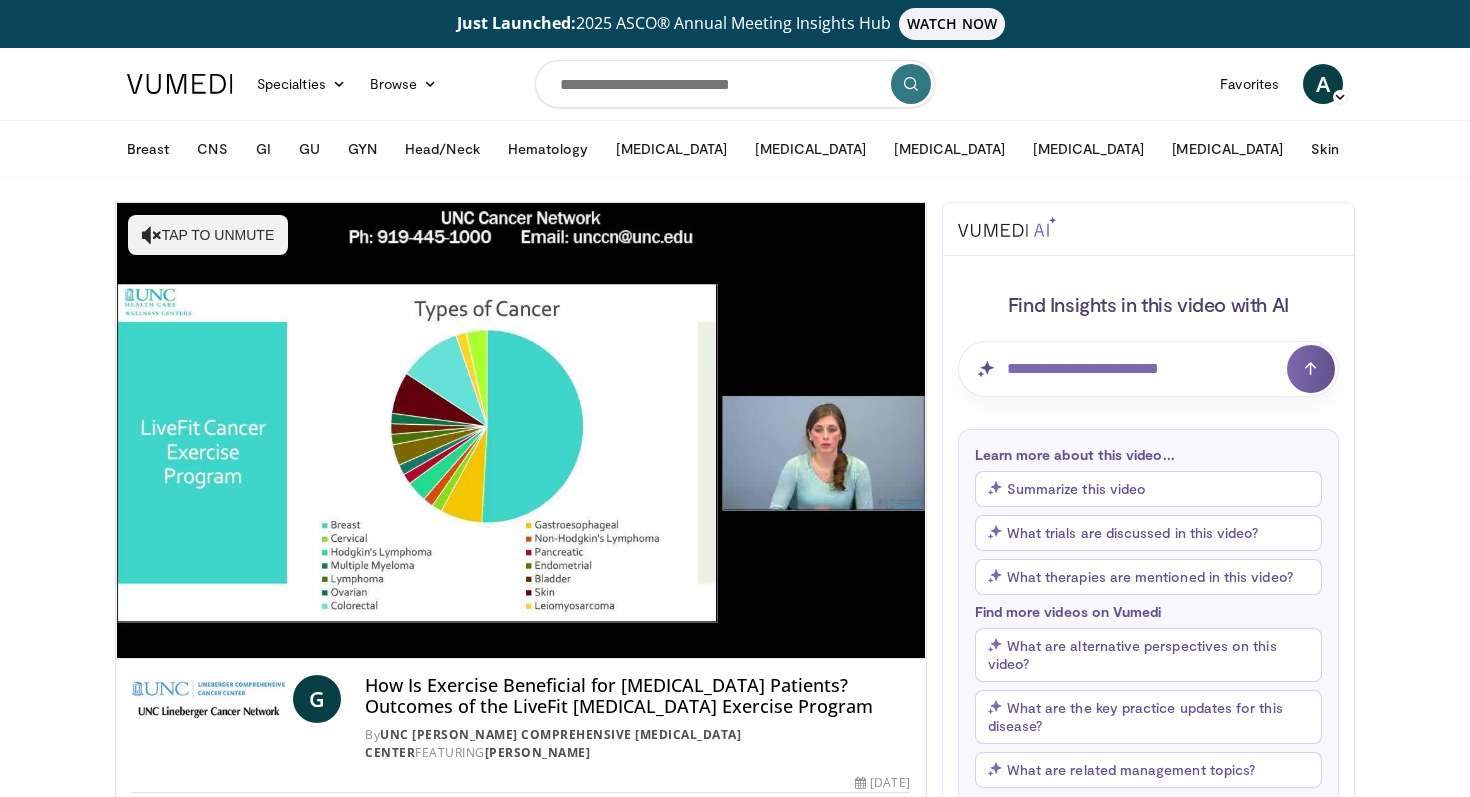click on "**********" at bounding box center [521, 431] 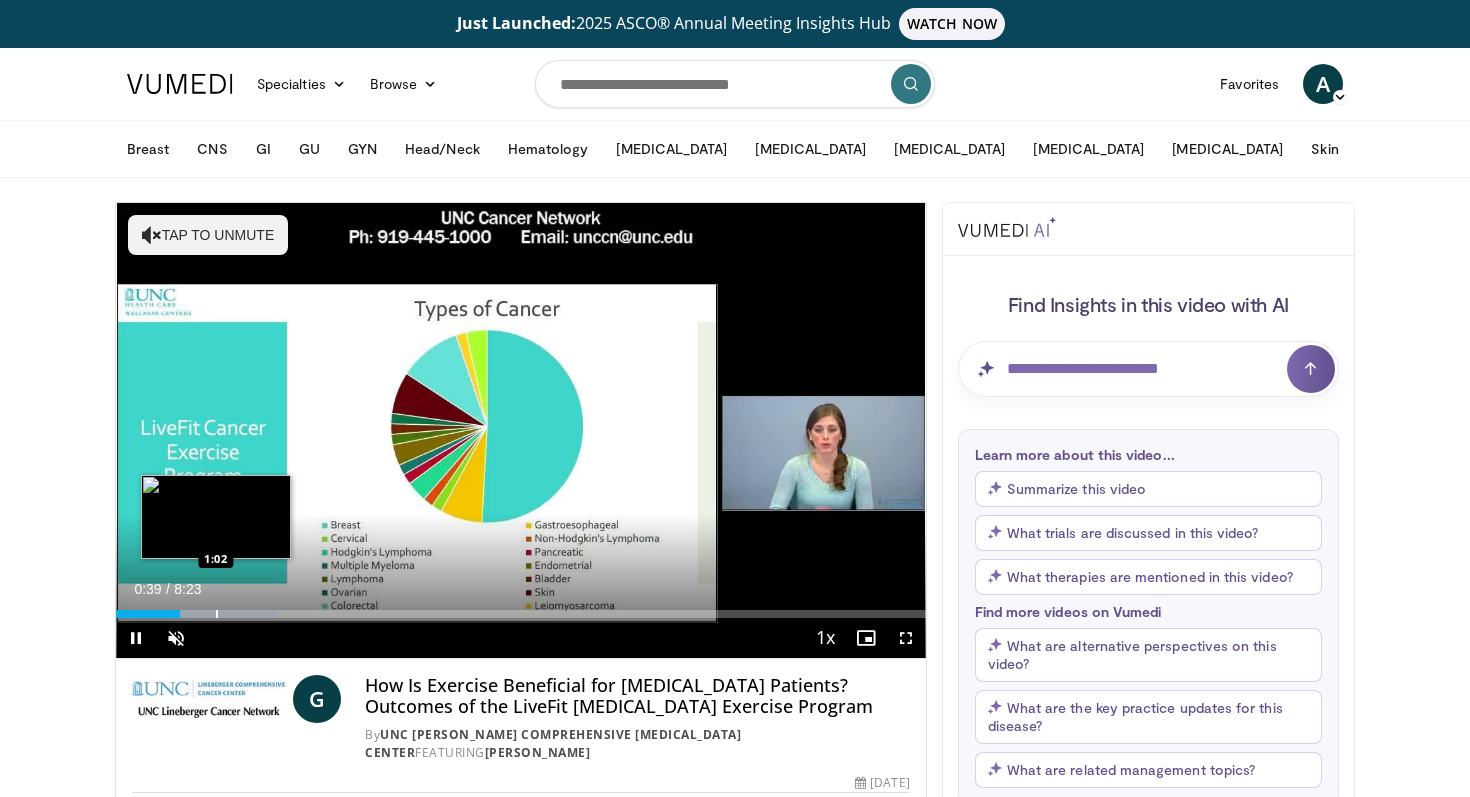 click at bounding box center (217, 614) 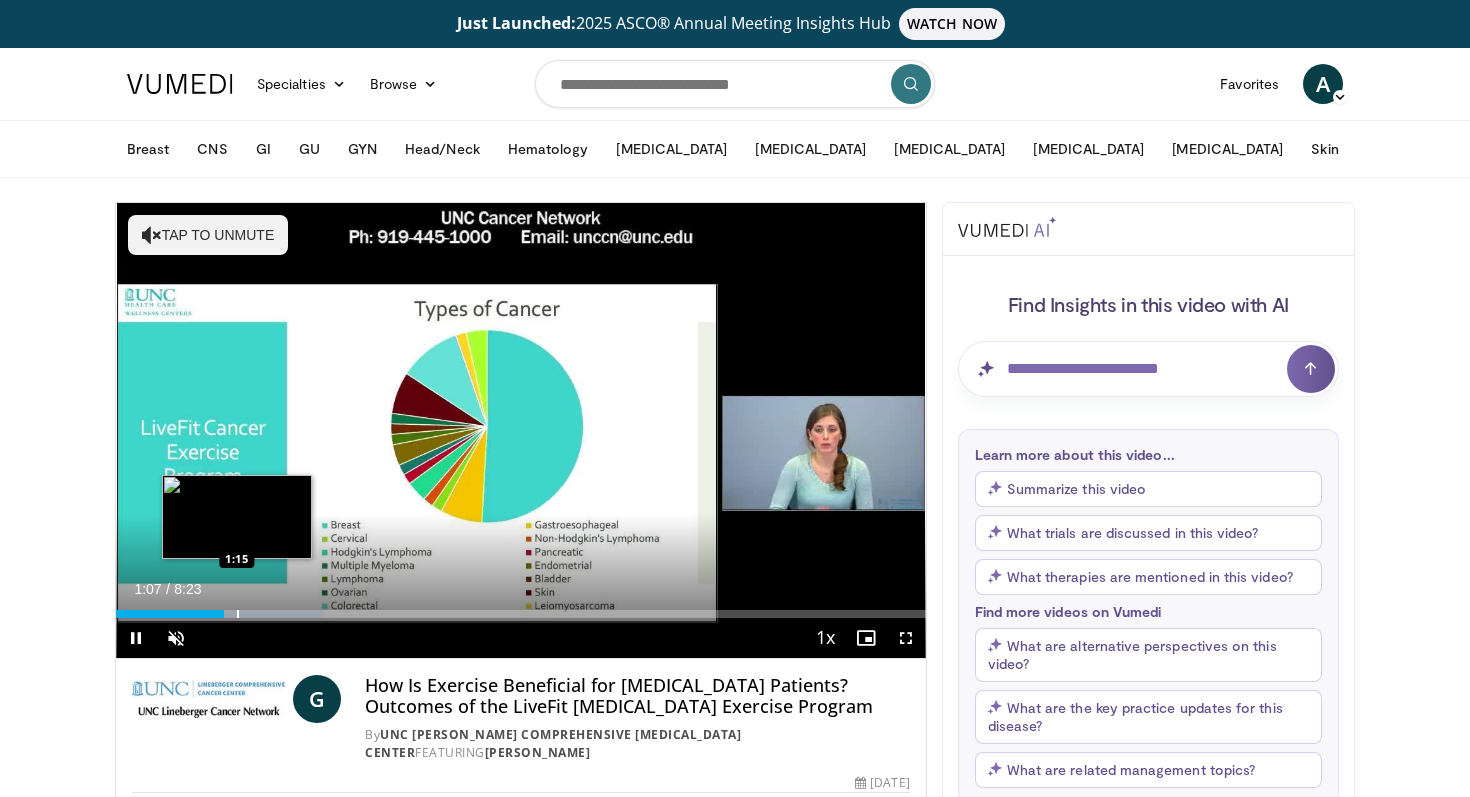 click at bounding box center [238, 614] 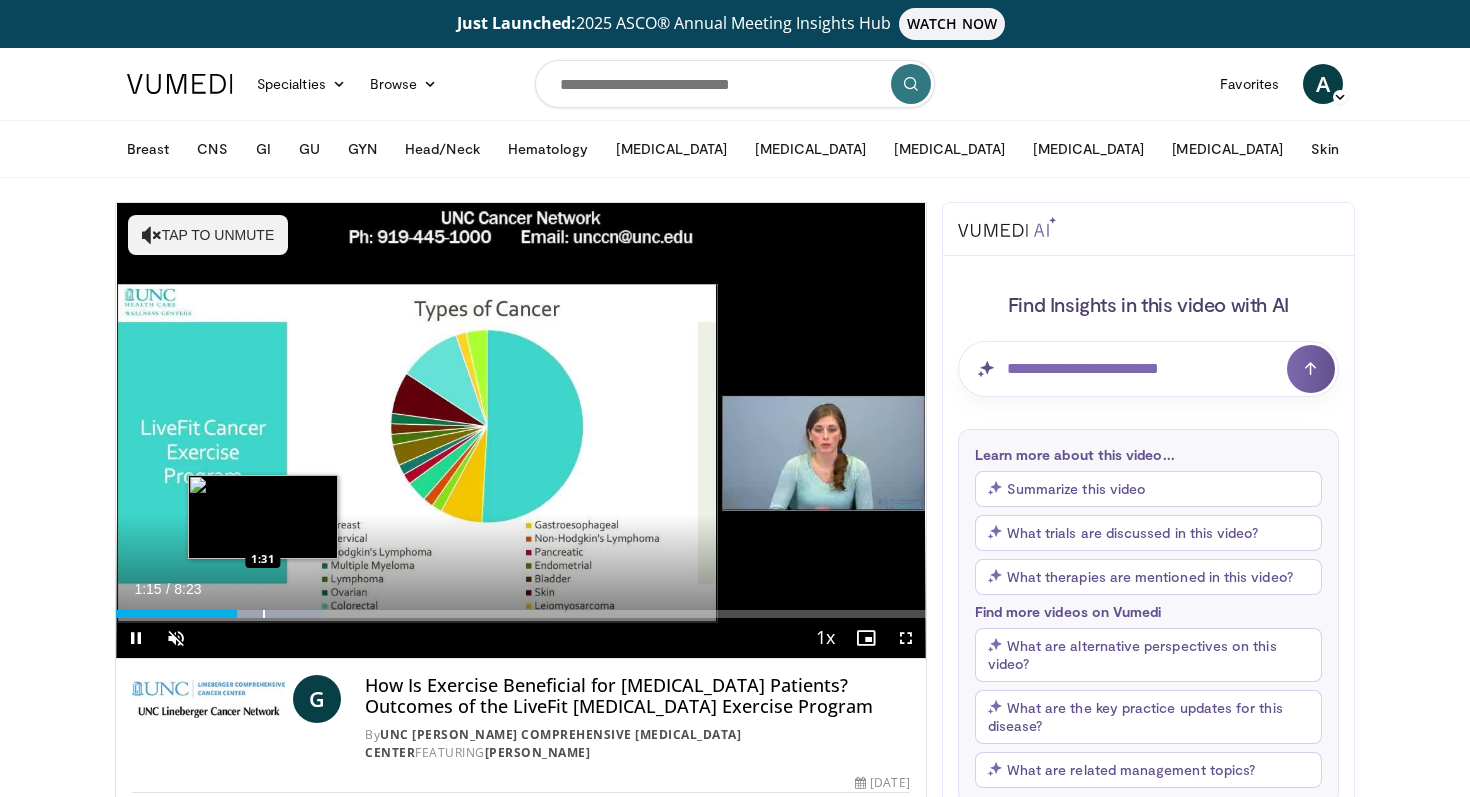 click at bounding box center [264, 614] 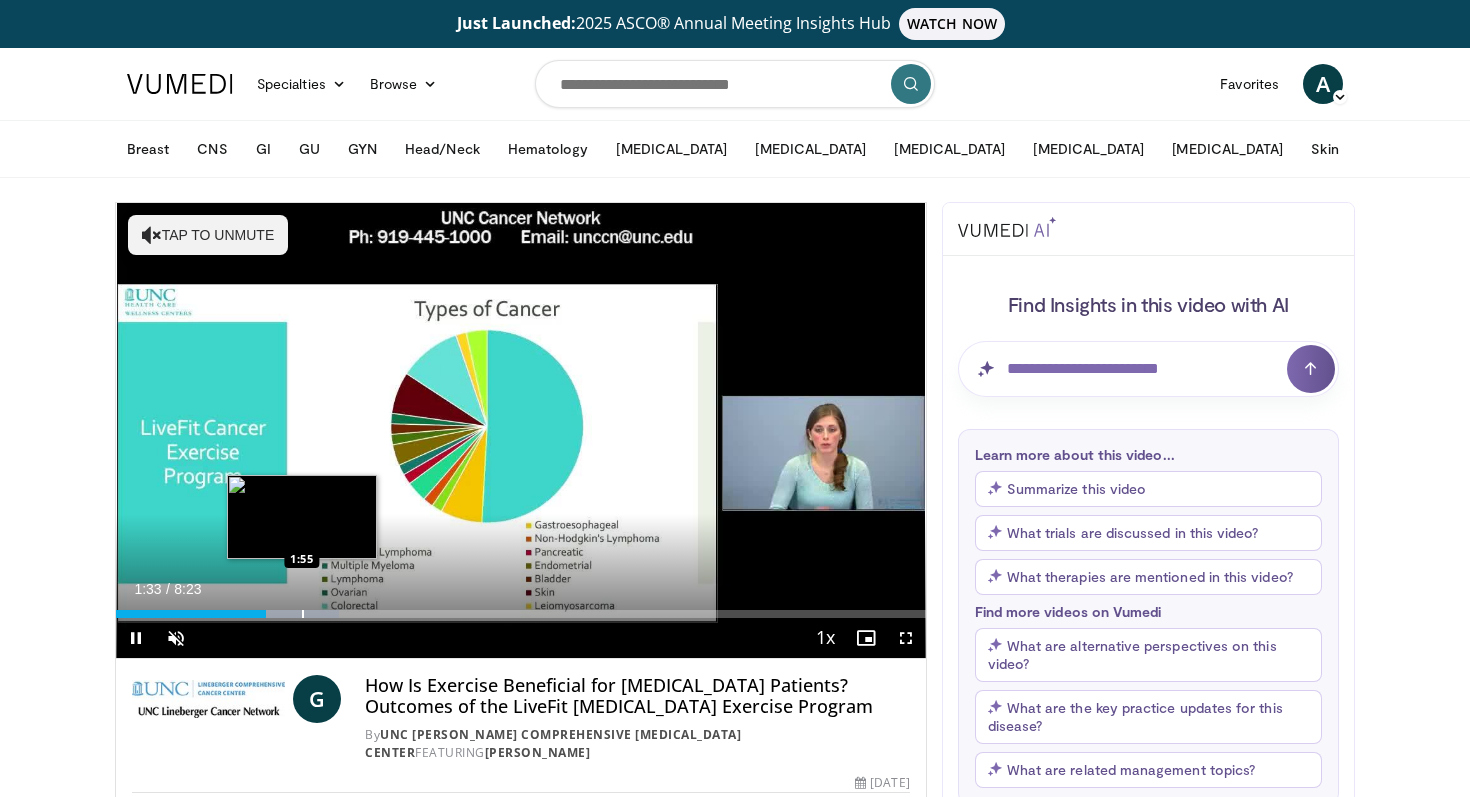 click at bounding box center (303, 614) 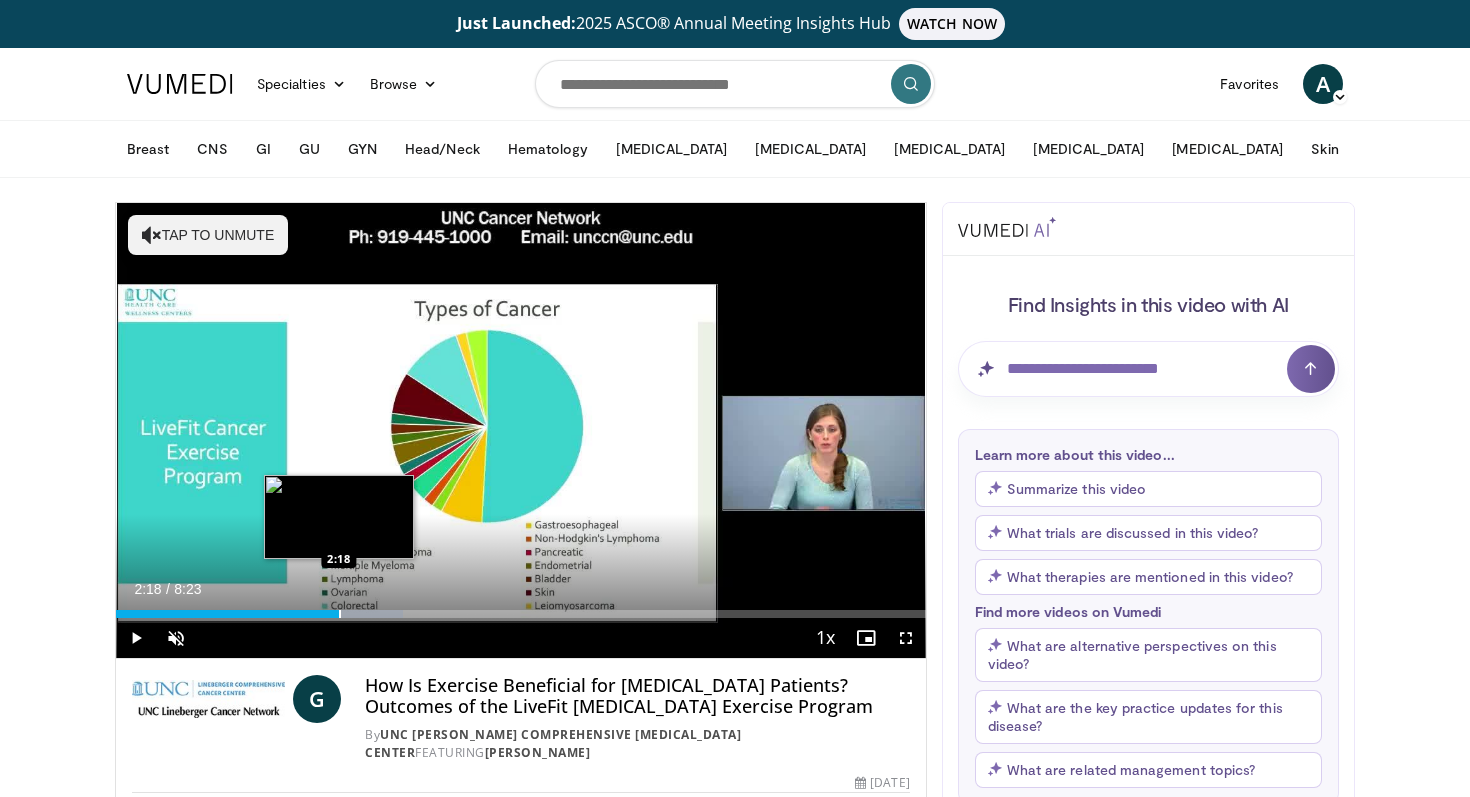 click at bounding box center (340, 614) 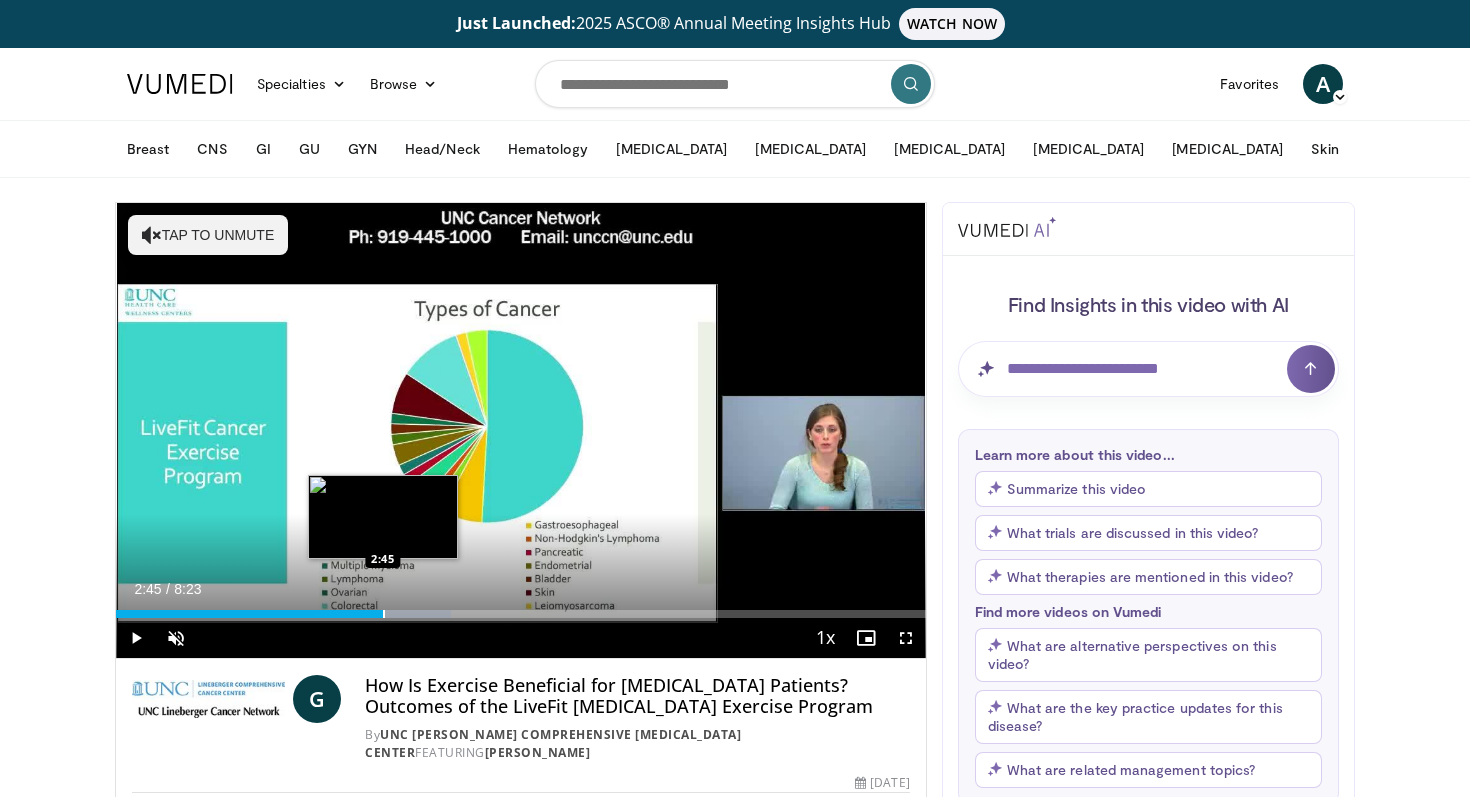 click at bounding box center (384, 614) 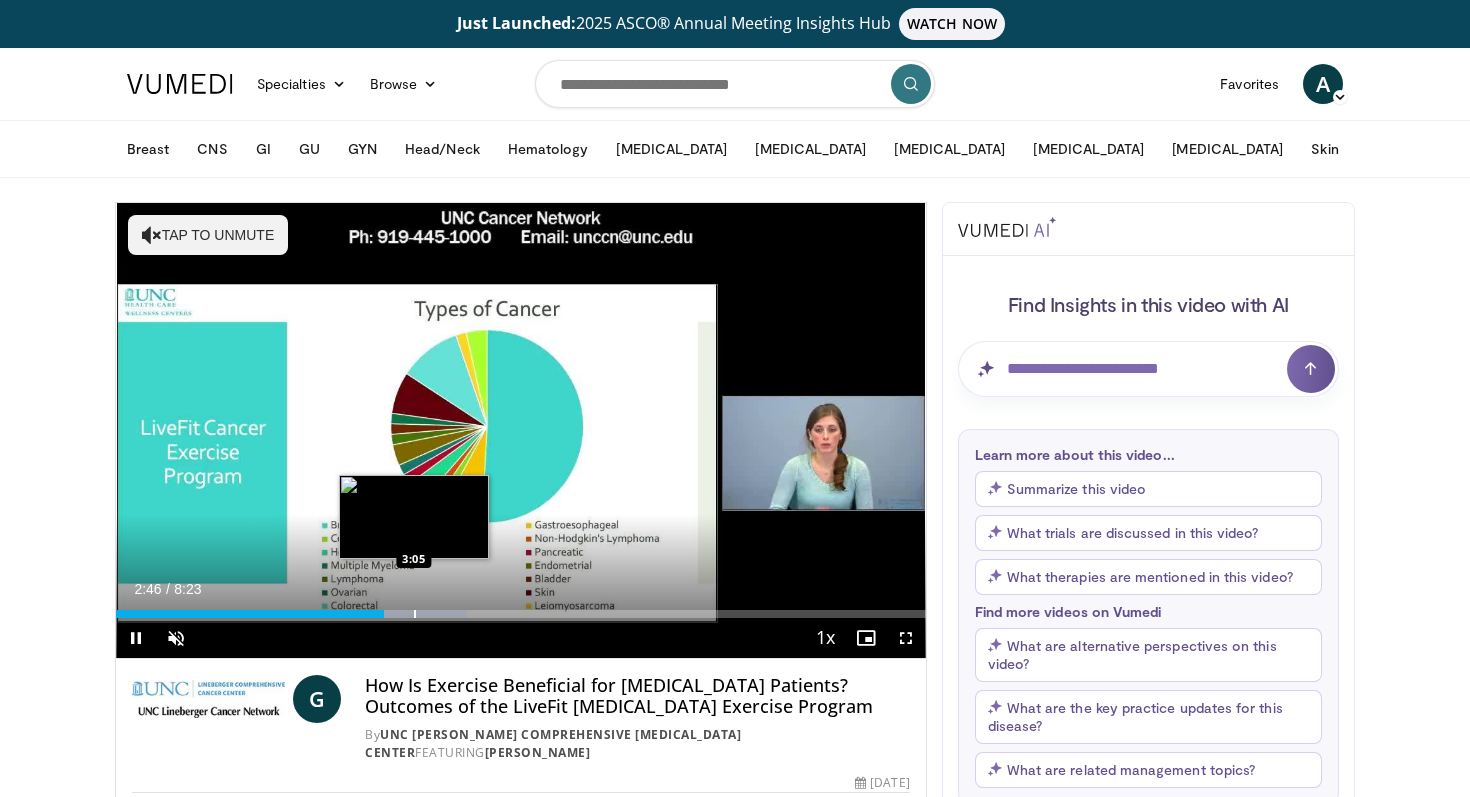 click at bounding box center [415, 614] 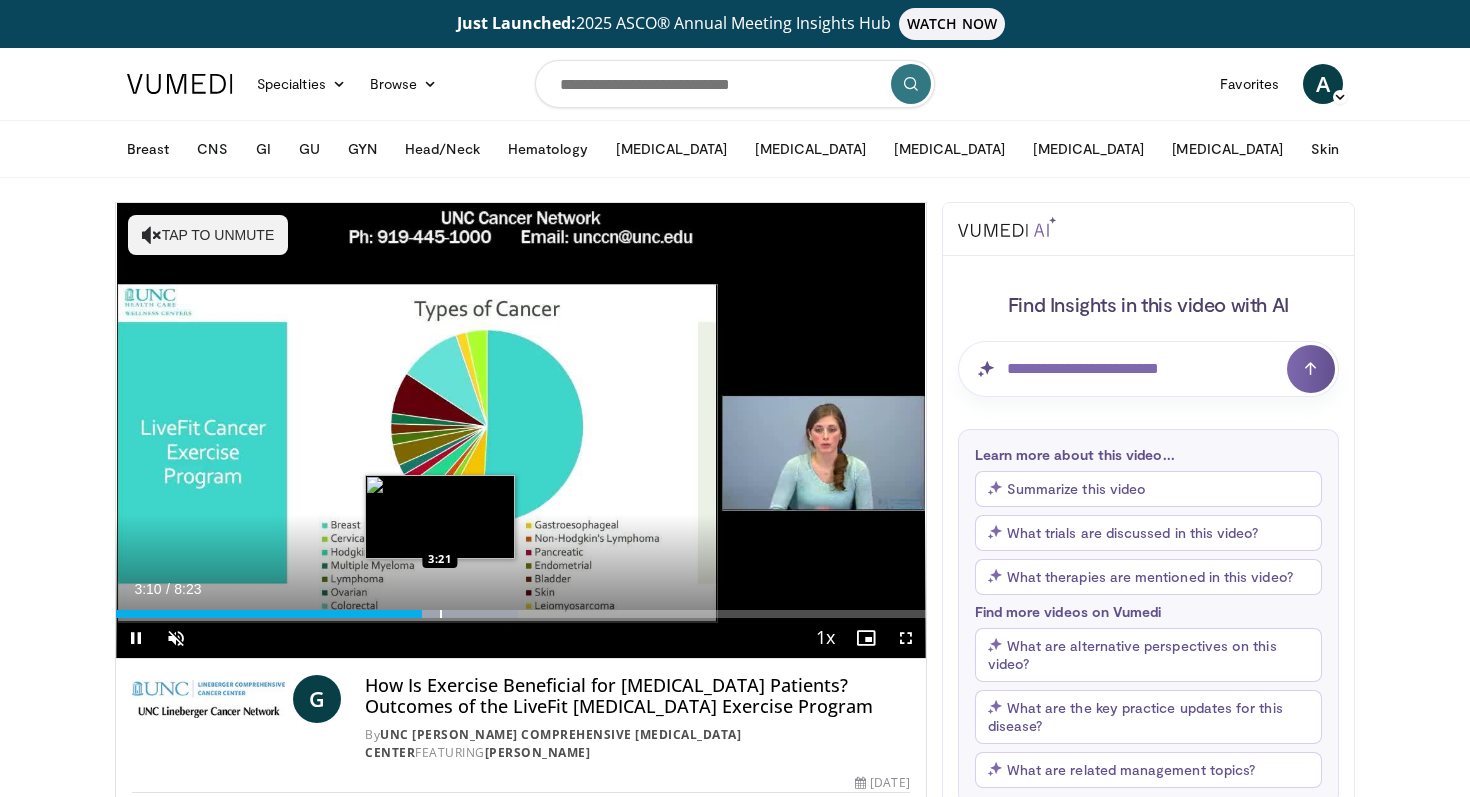 click at bounding box center [441, 614] 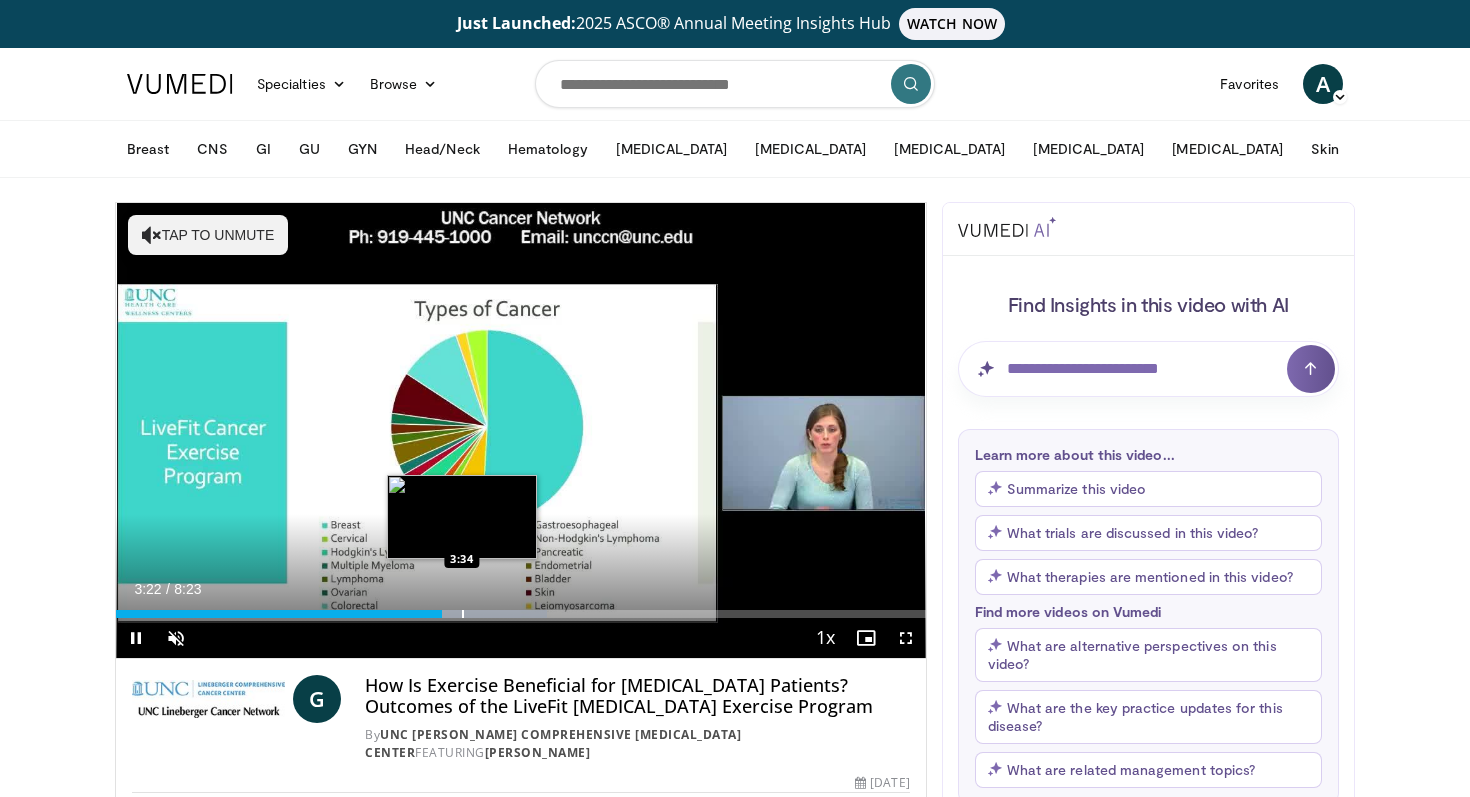 click at bounding box center [463, 614] 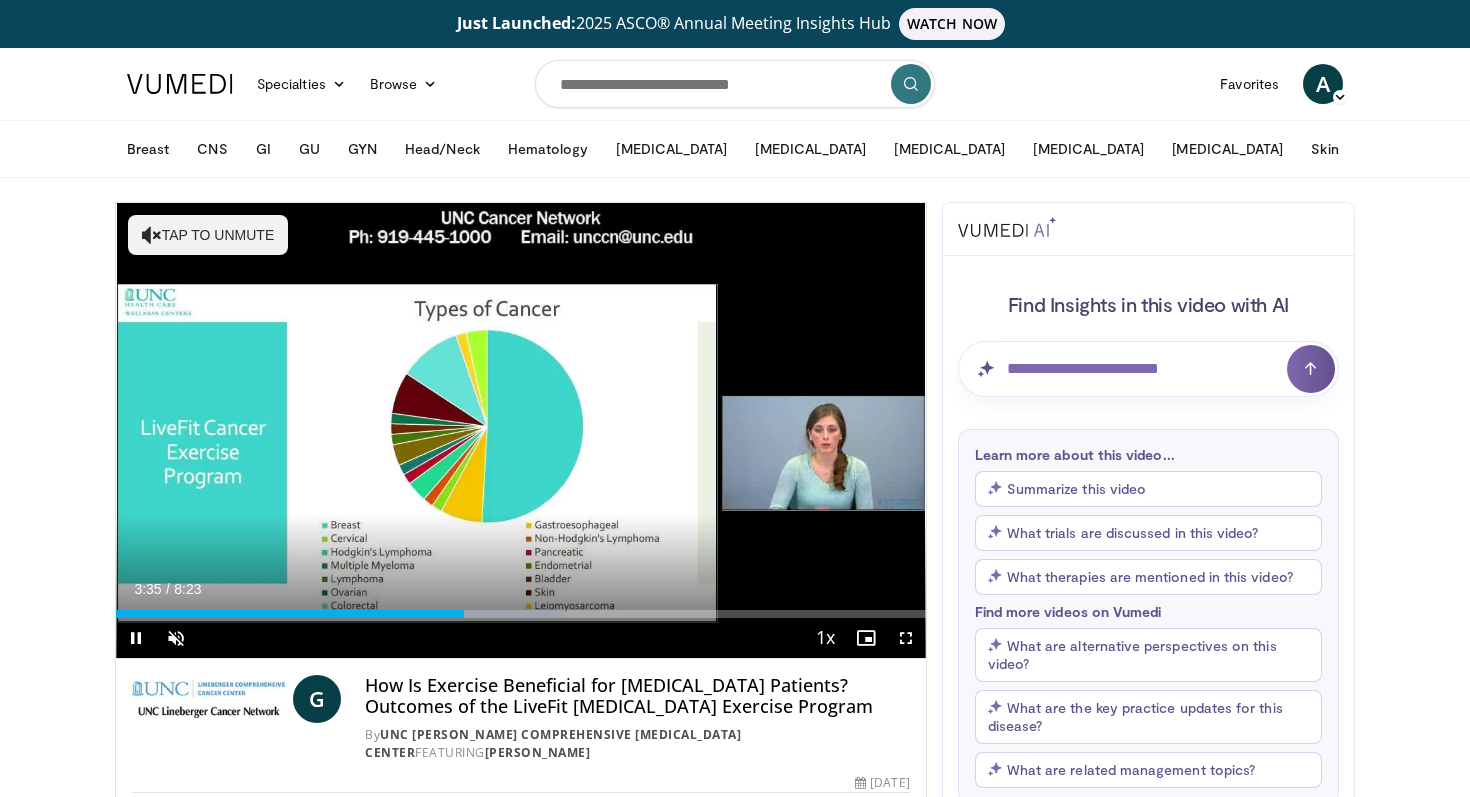 click on "Current Time  3:35 / Duration  8:23 Pause Skip Backward Skip Forward Unmute Loaded :  55.20% 3:35 3:51 Stream Type  LIVE Seek to live, currently behind live LIVE   1x Playback Rate 0.5x 0.75x 1x , selected 1.25x 1.5x 1.75x 2x Chapters Chapters Descriptions descriptions off , selected Captions captions settings , opens captions settings dialog captions off , selected Audio Track en (Main) , selected Fullscreen Enable picture-in-picture mode" at bounding box center (521, 638) 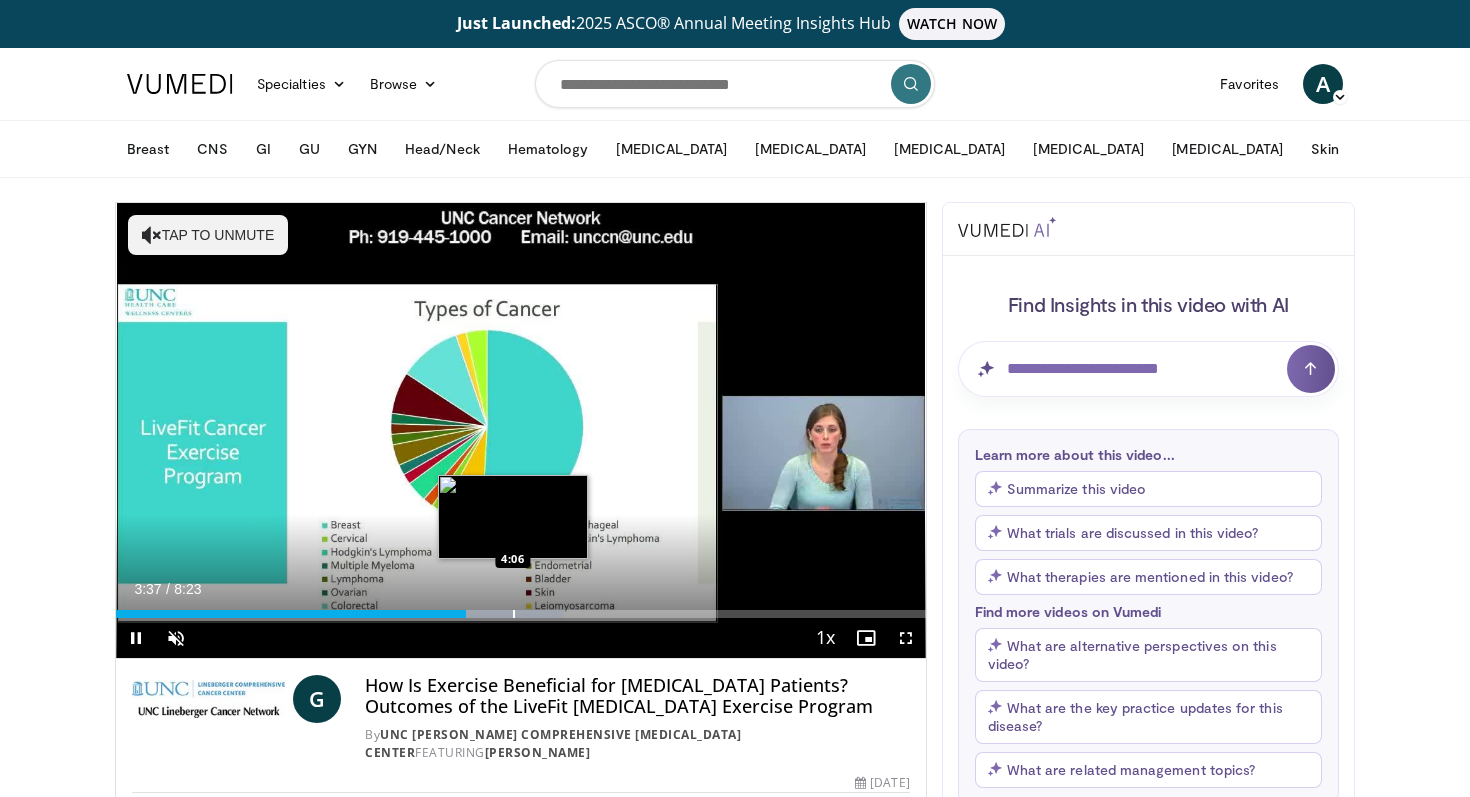 click at bounding box center (514, 614) 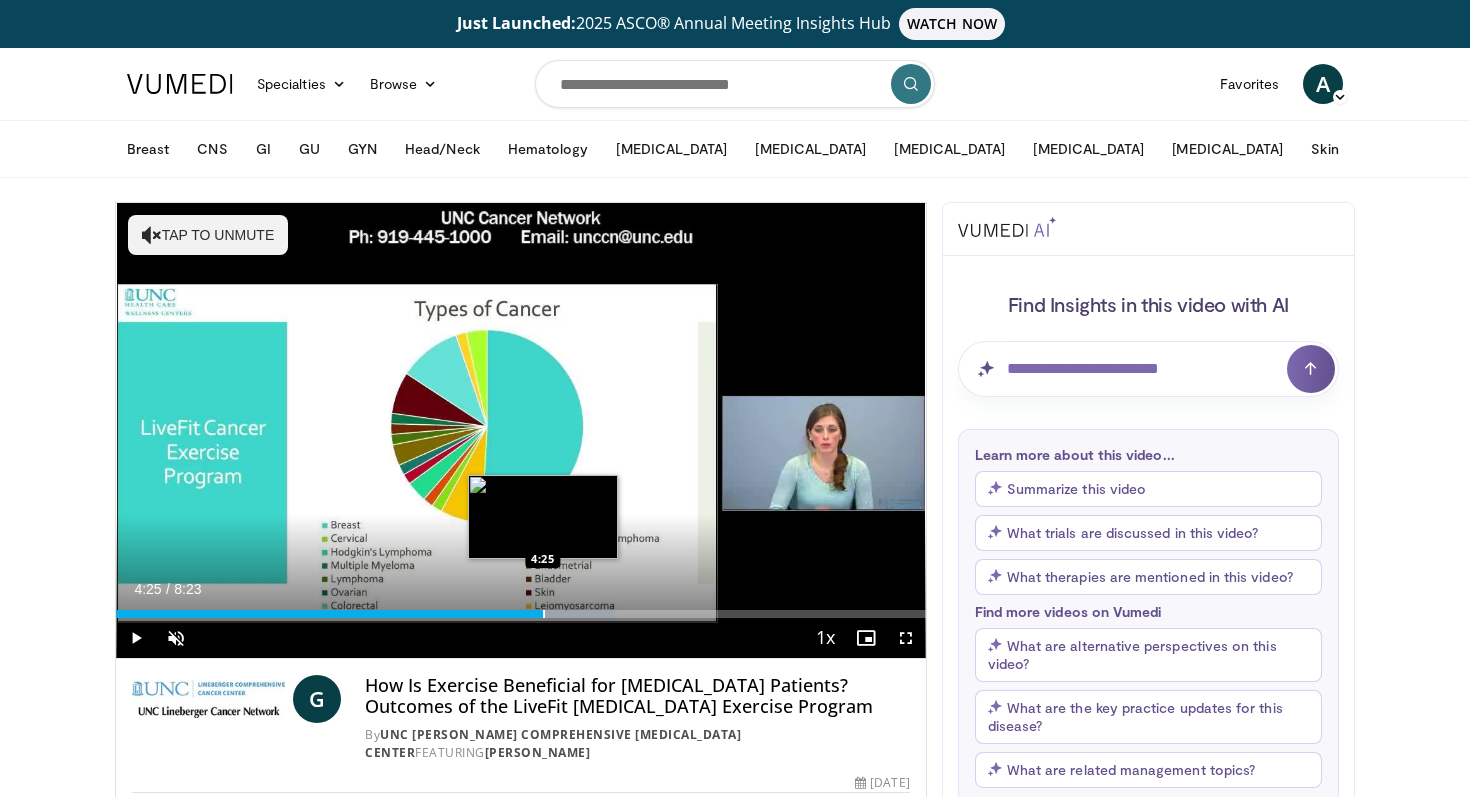 click at bounding box center (544, 614) 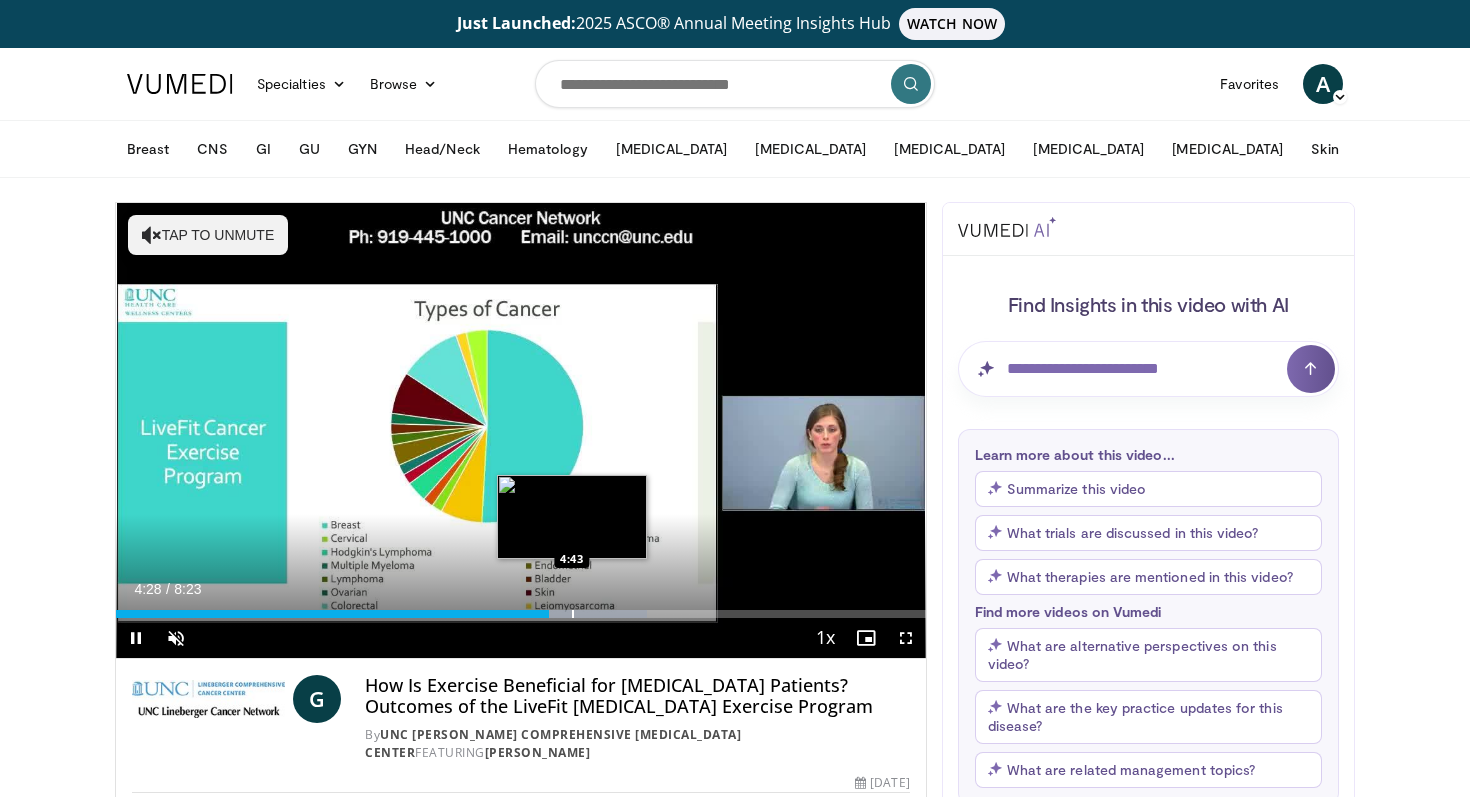 click at bounding box center [573, 614] 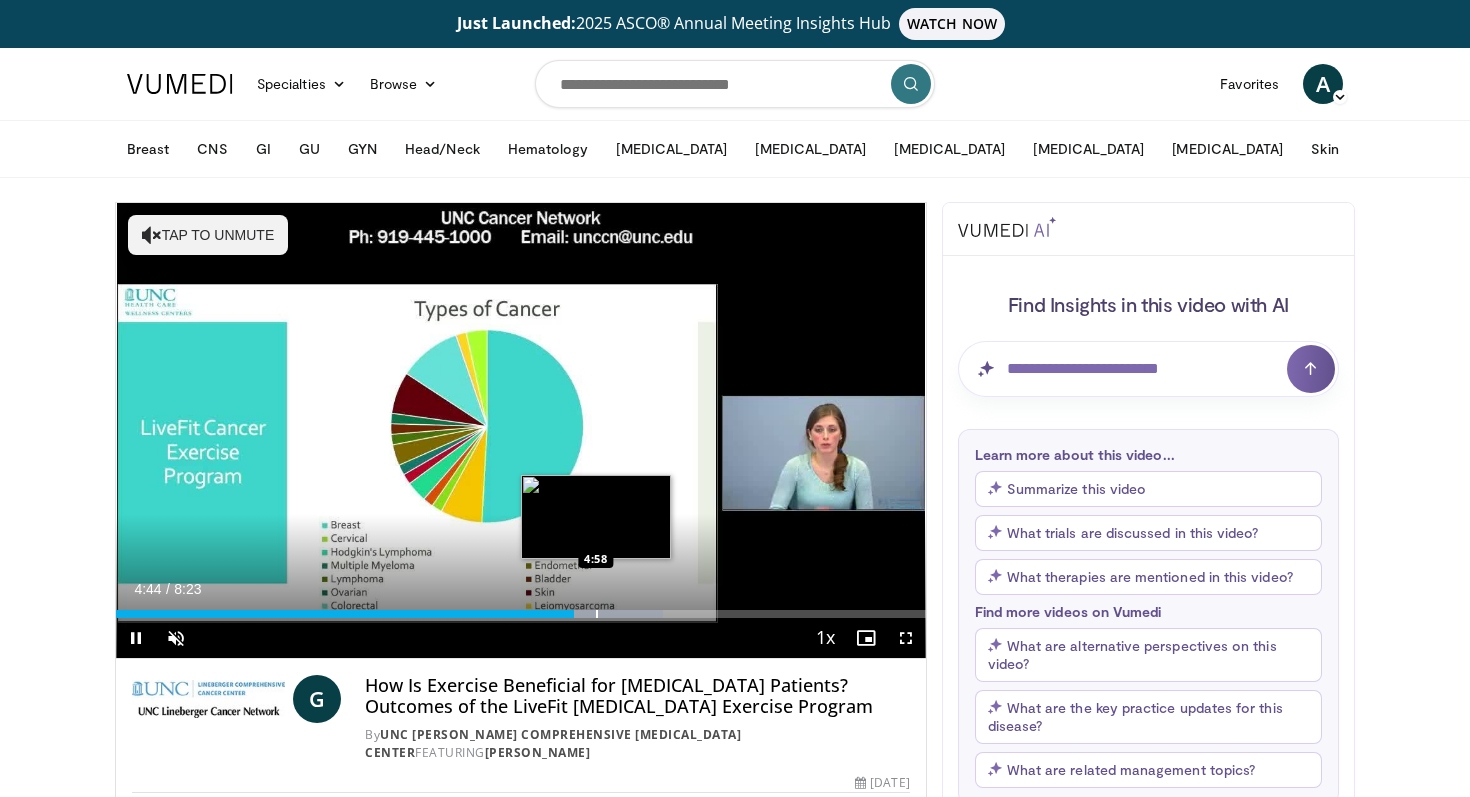 click at bounding box center (597, 614) 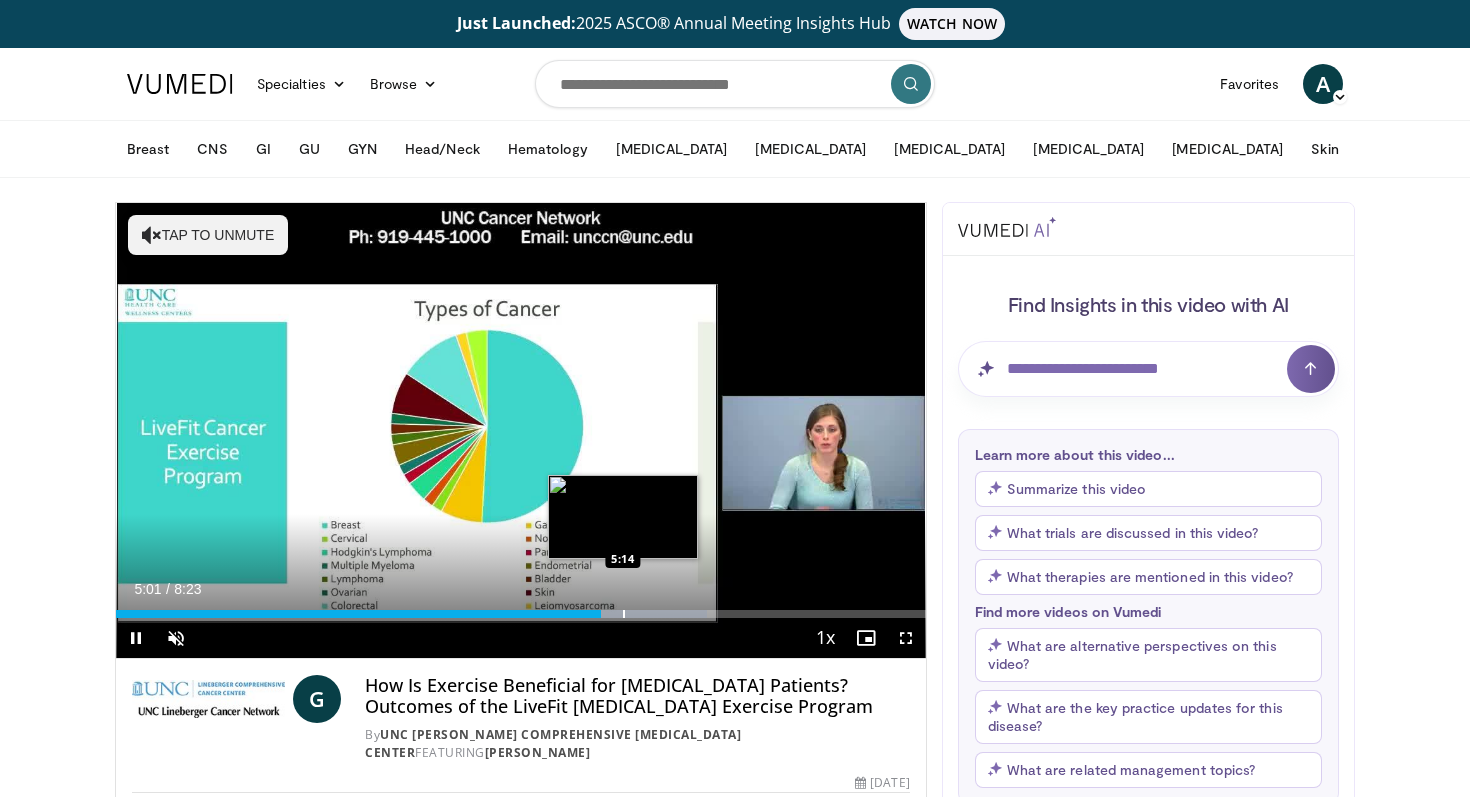 click at bounding box center (624, 614) 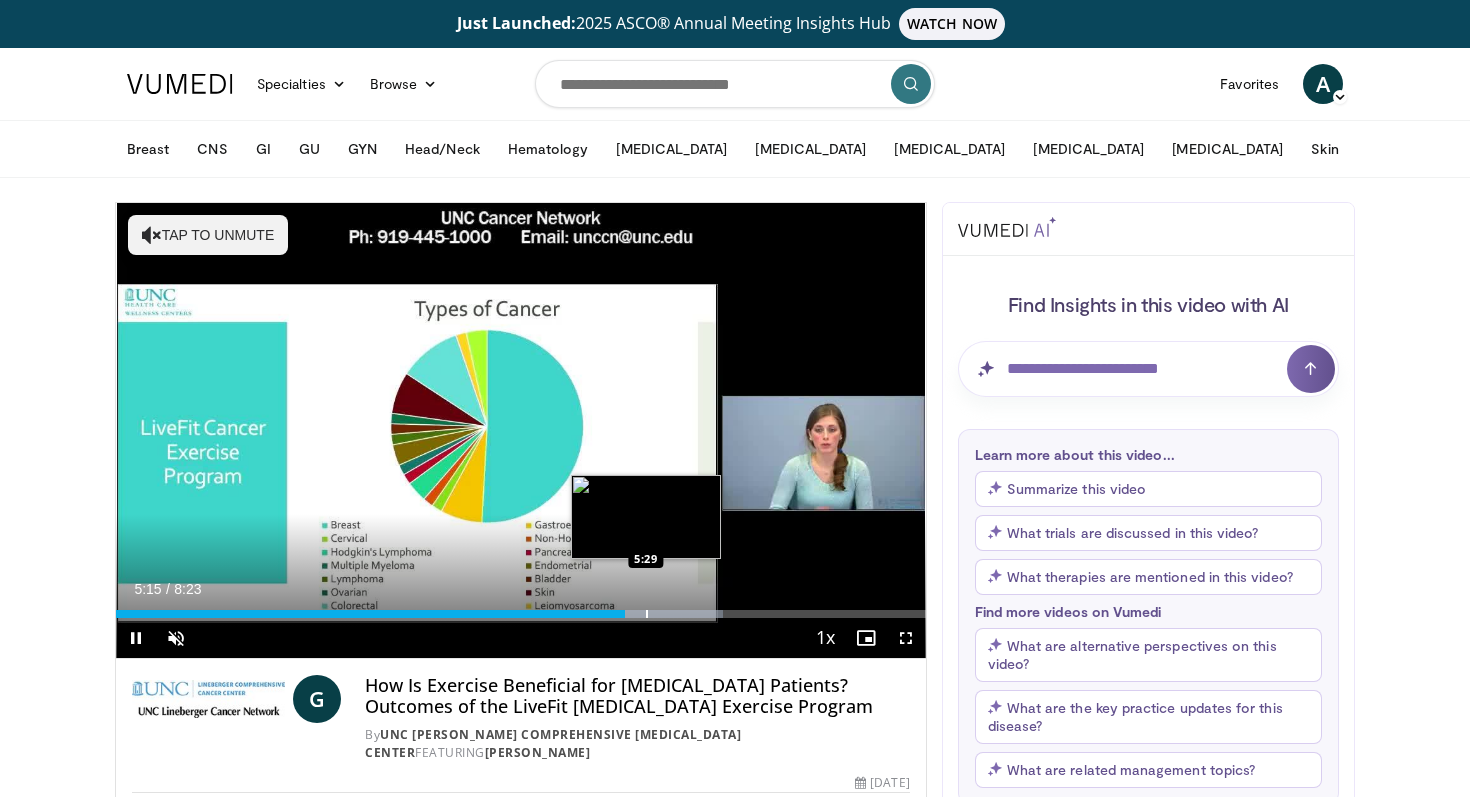 click at bounding box center [647, 614] 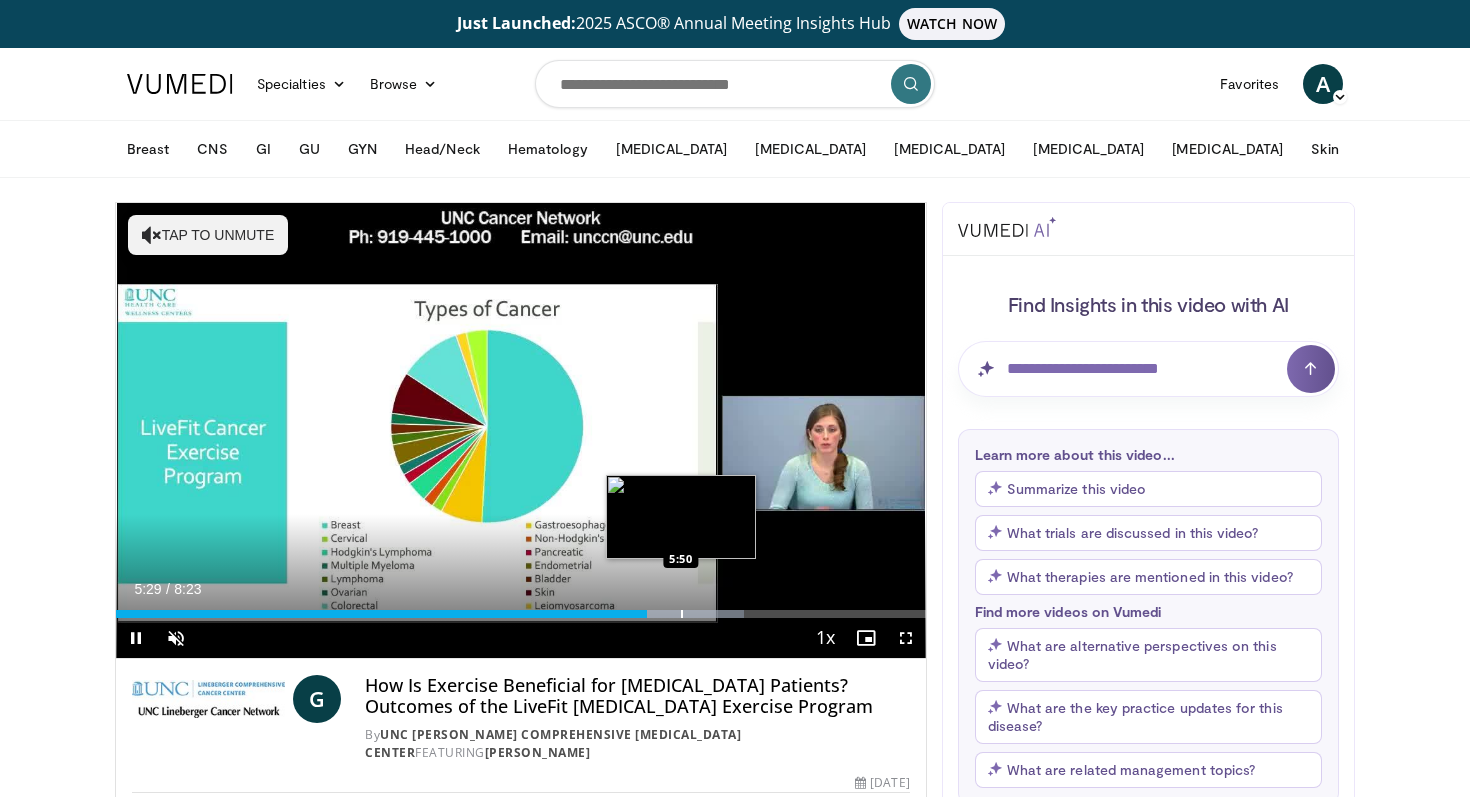 click at bounding box center (682, 614) 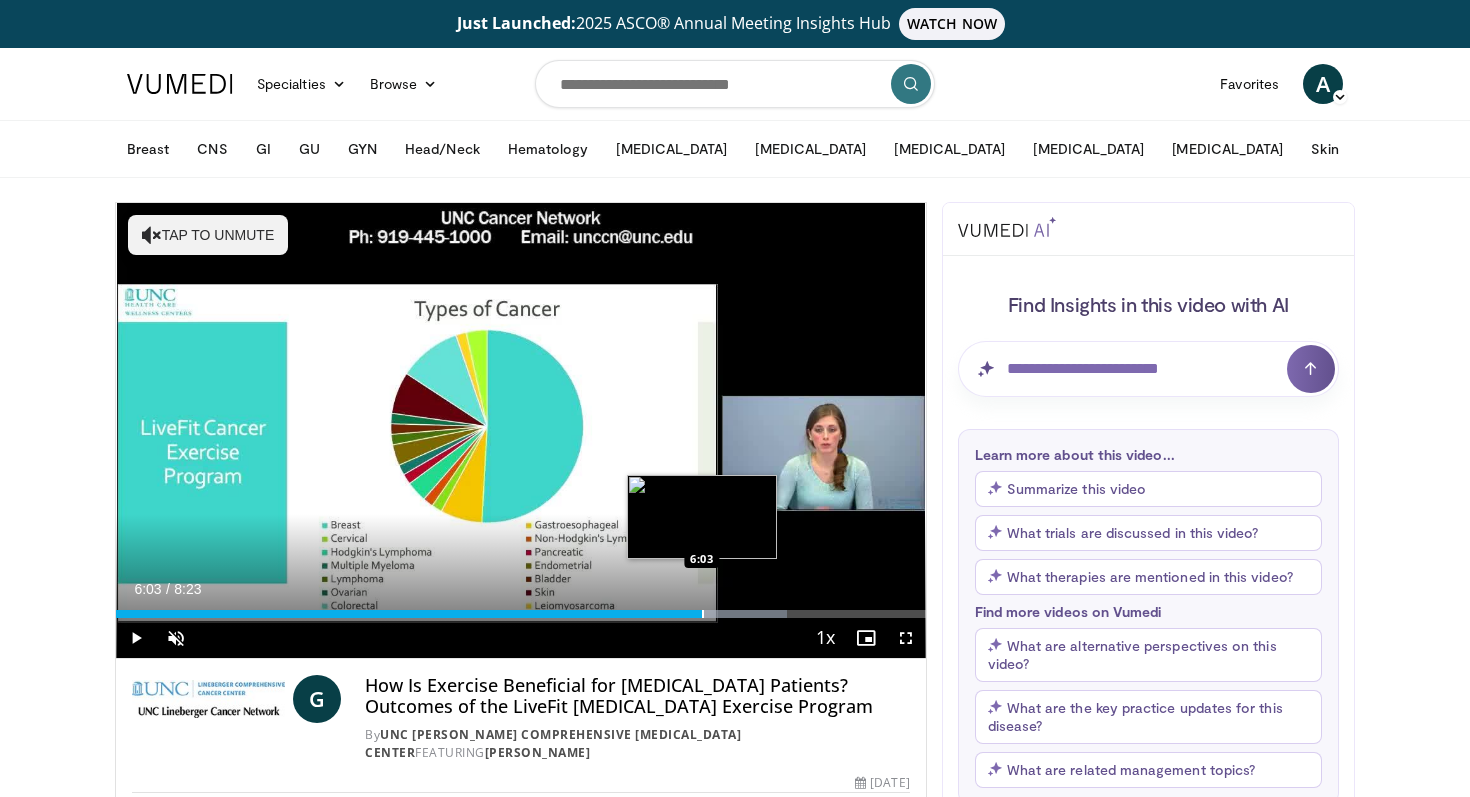 click at bounding box center (703, 614) 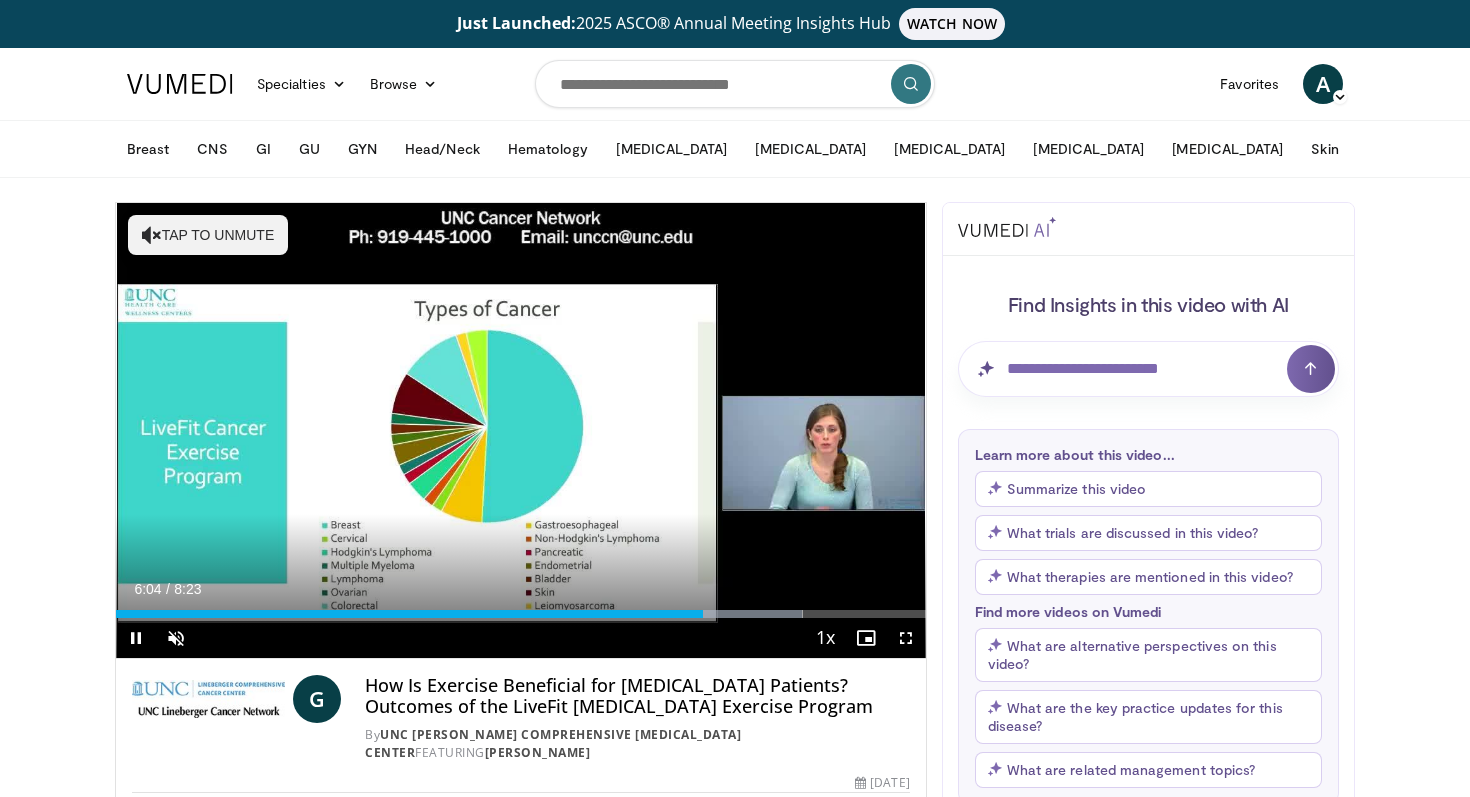 click on "Current Time  6:04 / Duration  8:23 Pause Skip Backward Skip Forward Unmute Loaded :  84.79% 6:04 6:16 Stream Type  LIVE Seek to live, currently behind live LIVE   1x Playback Rate 0.5x 0.75x 1x , selected 1.25x 1.5x 1.75x 2x Chapters Chapters Descriptions descriptions off , selected Captions captions settings , opens captions settings dialog captions off , selected Audio Track en (Main) , selected Fullscreen Enable picture-in-picture mode" at bounding box center [521, 638] 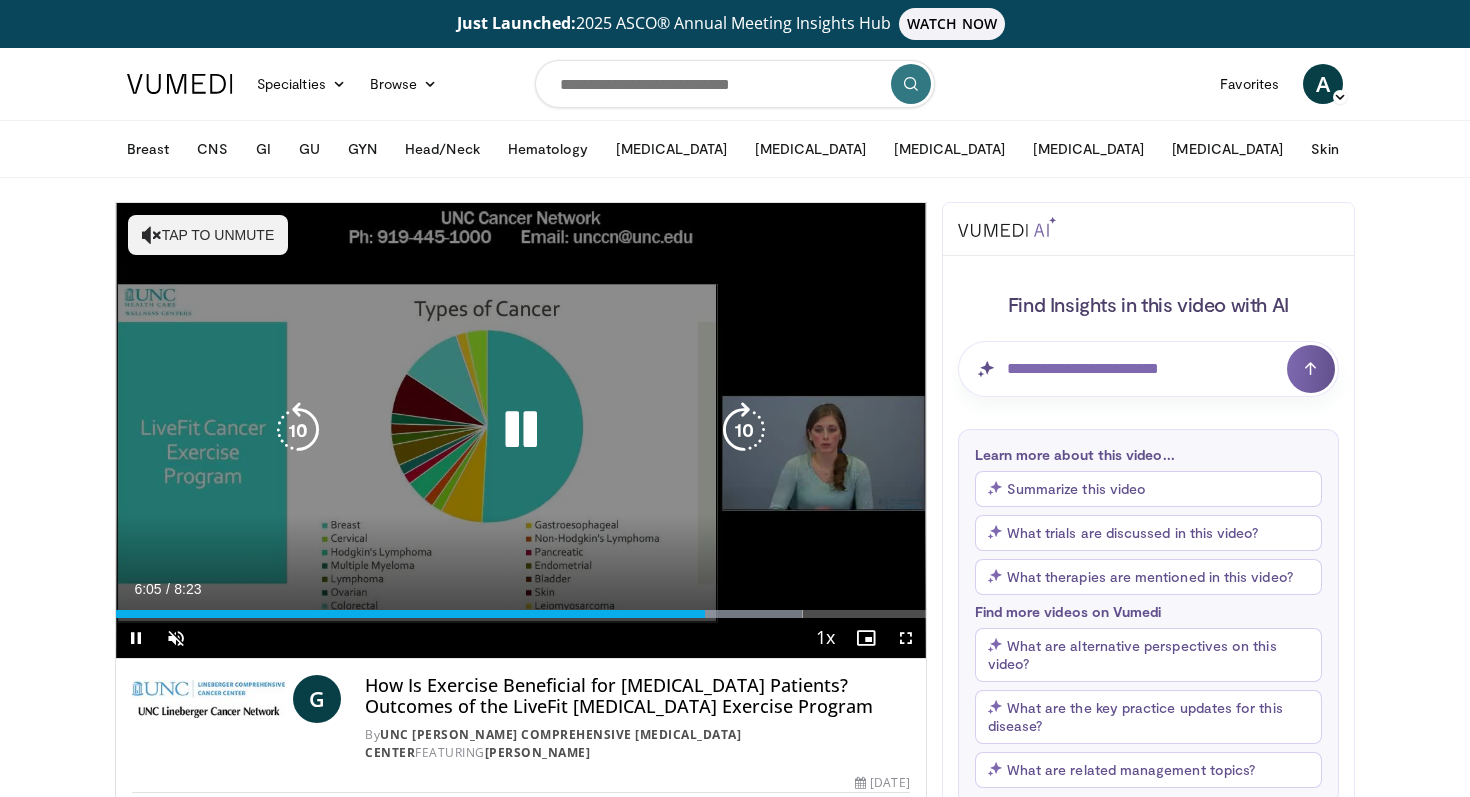 click on "Loaded :  84.79% 6:05 6:16" at bounding box center [521, 614] 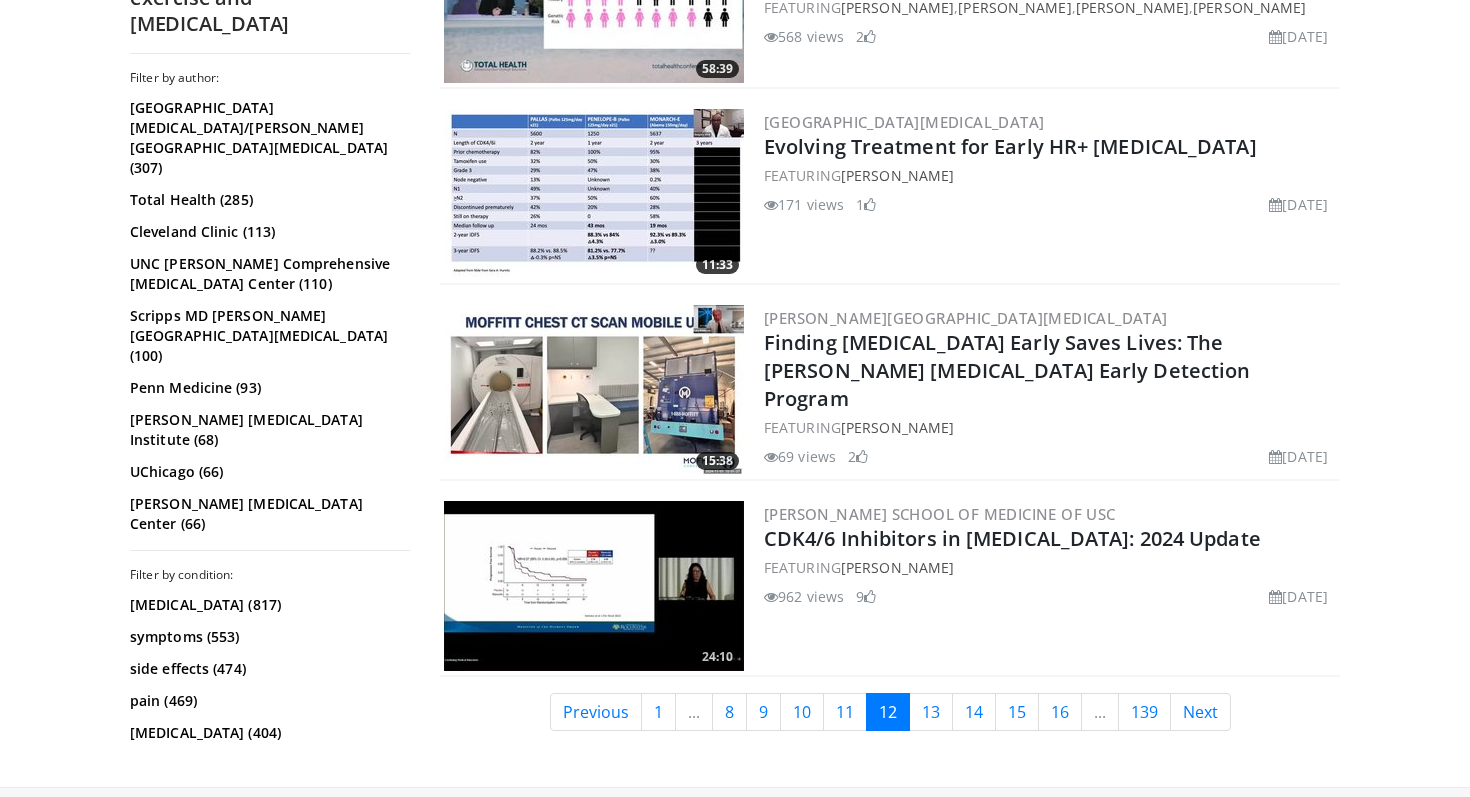 scroll, scrollTop: 4824, scrollLeft: 0, axis: vertical 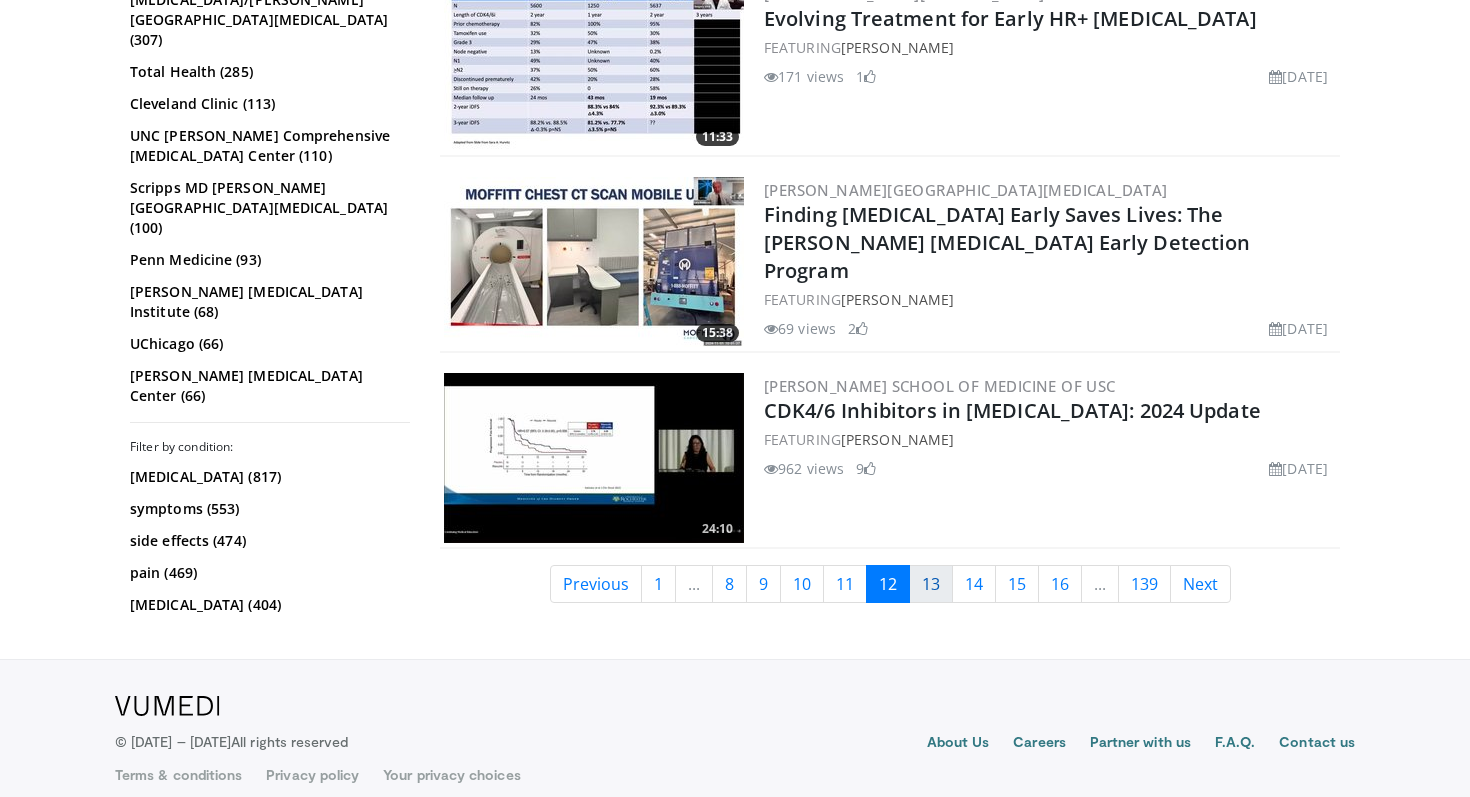 click on "13" at bounding box center [931, 584] 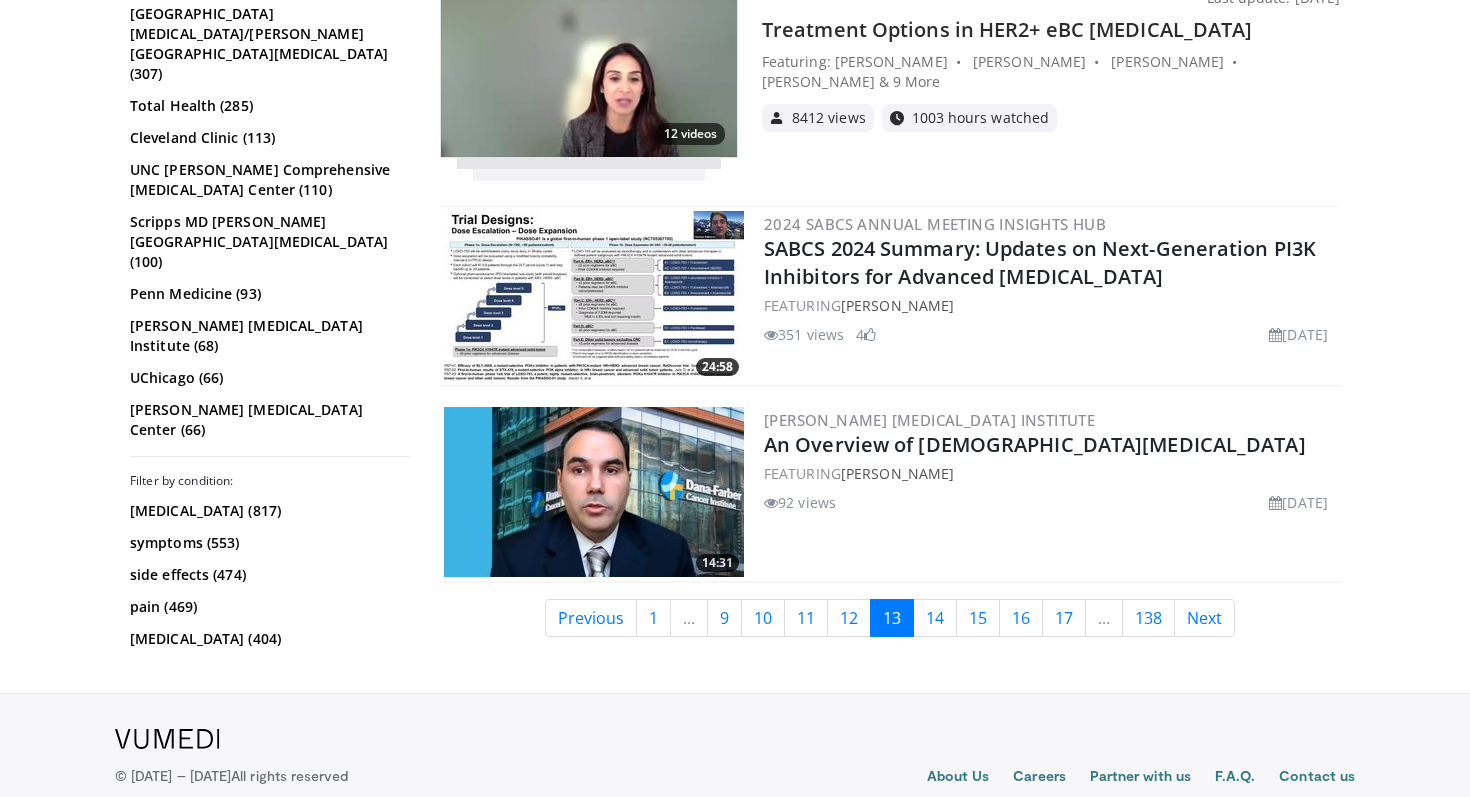 scroll, scrollTop: 4813, scrollLeft: 0, axis: vertical 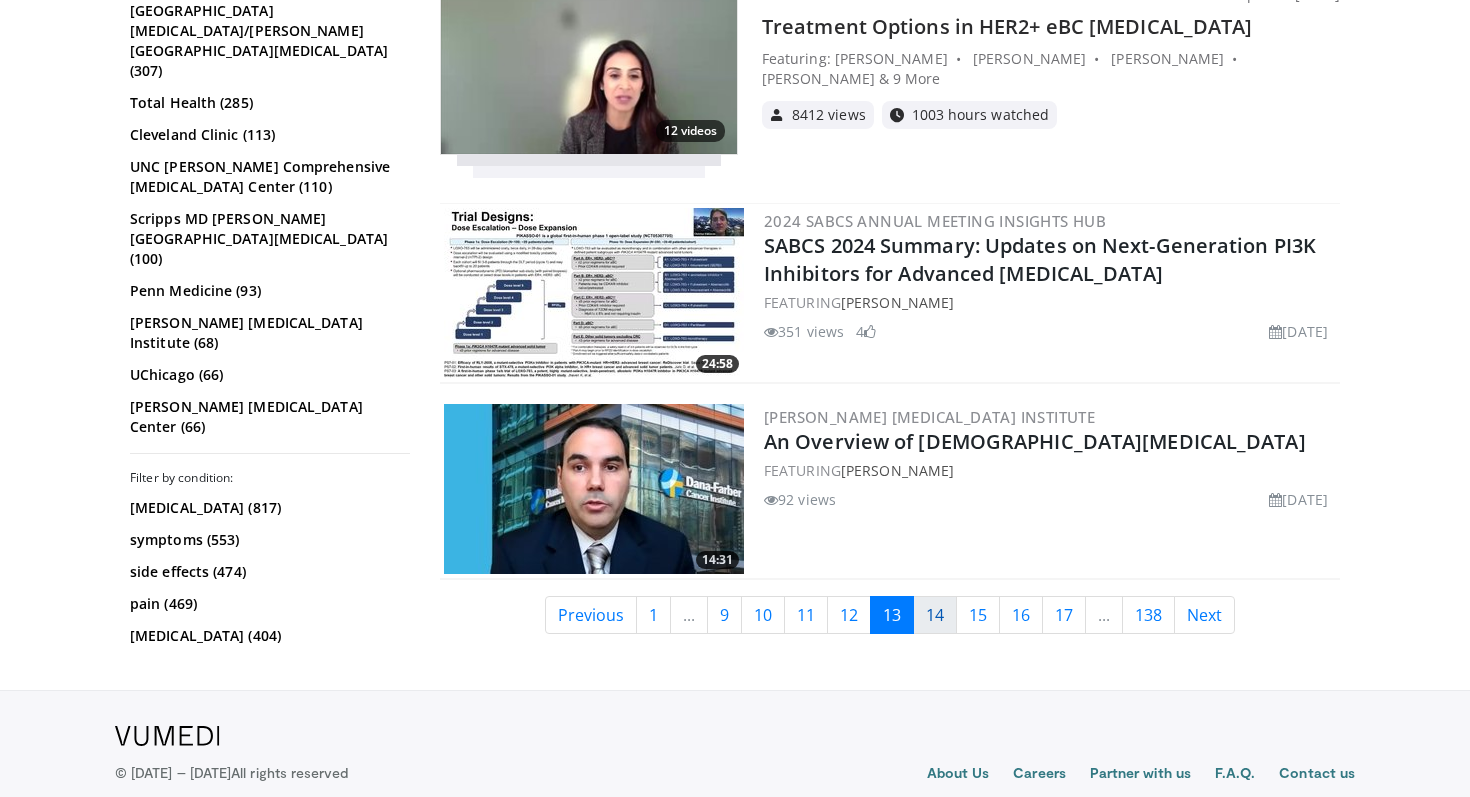 click on "14" at bounding box center (935, 615) 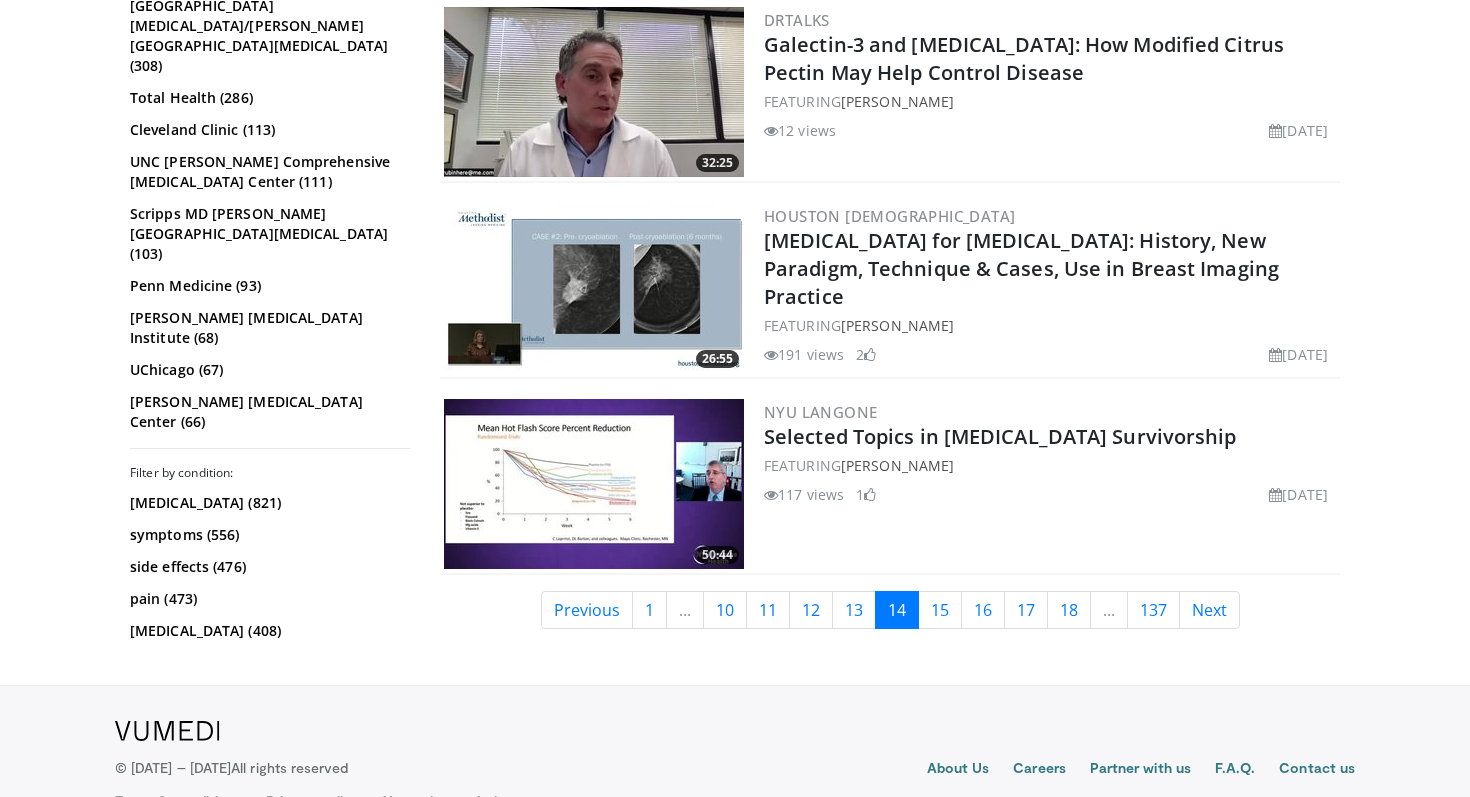 scroll, scrollTop: 4843, scrollLeft: 0, axis: vertical 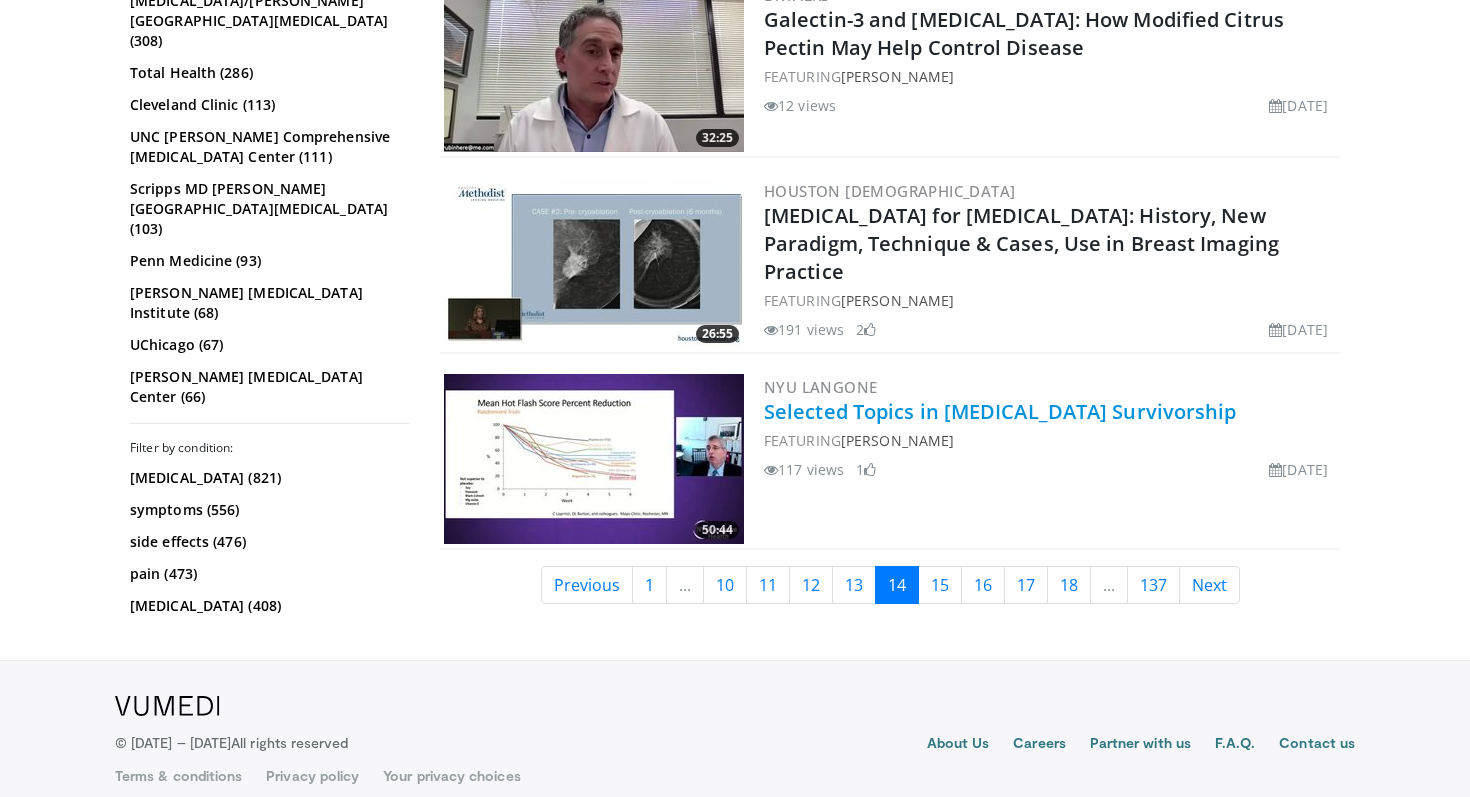 click on "Selected Topics in [MEDICAL_DATA] Survivorship" at bounding box center (1000, 411) 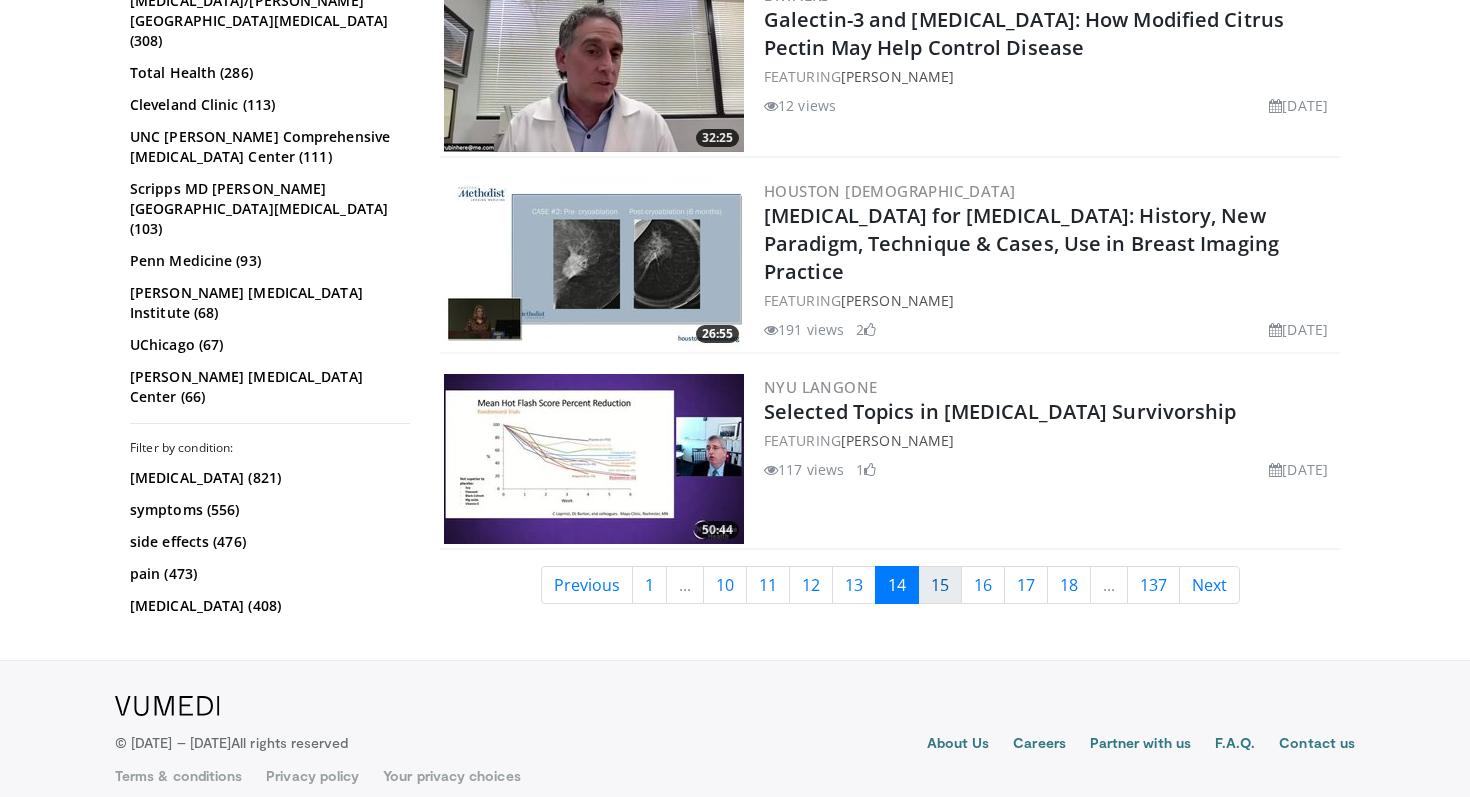 click on "15" at bounding box center [940, 585] 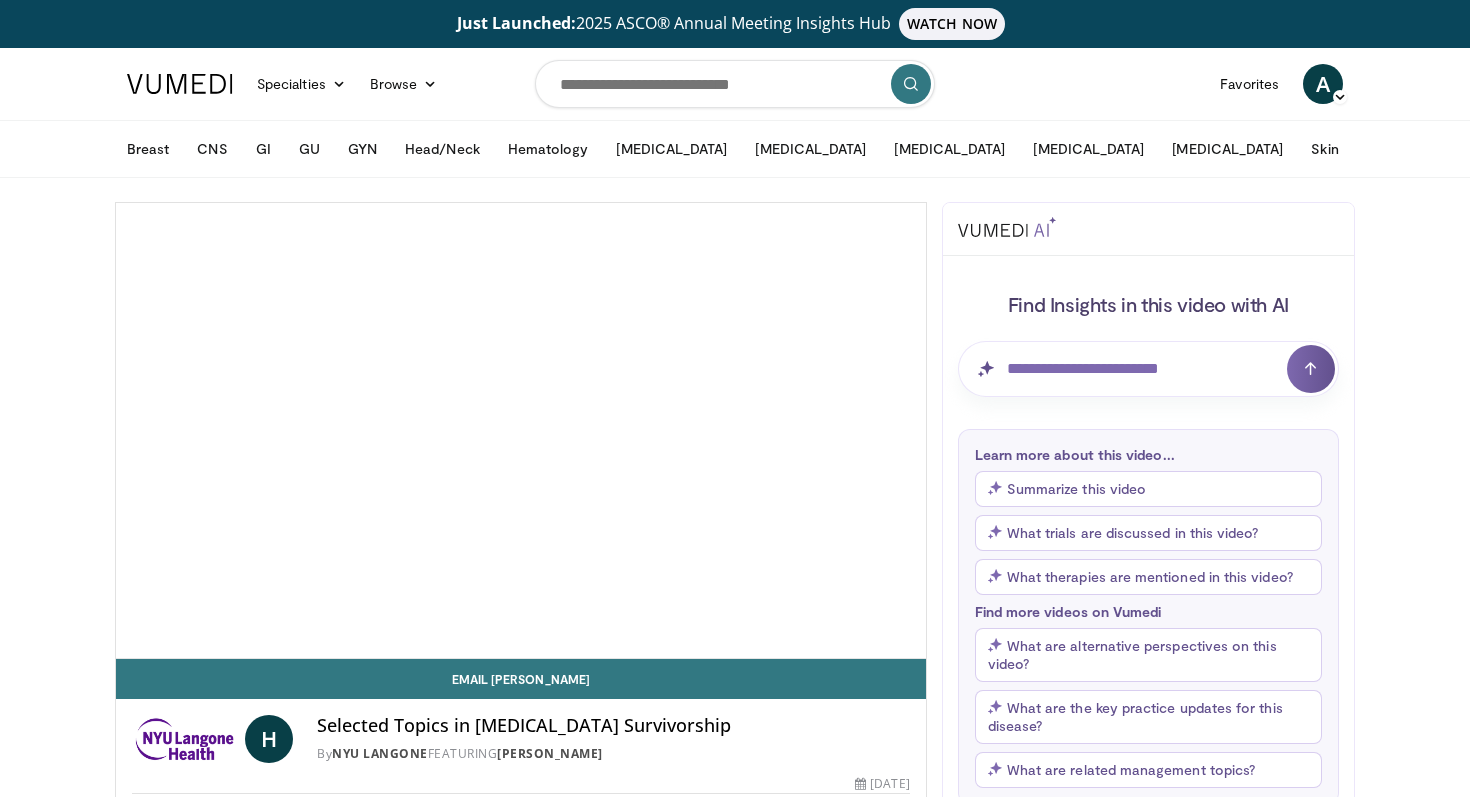 scroll, scrollTop: 0, scrollLeft: 0, axis: both 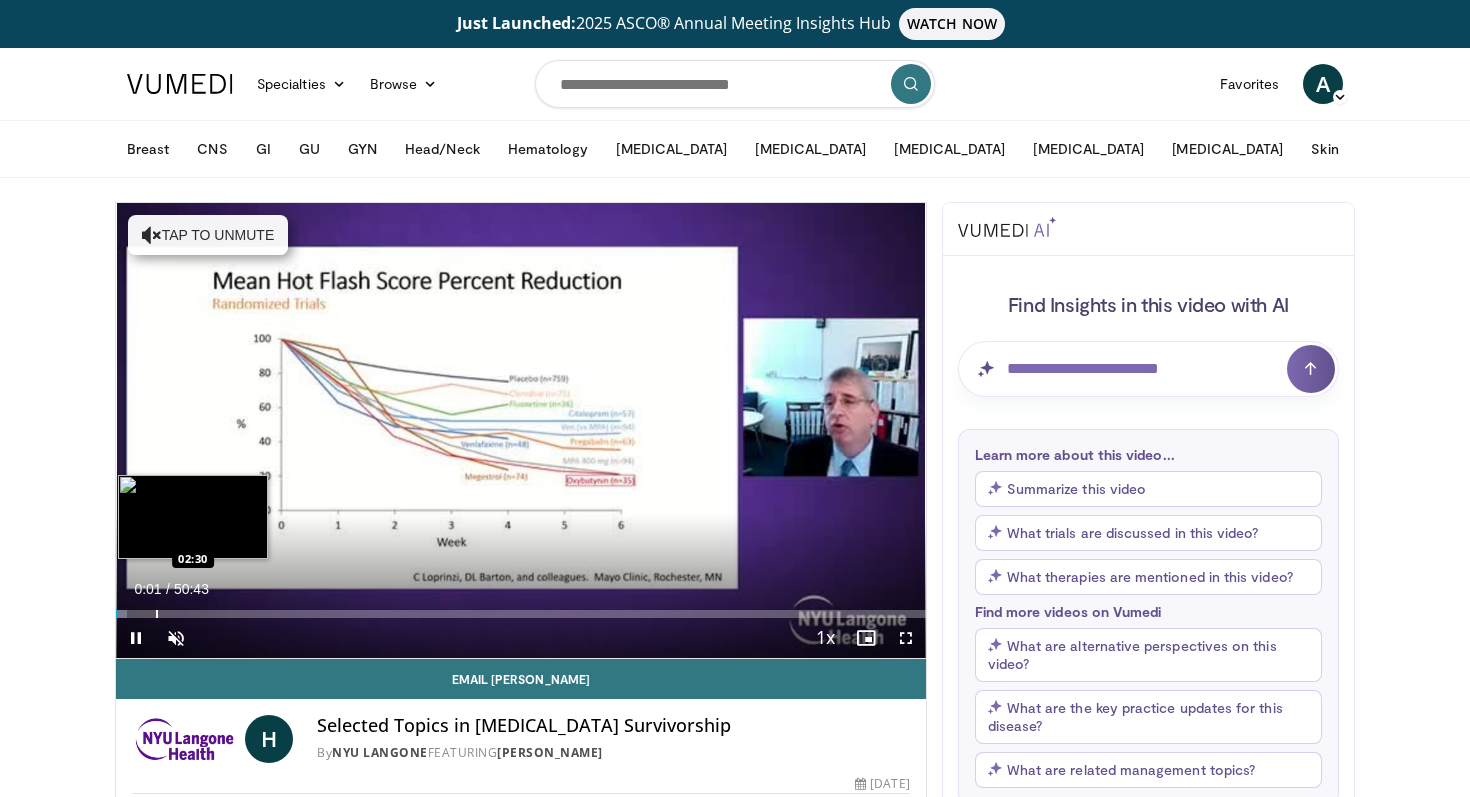 click at bounding box center (157, 614) 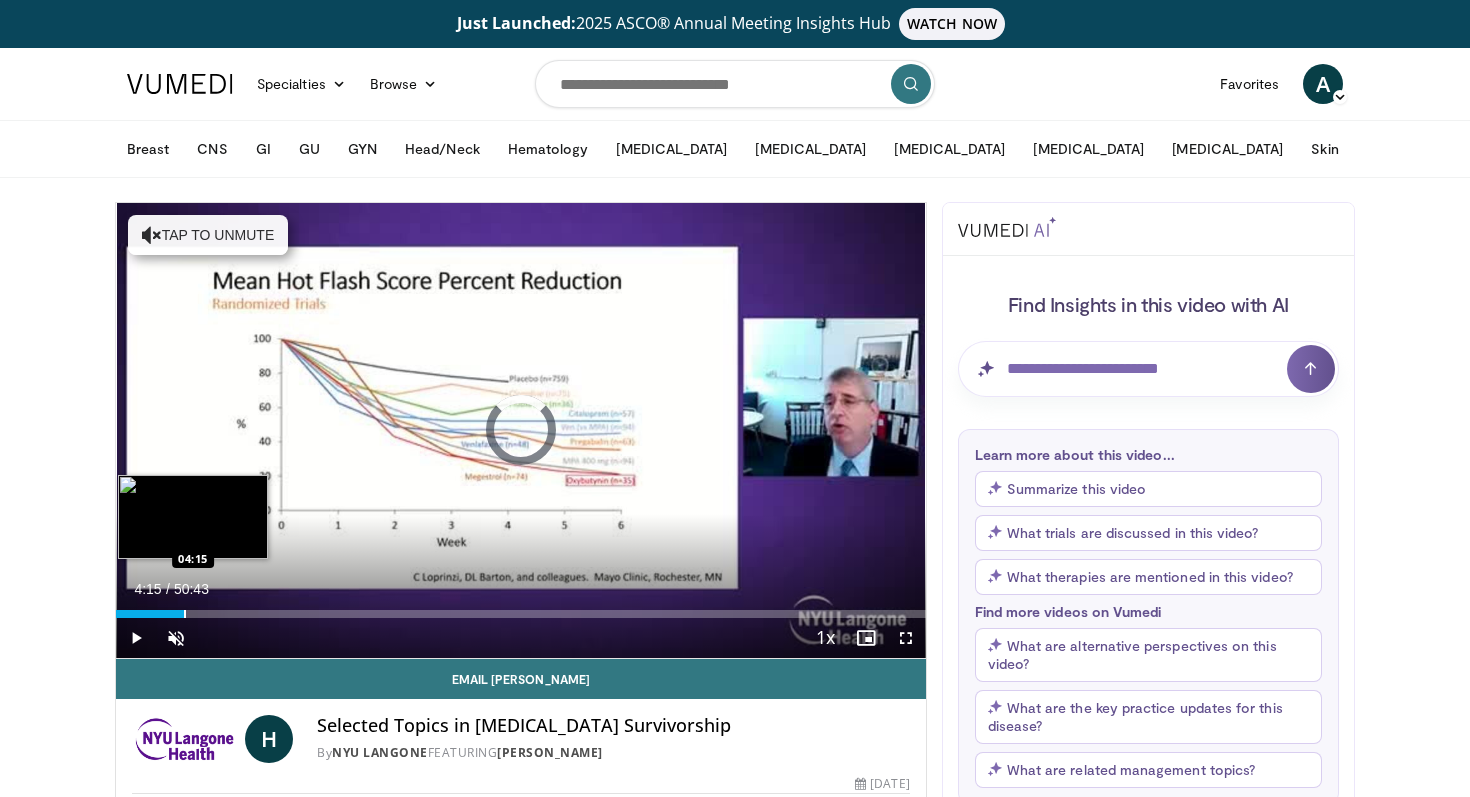 click at bounding box center [185, 614] 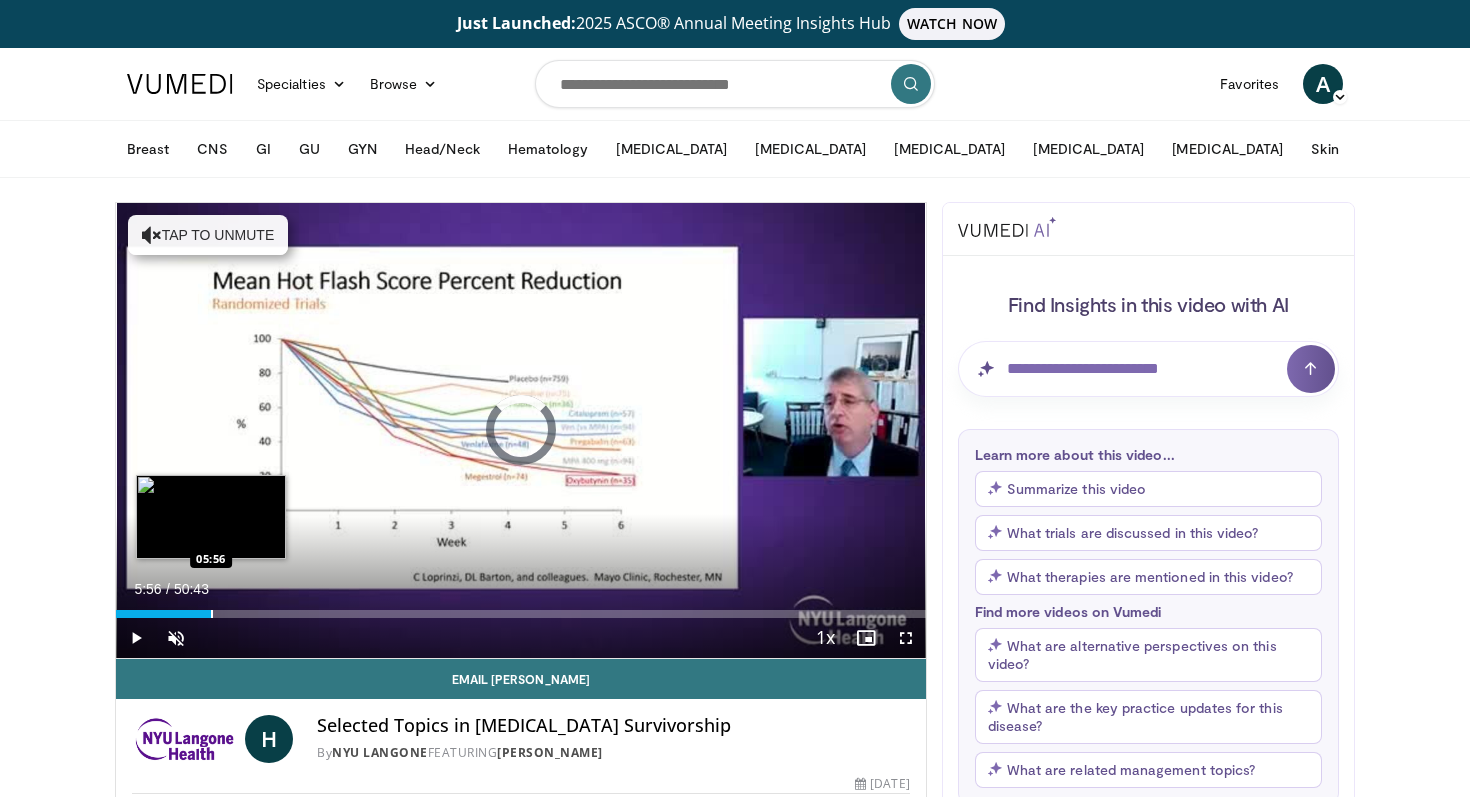 click at bounding box center (212, 614) 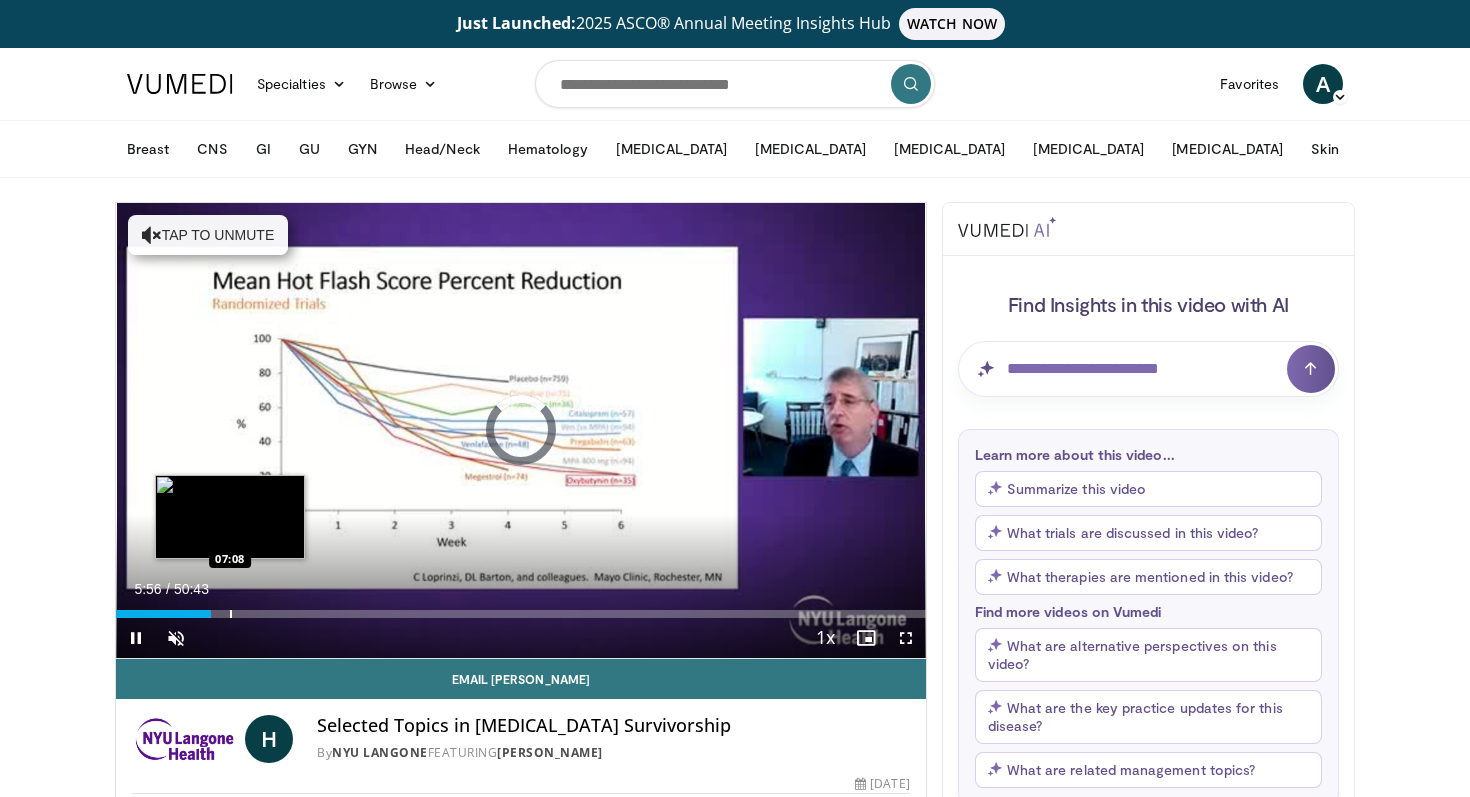 click at bounding box center (231, 614) 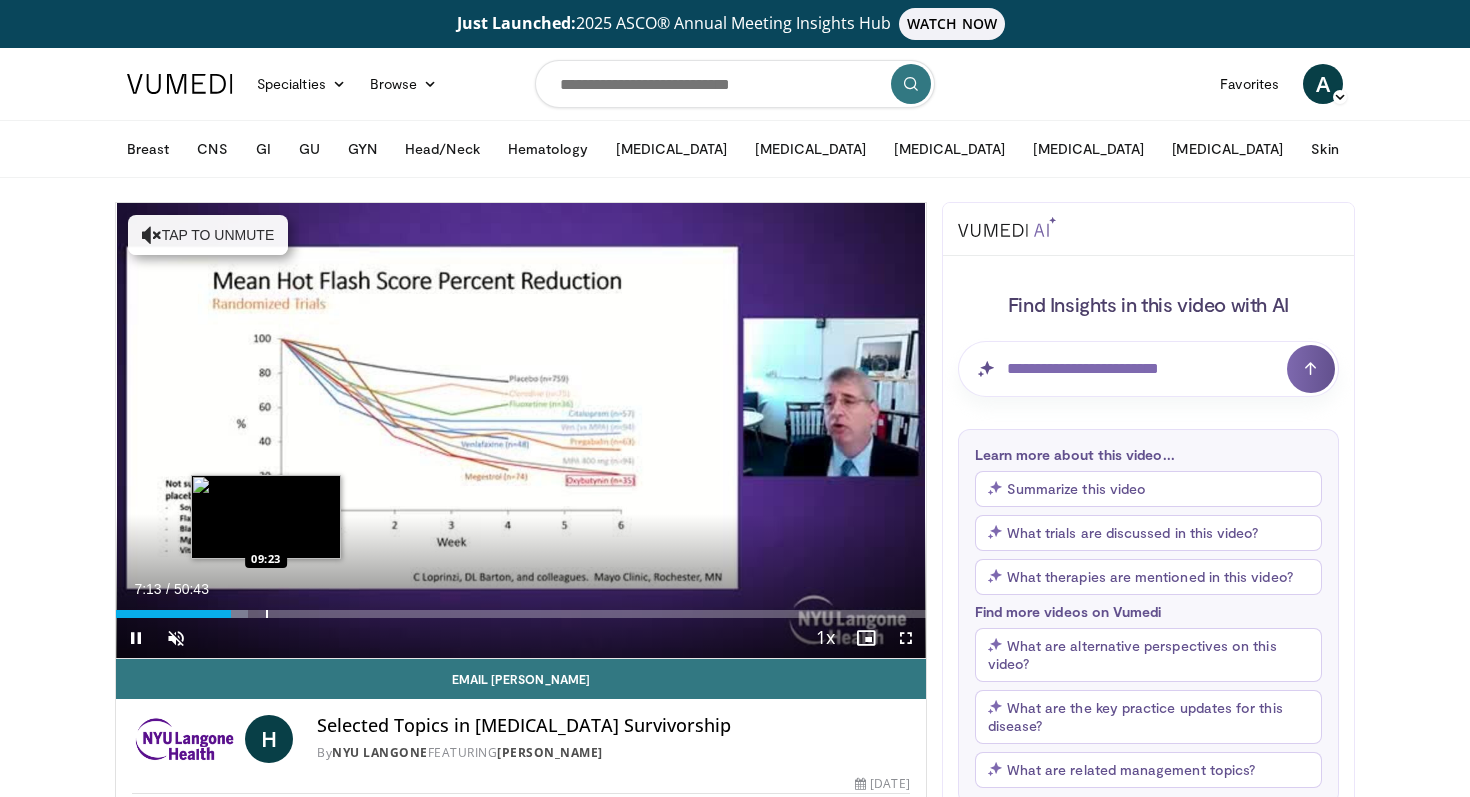 click at bounding box center [267, 614] 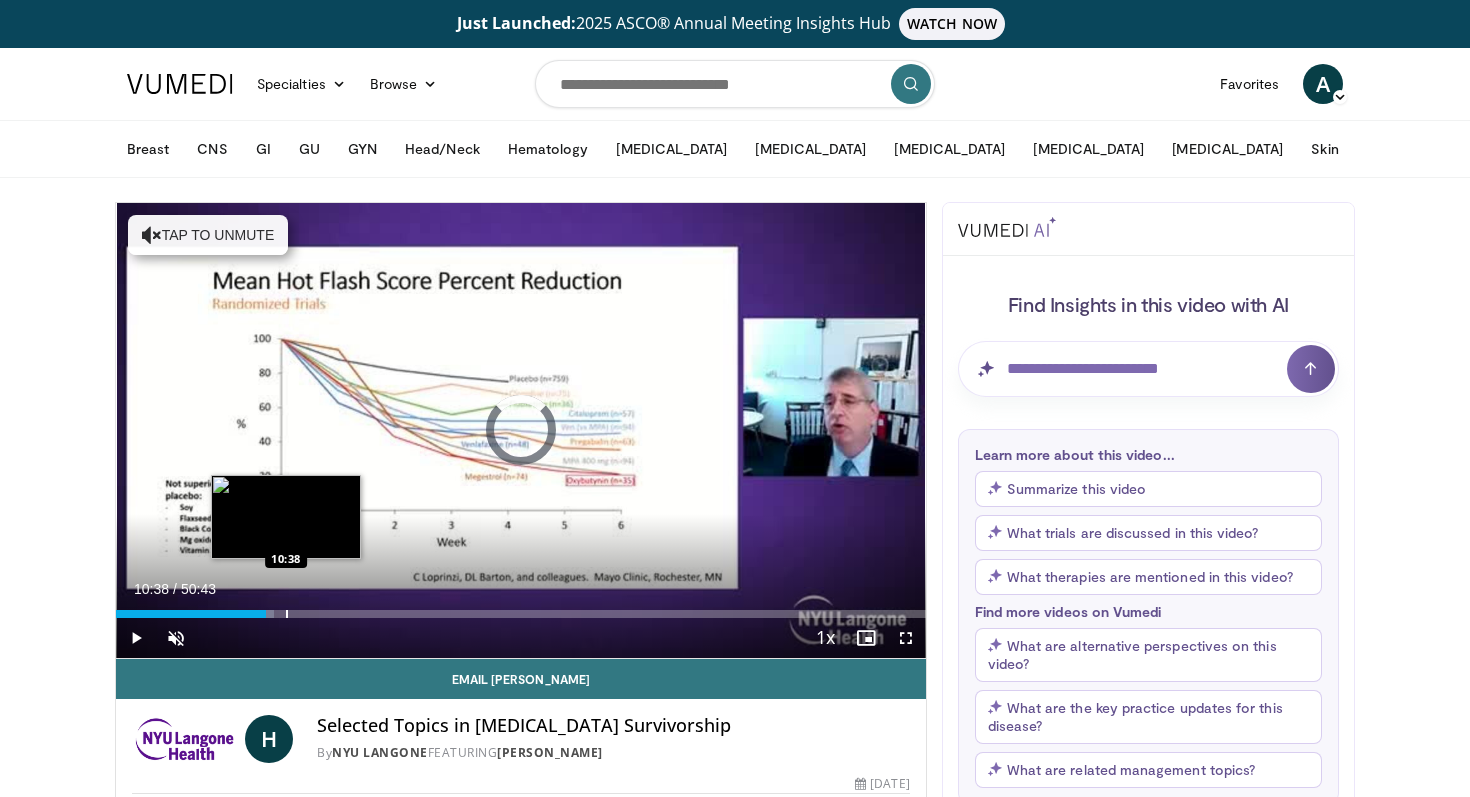 click at bounding box center [287, 614] 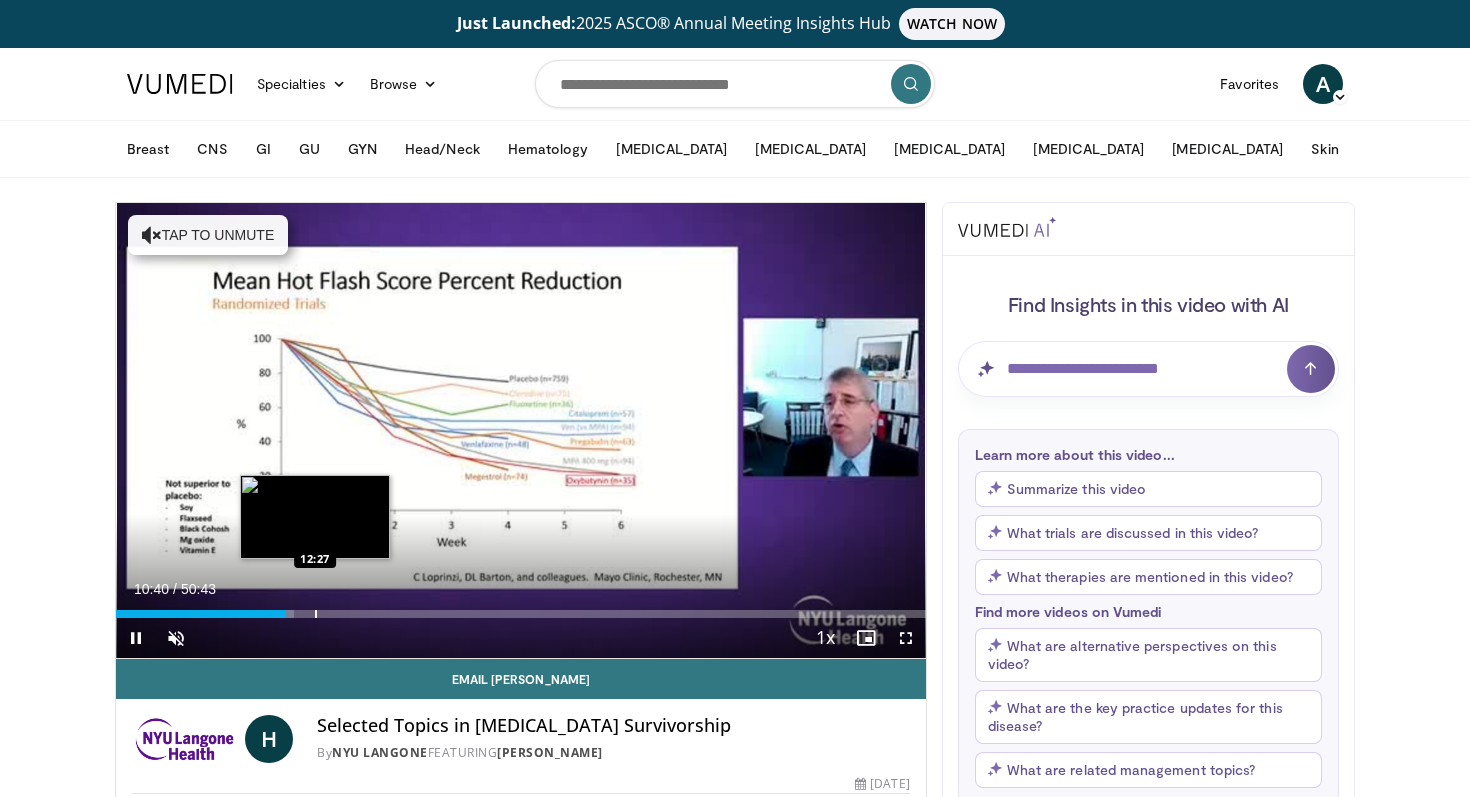 click at bounding box center [316, 614] 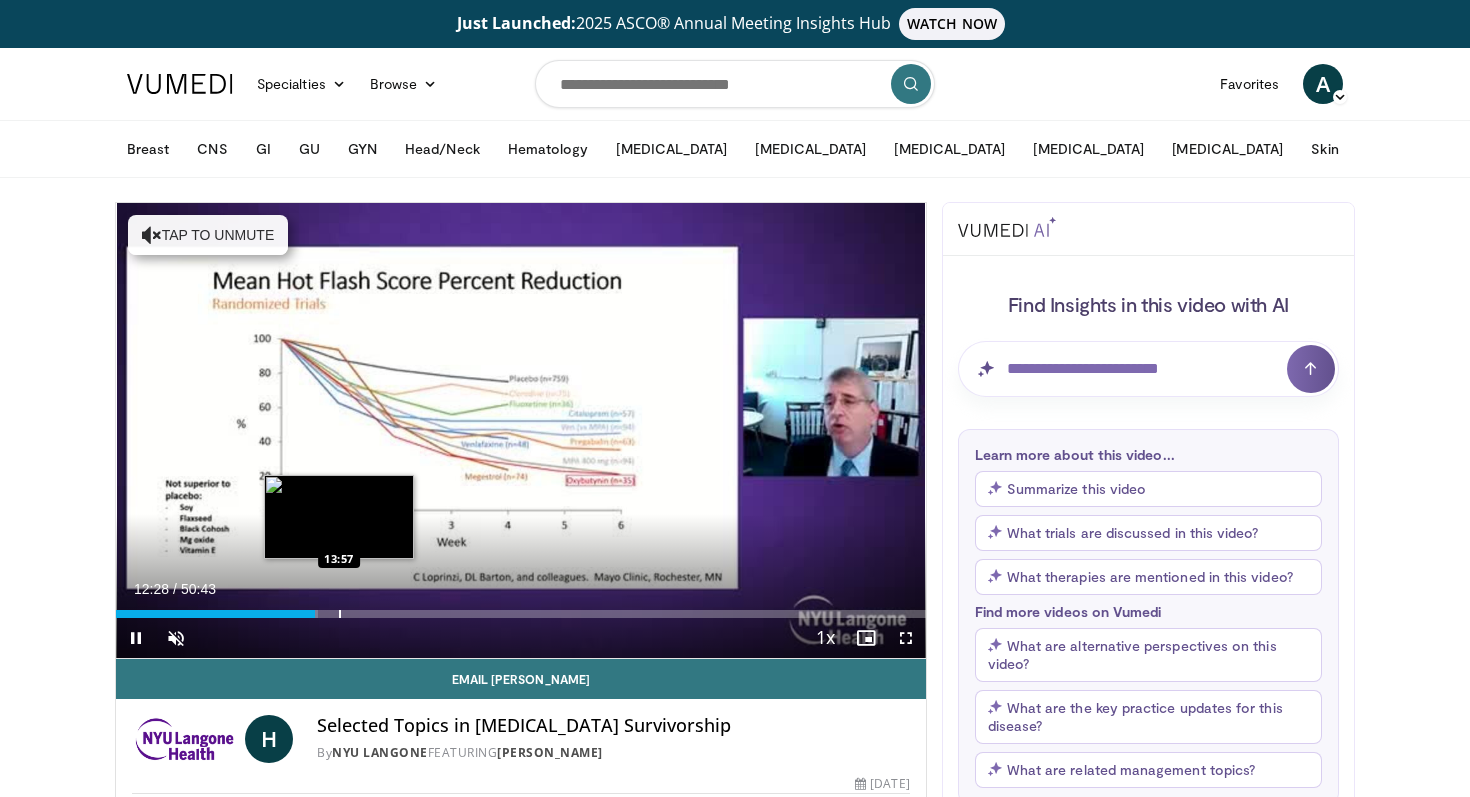 click at bounding box center (340, 614) 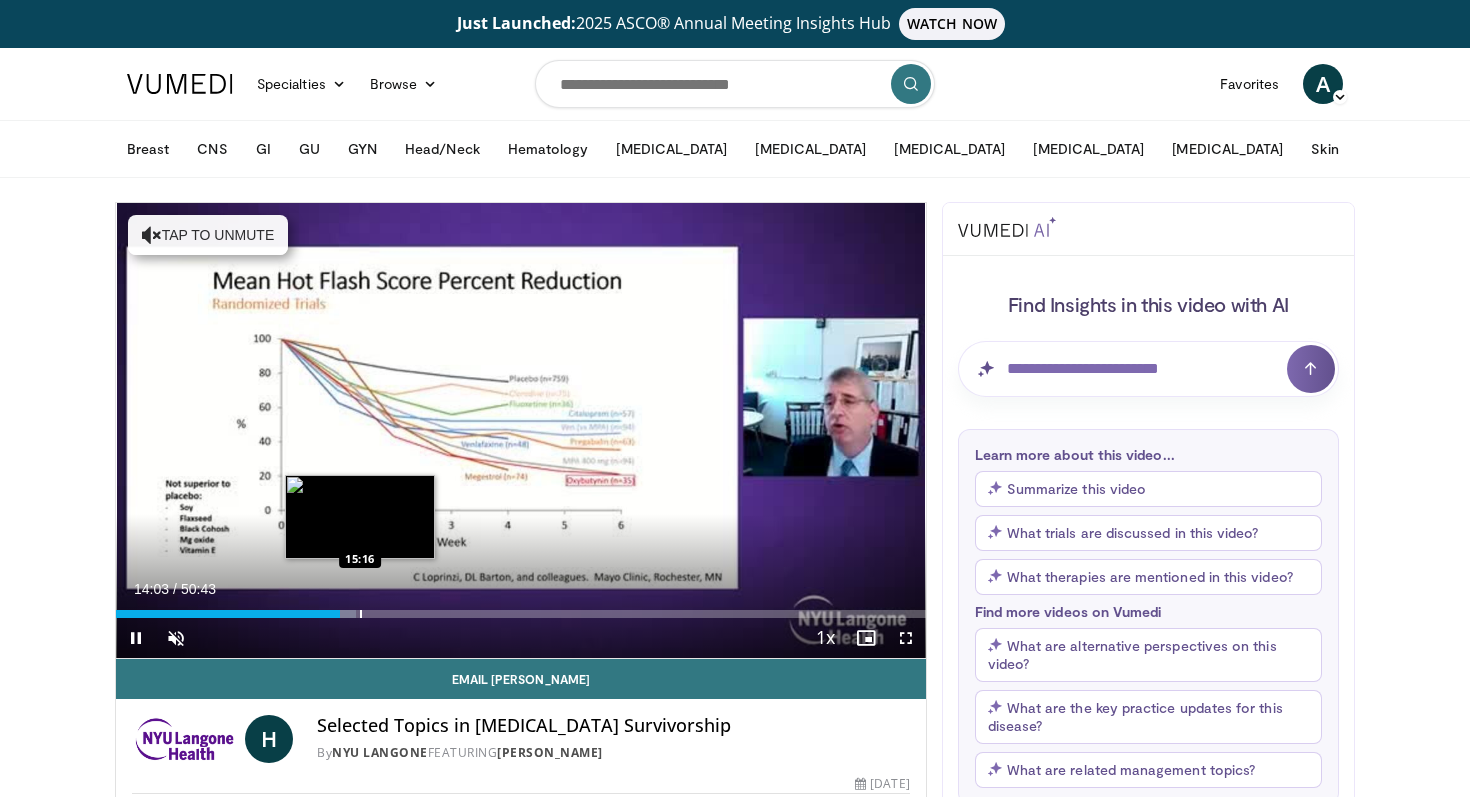 click at bounding box center [361, 614] 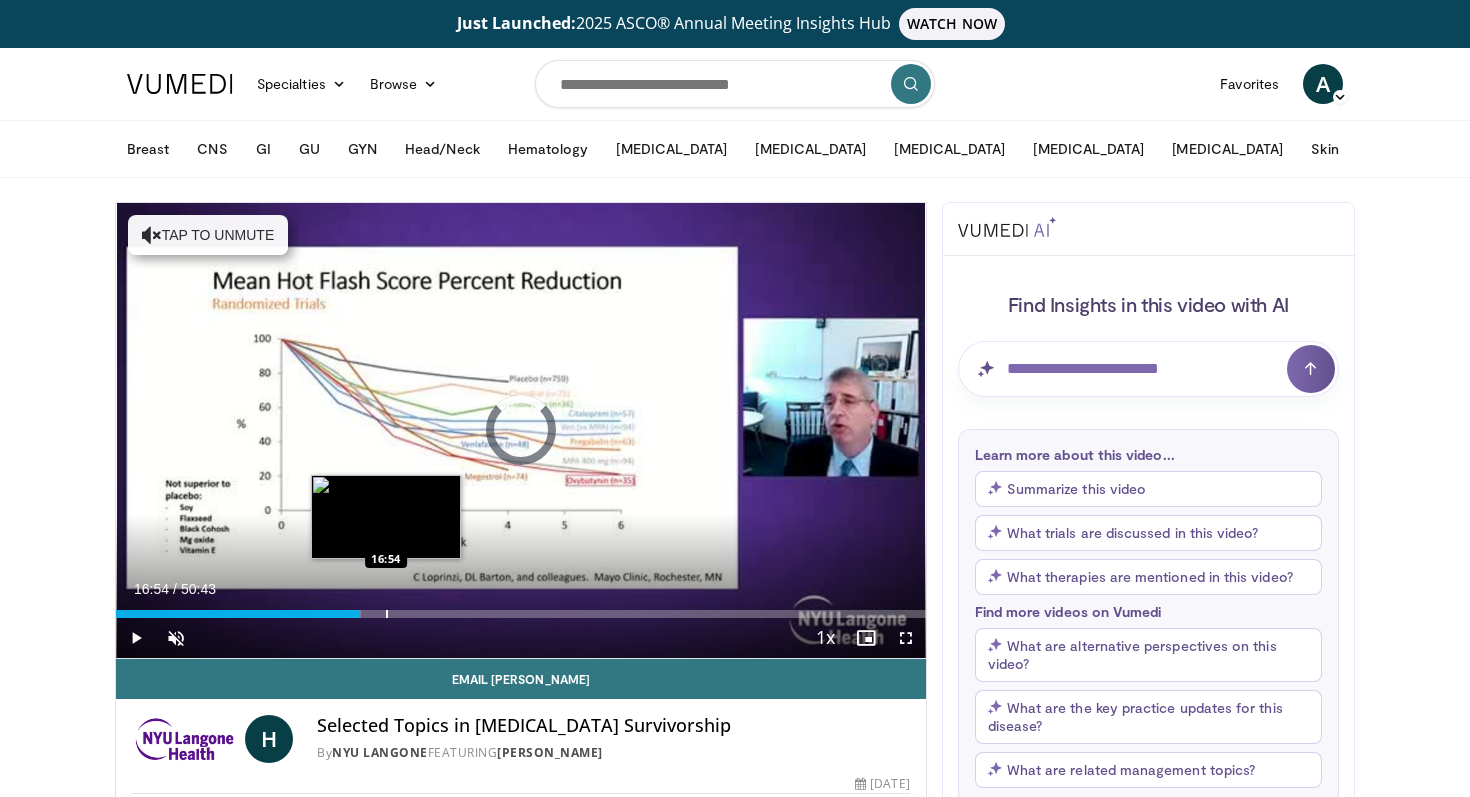click at bounding box center (387, 614) 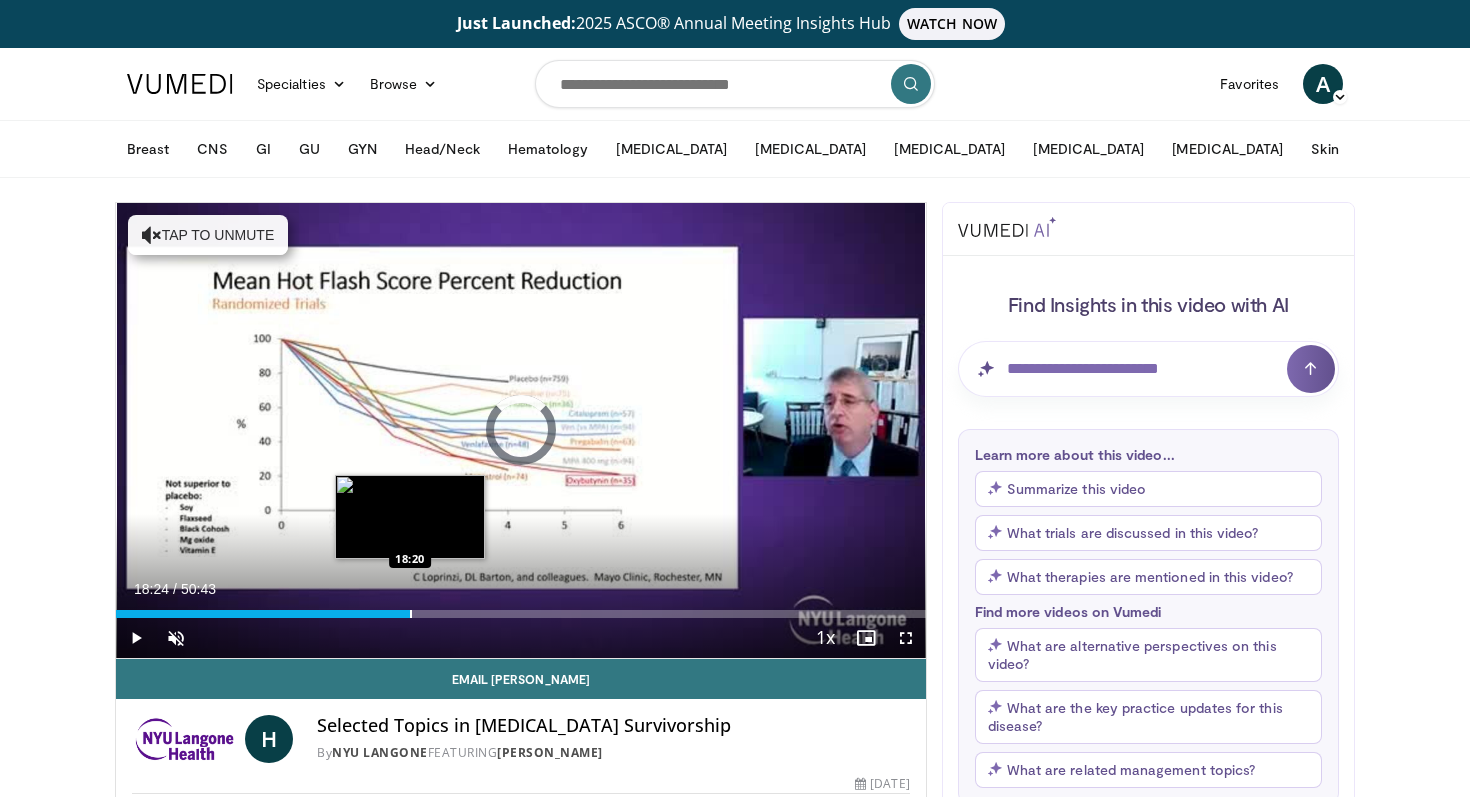 click at bounding box center [411, 614] 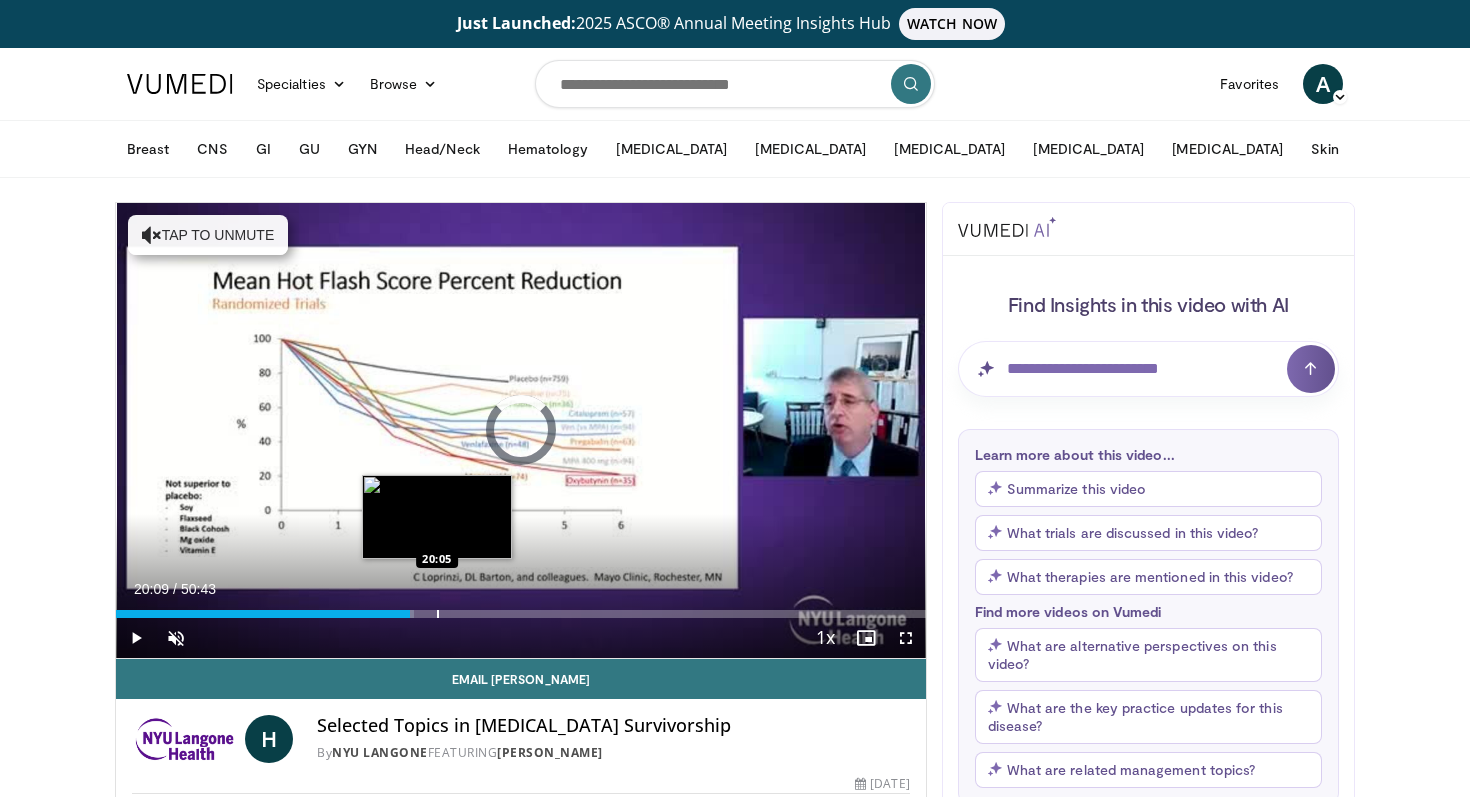 click at bounding box center [438, 614] 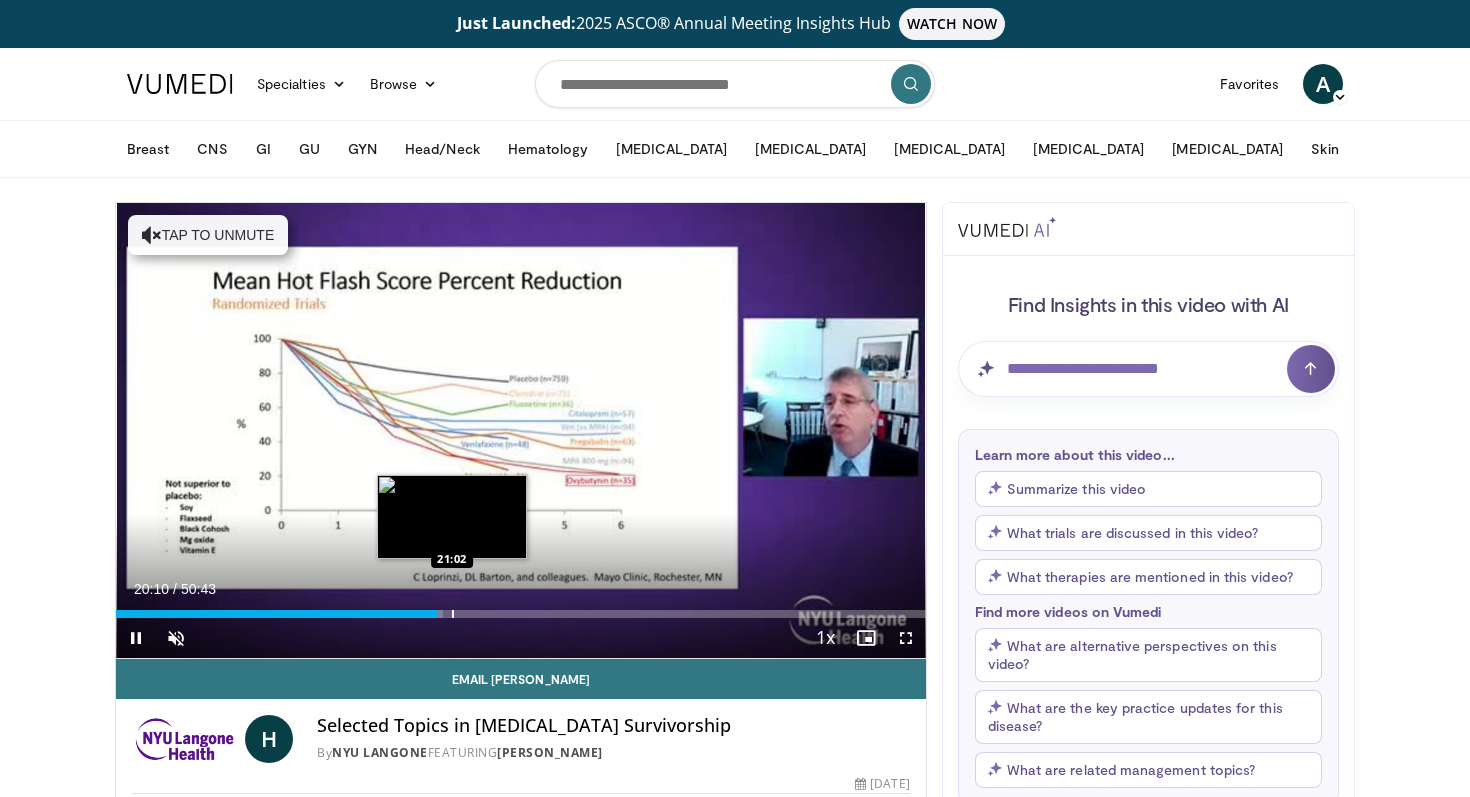 click at bounding box center [453, 614] 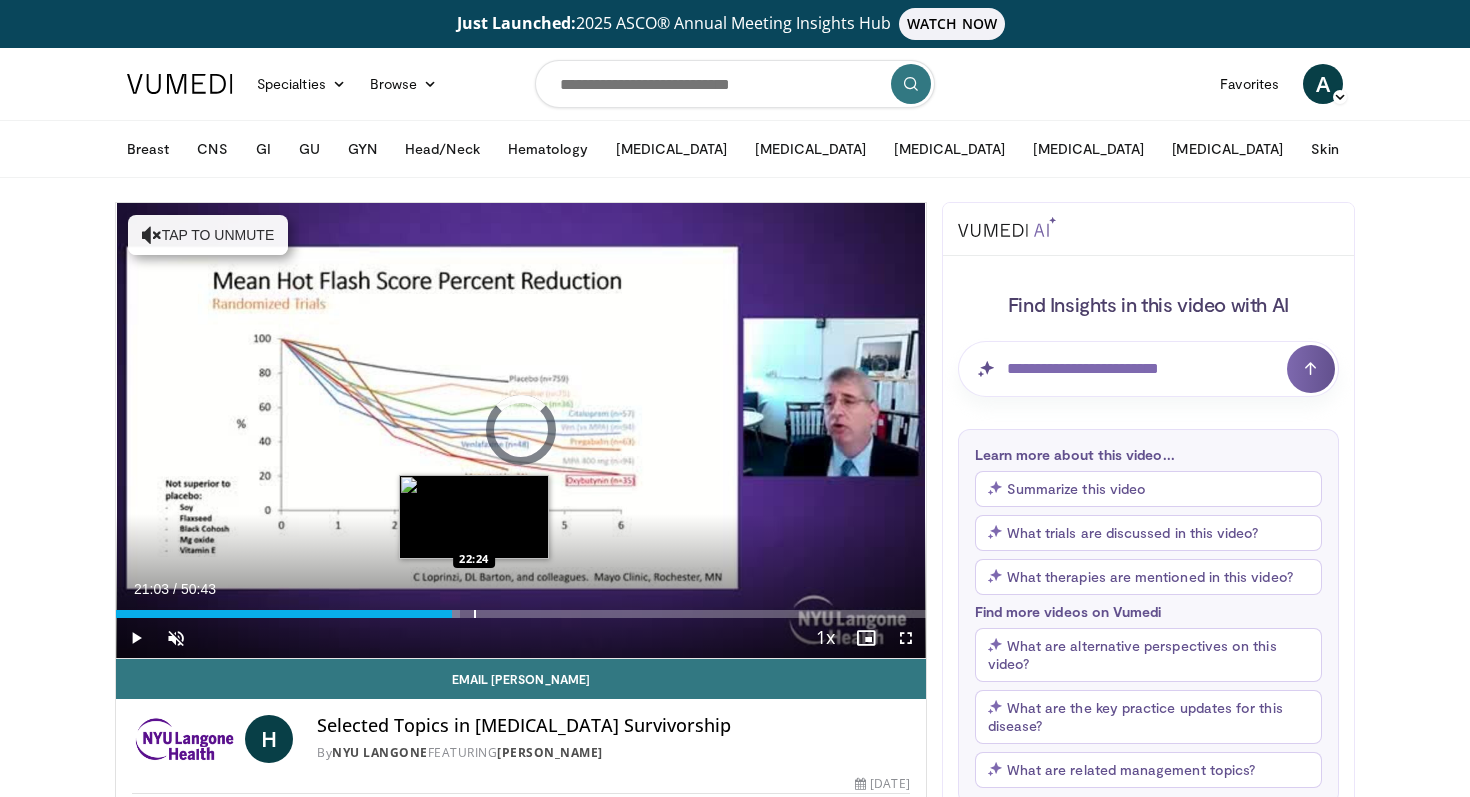 click at bounding box center (475, 614) 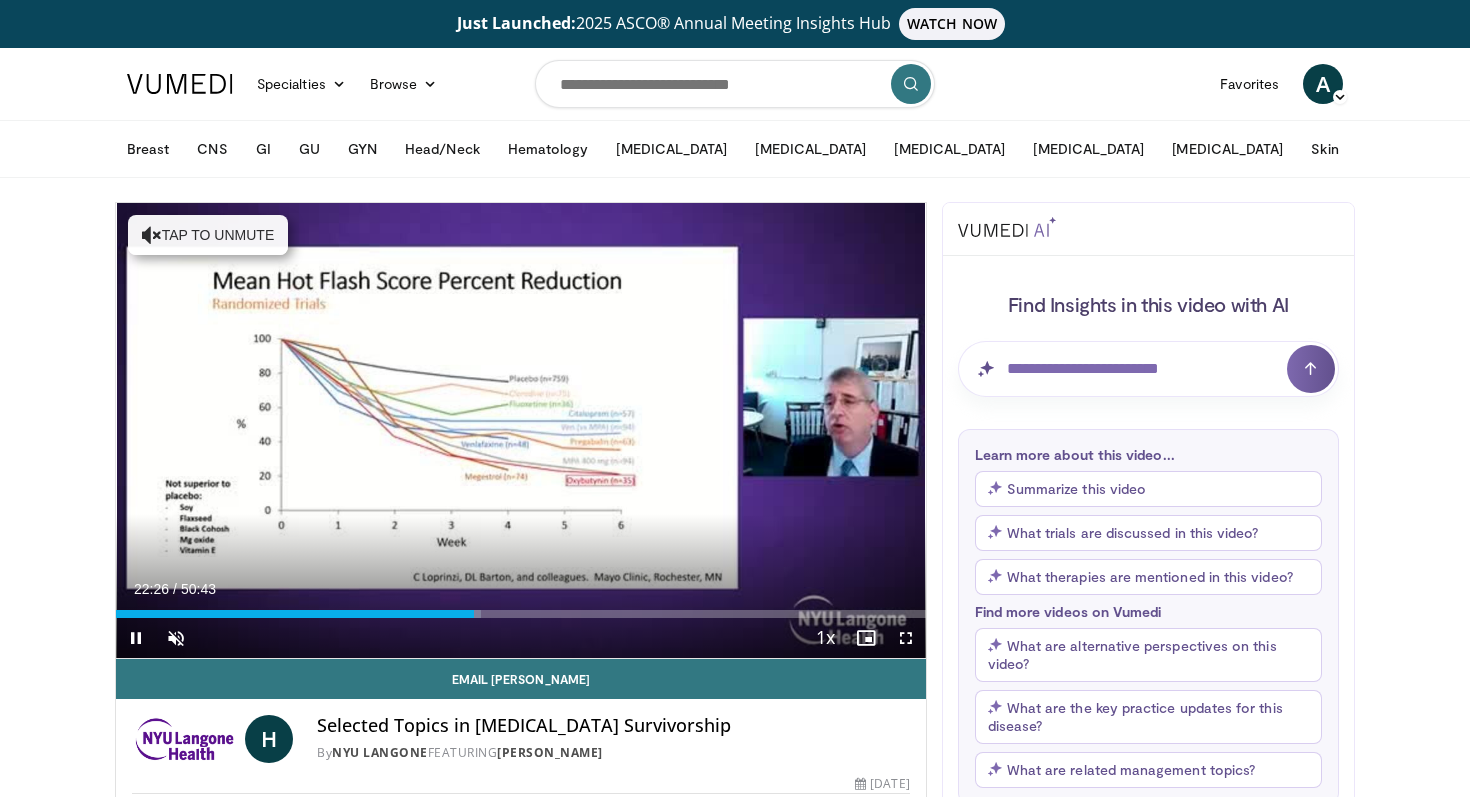 click on "Current Time  22:26 / Duration  50:43 Pause Skip Backward Skip Forward Unmute Loaded :  45.07% 22:26 23:25 Stream Type  LIVE Seek to live, currently behind live LIVE   1x Playback Rate 0.5x 0.75x 1x , selected 1.25x 1.5x 1.75x 2x Chapters Chapters Descriptions descriptions off , selected Captions captions settings , opens captions settings dialog captions off , selected Audio Track en (Main) , selected Fullscreen Enable picture-in-picture mode" at bounding box center [521, 638] 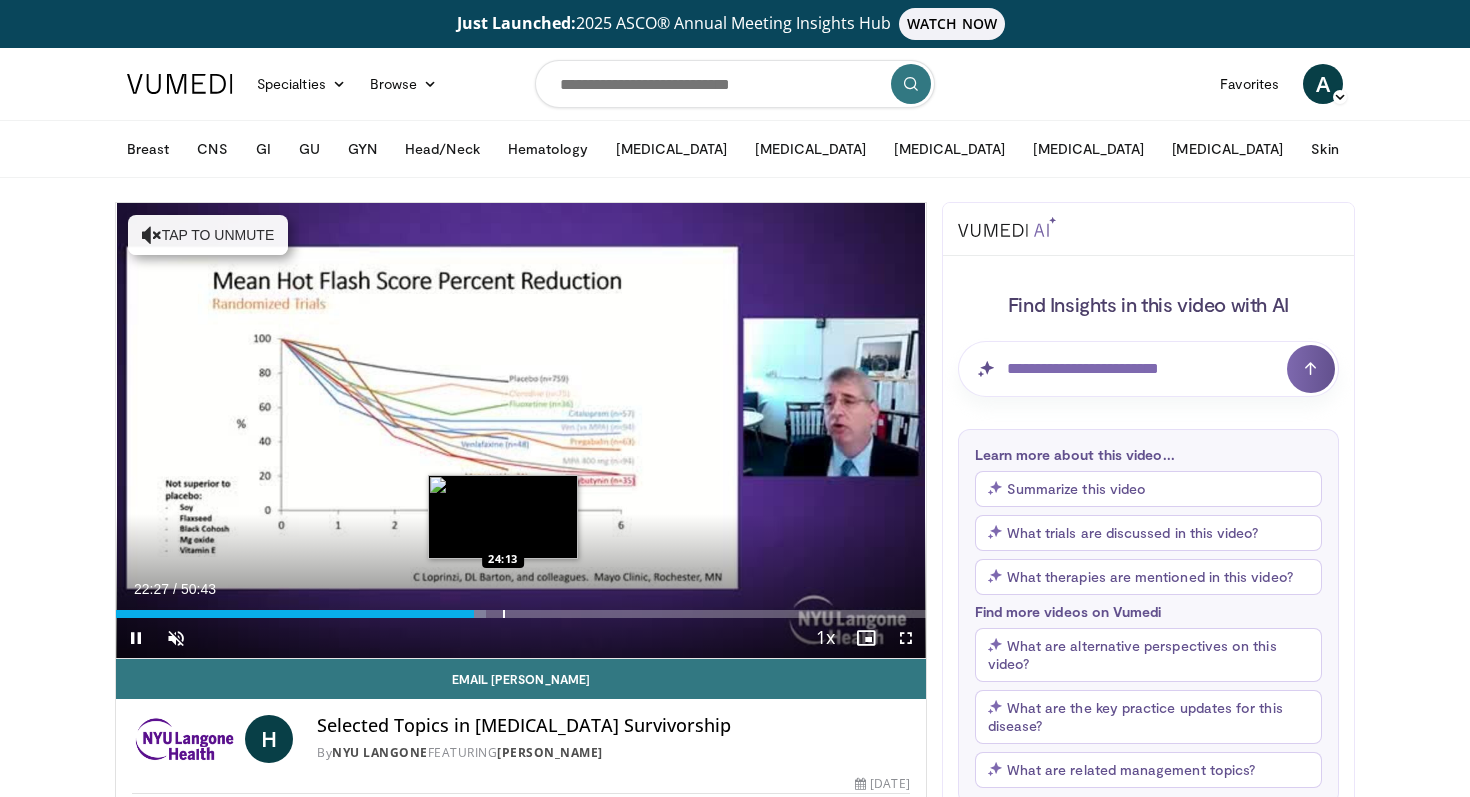 click at bounding box center (504, 614) 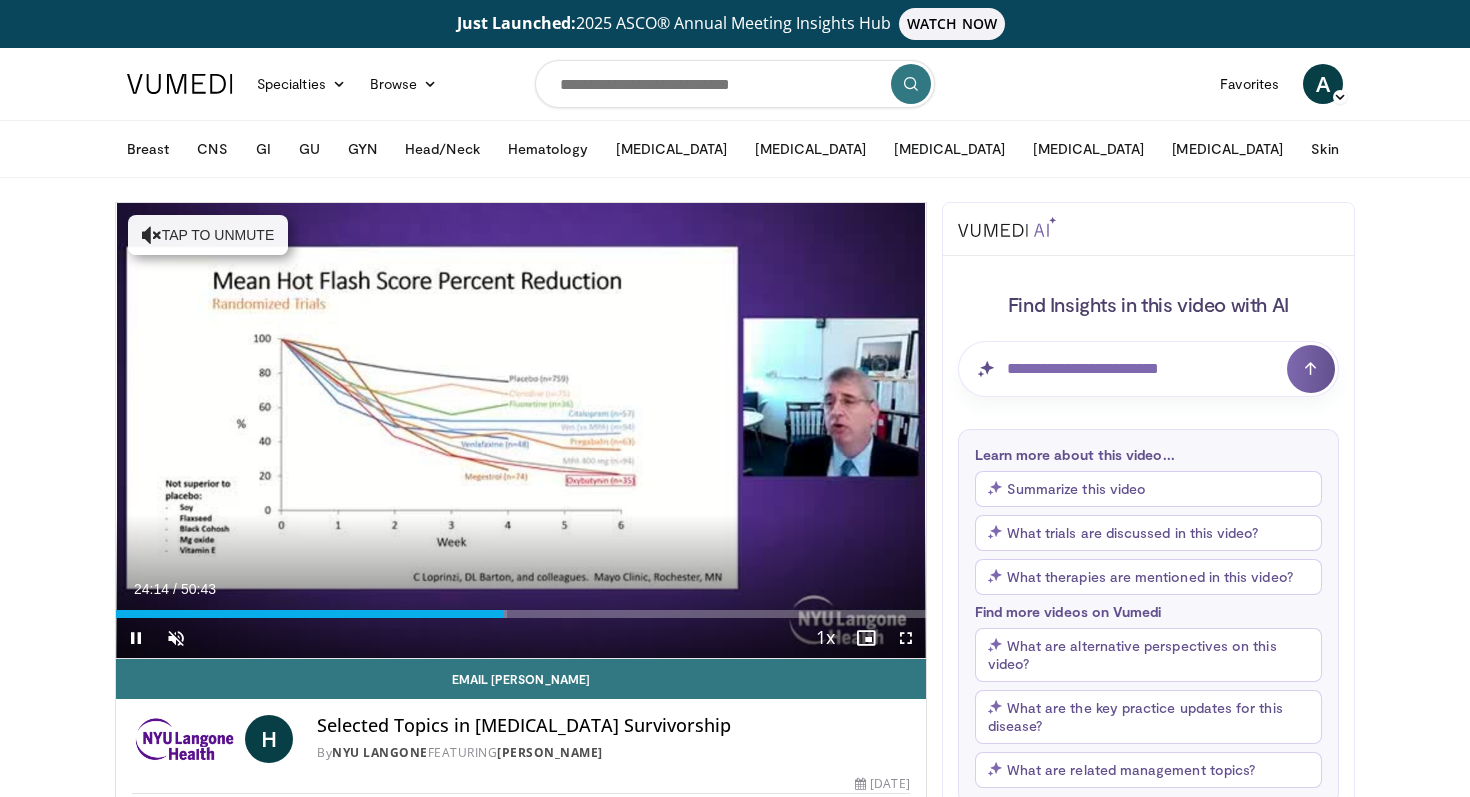 click on "Current Time  24:14 / Duration  50:43 Pause Skip Backward Skip Forward Unmute Loaded :  48.24% 24:14 24:47 Stream Type  LIVE Seek to live, currently behind live LIVE   1x Playback Rate 0.5x 0.75x 1x , selected 1.25x 1.5x 1.75x 2x Chapters Chapters Descriptions descriptions off , selected Captions captions settings , opens captions settings dialog captions off , selected Audio Track en (Main) , selected Fullscreen Enable picture-in-picture mode" at bounding box center [521, 638] 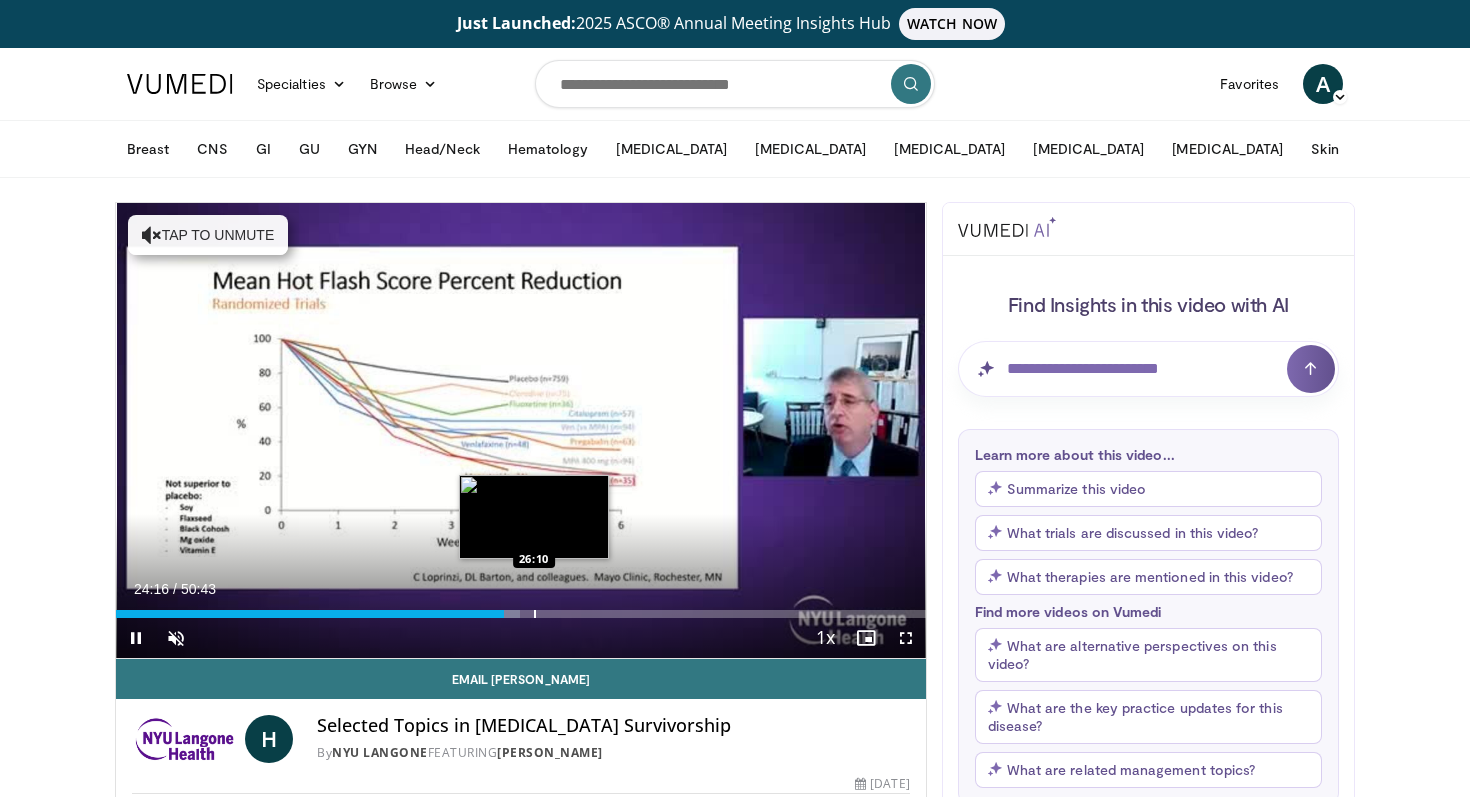 click at bounding box center (535, 614) 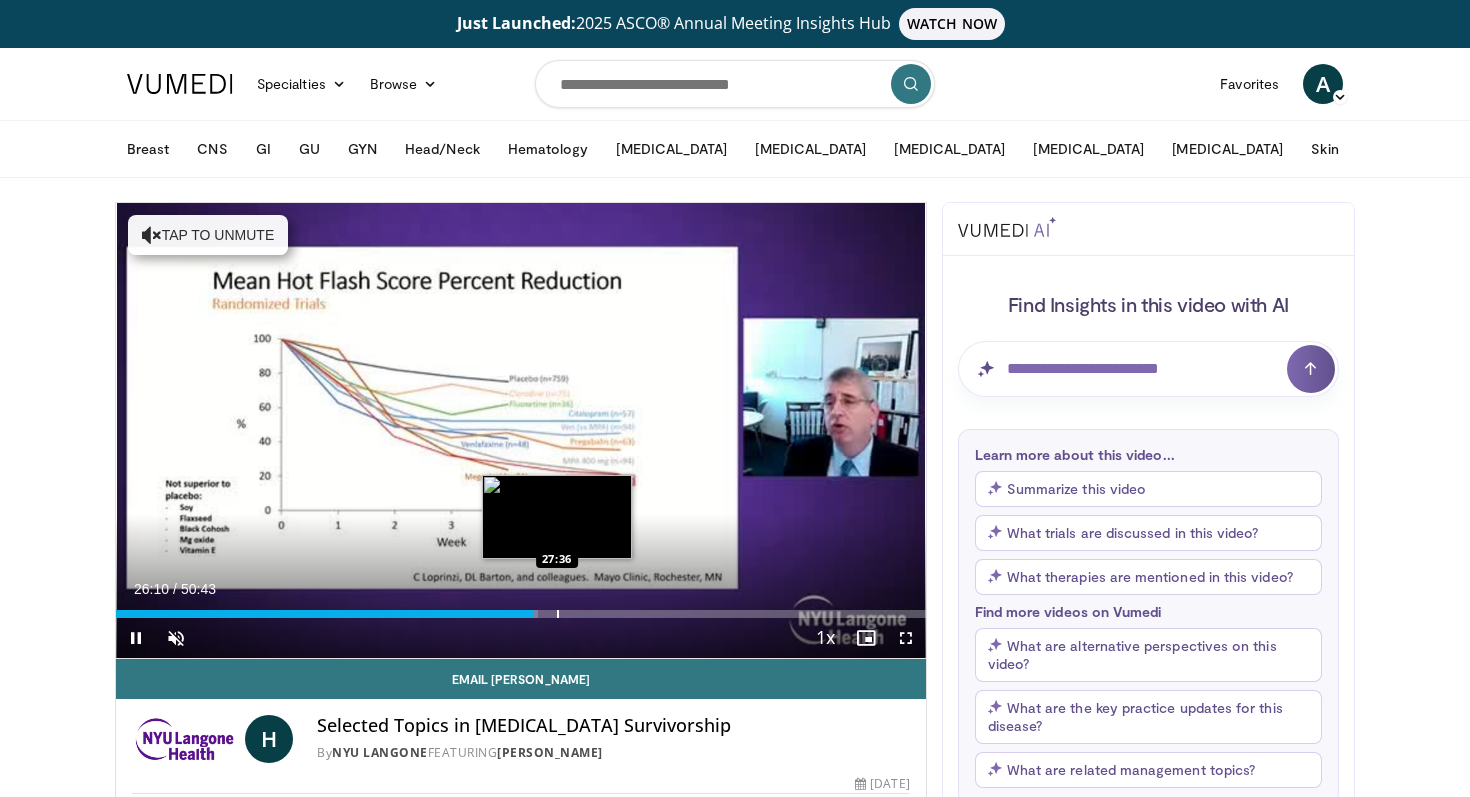 click at bounding box center (558, 614) 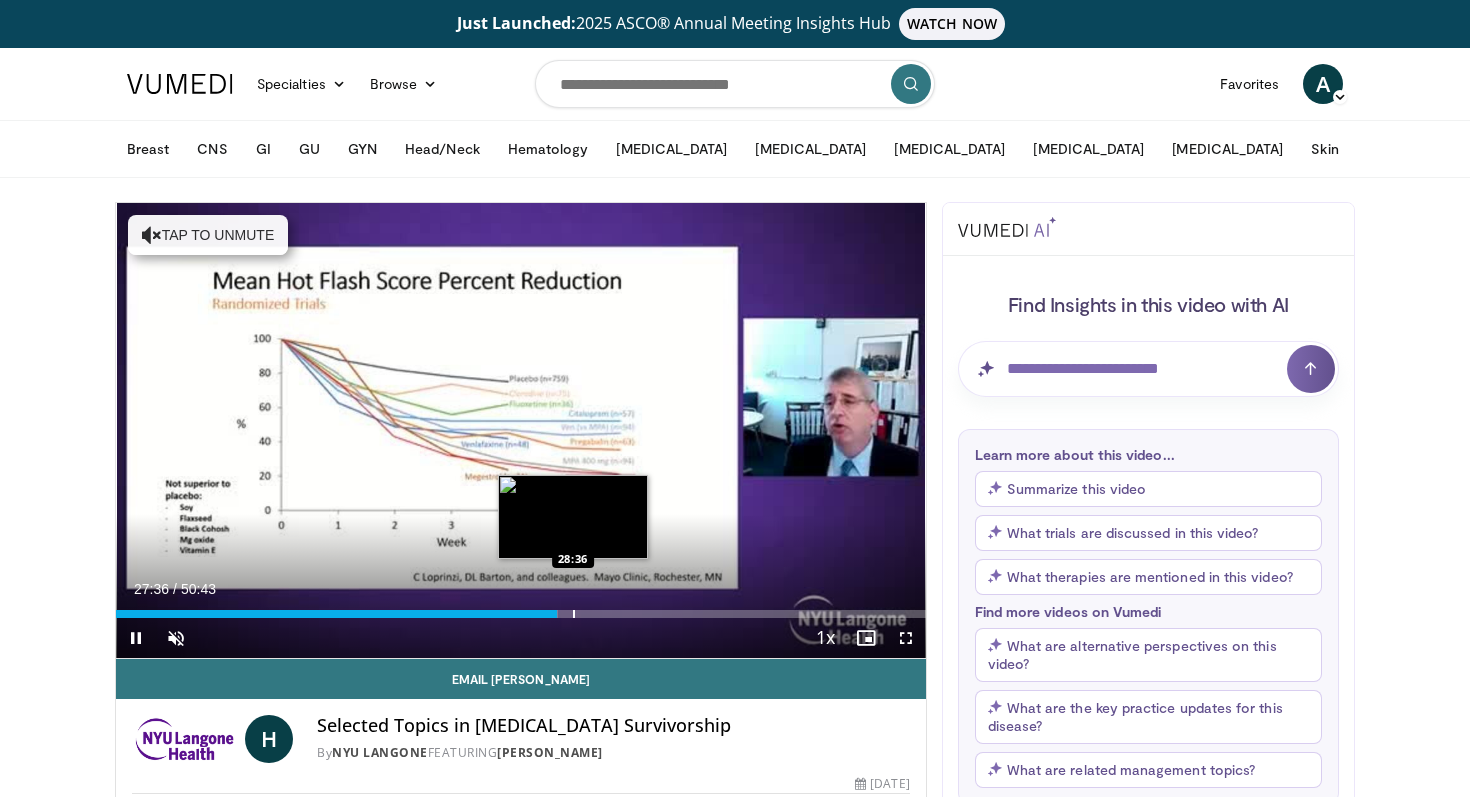 click on "10 seconds
Tap to unmute" at bounding box center [521, 430] 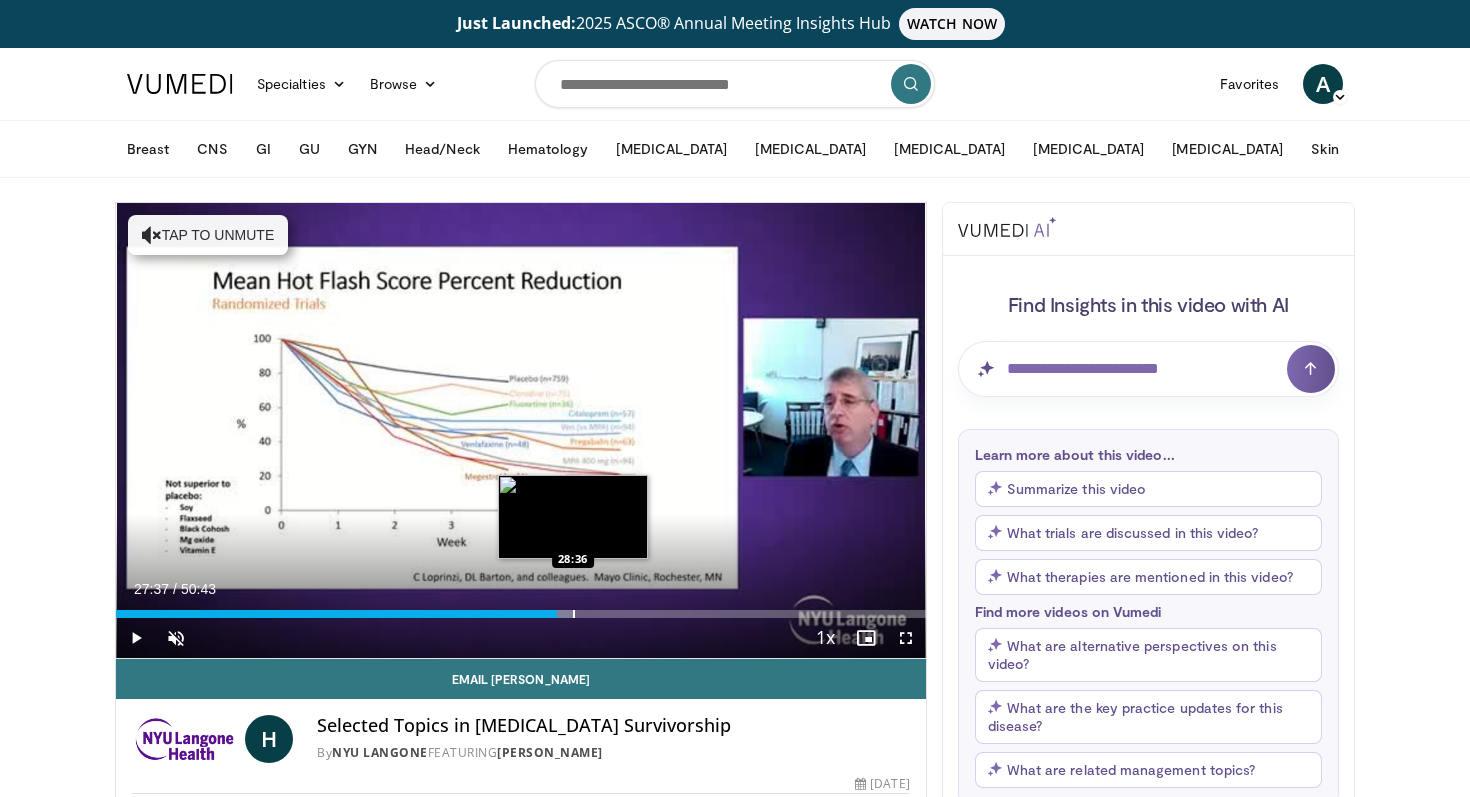 click at bounding box center (574, 614) 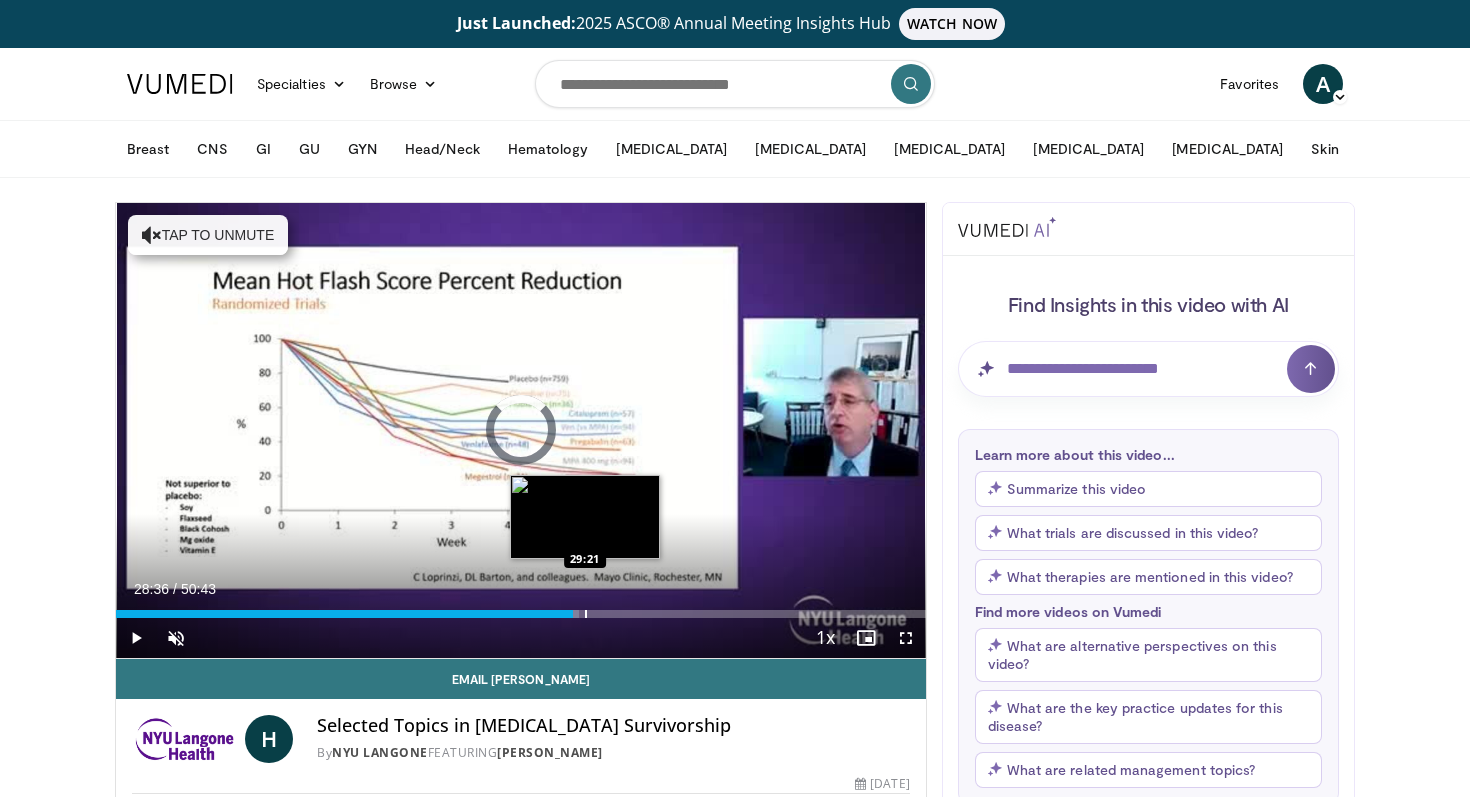 click at bounding box center (586, 614) 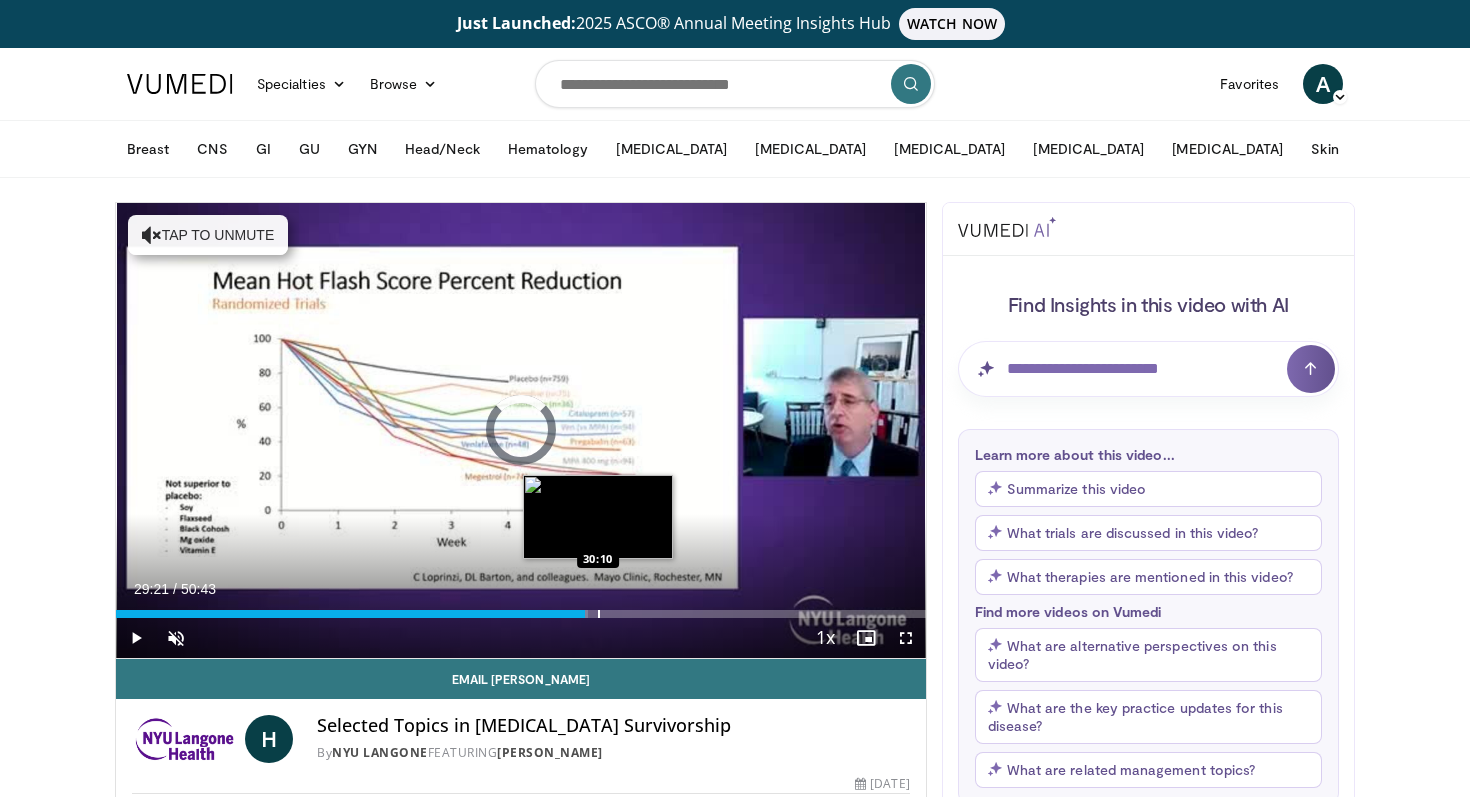 click at bounding box center (599, 614) 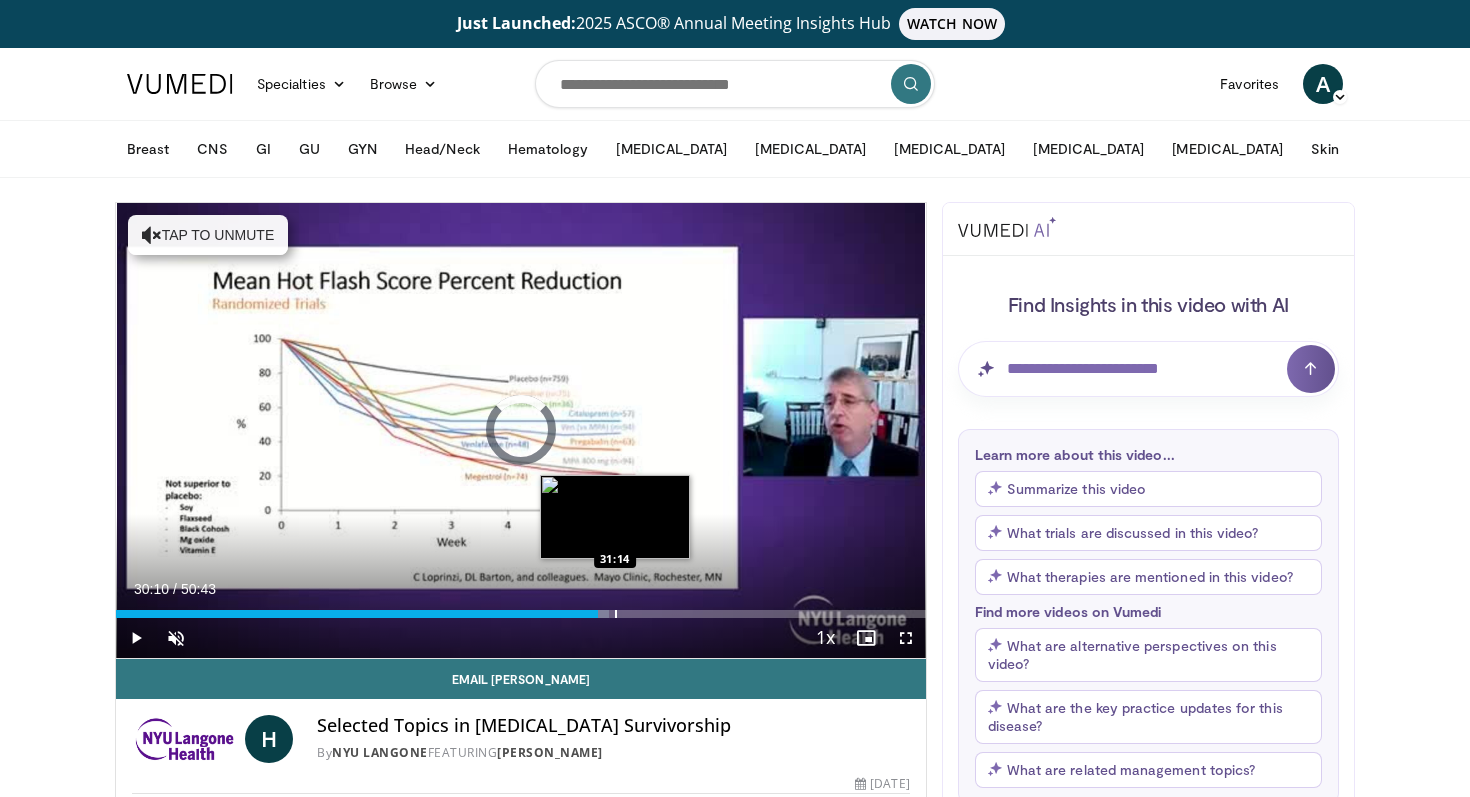 click at bounding box center (616, 614) 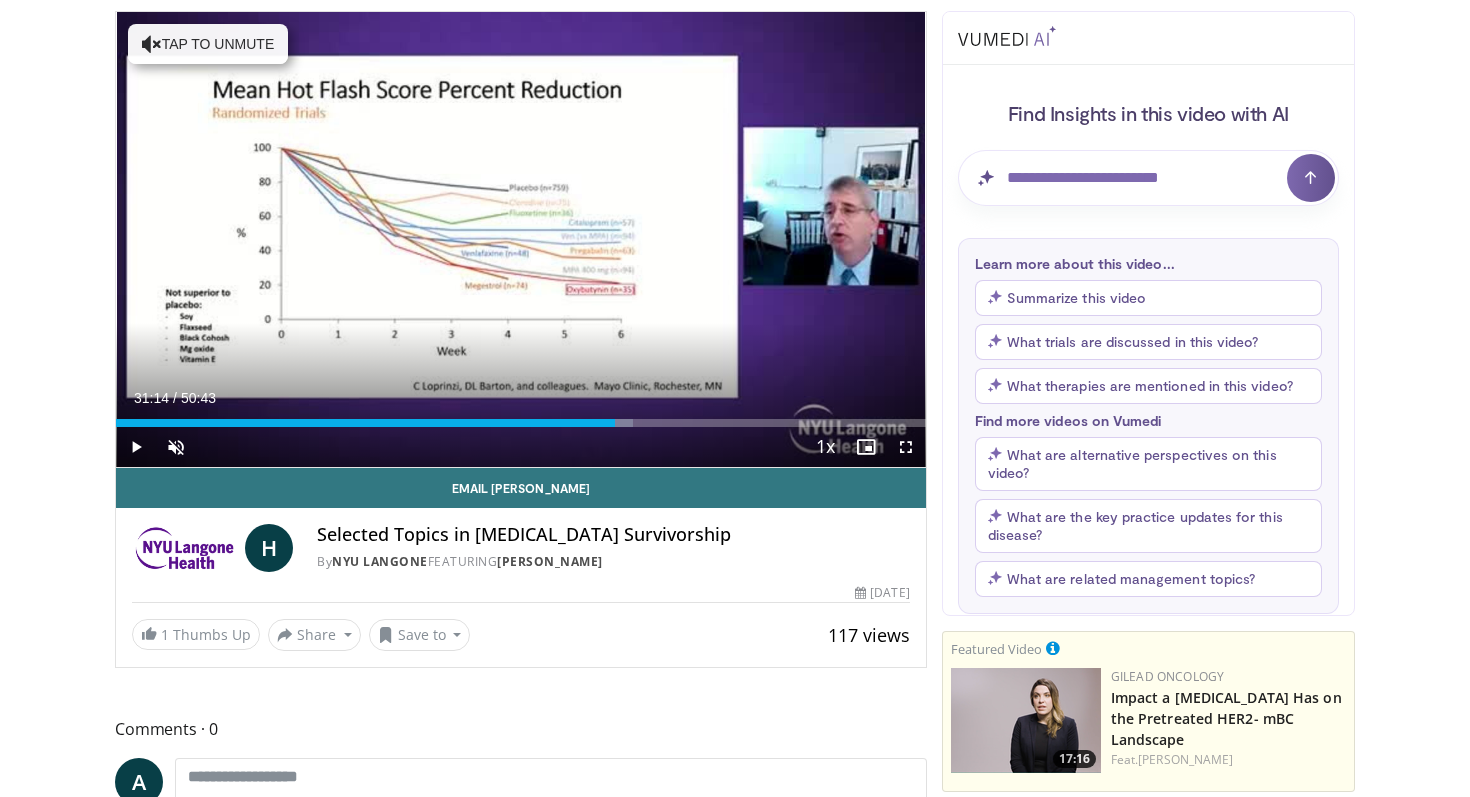 scroll, scrollTop: 192, scrollLeft: 0, axis: vertical 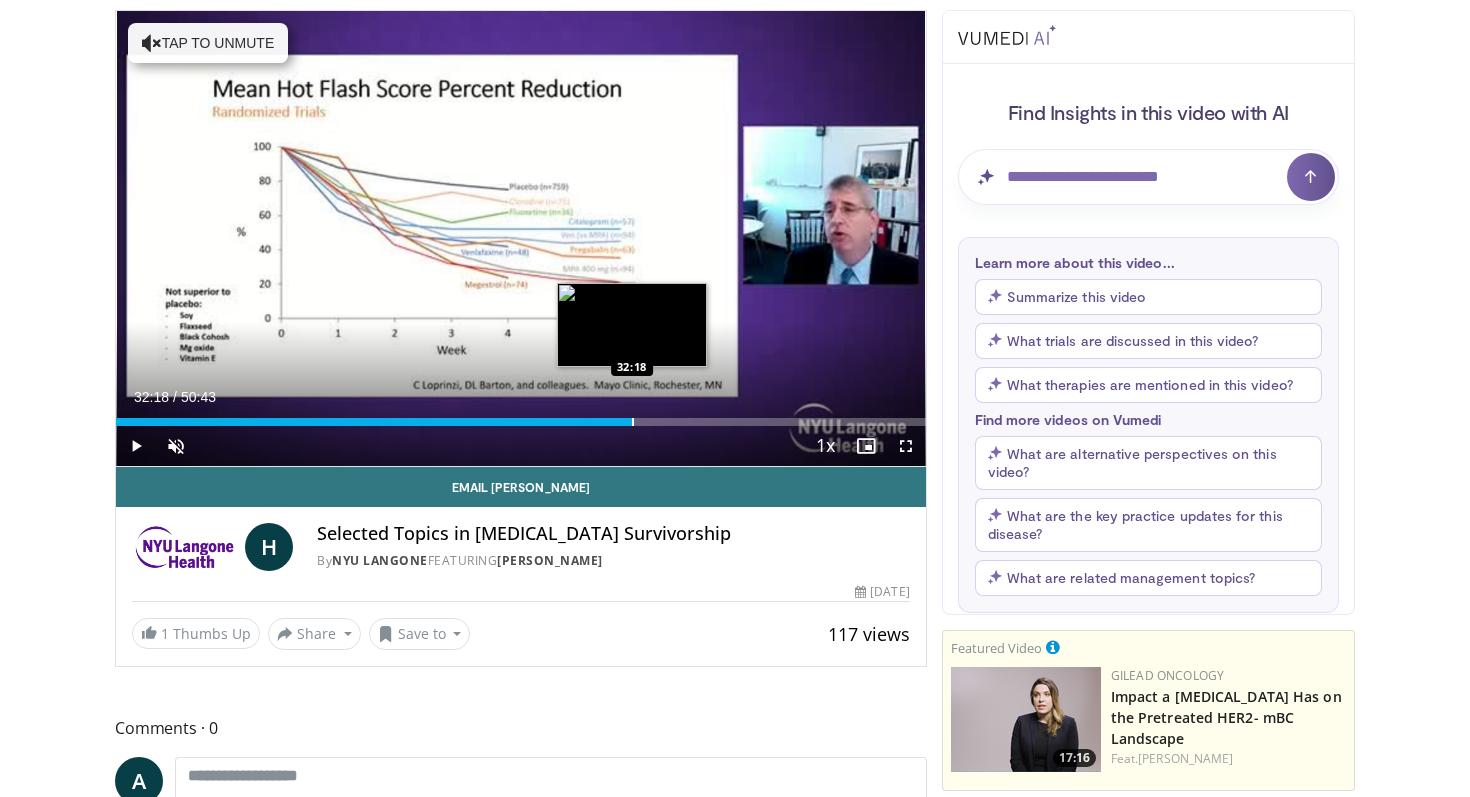 click at bounding box center (633, 422) 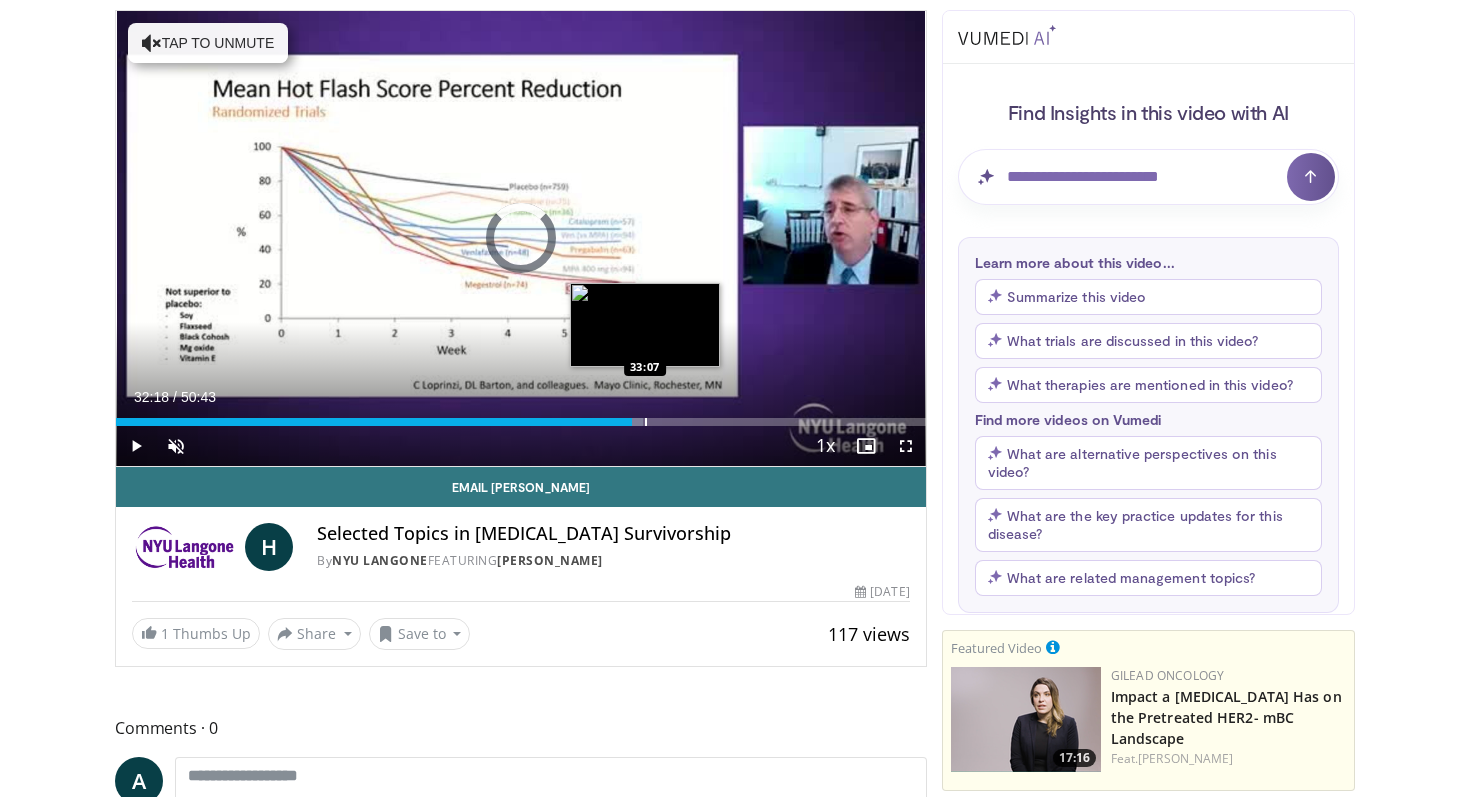 click at bounding box center [646, 422] 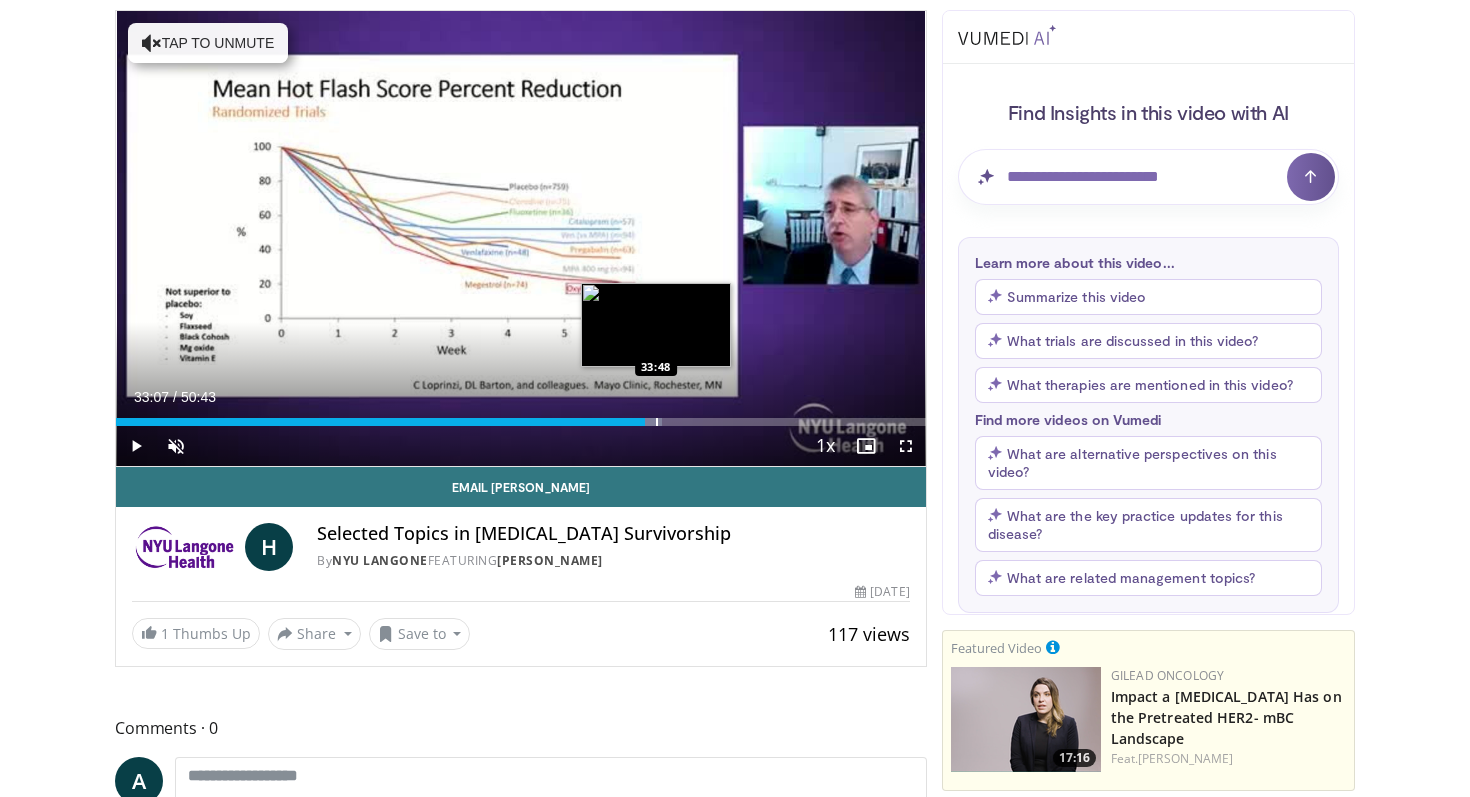 click at bounding box center (657, 422) 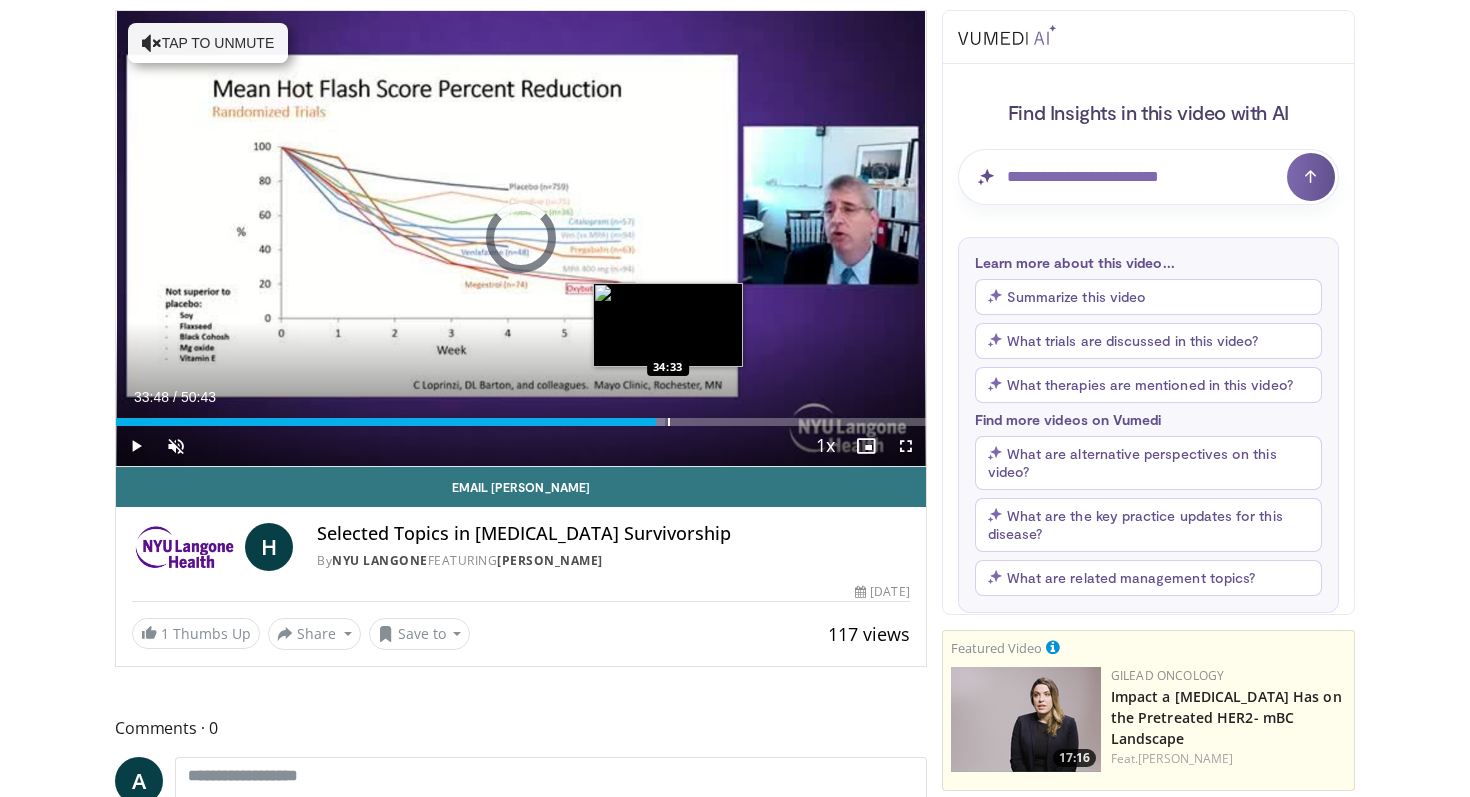 click at bounding box center (669, 422) 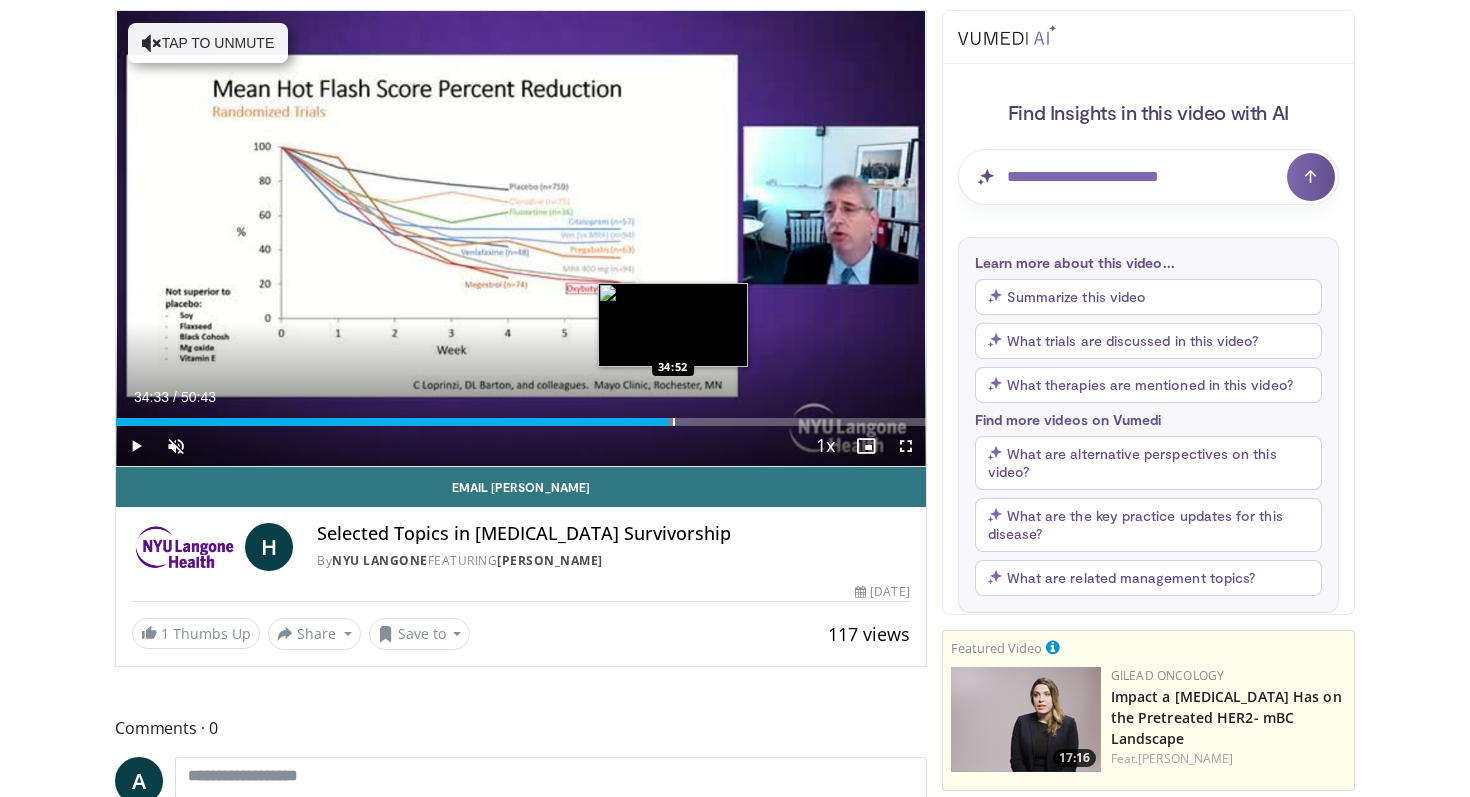 click at bounding box center (674, 422) 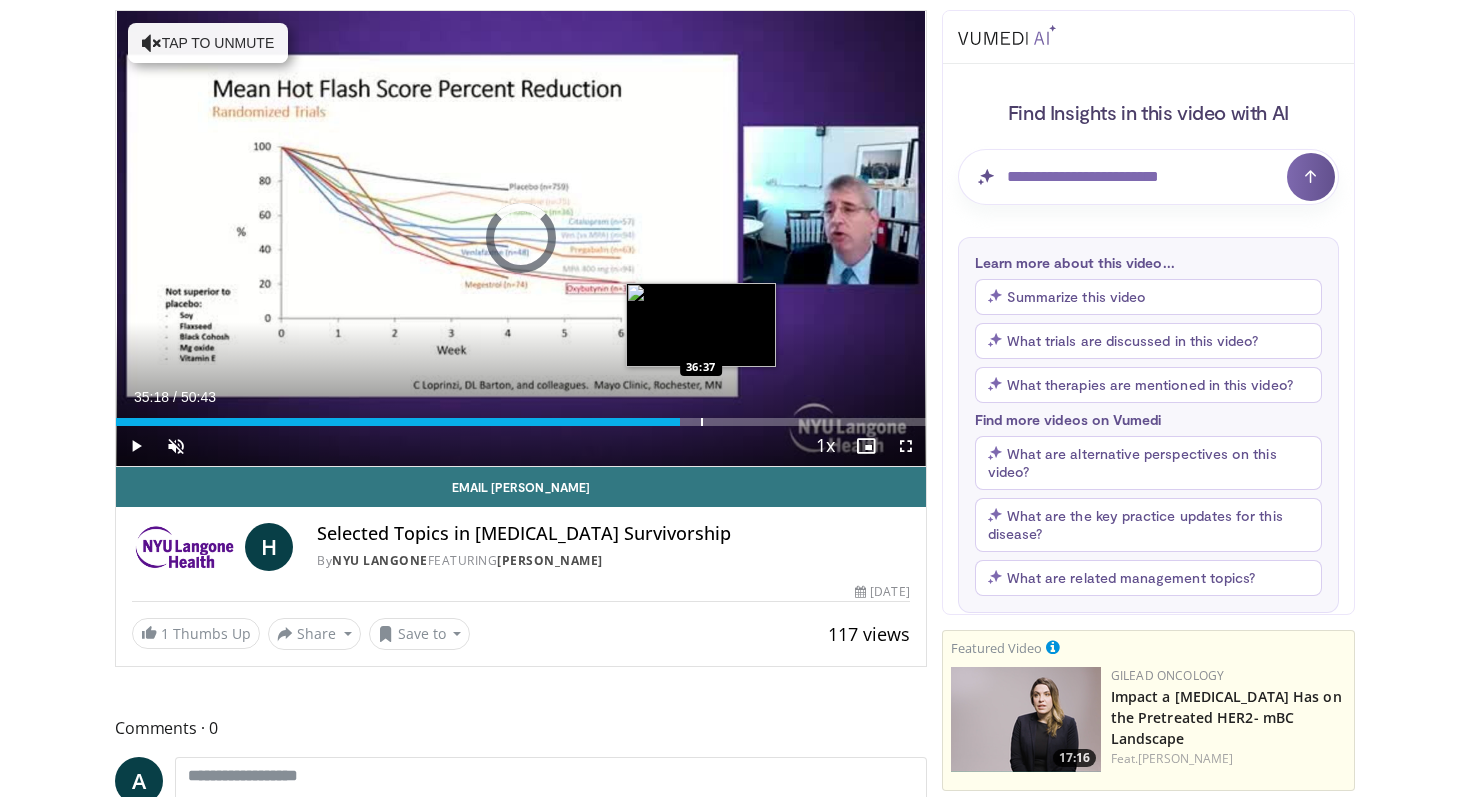 click at bounding box center (702, 422) 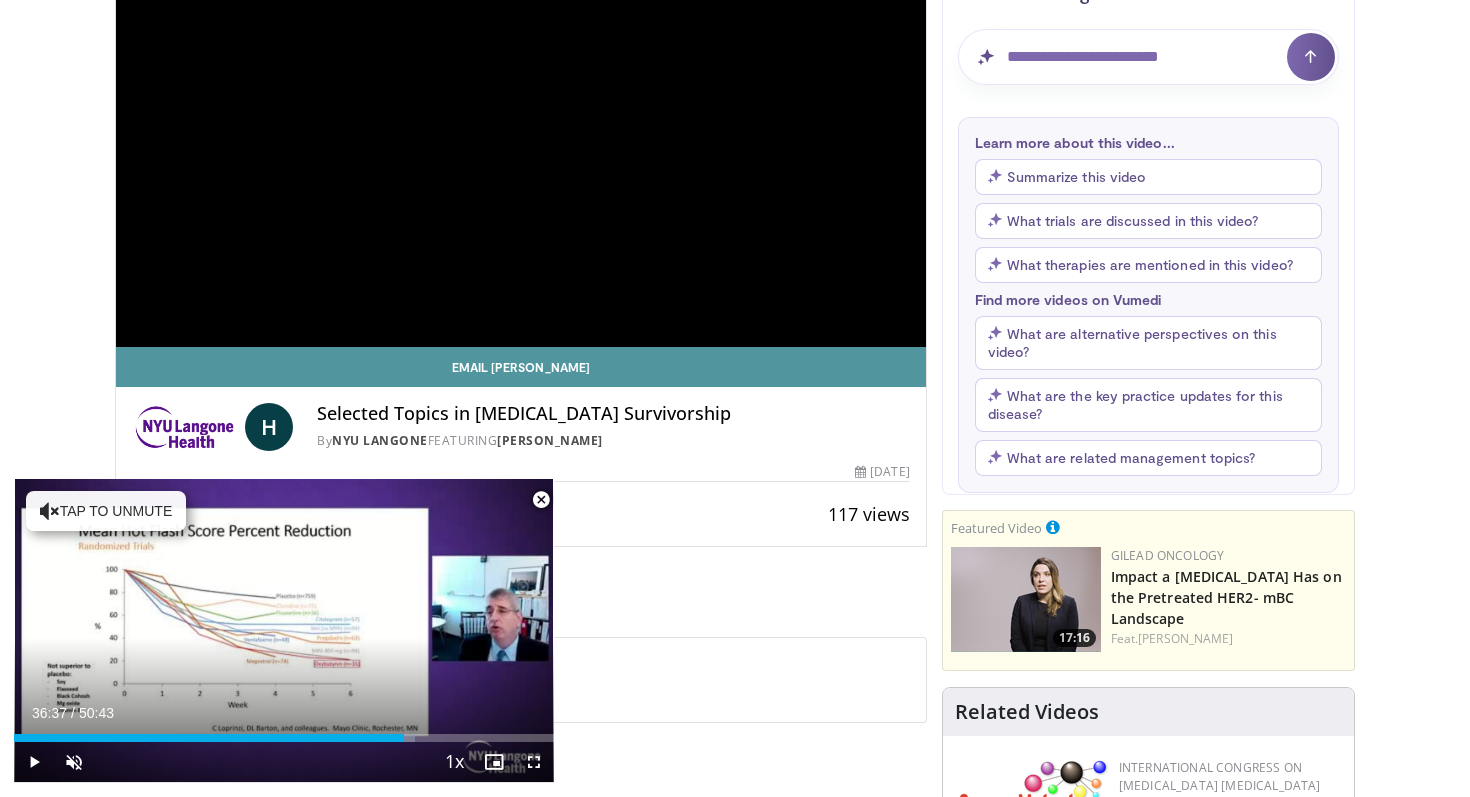 scroll, scrollTop: 314, scrollLeft: 0, axis: vertical 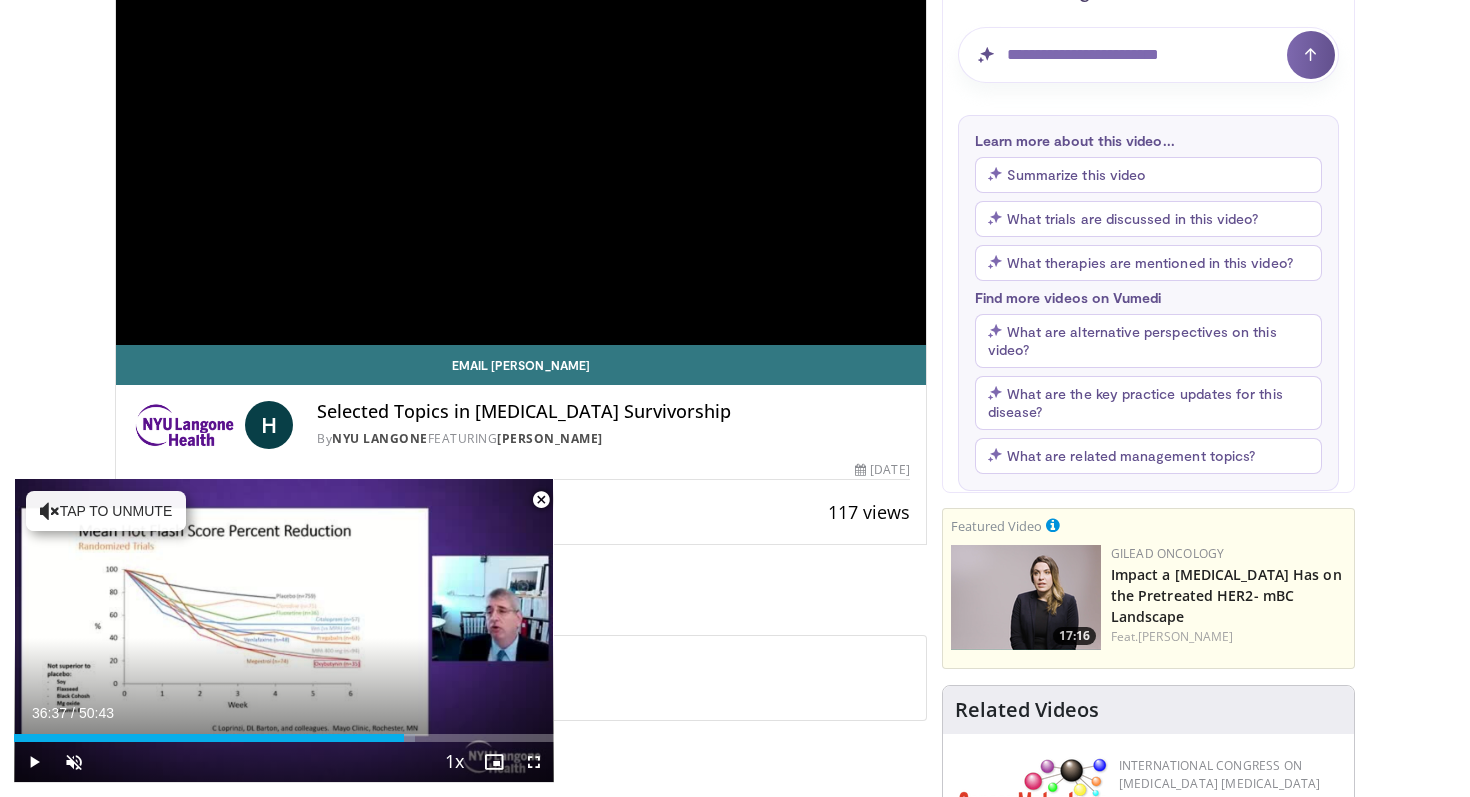click at bounding box center [541, 500] 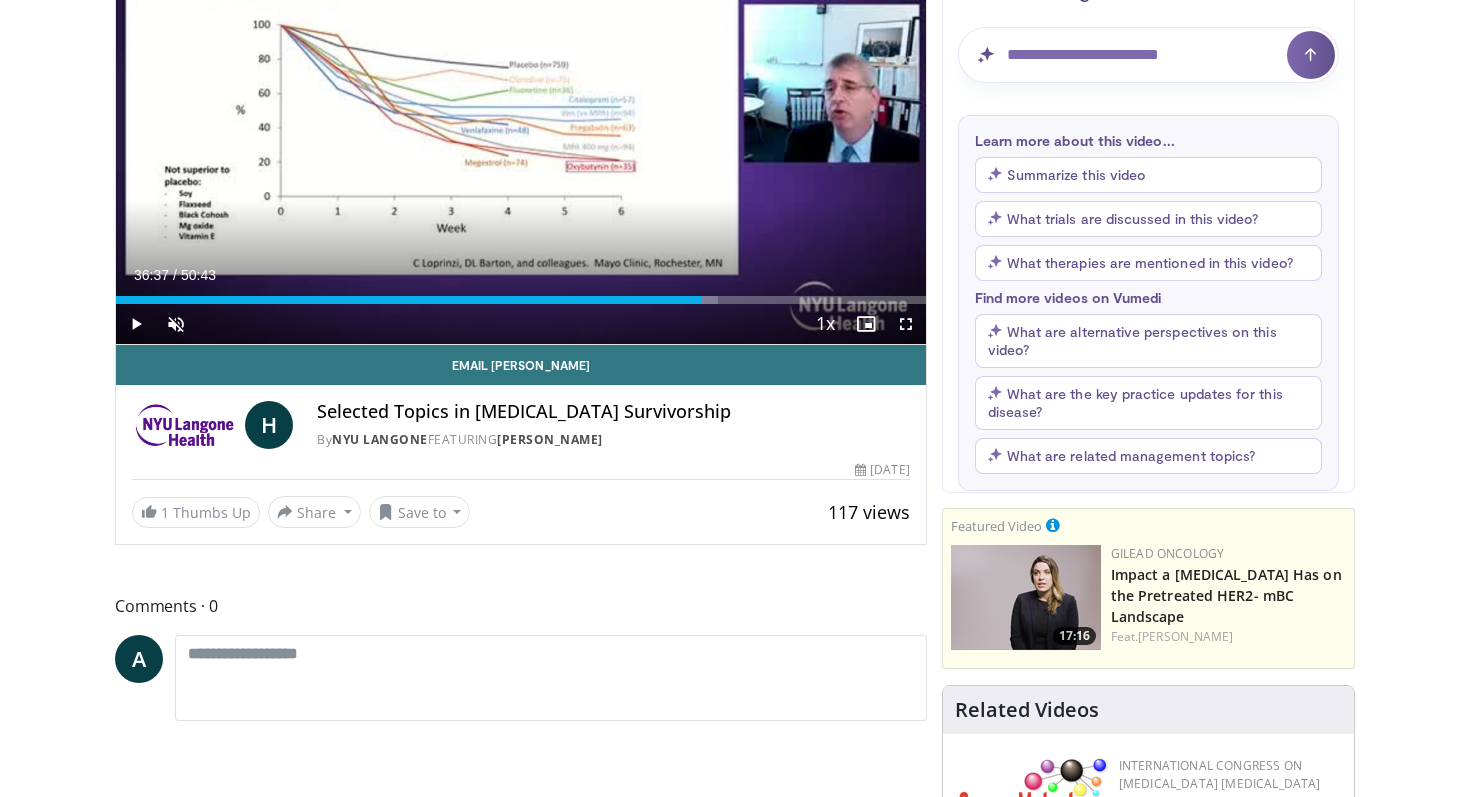 scroll, scrollTop: 360, scrollLeft: 0, axis: vertical 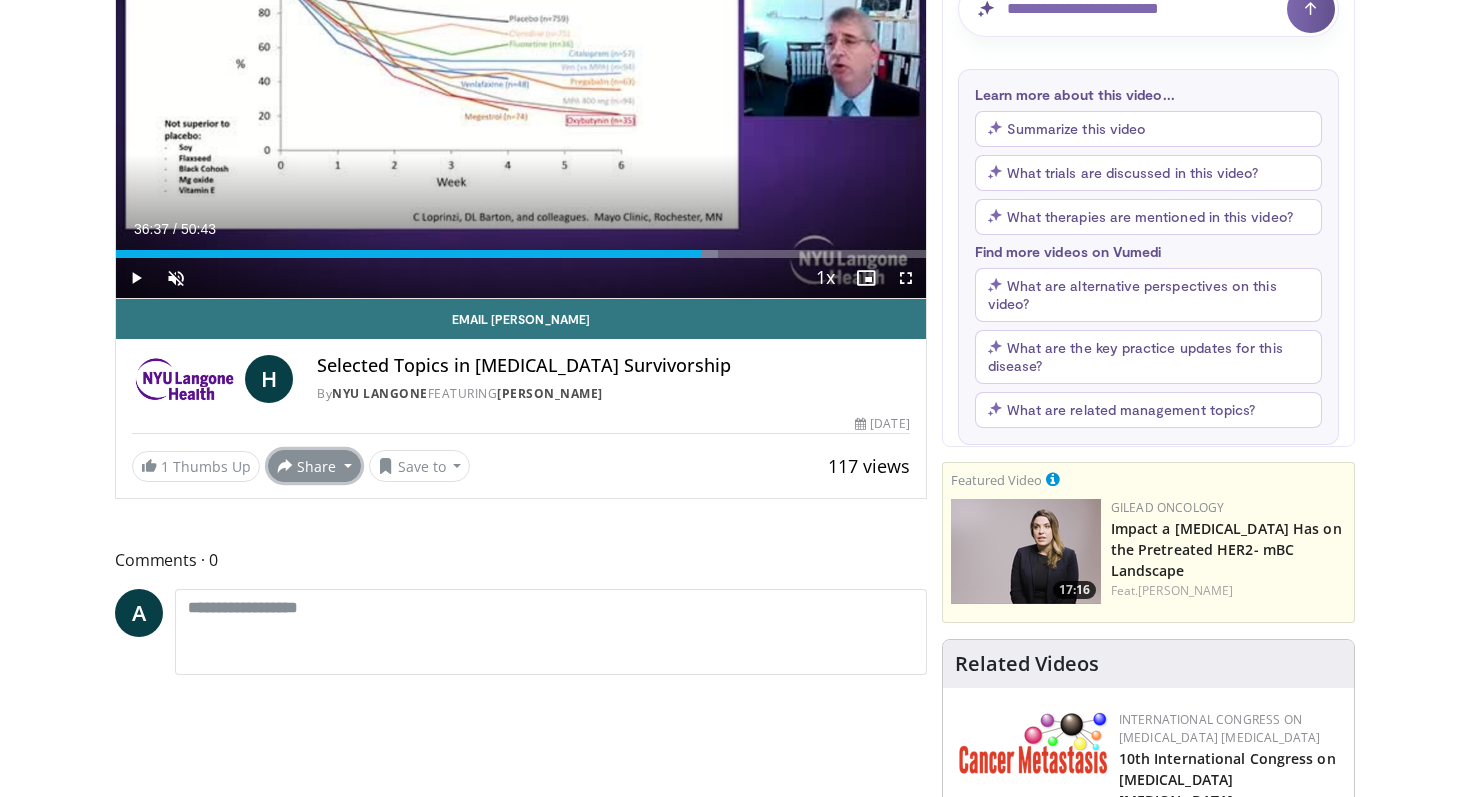 click on "Share" at bounding box center [314, 466] 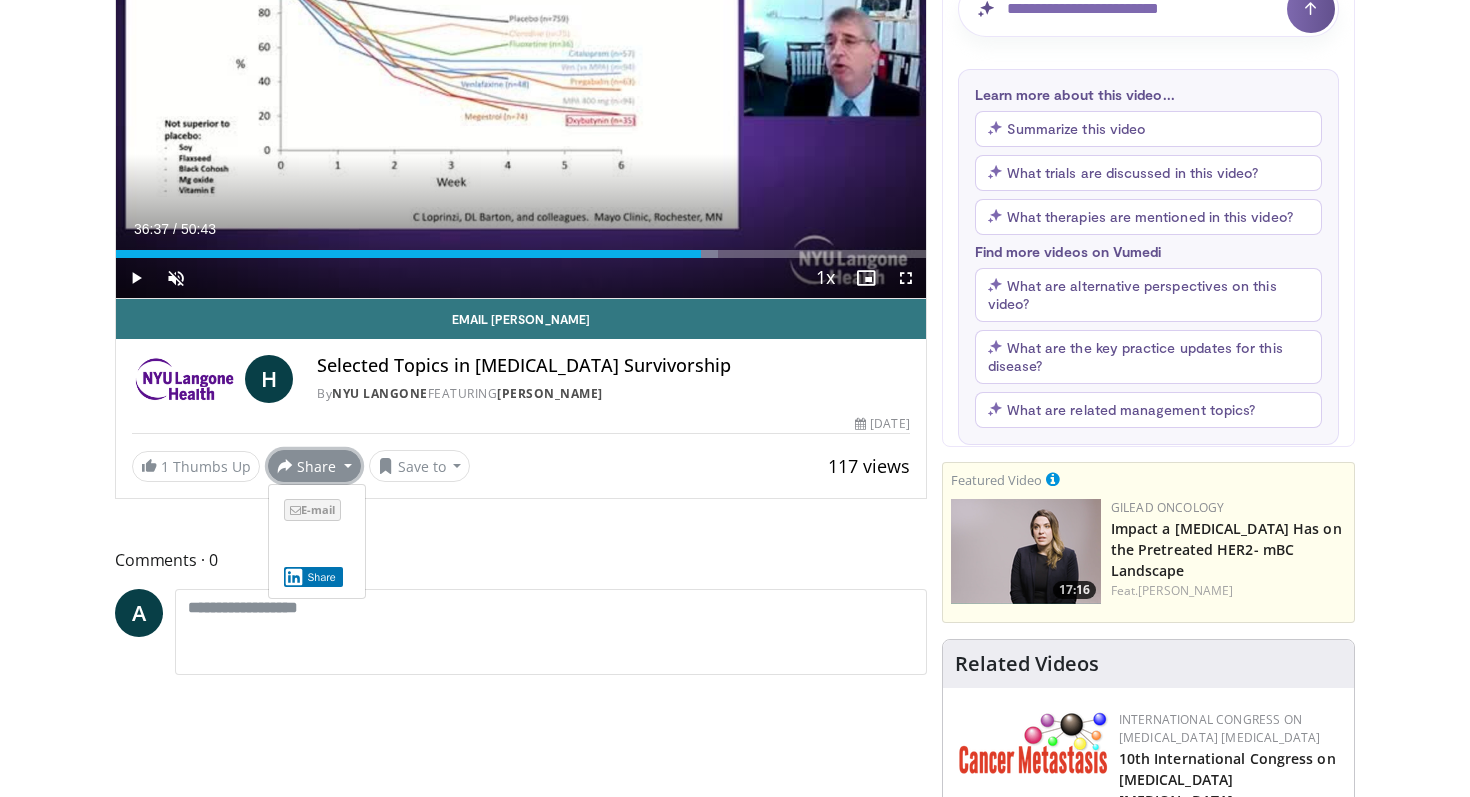 click on "E-mail" at bounding box center (312, 510) 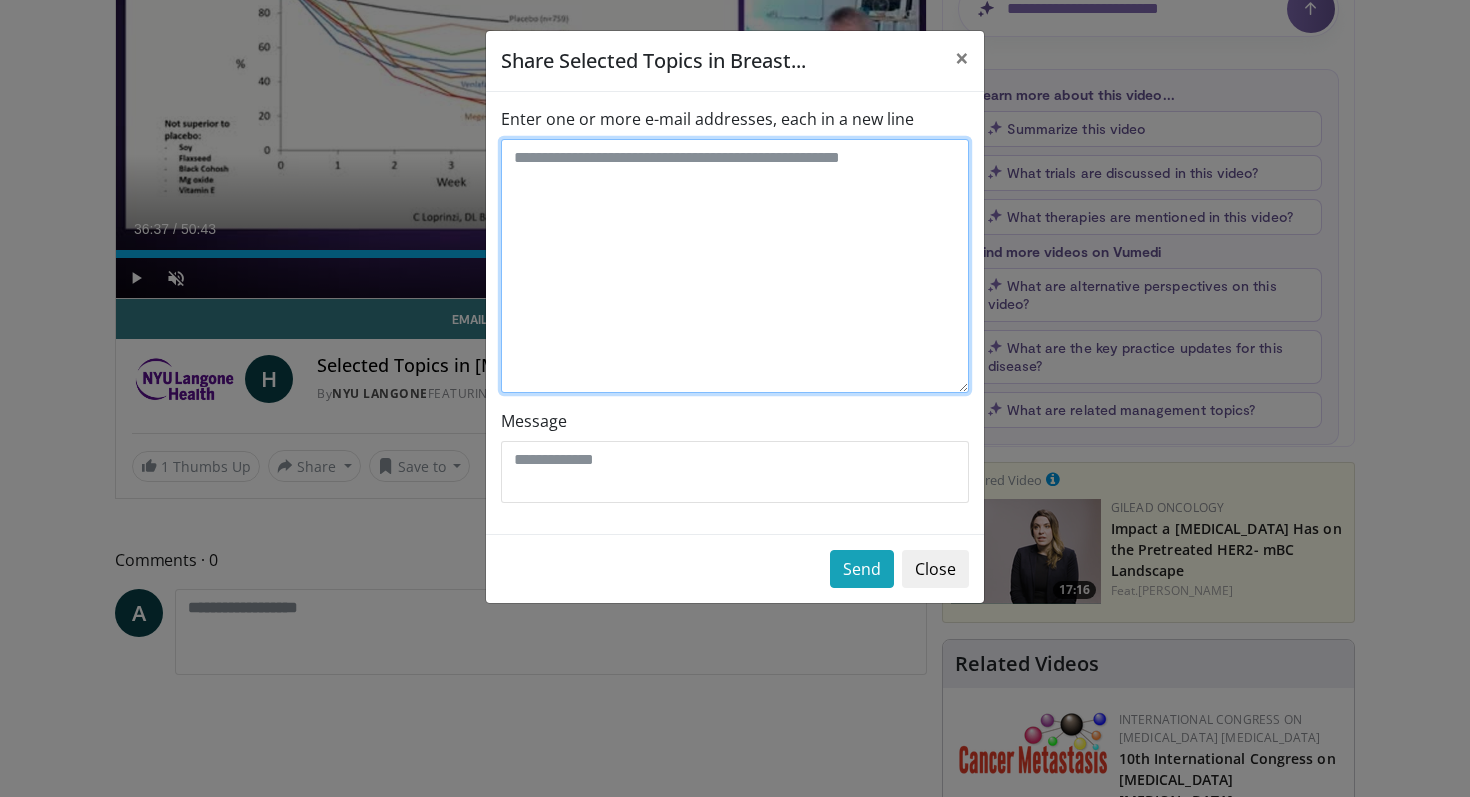 click on "Enter one or more e-mail addresses, each in a new line" at bounding box center (735, 266) 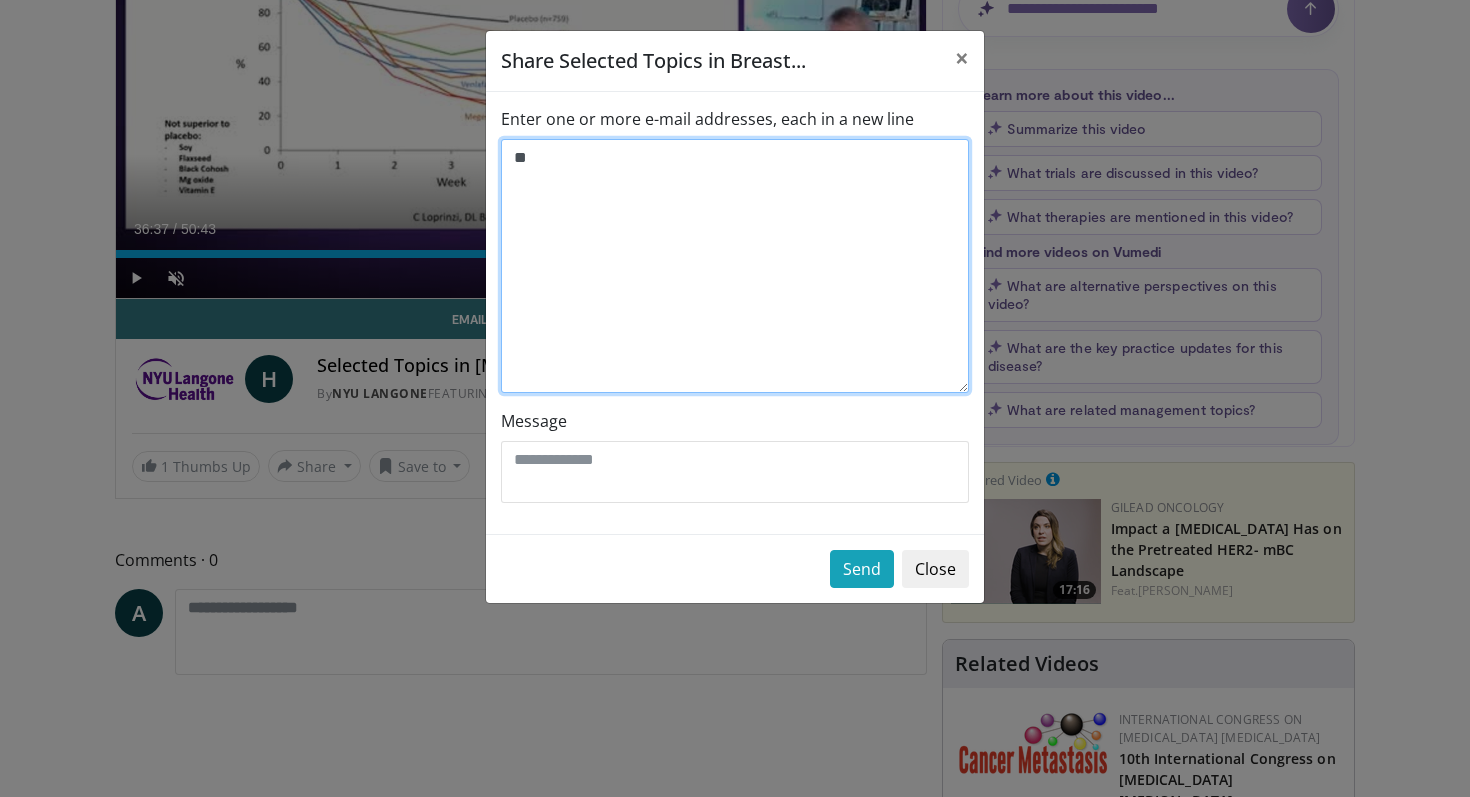 type on "*" 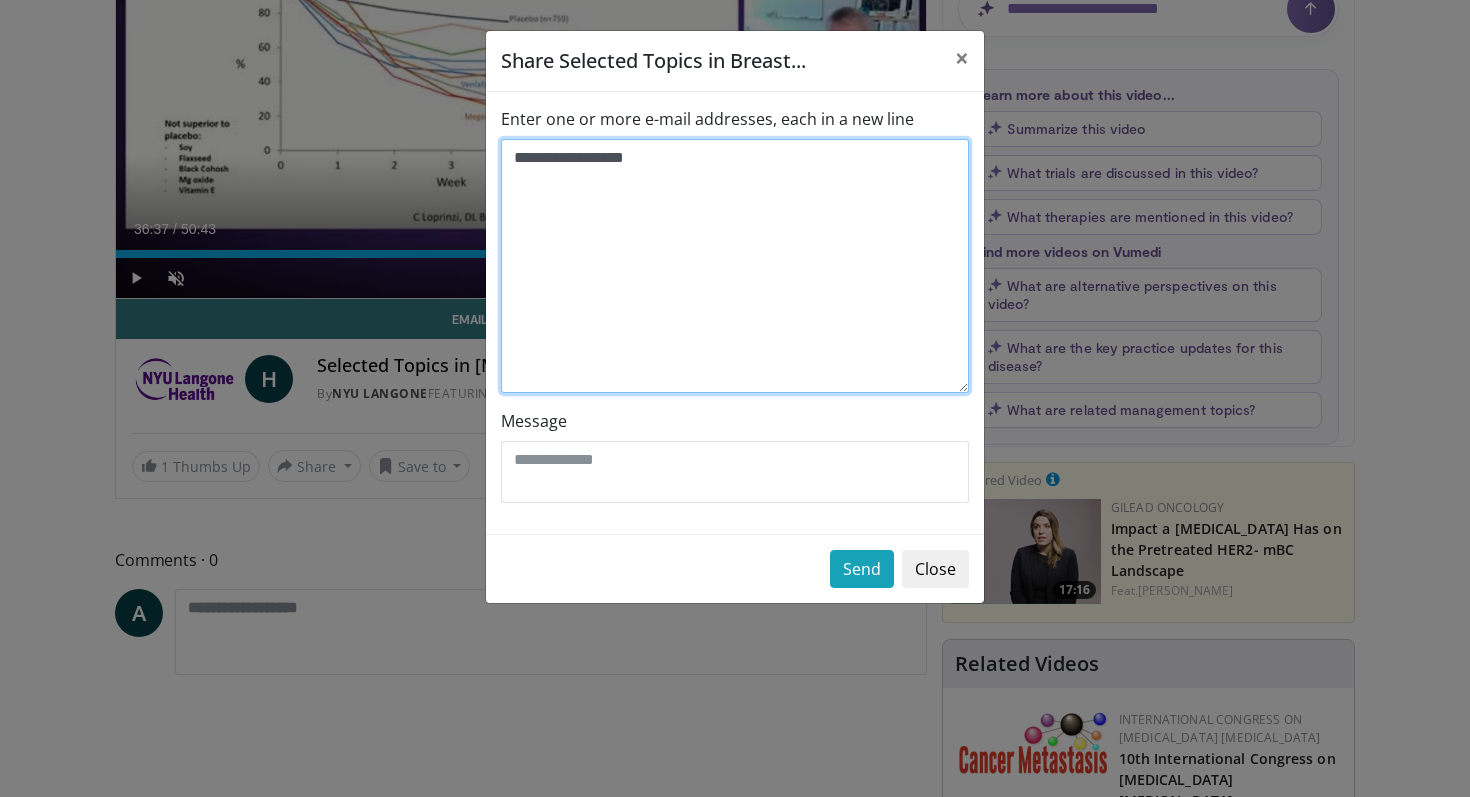 type on "**********" 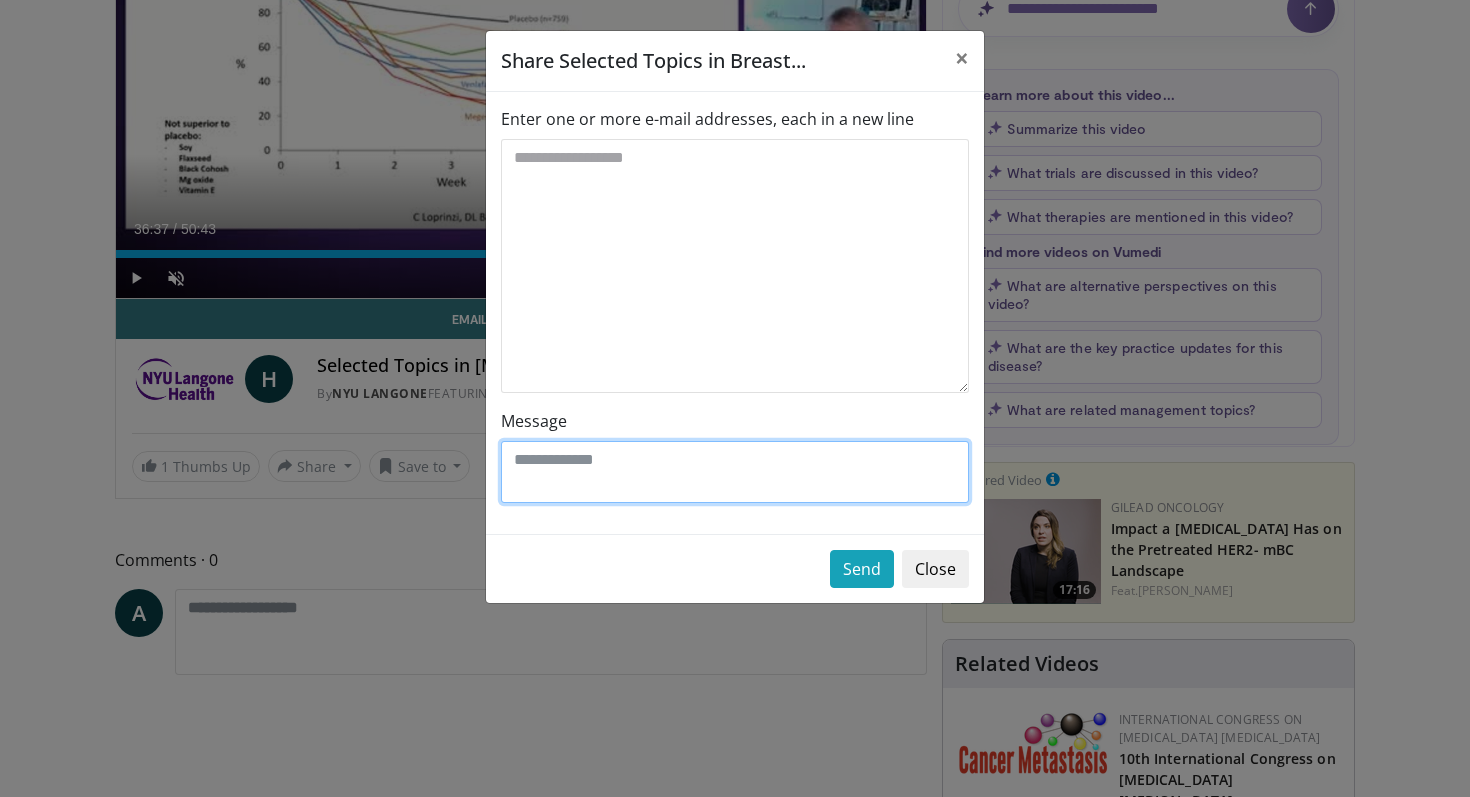 click on "Message" at bounding box center [735, 472] 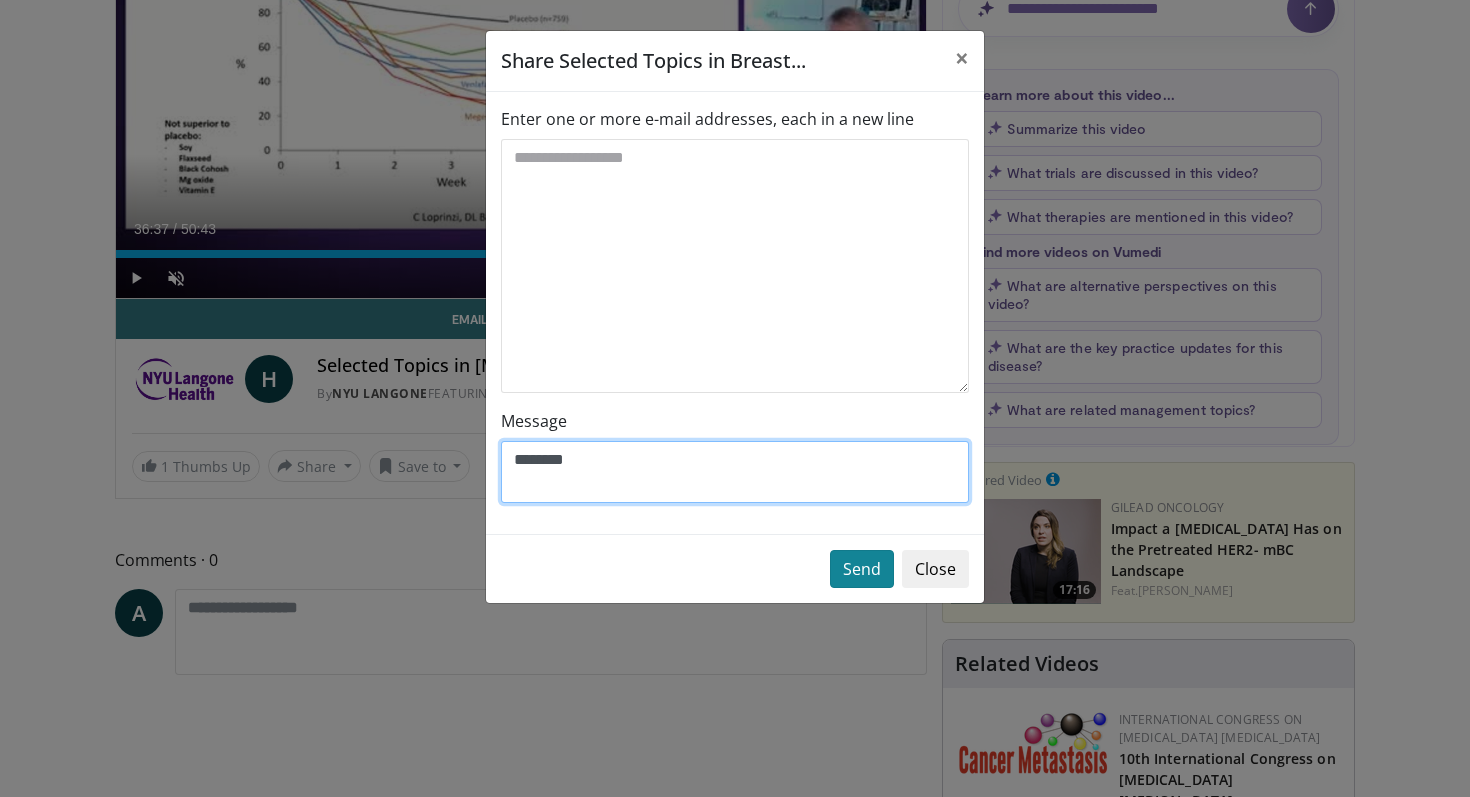 type on "********" 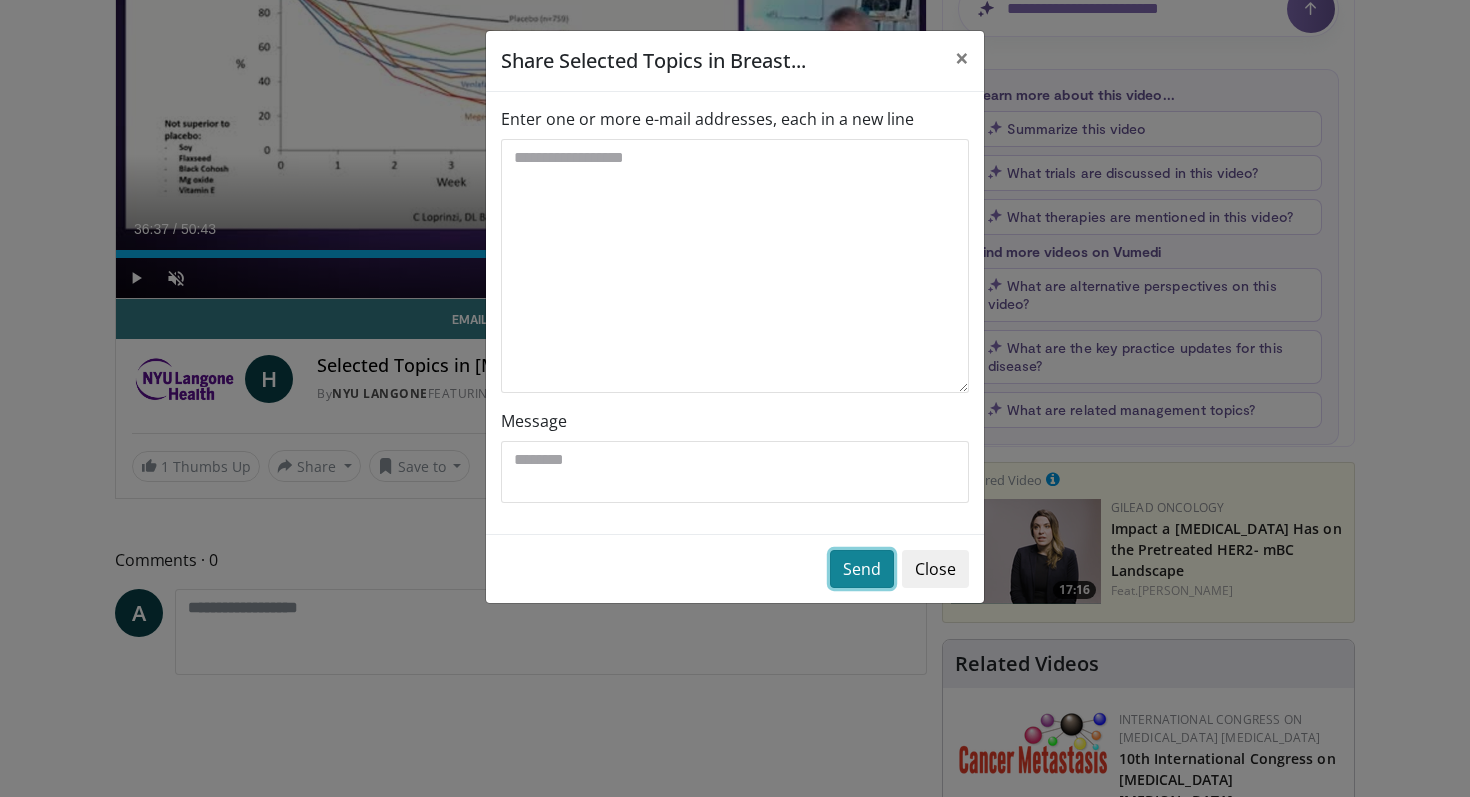 click on "Send" at bounding box center (862, 569) 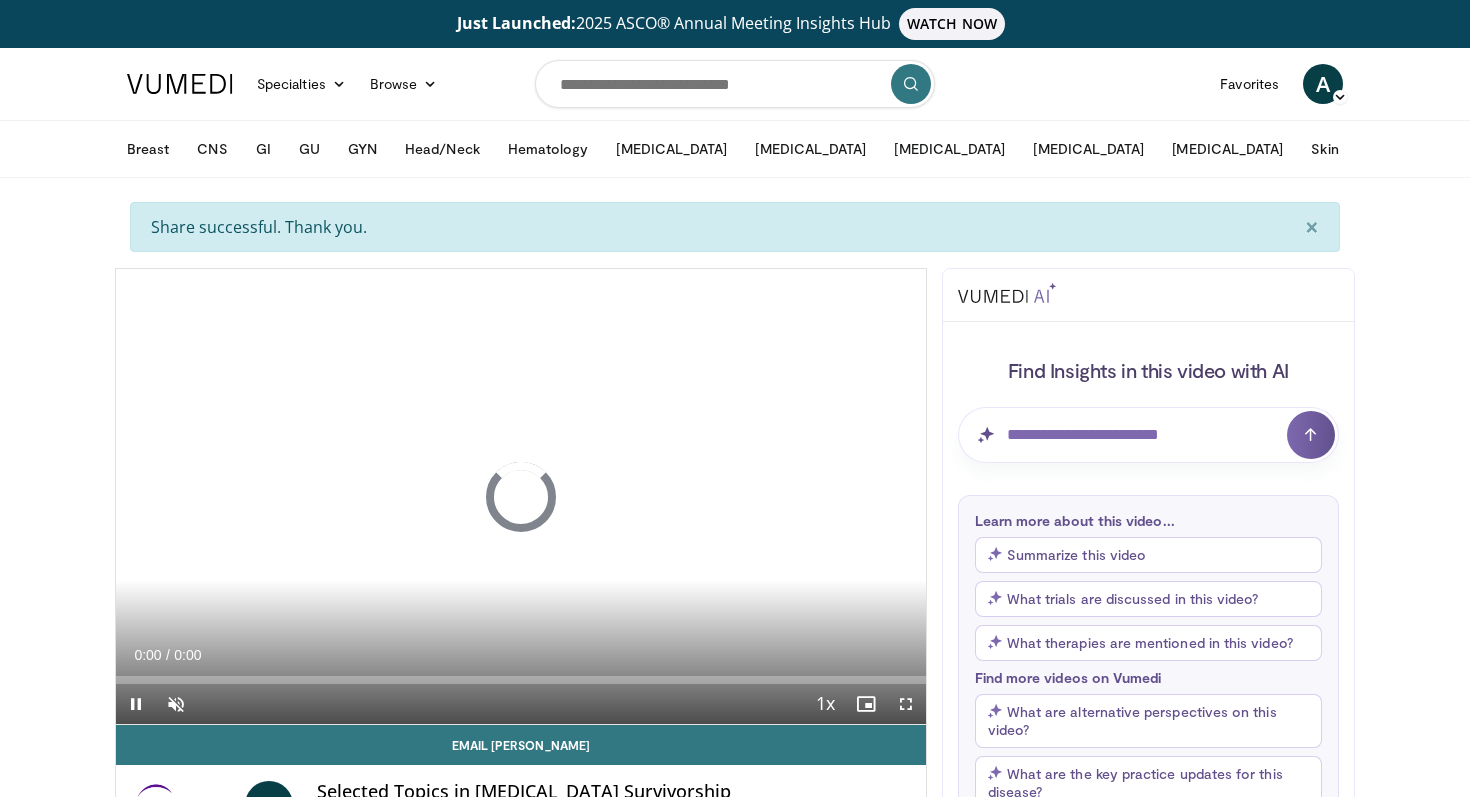 scroll, scrollTop: 0, scrollLeft: 0, axis: both 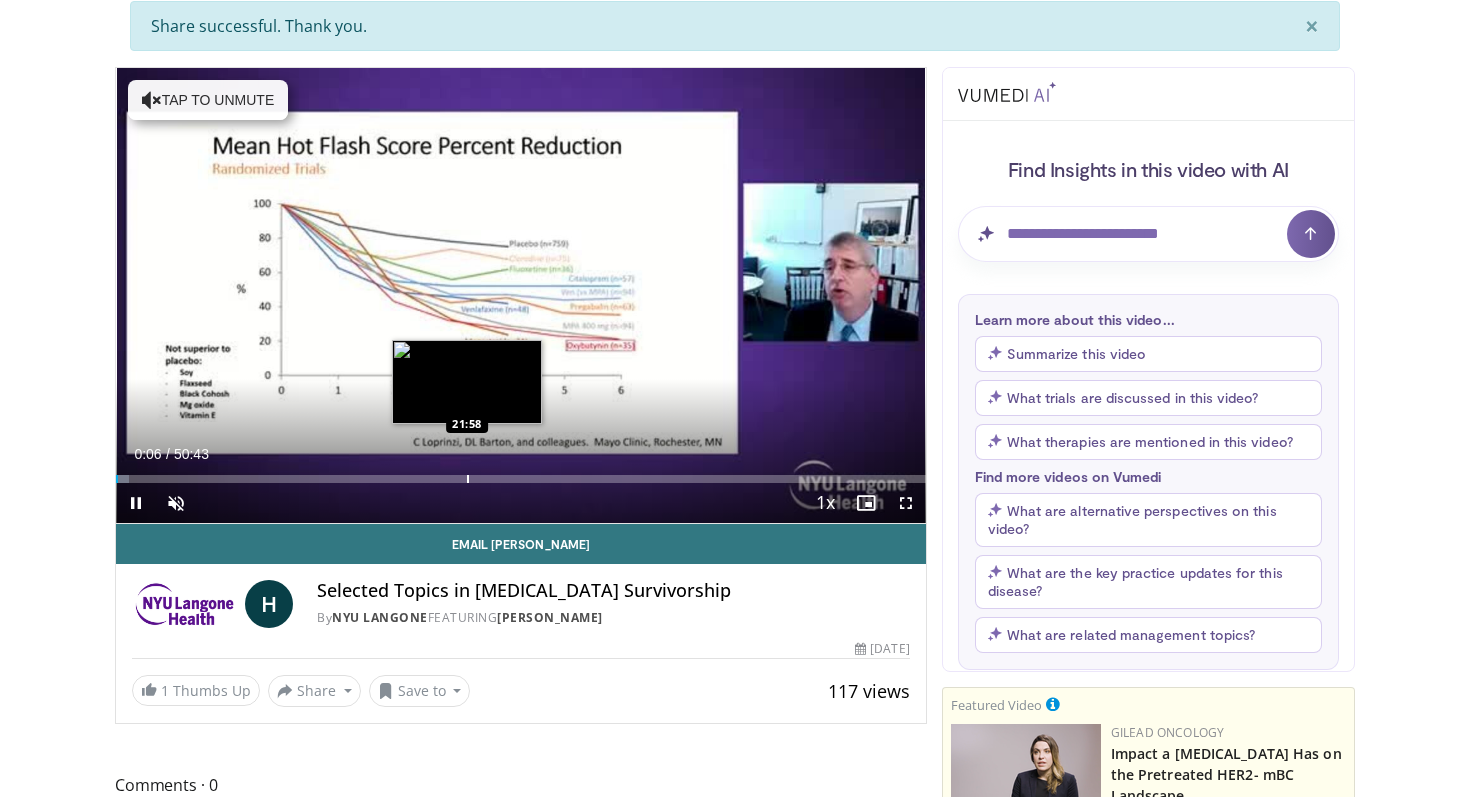 click on "**********" at bounding box center [521, 296] 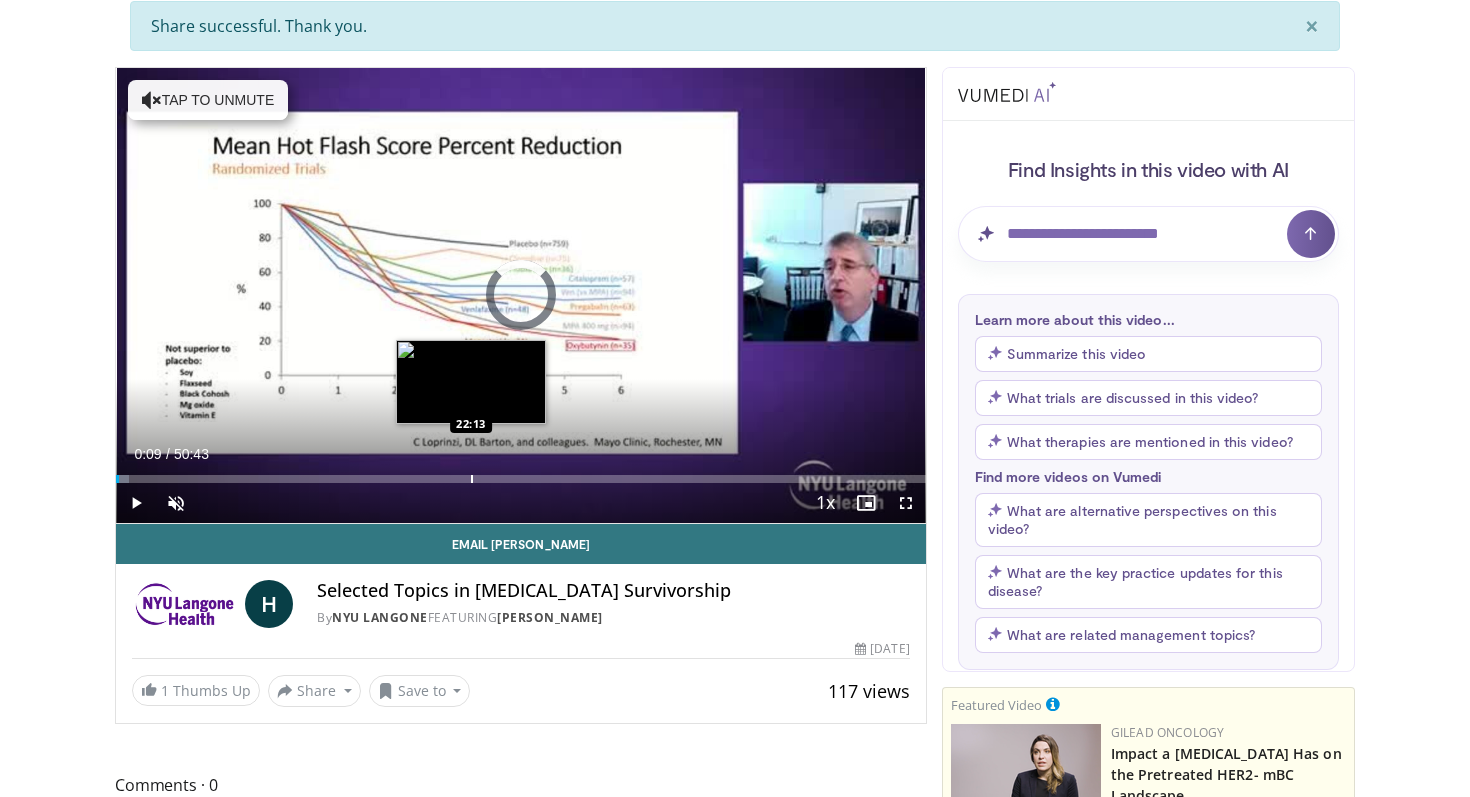 click at bounding box center [472, 479] 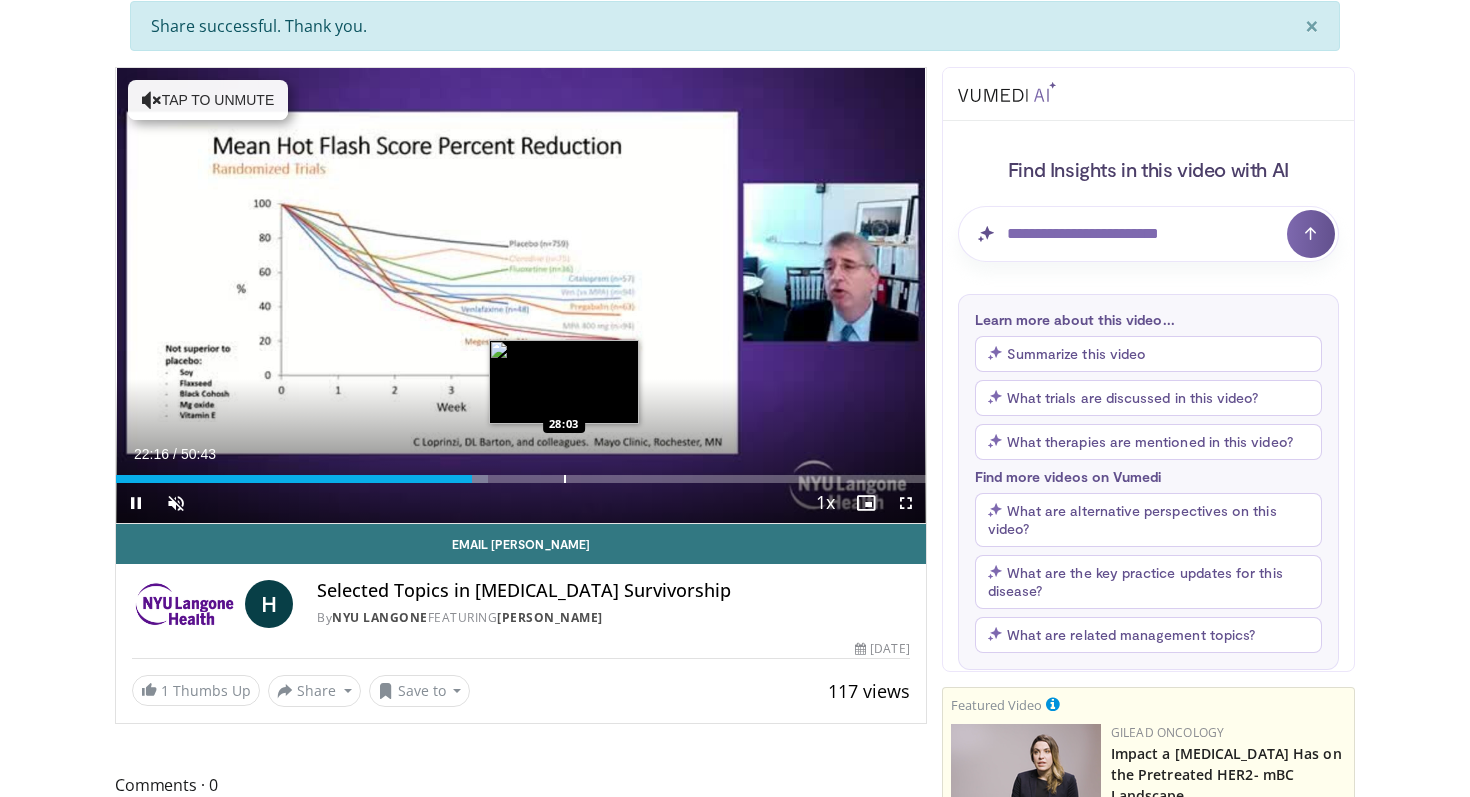click at bounding box center (565, 479) 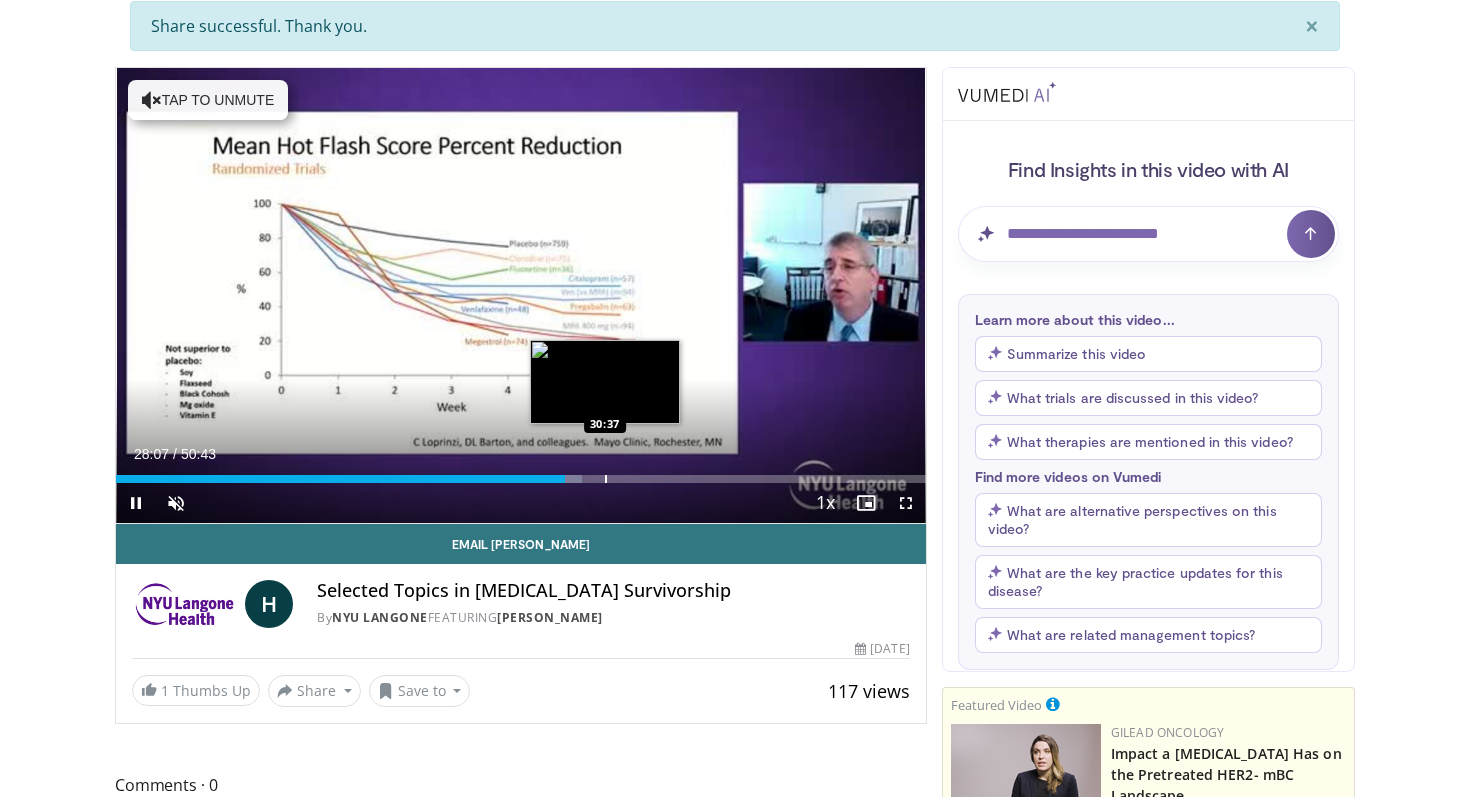 click at bounding box center [606, 479] 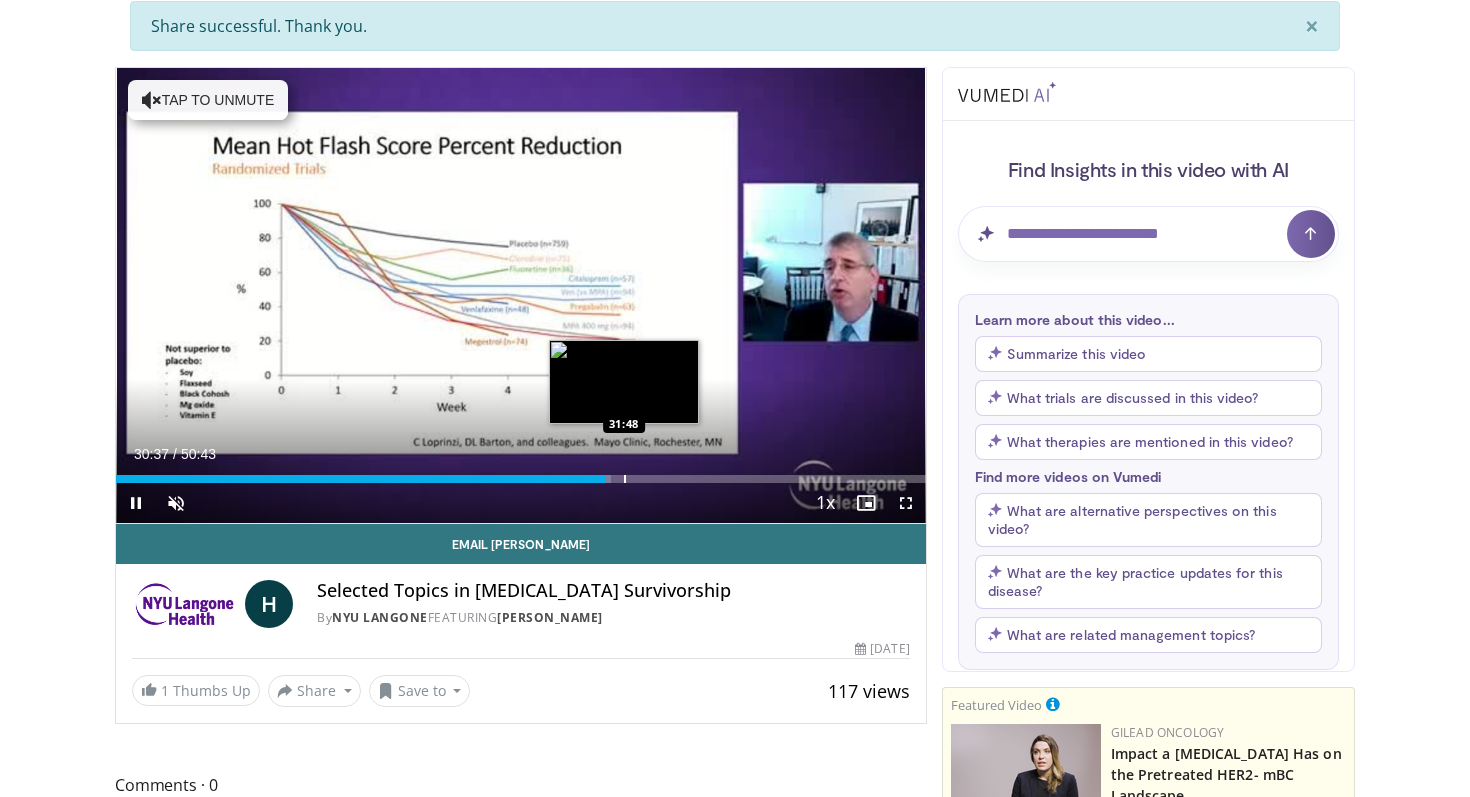 click at bounding box center (625, 479) 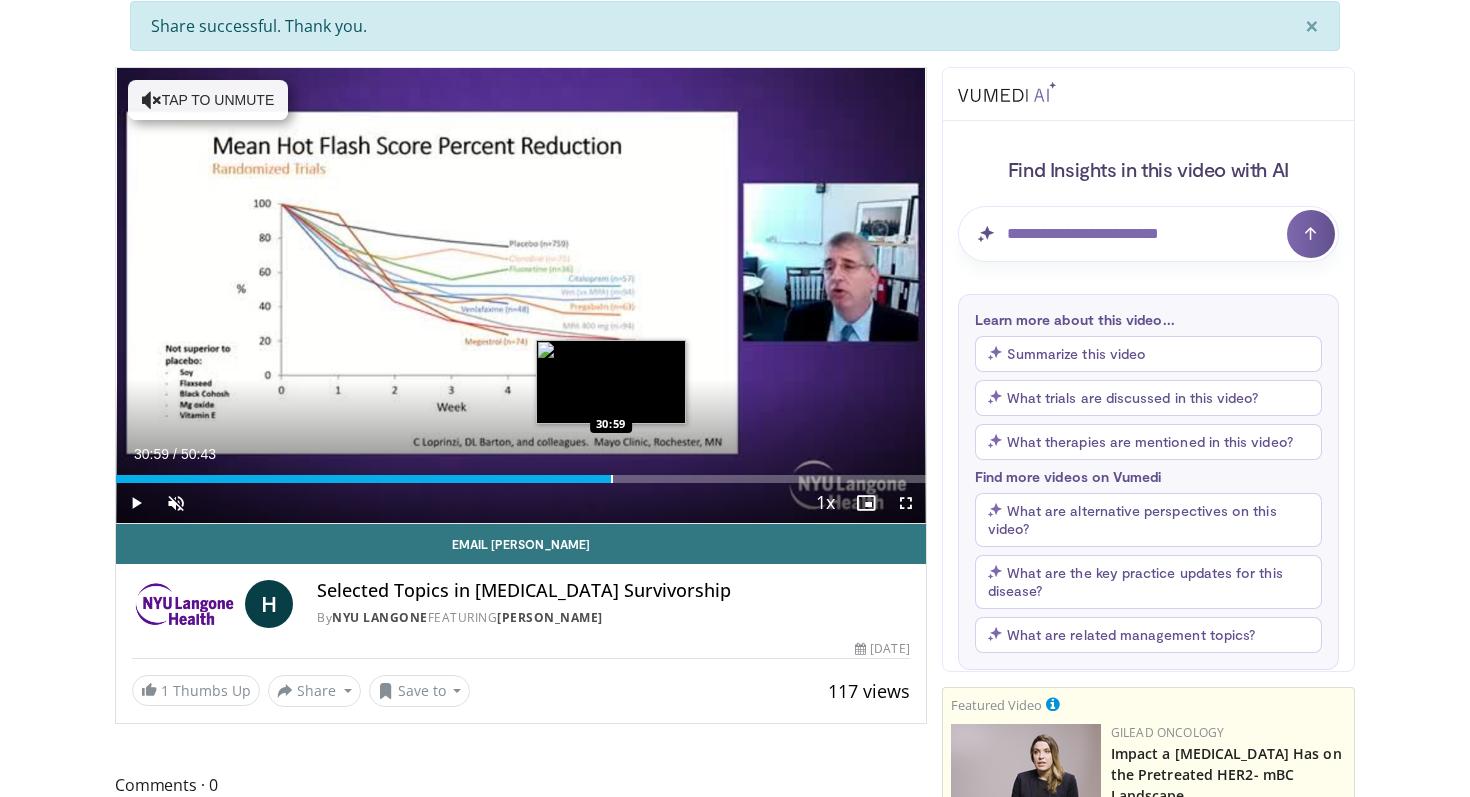 click at bounding box center (612, 479) 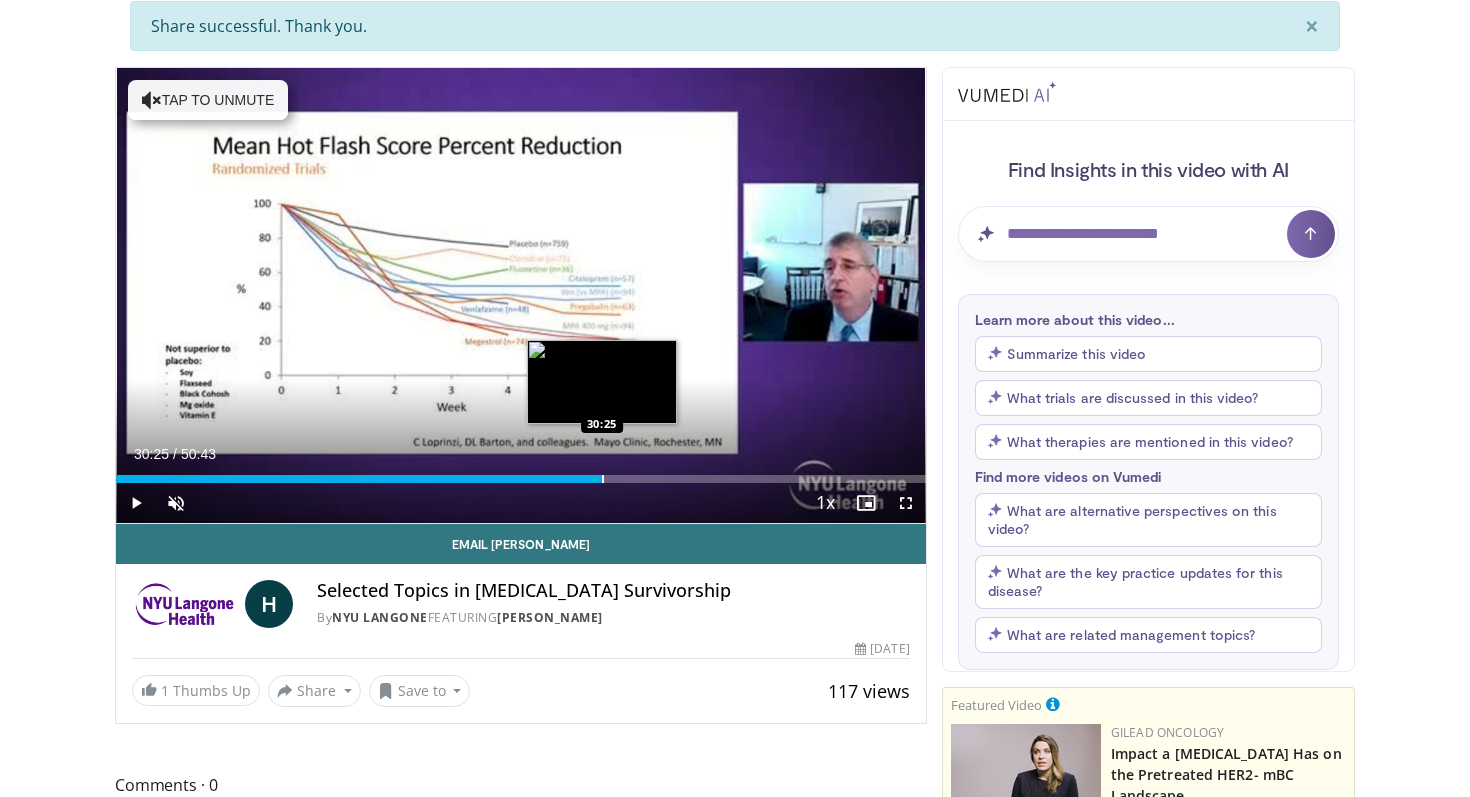 click at bounding box center (603, 479) 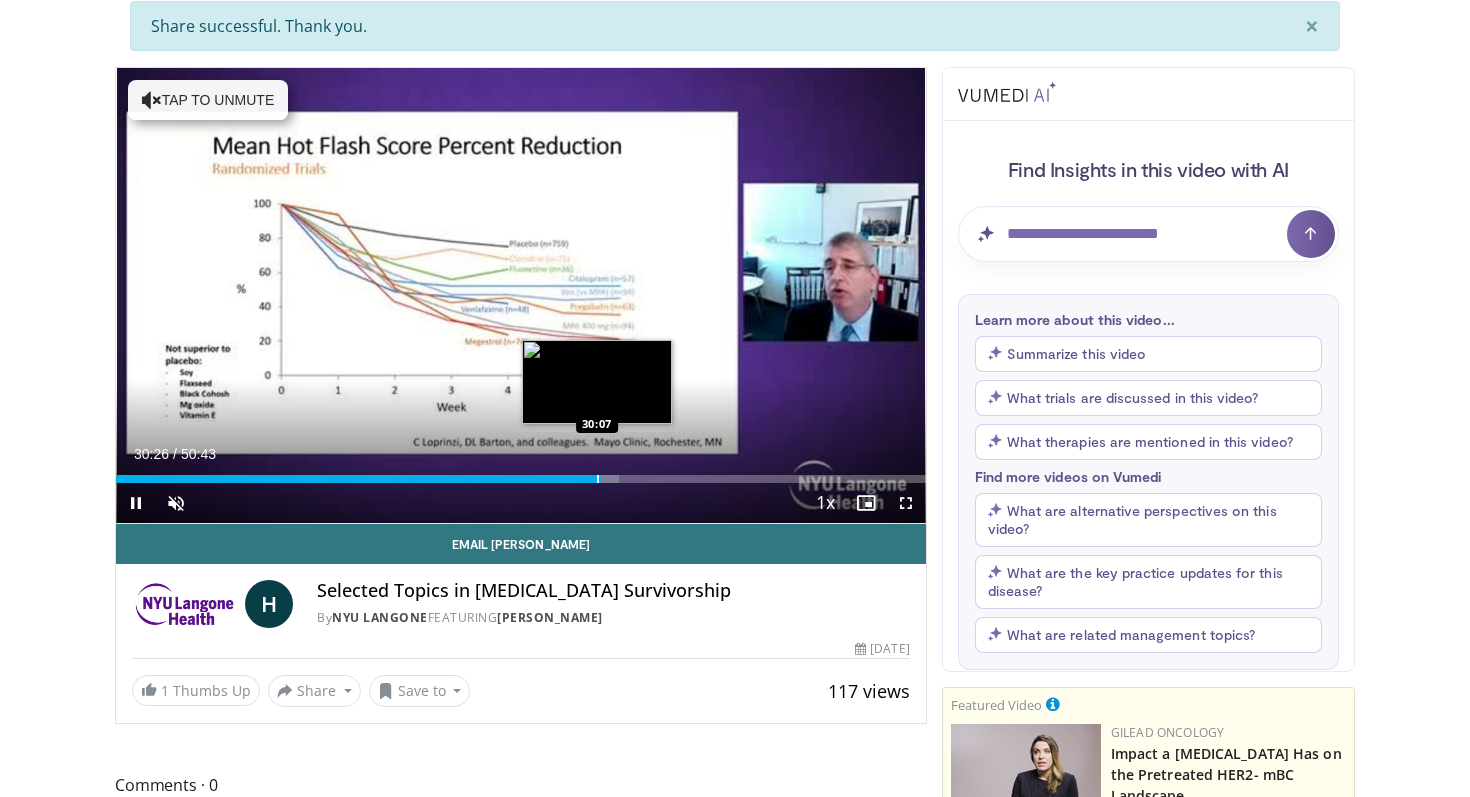 click at bounding box center [598, 479] 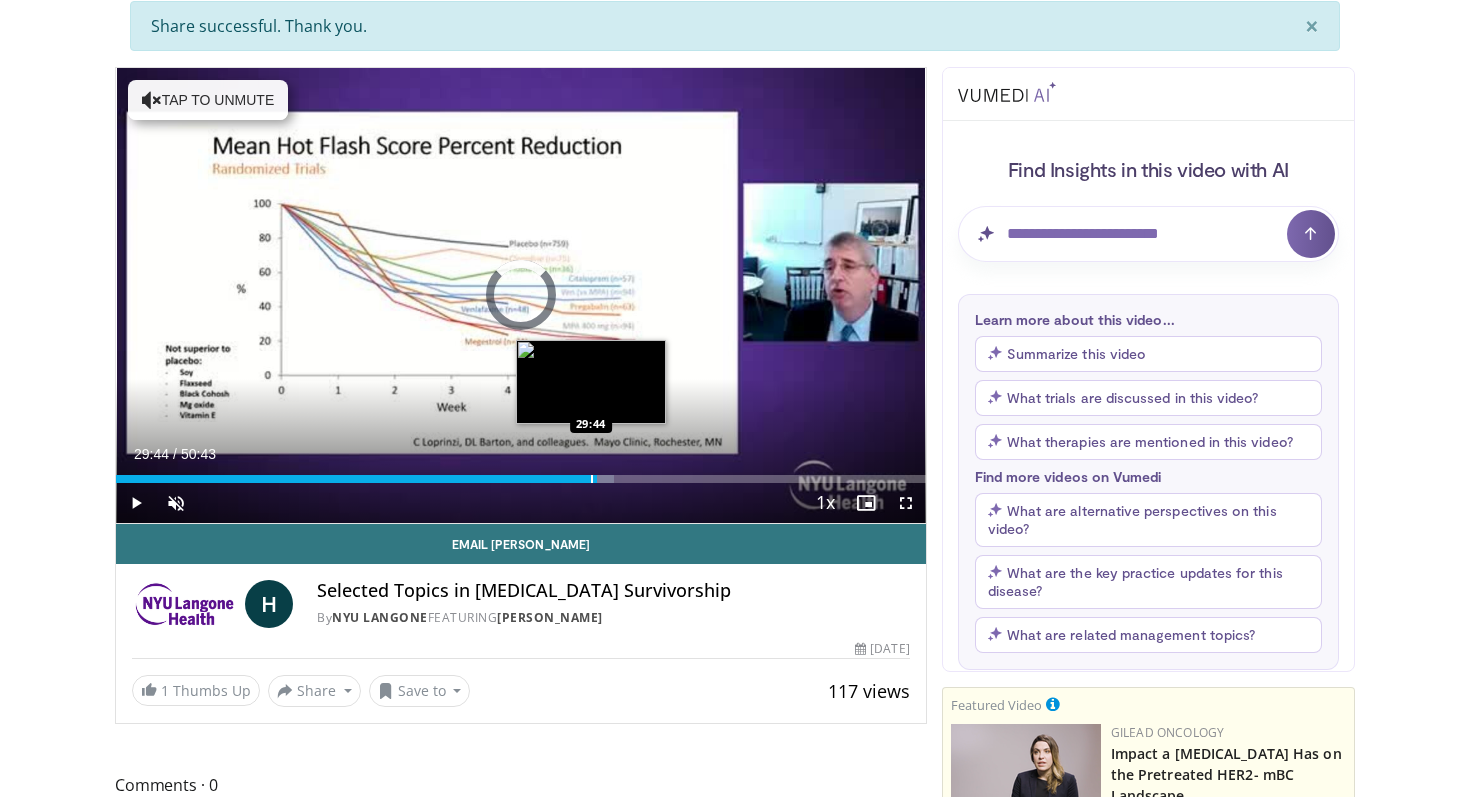 click at bounding box center (592, 479) 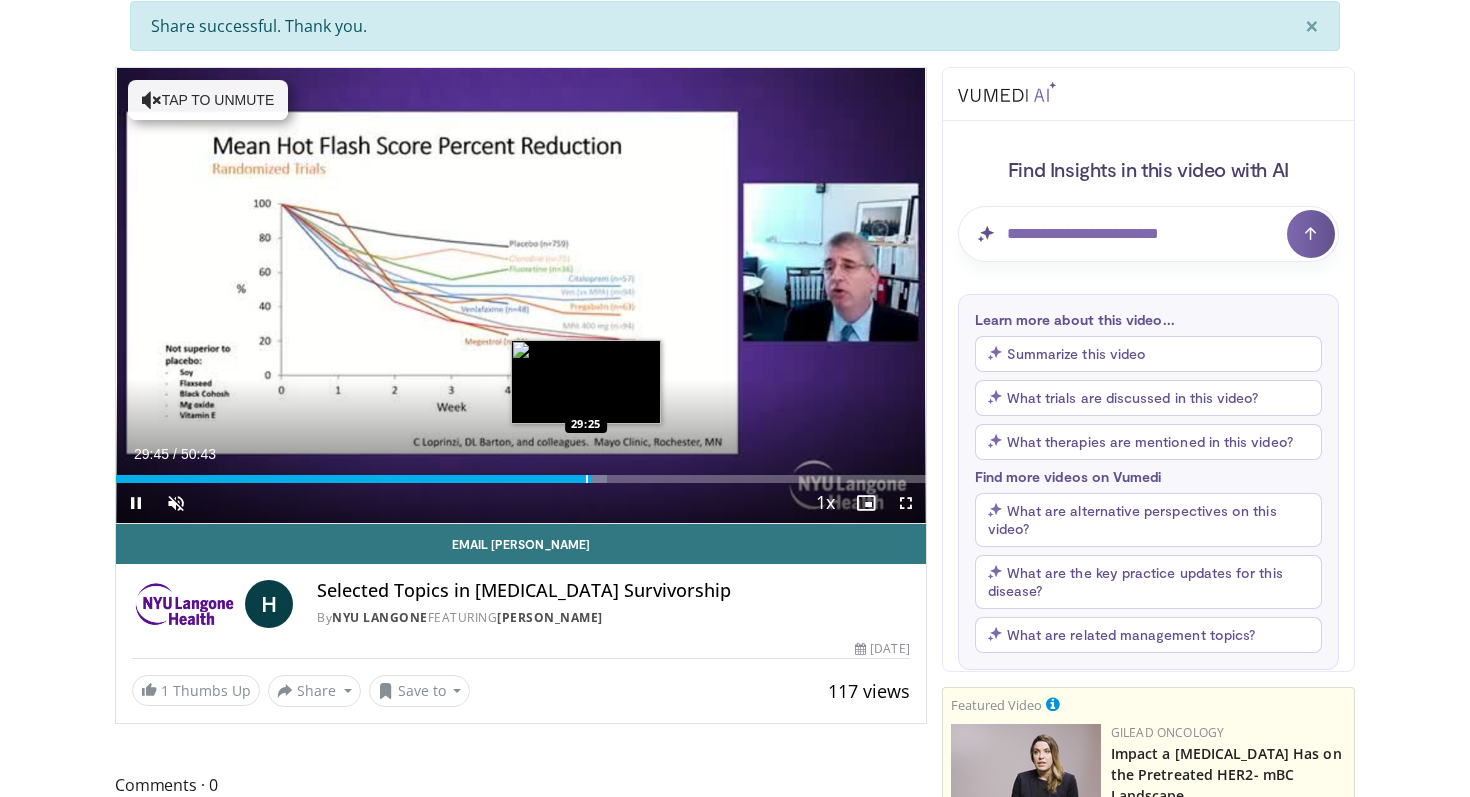 click at bounding box center [587, 479] 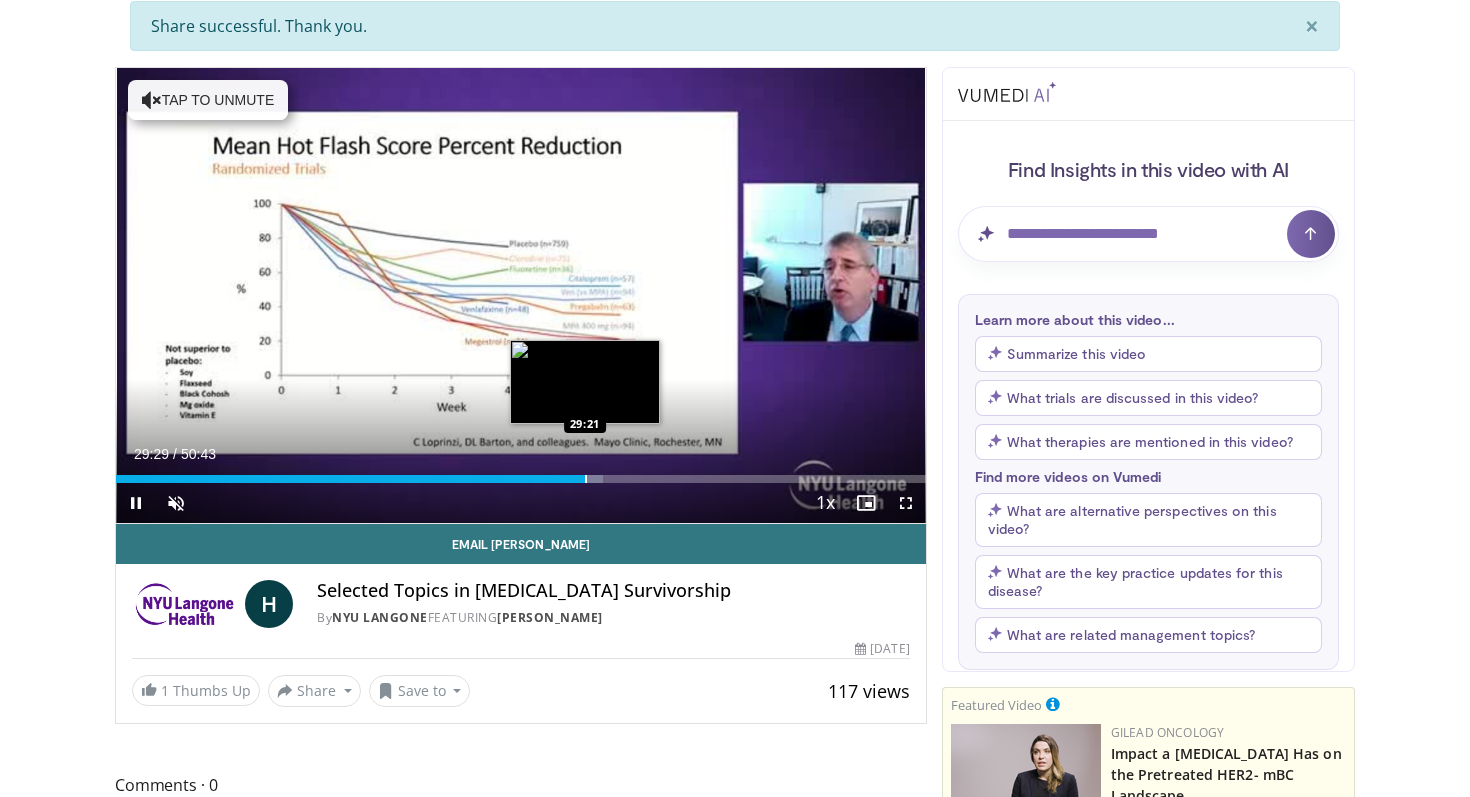 click at bounding box center [586, 479] 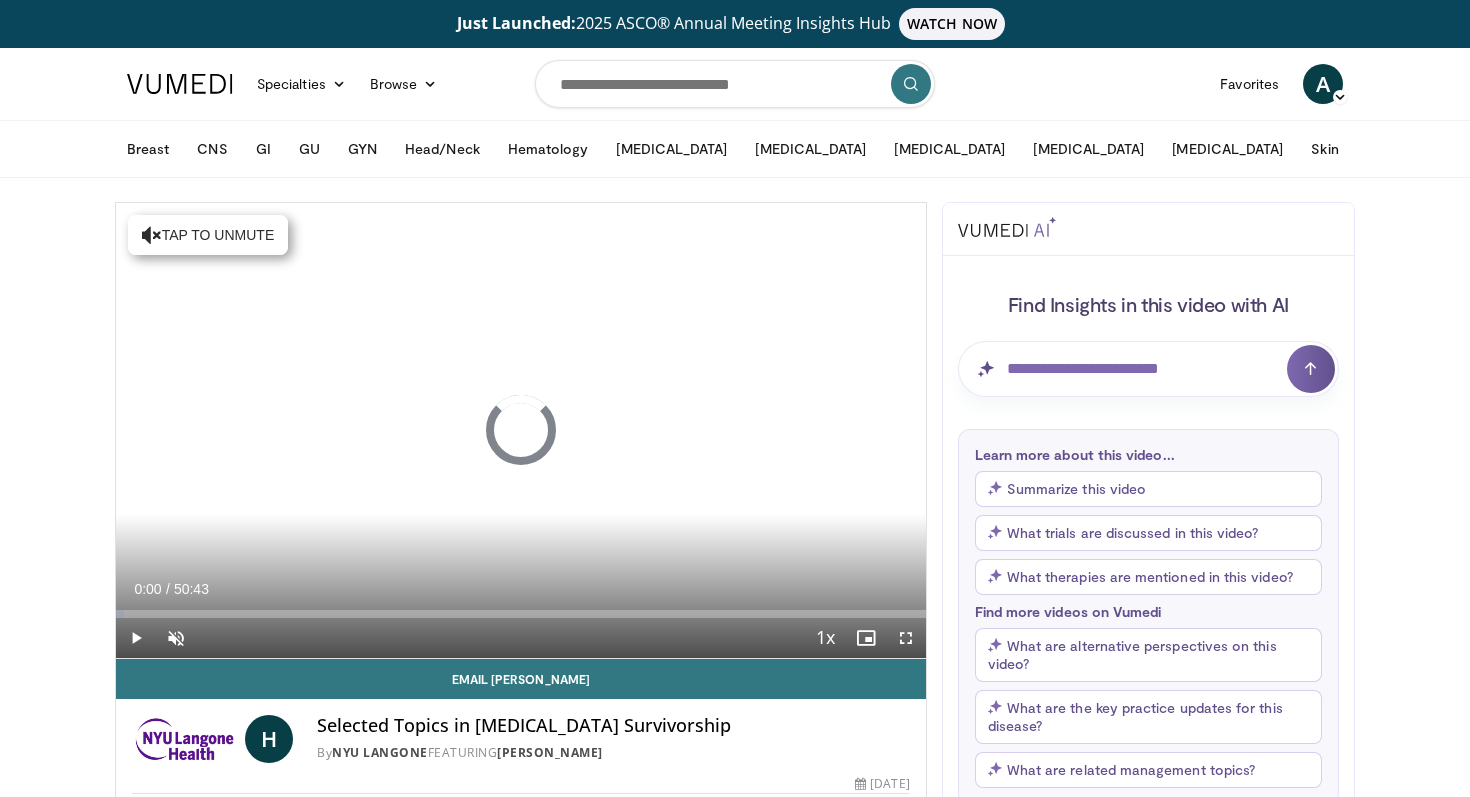 scroll, scrollTop: 798, scrollLeft: 0, axis: vertical 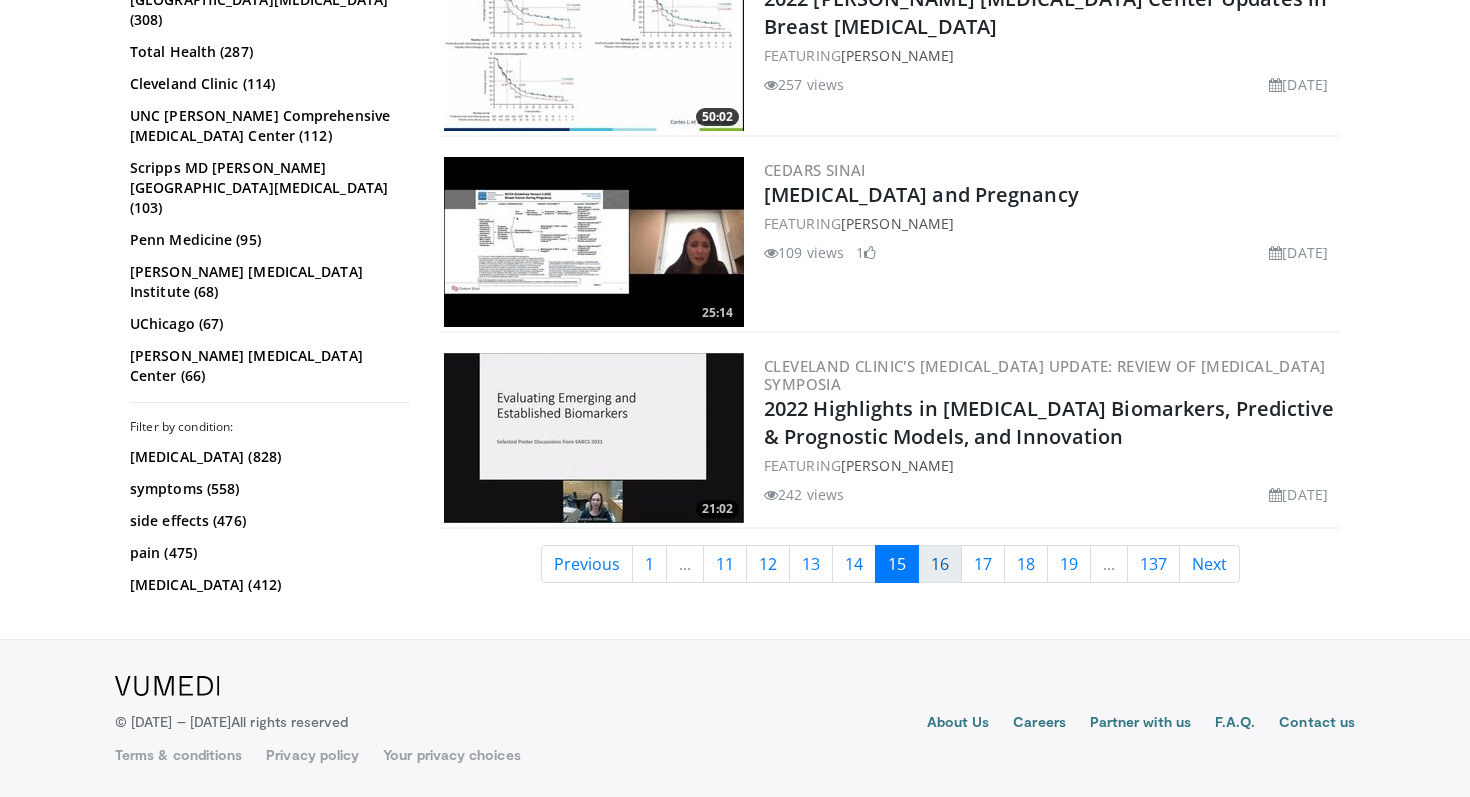 click on "16" at bounding box center [940, 564] 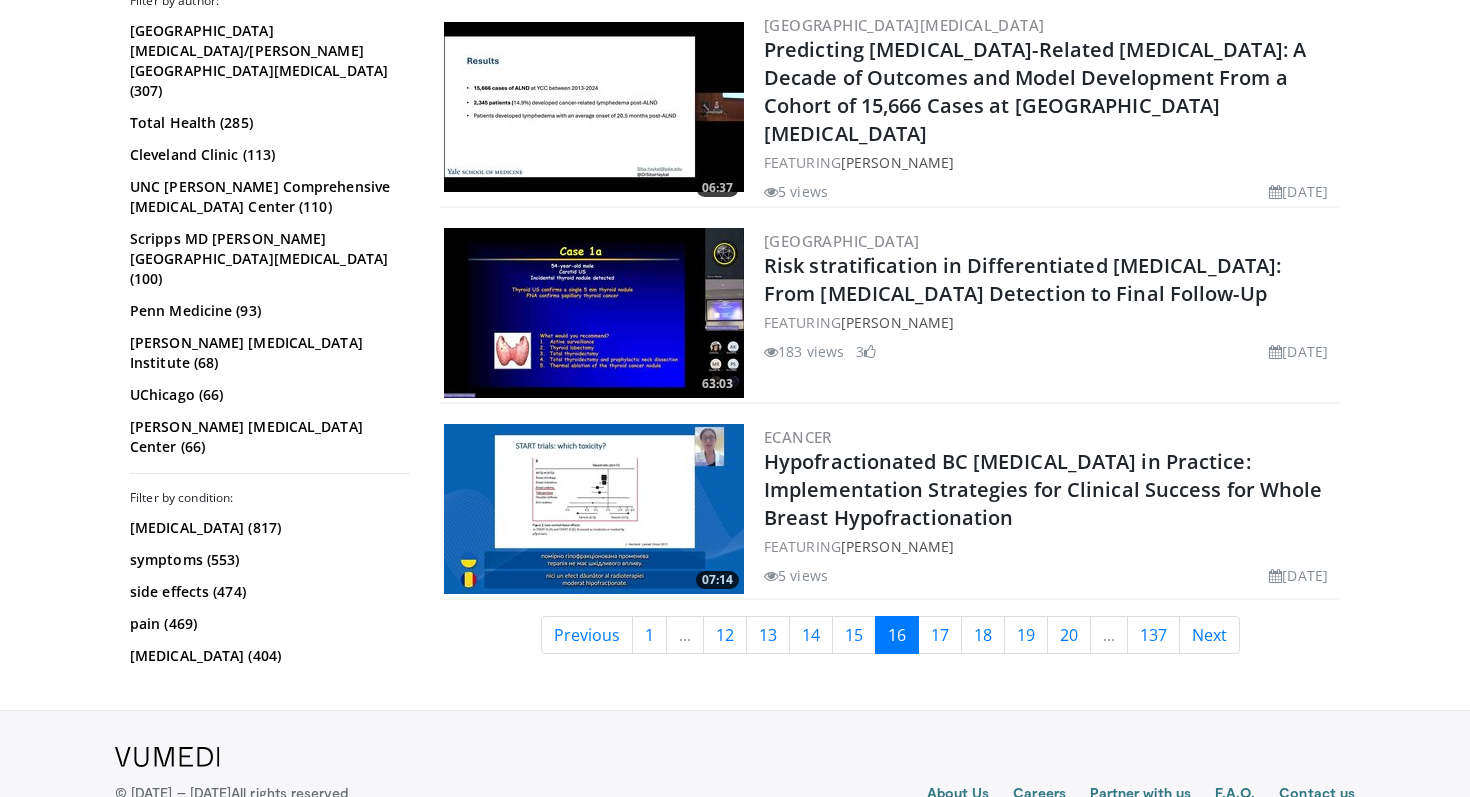scroll, scrollTop: 4968, scrollLeft: 0, axis: vertical 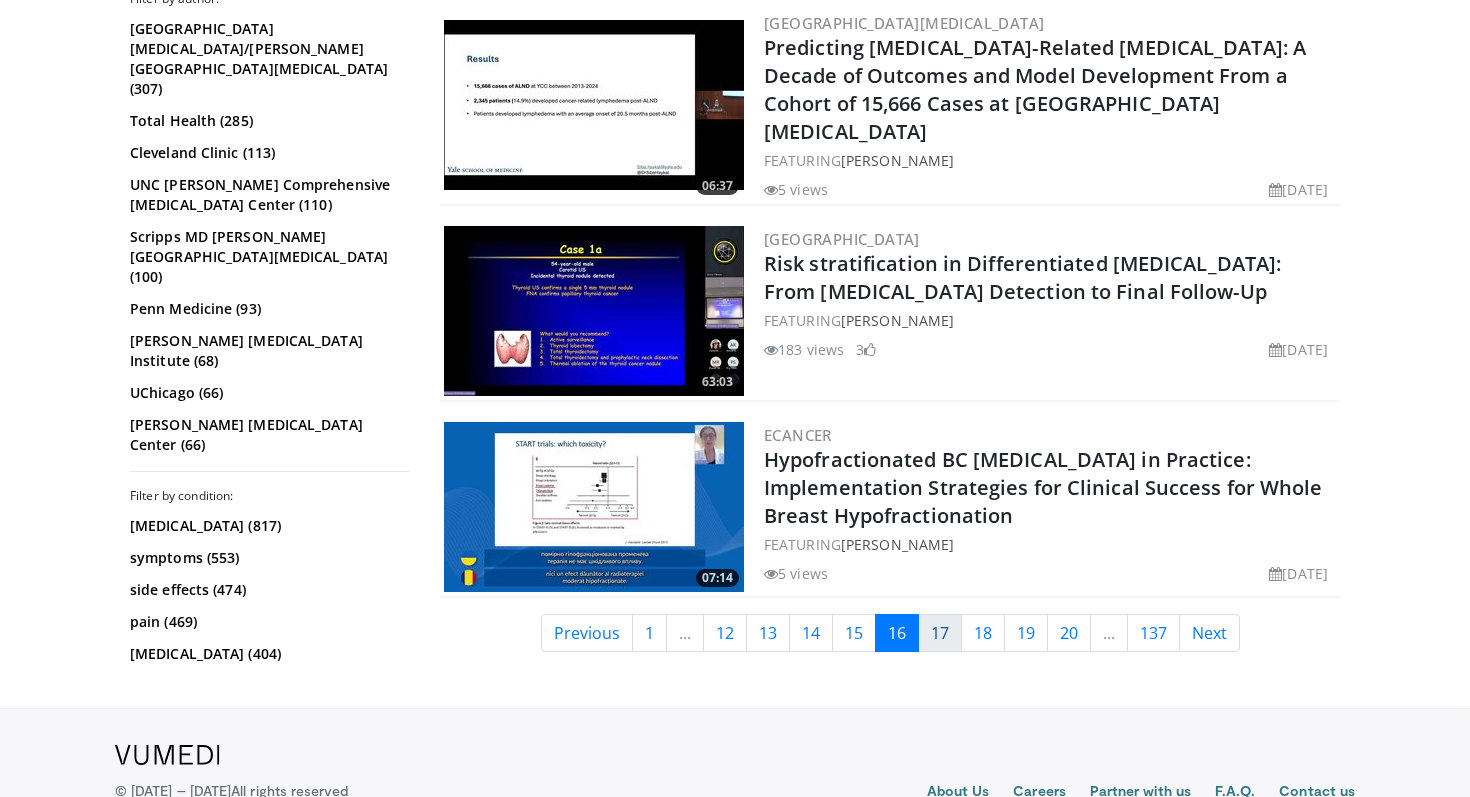 click on "17" at bounding box center (940, 633) 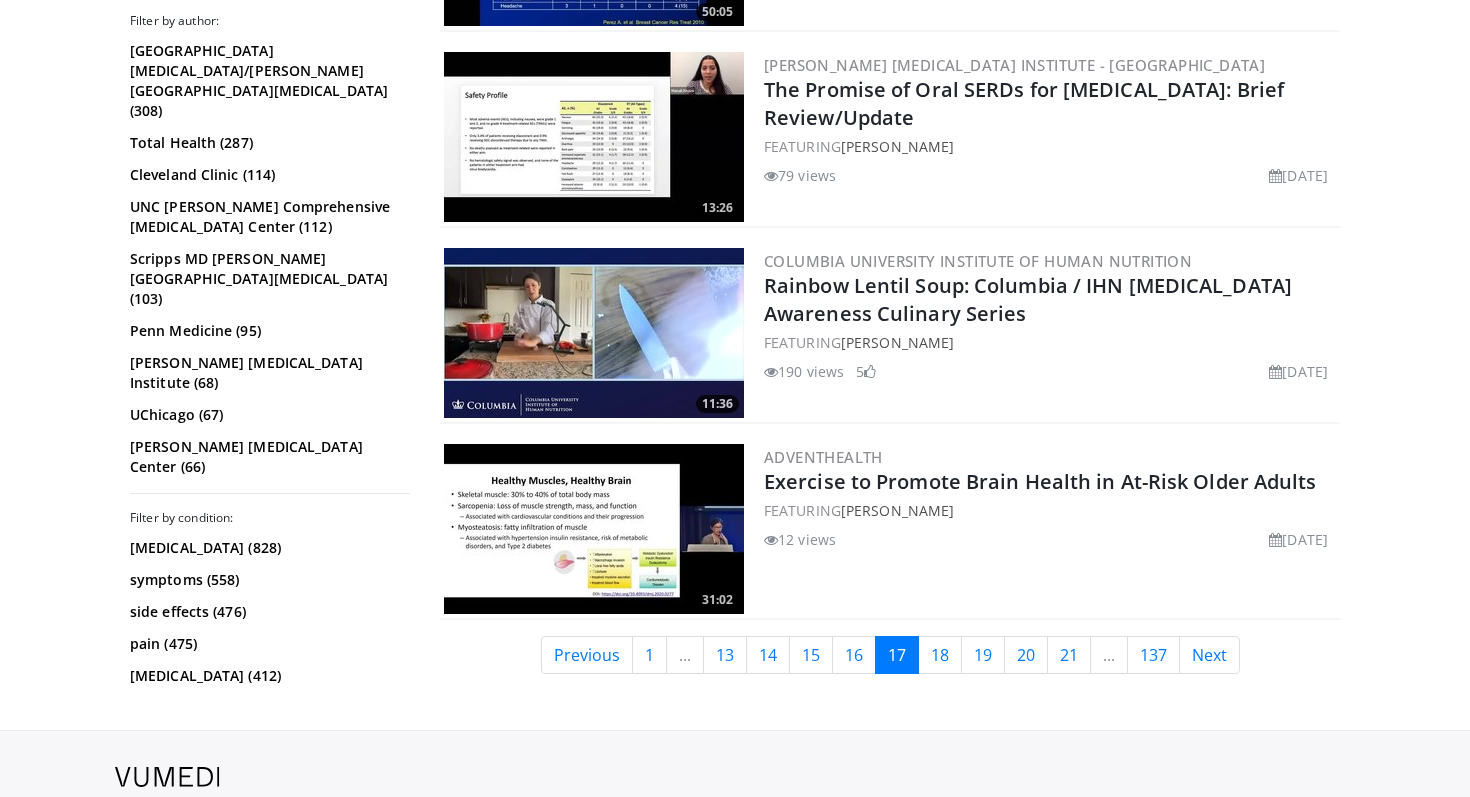 scroll, scrollTop: 4969, scrollLeft: 0, axis: vertical 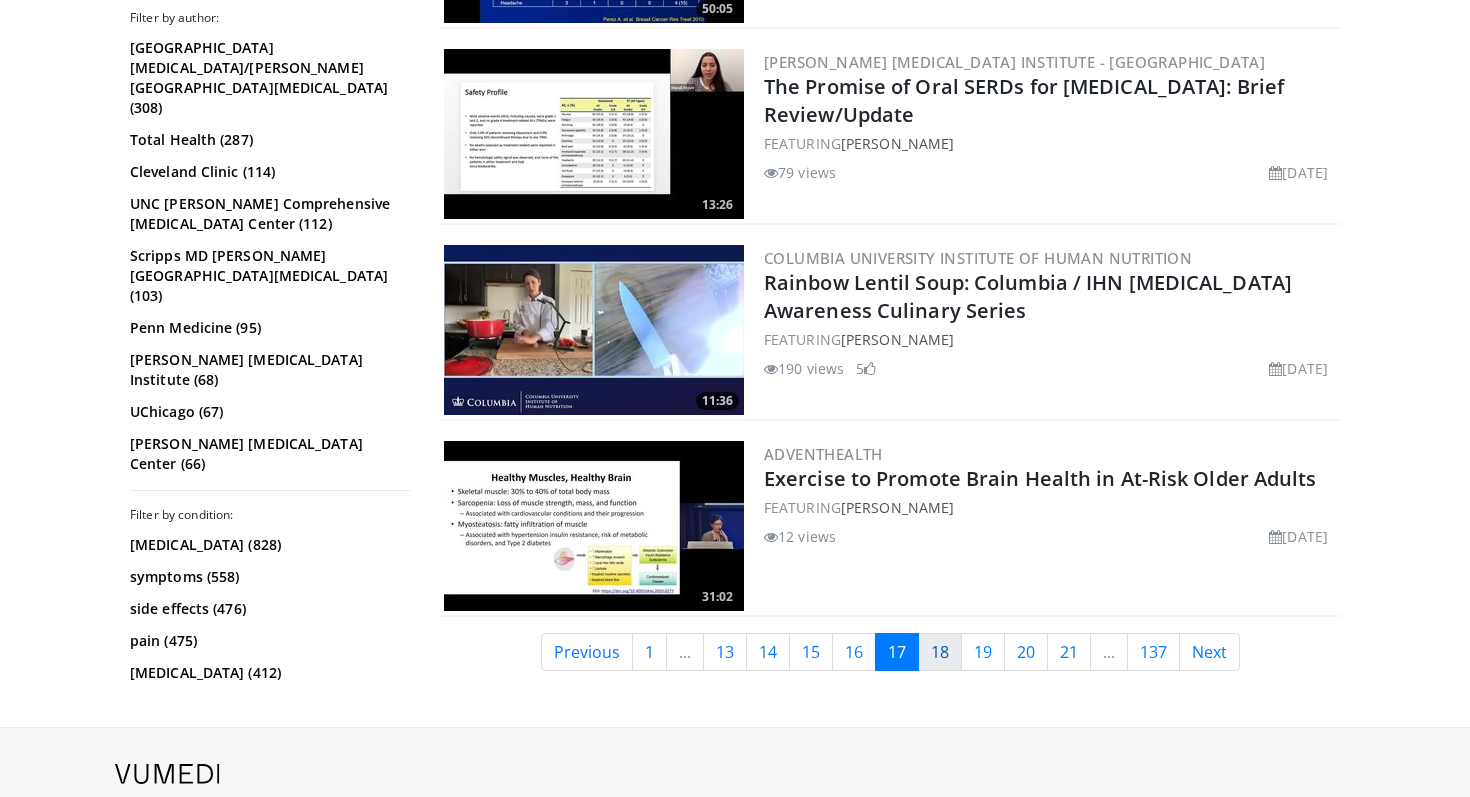 click on "18" at bounding box center [940, 652] 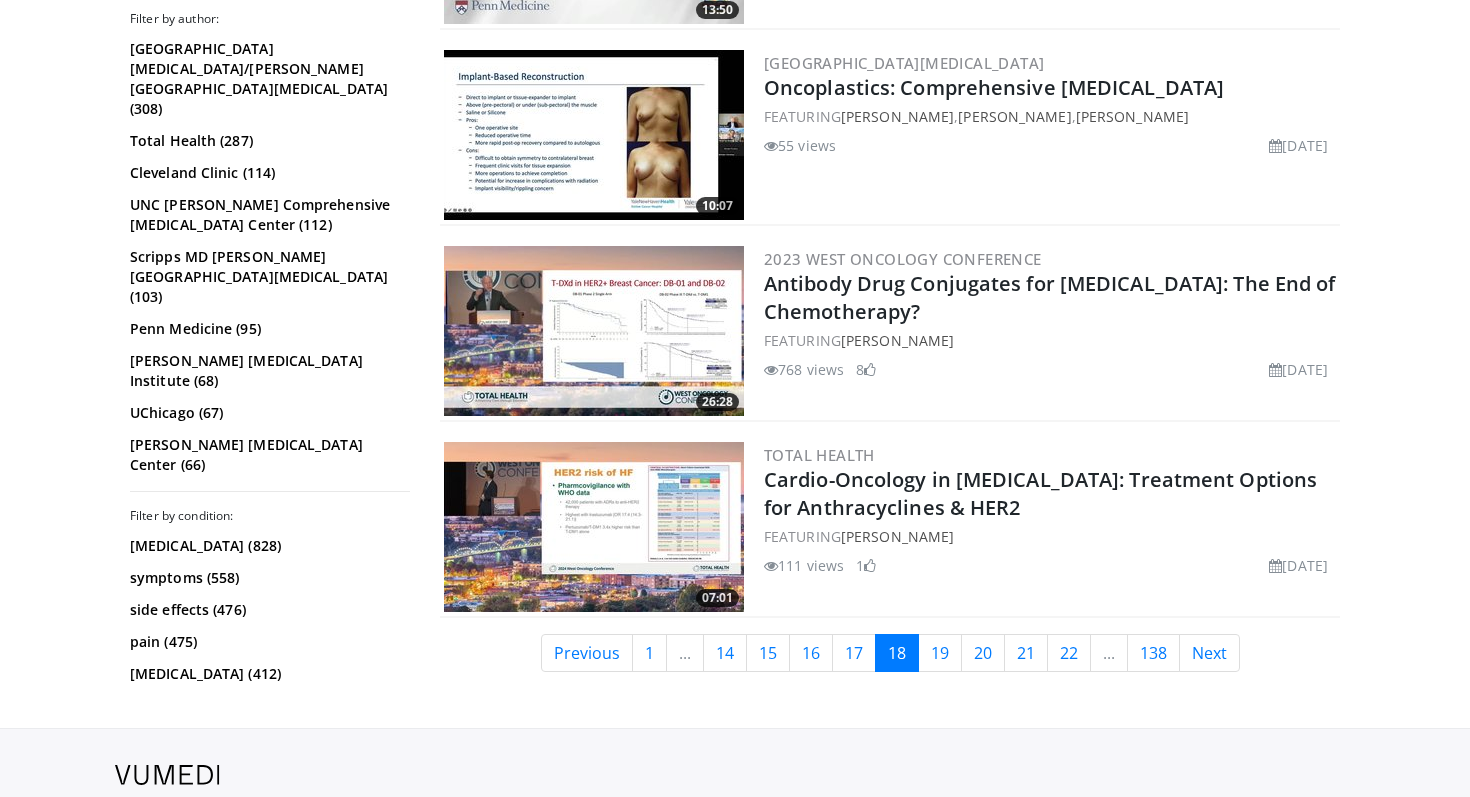 scroll, scrollTop: 5011, scrollLeft: 0, axis: vertical 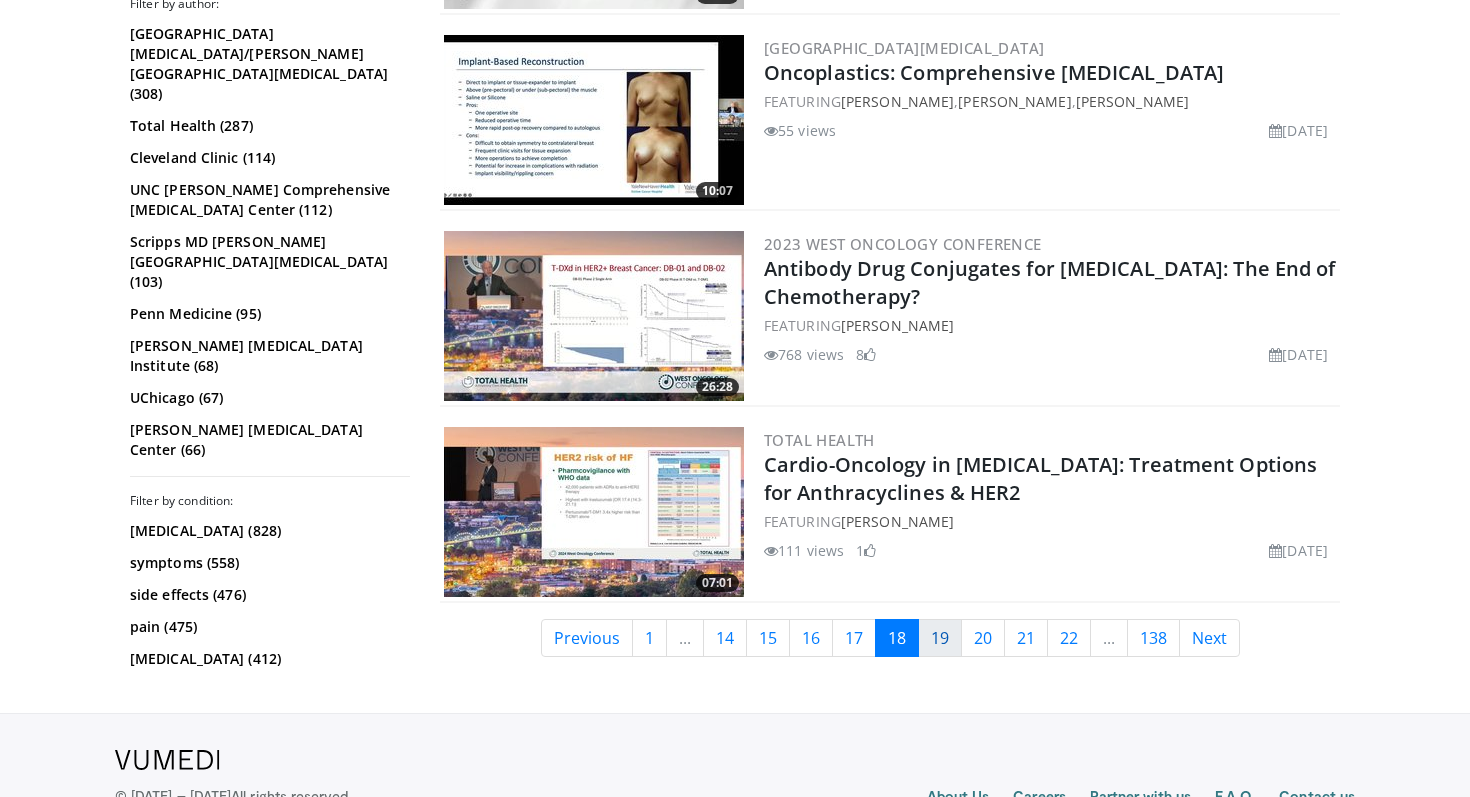 click on "19" at bounding box center [940, 638] 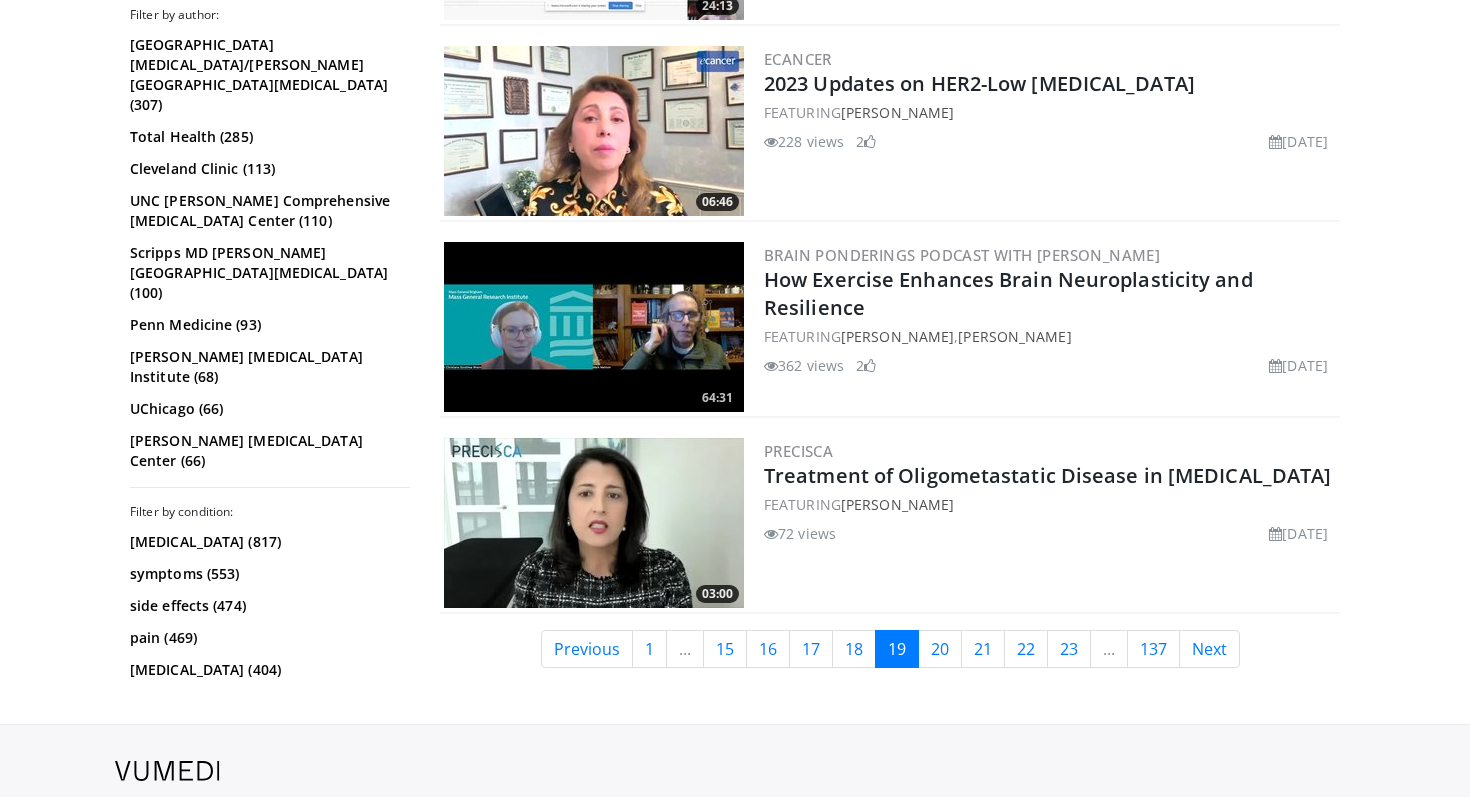 scroll, scrollTop: 4751, scrollLeft: 0, axis: vertical 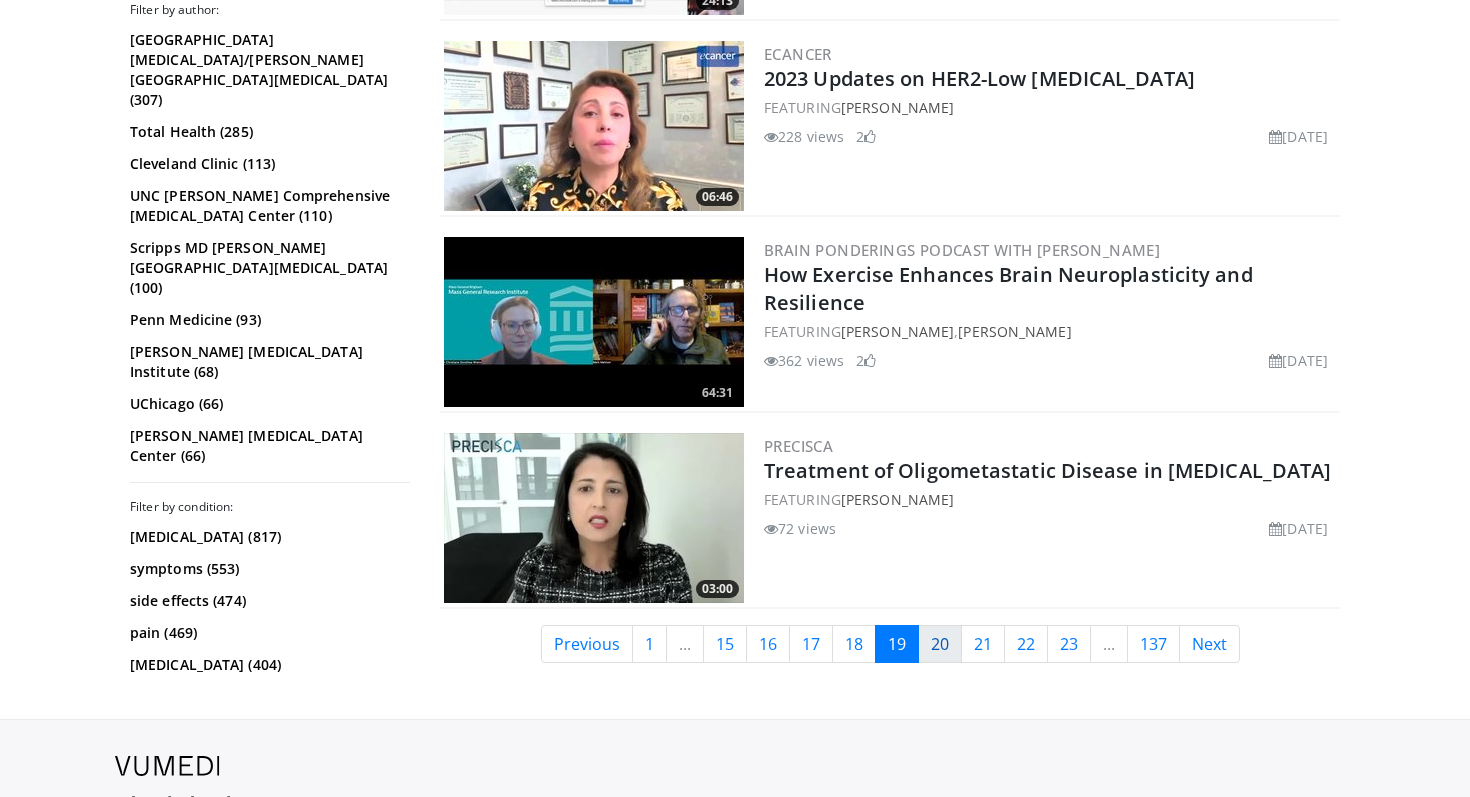 click on "20" at bounding box center (940, 644) 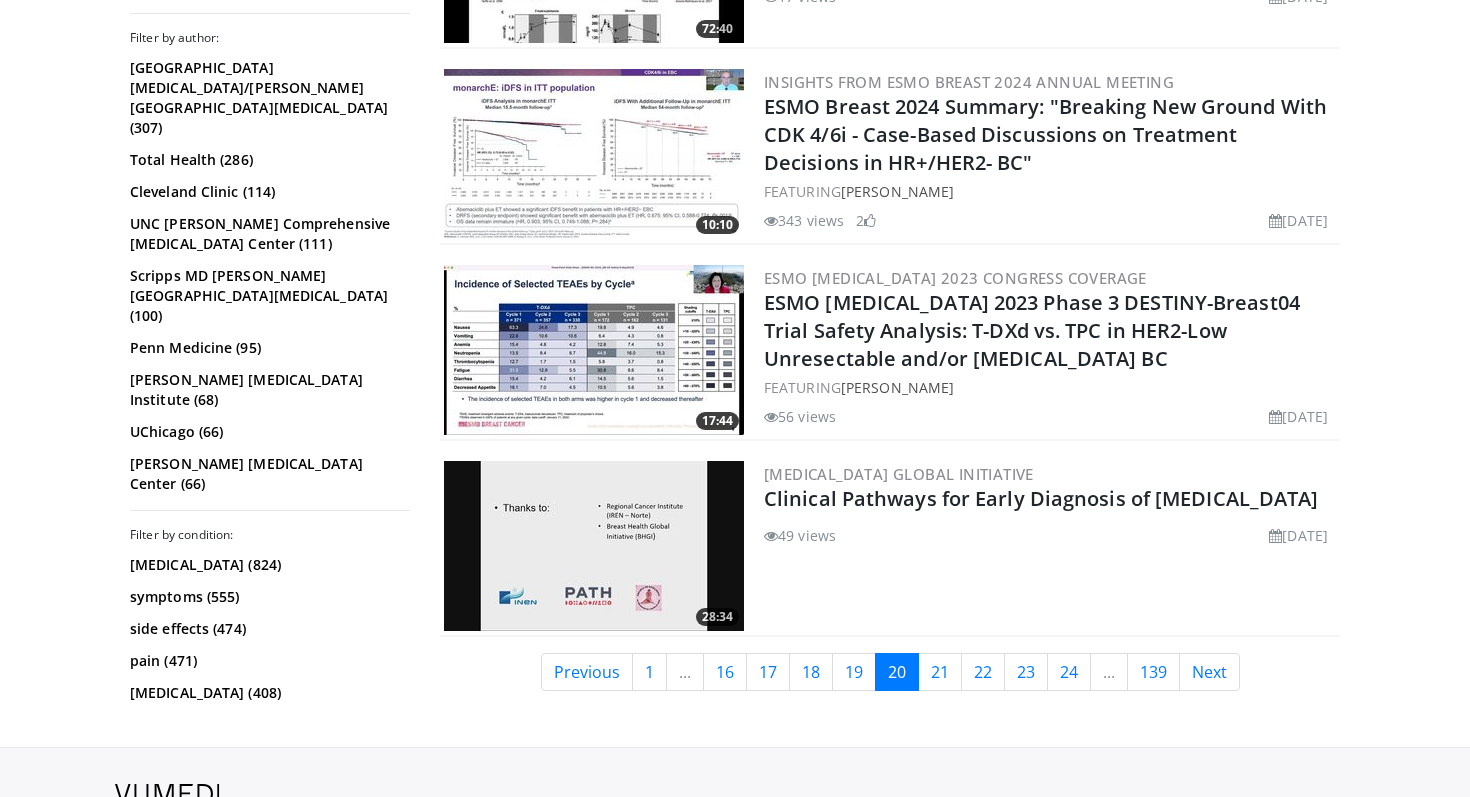scroll, scrollTop: 4439, scrollLeft: 0, axis: vertical 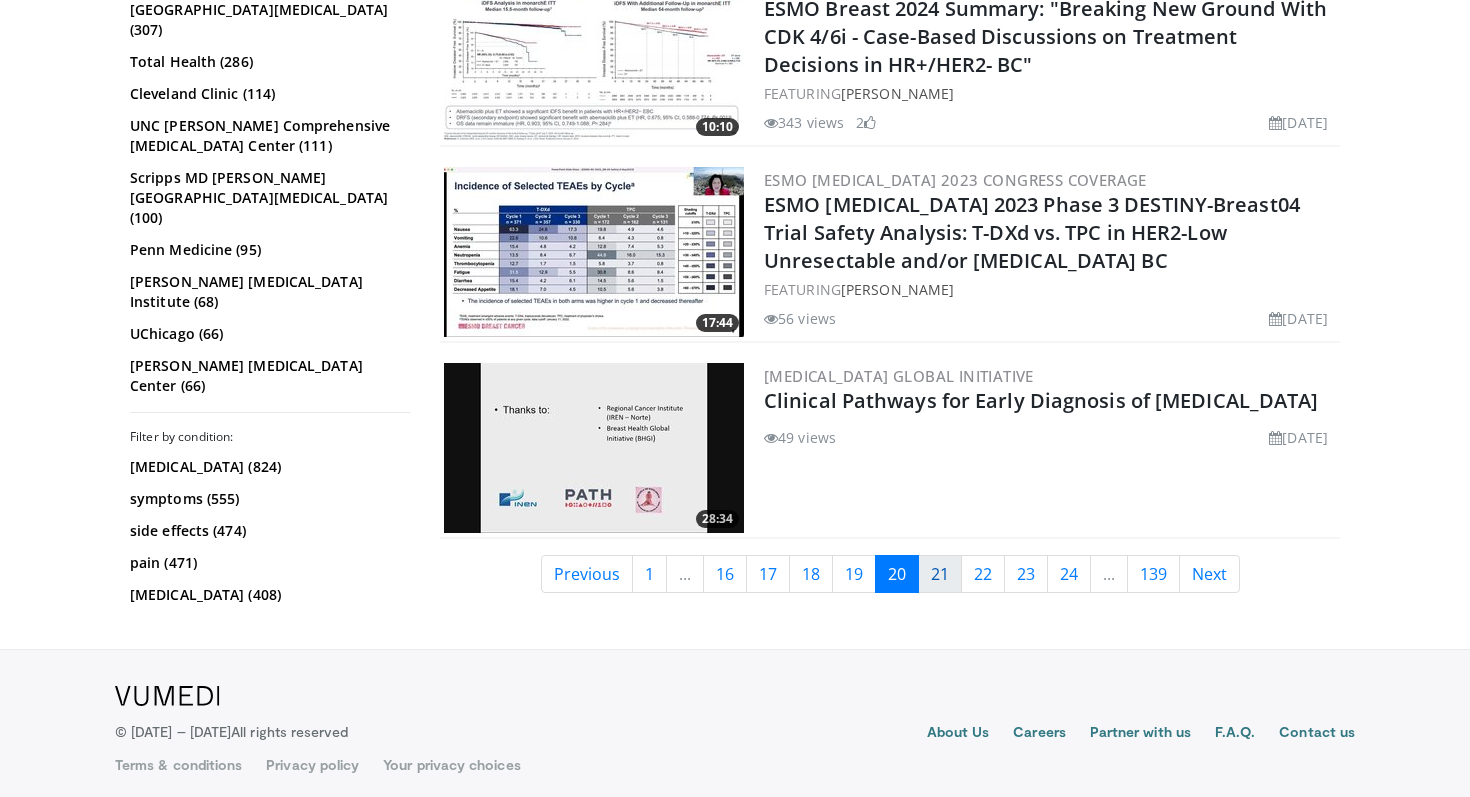 click on "21" at bounding box center [940, 574] 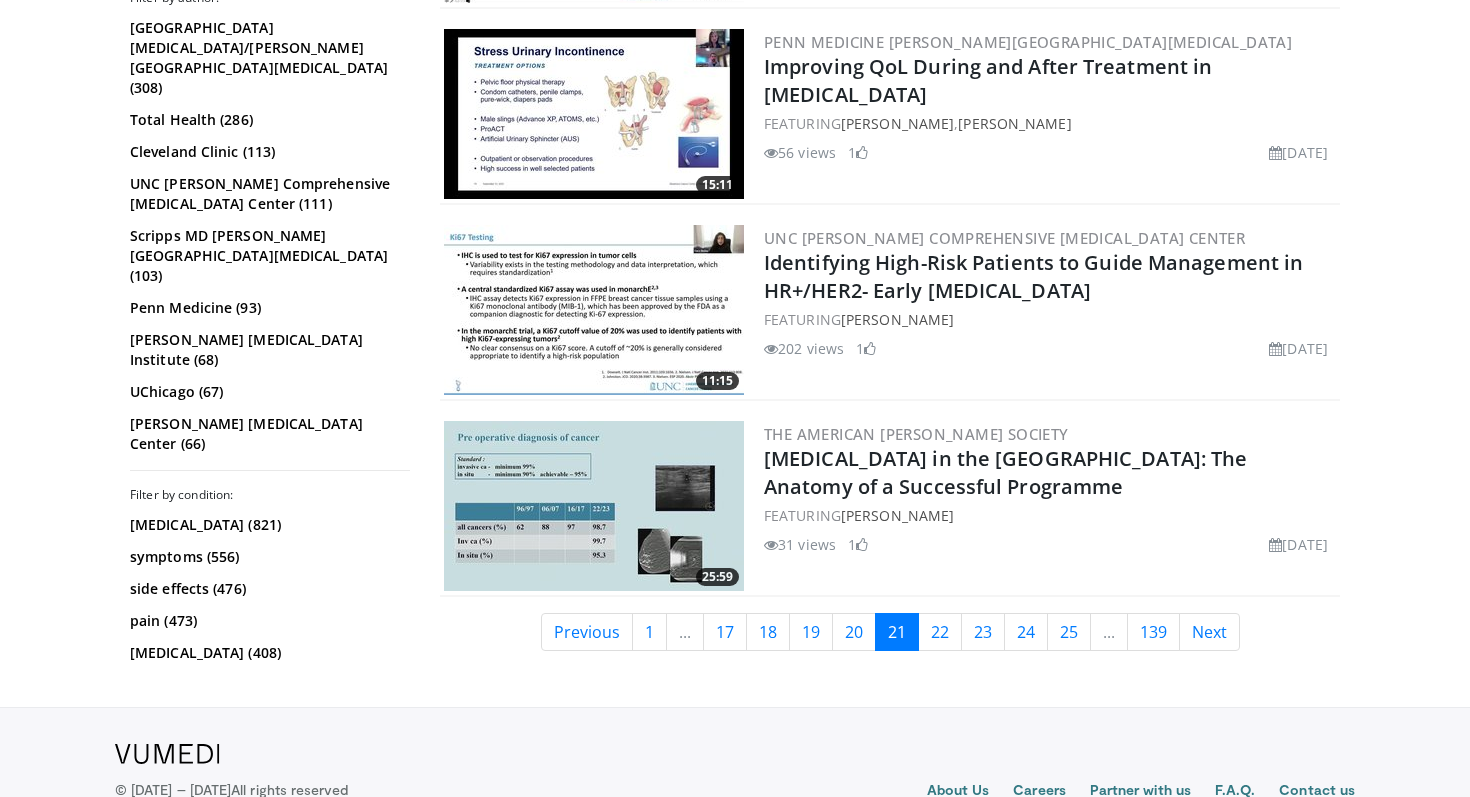 scroll, scrollTop: 4978, scrollLeft: 0, axis: vertical 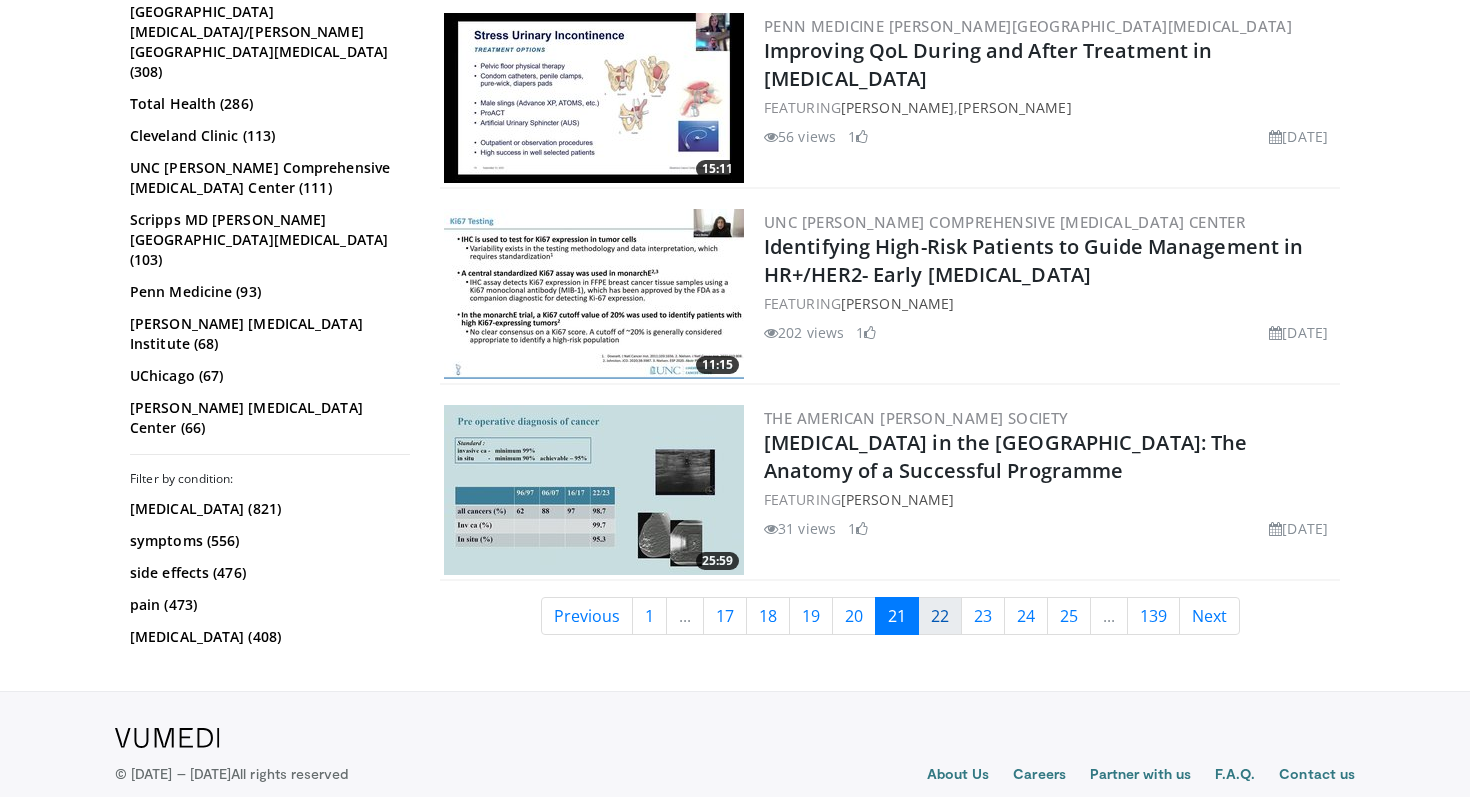 click on "22" at bounding box center (940, 616) 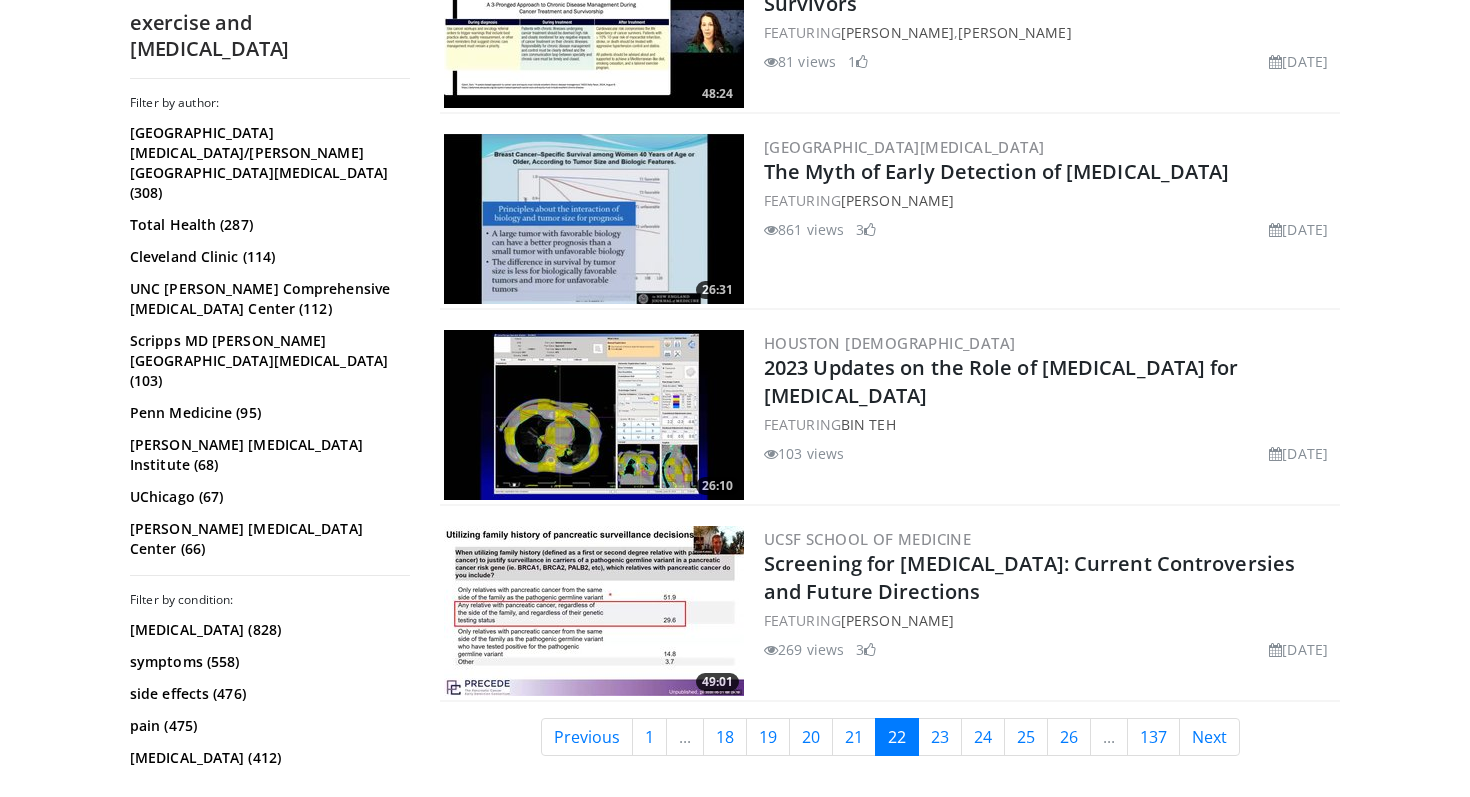 scroll, scrollTop: 4843, scrollLeft: 0, axis: vertical 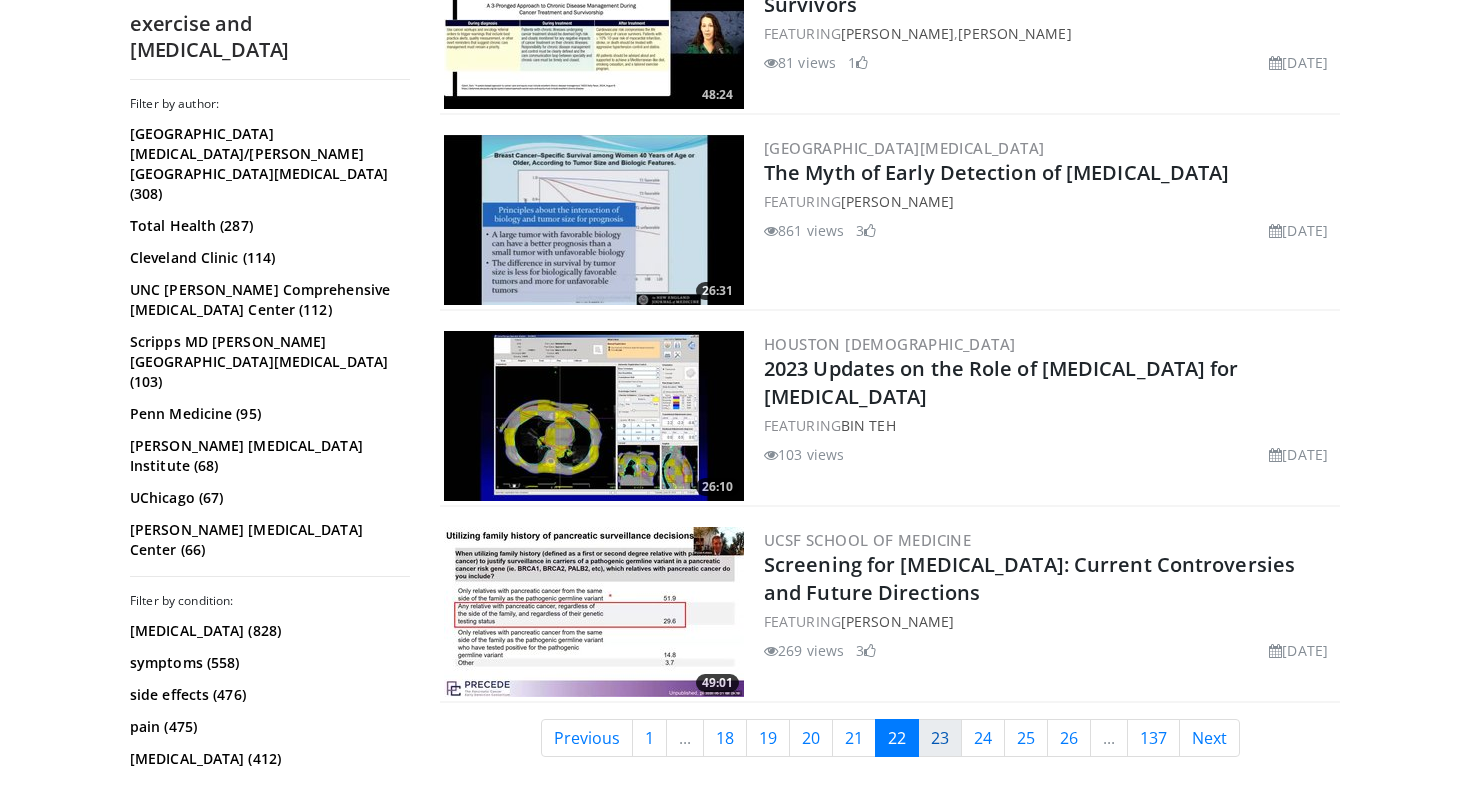 click on "23" at bounding box center [940, 738] 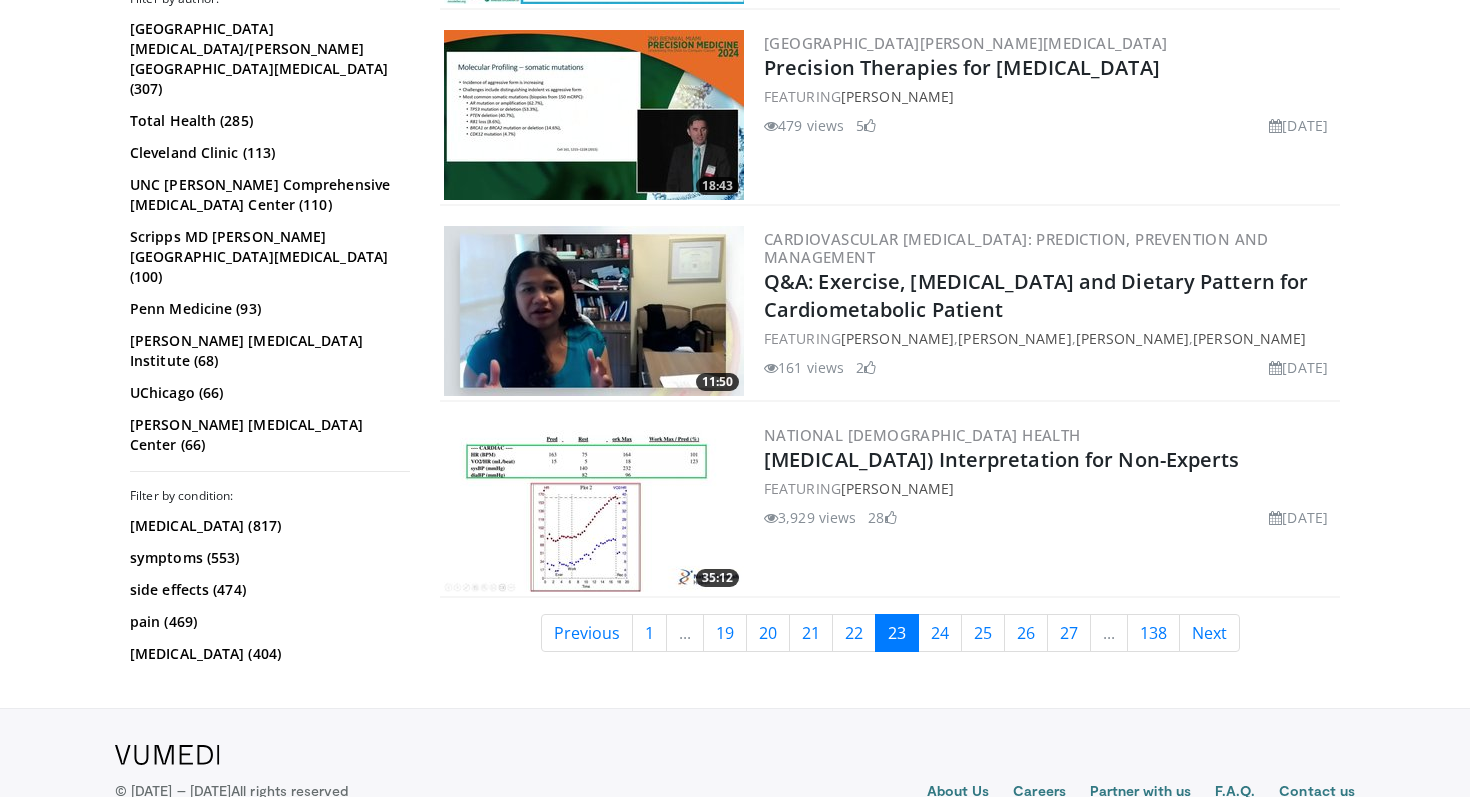 scroll, scrollTop: 4950, scrollLeft: 0, axis: vertical 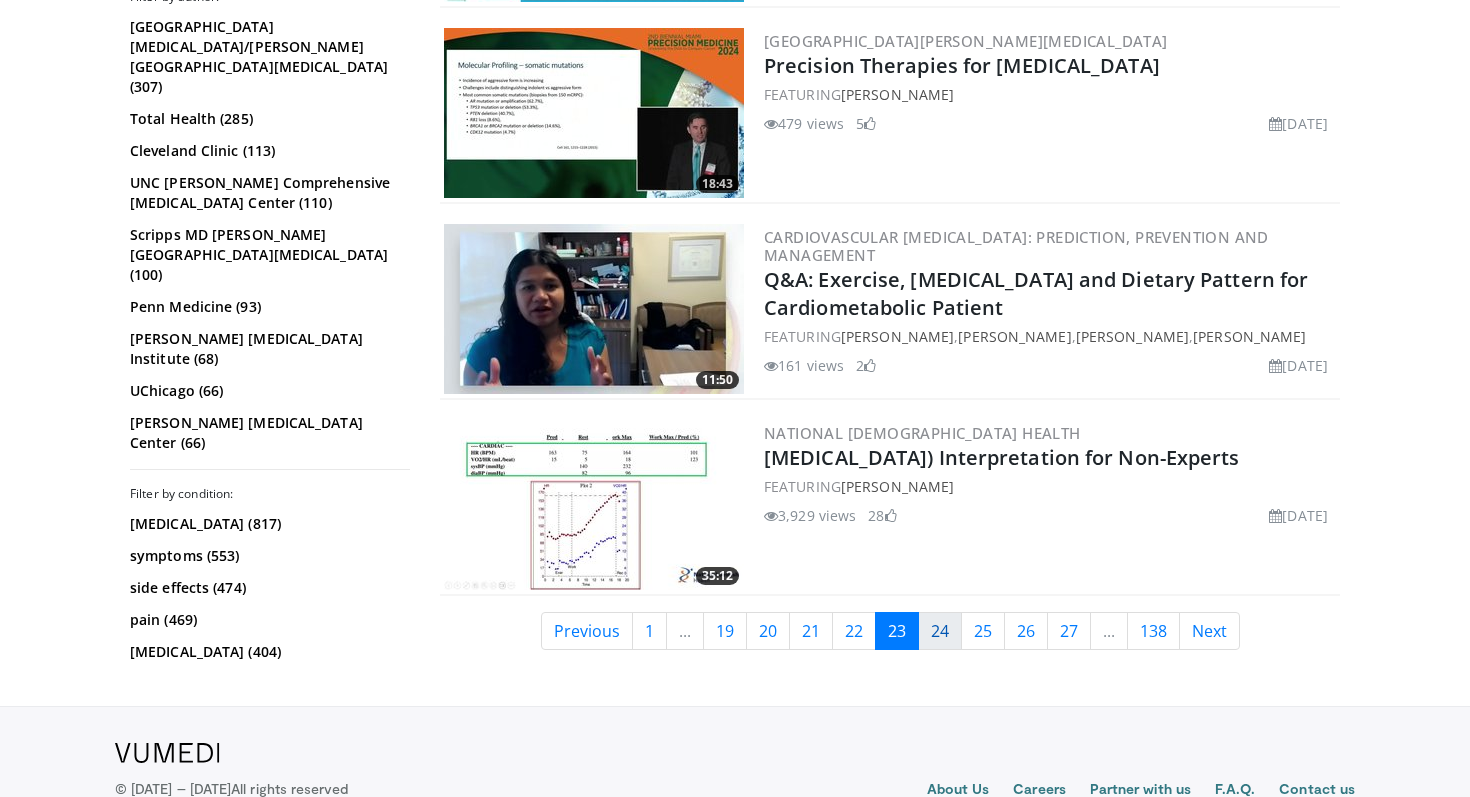 click on "24" at bounding box center [940, 631] 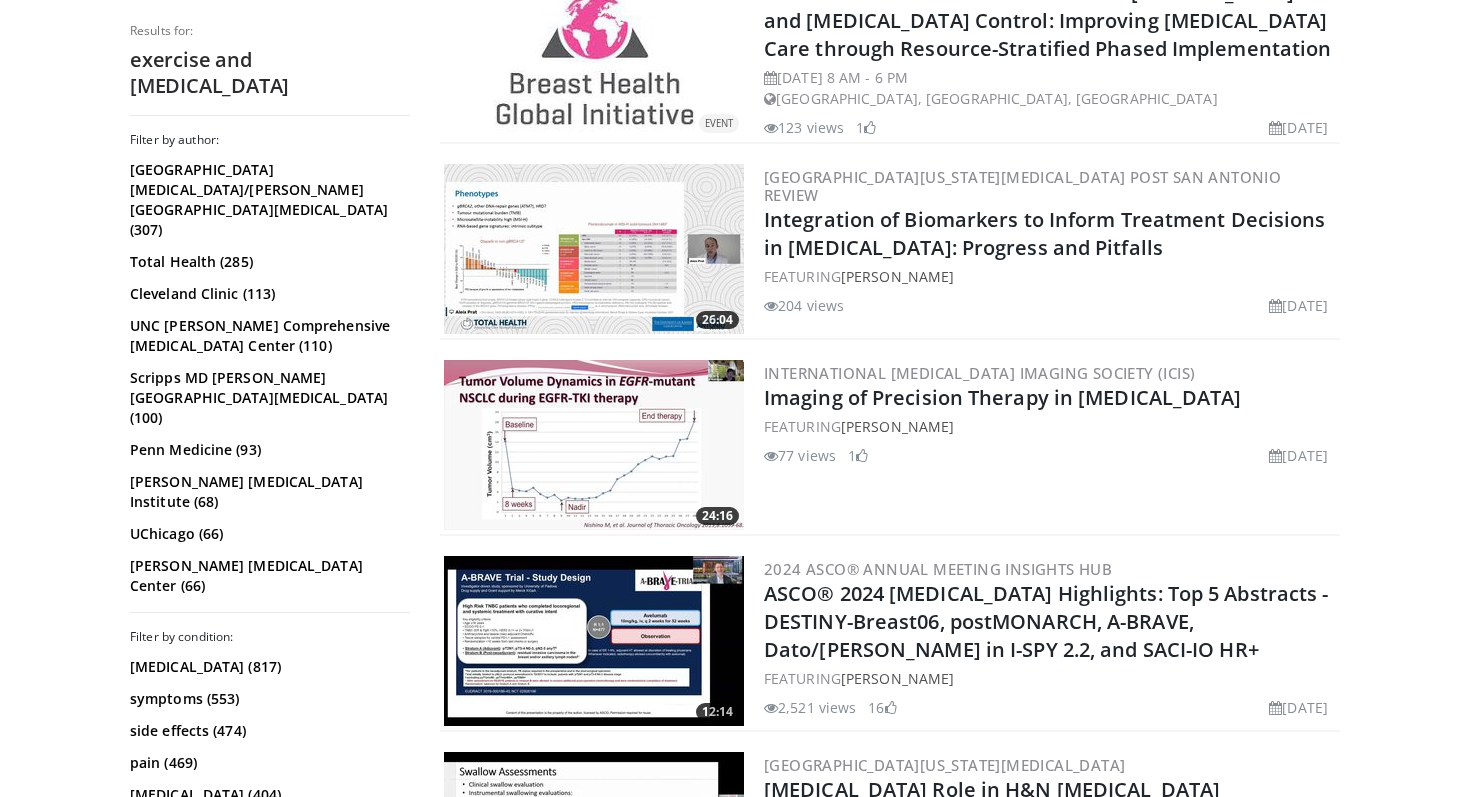 scroll, scrollTop: 4039, scrollLeft: 0, axis: vertical 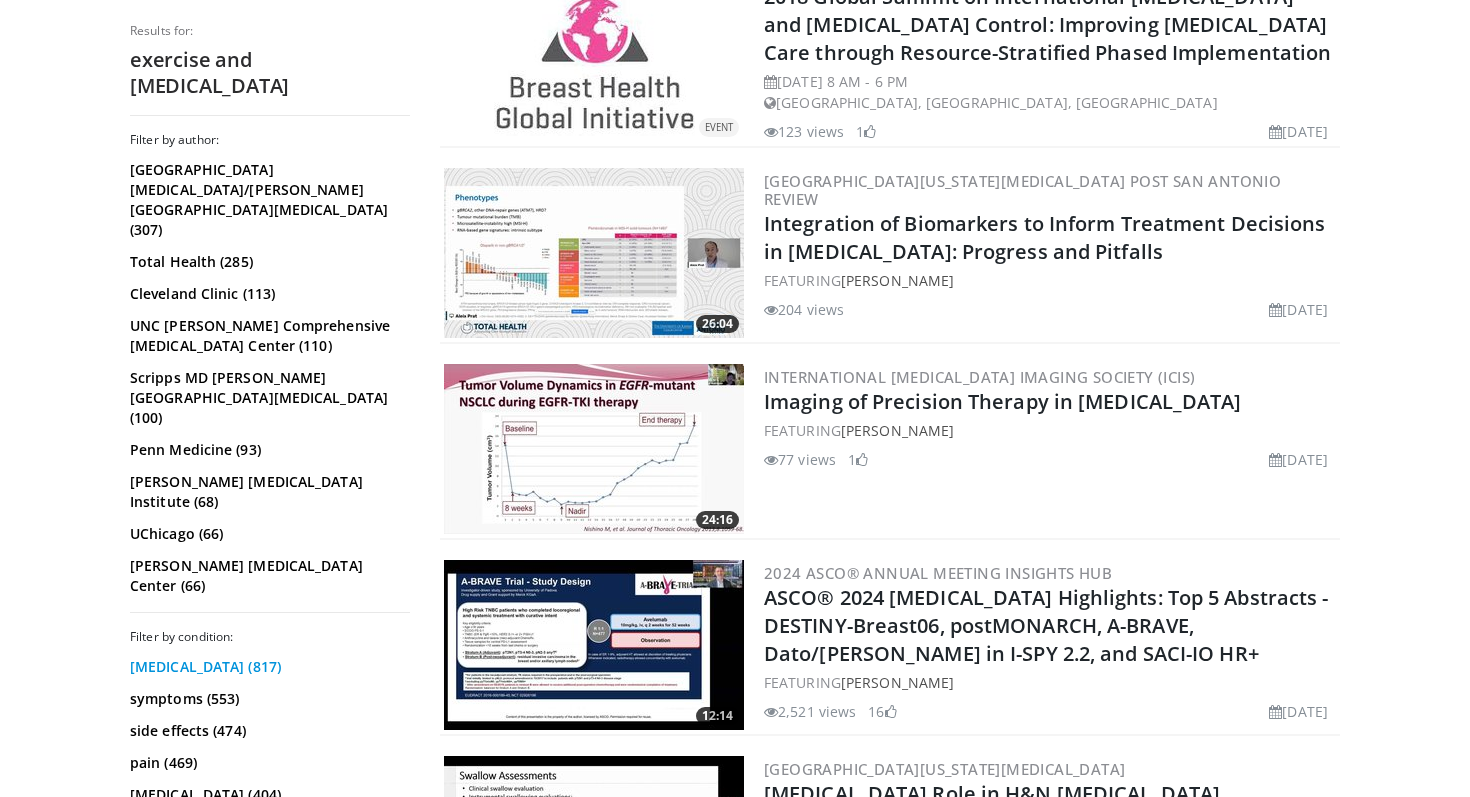click on "[MEDICAL_DATA] (817)" at bounding box center (267, 667) 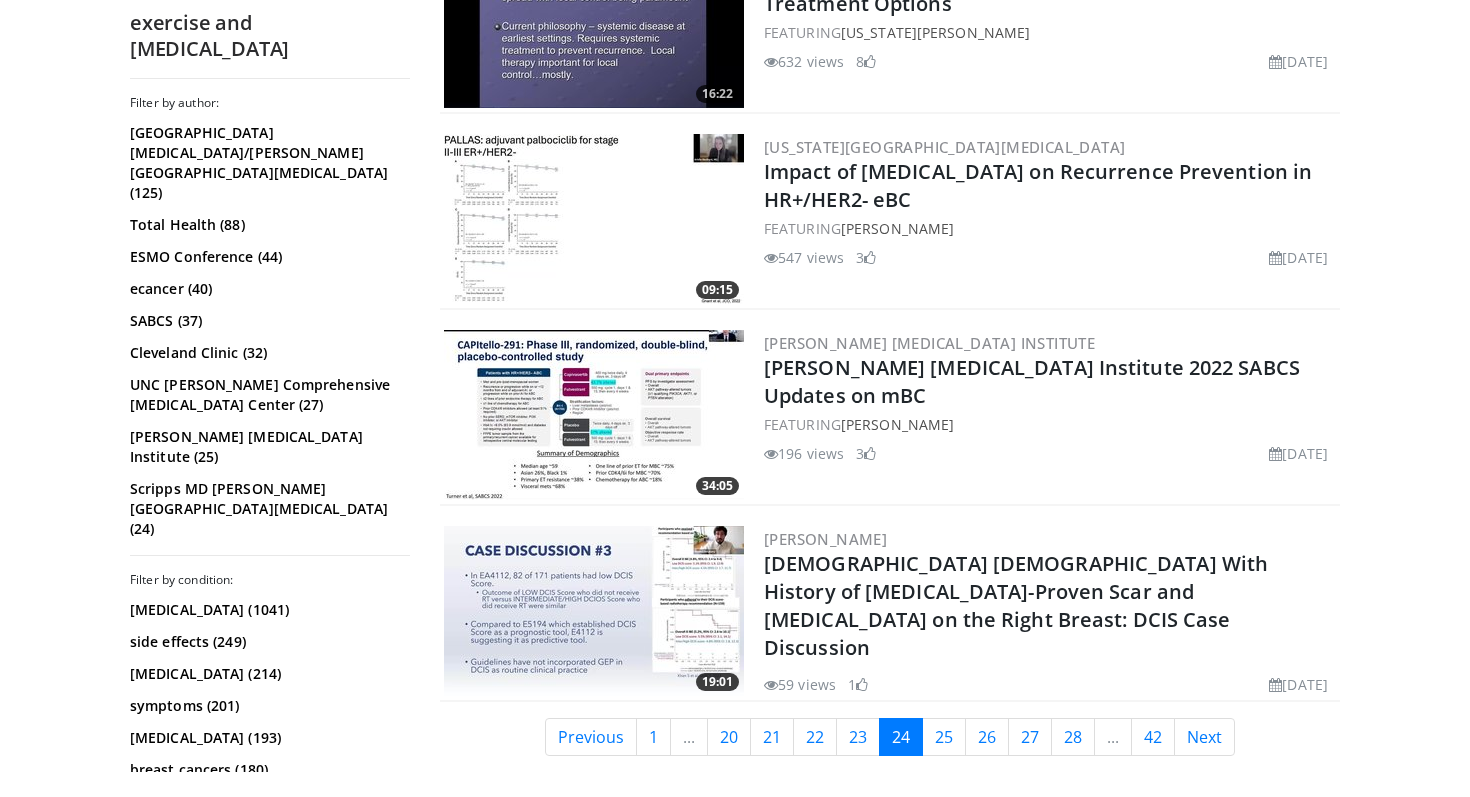 scroll, scrollTop: 4887, scrollLeft: 0, axis: vertical 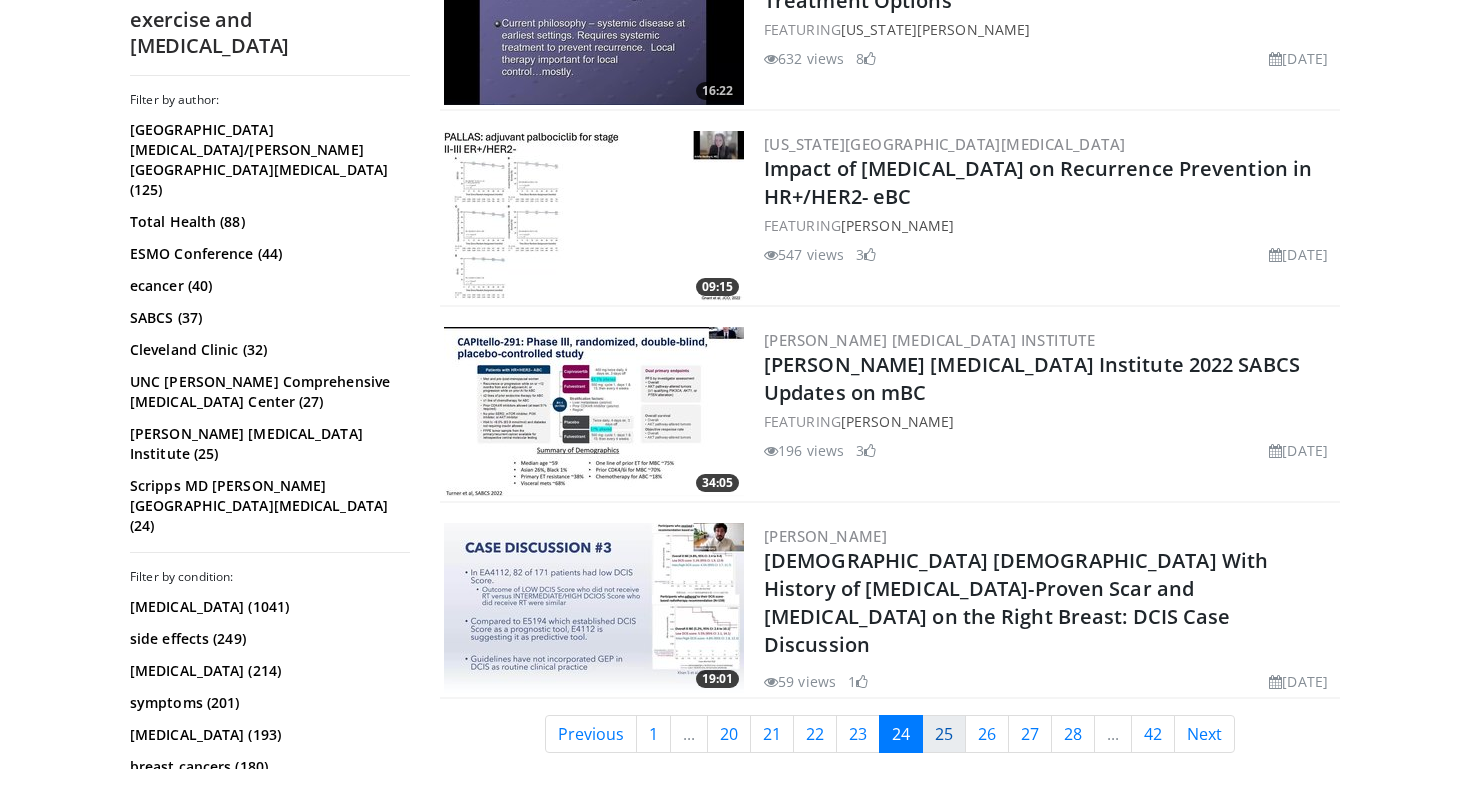 click on "25" at bounding box center [944, 734] 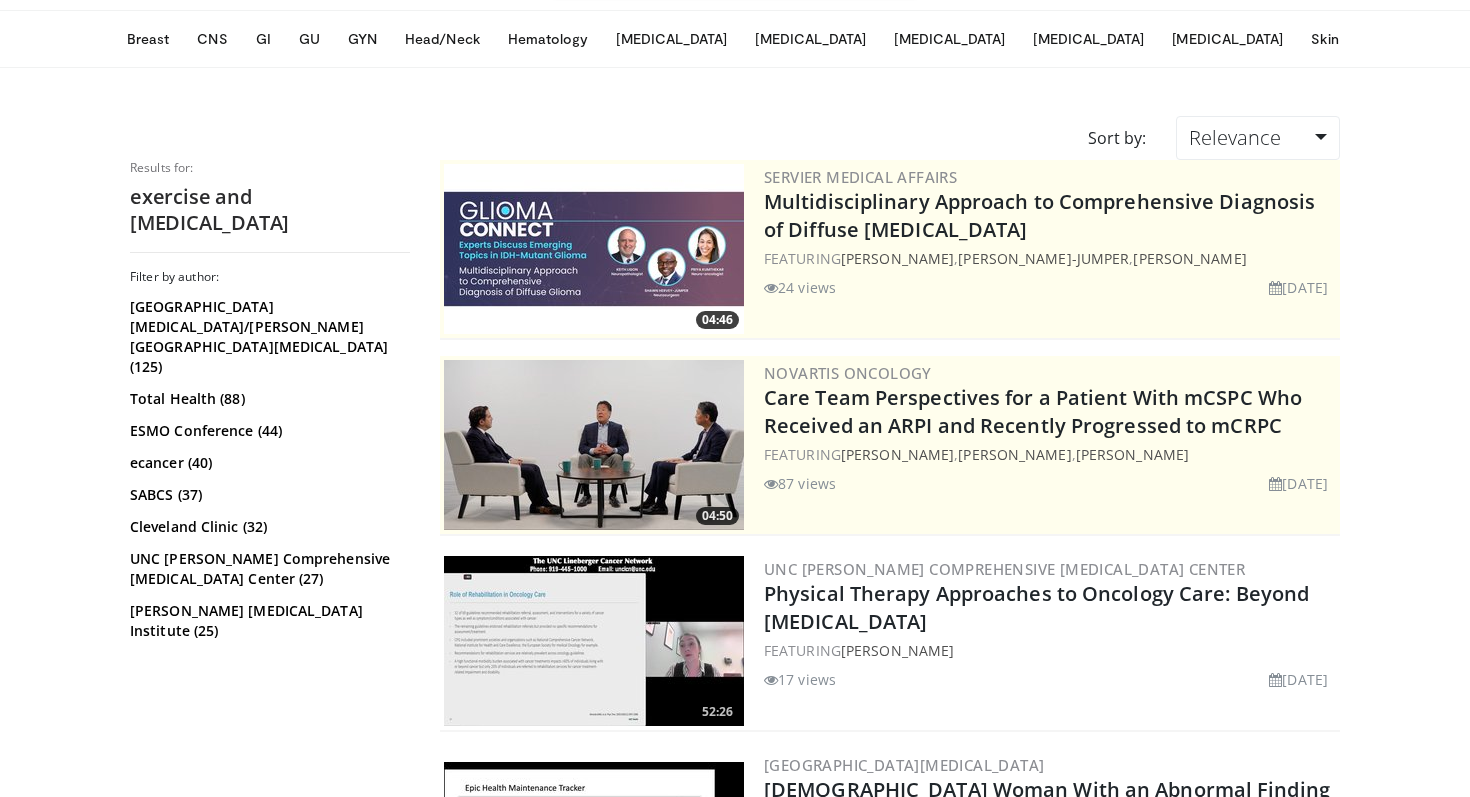 scroll, scrollTop: 0, scrollLeft: 0, axis: both 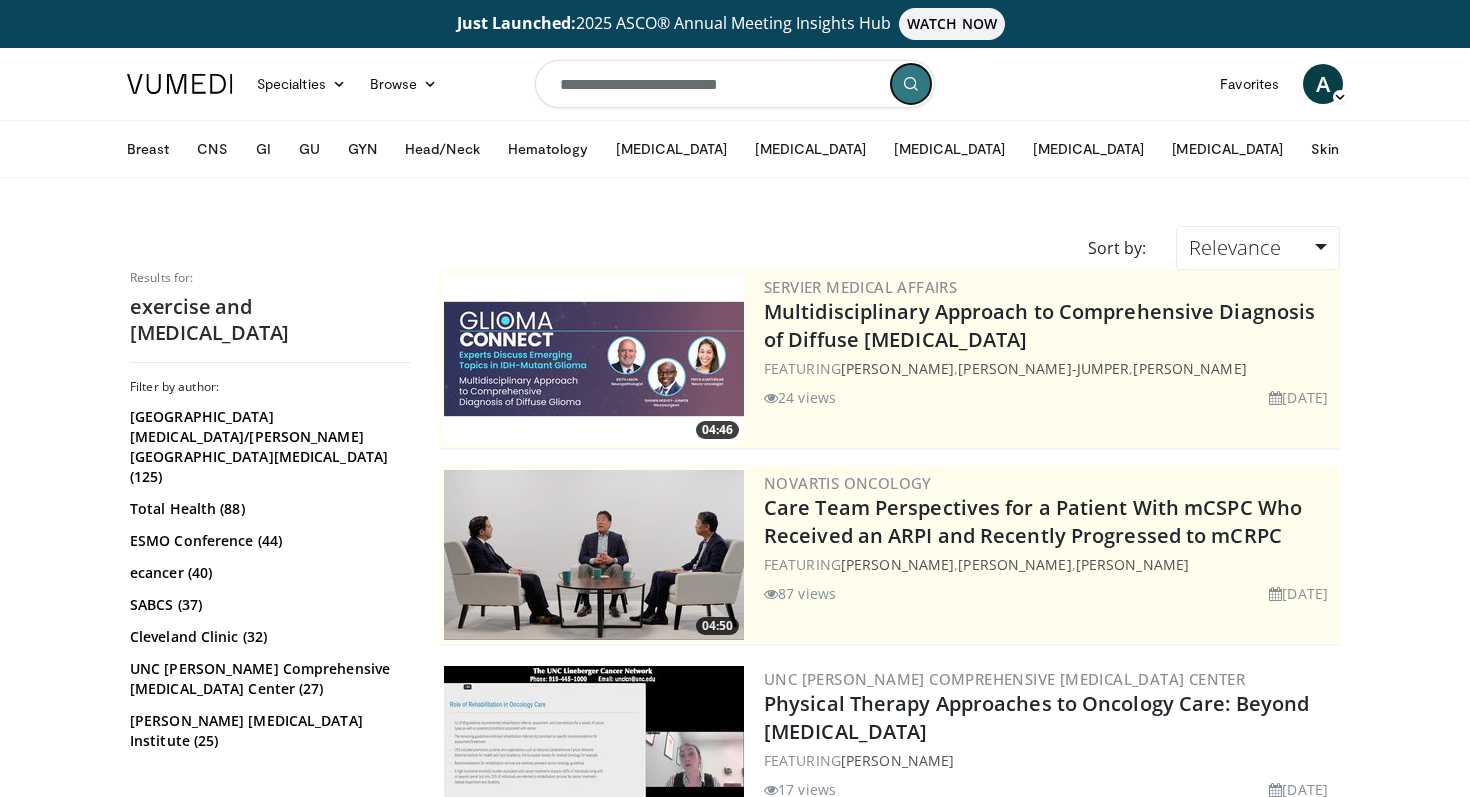 click at bounding box center [911, 84] 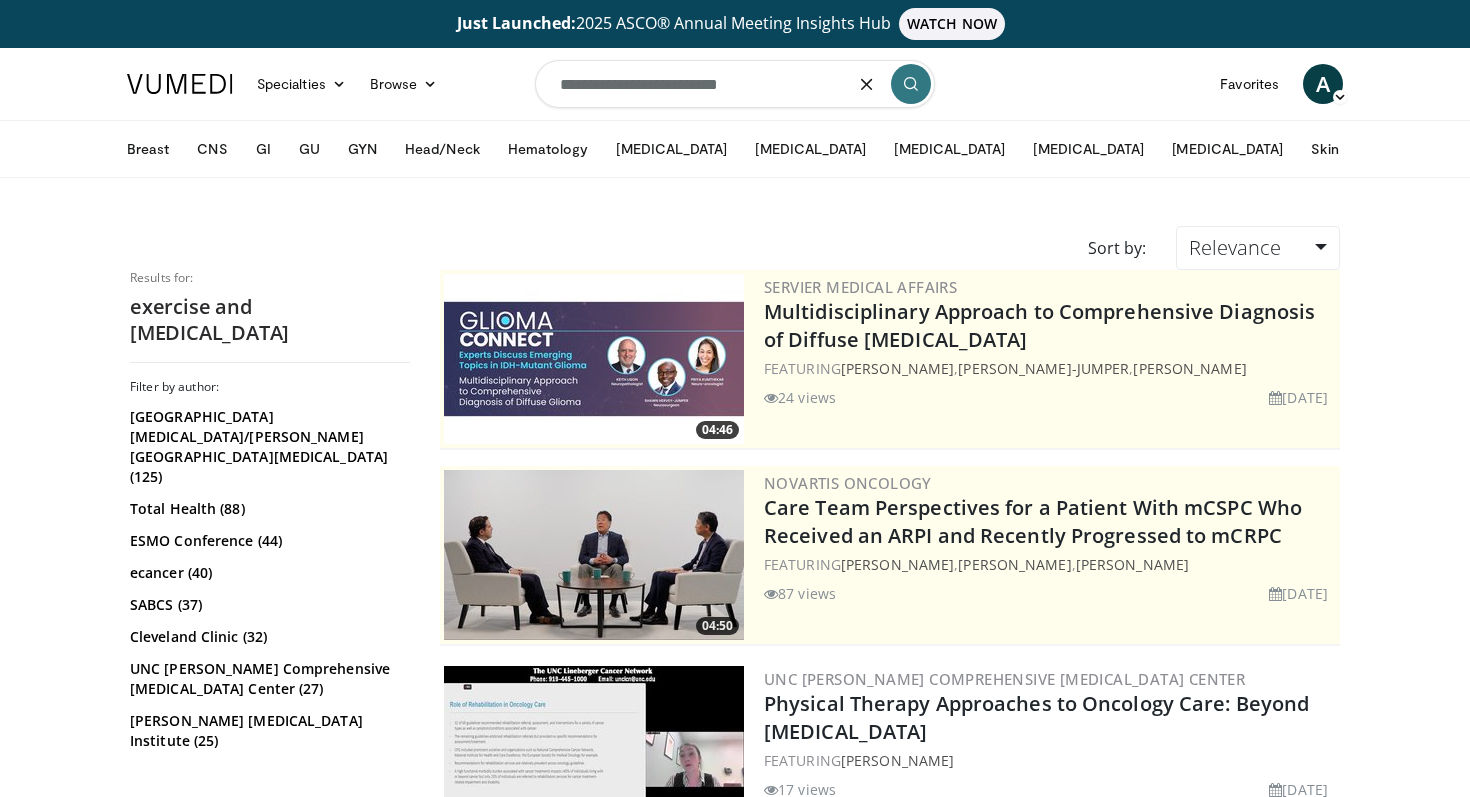click on "**********" at bounding box center (735, 84) 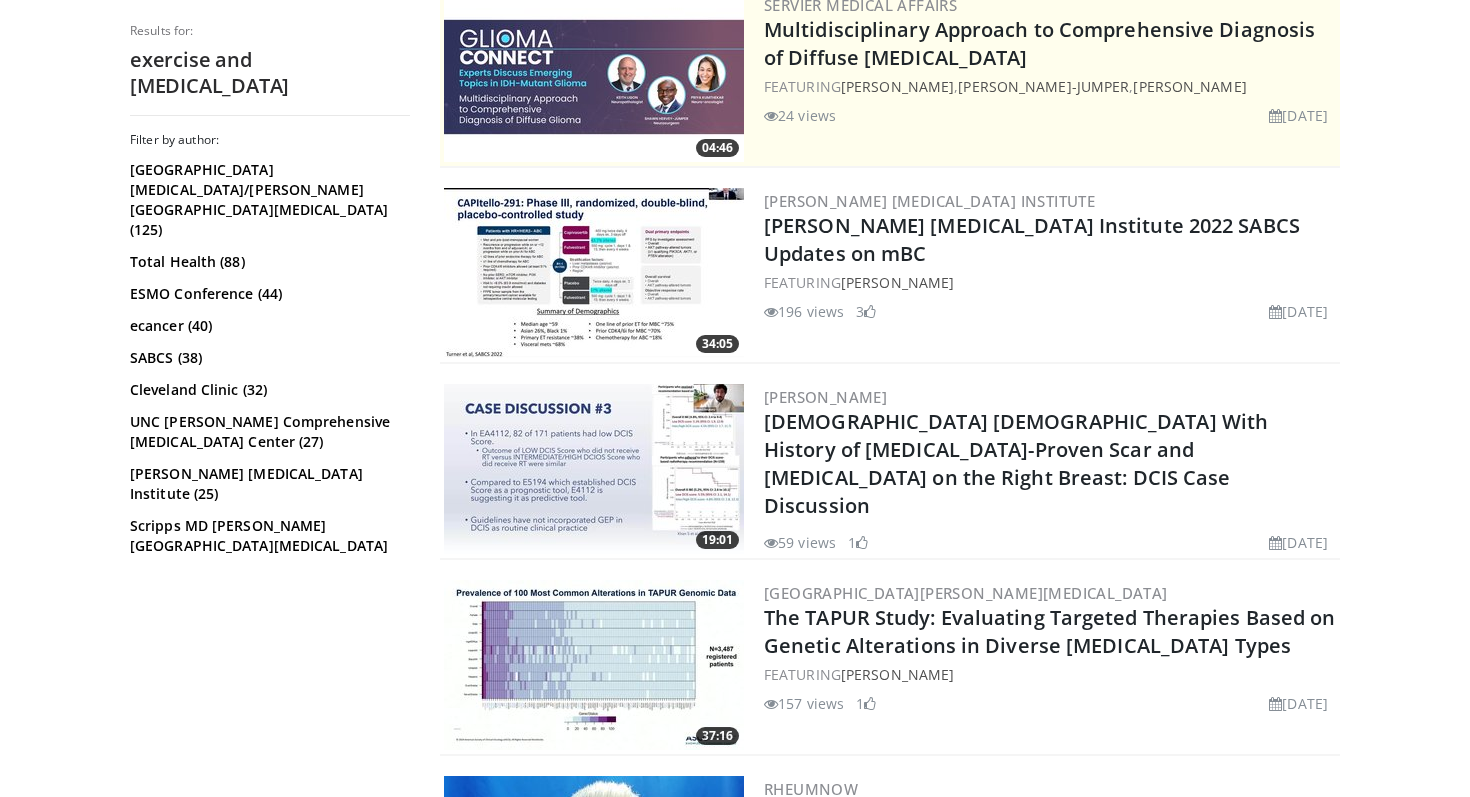 scroll, scrollTop: 0, scrollLeft: 0, axis: both 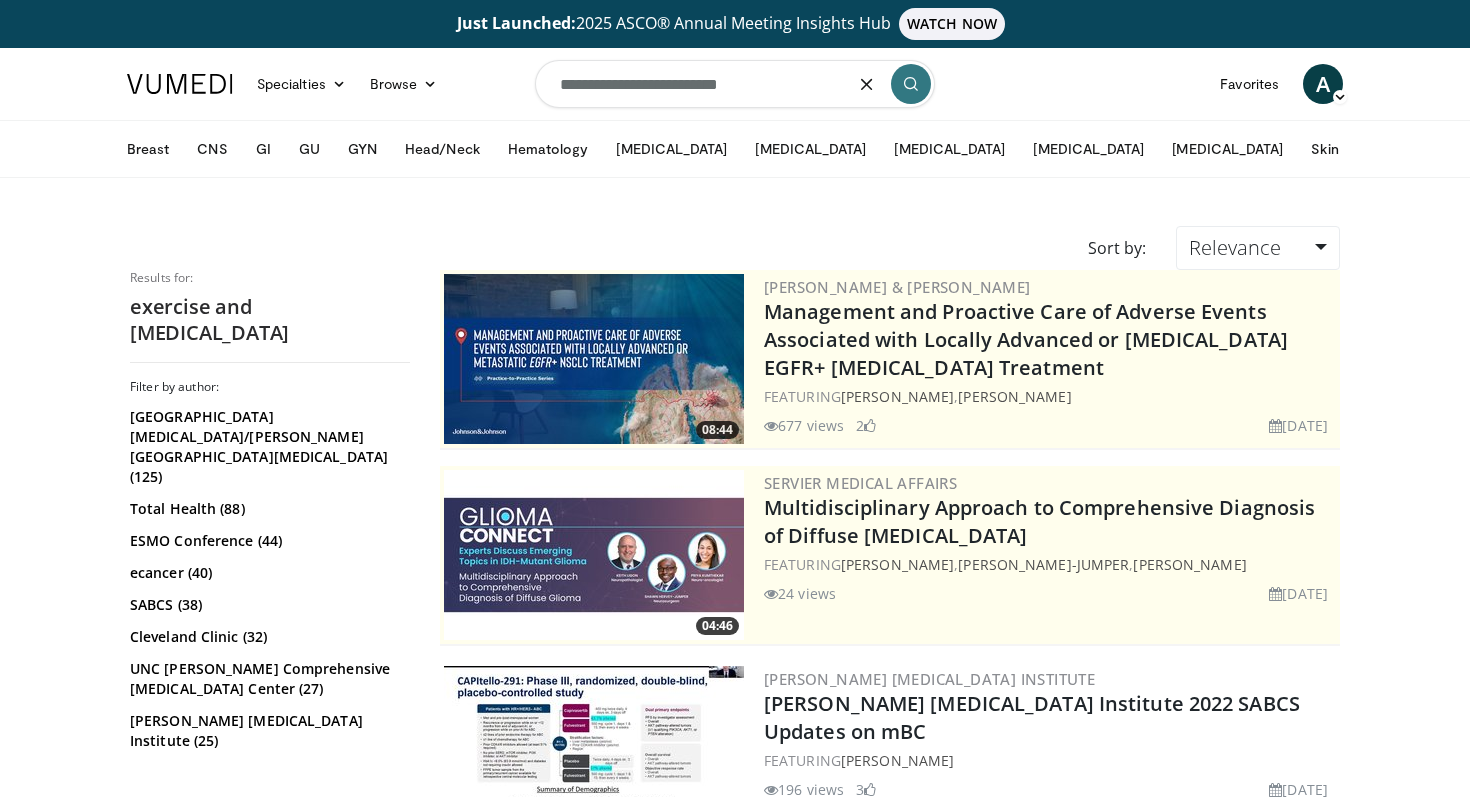 click on "**********" at bounding box center [735, 84] 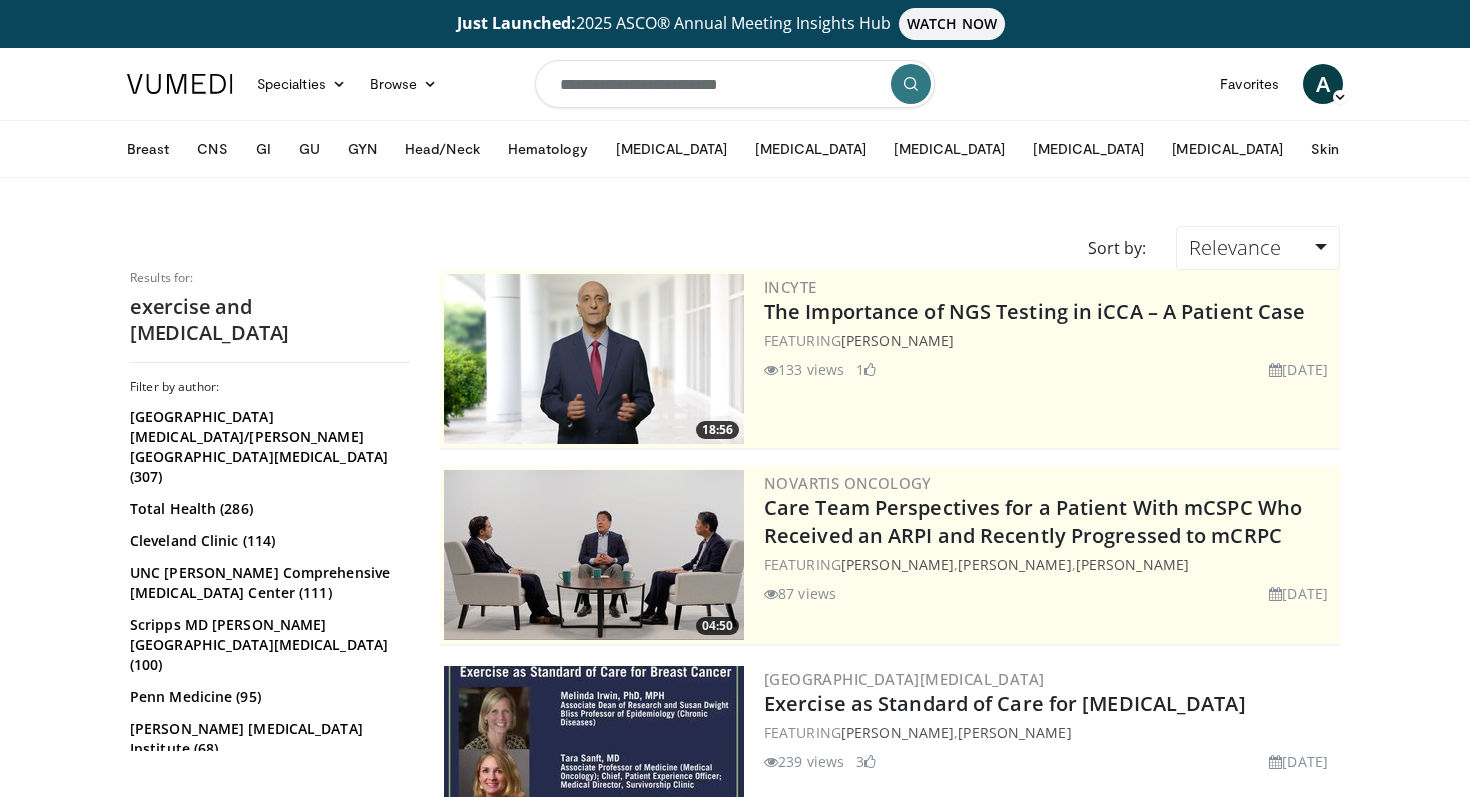 scroll, scrollTop: 0, scrollLeft: 0, axis: both 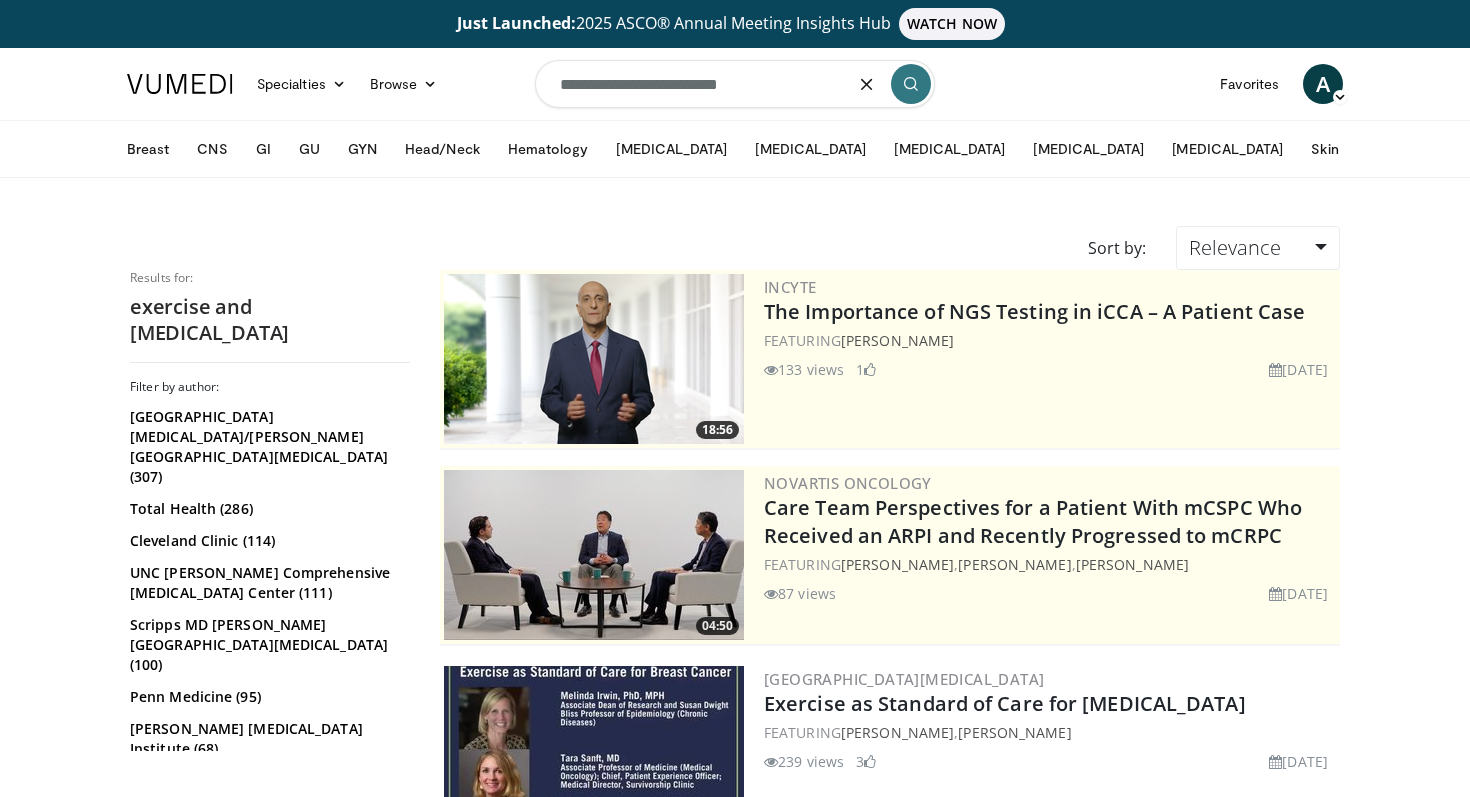 click on "**********" at bounding box center (735, 84) 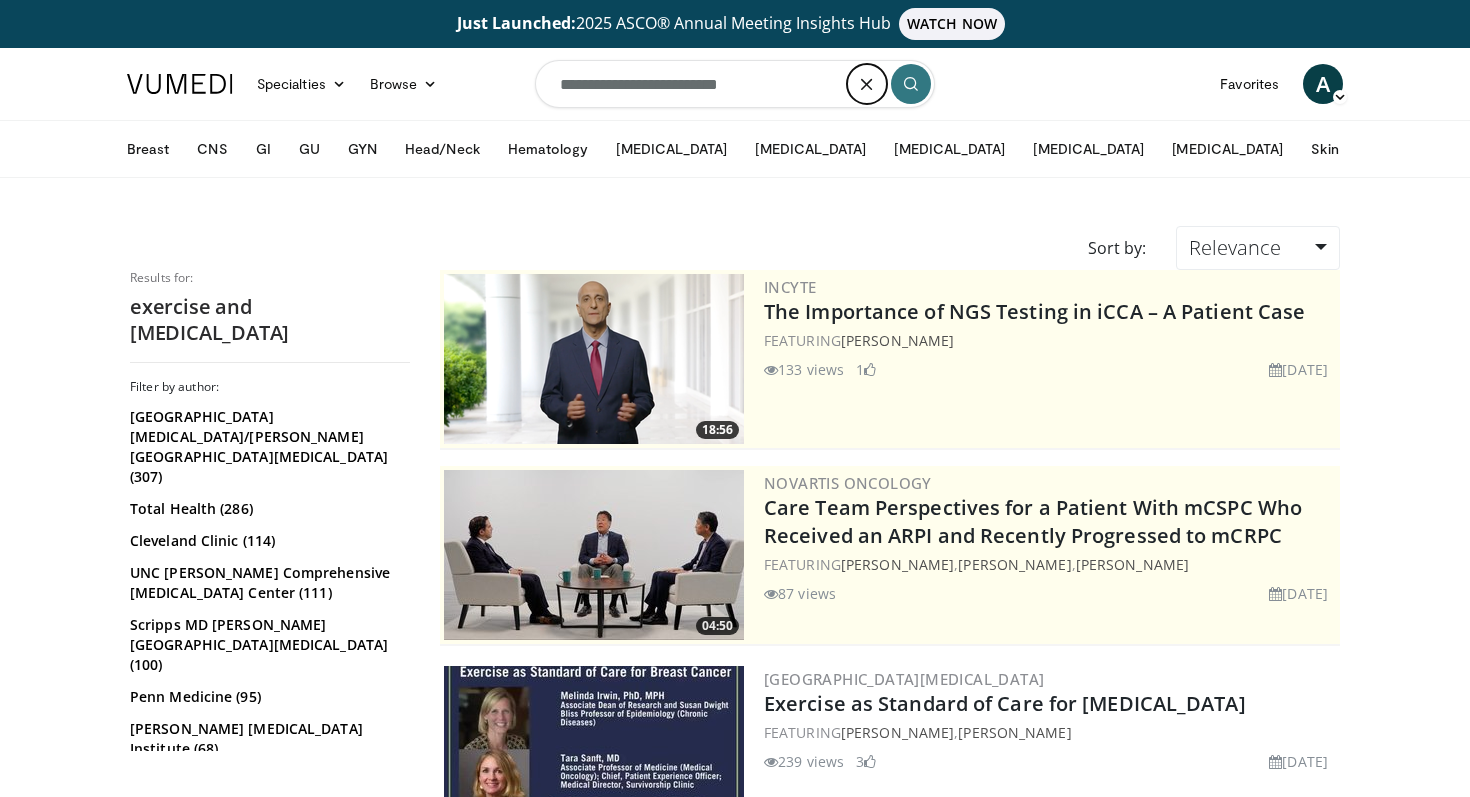click at bounding box center [867, 84] 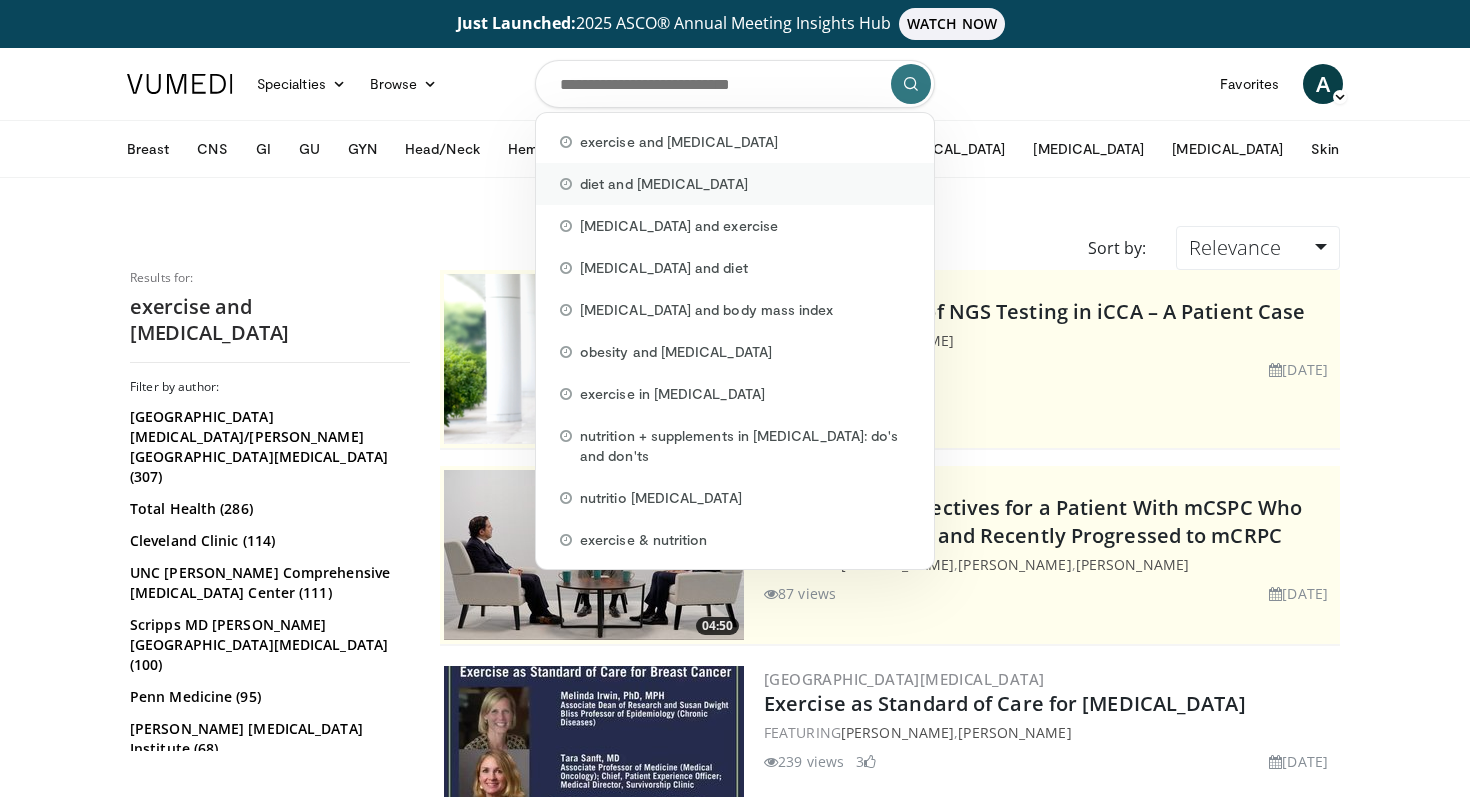 click on "diet and [MEDICAL_DATA]" at bounding box center [664, 184] 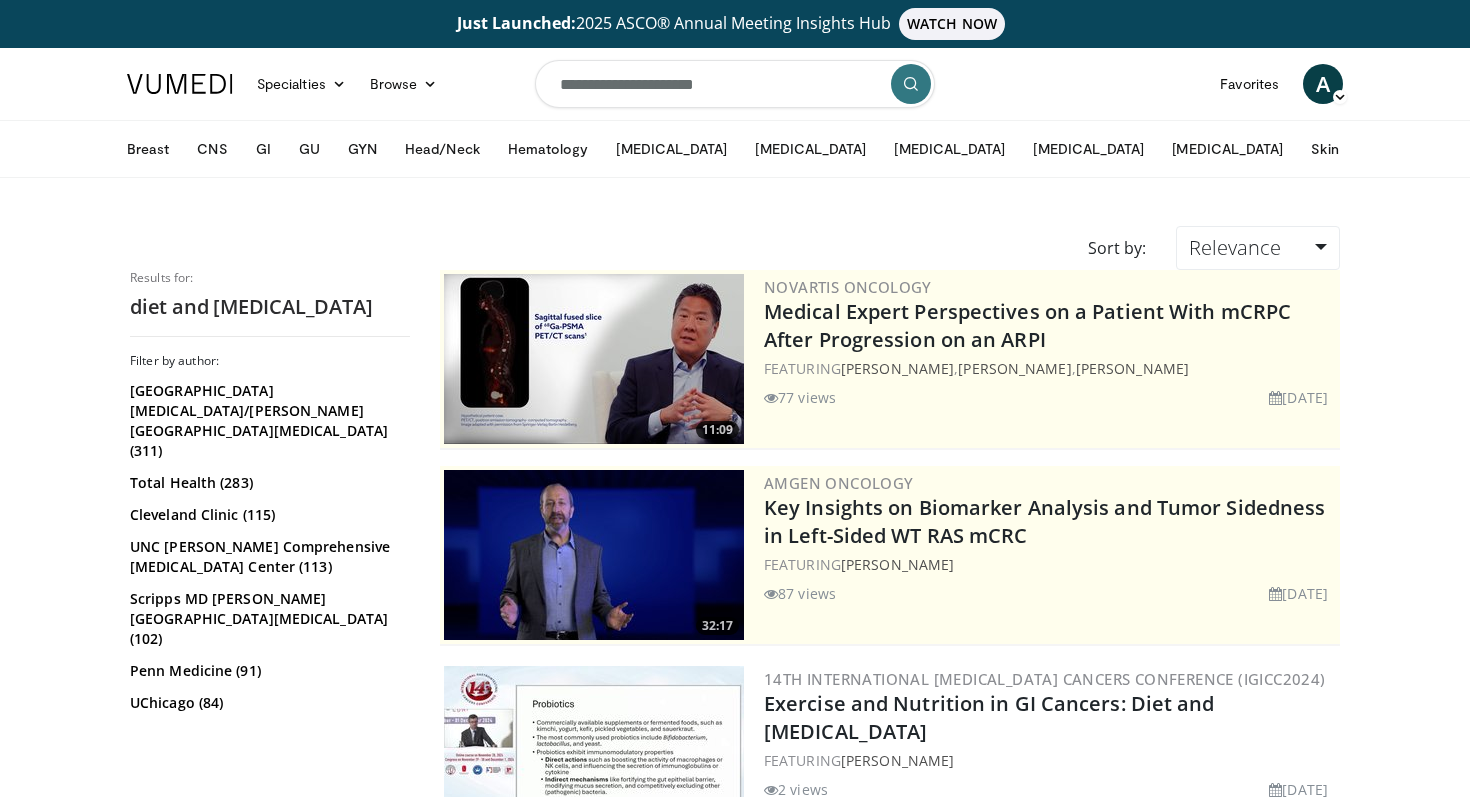 scroll, scrollTop: 0, scrollLeft: 0, axis: both 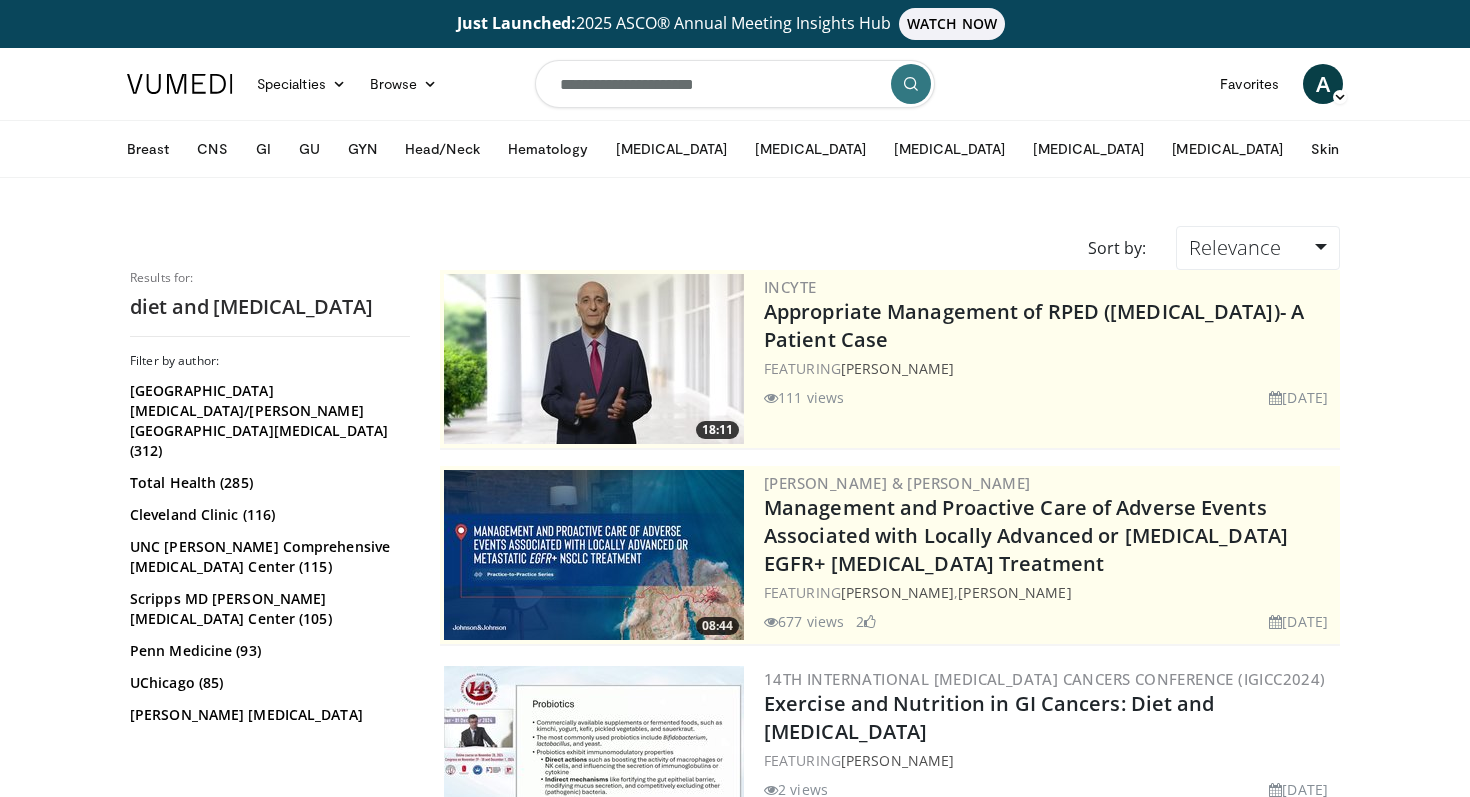 click on "**********" at bounding box center [735, 84] 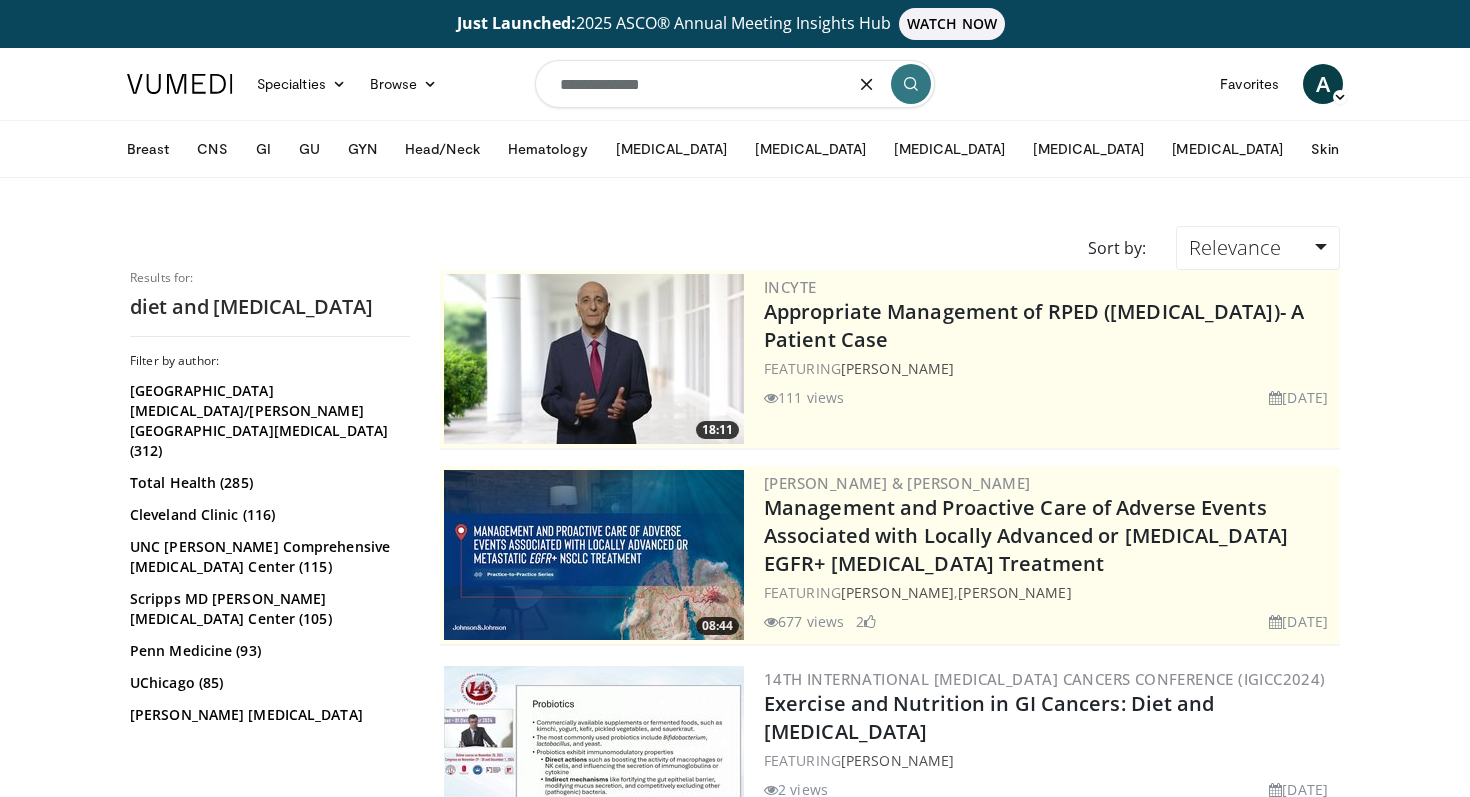 type on "**********" 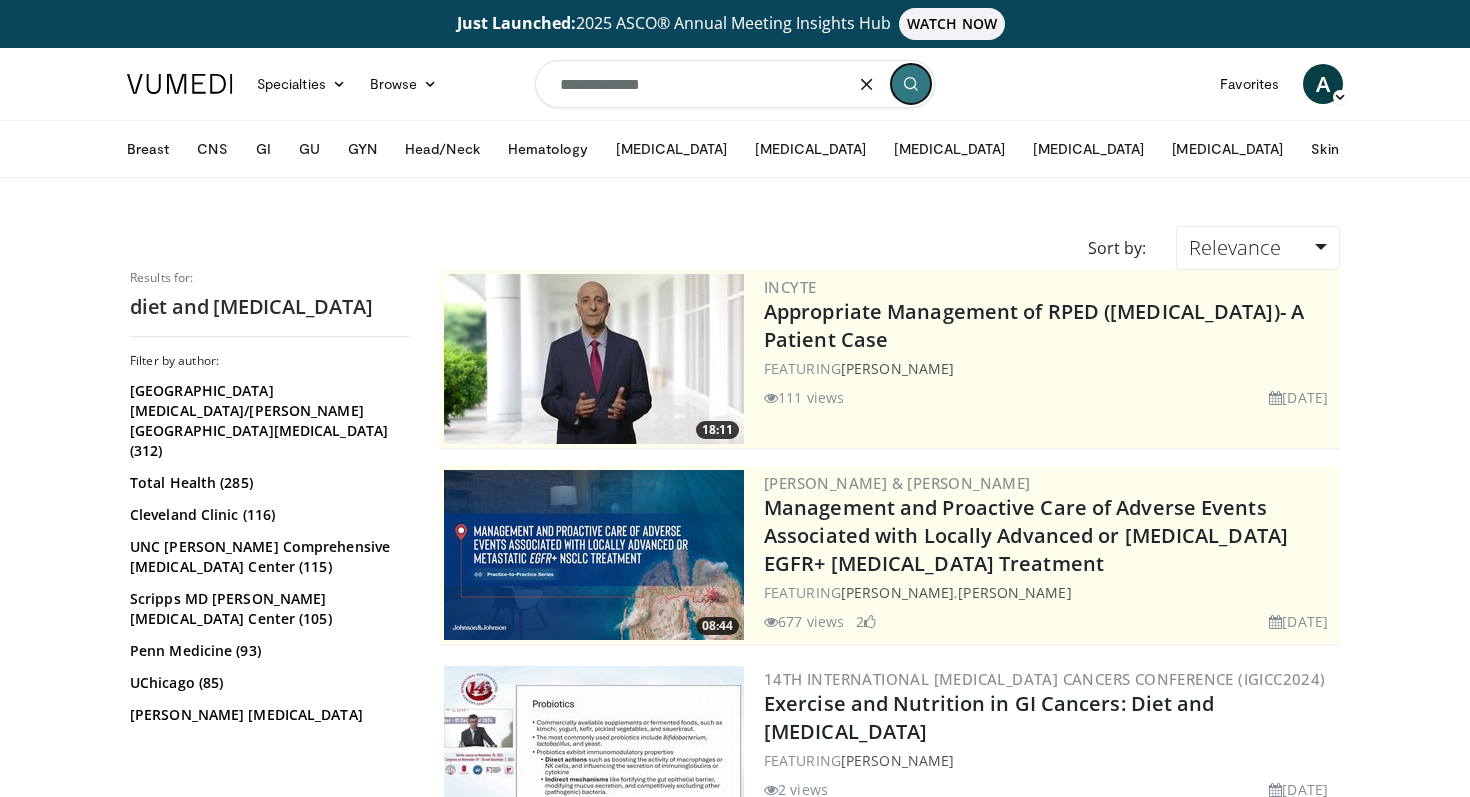click at bounding box center (911, 84) 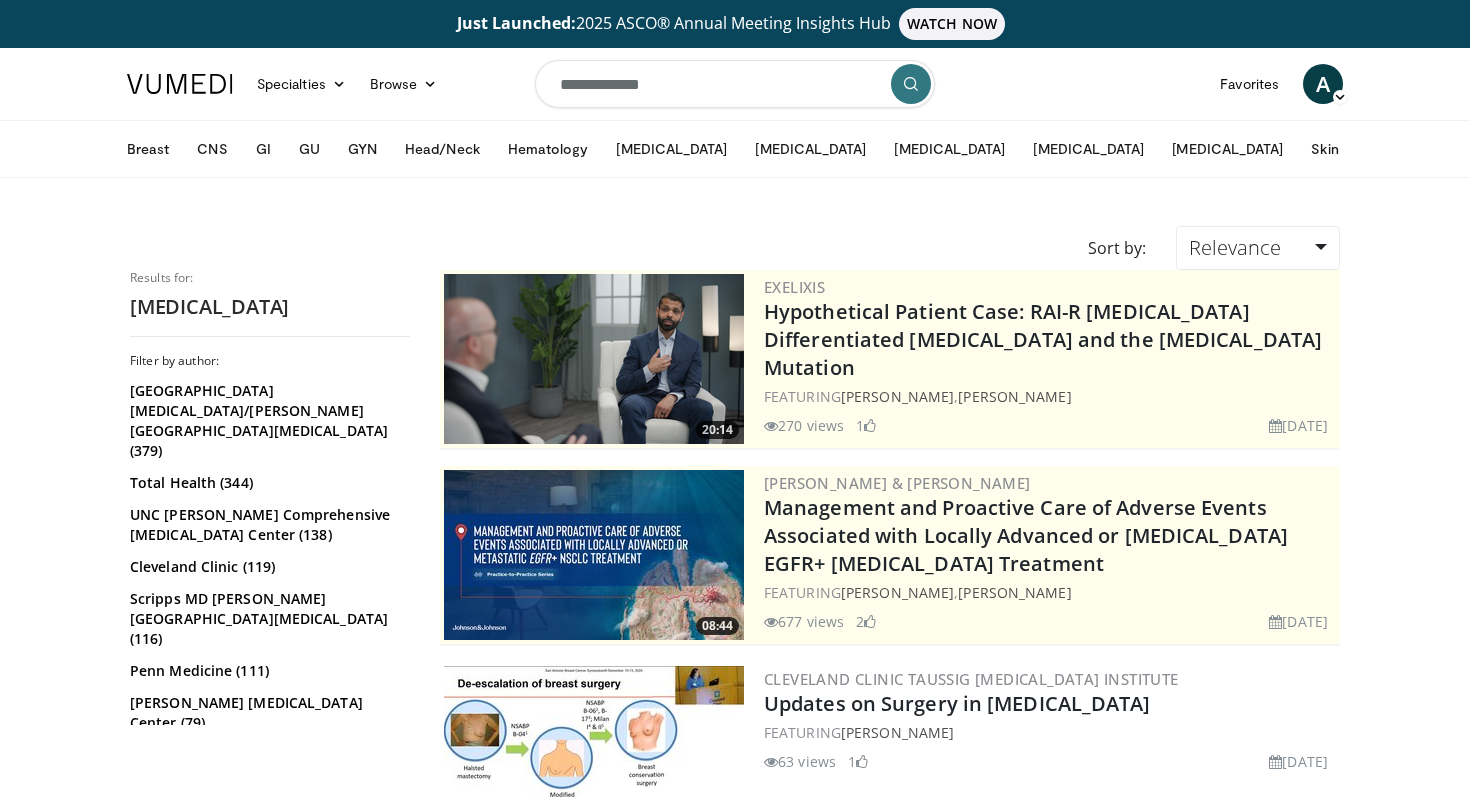 scroll, scrollTop: 0, scrollLeft: 0, axis: both 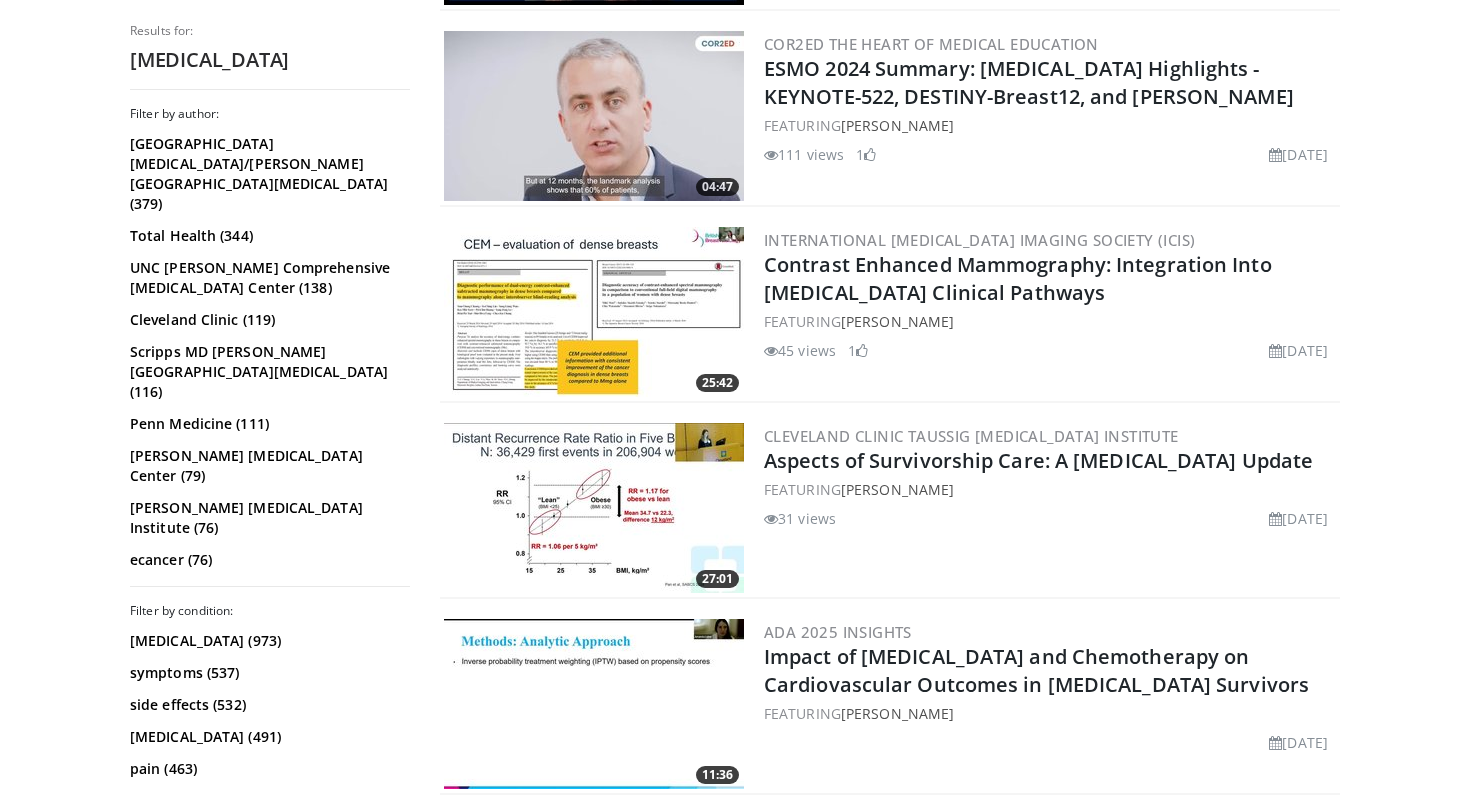 click at bounding box center [594, 508] 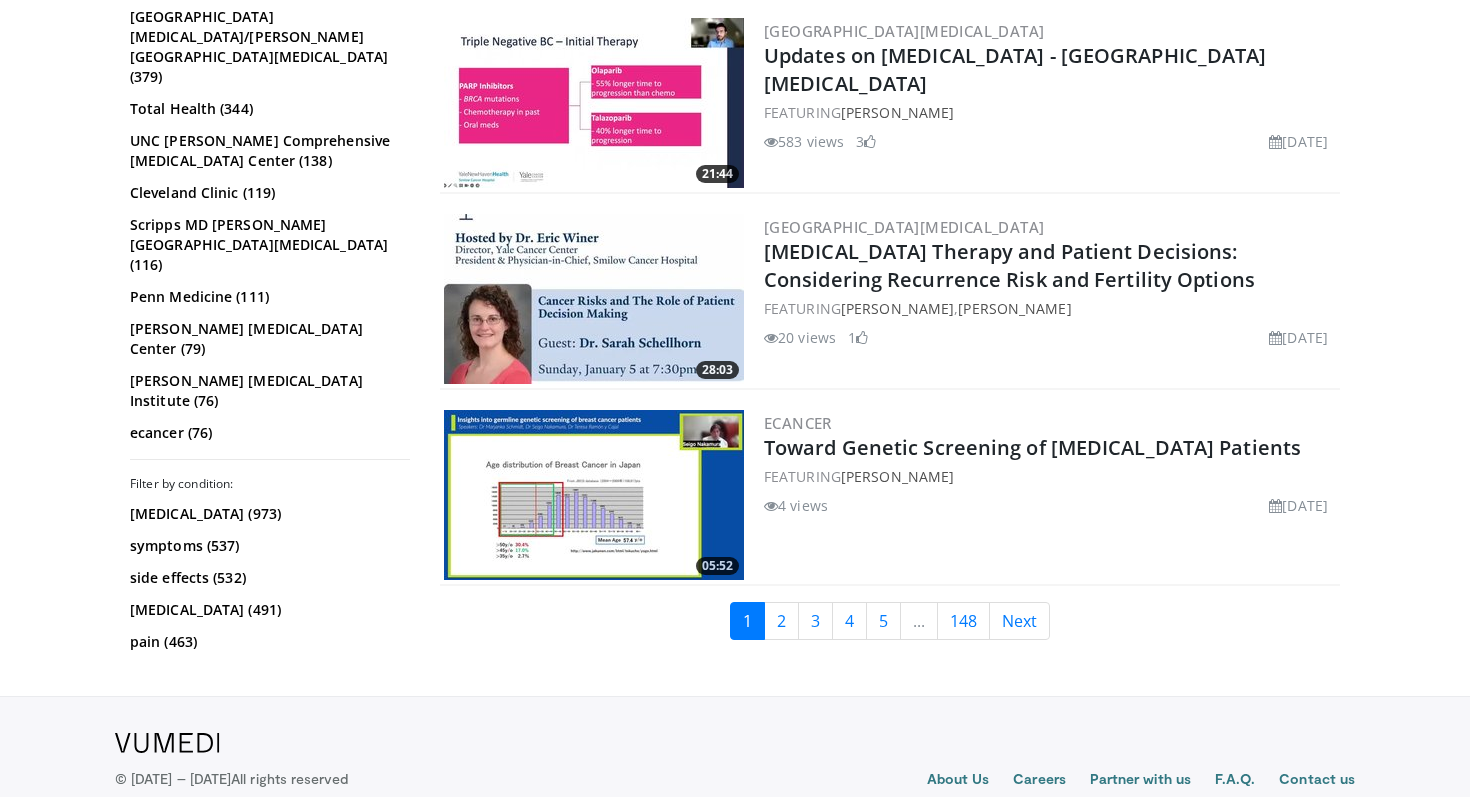 scroll, scrollTop: 5017, scrollLeft: 0, axis: vertical 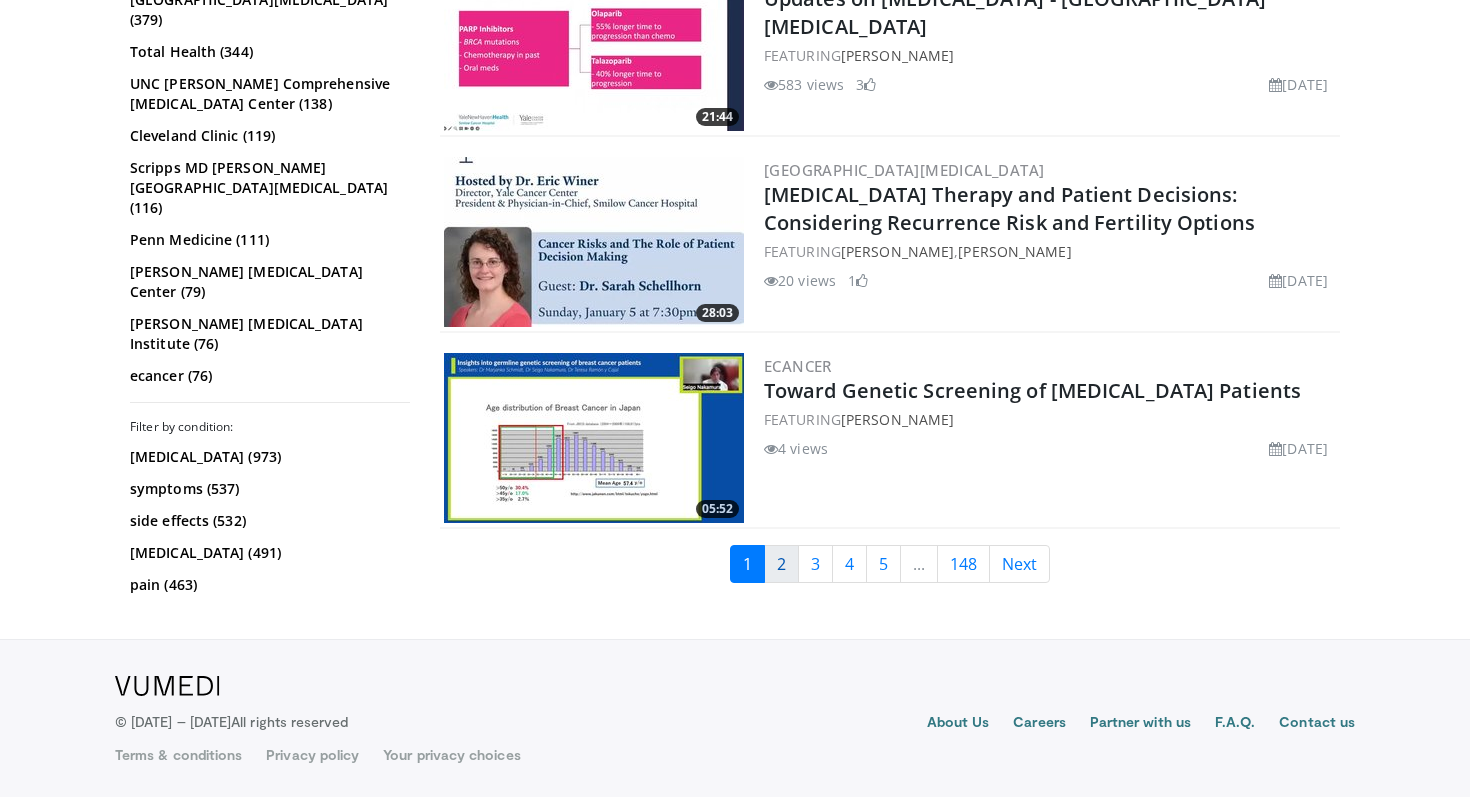 click on "2" at bounding box center (781, 564) 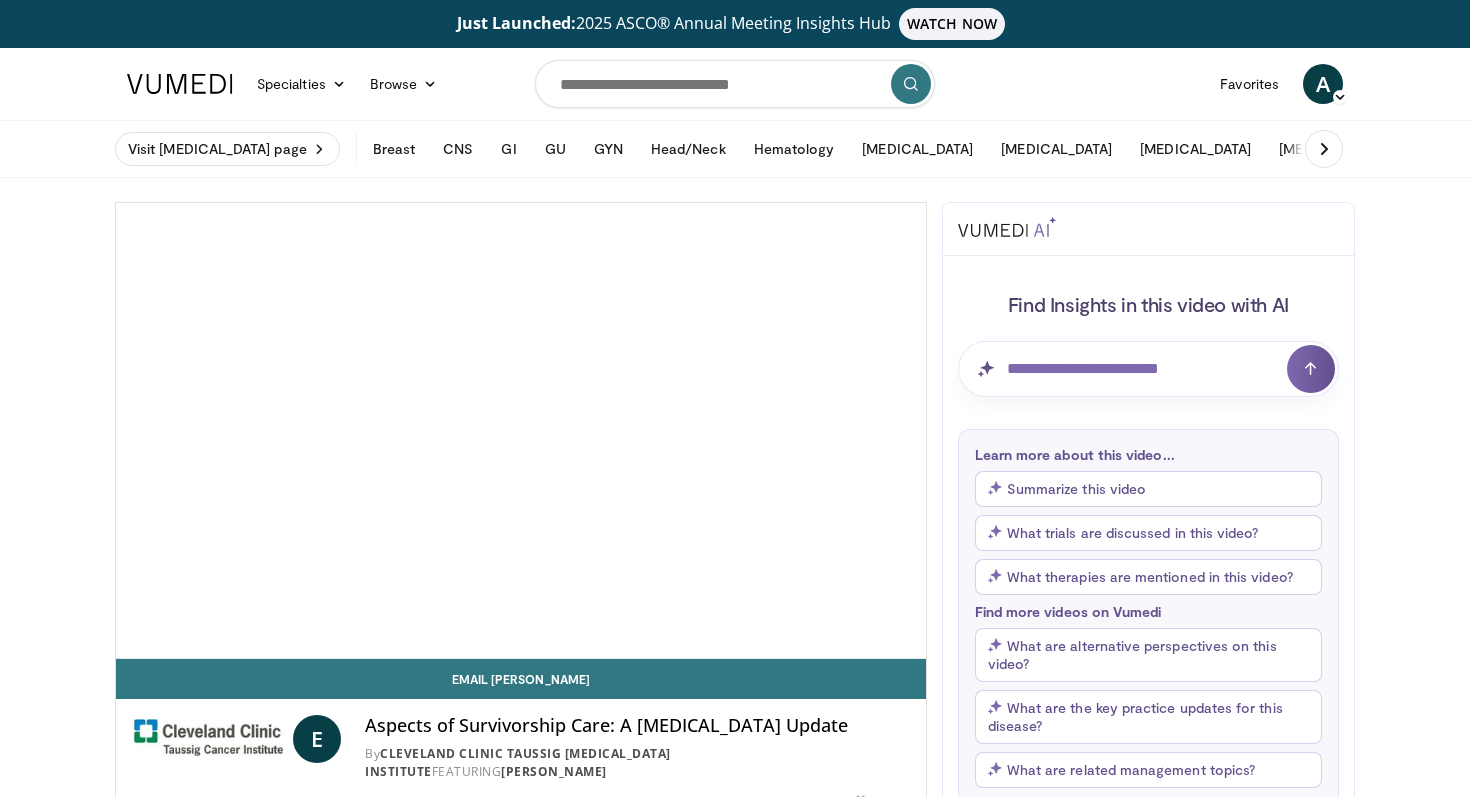 scroll, scrollTop: 0, scrollLeft: 0, axis: both 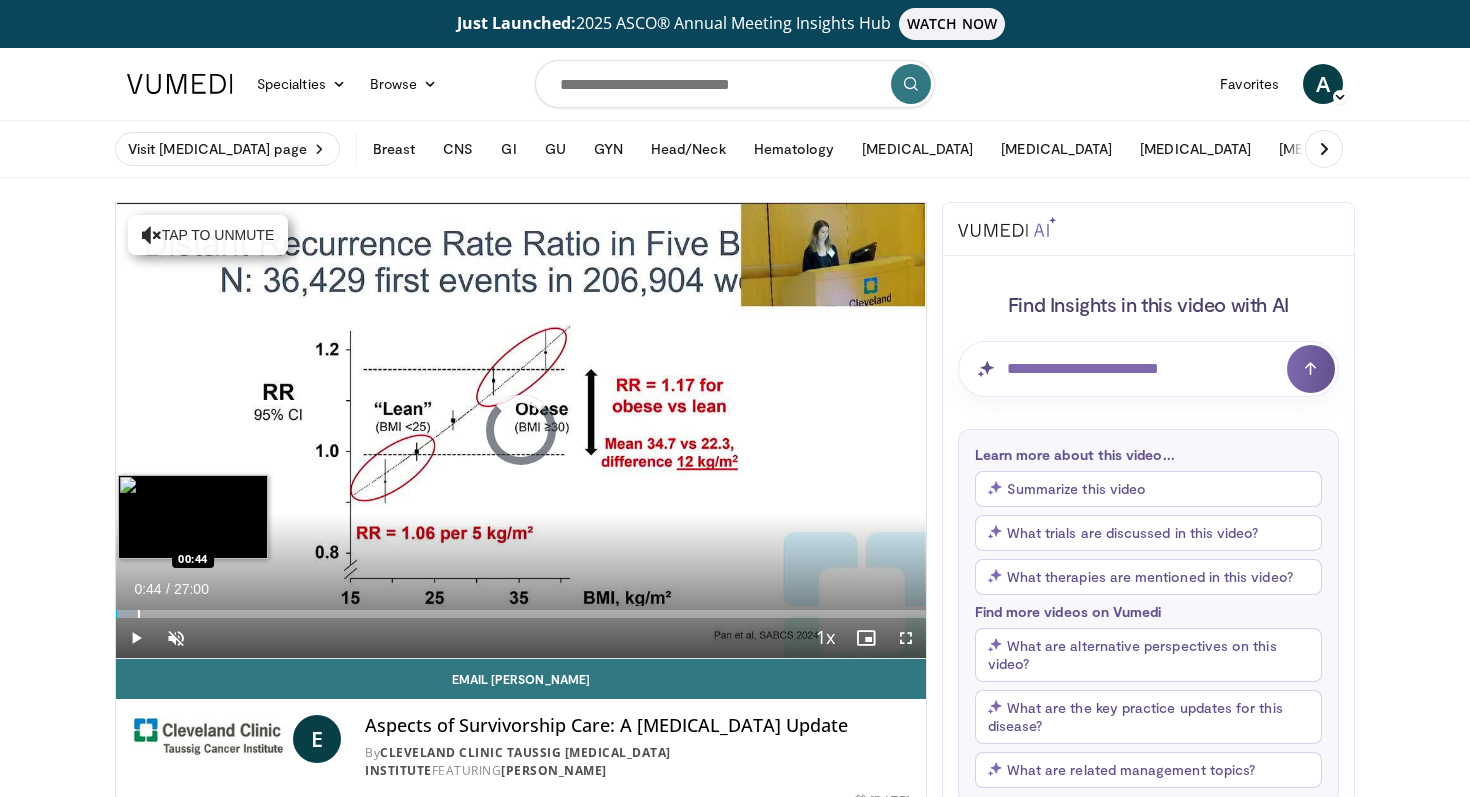 click on "Loaded :  2.45% 00:44 00:44" at bounding box center (521, 608) 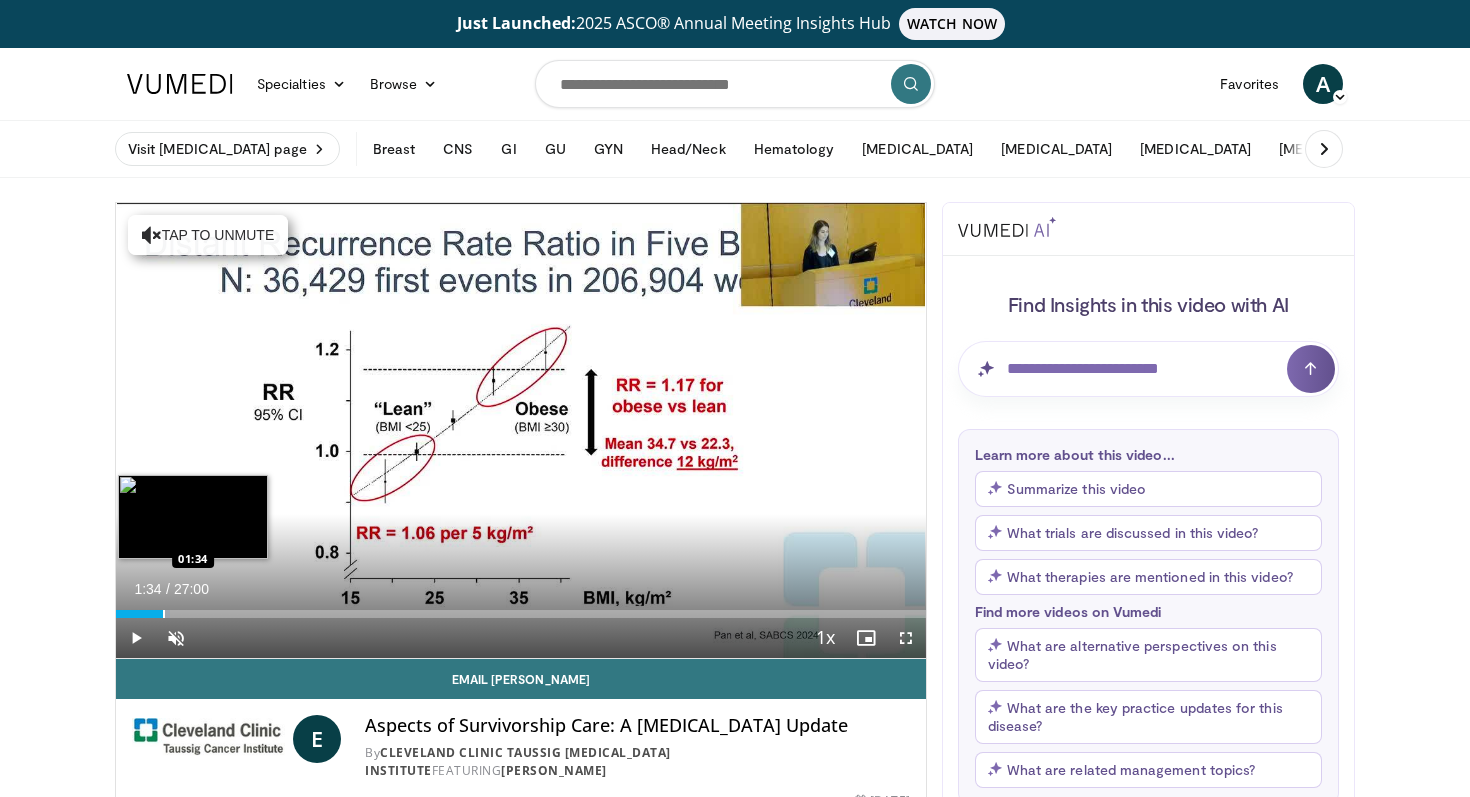 click at bounding box center (164, 614) 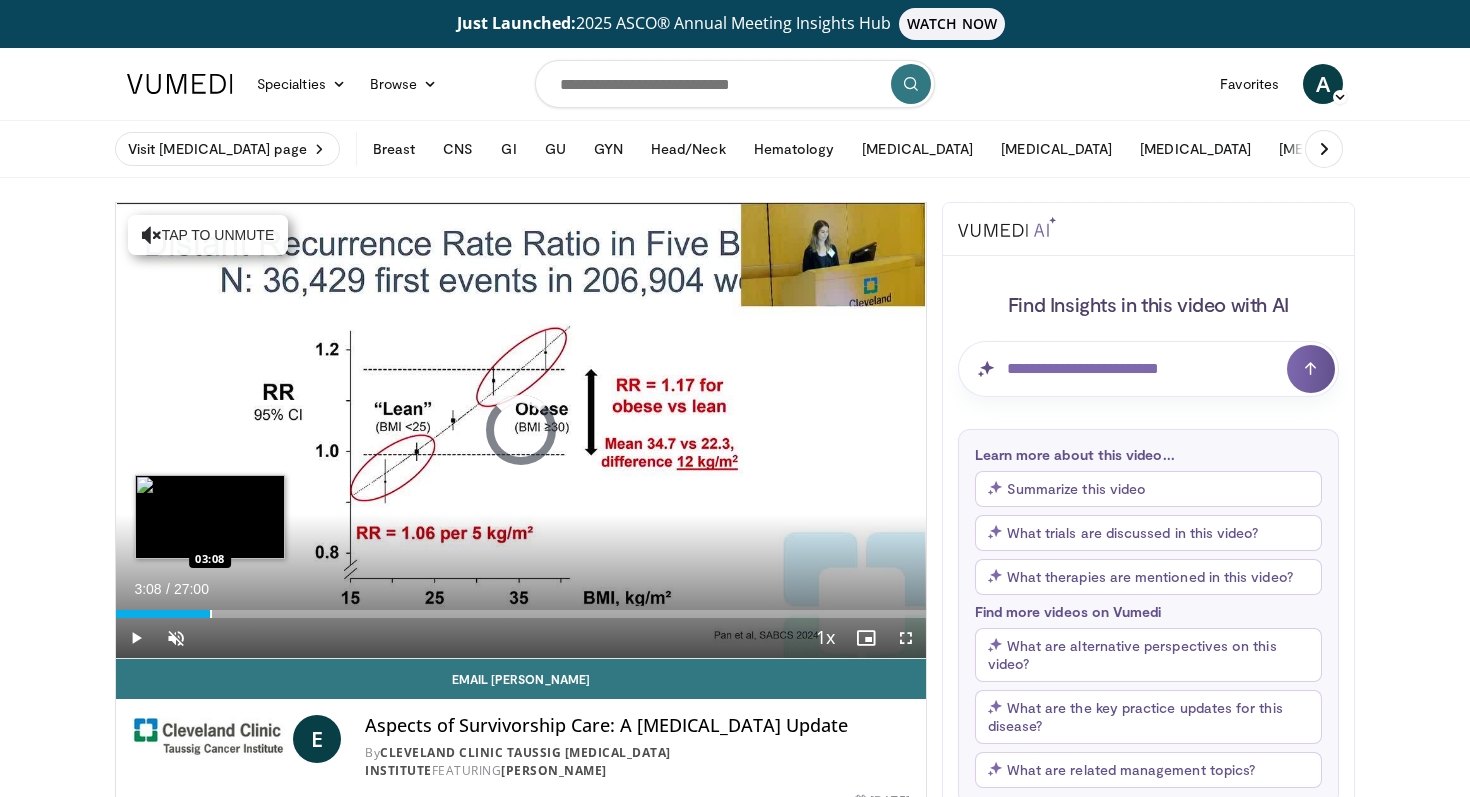 click at bounding box center [211, 614] 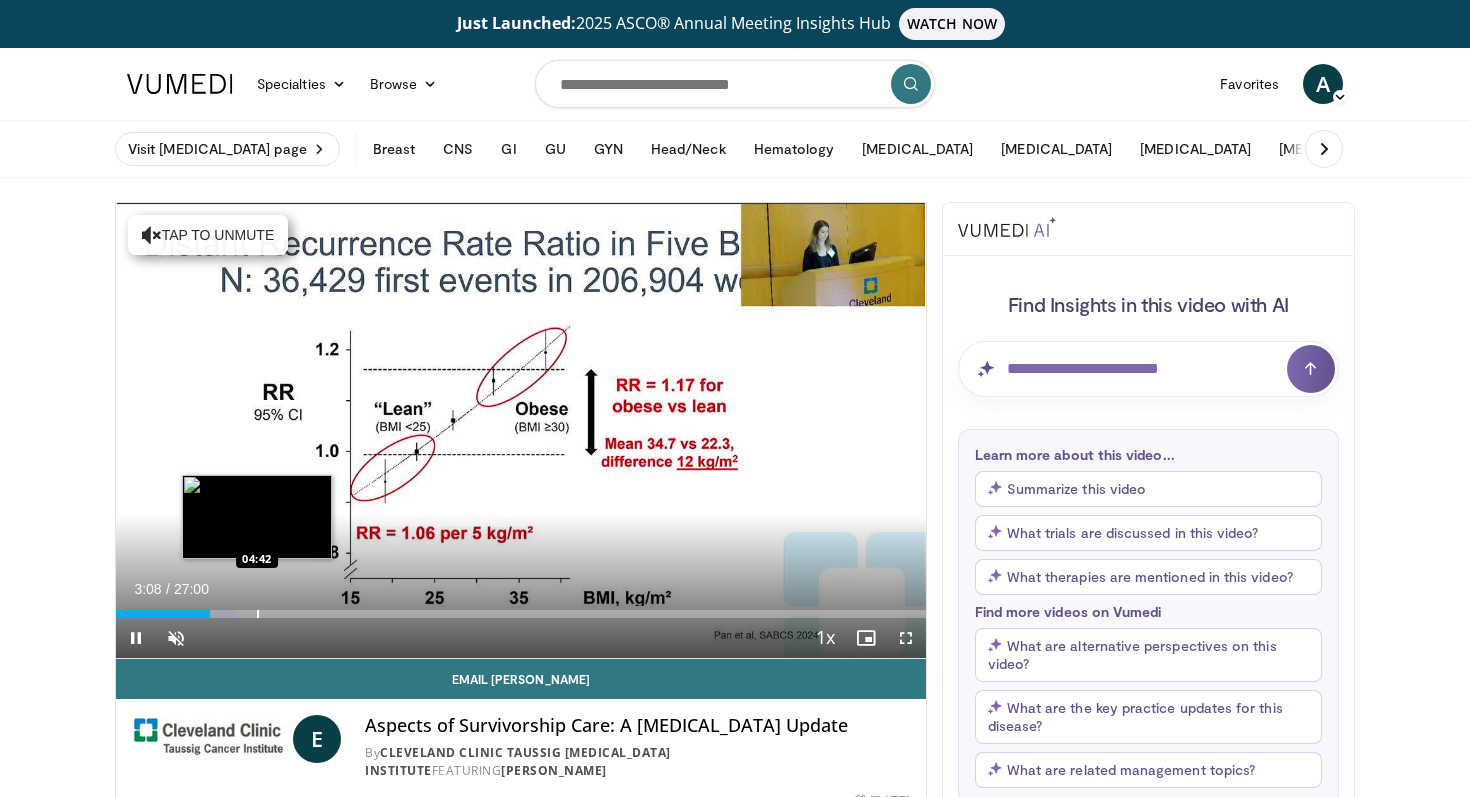 click at bounding box center [258, 614] 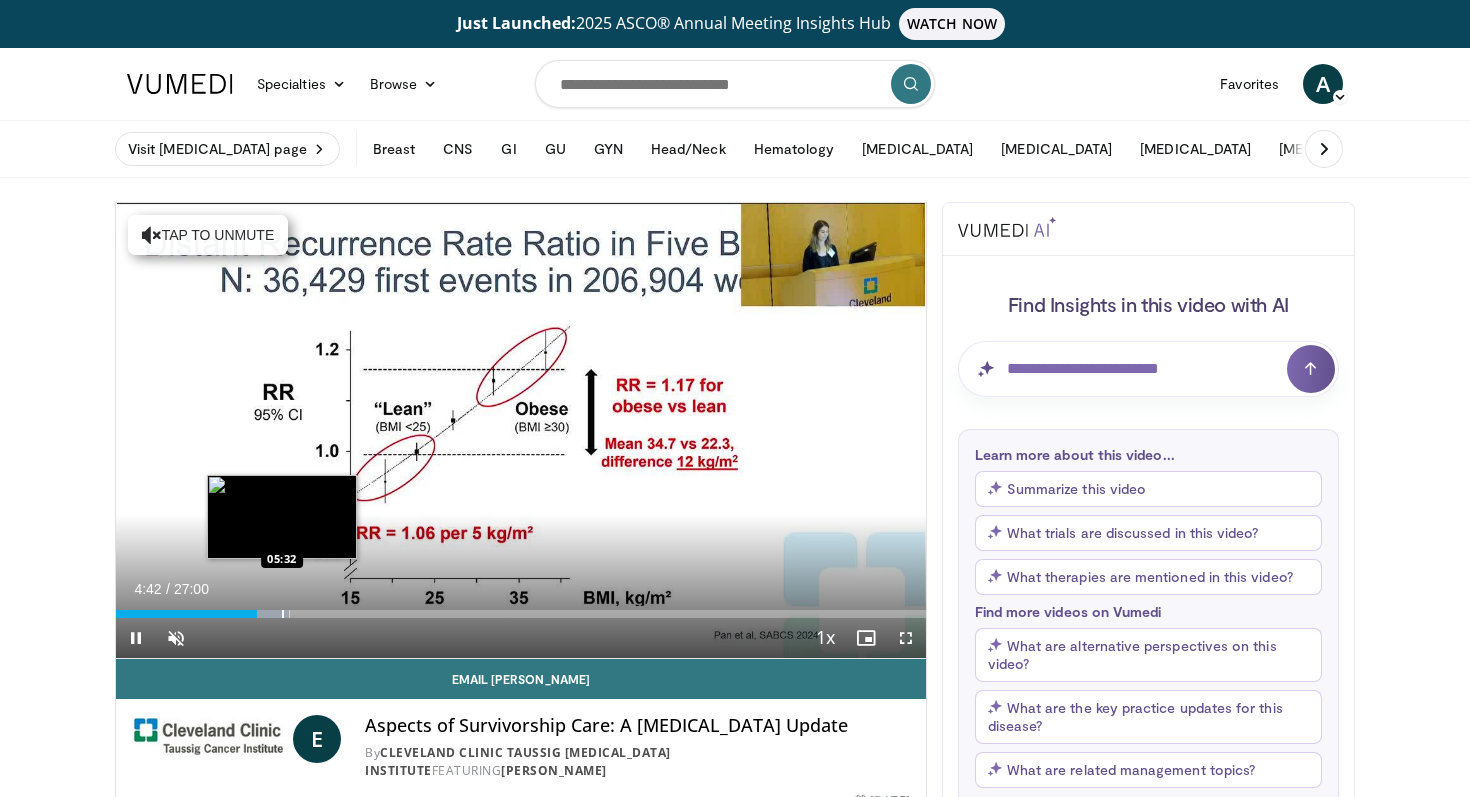 click at bounding box center (283, 614) 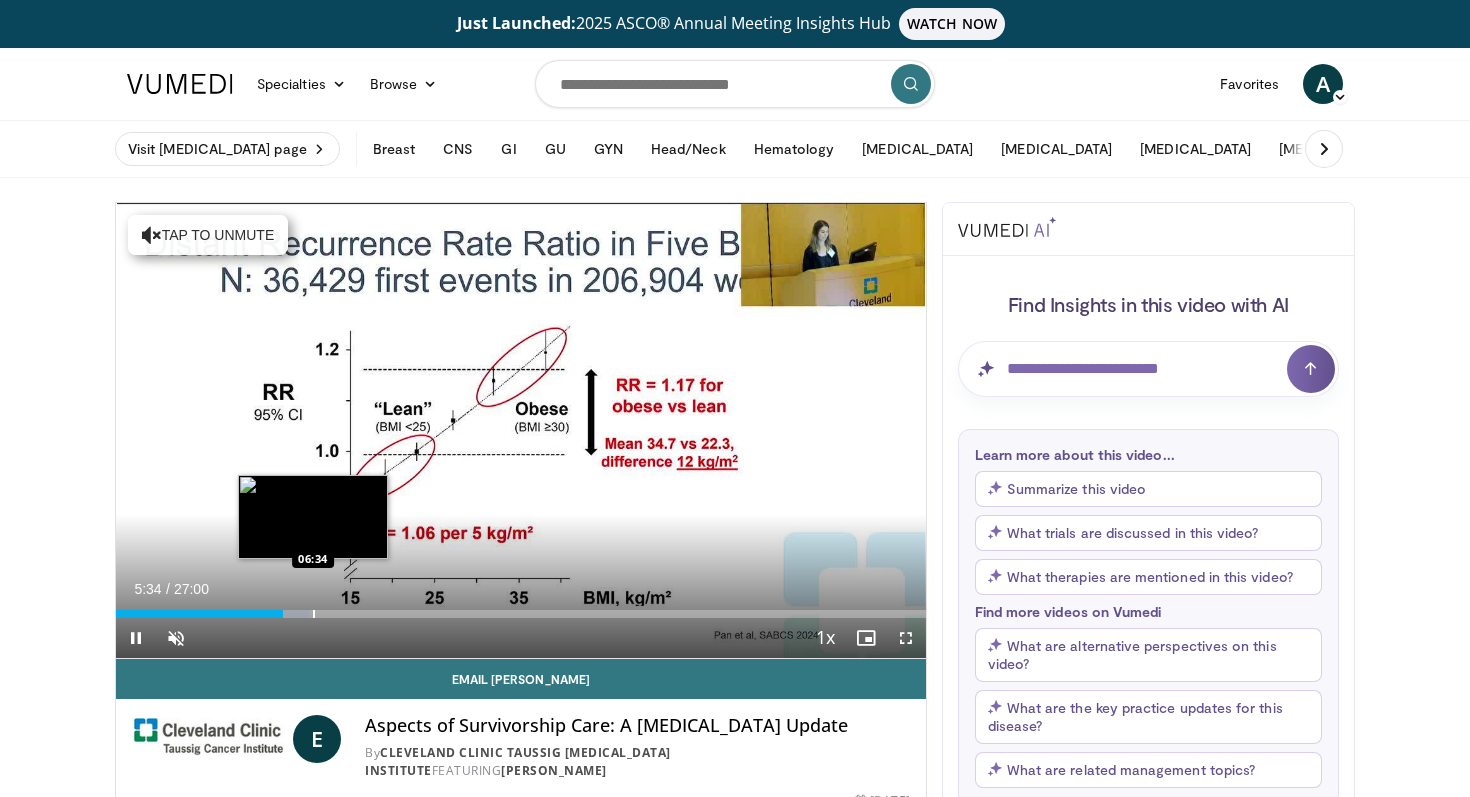 click on "Loaded :  23.88% 05:34 06:34" at bounding box center (521, 608) 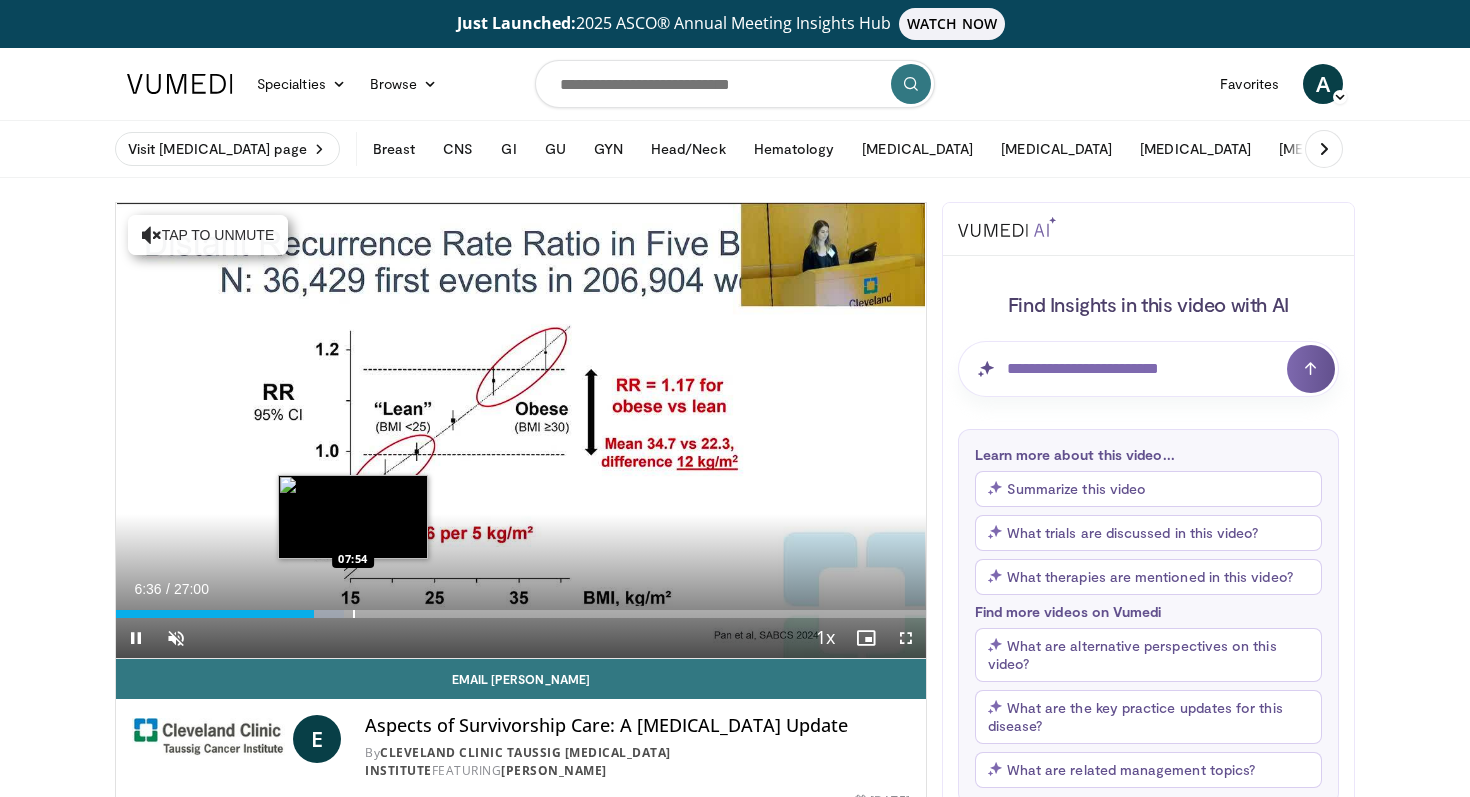 click at bounding box center [354, 614] 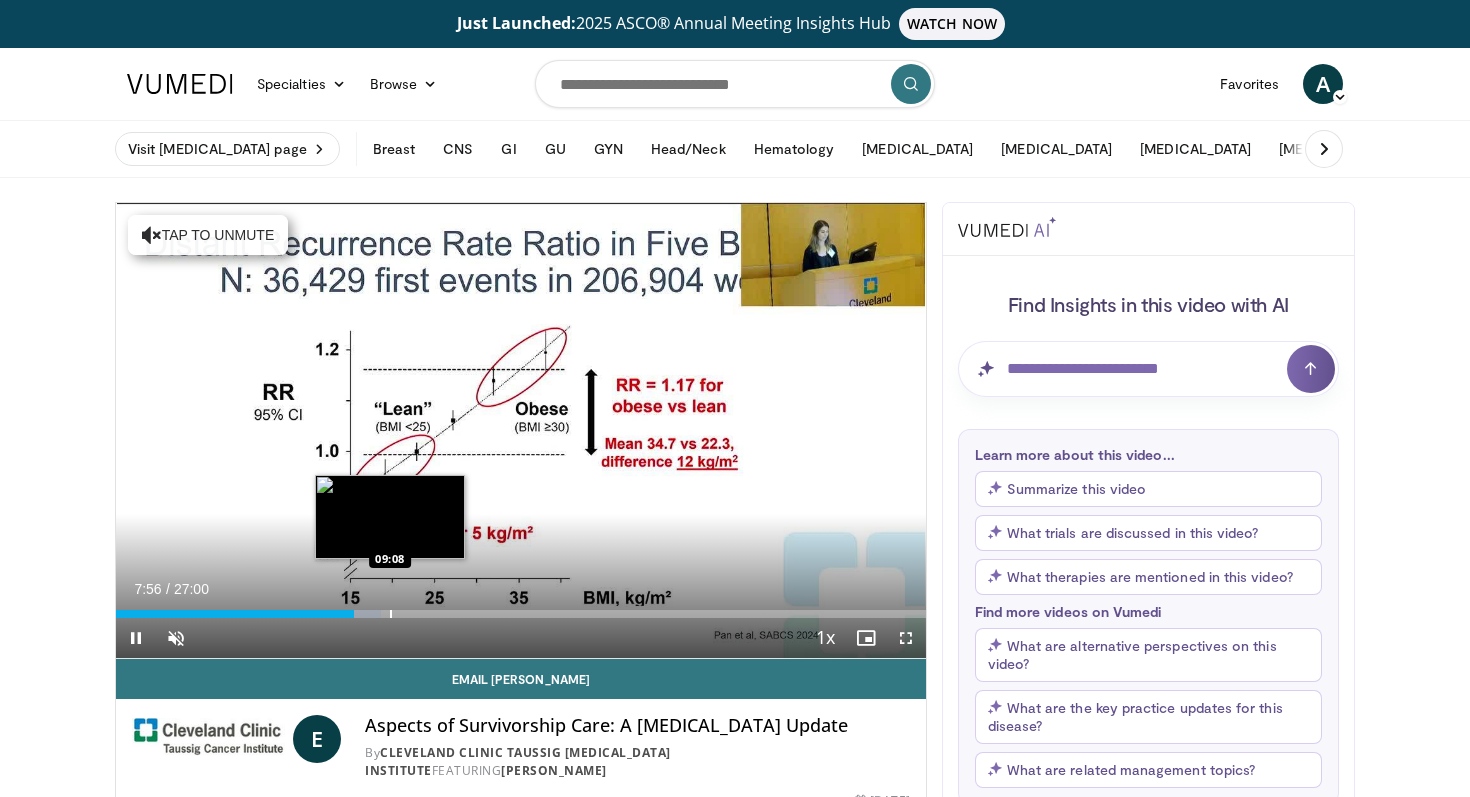 click at bounding box center (391, 614) 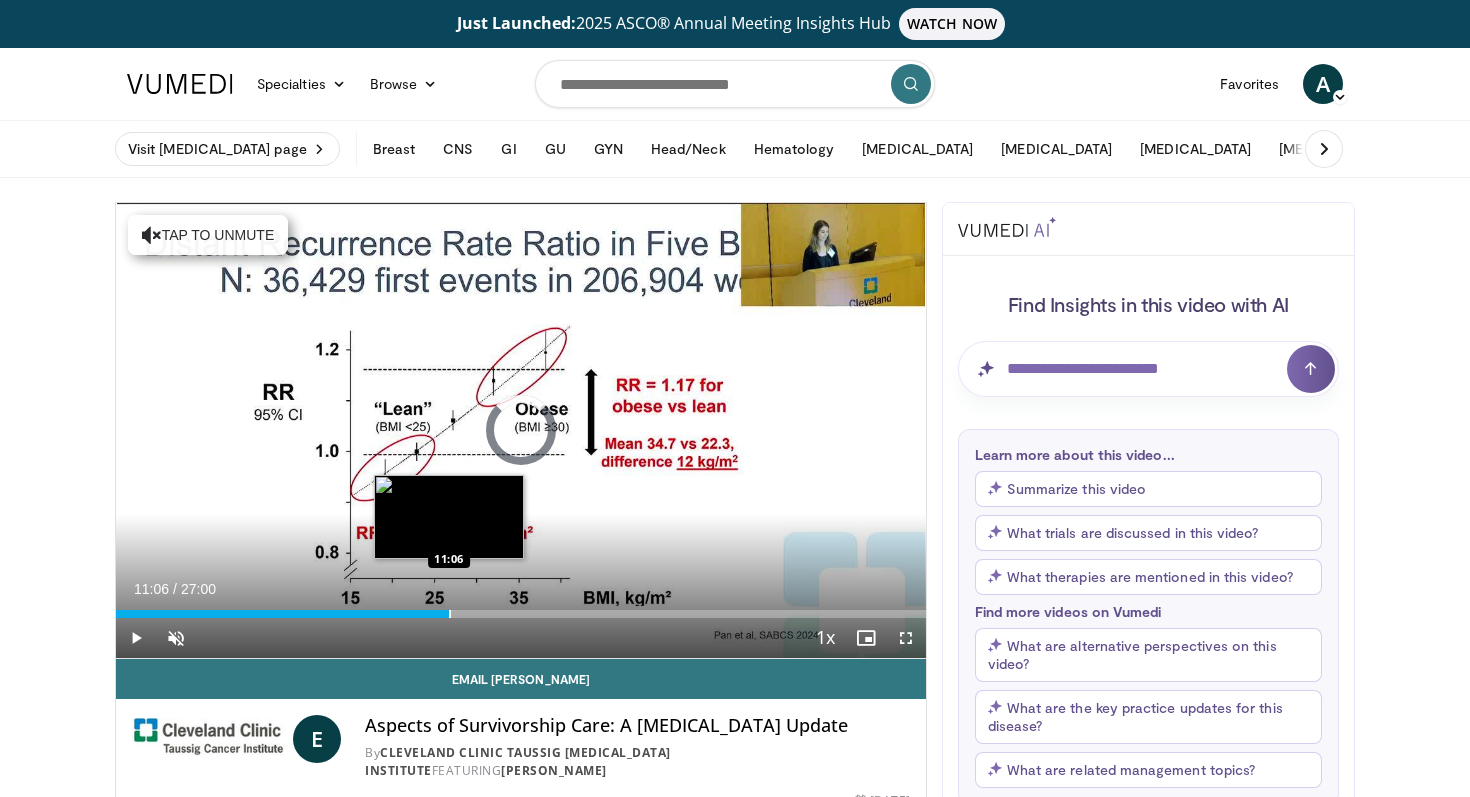 click at bounding box center [450, 614] 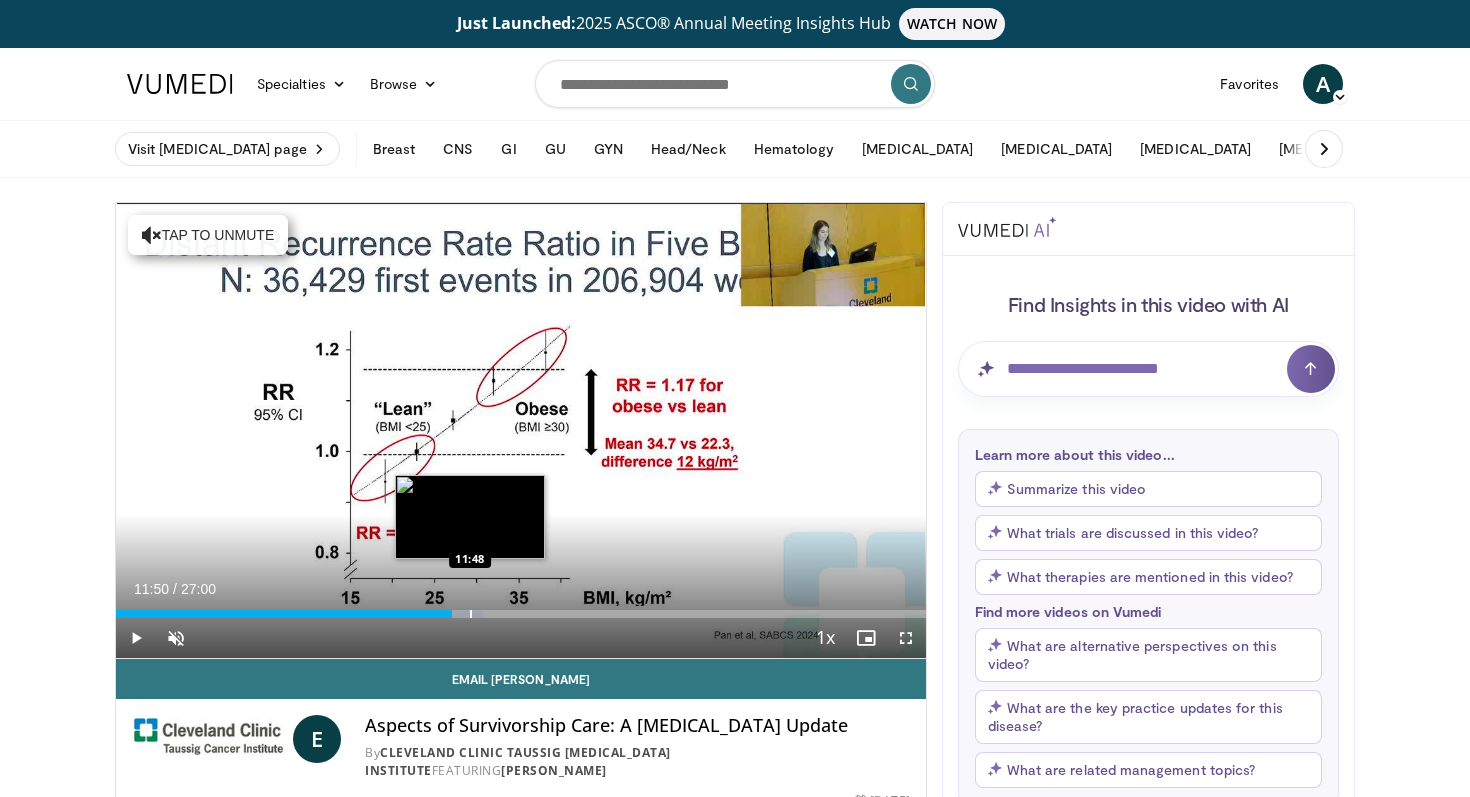 click at bounding box center [471, 614] 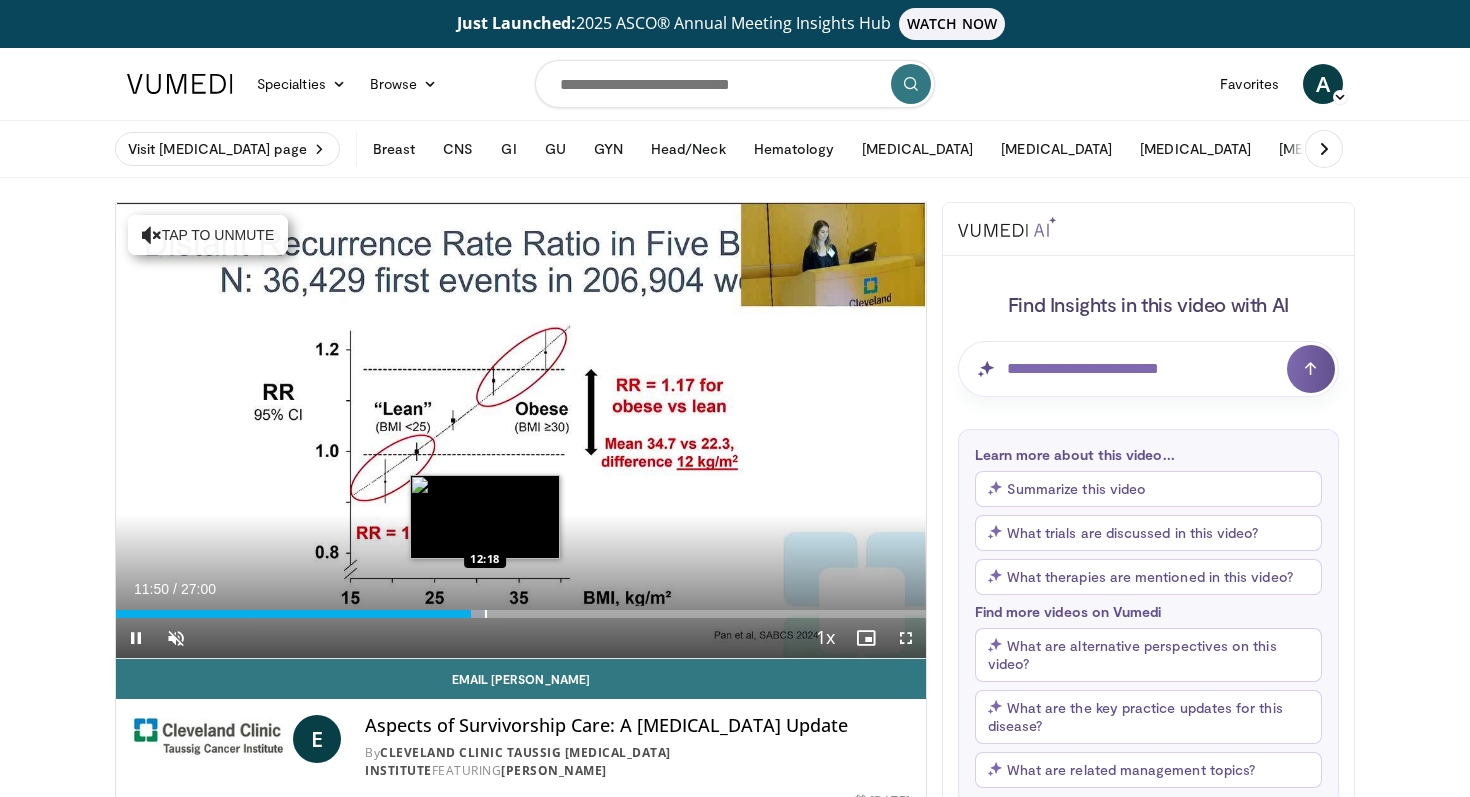 click at bounding box center (486, 614) 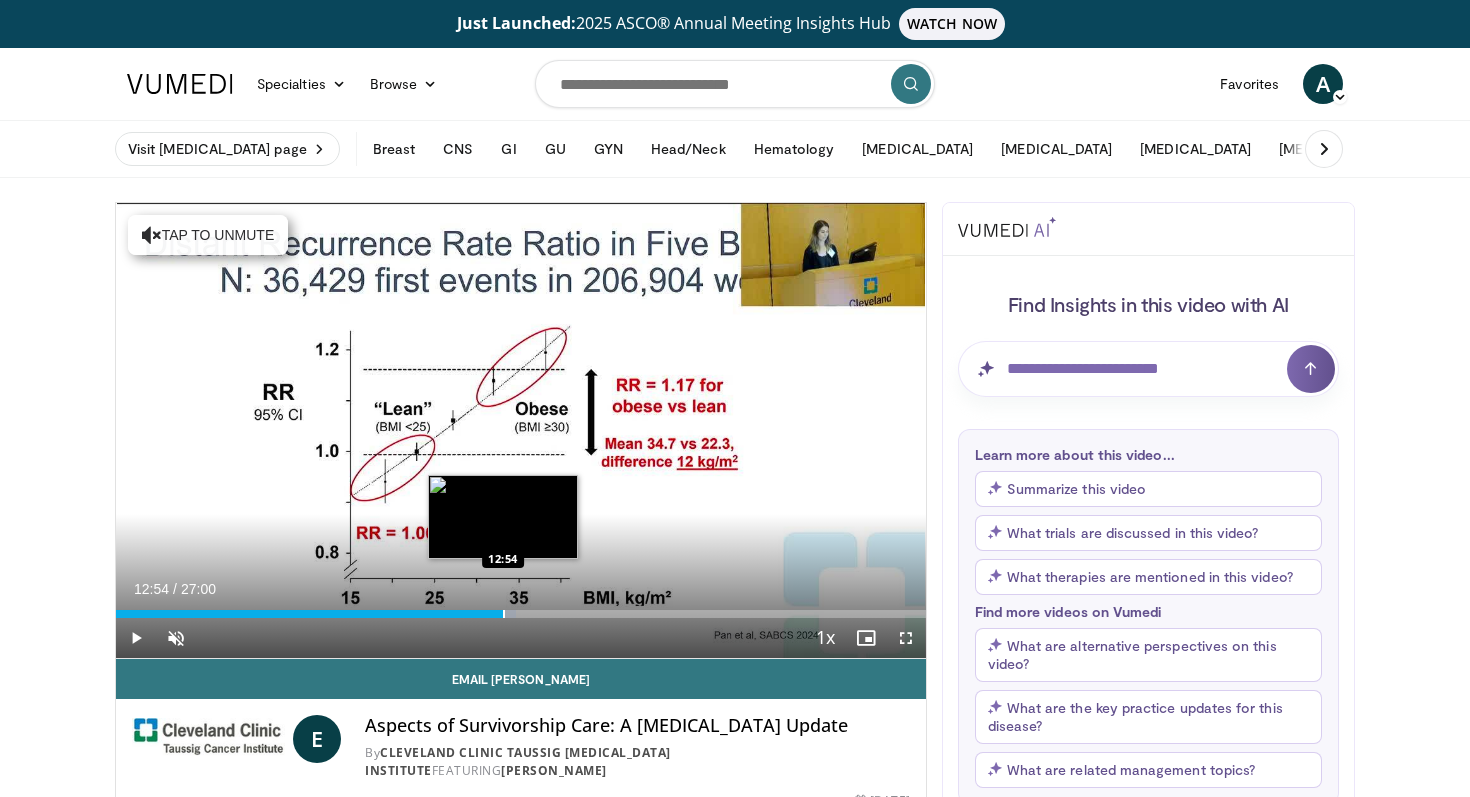 click at bounding box center [504, 614] 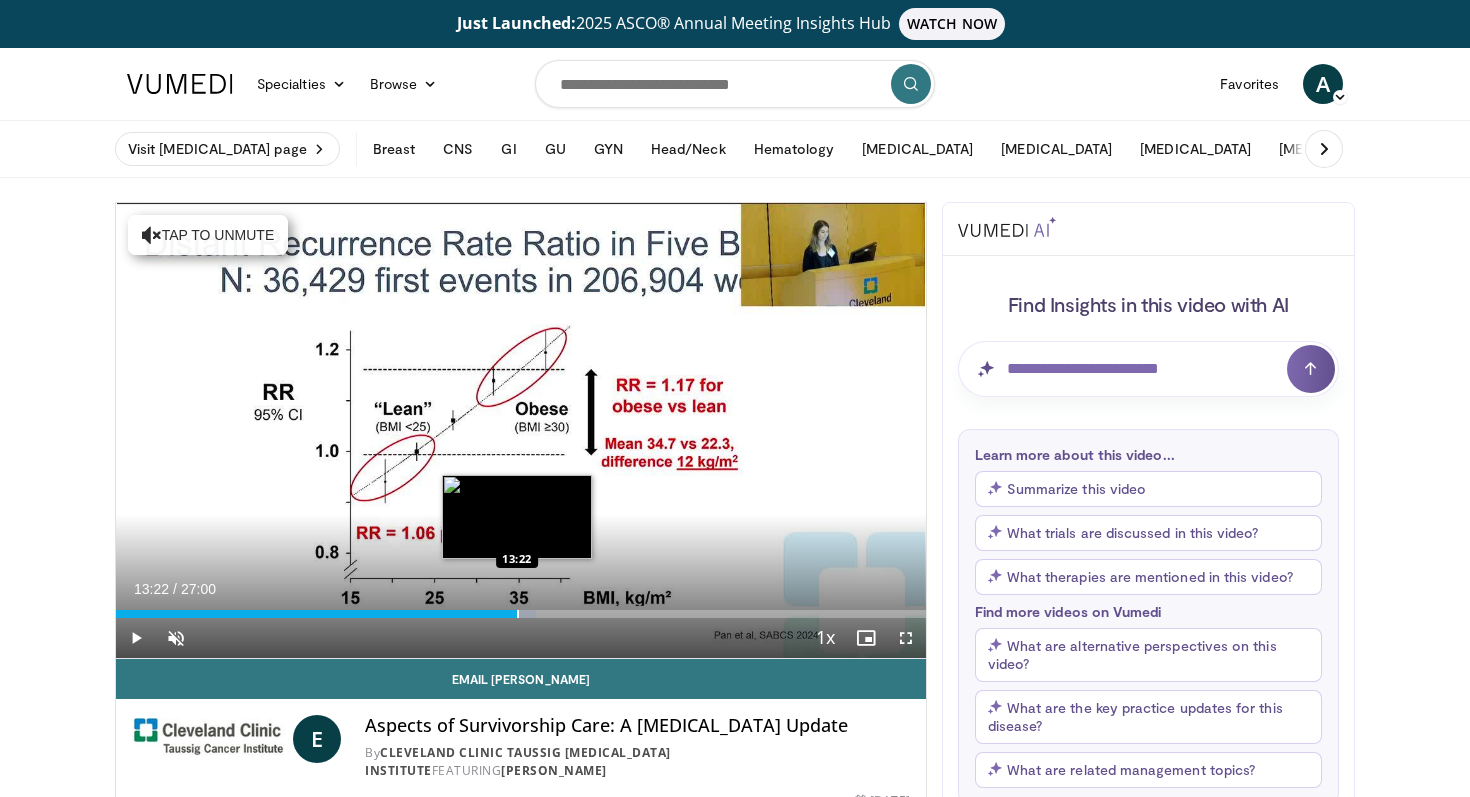 click at bounding box center (518, 614) 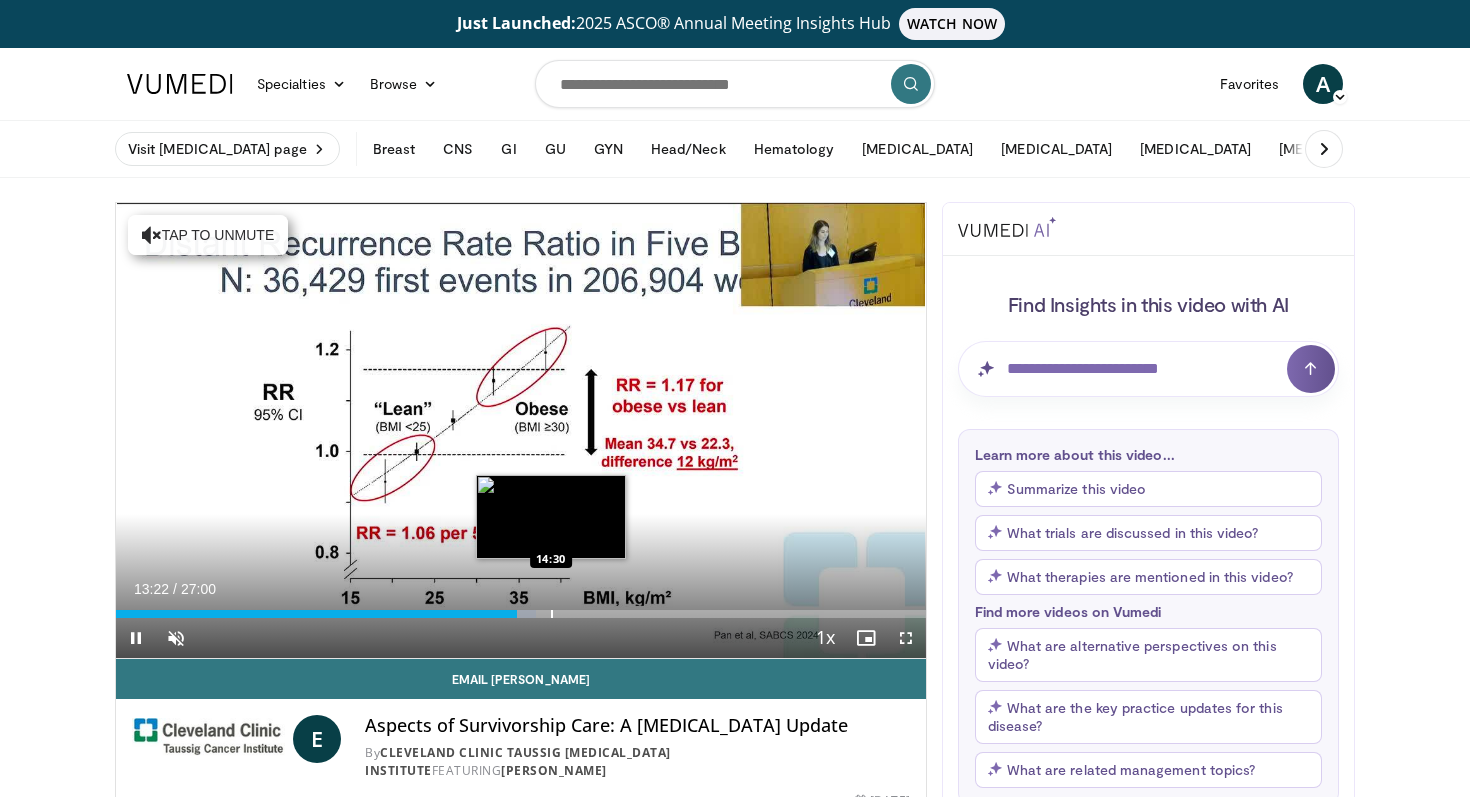 click at bounding box center (552, 614) 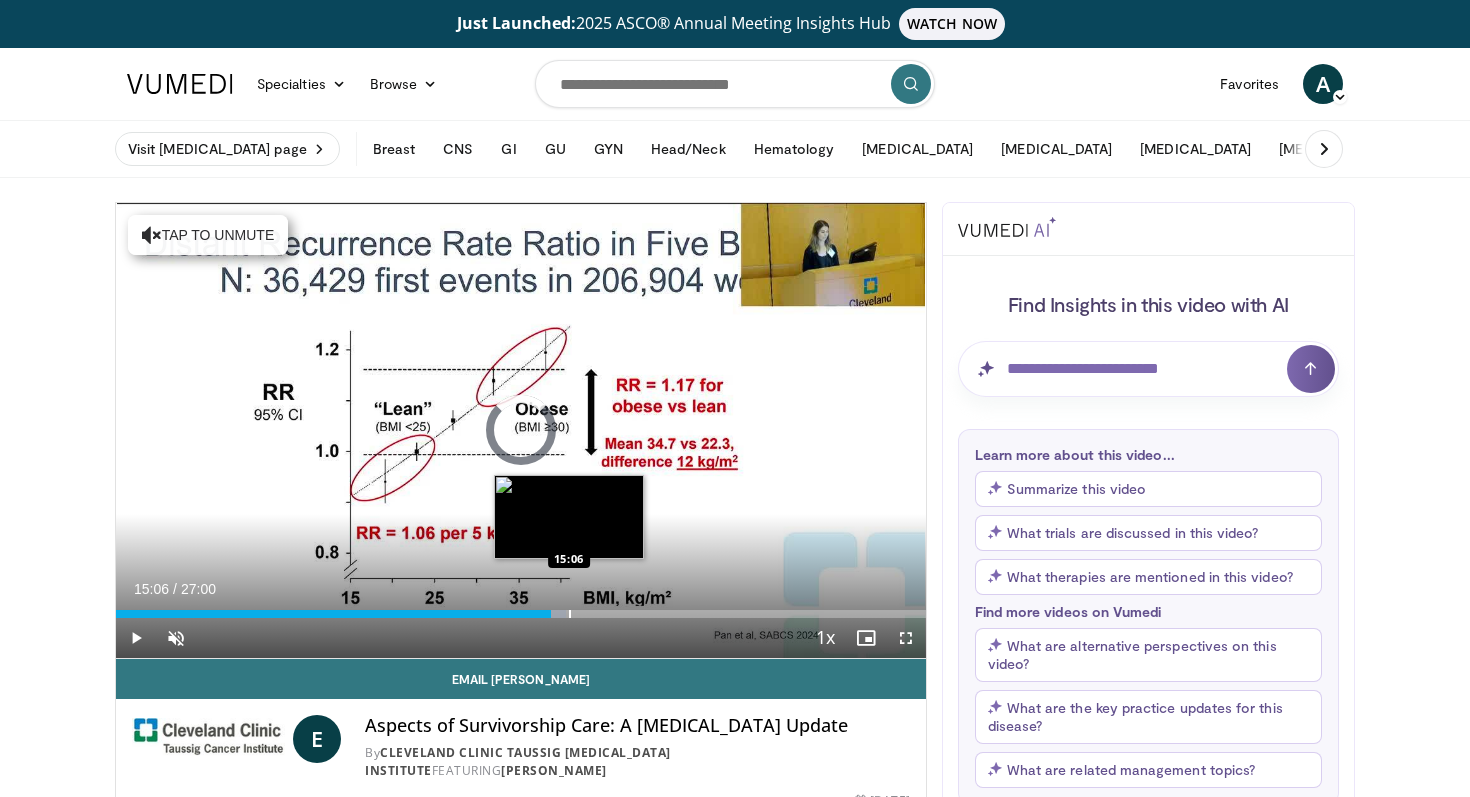 click at bounding box center [570, 614] 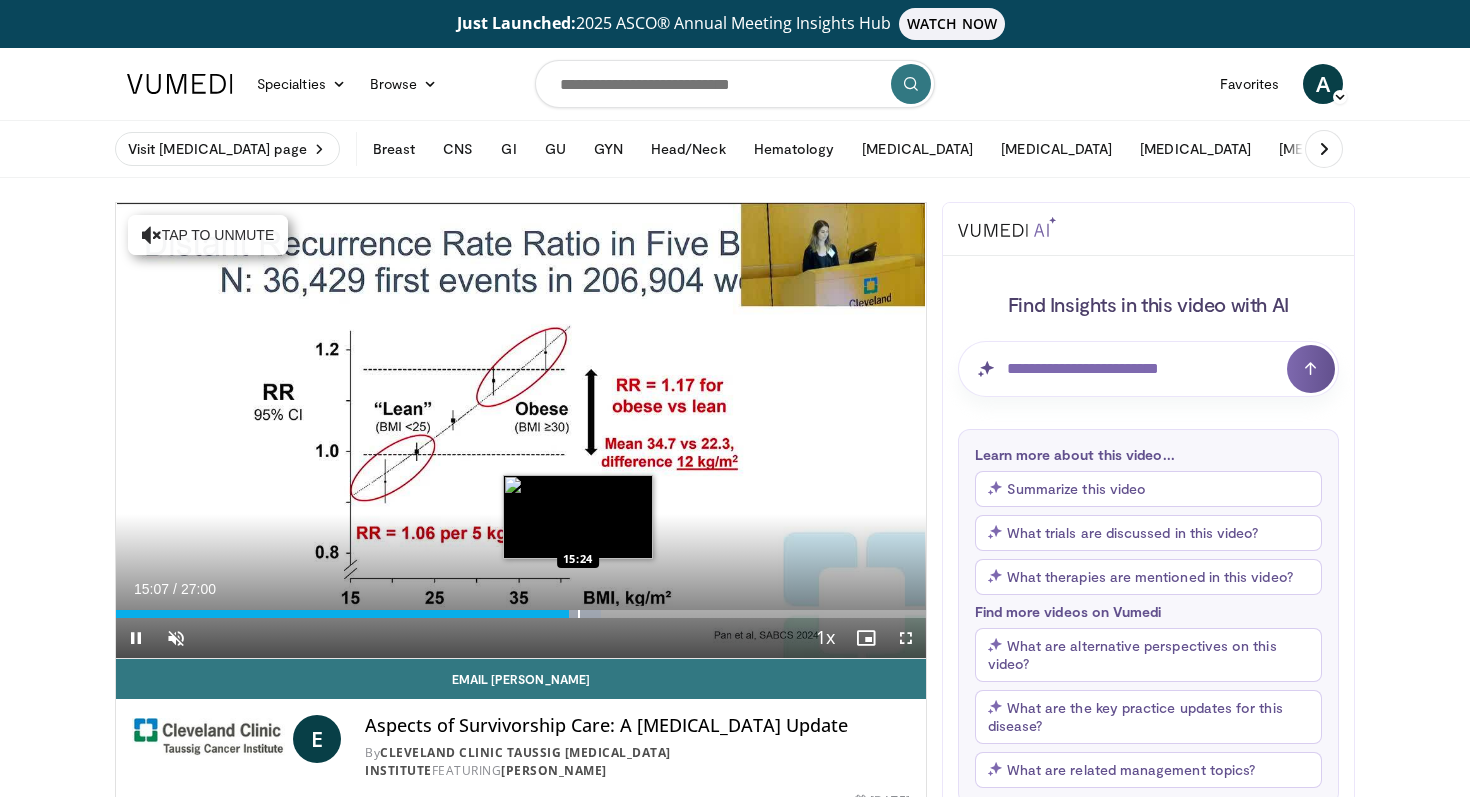 click at bounding box center [579, 614] 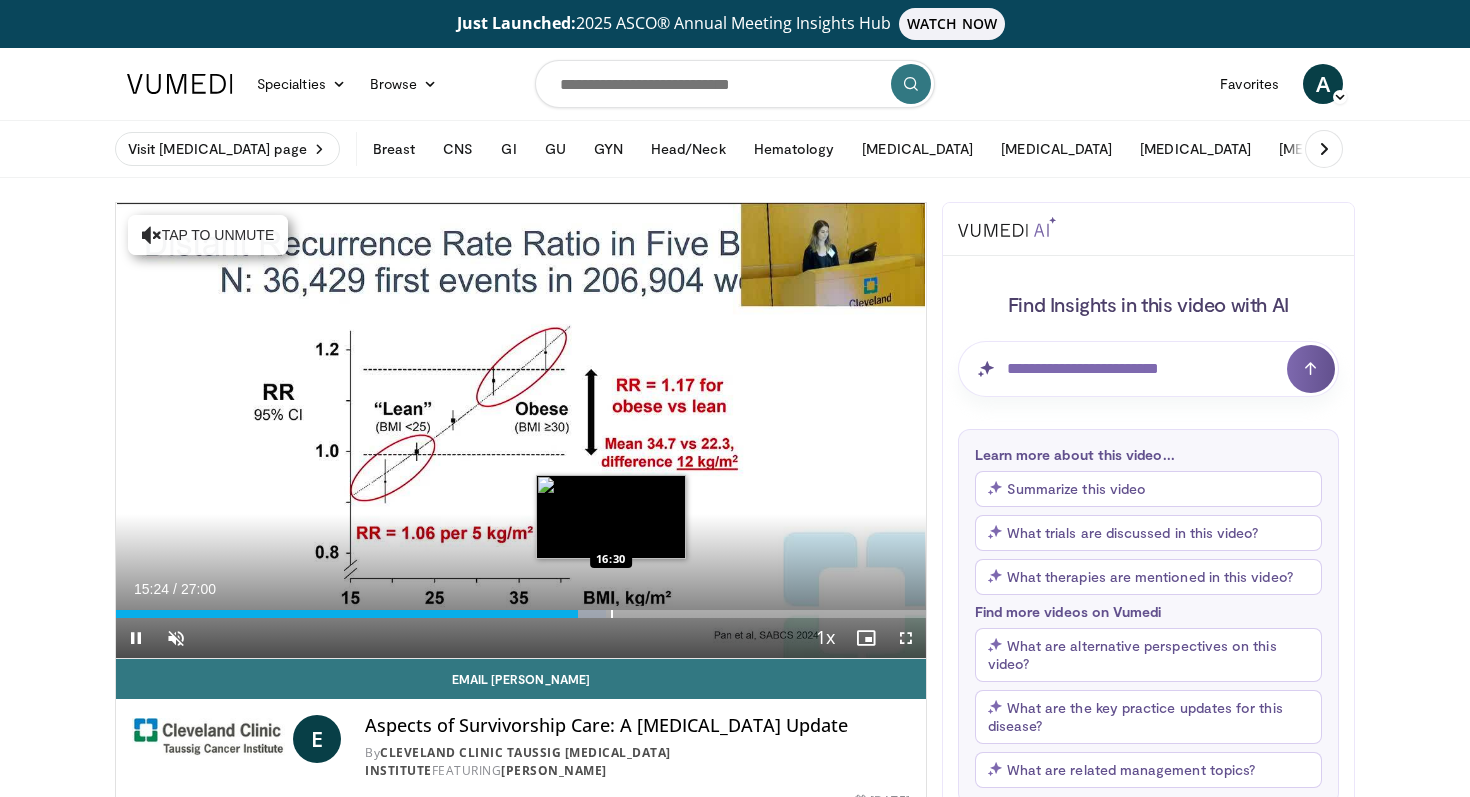 click at bounding box center (612, 614) 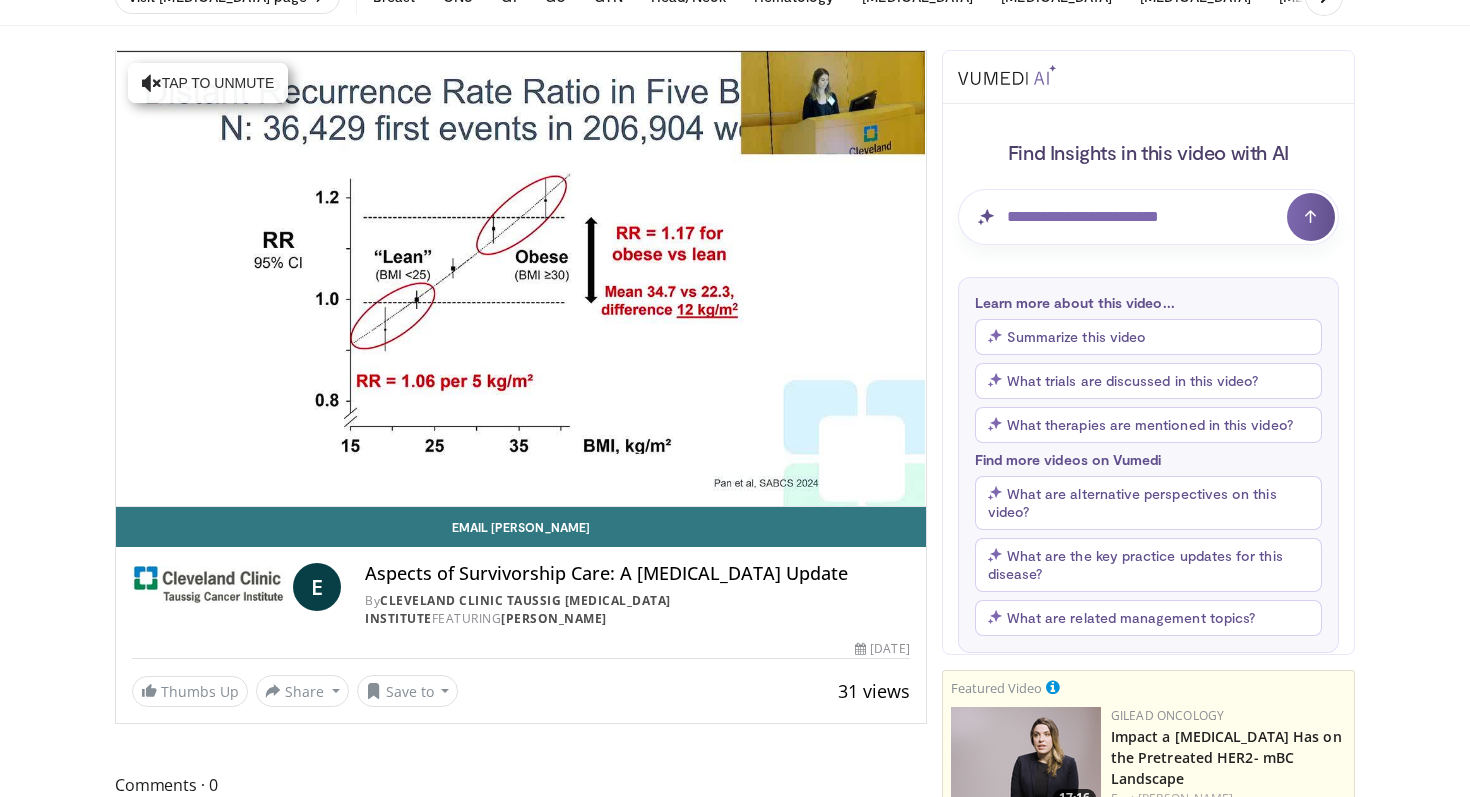 scroll, scrollTop: 148, scrollLeft: 0, axis: vertical 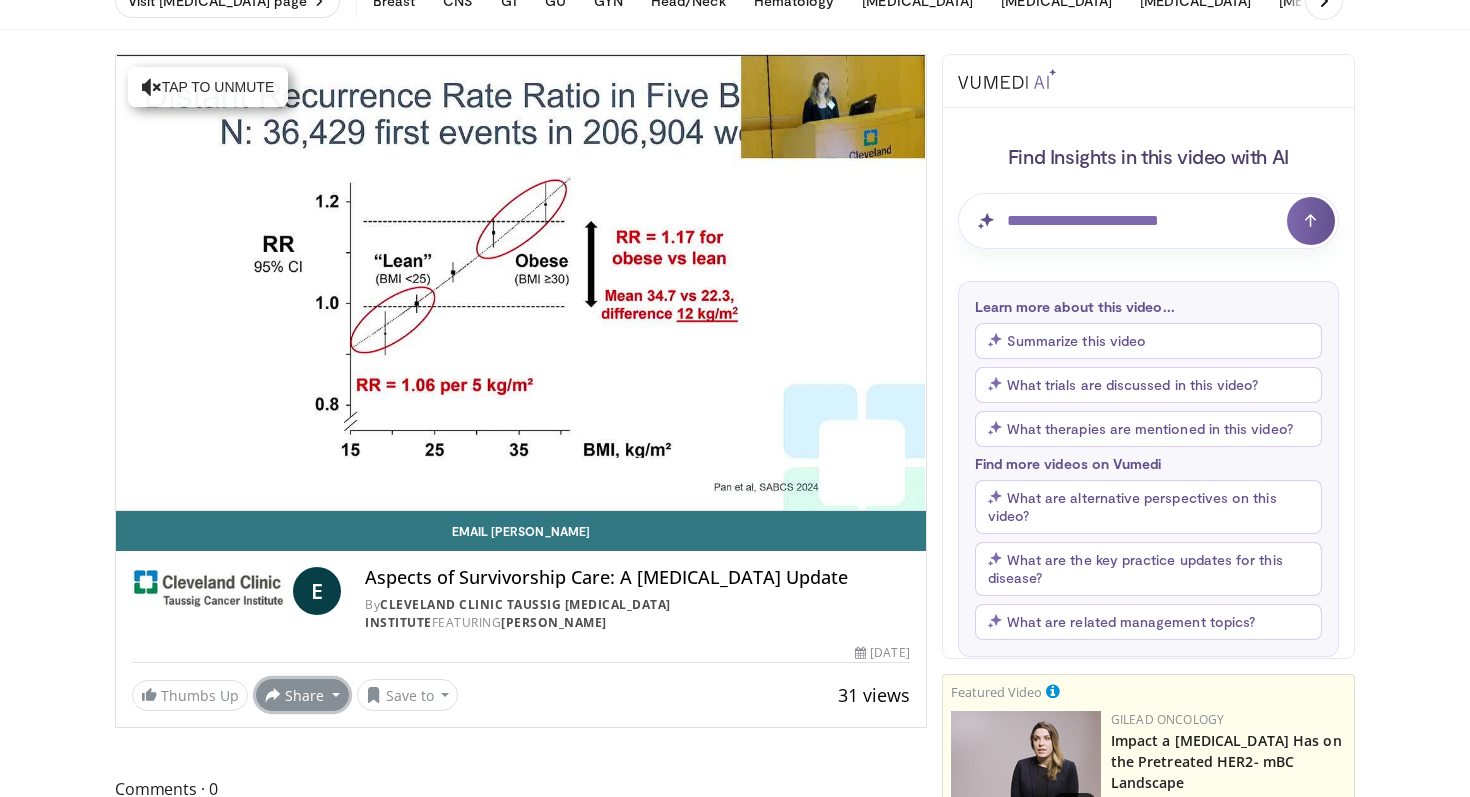 click on "Share" at bounding box center (302, 695) 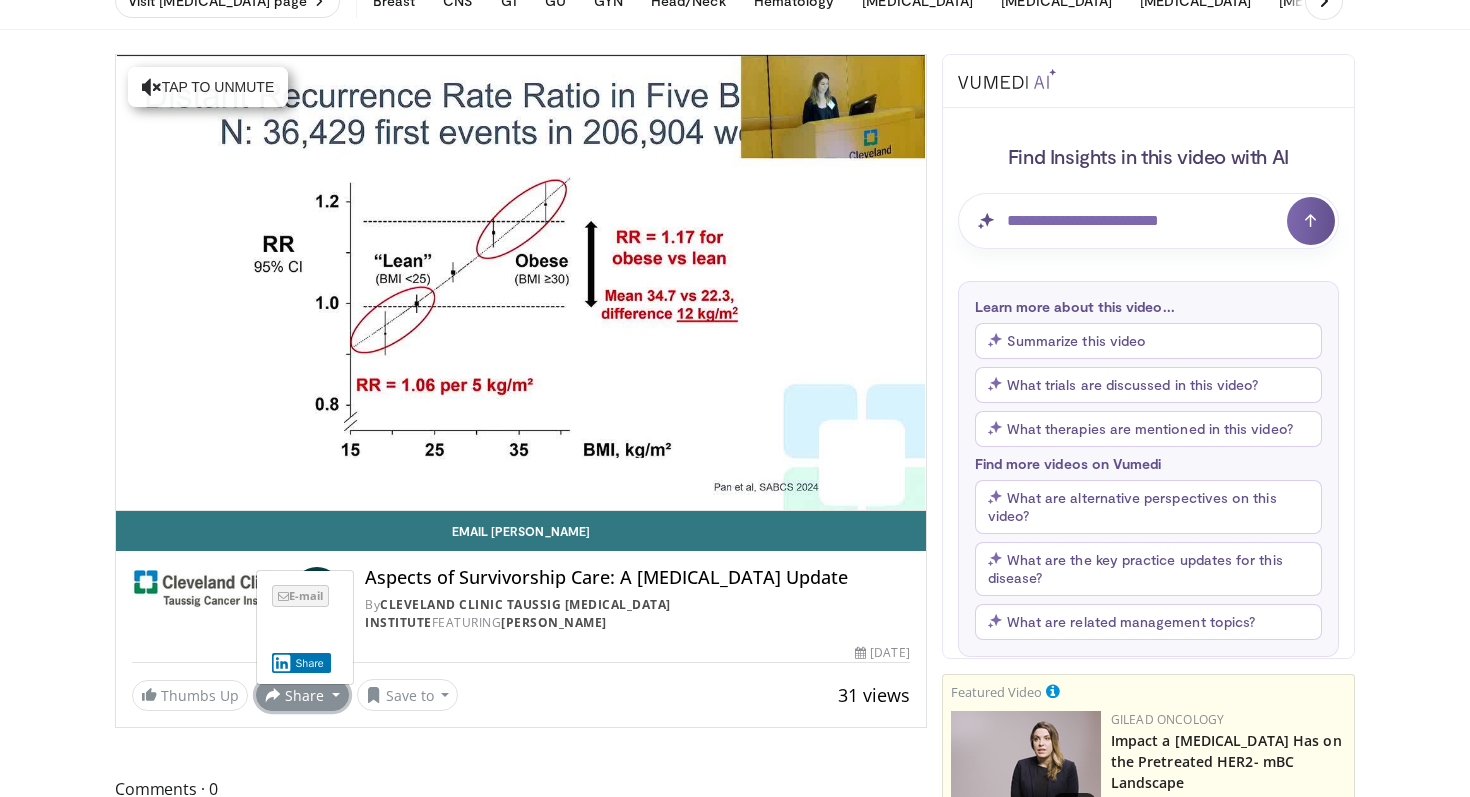 click on "E-mail" at bounding box center [300, 596] 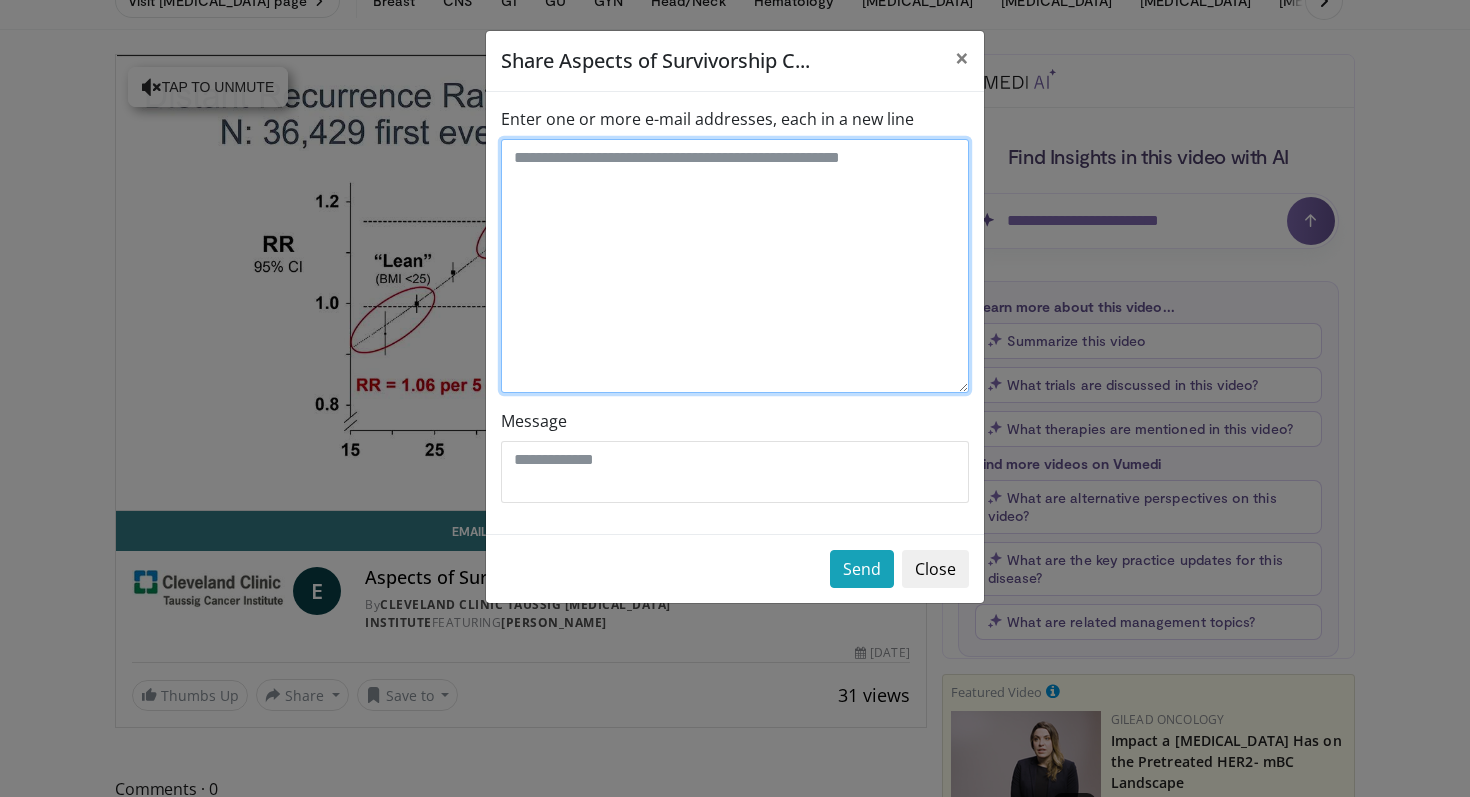 click on "Enter one or more e-mail addresses, each in a new line" at bounding box center (735, 266) 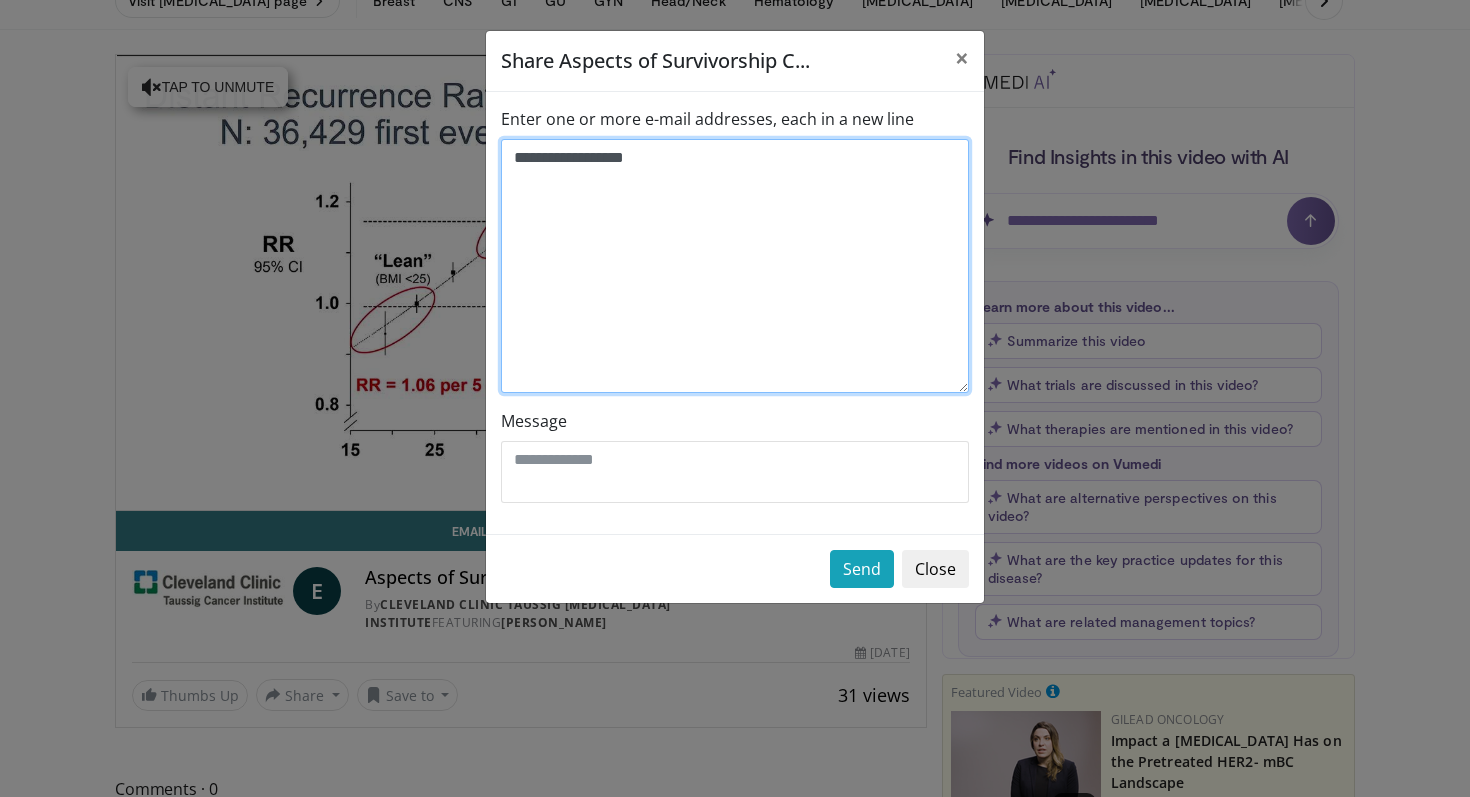 type on "**********" 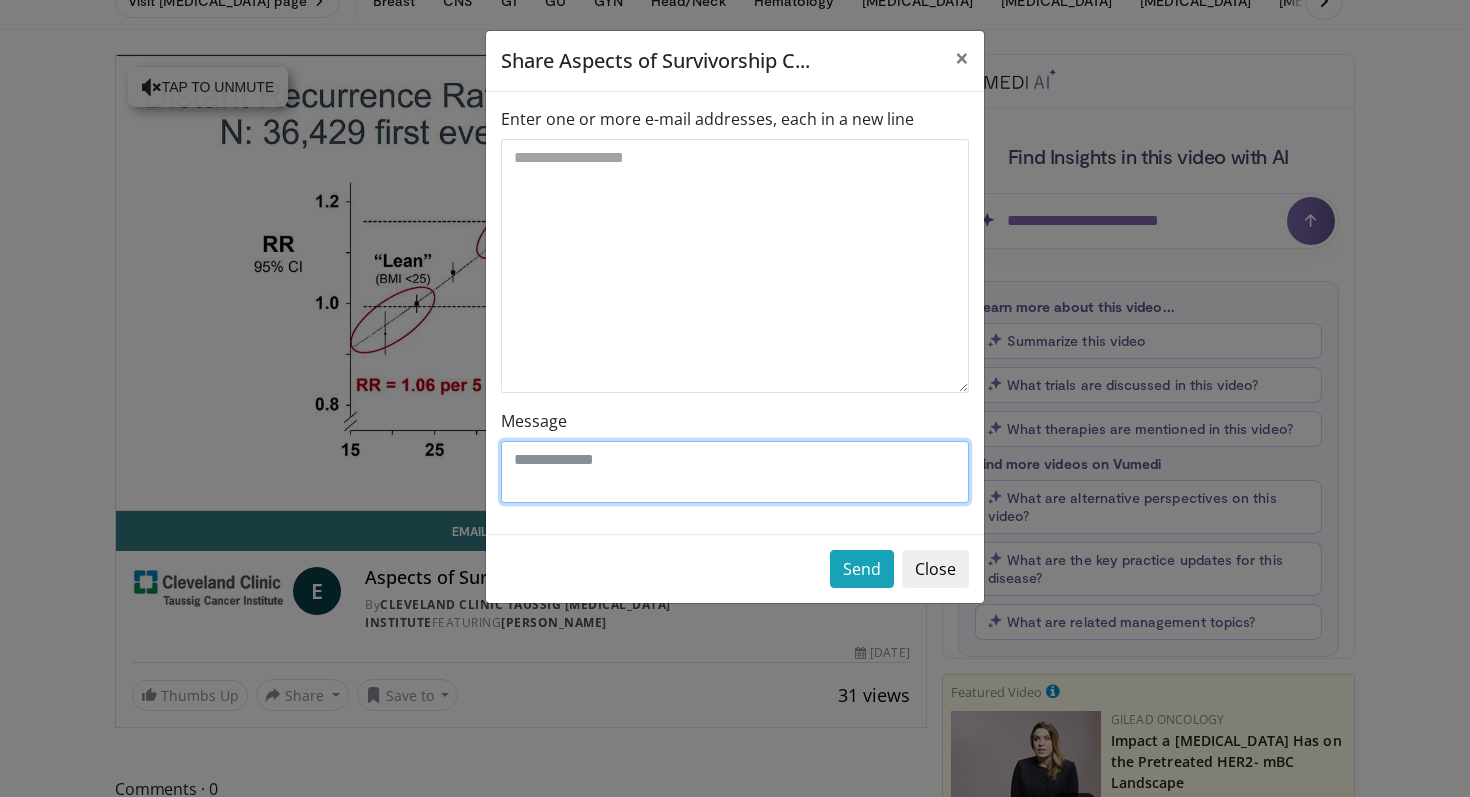 click on "Message" at bounding box center [735, 472] 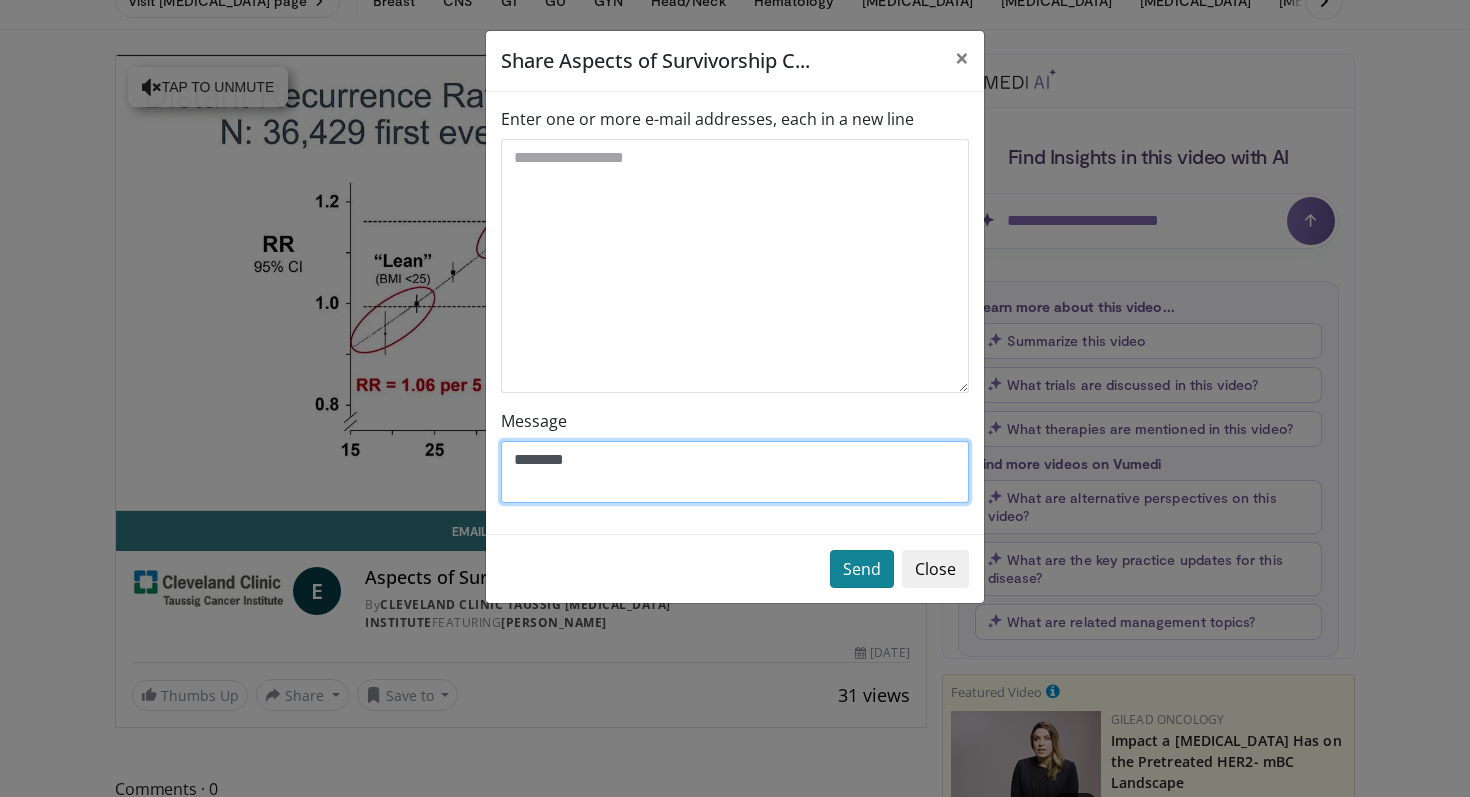 type on "********" 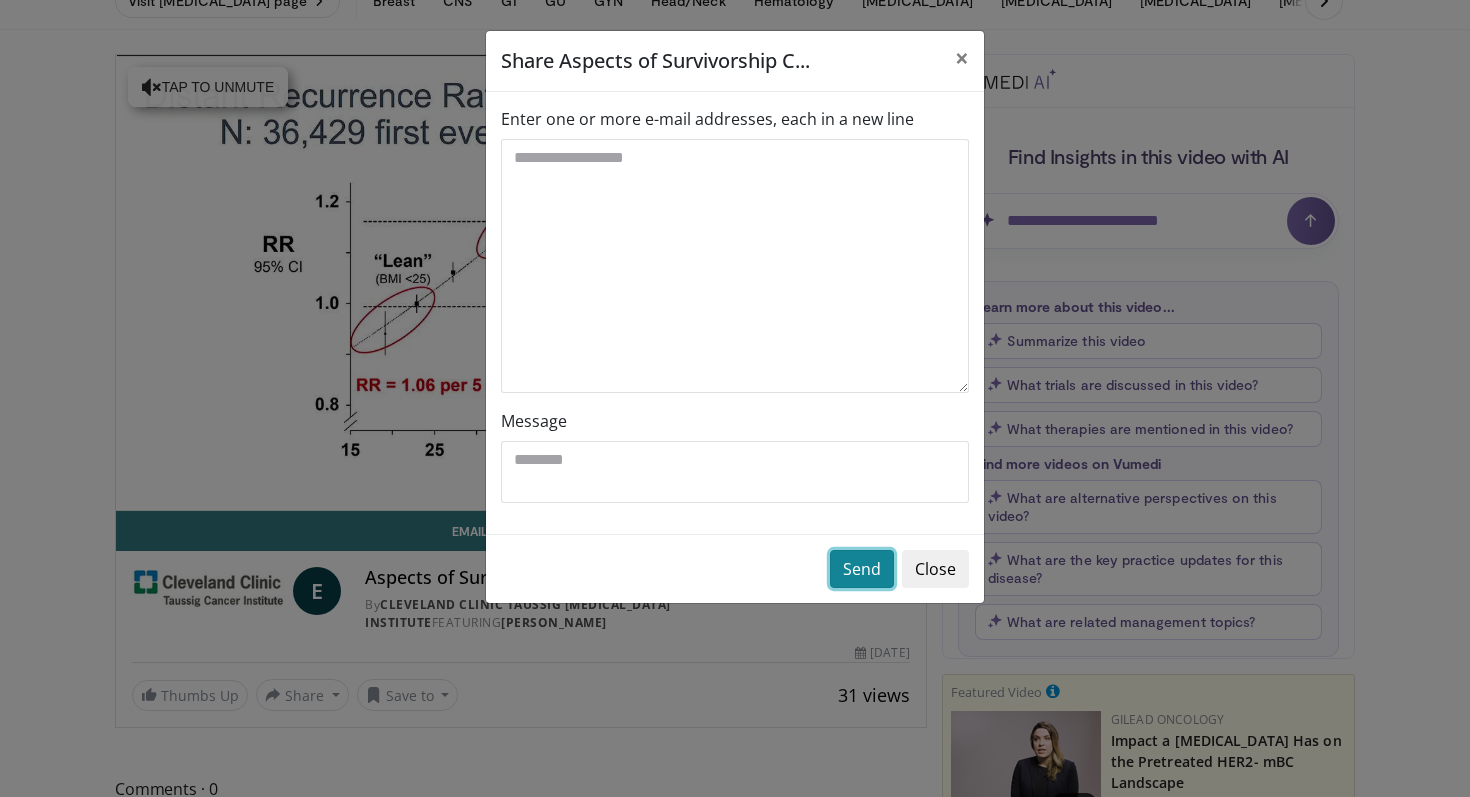 click on "Send" at bounding box center [862, 569] 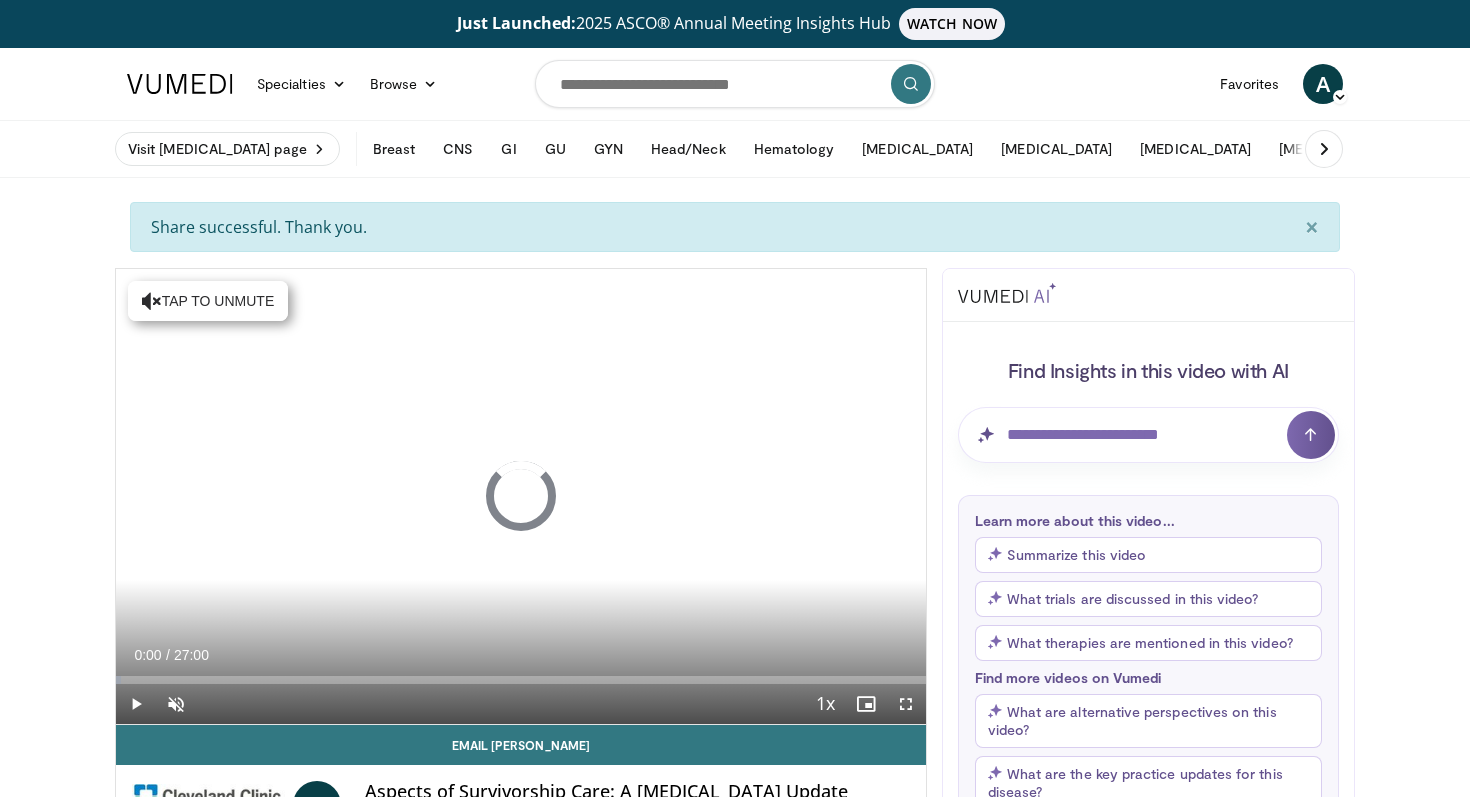 scroll, scrollTop: 0, scrollLeft: 0, axis: both 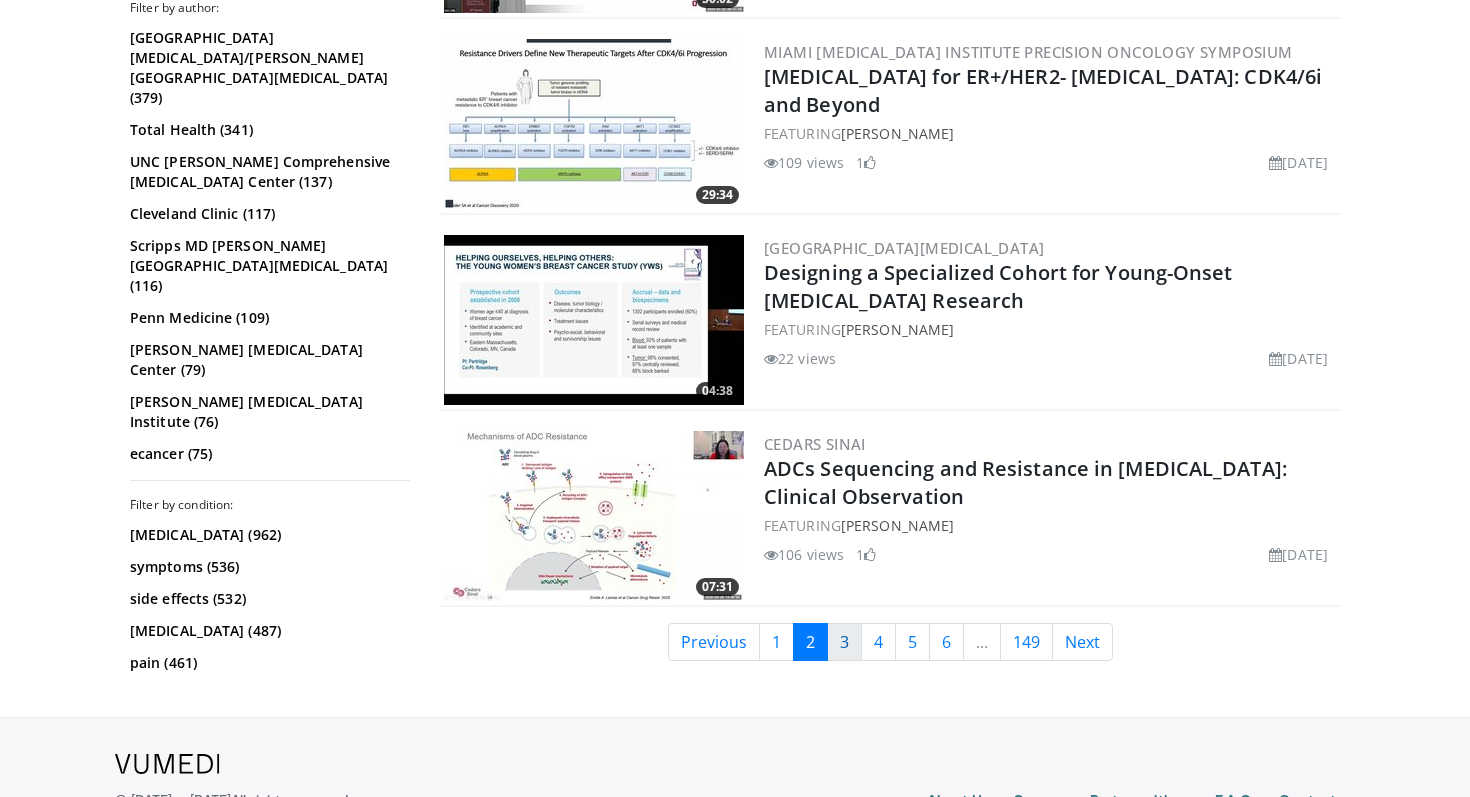 click on "3" at bounding box center [844, 642] 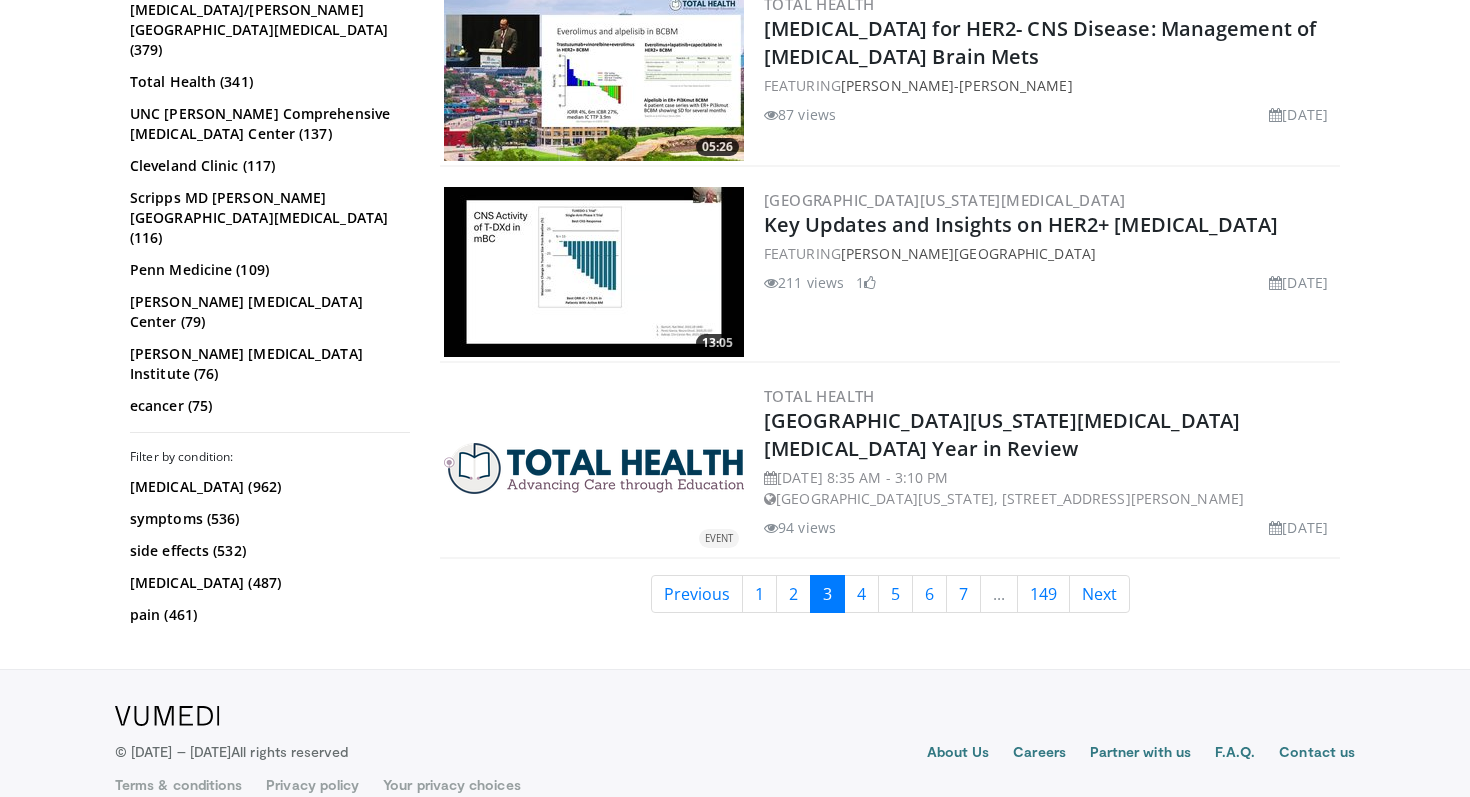 scroll, scrollTop: 5023, scrollLeft: 0, axis: vertical 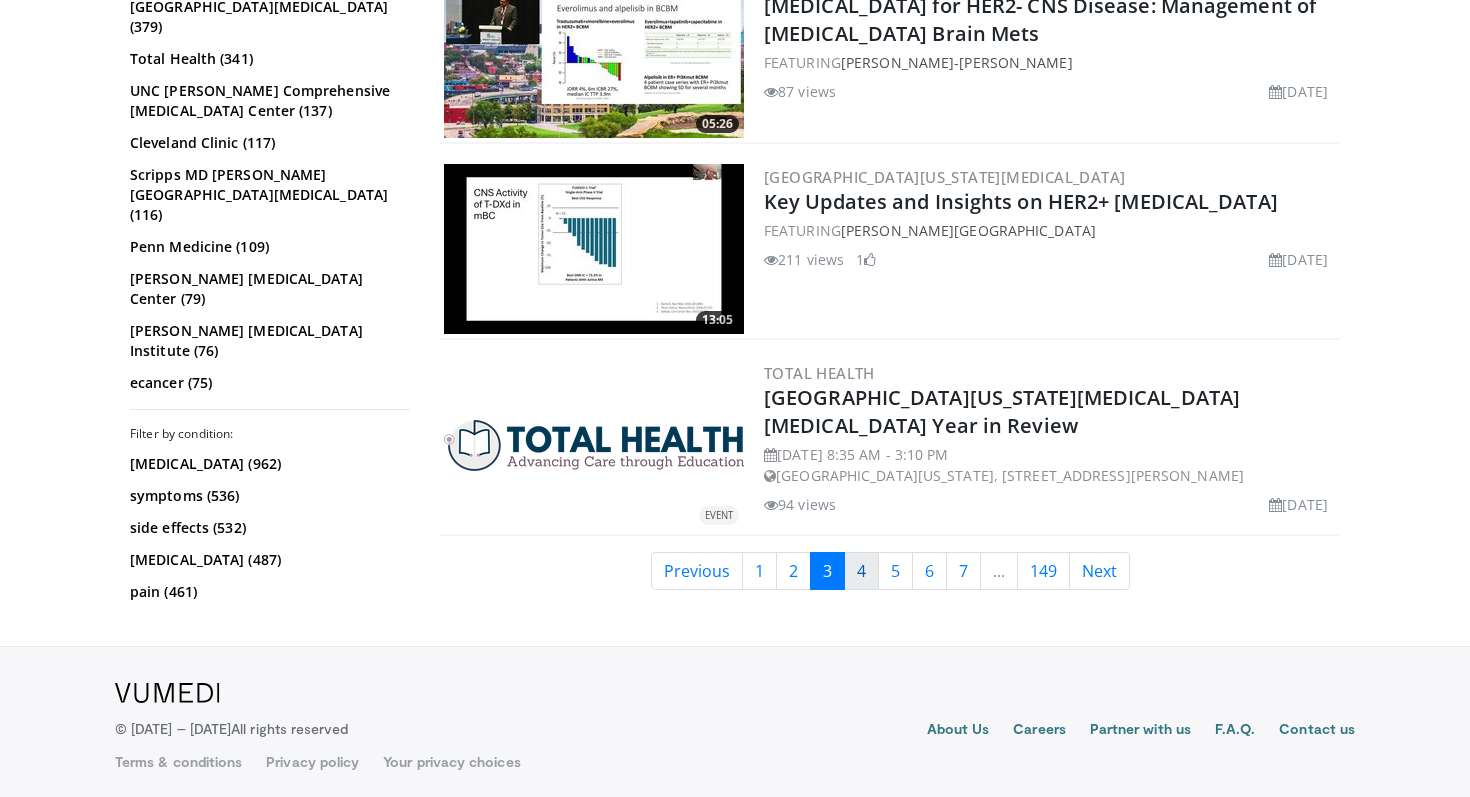 click on "4" at bounding box center (861, 571) 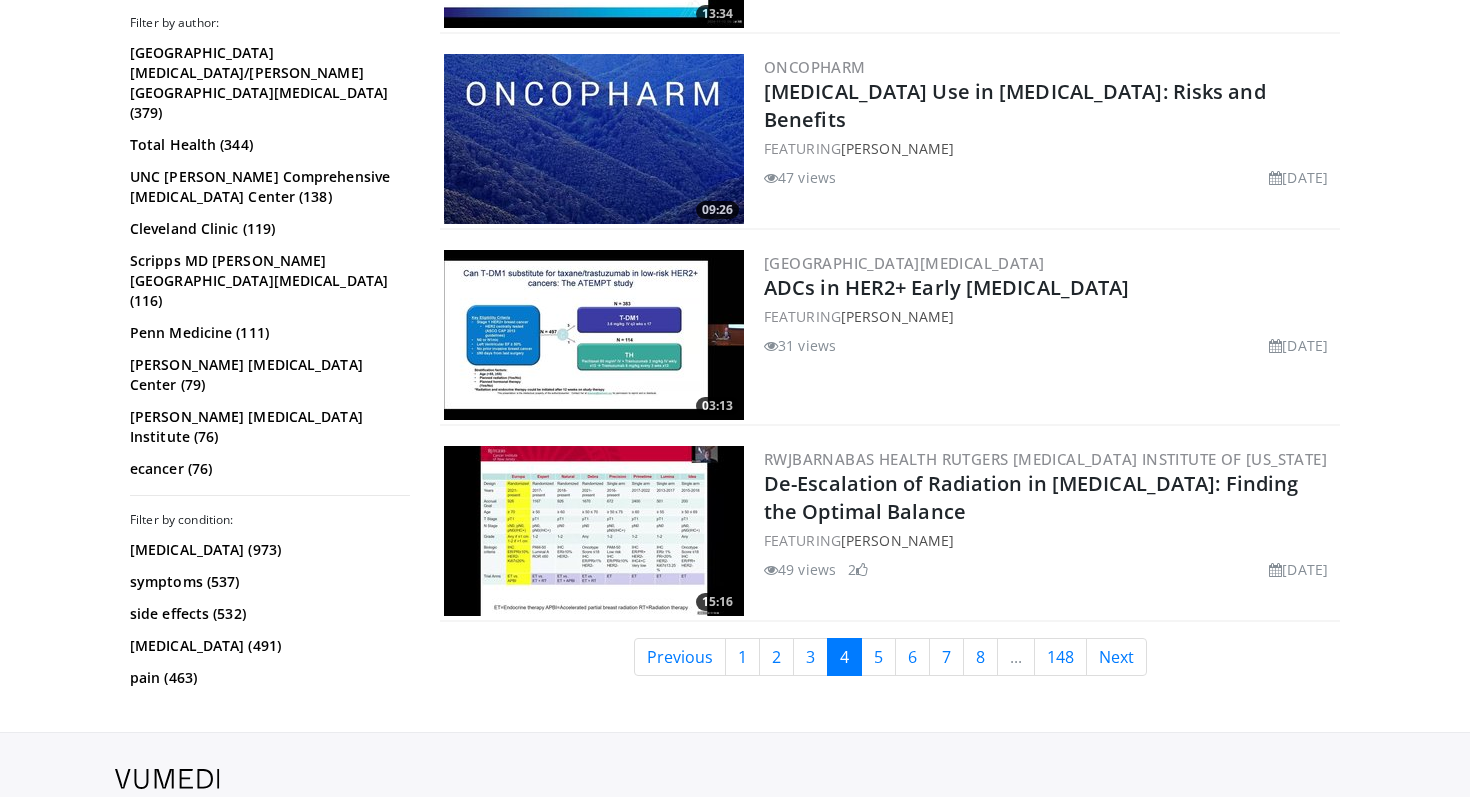 scroll, scrollTop: 5002, scrollLeft: 0, axis: vertical 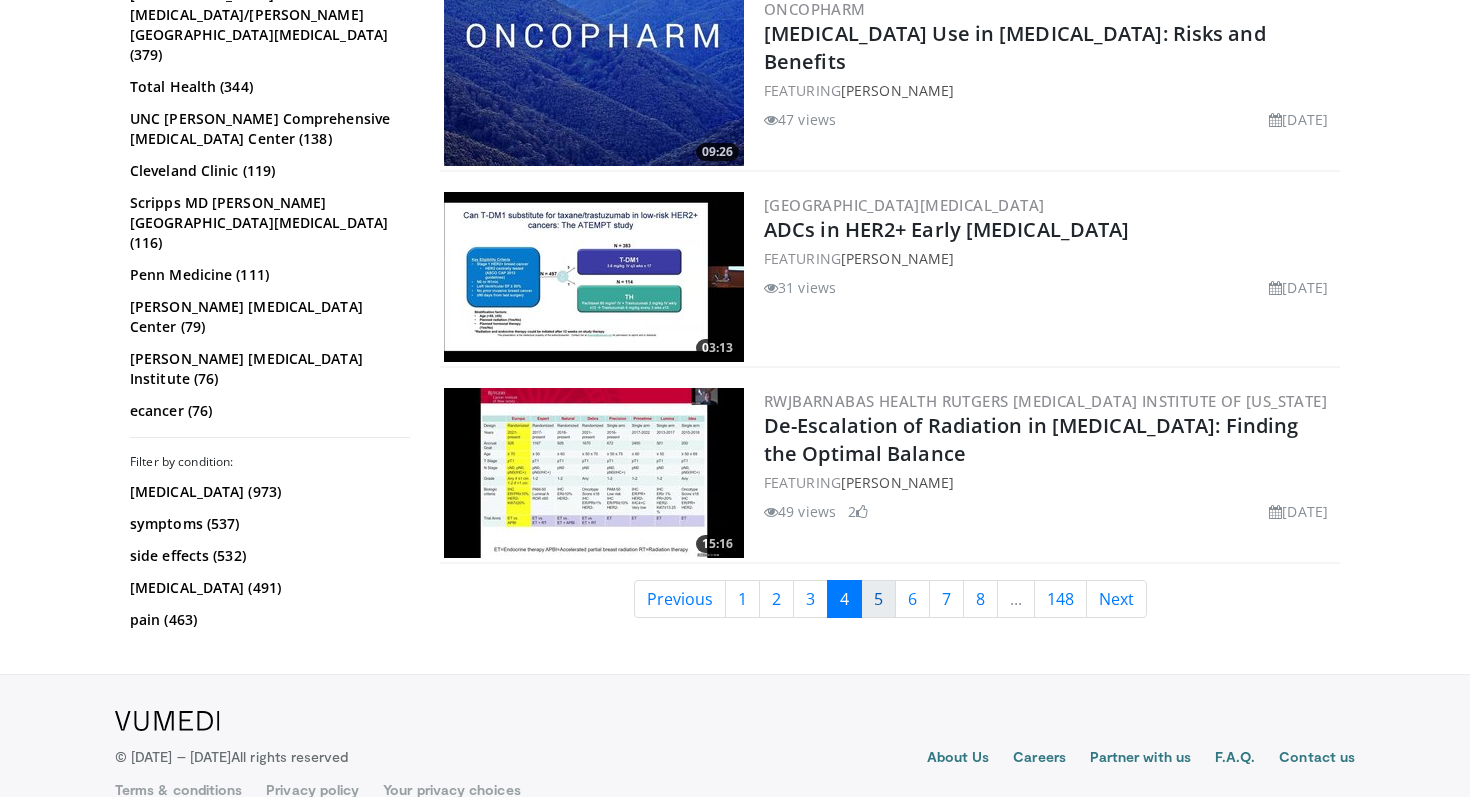 click on "5" at bounding box center (878, 599) 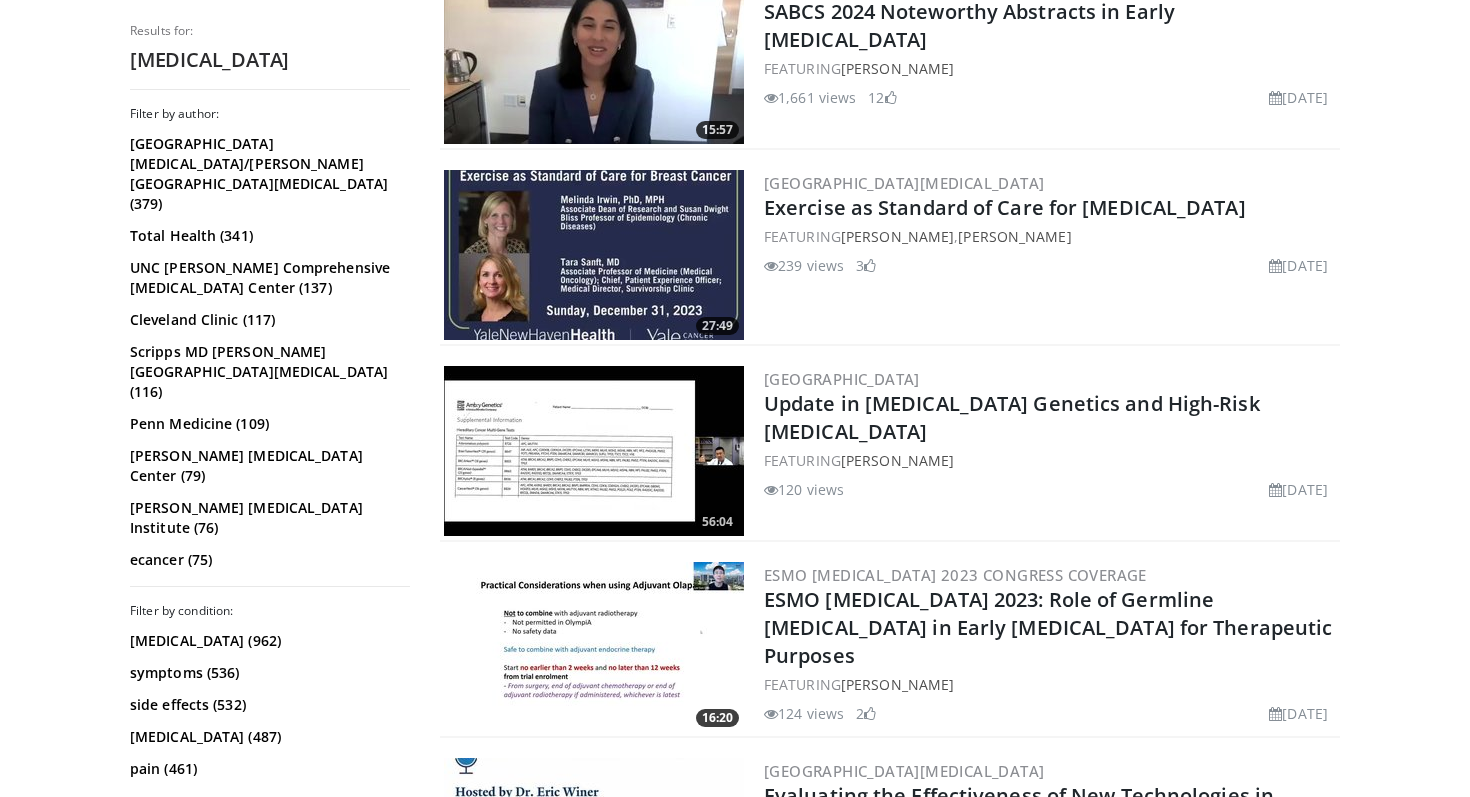 scroll, scrollTop: 1283, scrollLeft: 0, axis: vertical 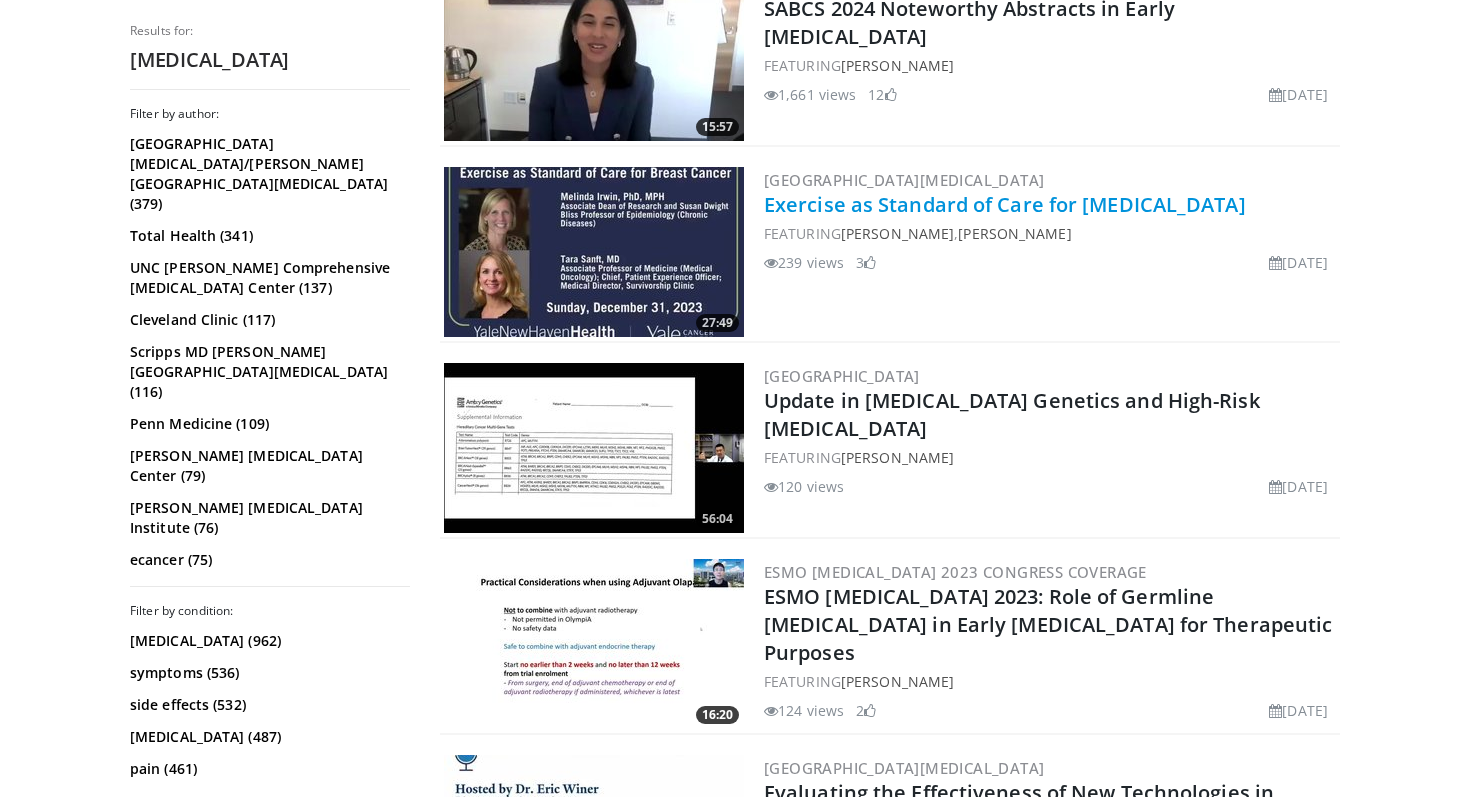 click on "Exercise as Standard of Care for [MEDICAL_DATA]" at bounding box center (1005, 204) 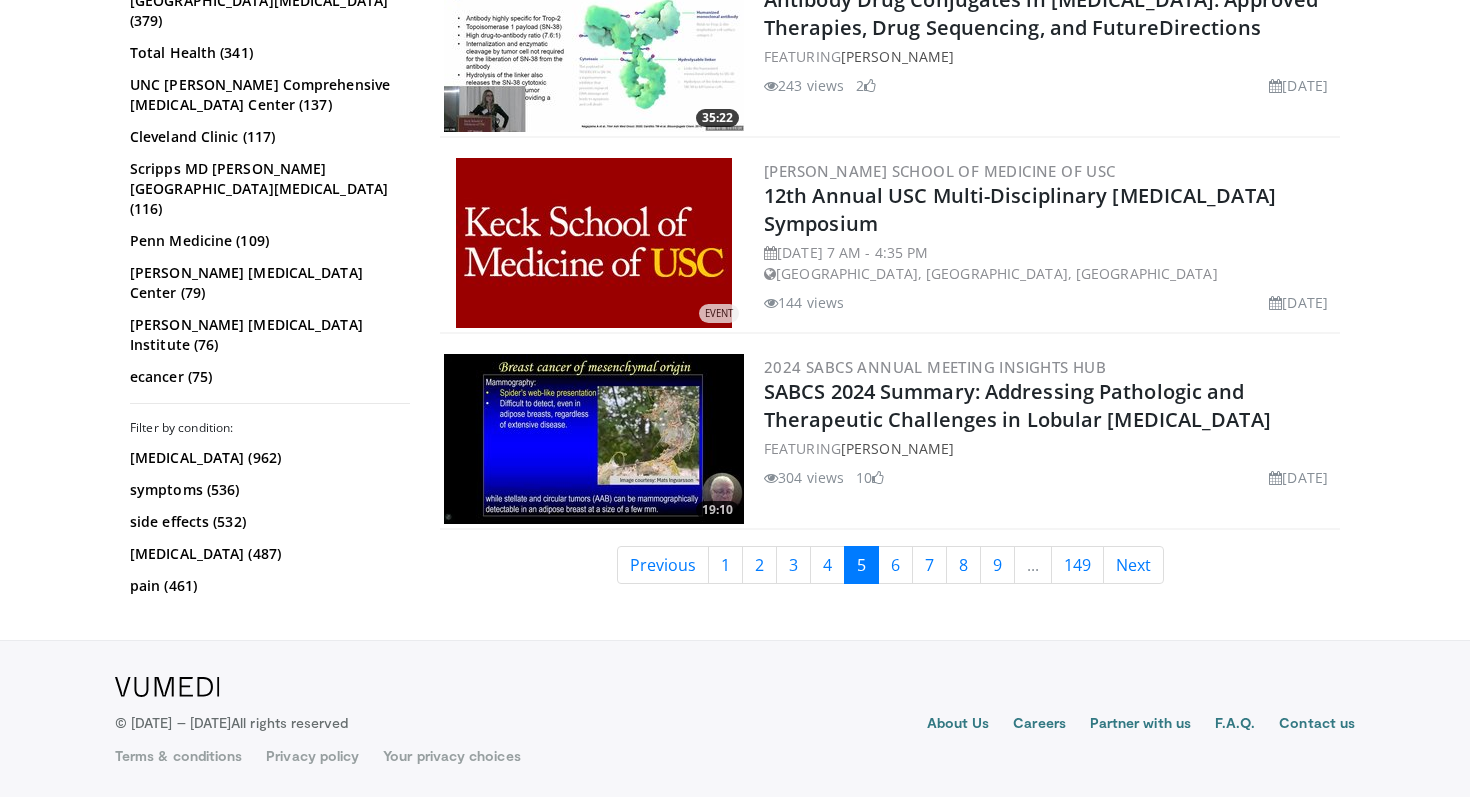 scroll, scrollTop: 5017, scrollLeft: 0, axis: vertical 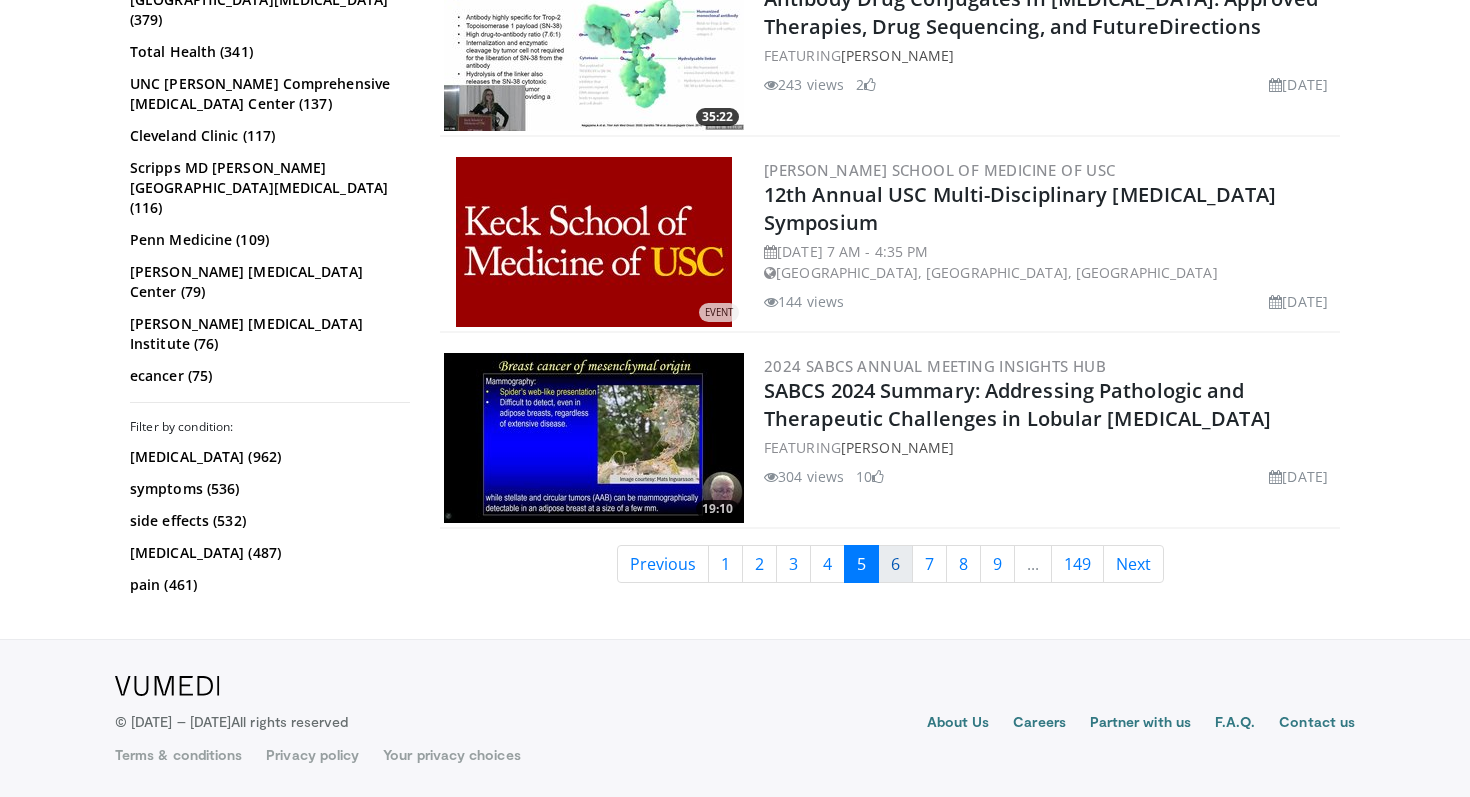 click on "6" at bounding box center [895, 564] 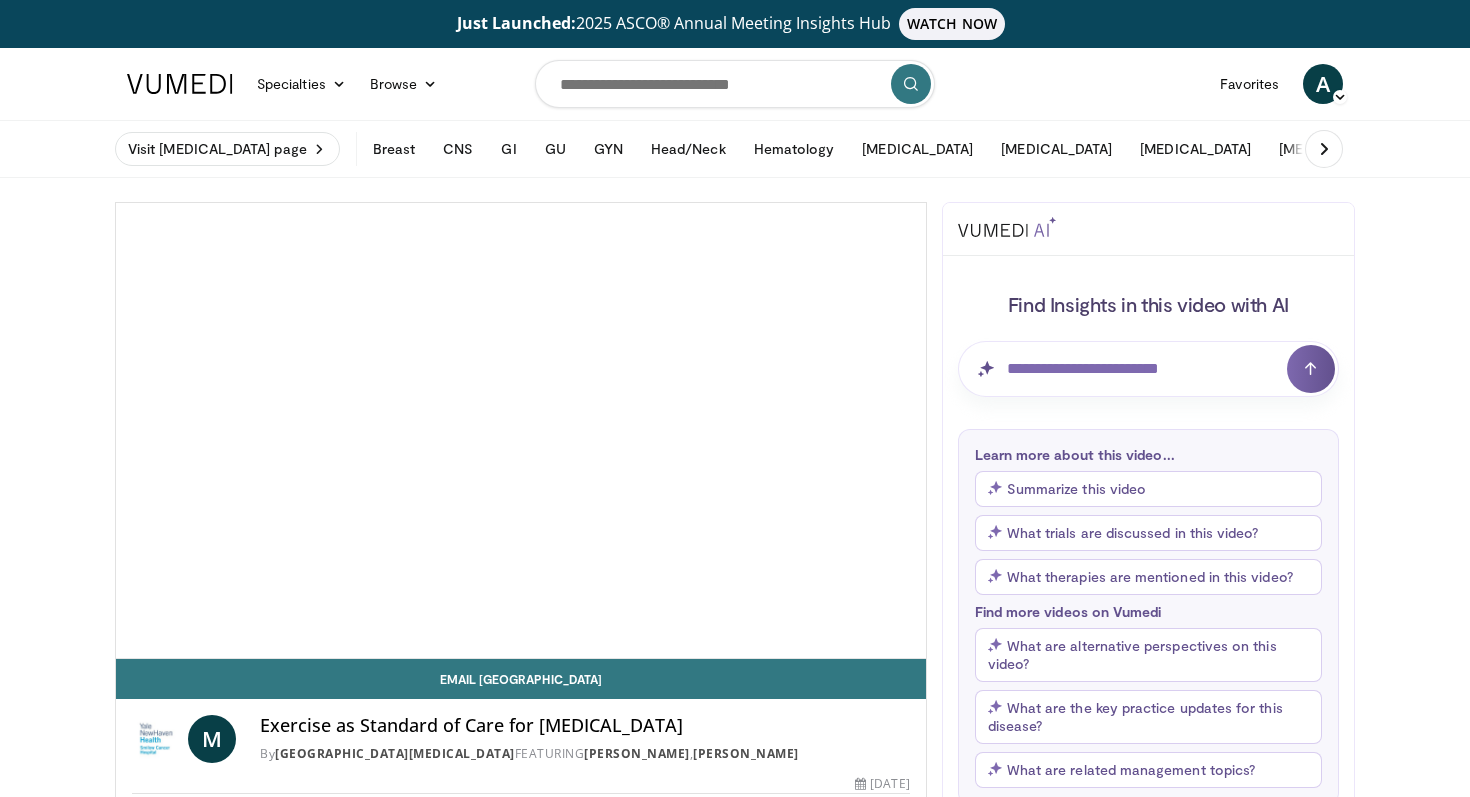 scroll, scrollTop: 0, scrollLeft: 0, axis: both 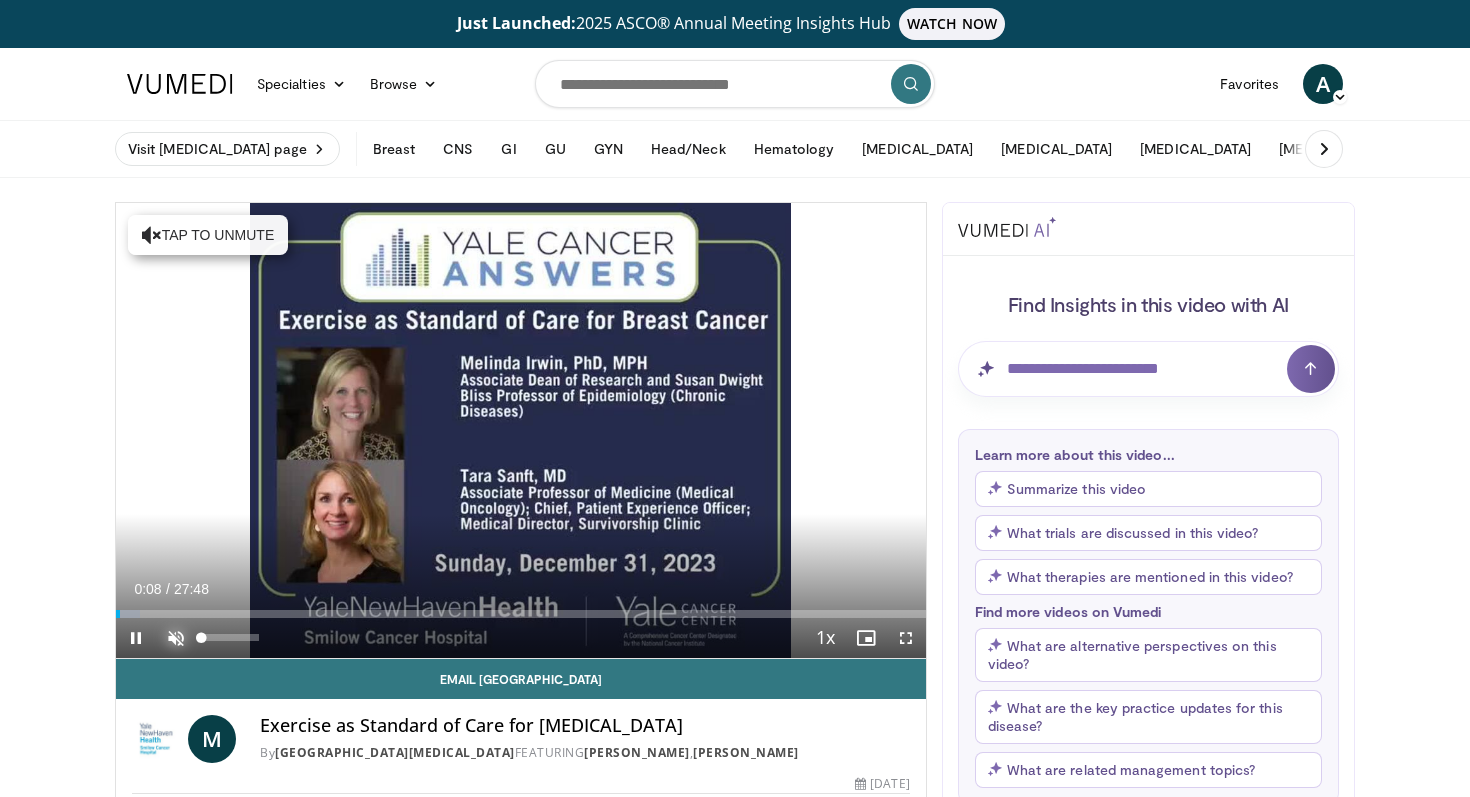 click at bounding box center [176, 638] 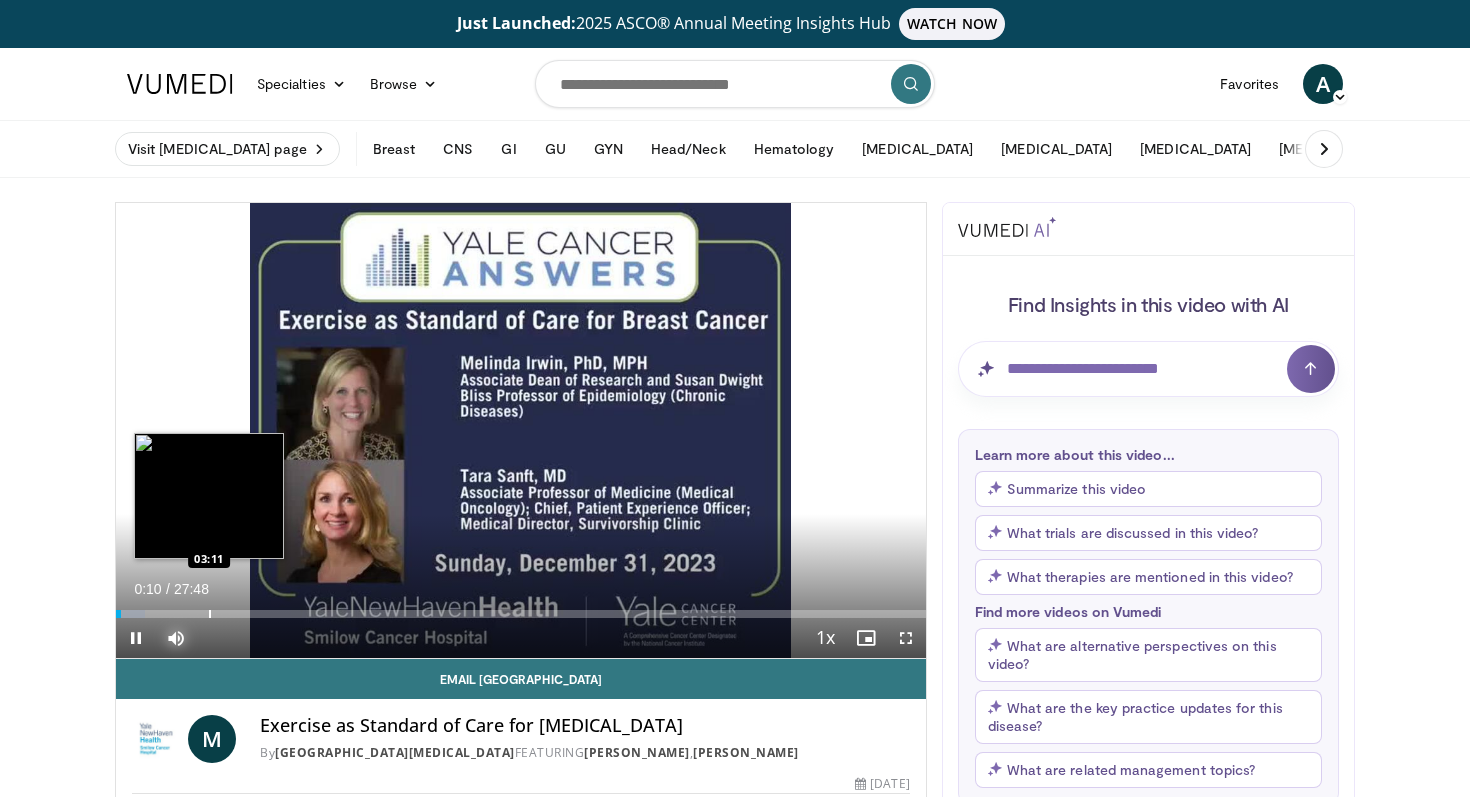 click at bounding box center (210, 614) 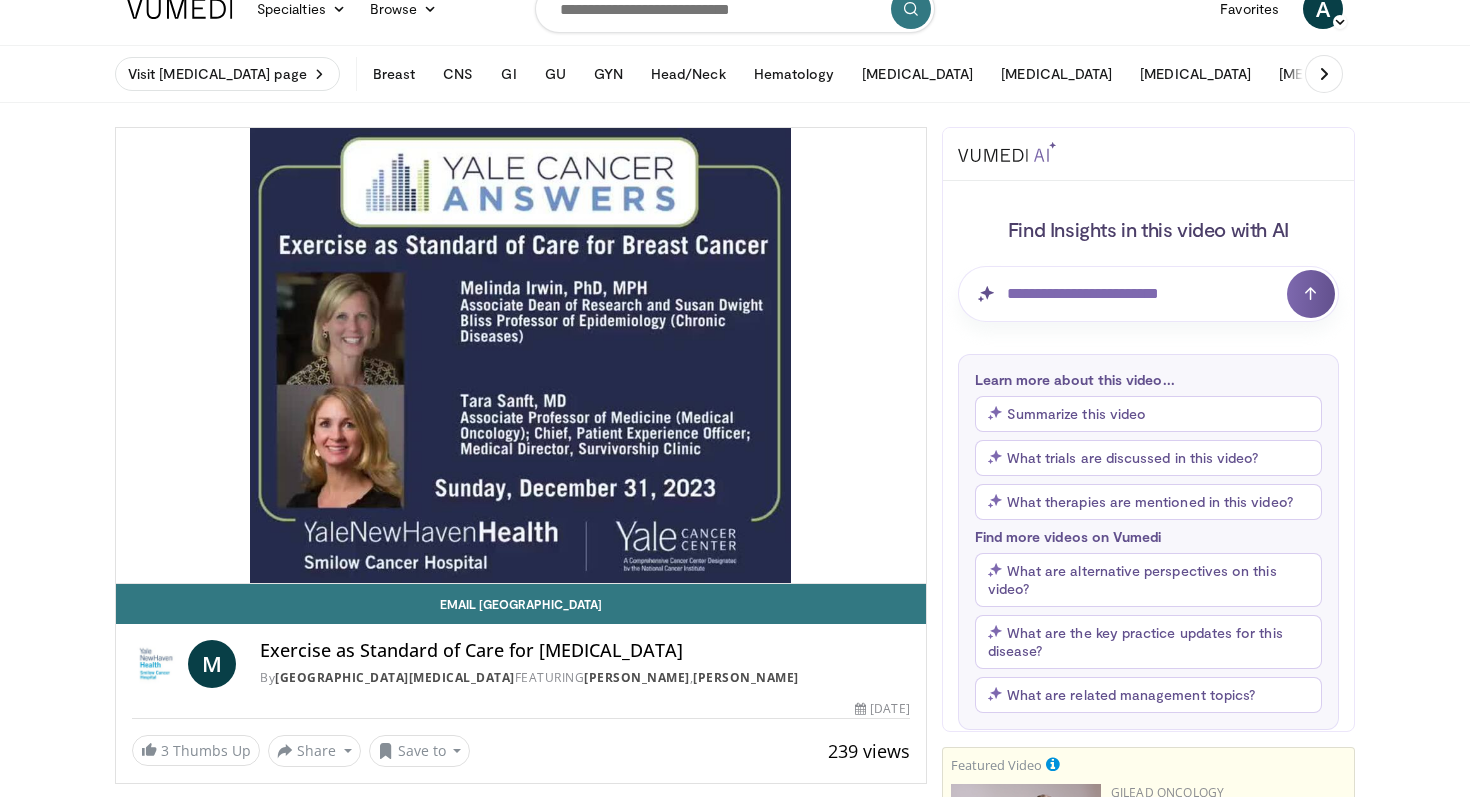 scroll, scrollTop: 67, scrollLeft: 0, axis: vertical 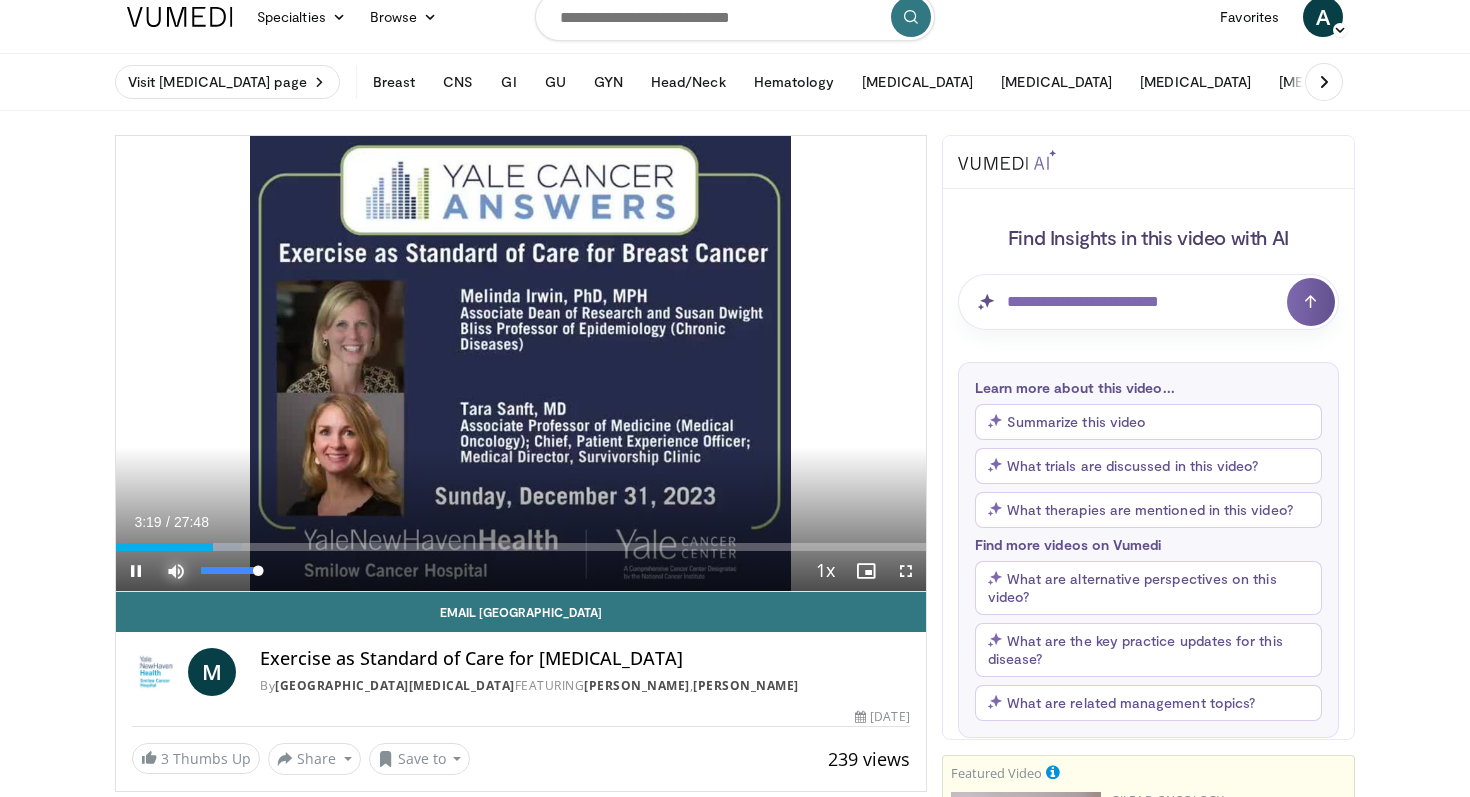 click at bounding box center [176, 571] 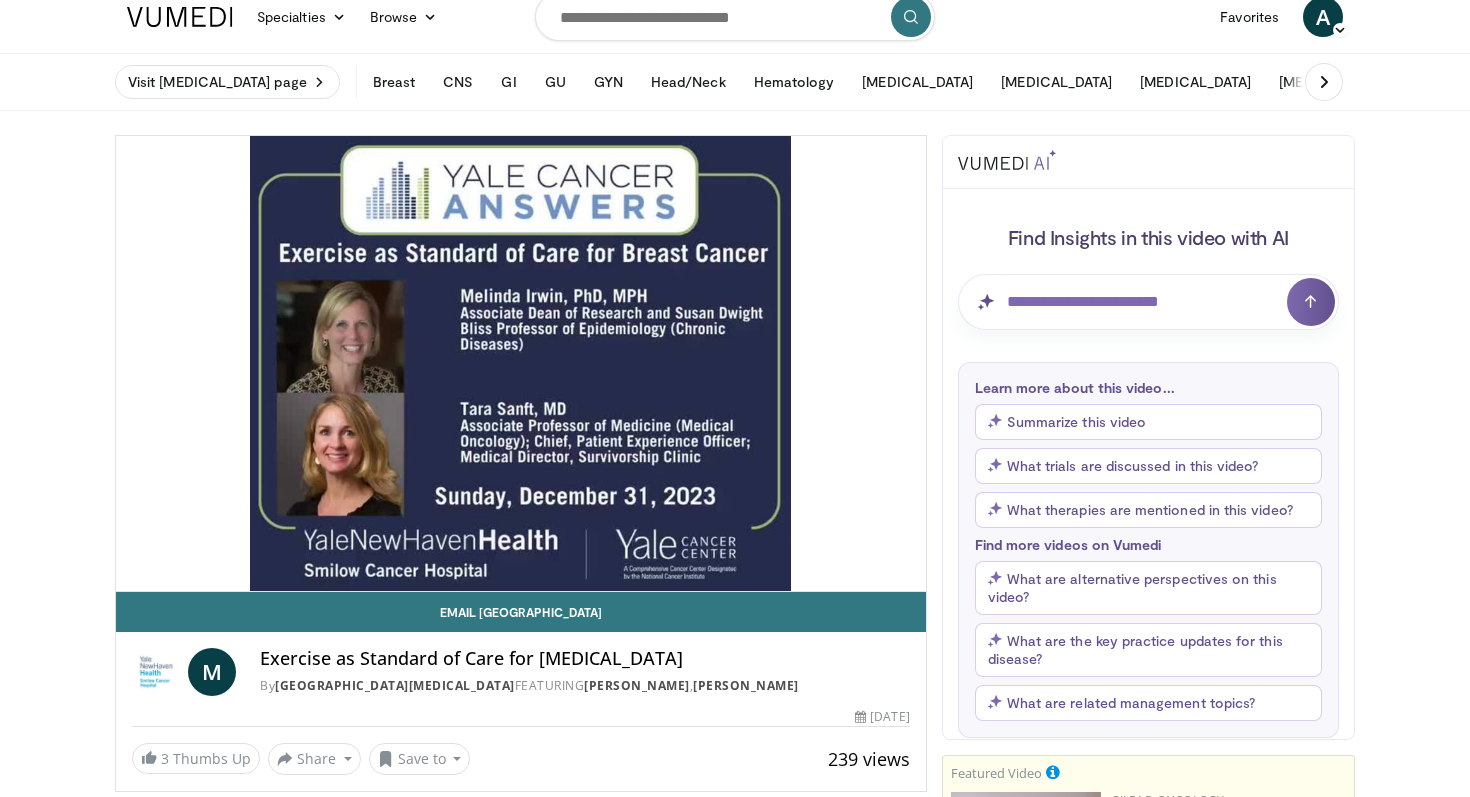 click on "**********" at bounding box center (521, 364) 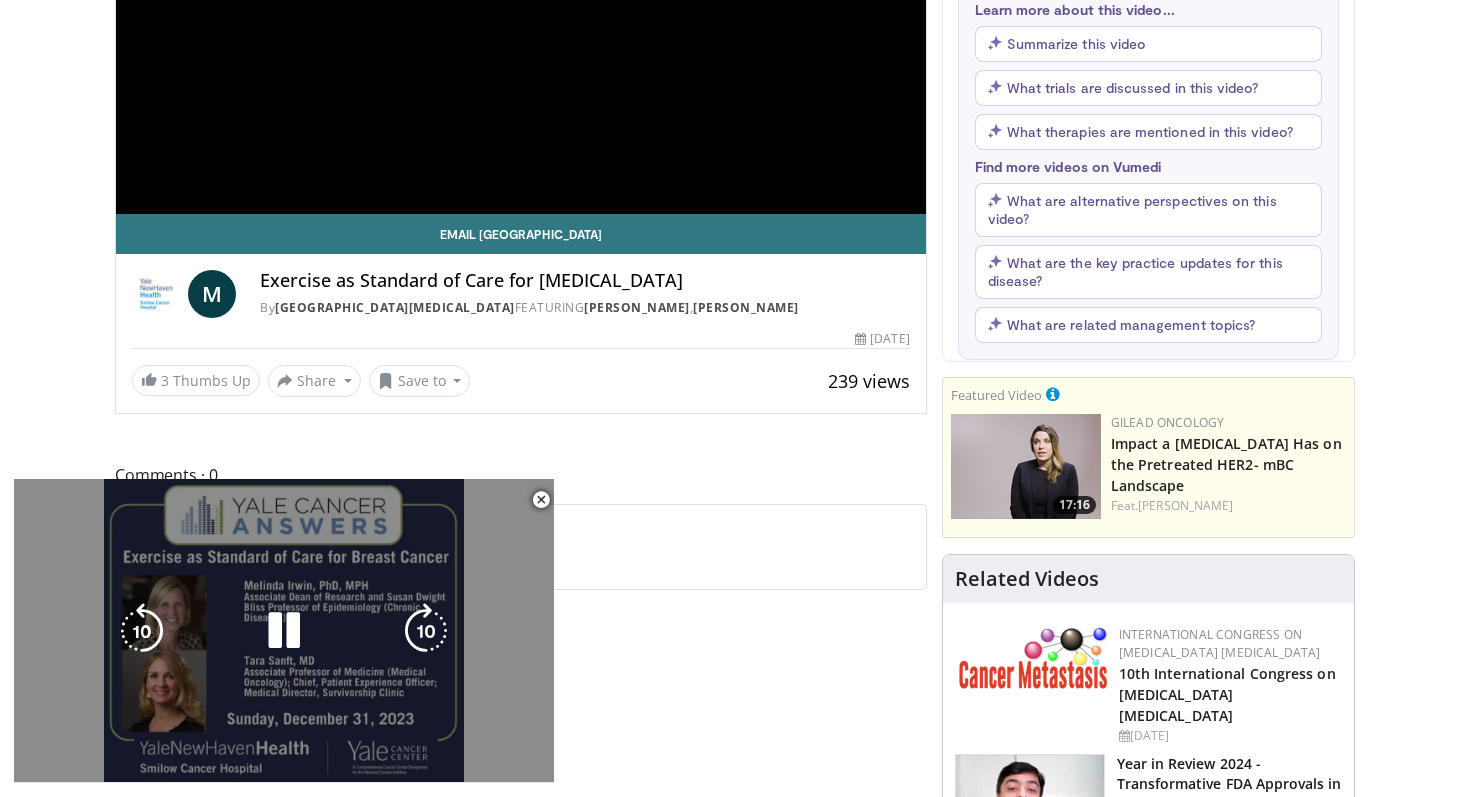 scroll, scrollTop: 537, scrollLeft: 0, axis: vertical 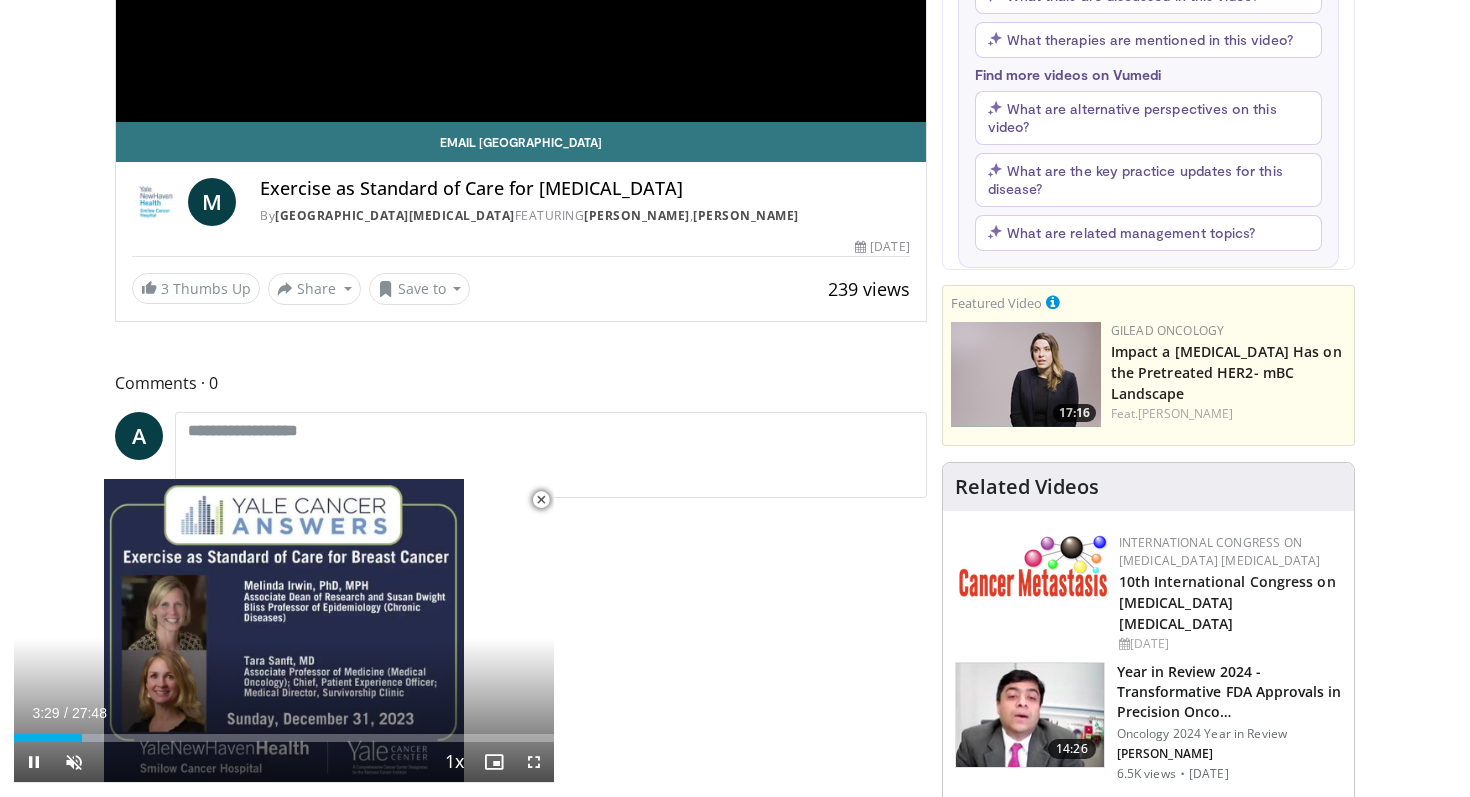 click at bounding box center [541, 500] 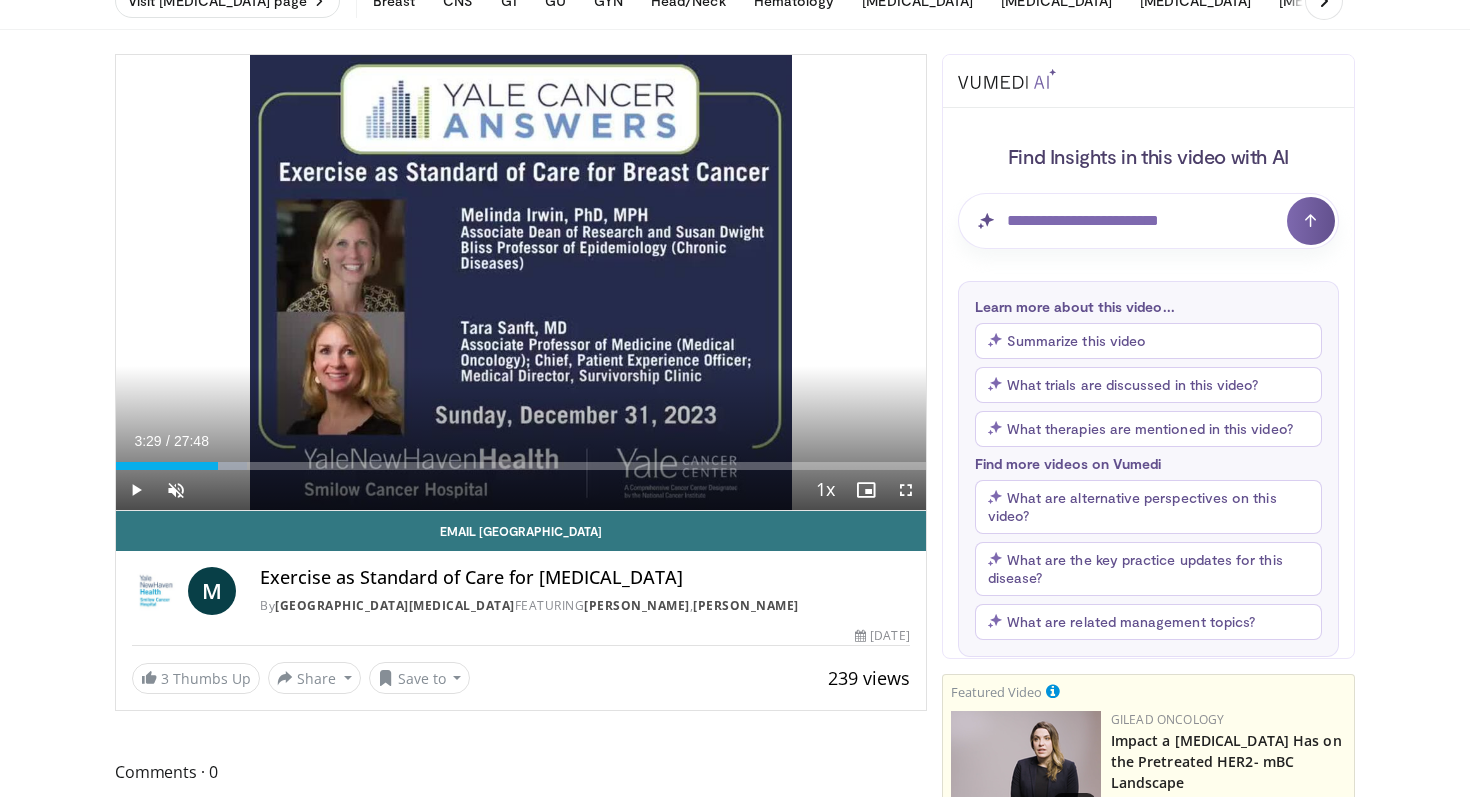scroll, scrollTop: 147, scrollLeft: 0, axis: vertical 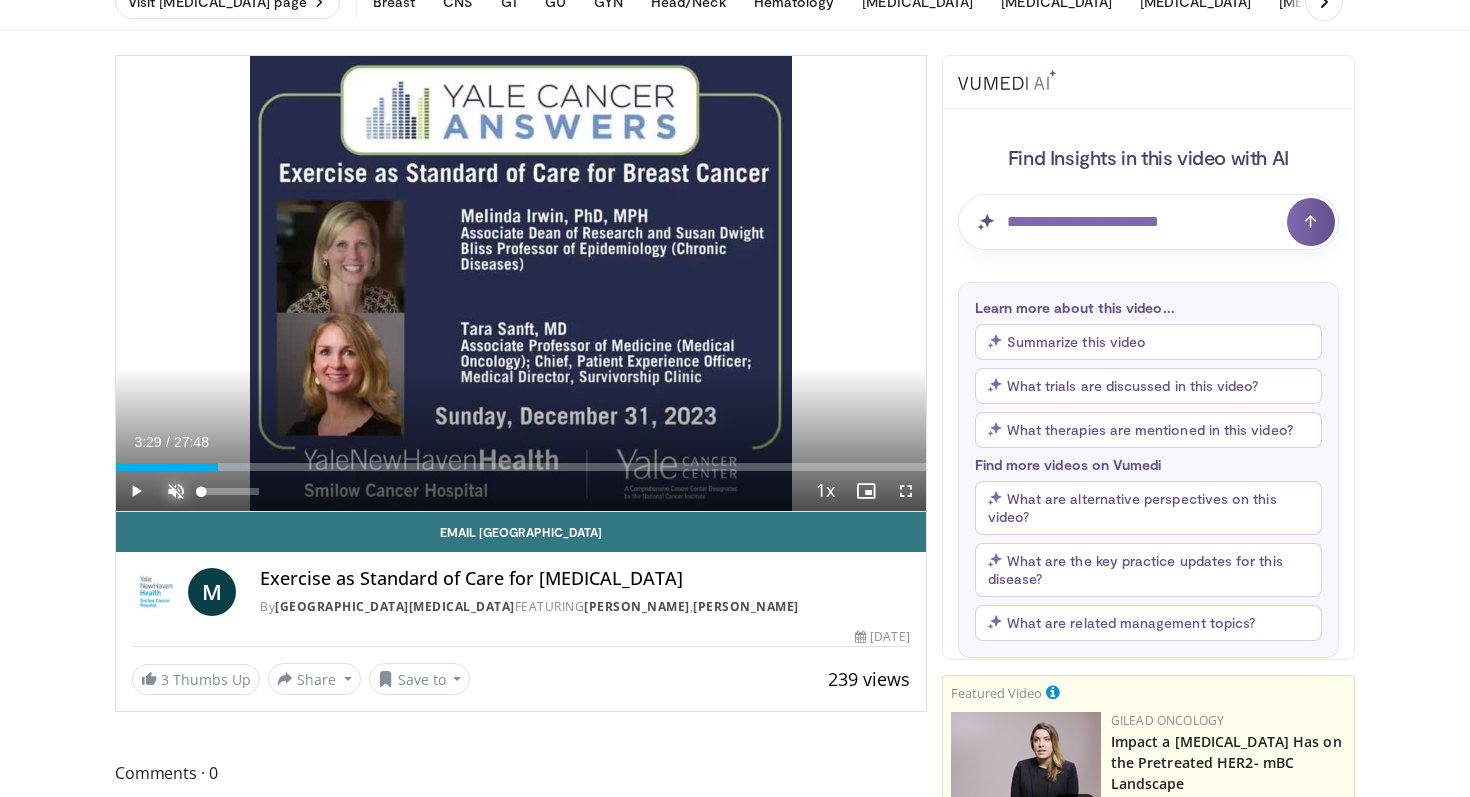 click at bounding box center [176, 491] 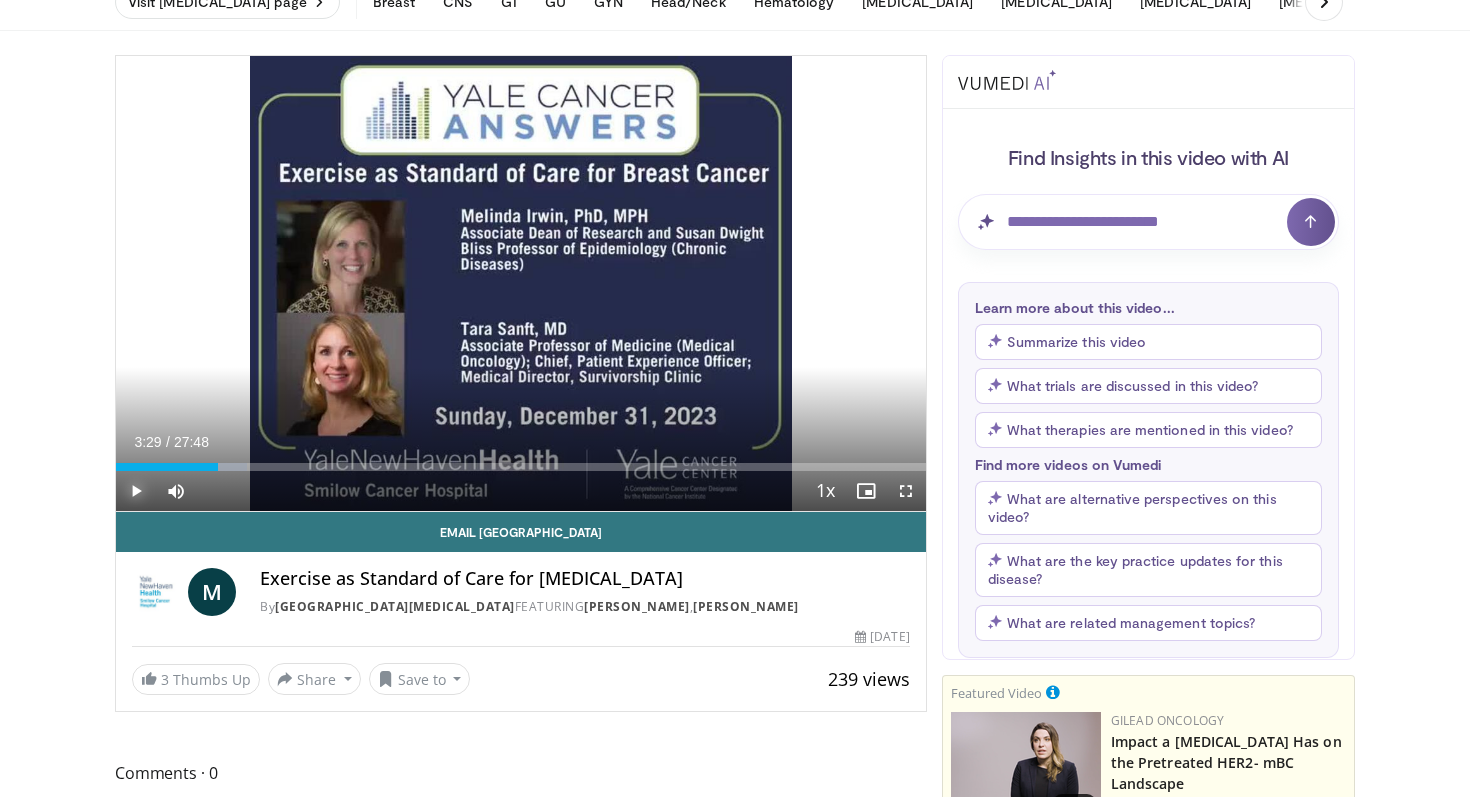 click at bounding box center [136, 491] 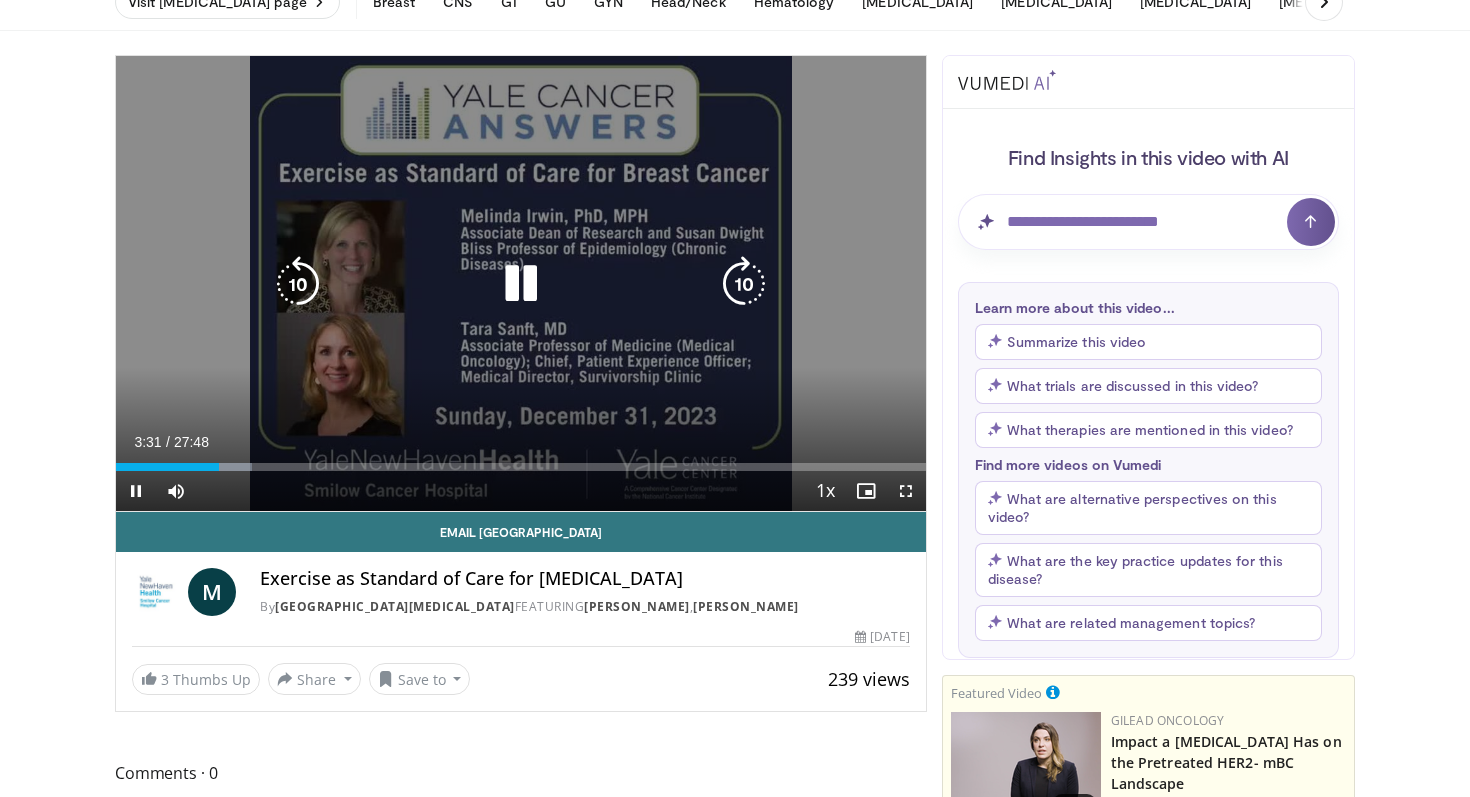 click at bounding box center [521, 284] 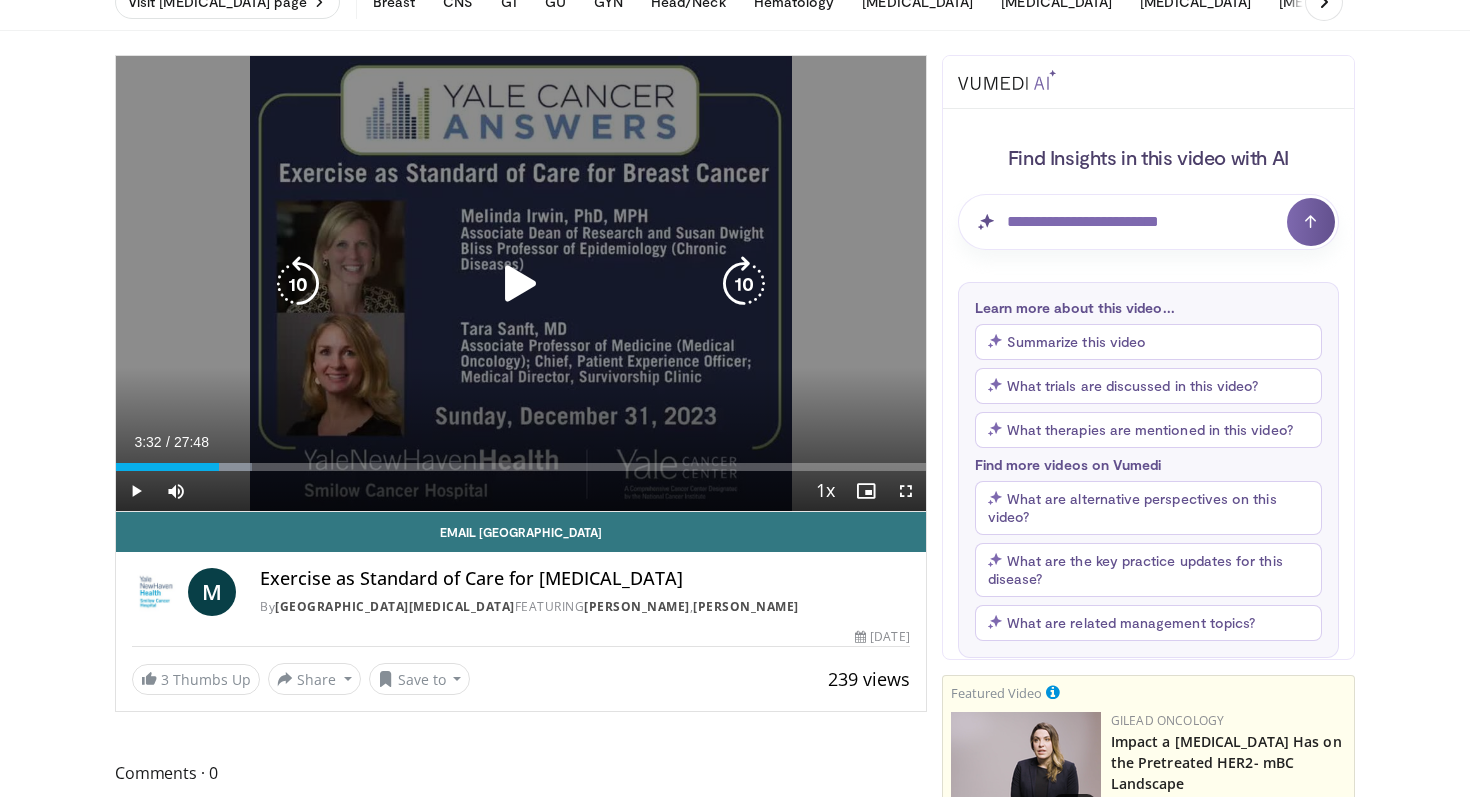 click at bounding box center [521, 284] 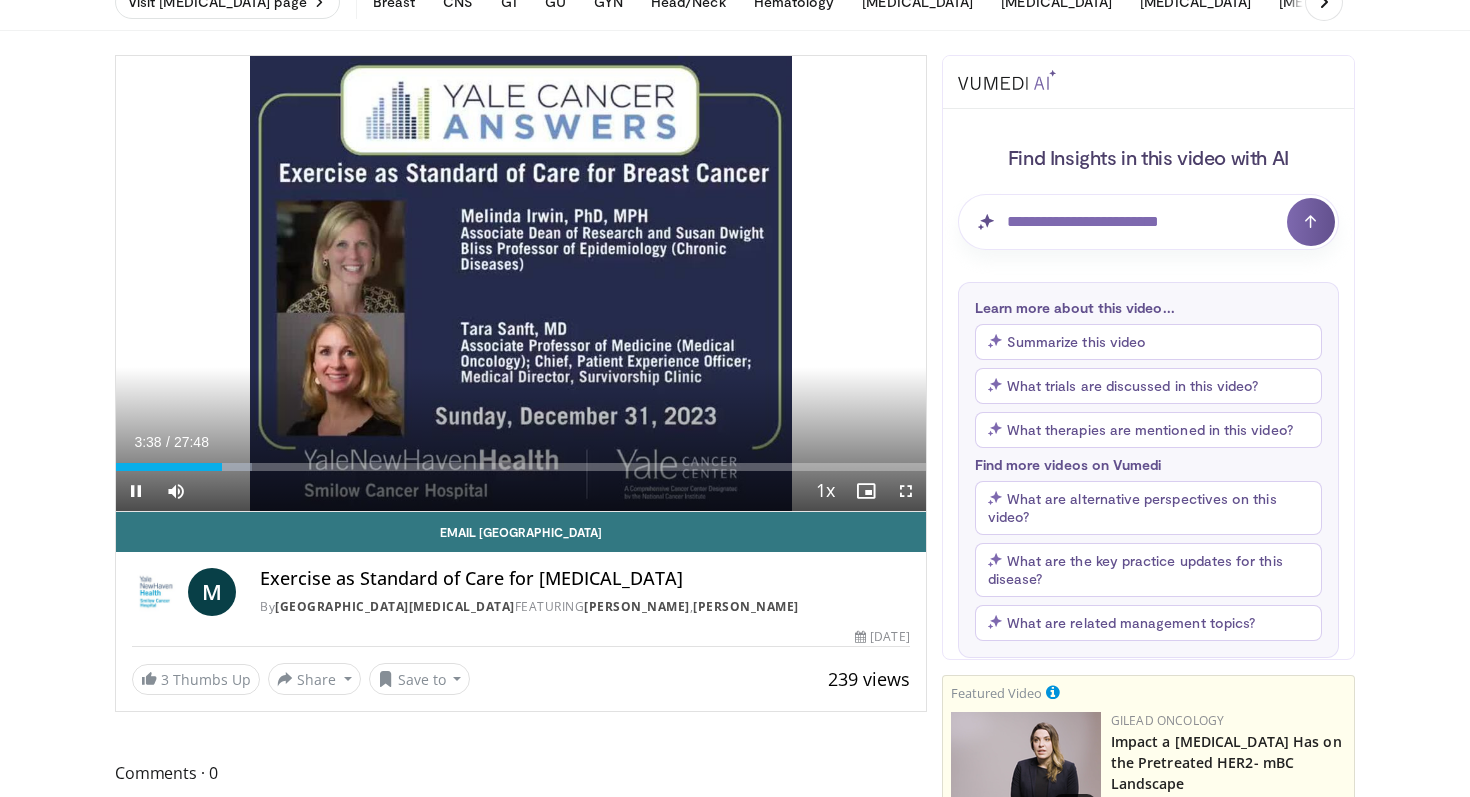 click on "Current Time  3:38 / Duration  27:48 Pause Skip Backward Skip Forward Mute 19% Loaded :  16.76% 03:38 16:55 Stream Type  LIVE Seek to live, currently behind live LIVE   1x Playback Rate 0.5x 0.75x 1x , selected 1.25x 1.5x 1.75x 2x Chapters Chapters Descriptions descriptions off , selected Captions captions settings , opens captions settings dialog captions off , selected Audio Track en (Main) , selected Fullscreen Enable picture-in-picture mode" at bounding box center [521, 491] 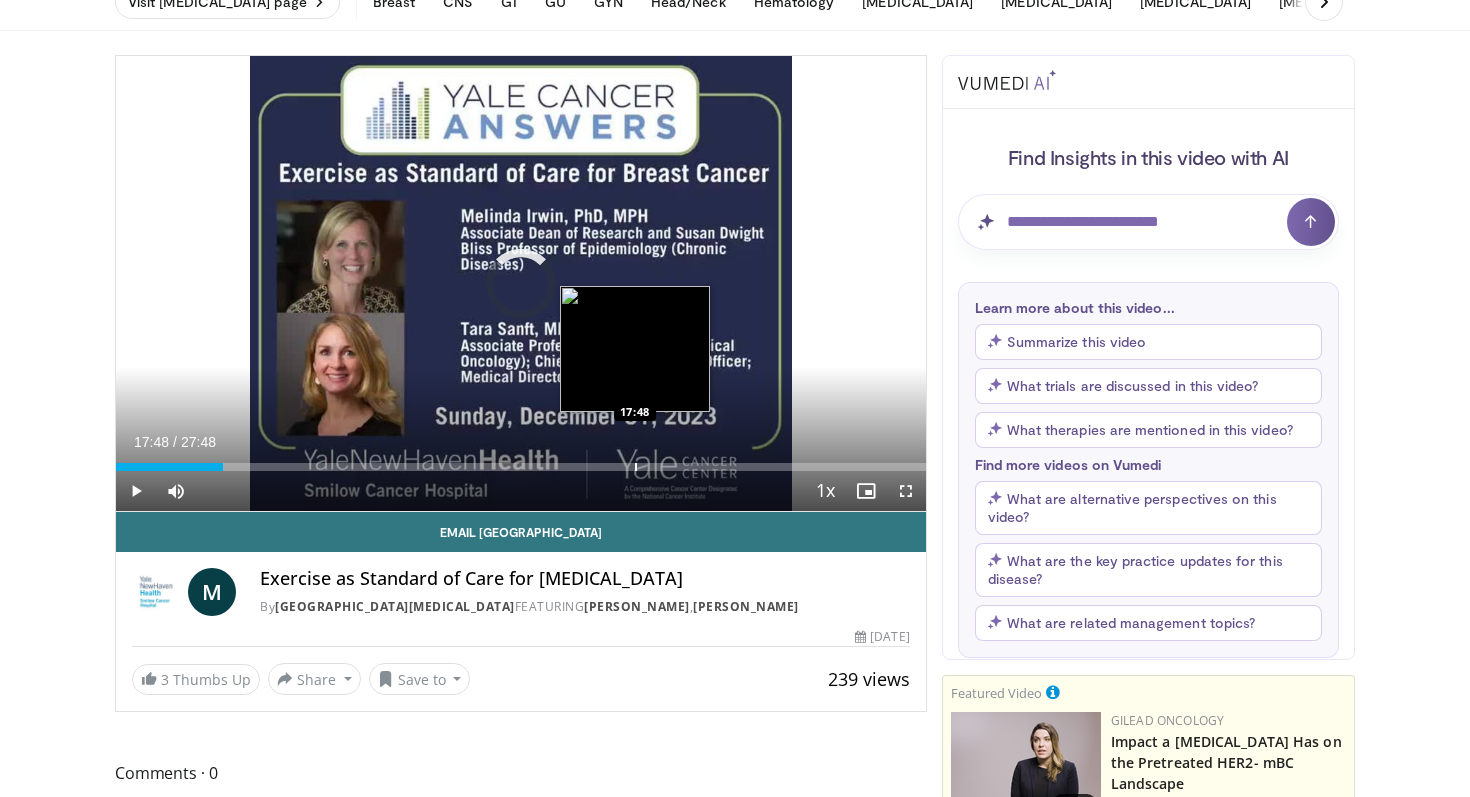 click at bounding box center [636, 467] 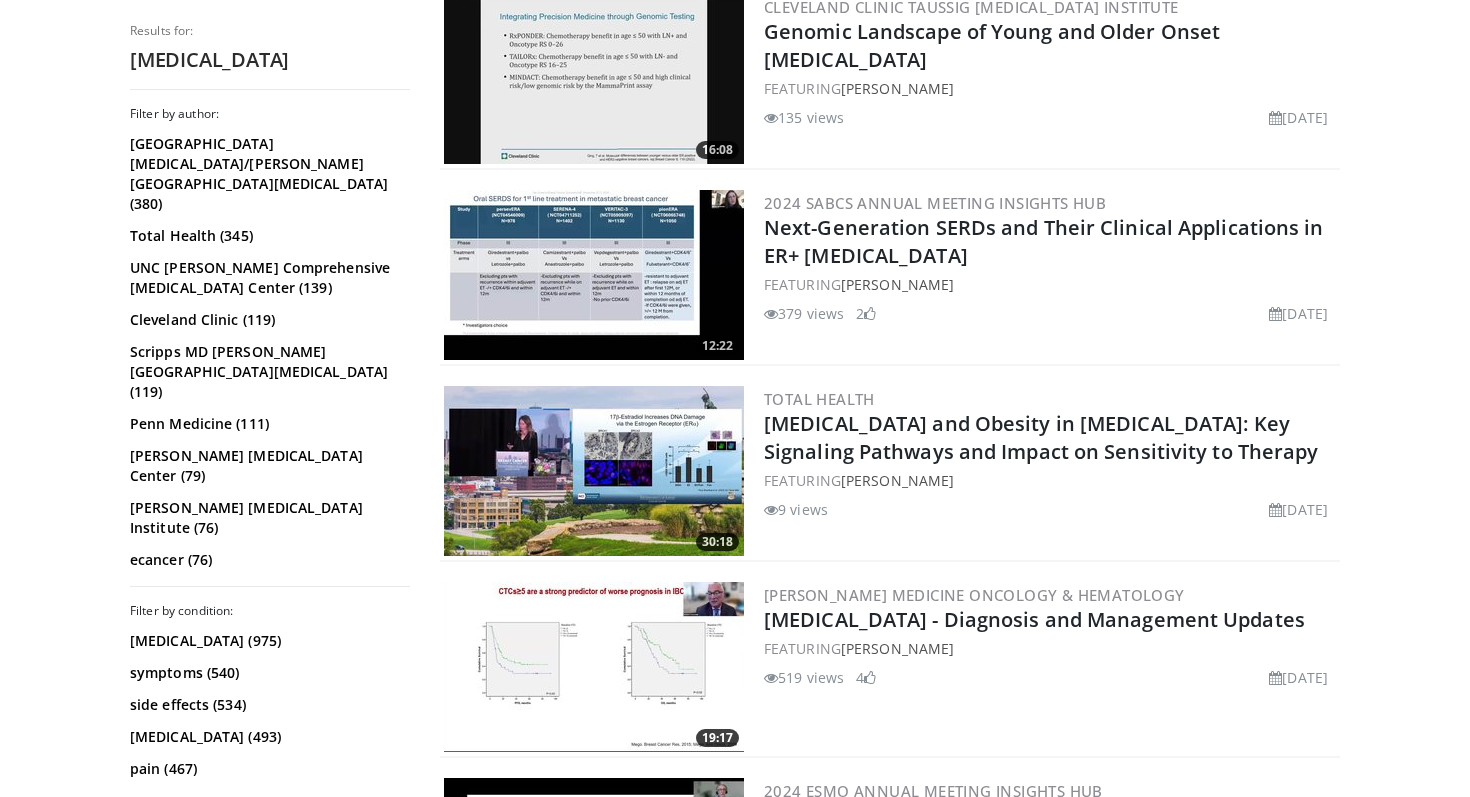 scroll, scrollTop: 2641, scrollLeft: 0, axis: vertical 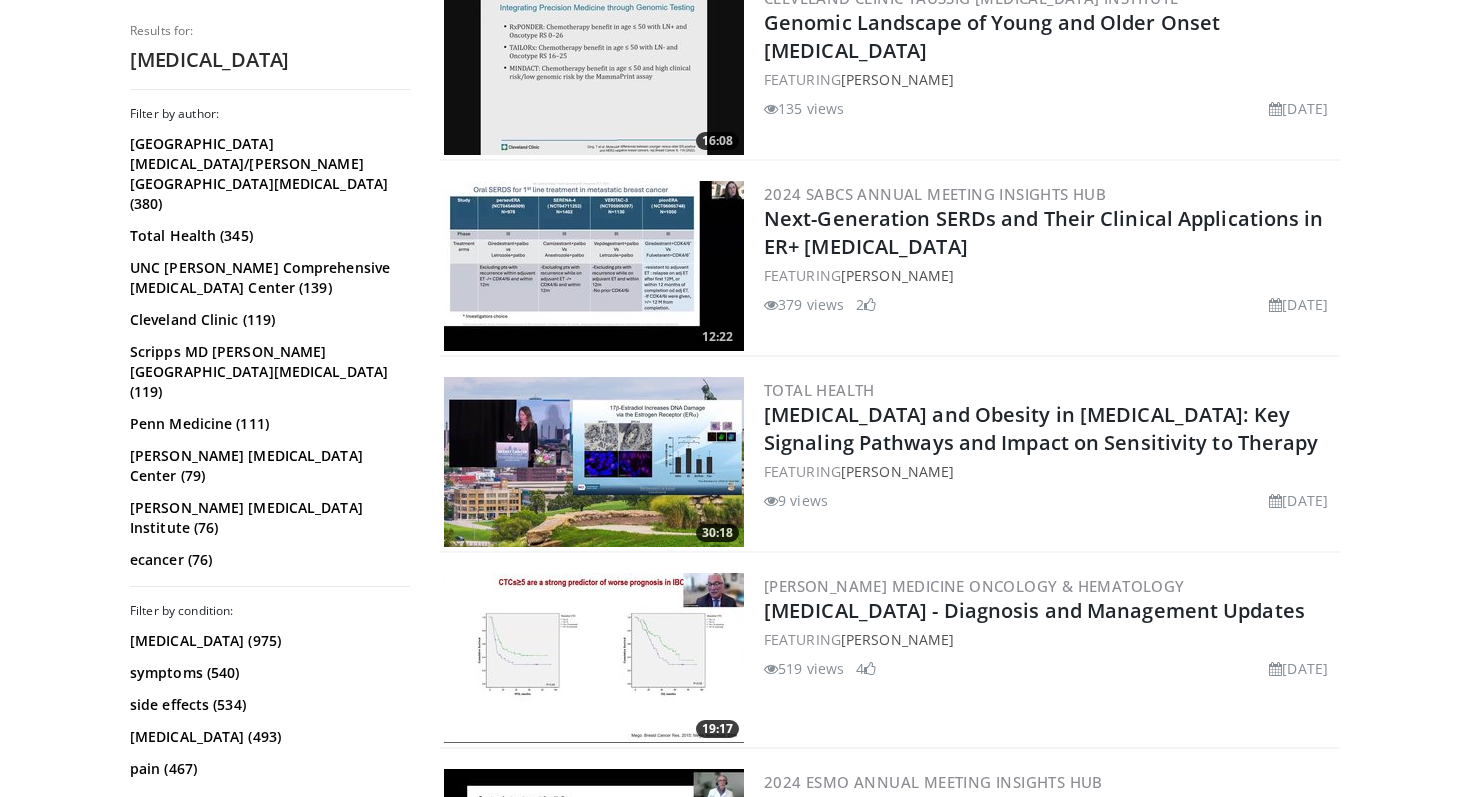 click at bounding box center (594, 462) 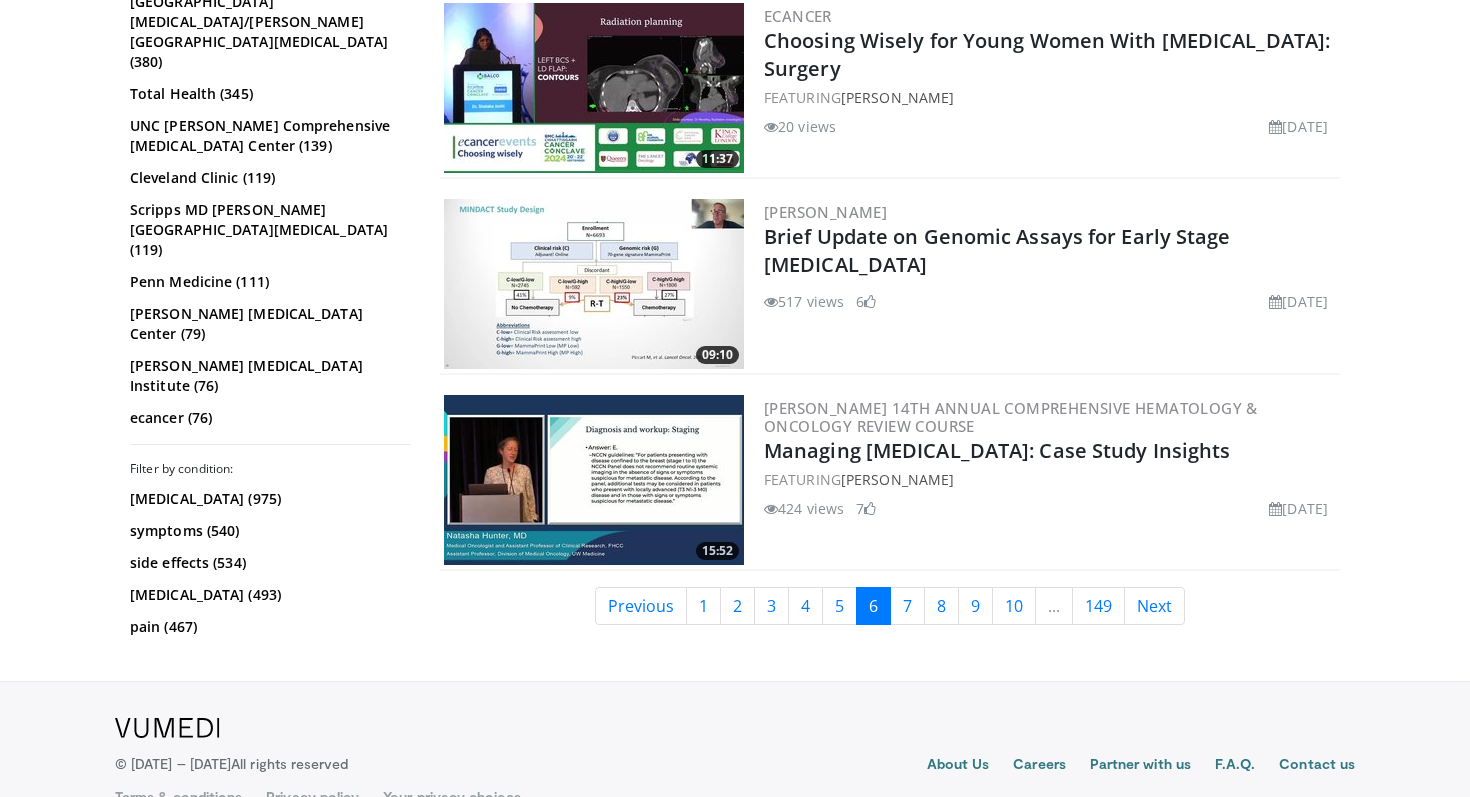scroll, scrollTop: 4987, scrollLeft: 0, axis: vertical 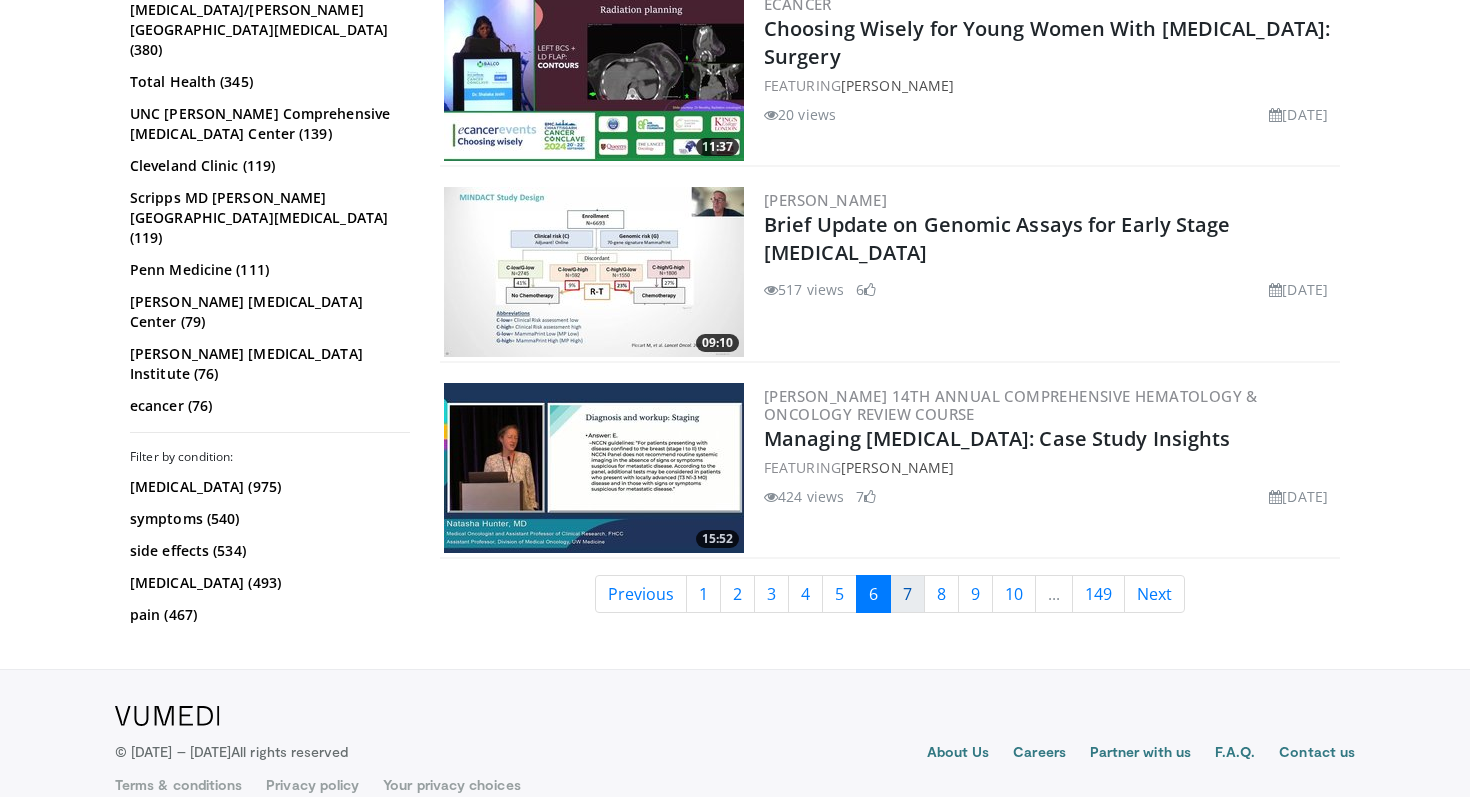click on "7" at bounding box center (907, 594) 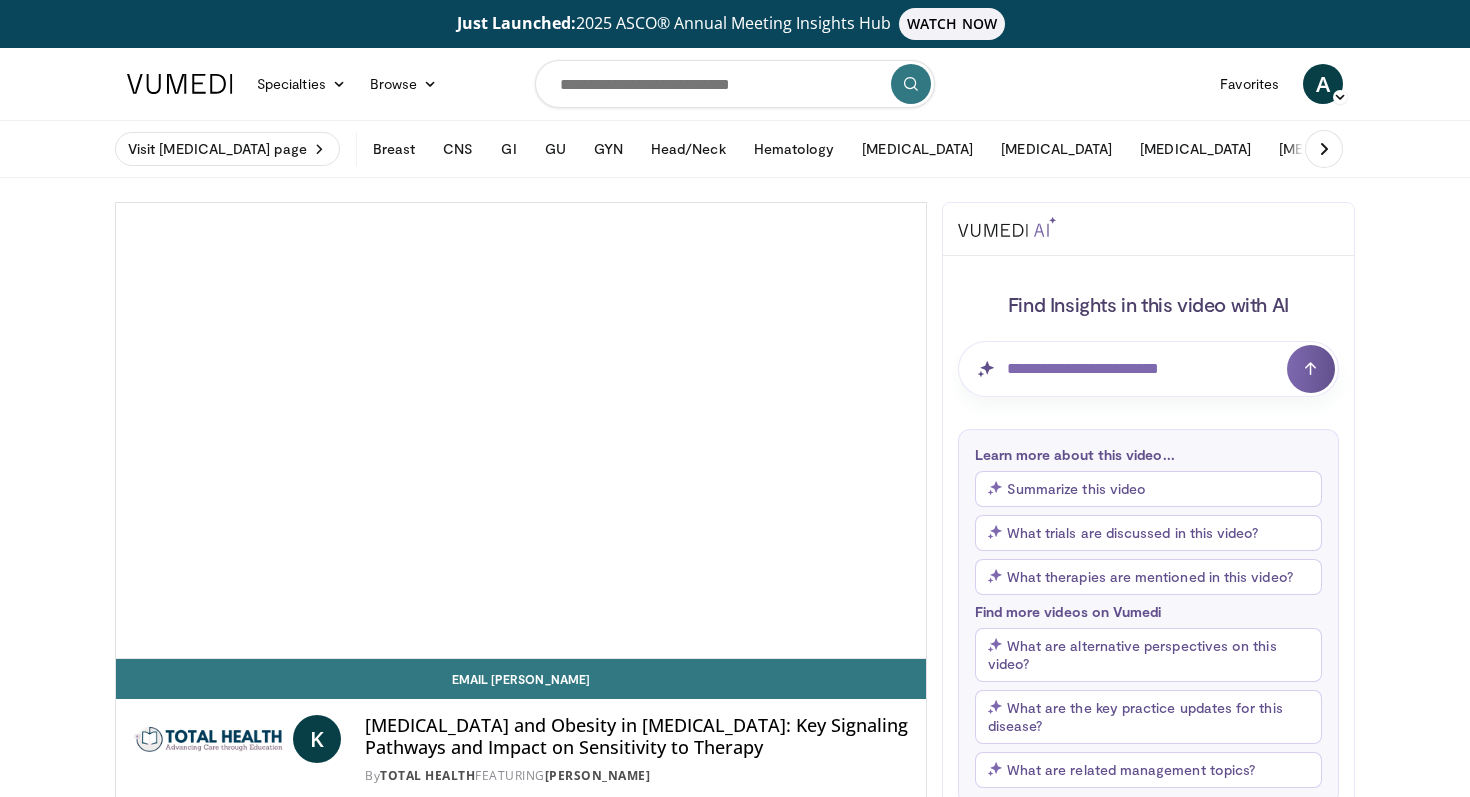 scroll, scrollTop: 0, scrollLeft: 0, axis: both 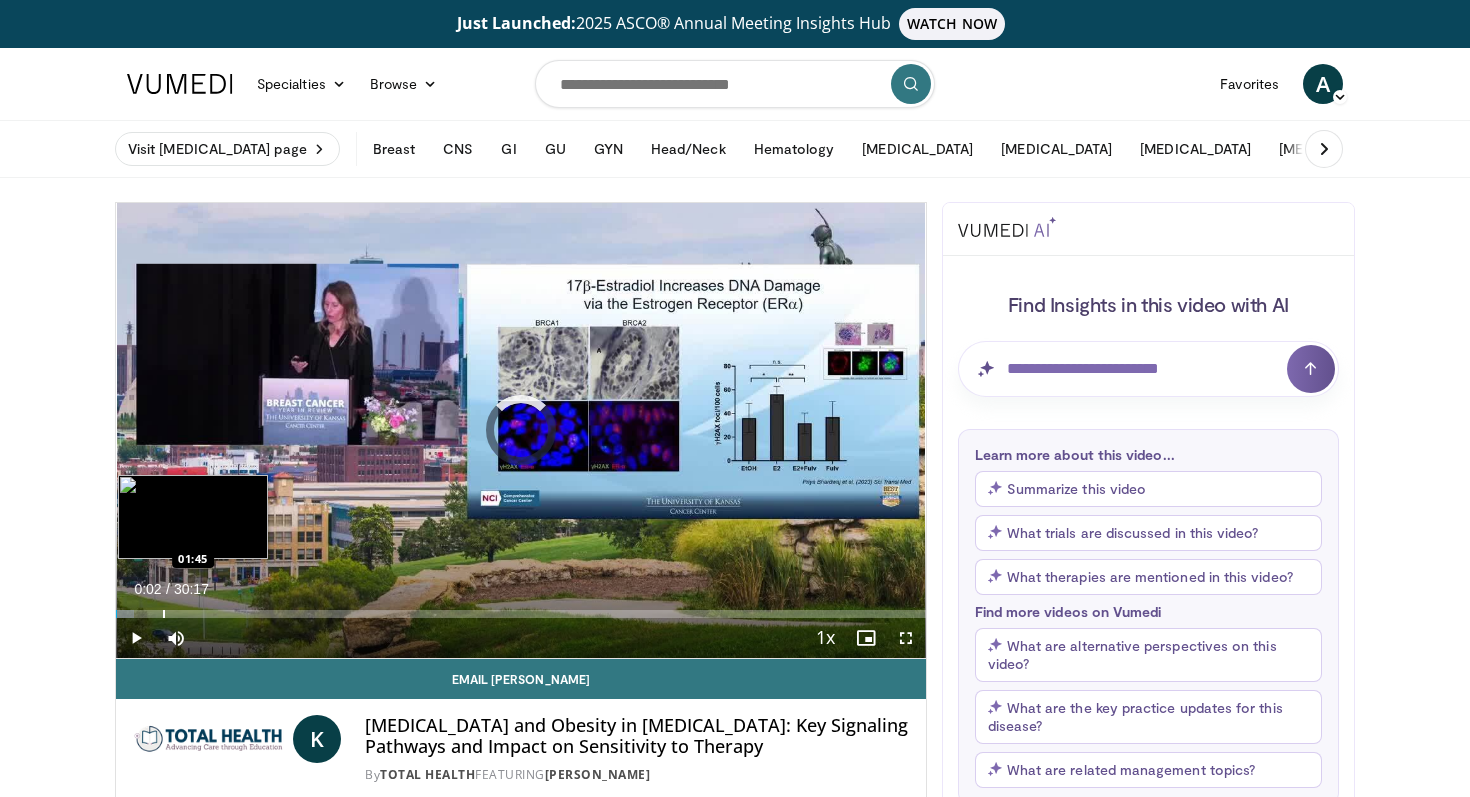 click at bounding box center [164, 614] 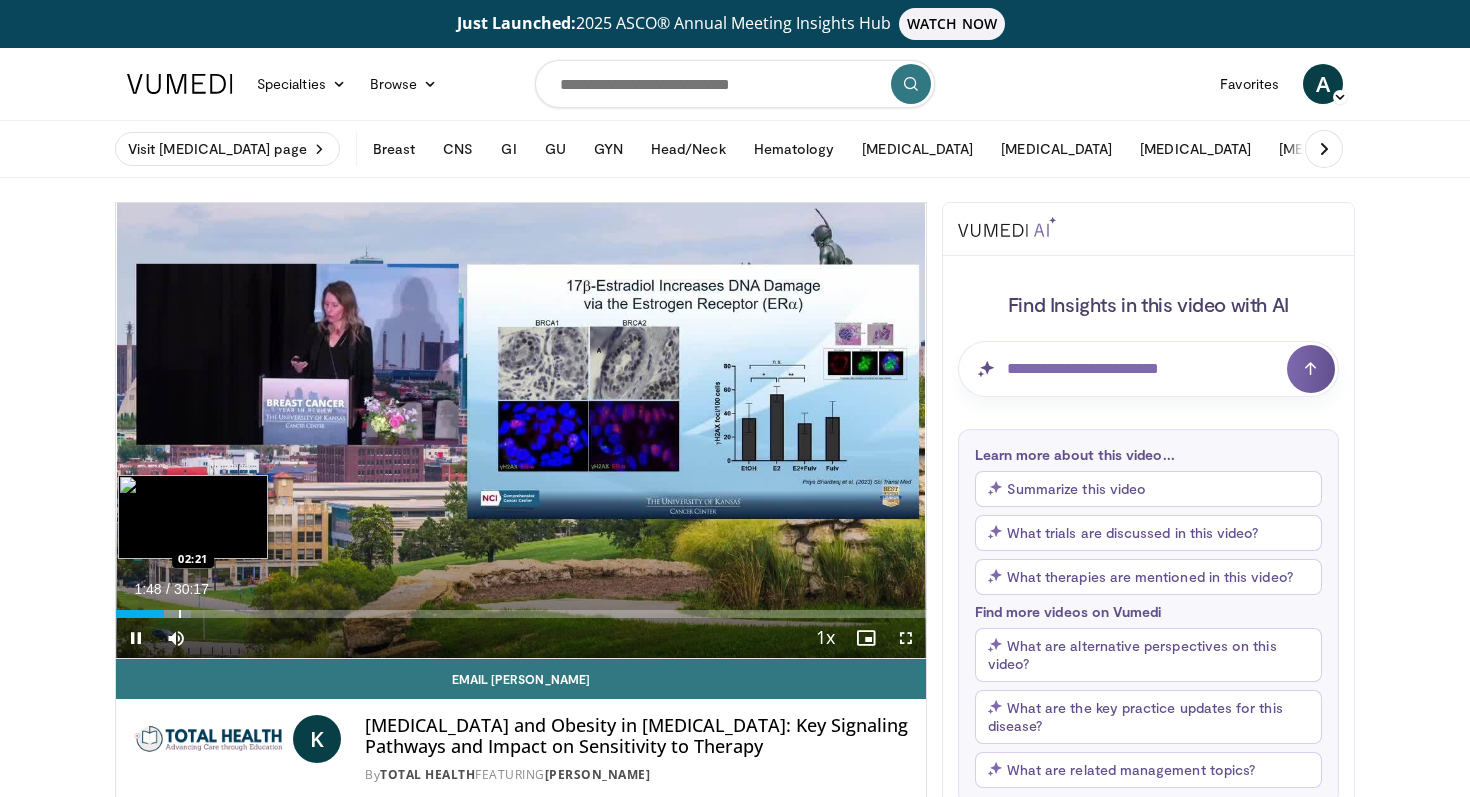 click at bounding box center [180, 614] 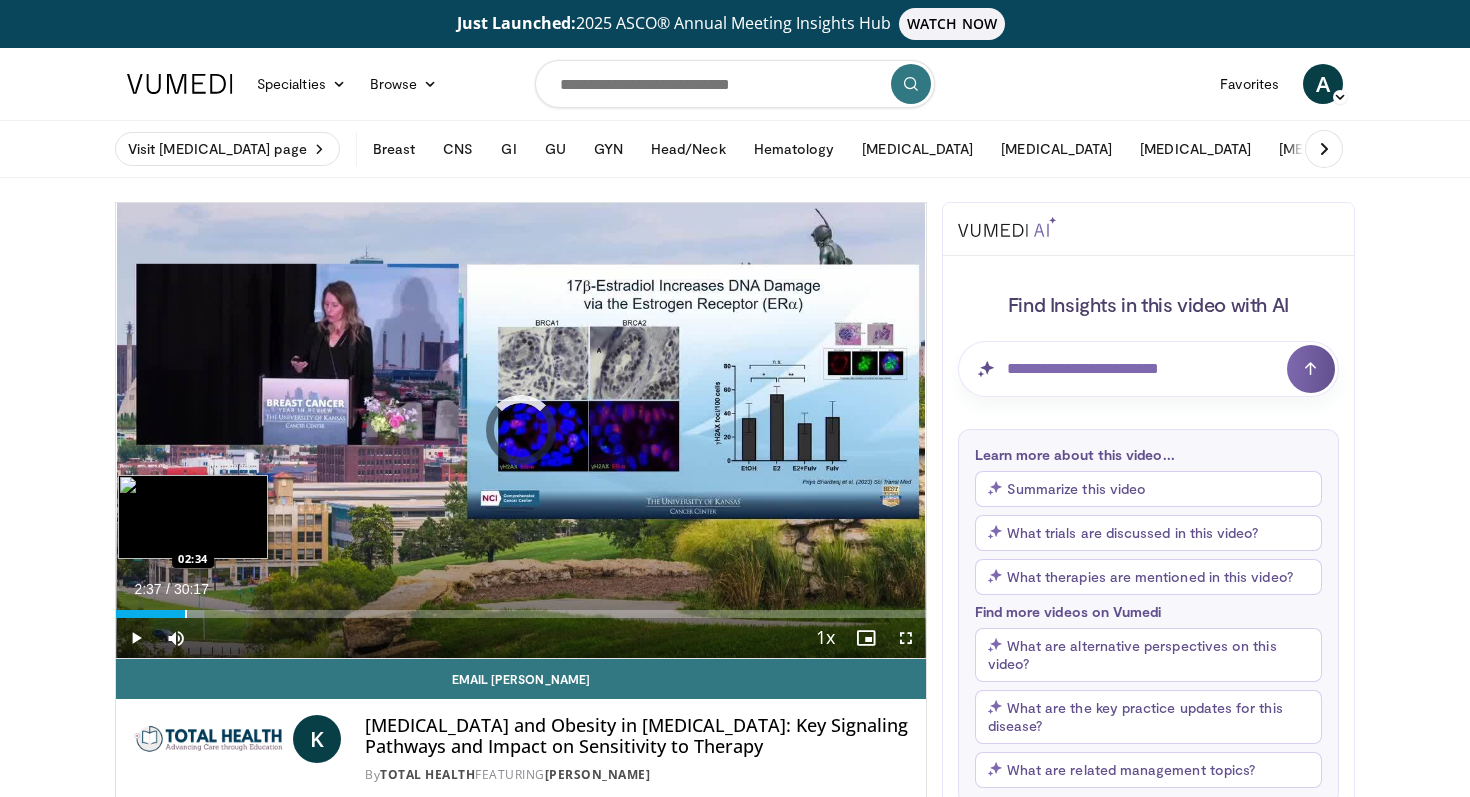 click at bounding box center [186, 614] 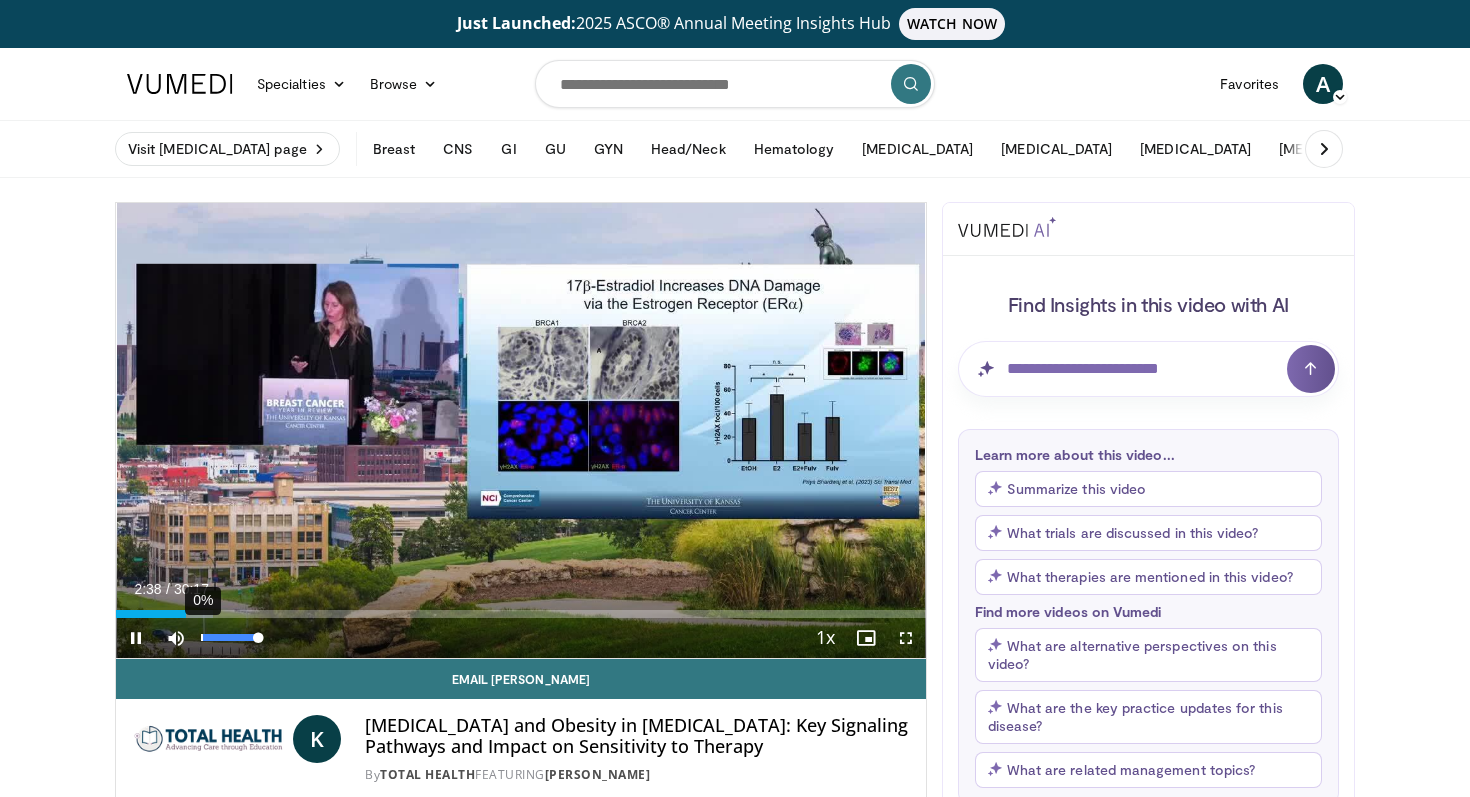 click on "0%" at bounding box center (230, 638) 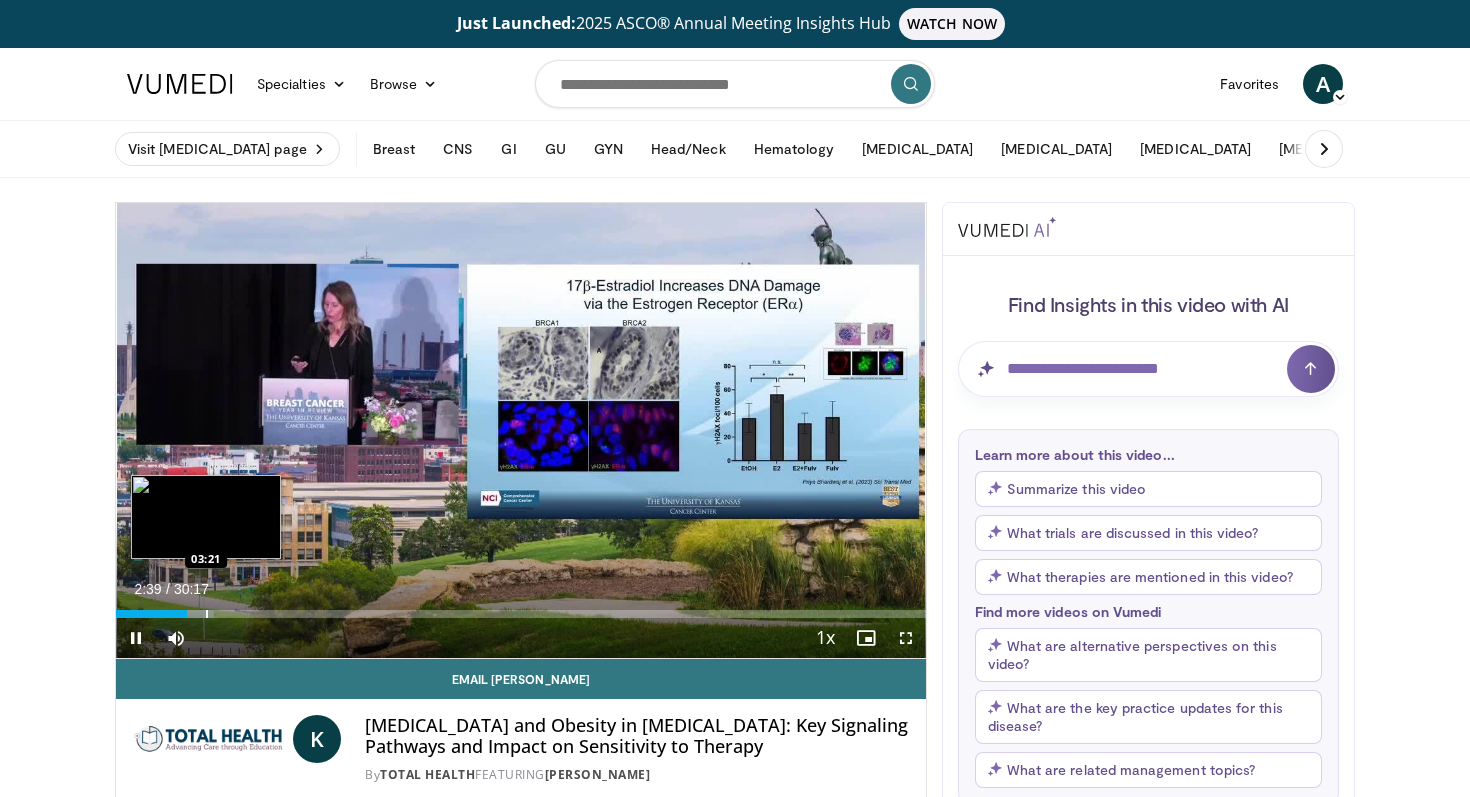 click at bounding box center [207, 614] 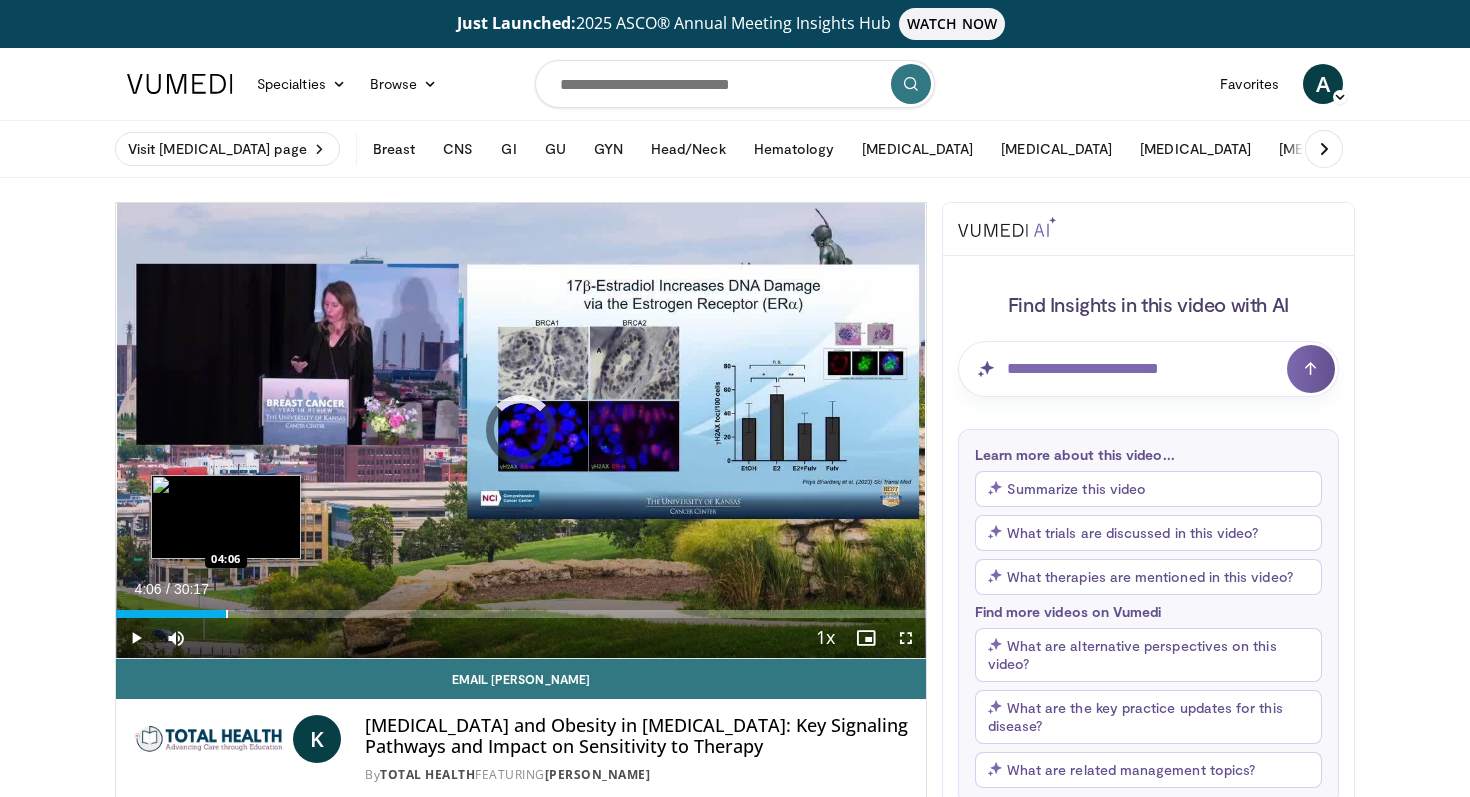 click at bounding box center [227, 614] 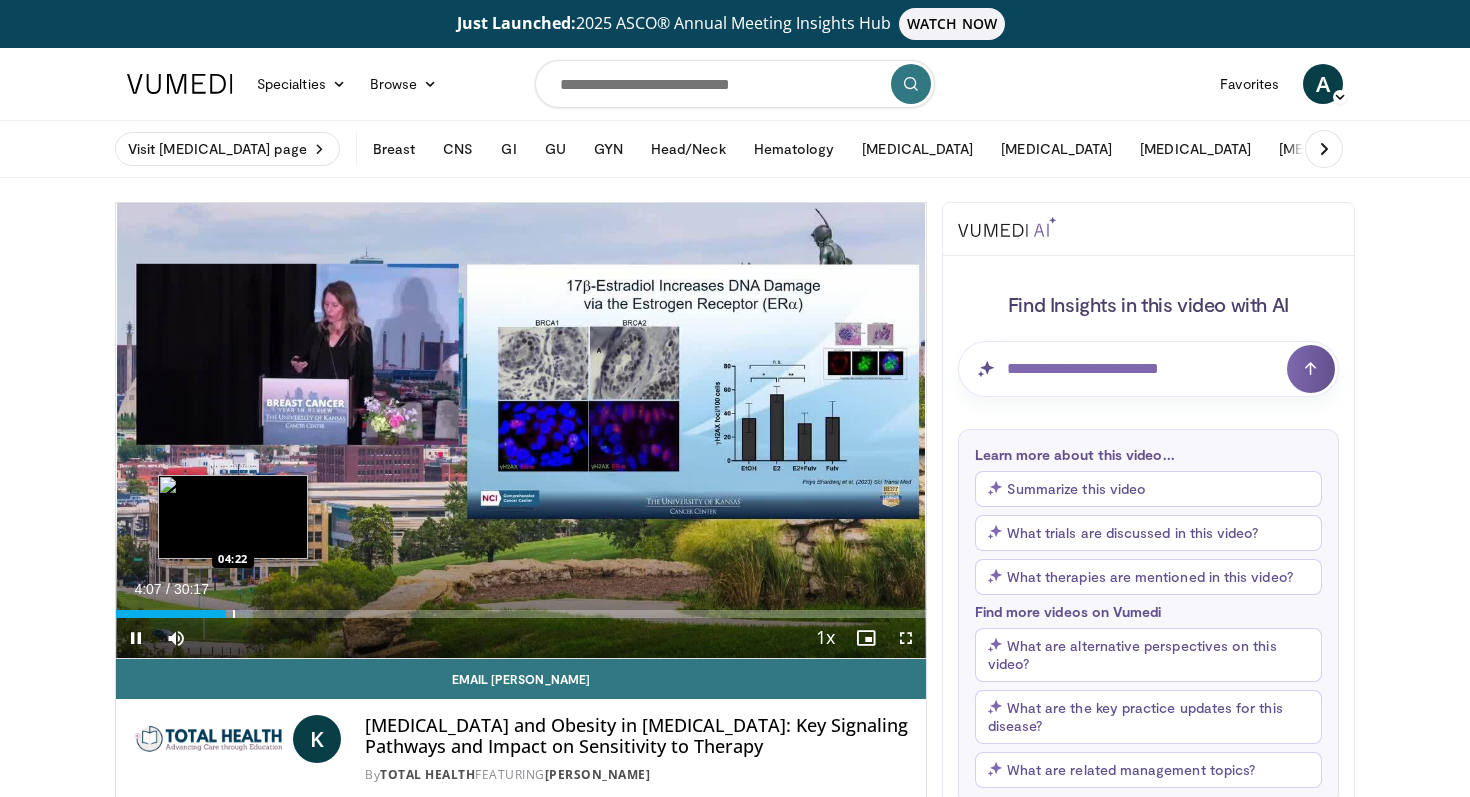 click at bounding box center (234, 614) 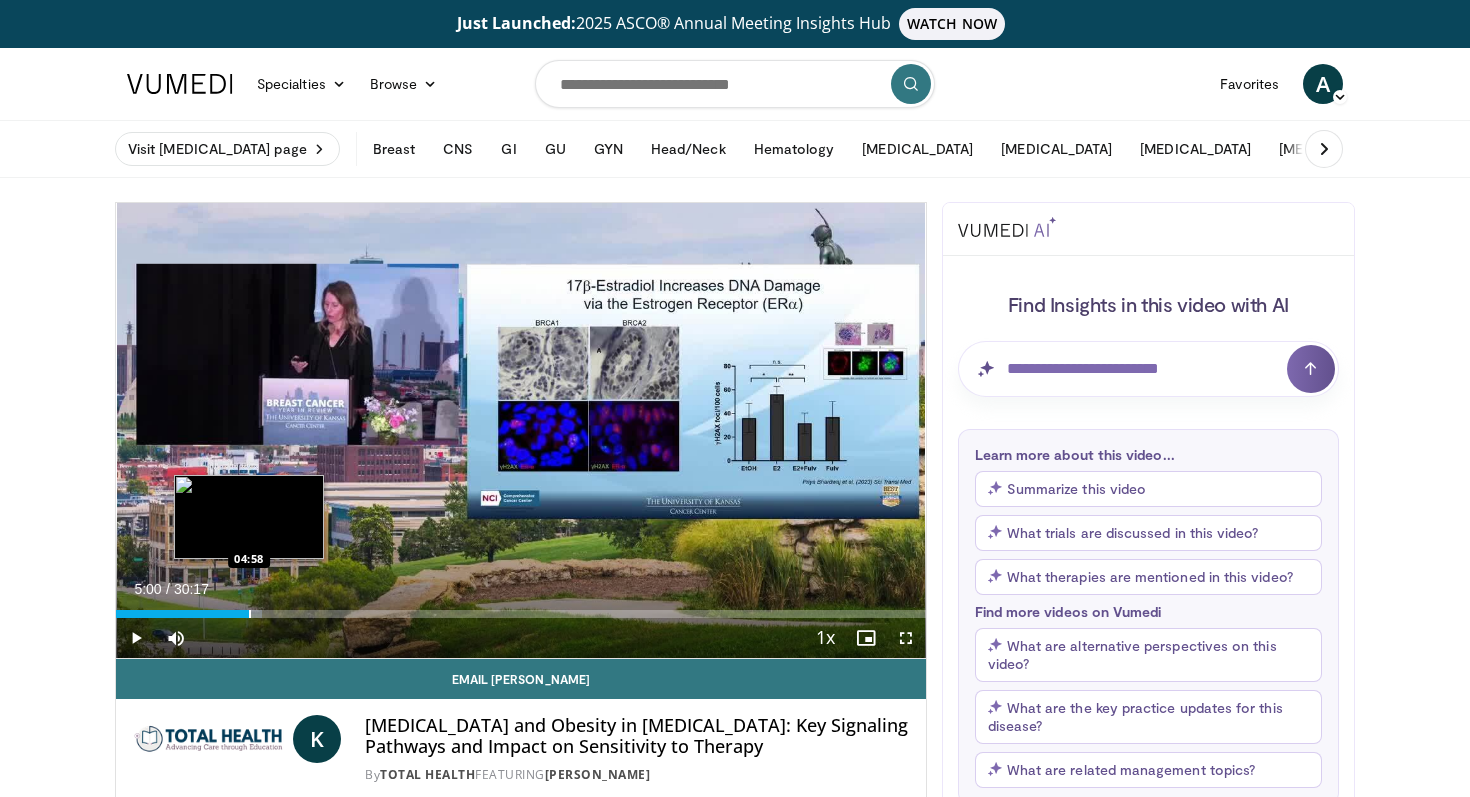 click at bounding box center [250, 614] 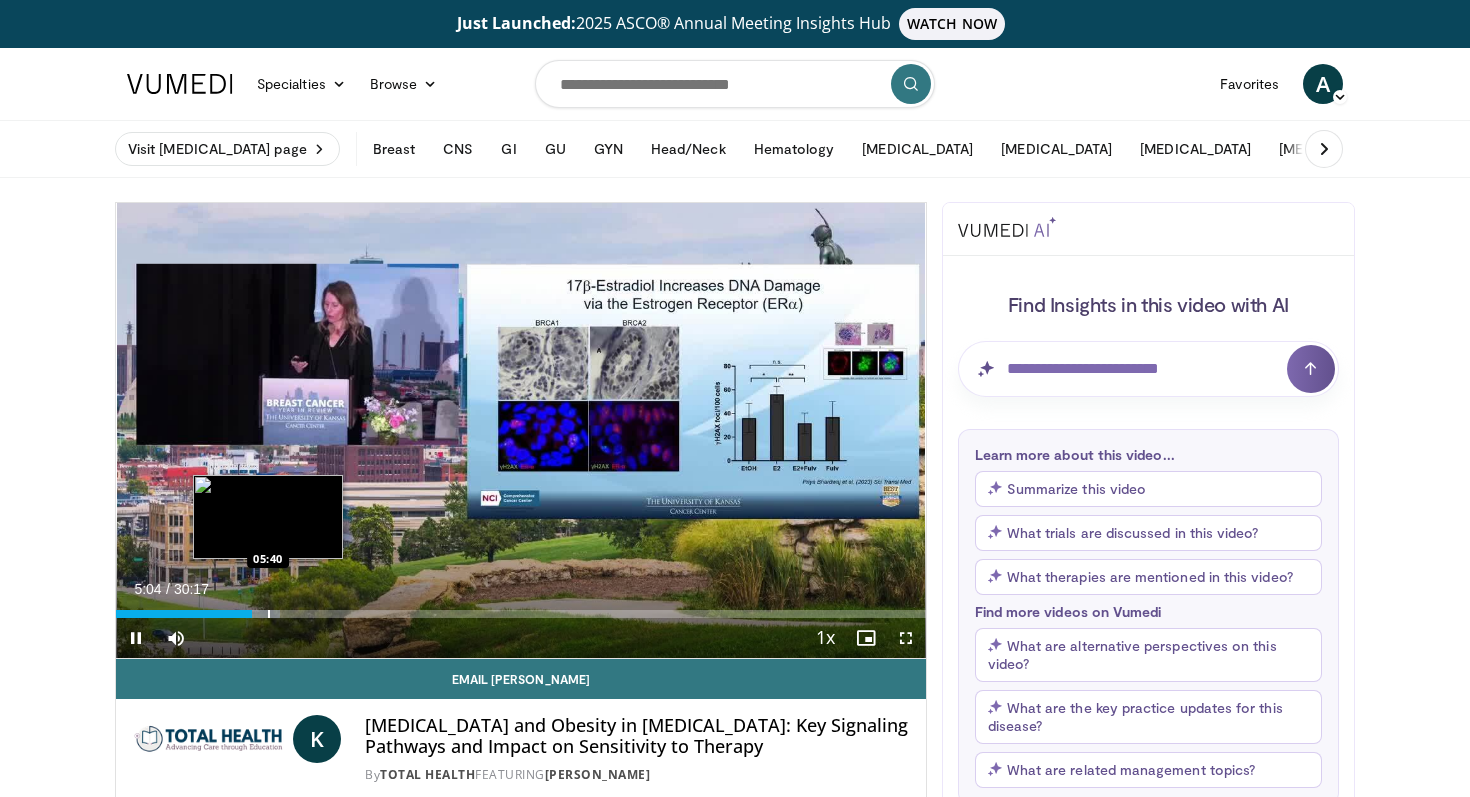 click at bounding box center (269, 614) 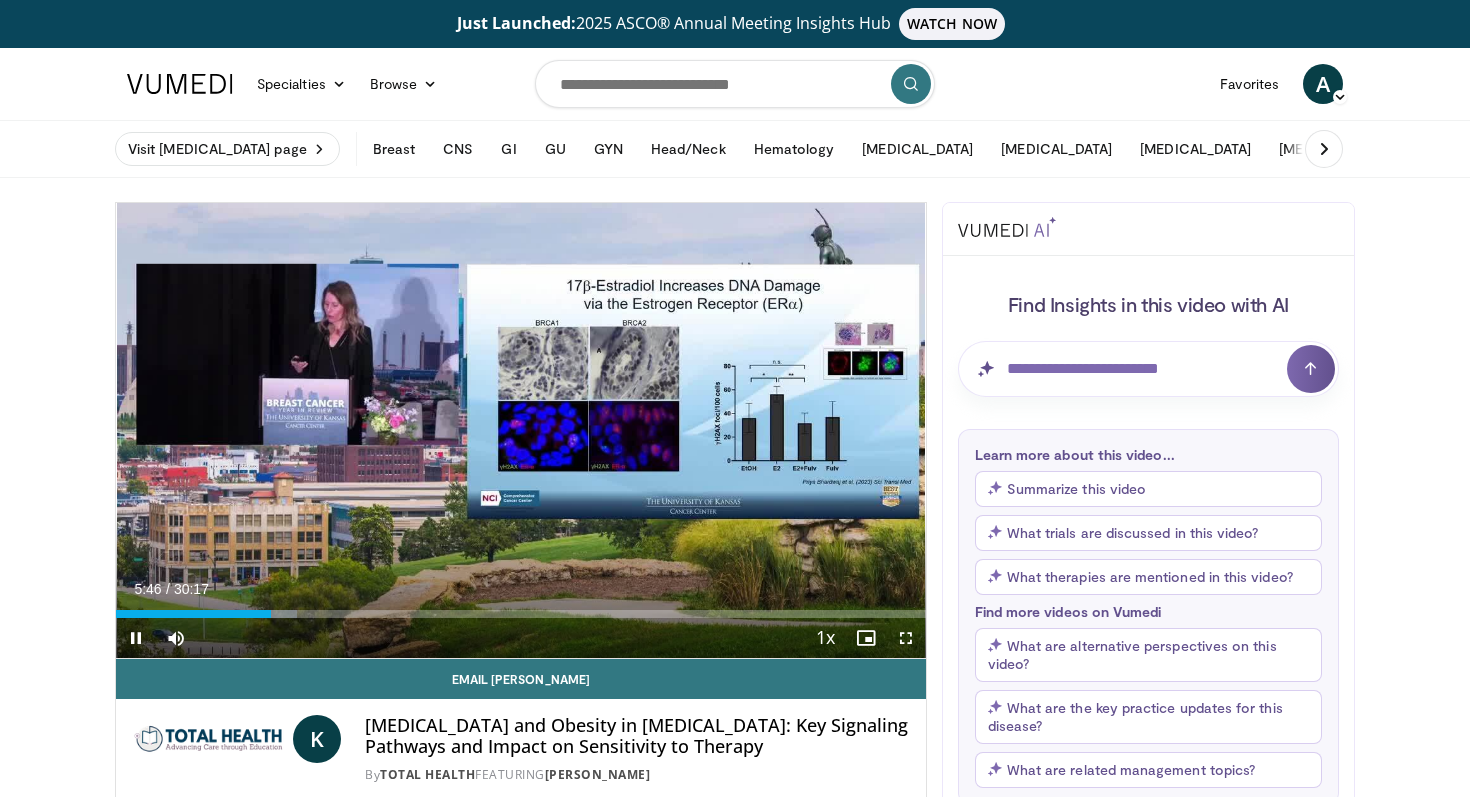 click on "Current Time  5:46 / Duration  30:17 Pause Skip Backward Skip Forward Mute 19% Loaded :  22.38% 05:46 06:21 Stream Type  LIVE Seek to live, currently behind live LIVE   1x Playback Rate 0.5x 0.75x 1x , selected 1.25x 1.5x 1.75x 2x Chapters Chapters Descriptions descriptions off , selected Captions captions settings , opens captions settings dialog captions off , selected Audio Track en (Main) , selected Fullscreen Enable picture-in-picture mode" at bounding box center (521, 638) 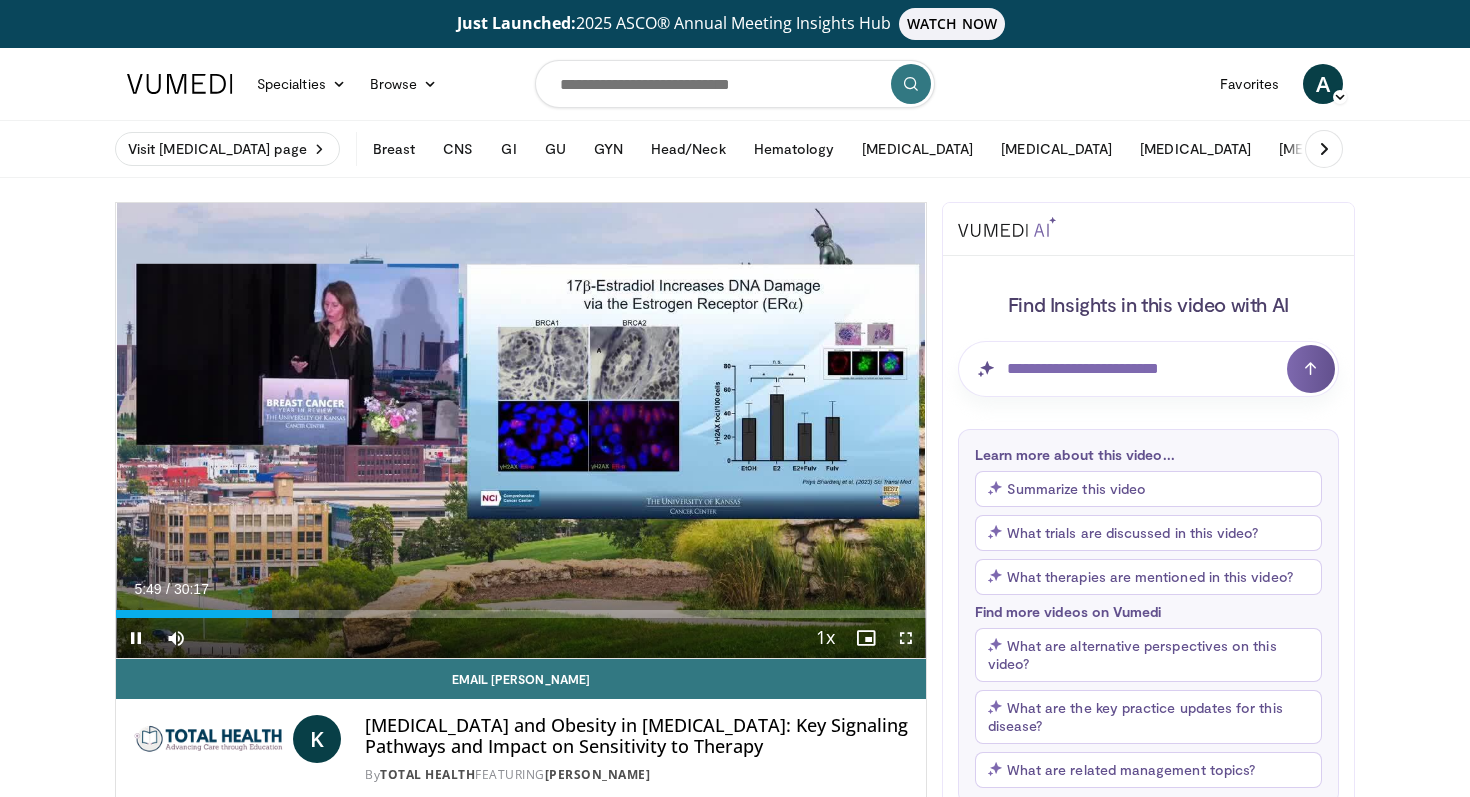 click at bounding box center [906, 638] 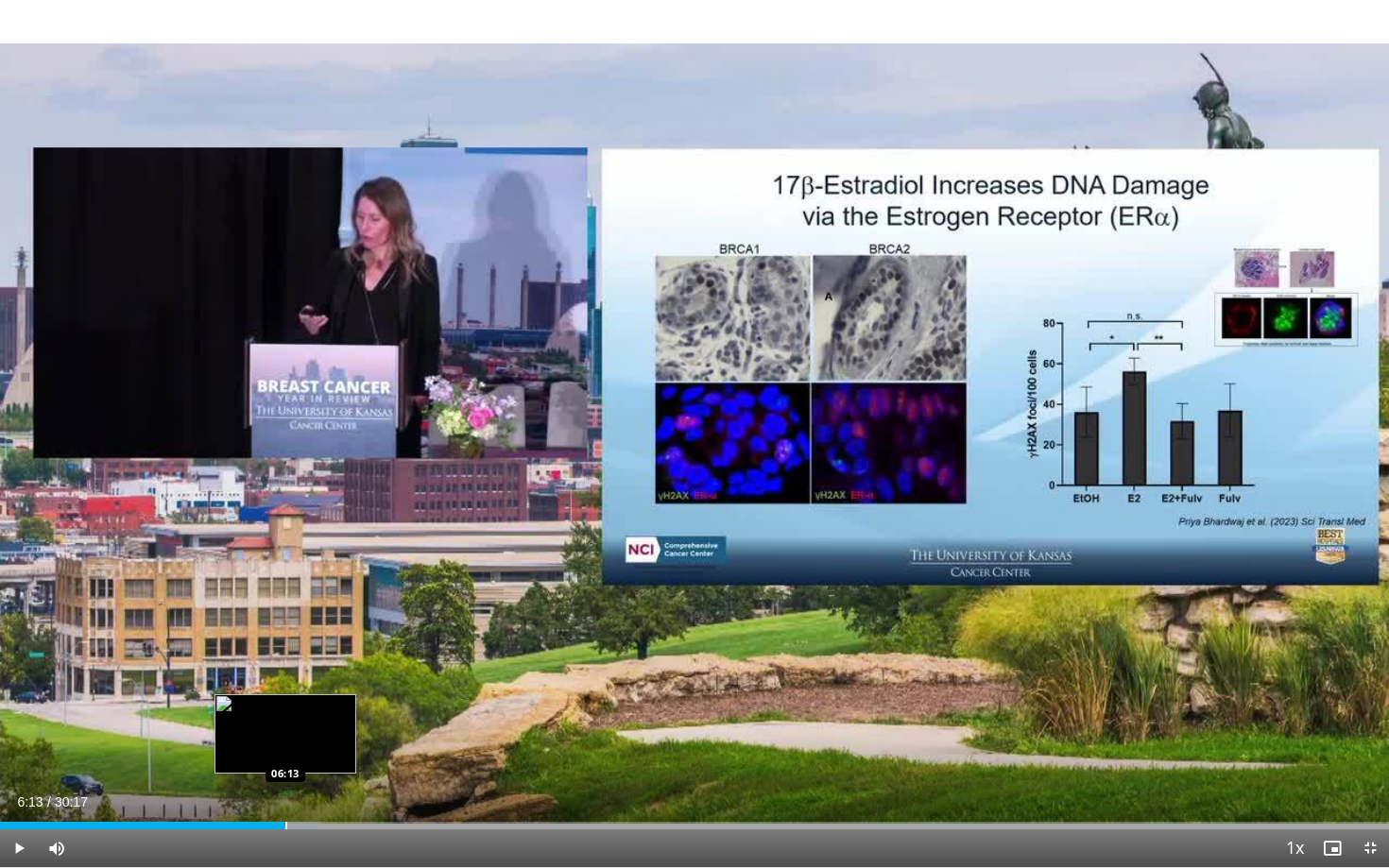 click on "Loaded :  22.93% 06:13 06:13" at bounding box center (694, 820) 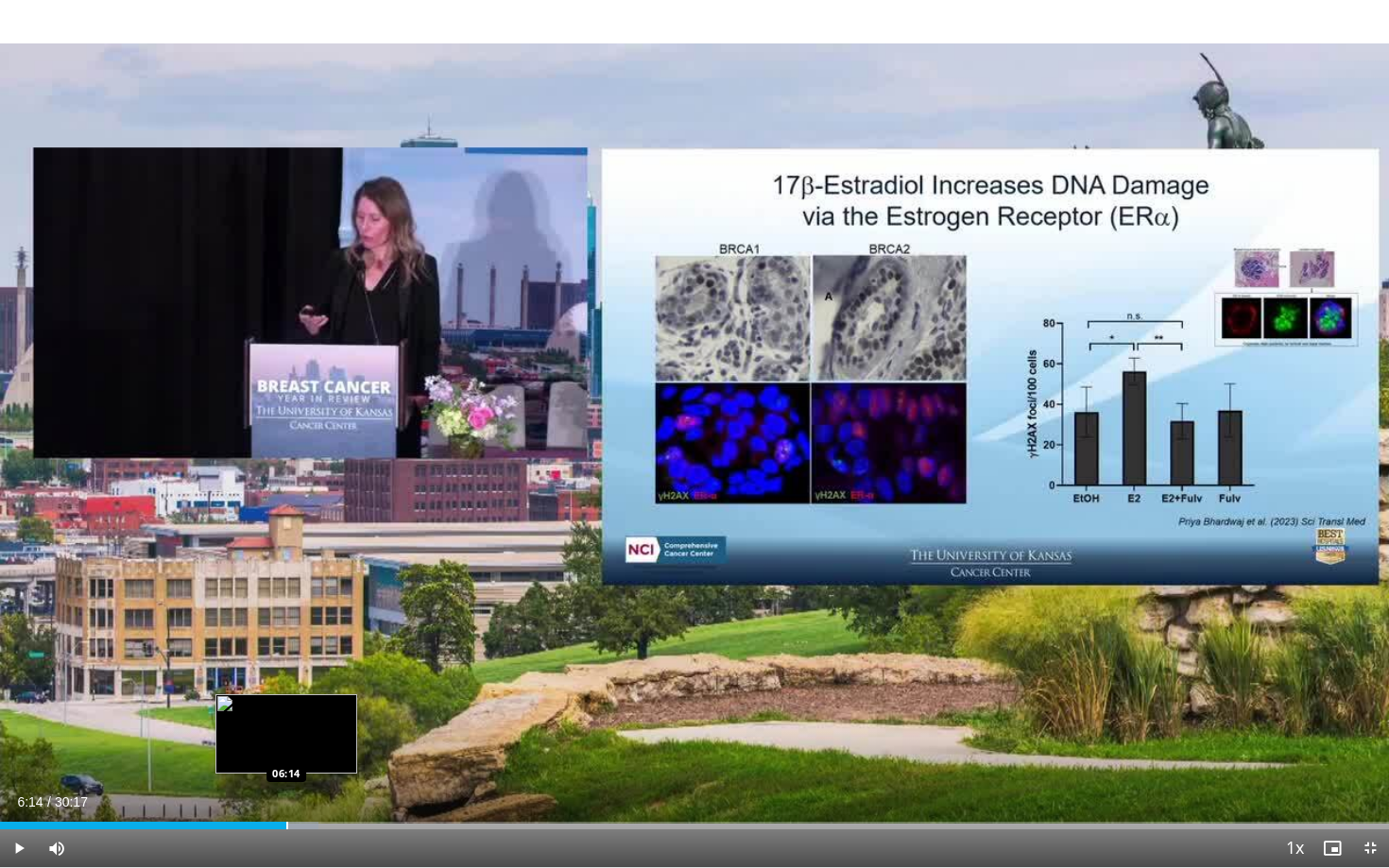 click at bounding box center [287, 825] 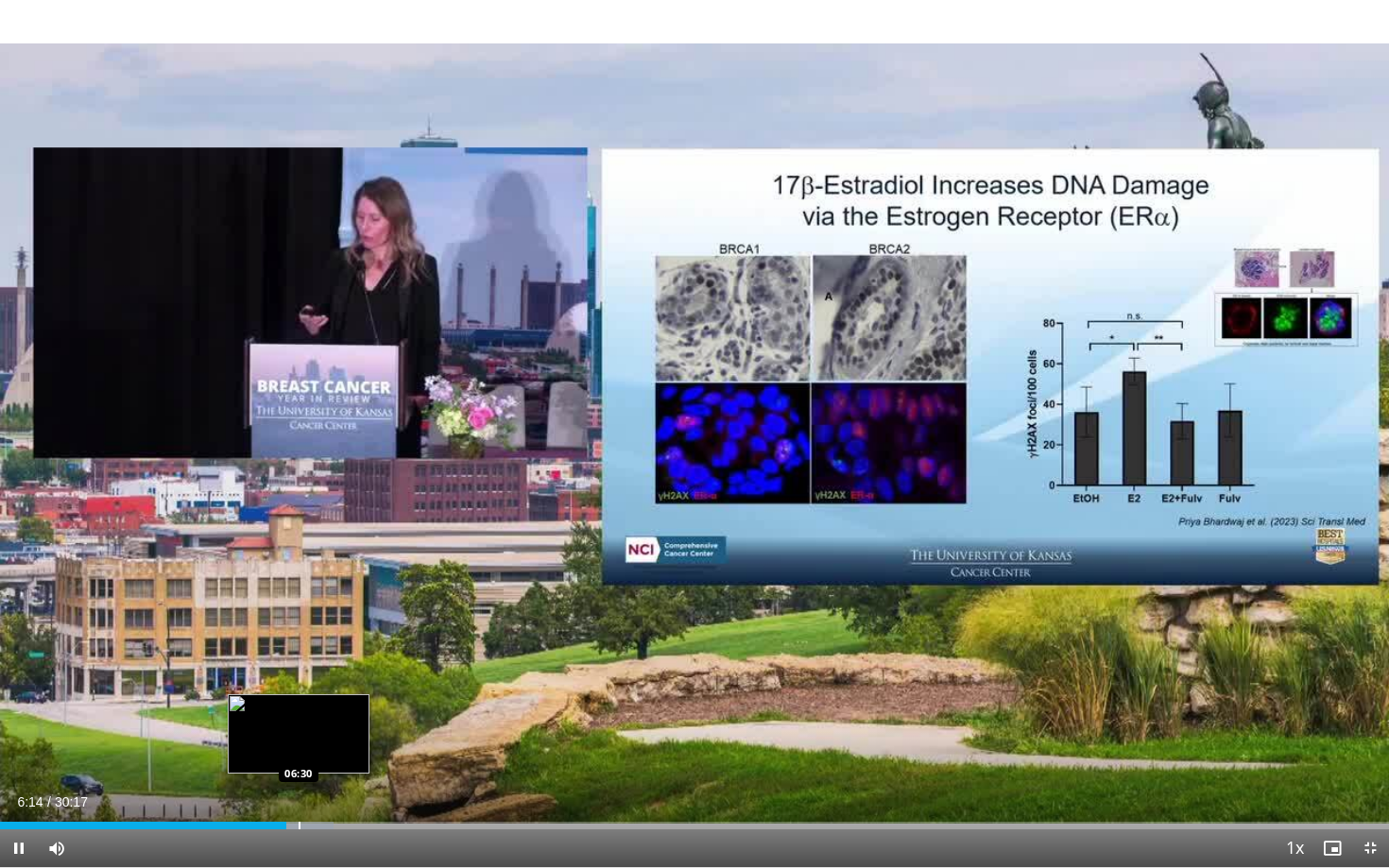 click at bounding box center [300, 825] 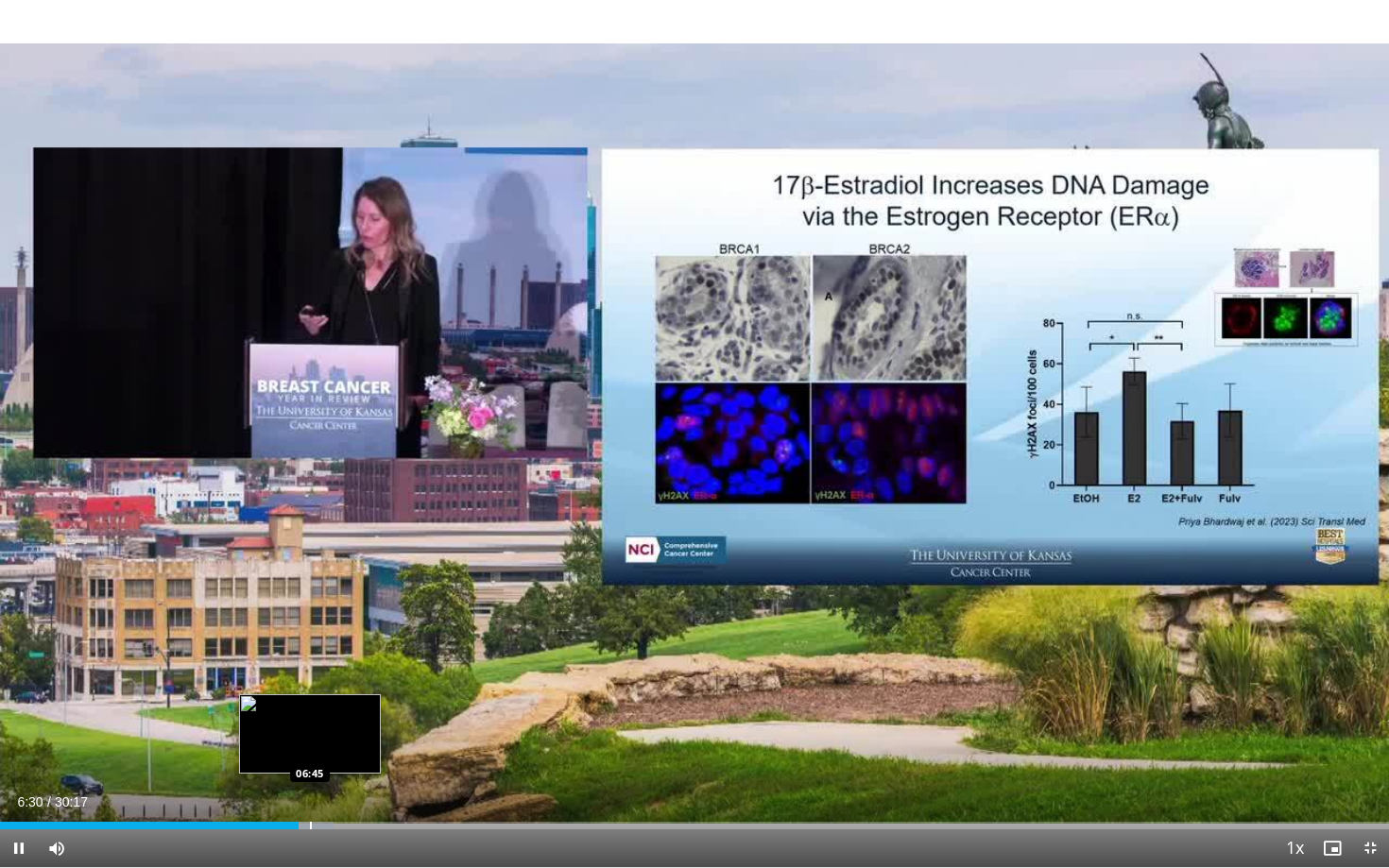 click at bounding box center [311, 825] 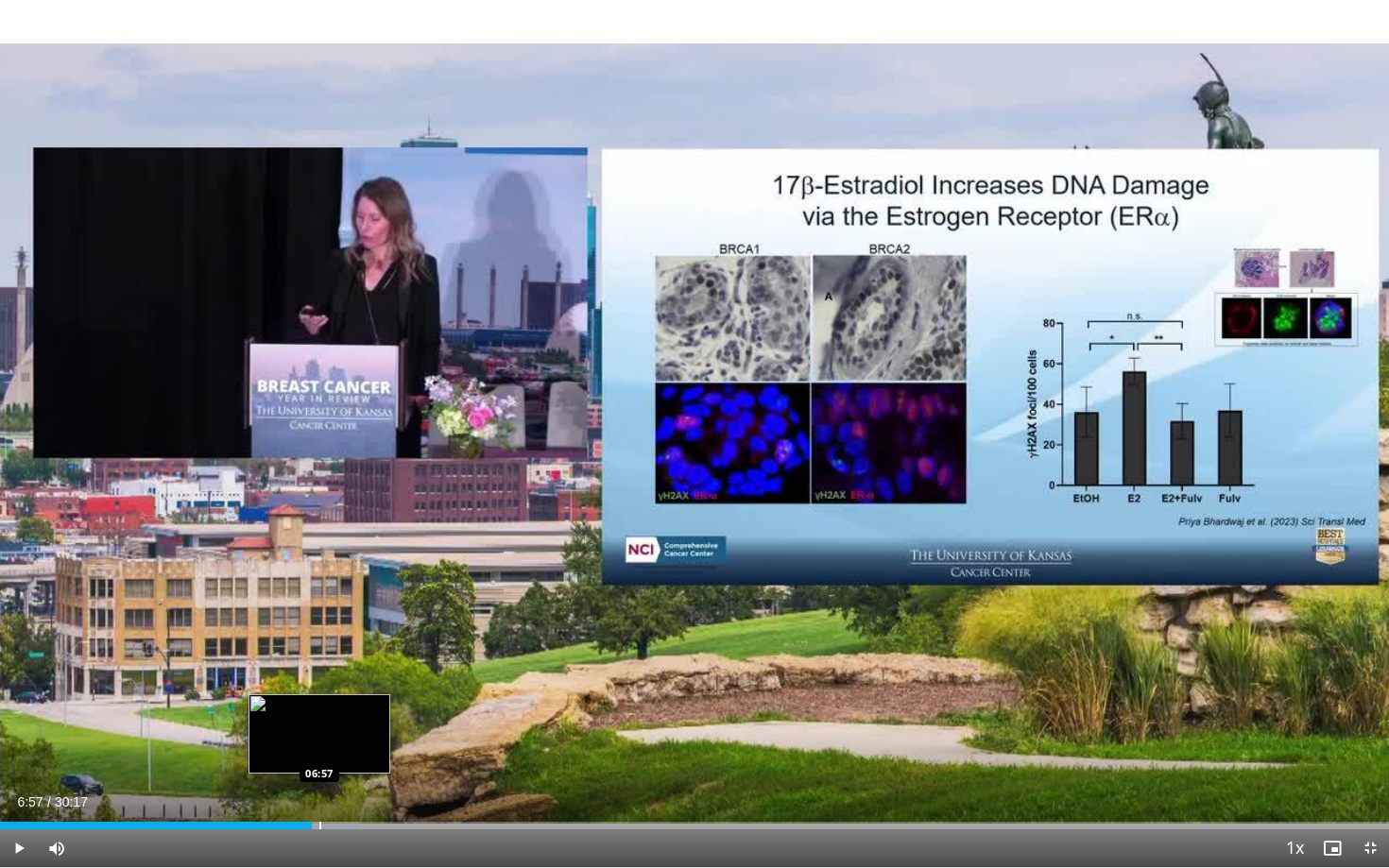 click at bounding box center (320, 825) 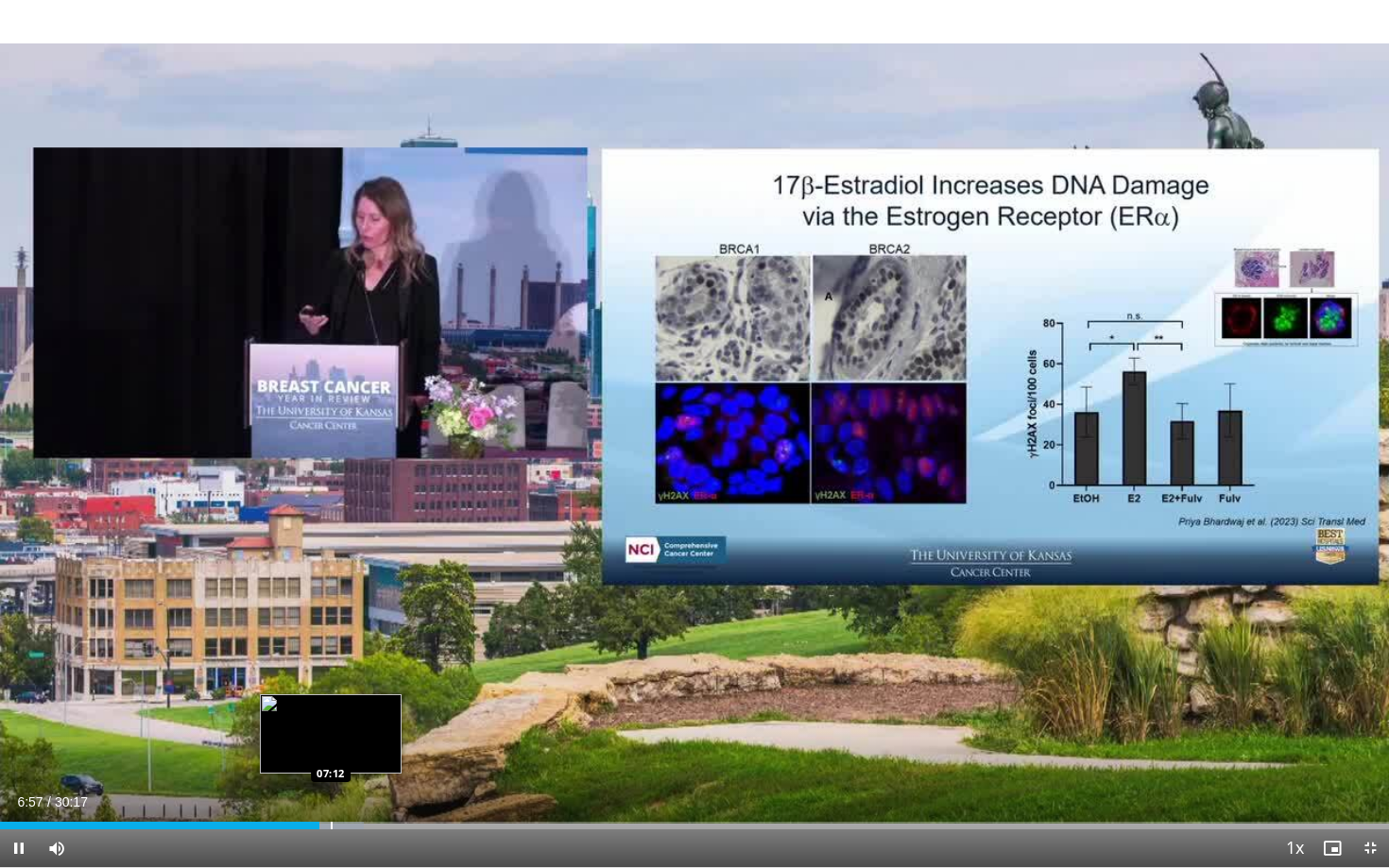 click at bounding box center (332, 825) 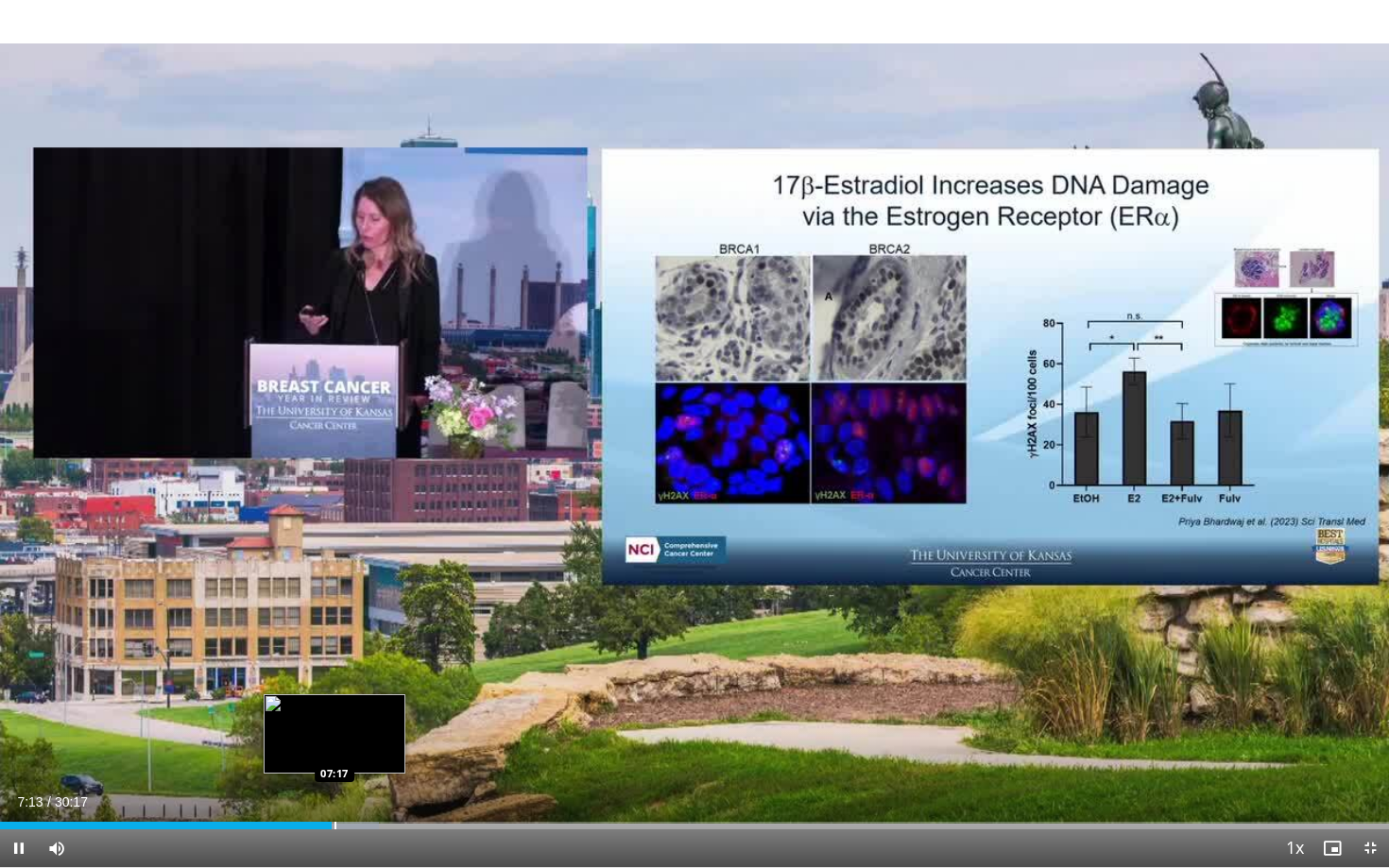 click at bounding box center [335, 825] 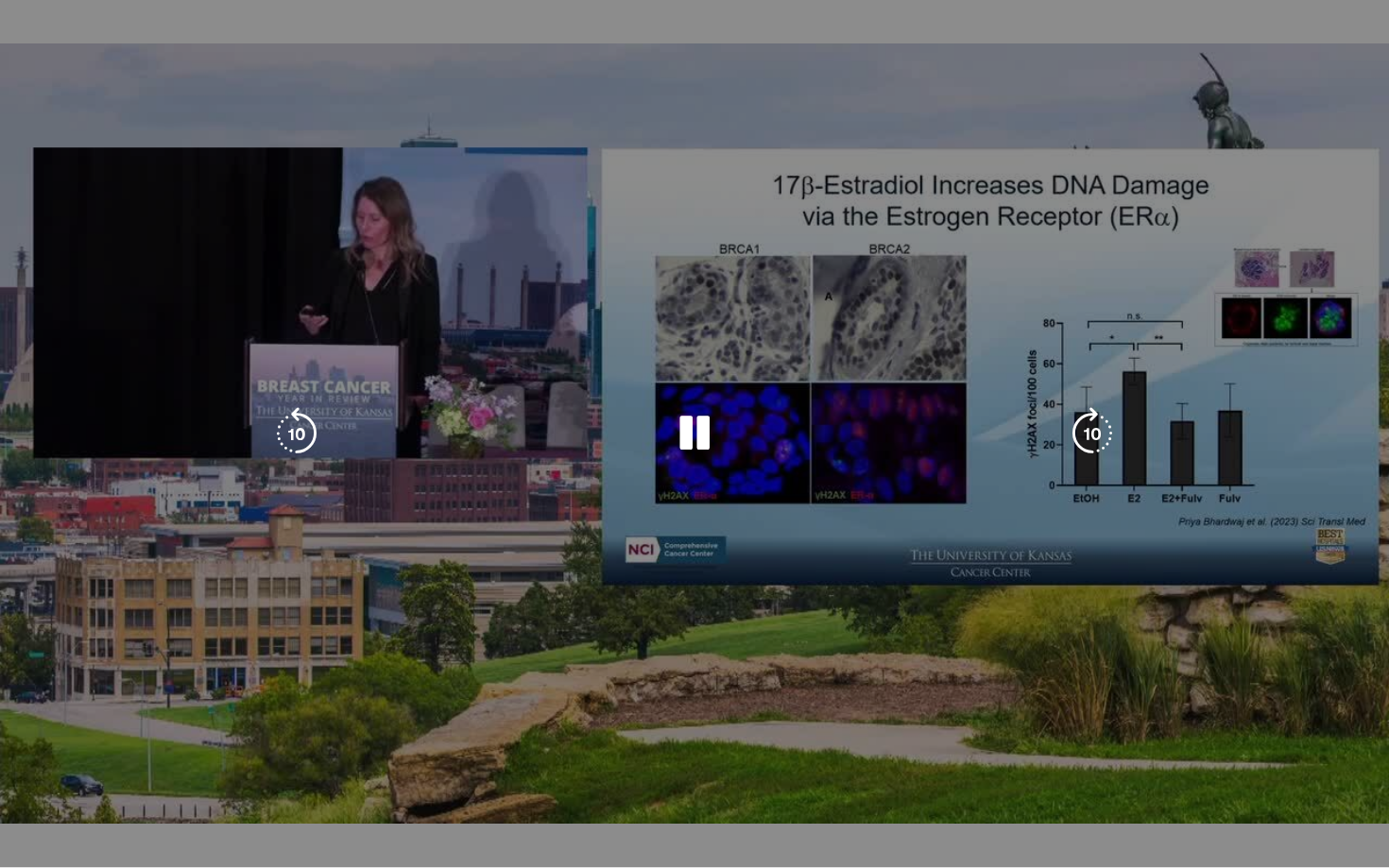 click on "**********" at bounding box center (694, 434) 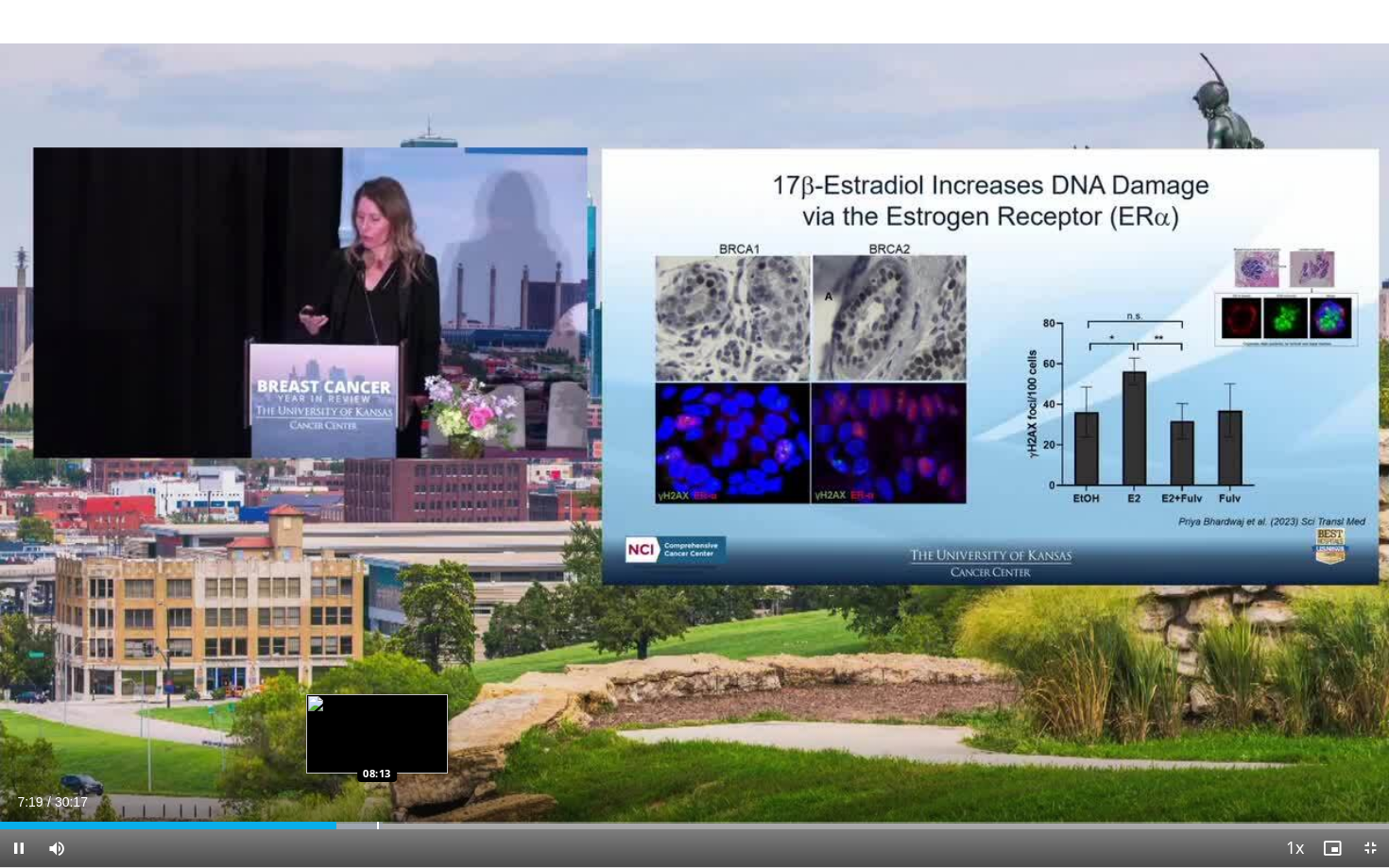 click at bounding box center [378, 825] 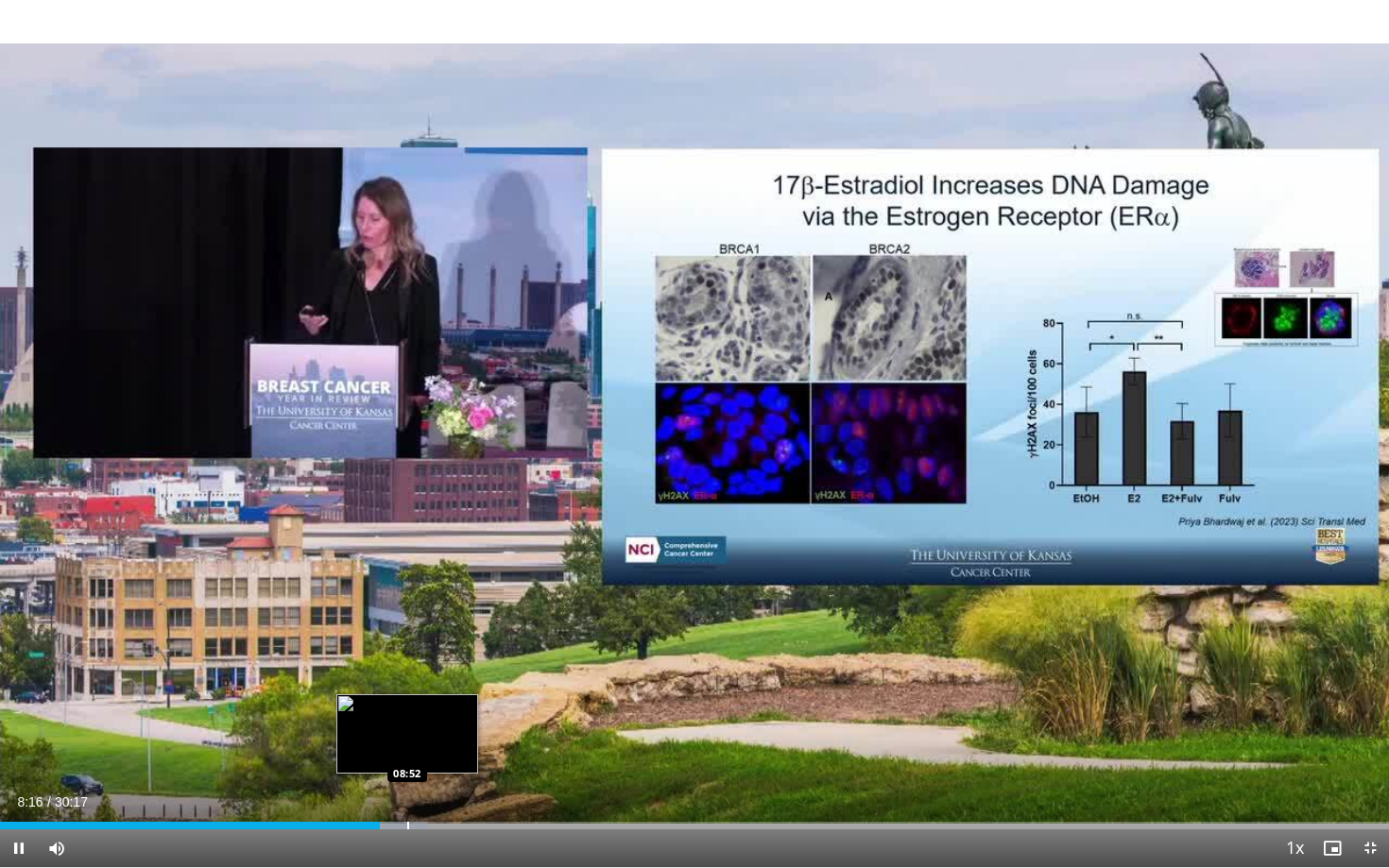 click at bounding box center (408, 825) 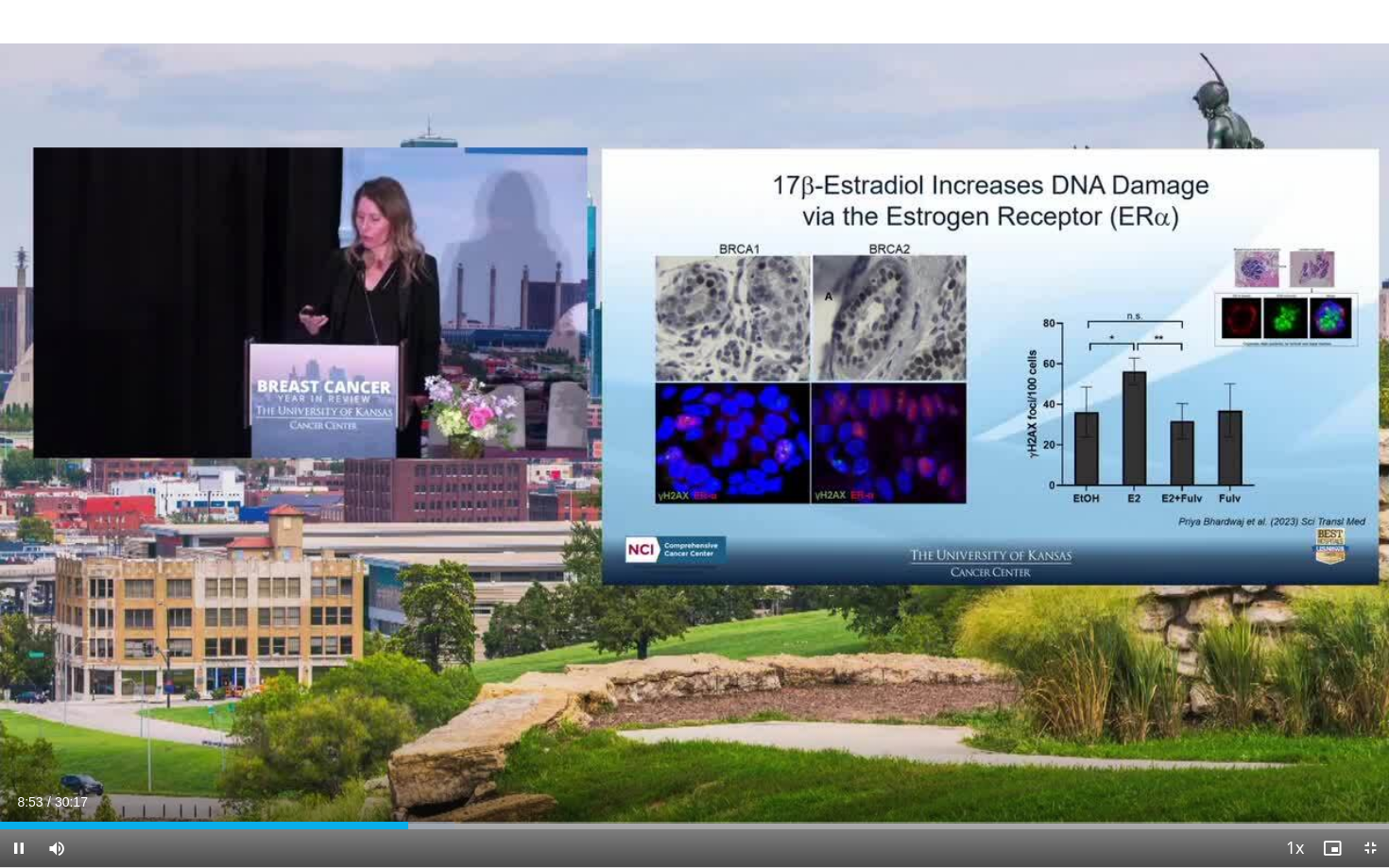 click on "Current Time  8:53 / Duration  30:17 Pause Skip Backward Skip Forward Mute 19% Loaded :  32.75% 08:54 09:26 Stream Type  LIVE Seek to live, currently behind live LIVE   1x Playback Rate 0.5x 0.75x 1x , selected 1.25x 1.5x 1.75x 2x Chapters Chapters Descriptions descriptions off , selected Captions captions settings , opens captions settings dialog captions off , selected Audio Track en (Main) , selected Exit Fullscreen Enable picture-in-picture mode" at bounding box center [694, 848] 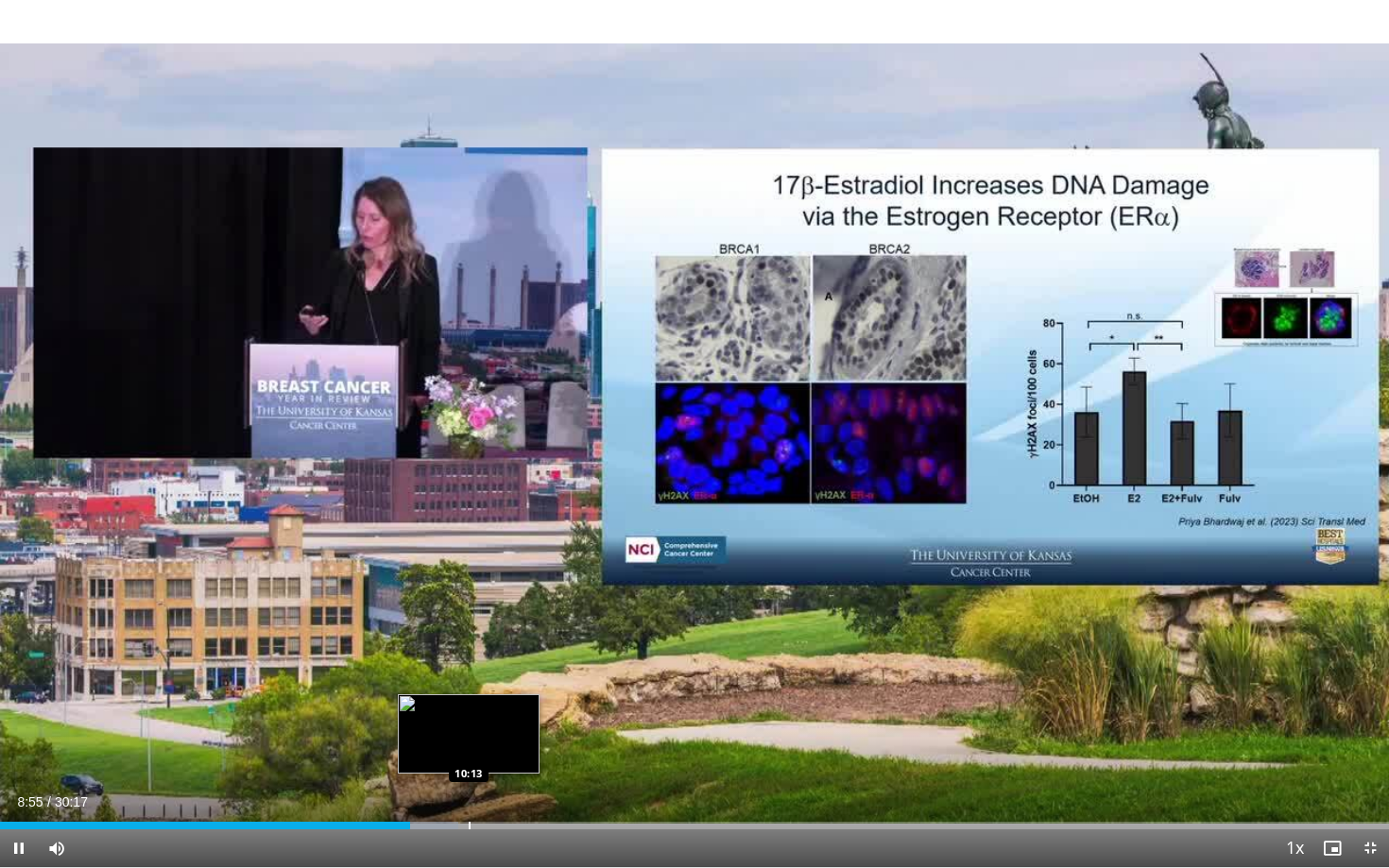 click at bounding box center [470, 825] 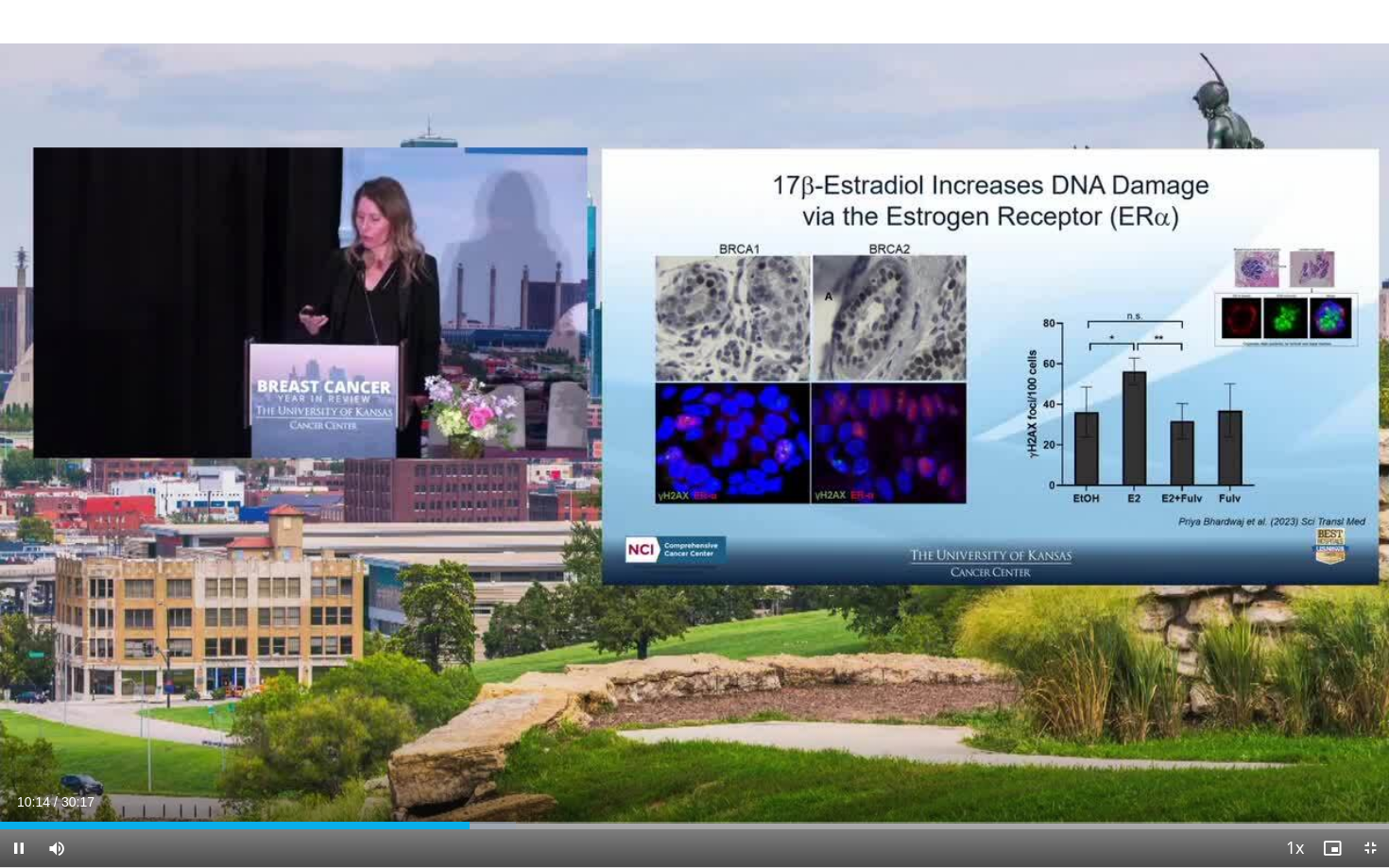 click on "Current Time  10:14 / Duration  30:17 Pause Skip Backward Skip Forward Mute 19% Loaded :  37.12% 10:14 10:30 Stream Type  LIVE Seek to live, currently behind live LIVE   1x Playback Rate 0.5x 0.75x 1x , selected 1.25x 1.5x 1.75x 2x Chapters Chapters Descriptions descriptions off , selected Captions captions settings , opens captions settings dialog captions off , selected Audio Track en (Main) , selected Exit Fullscreen Enable picture-in-picture mode" at bounding box center [694, 848] 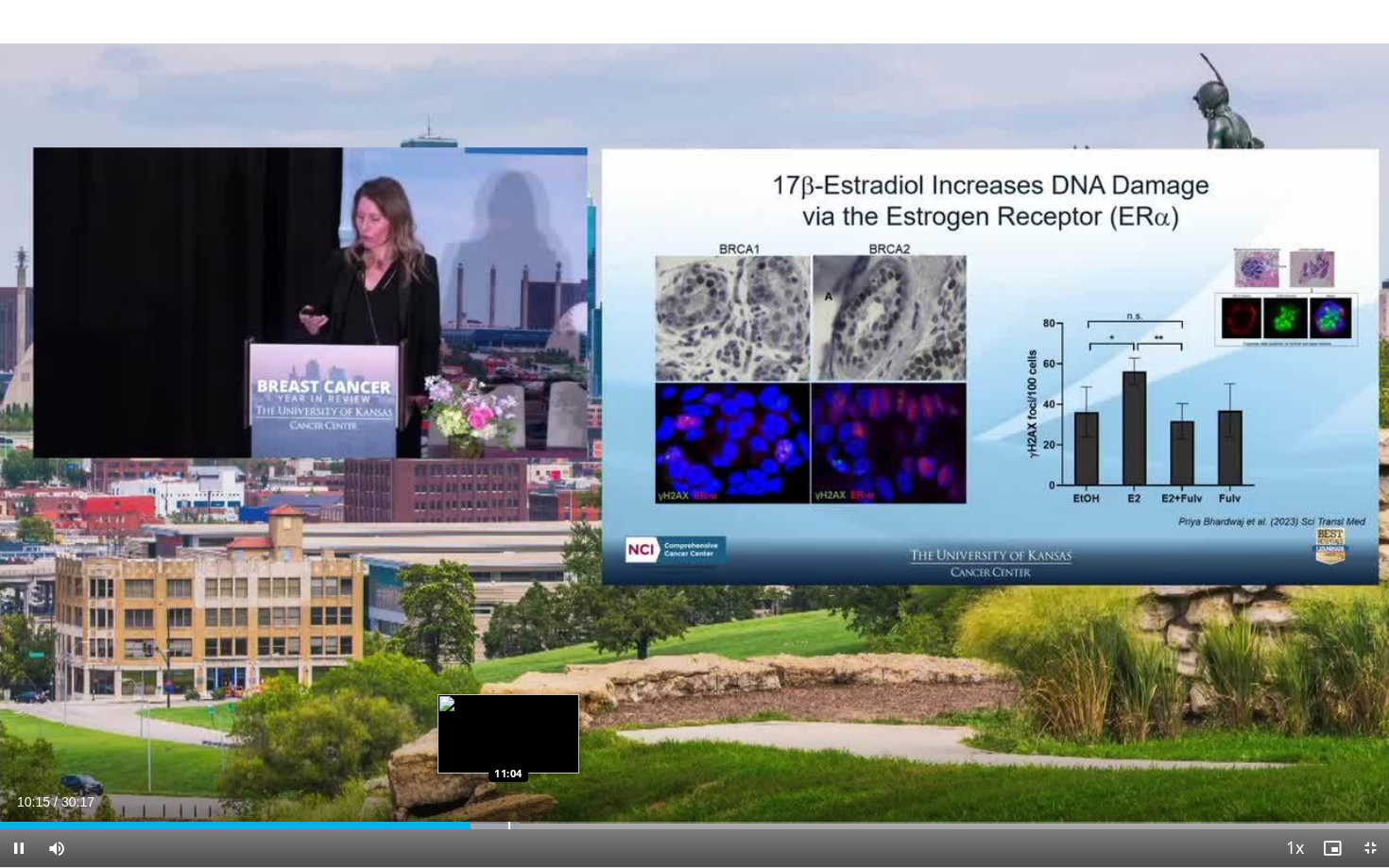 click at bounding box center (509, 825) 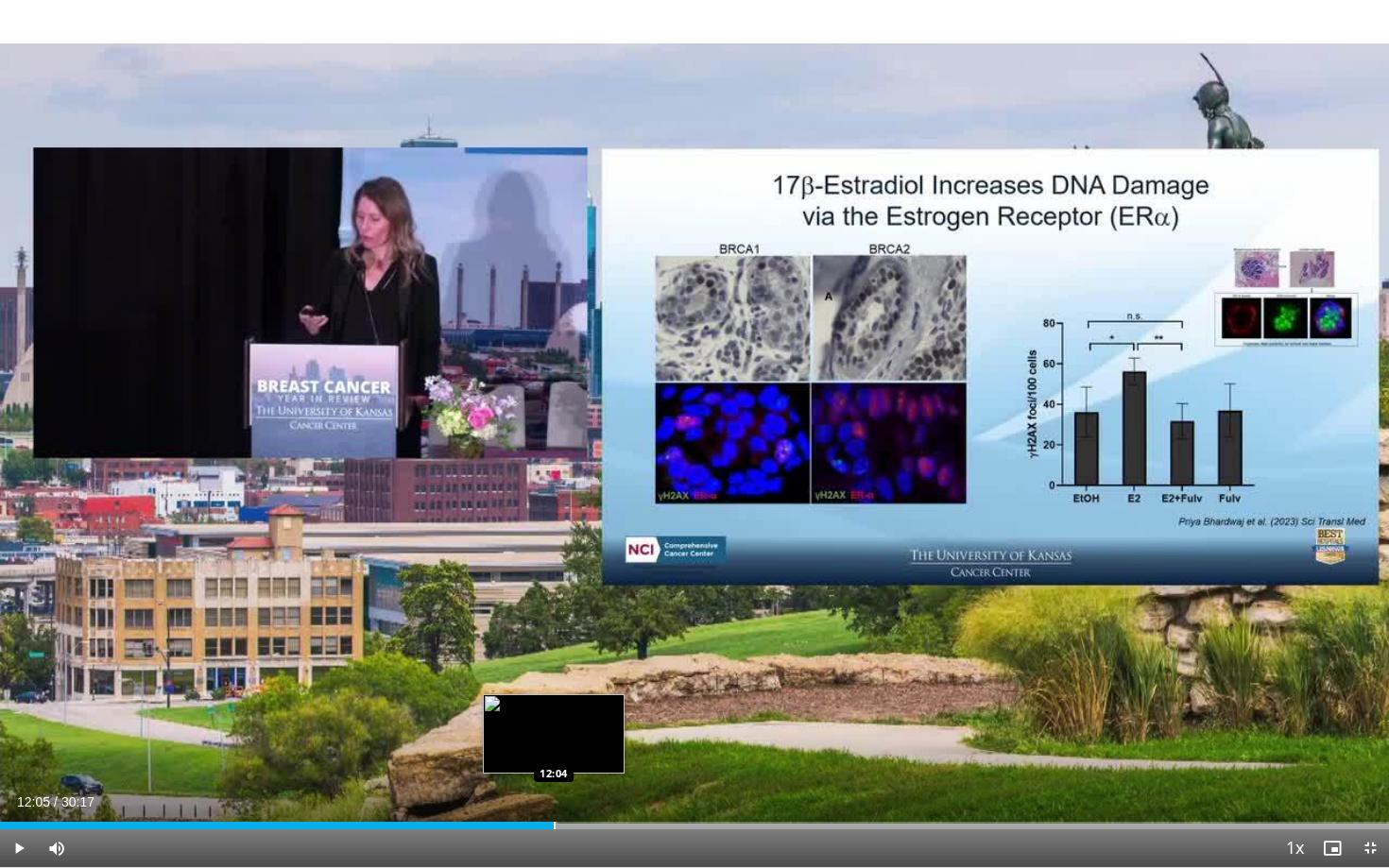 click at bounding box center (555, 825) 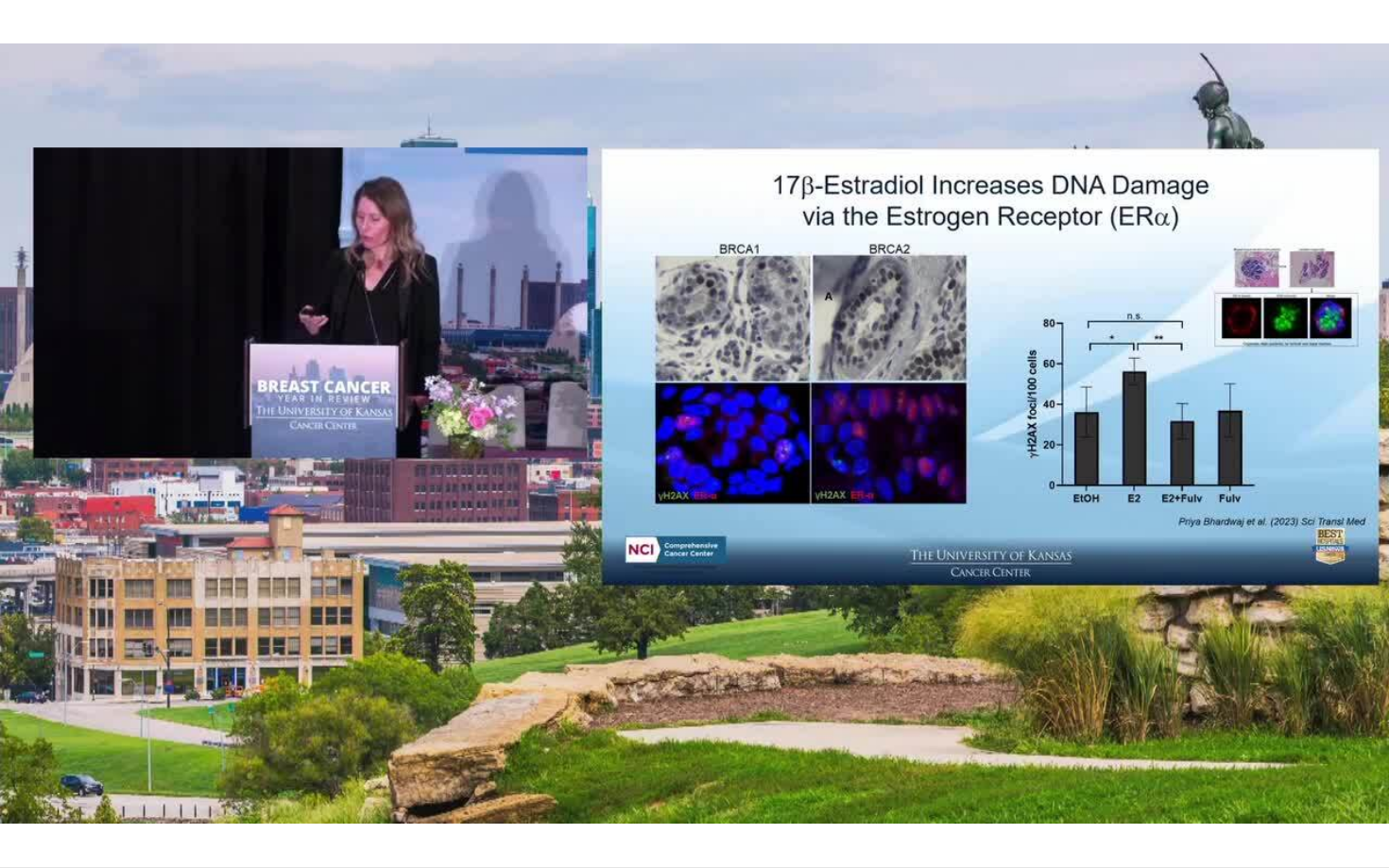 click on "10 seconds
Tap to unmute" at bounding box center [694, 434] 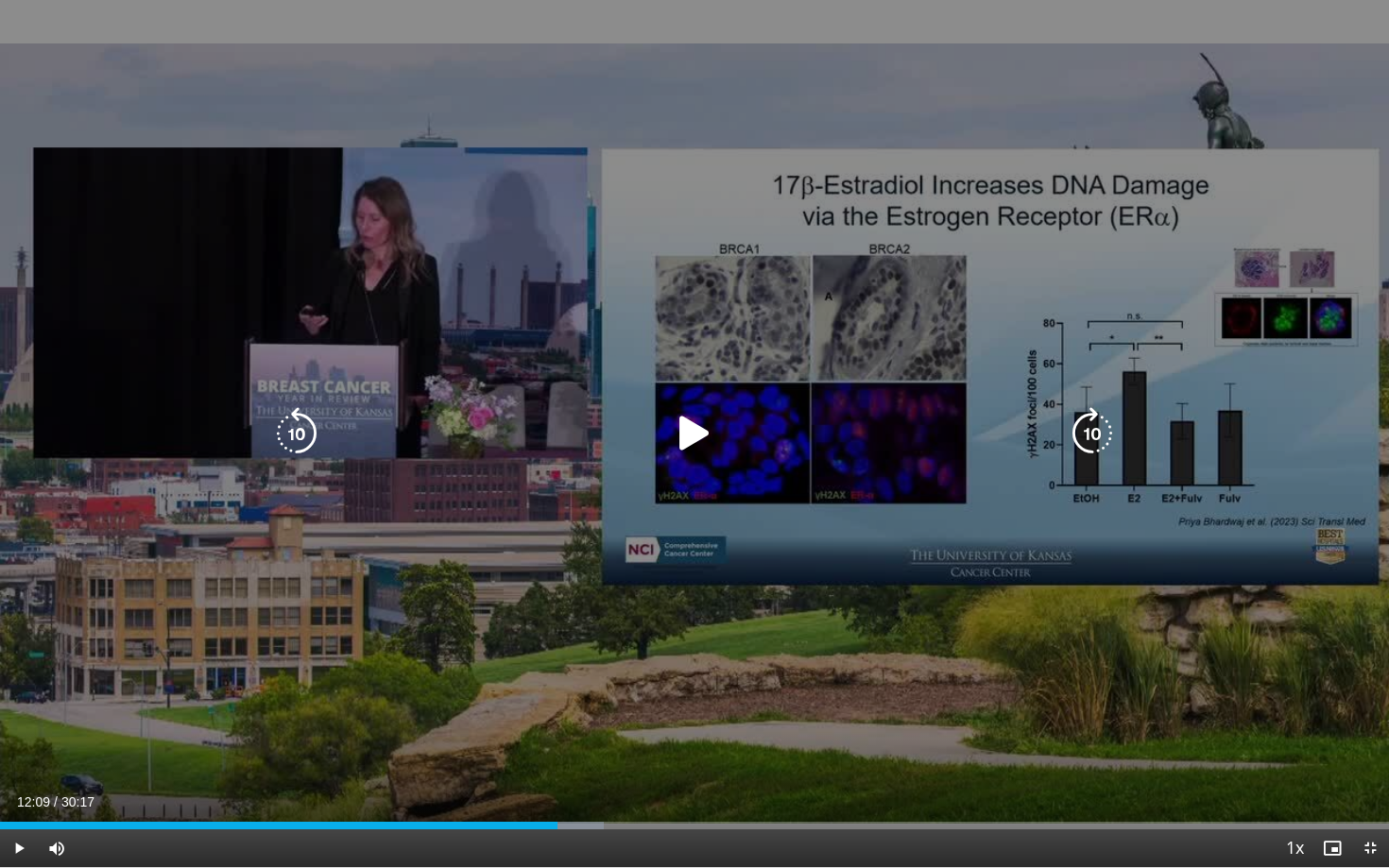 click at bounding box center (0, 0) 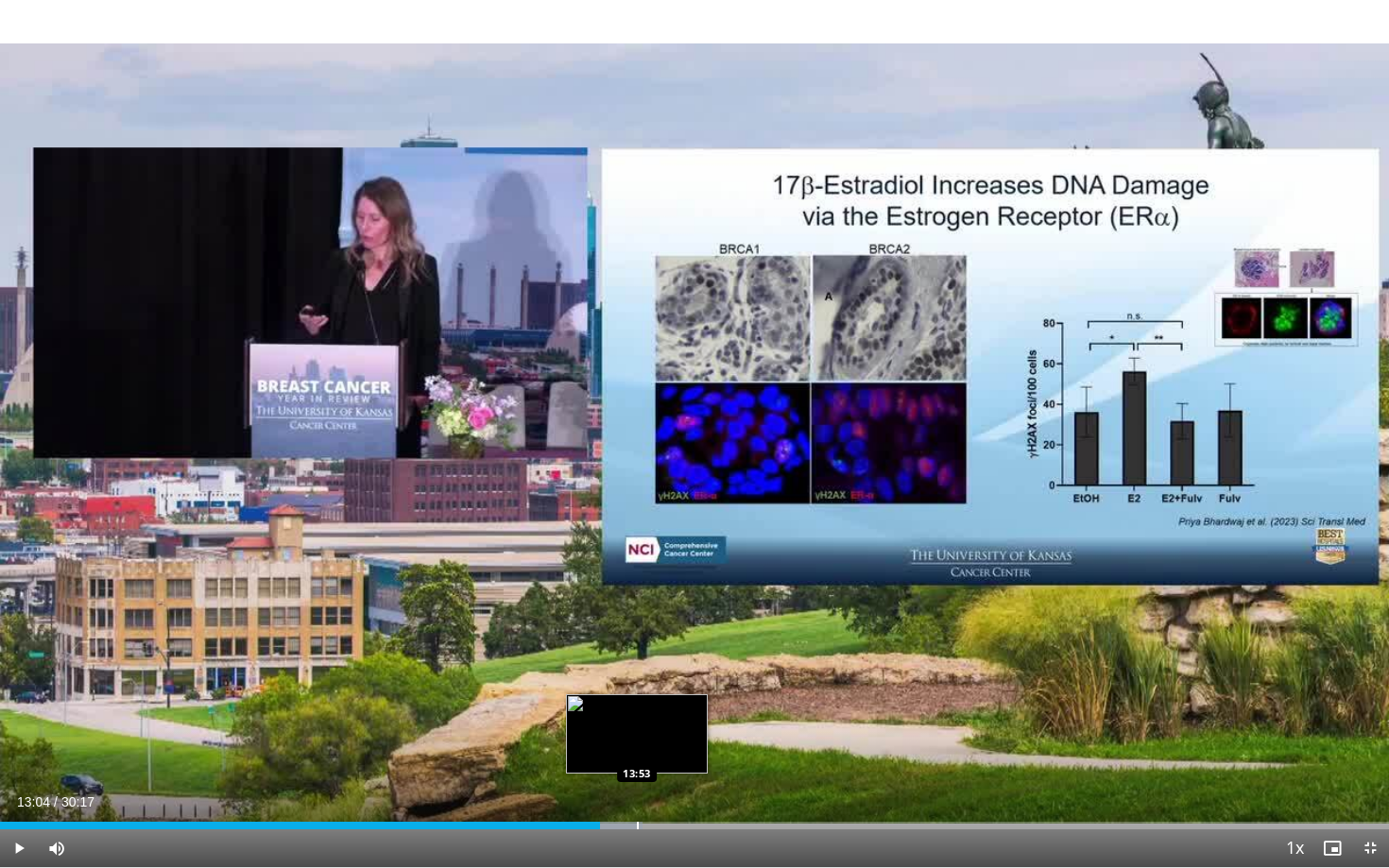 click at bounding box center (638, 825) 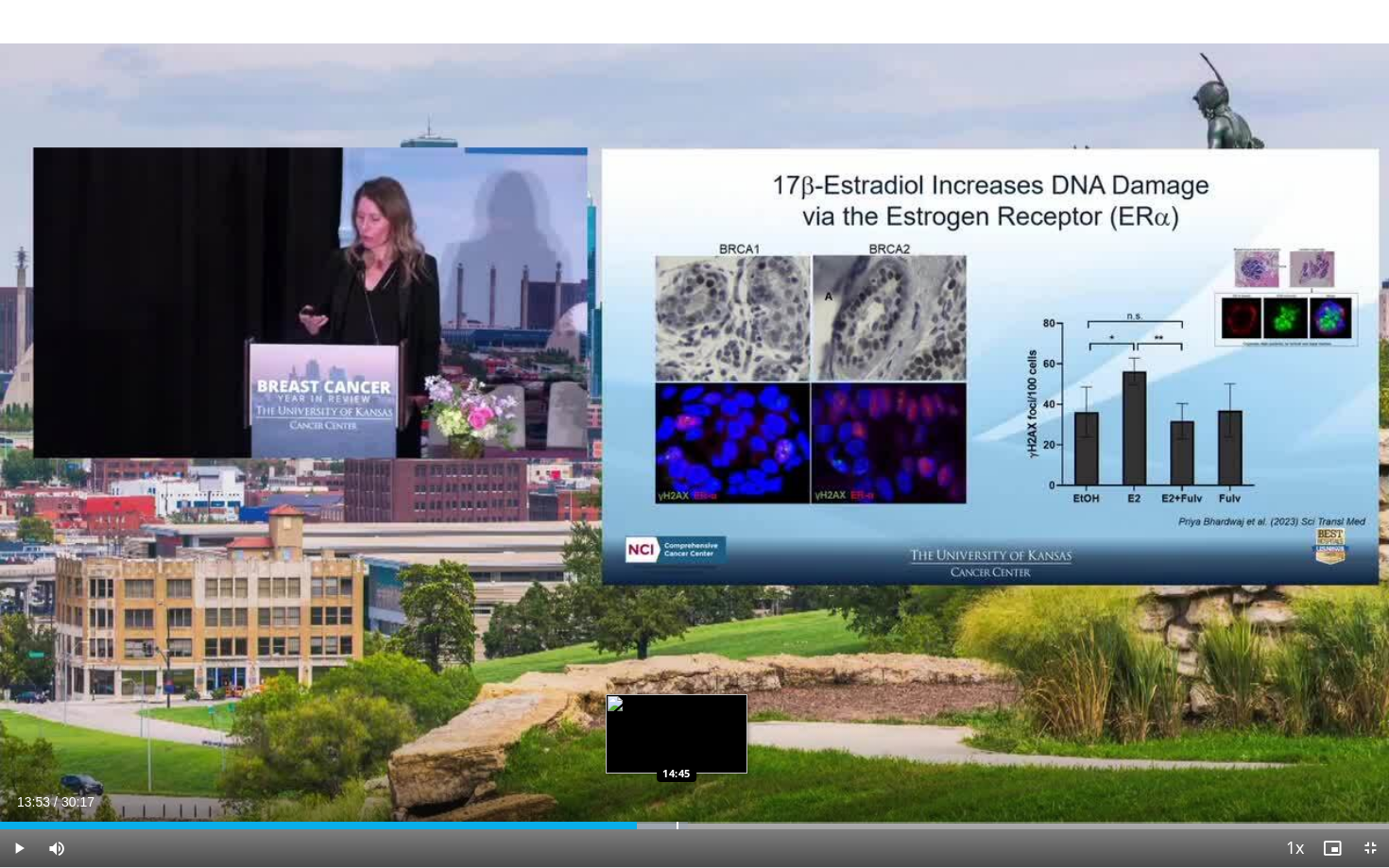 click at bounding box center (677, 825) 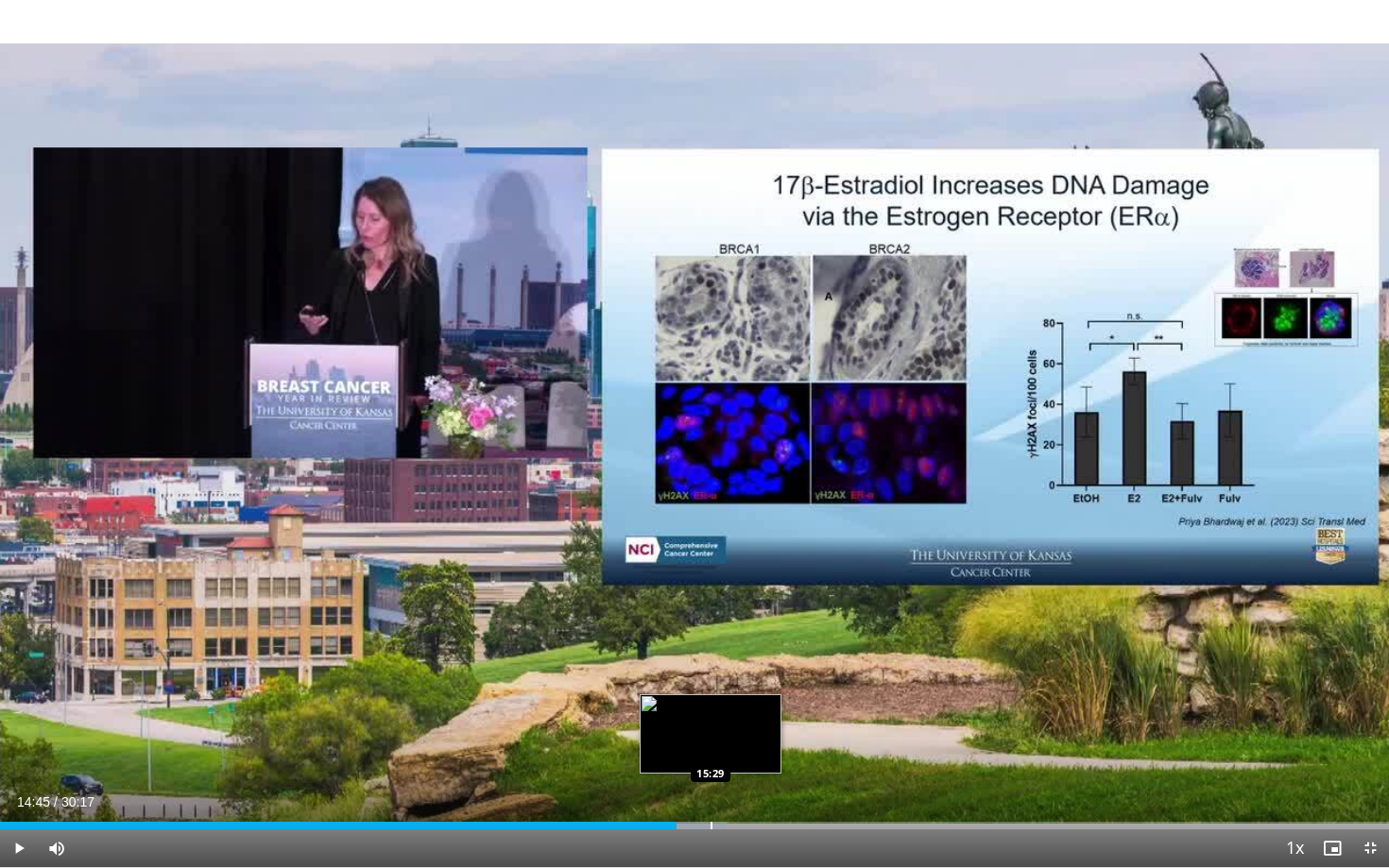 click at bounding box center [712, 825] 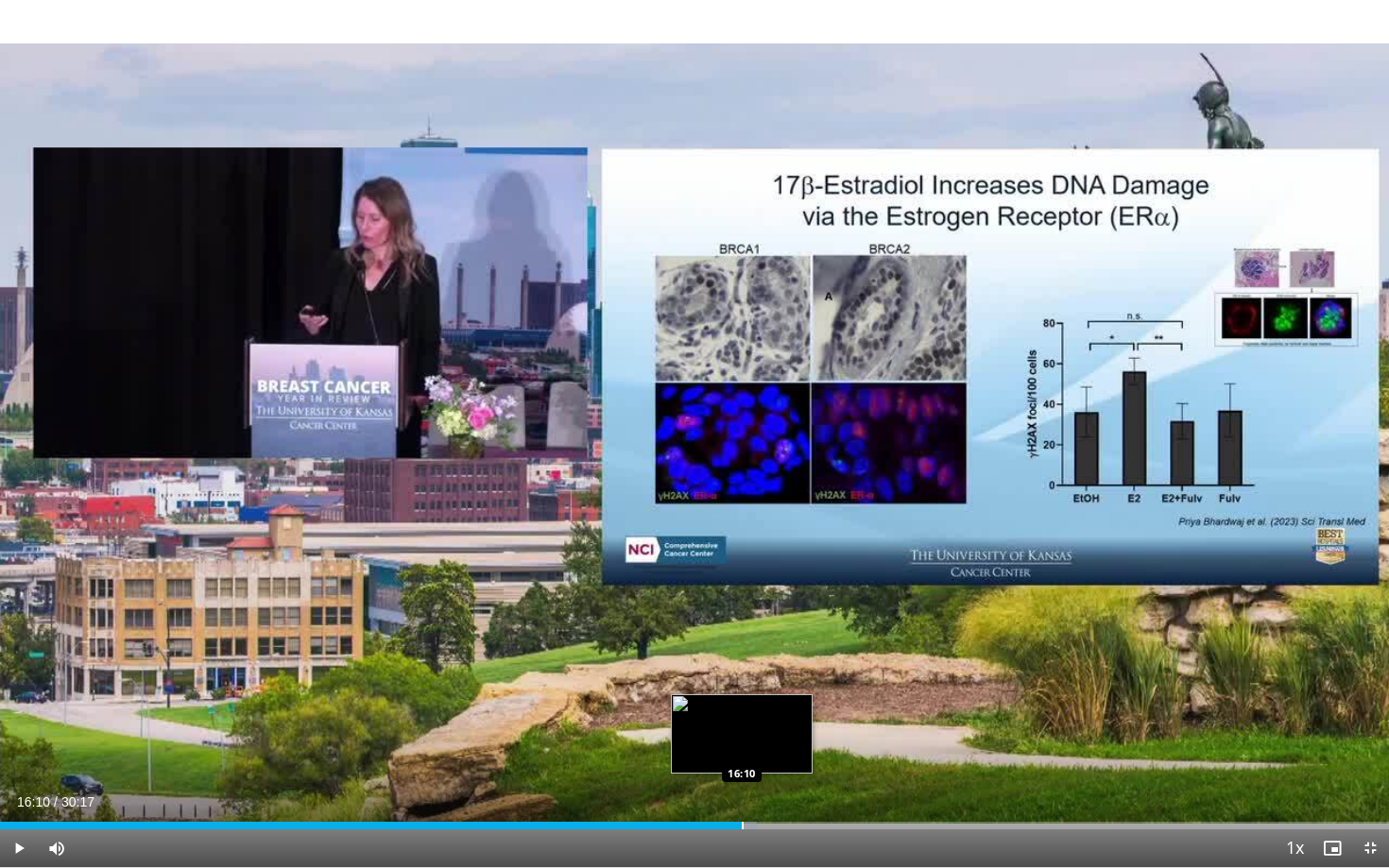 click at bounding box center [743, 825] 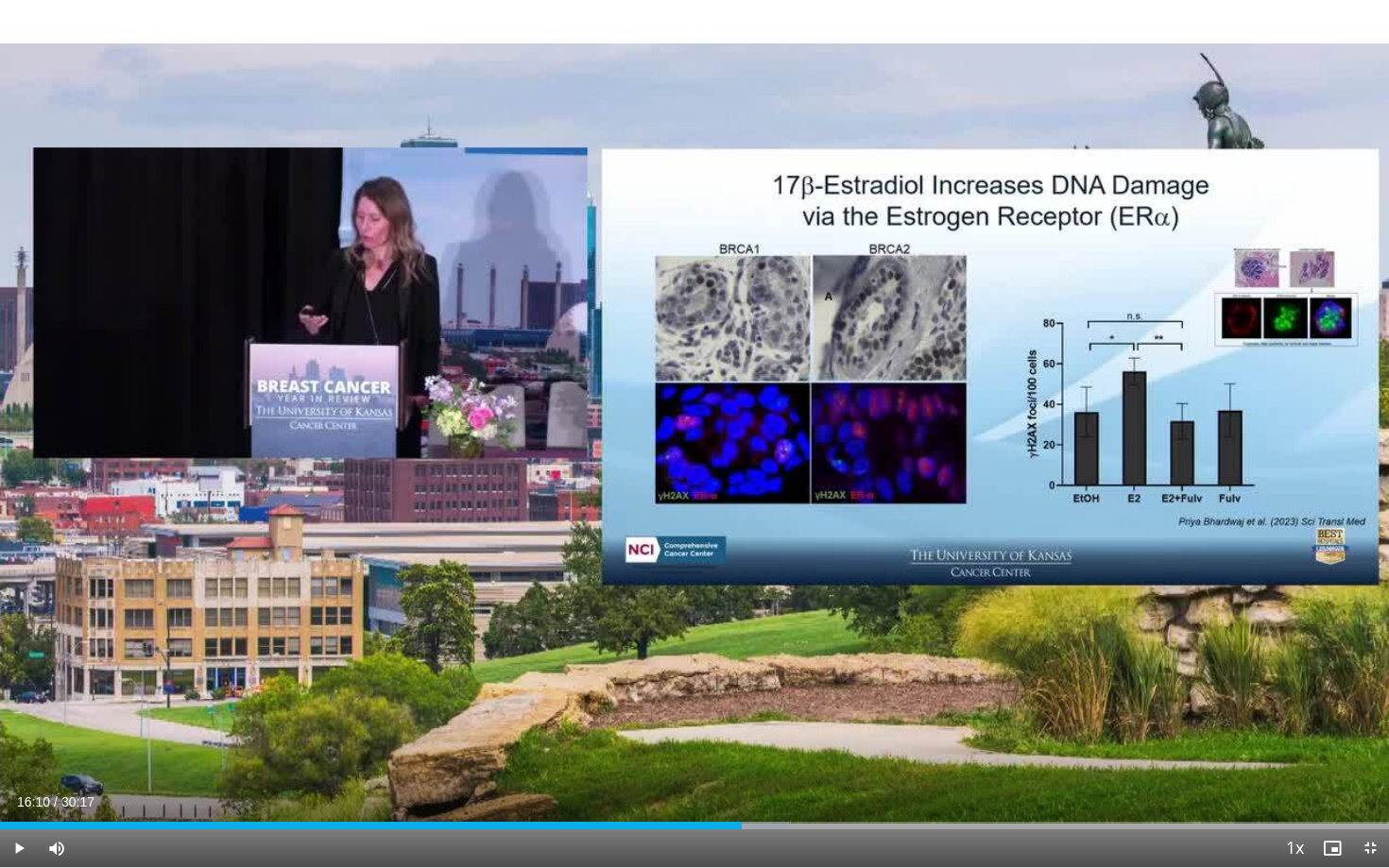 click on "Current Time  16:10 / Duration  30:17 Play Skip Backward Skip Forward Mute 19% Loaded :  56.78% 16:10 16:22 Stream Type  LIVE Seek to live, currently behind live LIVE   1x Playback Rate 0.5x 0.75x 1x , selected 1.25x 1.5x 1.75x 2x Chapters Chapters Descriptions descriptions off , selected Captions captions settings , opens captions settings dialog captions off , selected Audio Track en (Main) , selected Exit Fullscreen Enable picture-in-picture mode" at bounding box center (694, 848) 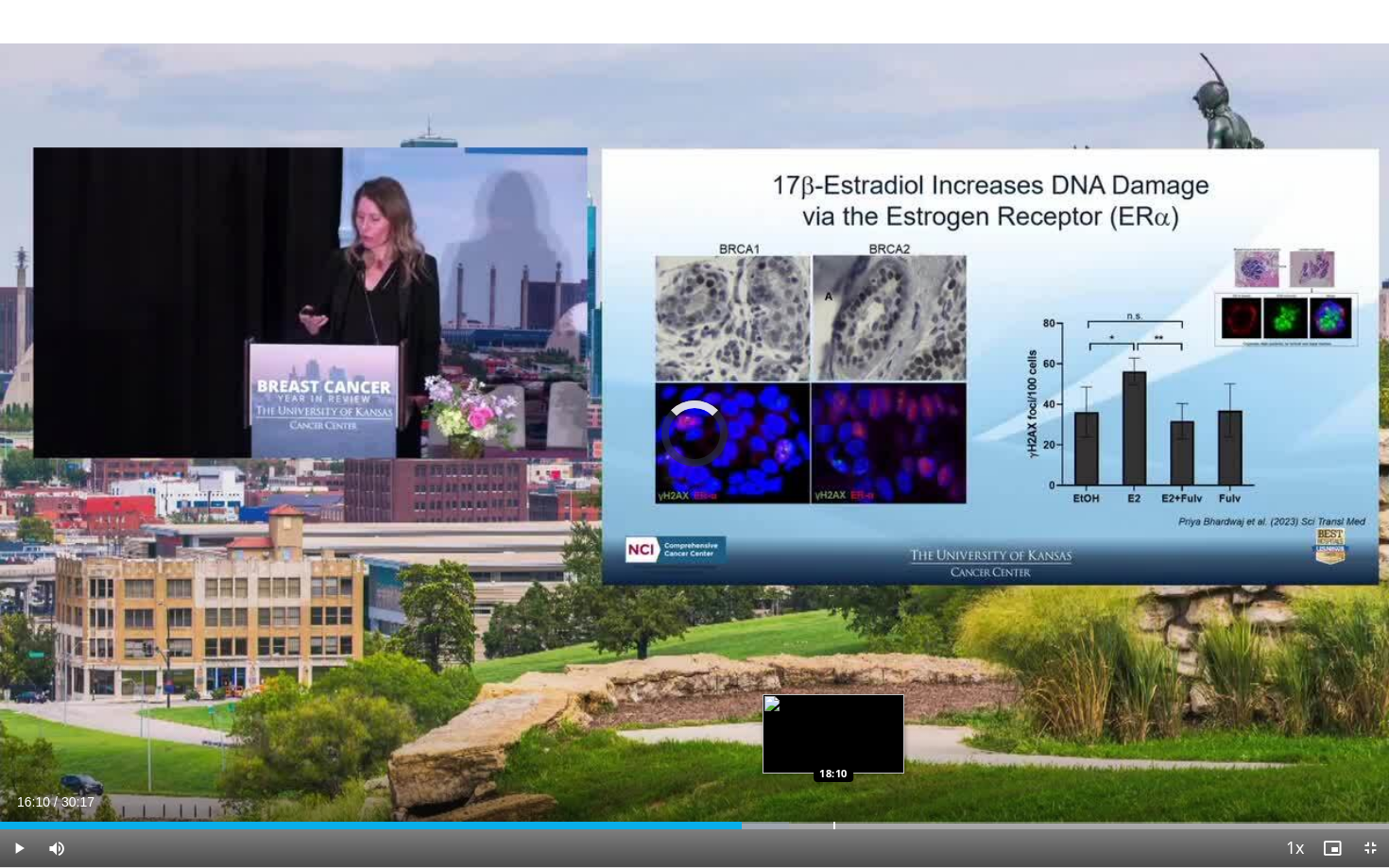 click at bounding box center (834, 825) 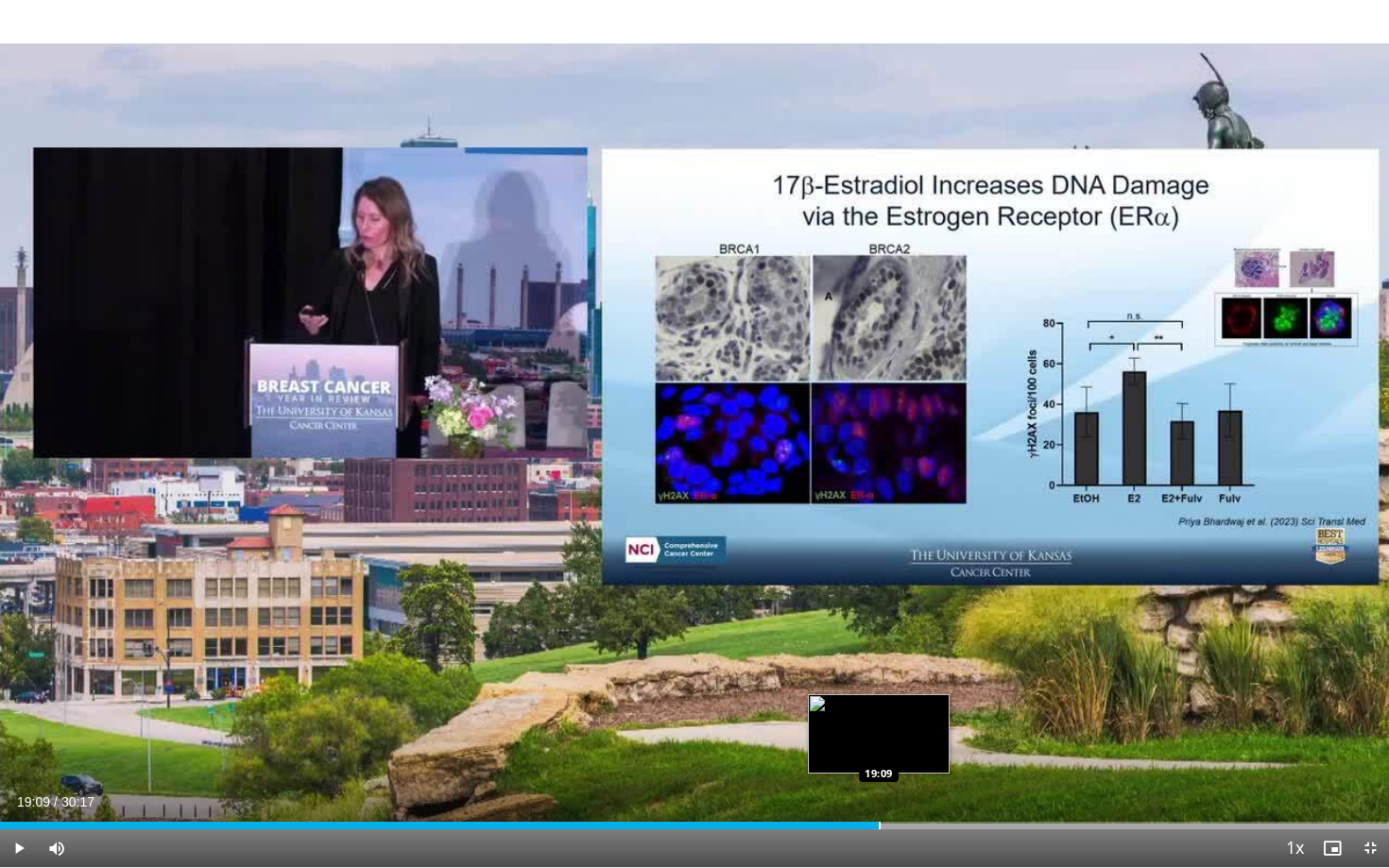 click at bounding box center [880, 825] 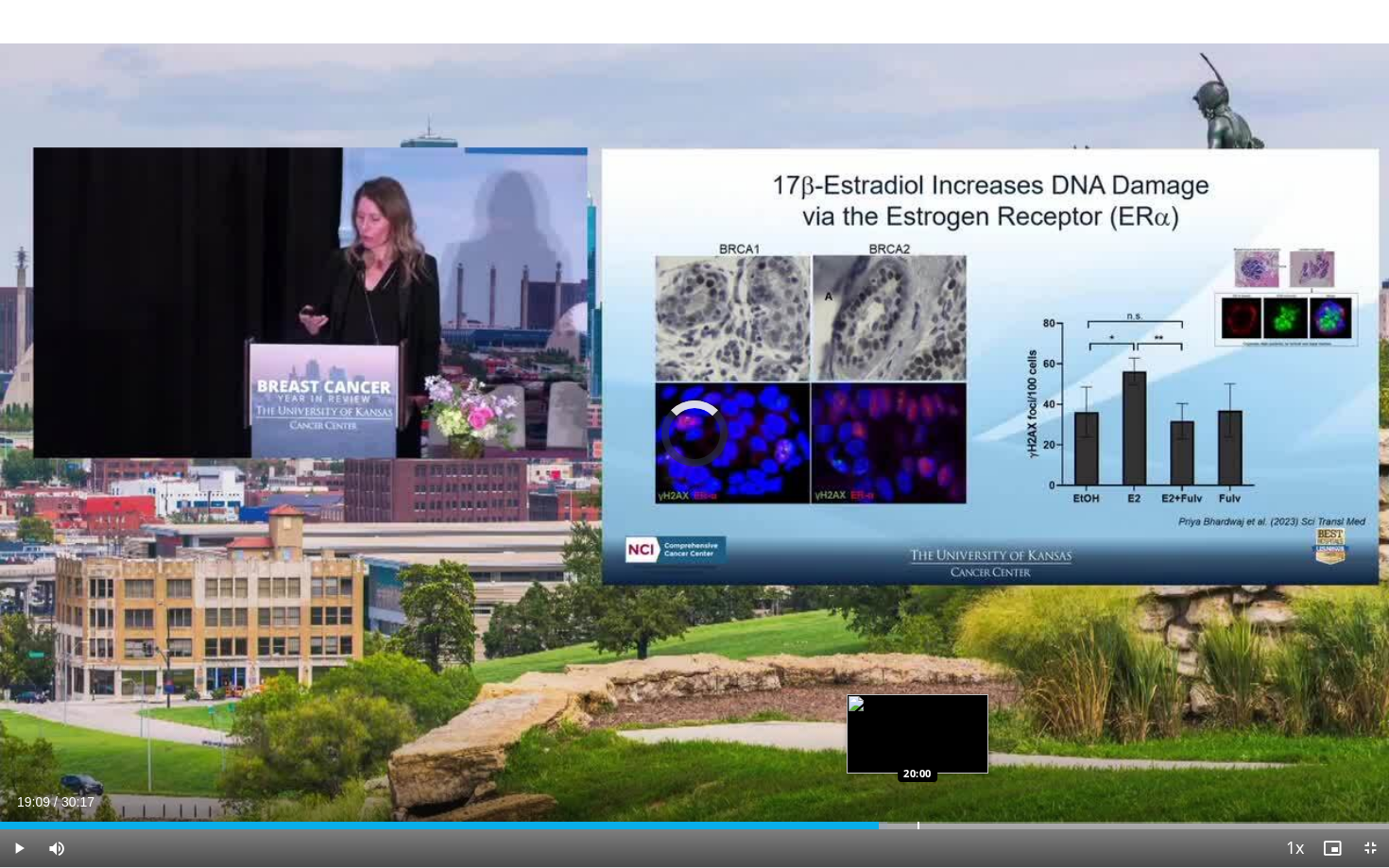 click at bounding box center [918, 825] 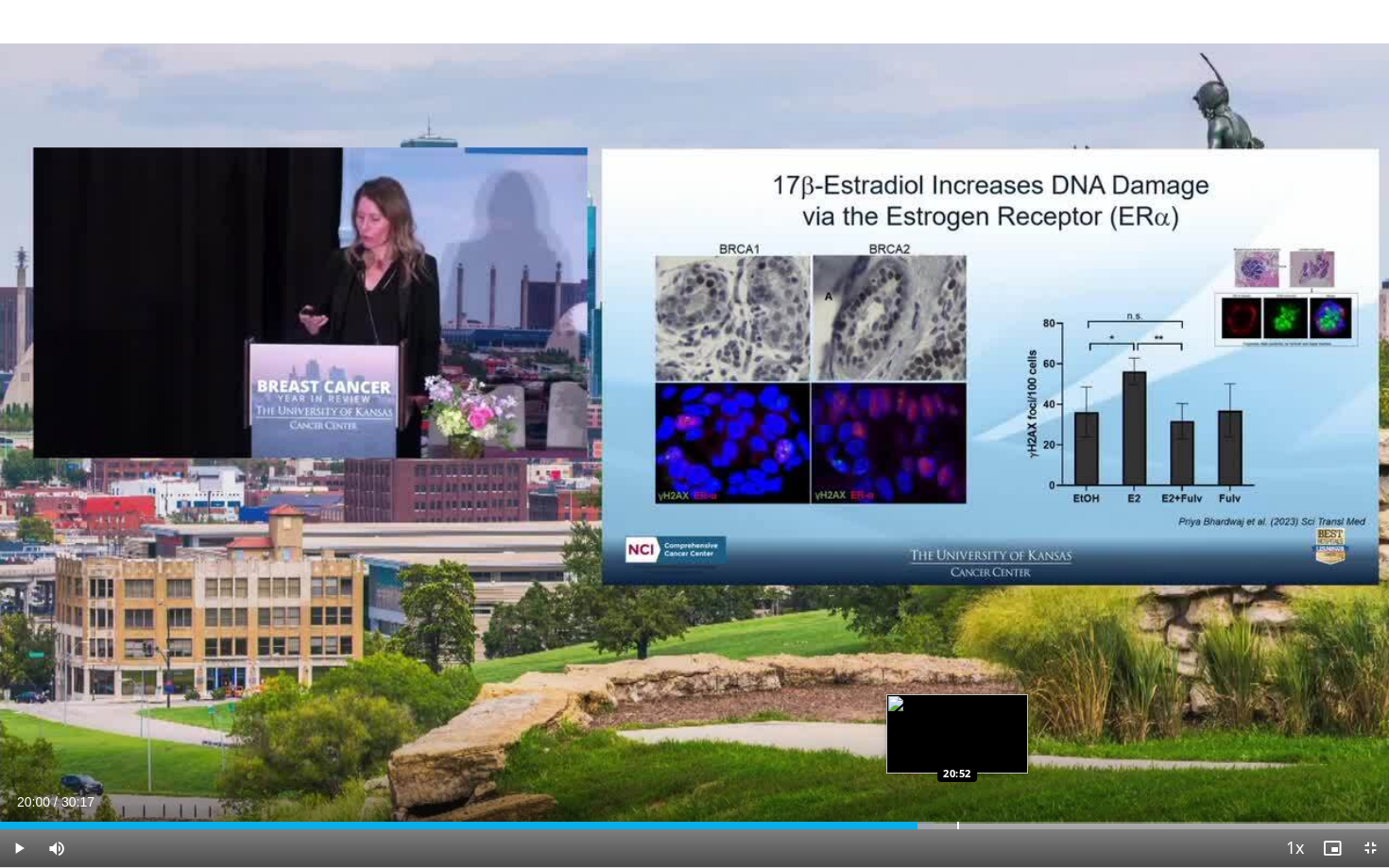 click at bounding box center [958, 825] 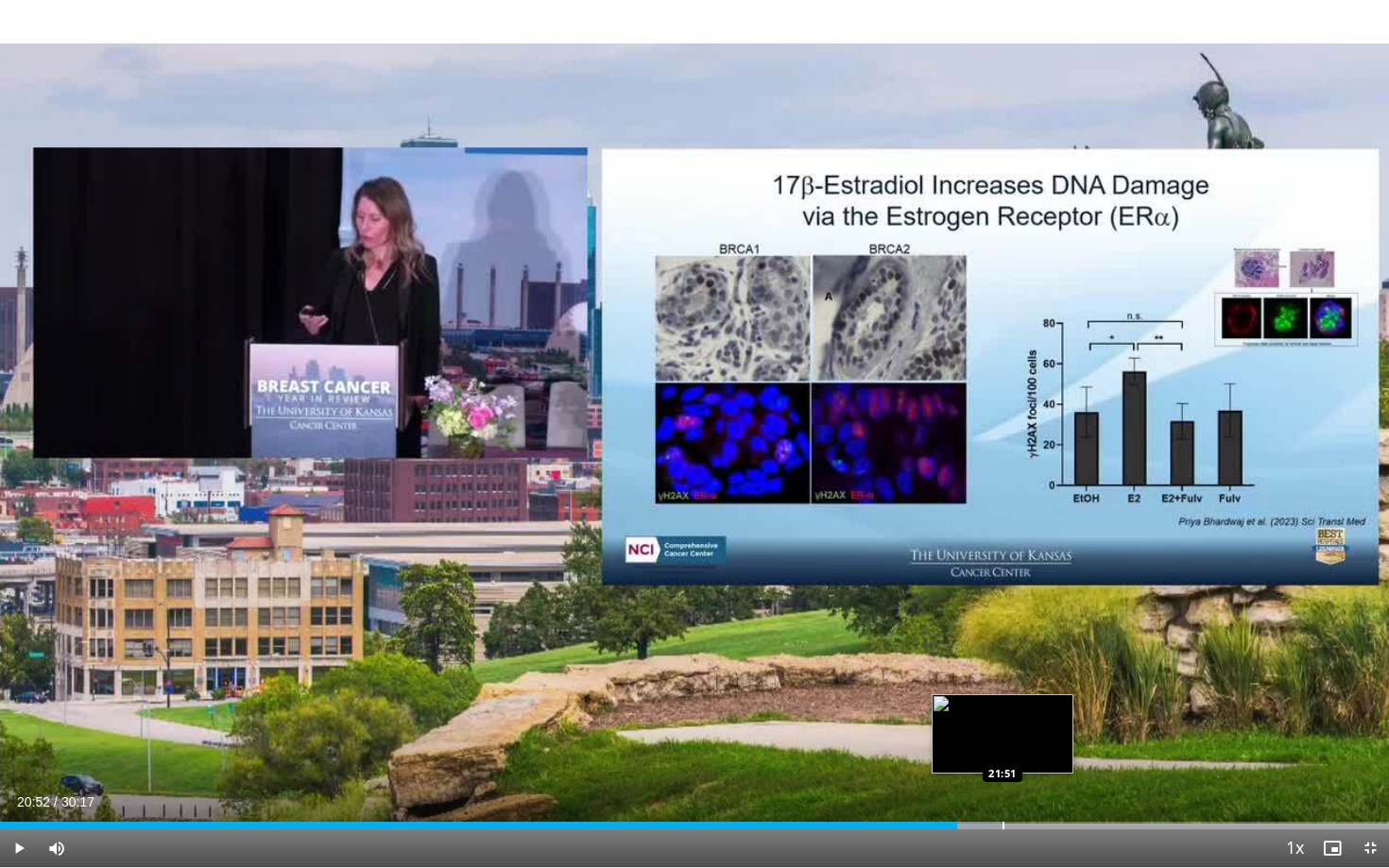 click on "Loaded :  72.10% 20:52 21:51" at bounding box center [694, 825] 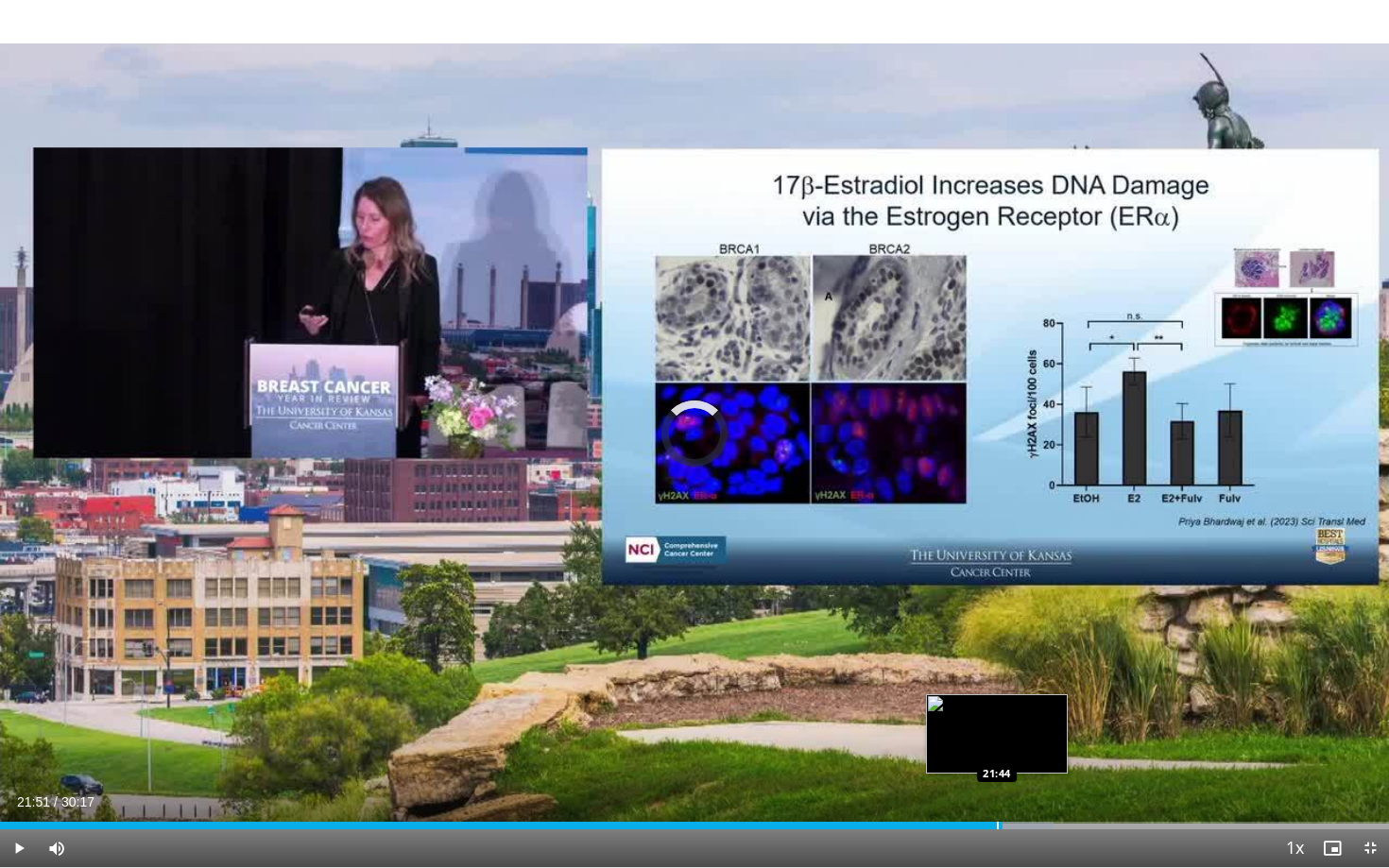 click at bounding box center [998, 825] 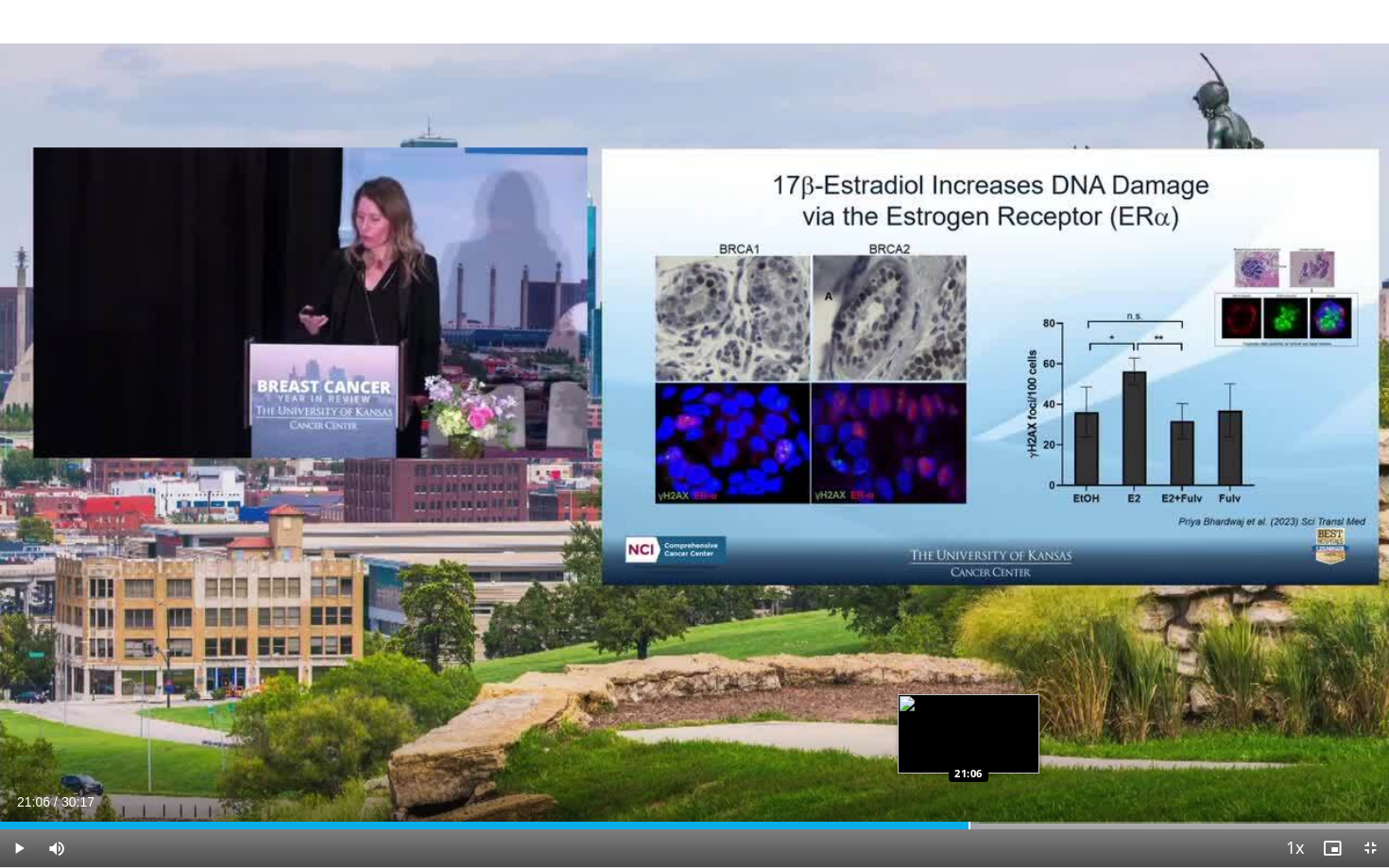 click at bounding box center [969, 825] 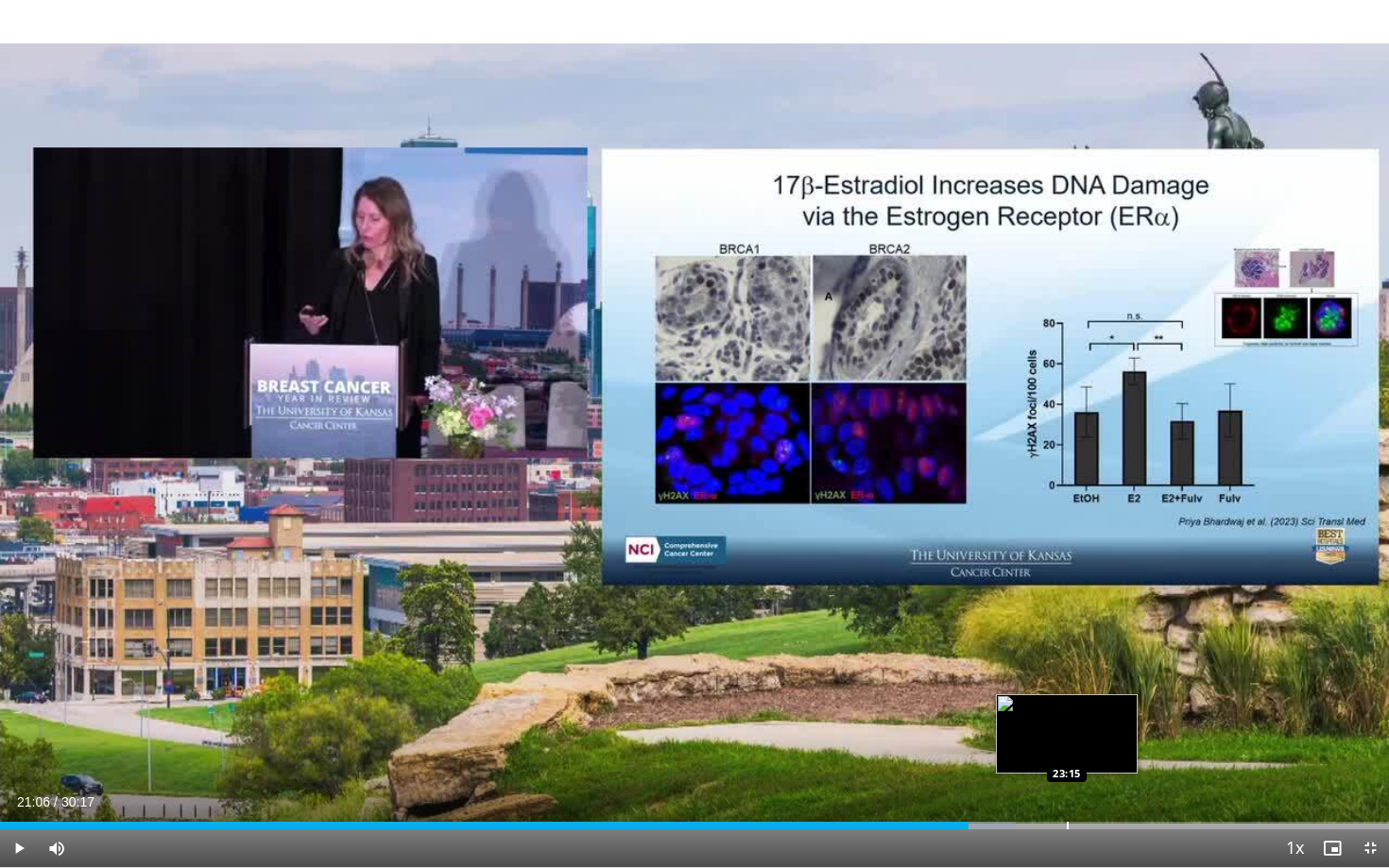 click at bounding box center (1068, 825) 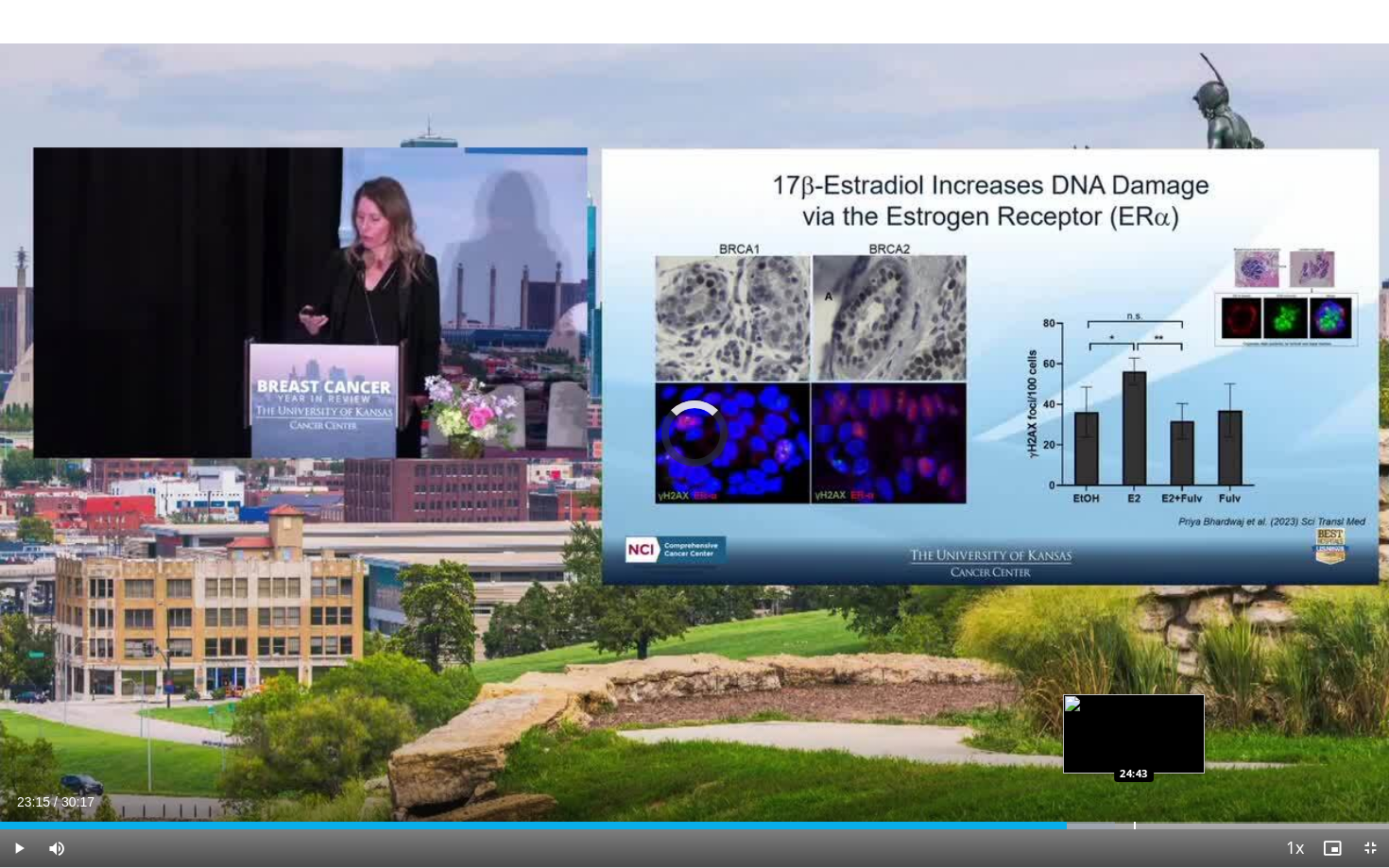 click at bounding box center (1135, 825) 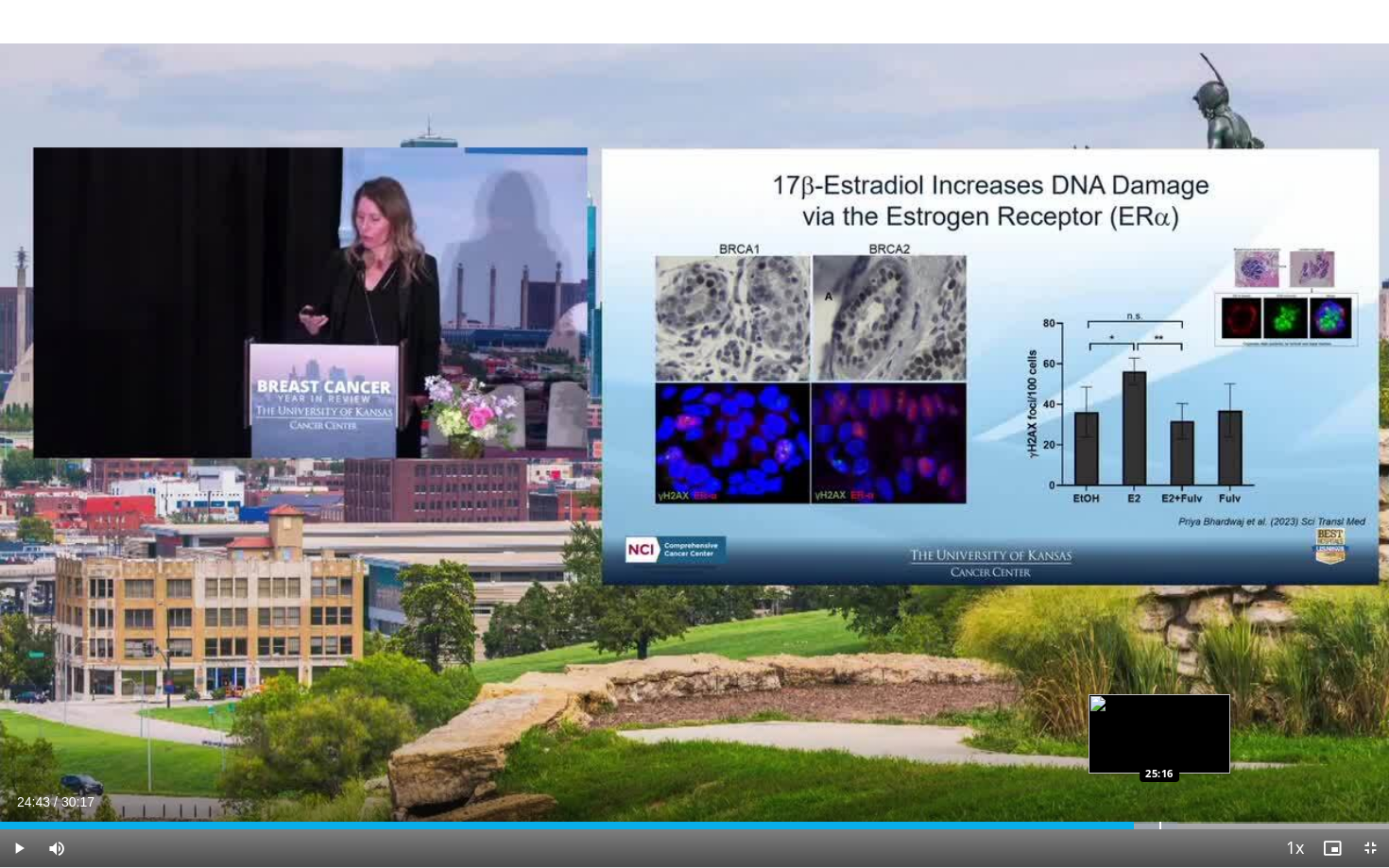 click at bounding box center [1160, 825] 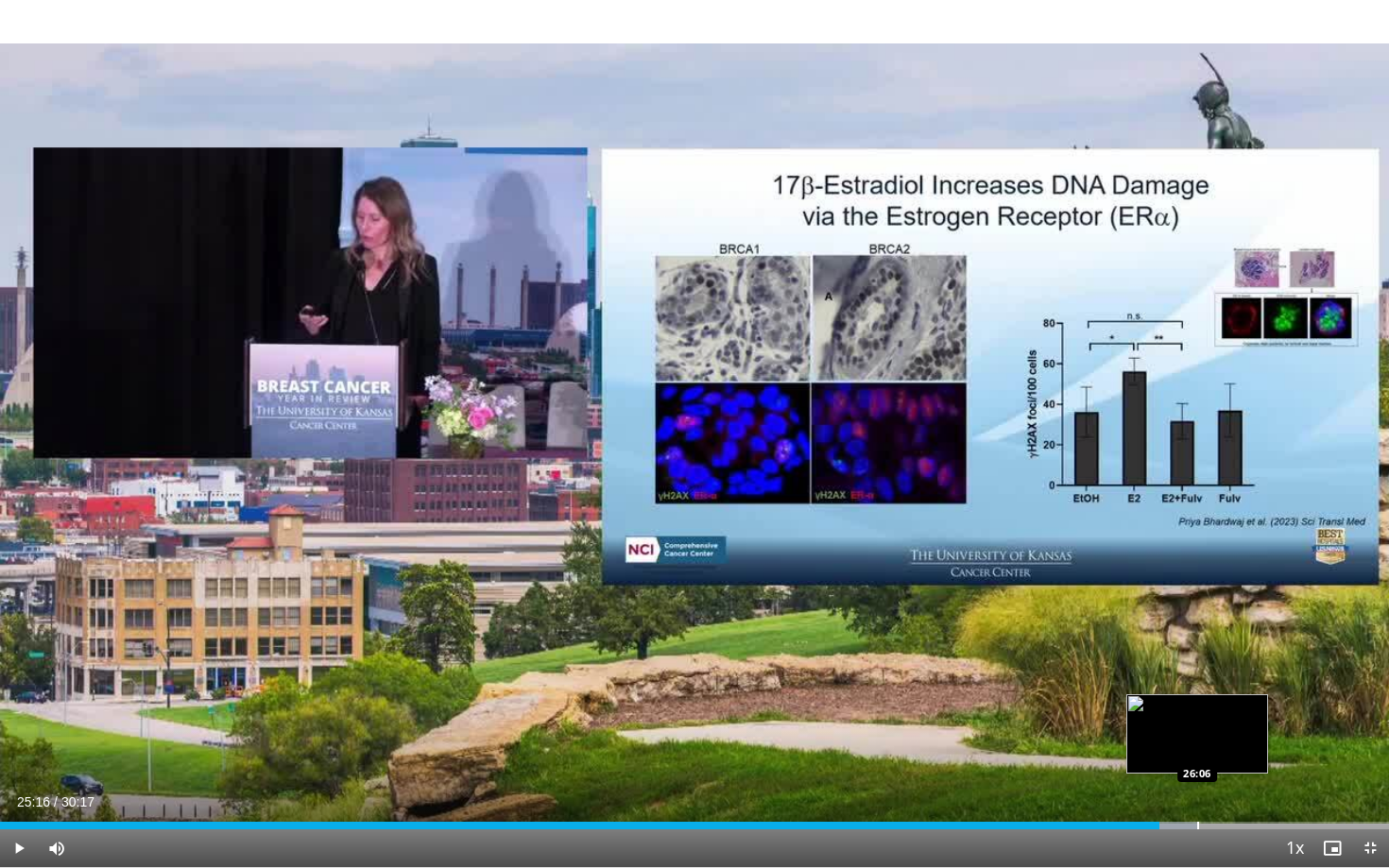 click at bounding box center (1198, 825) 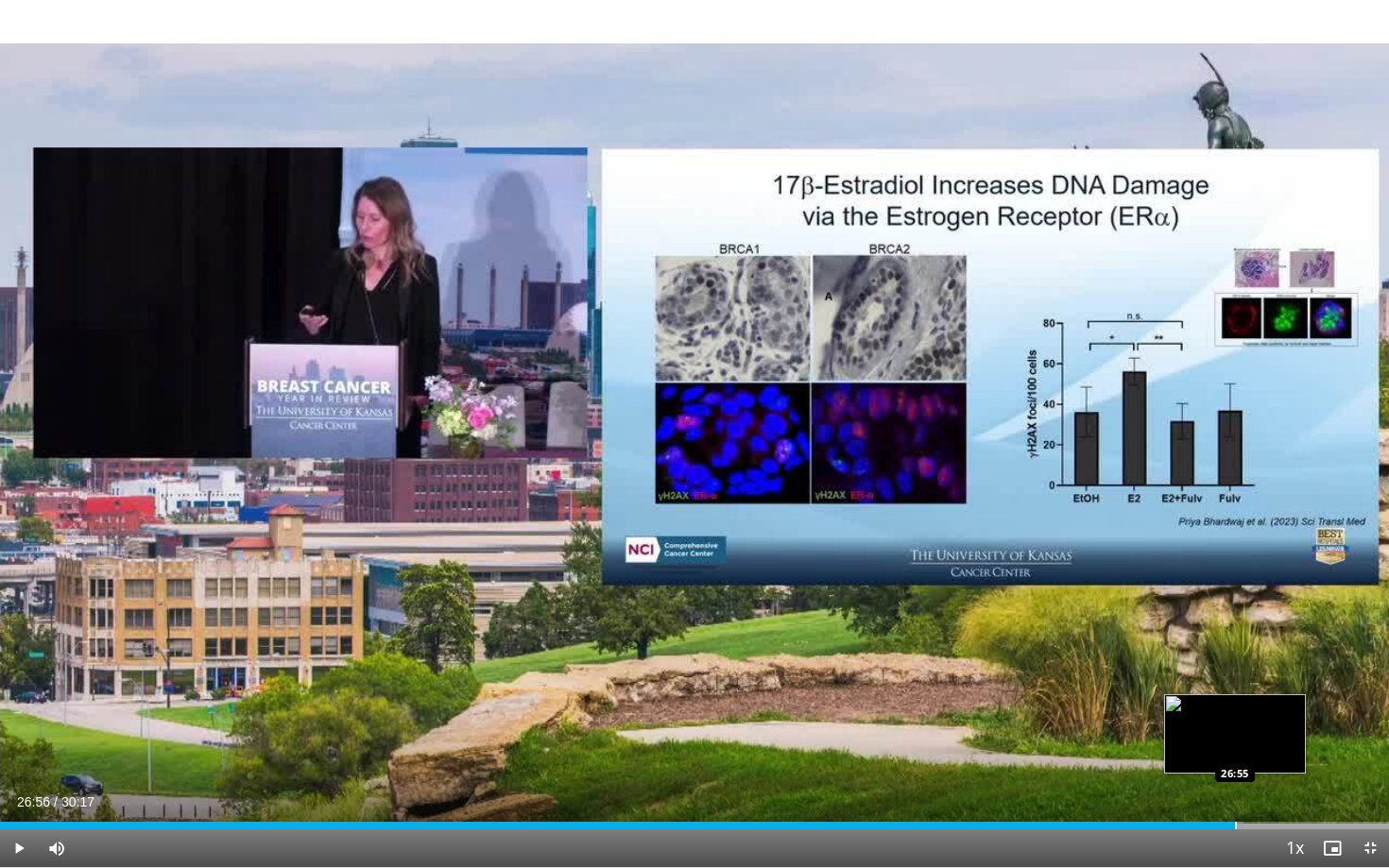 click at bounding box center (1236, 825) 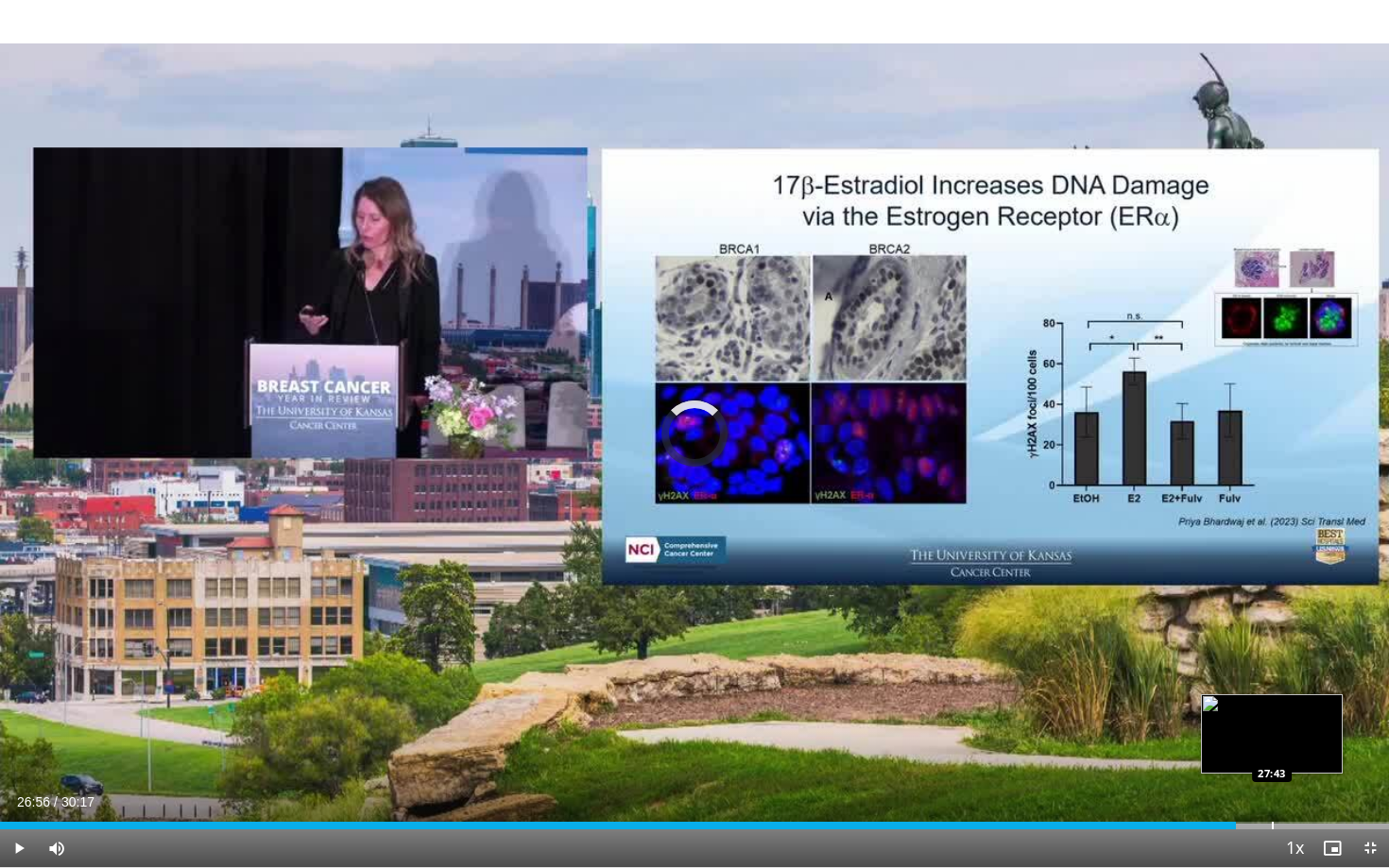 click at bounding box center (1273, 825) 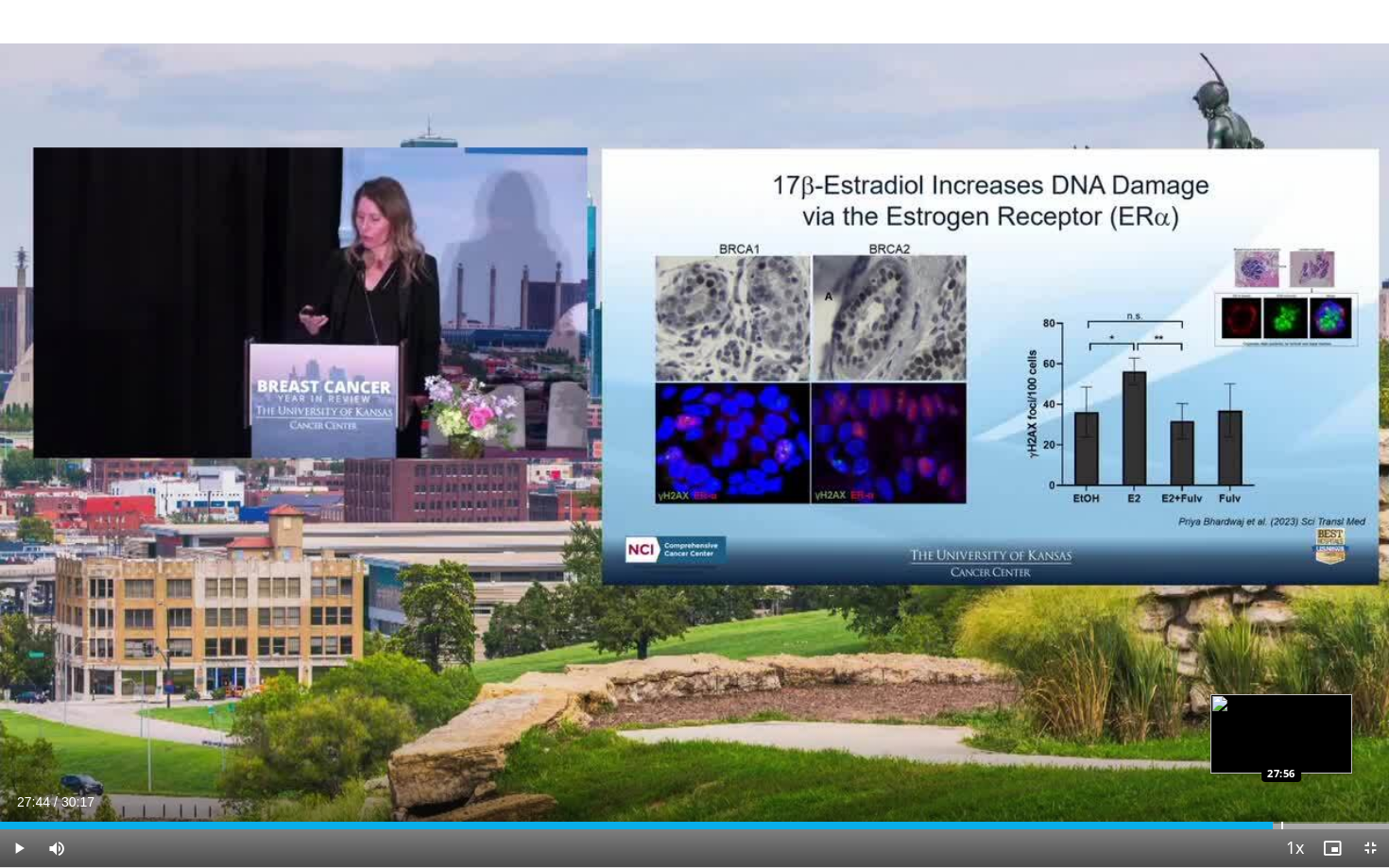 click at bounding box center [1282, 825] 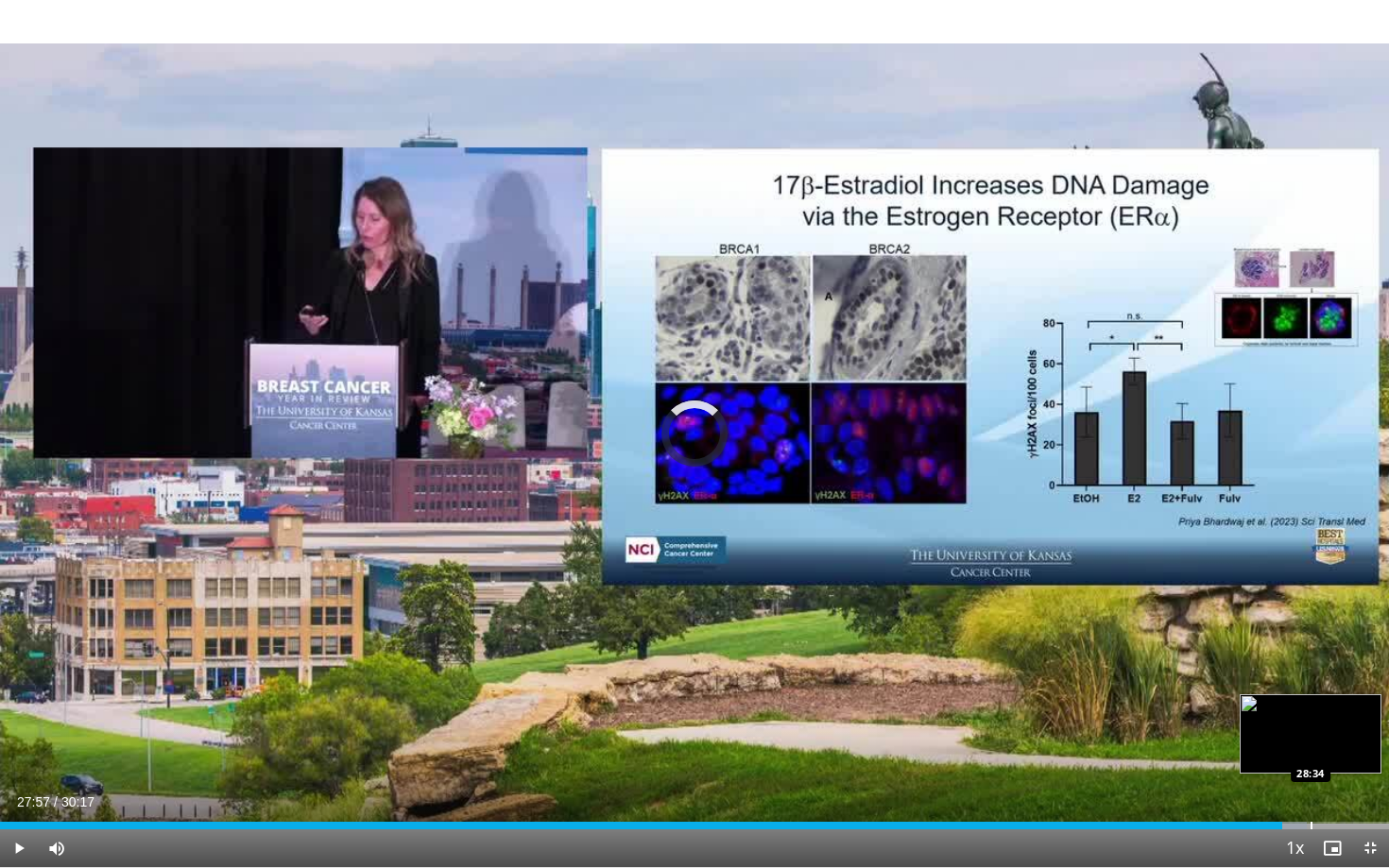 click at bounding box center (1312, 825) 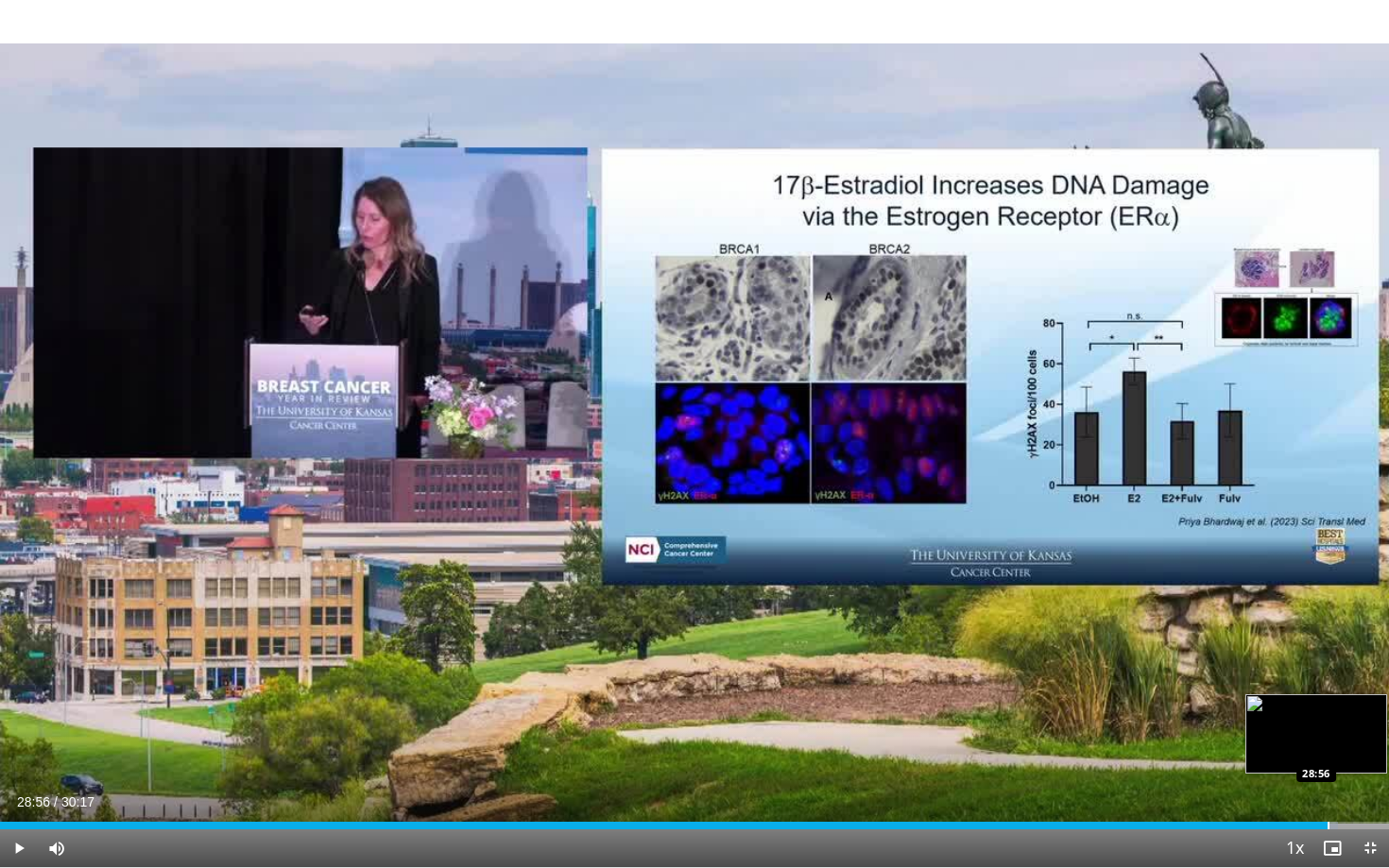 click at bounding box center [1329, 825] 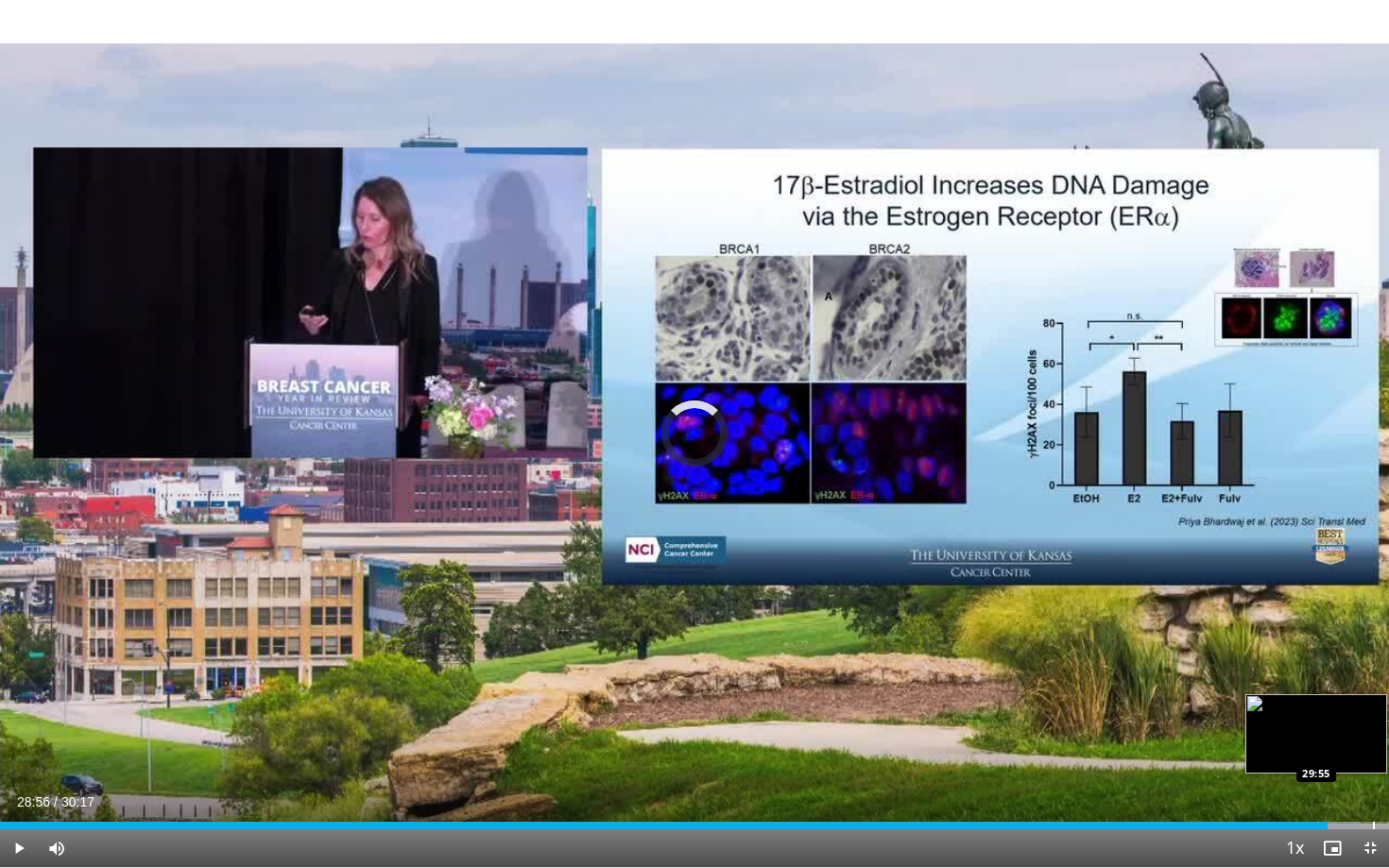 click at bounding box center (1374, 825) 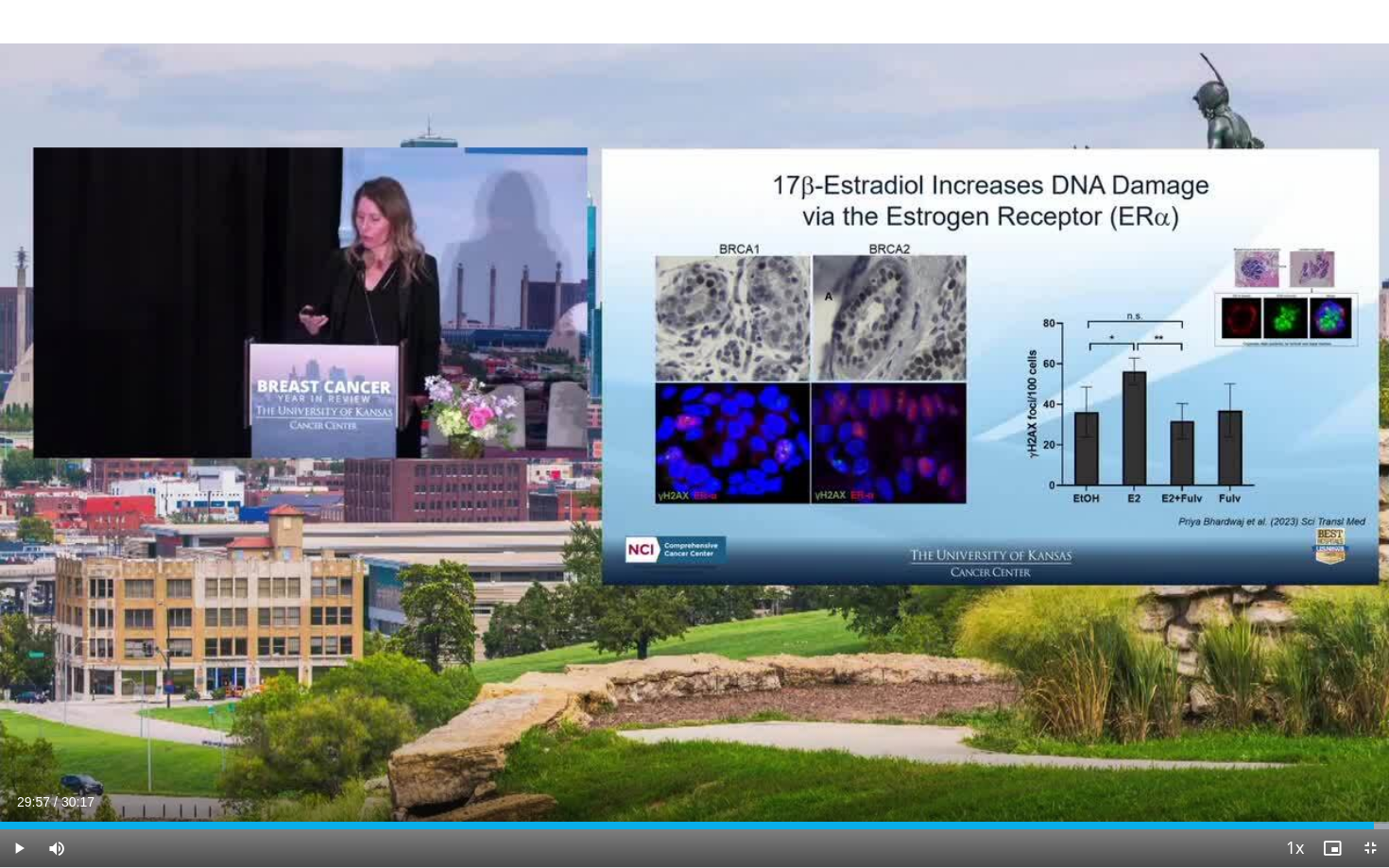click on "Current Time  29:57 / Duration  30:17" at bounding box center [694, 802] 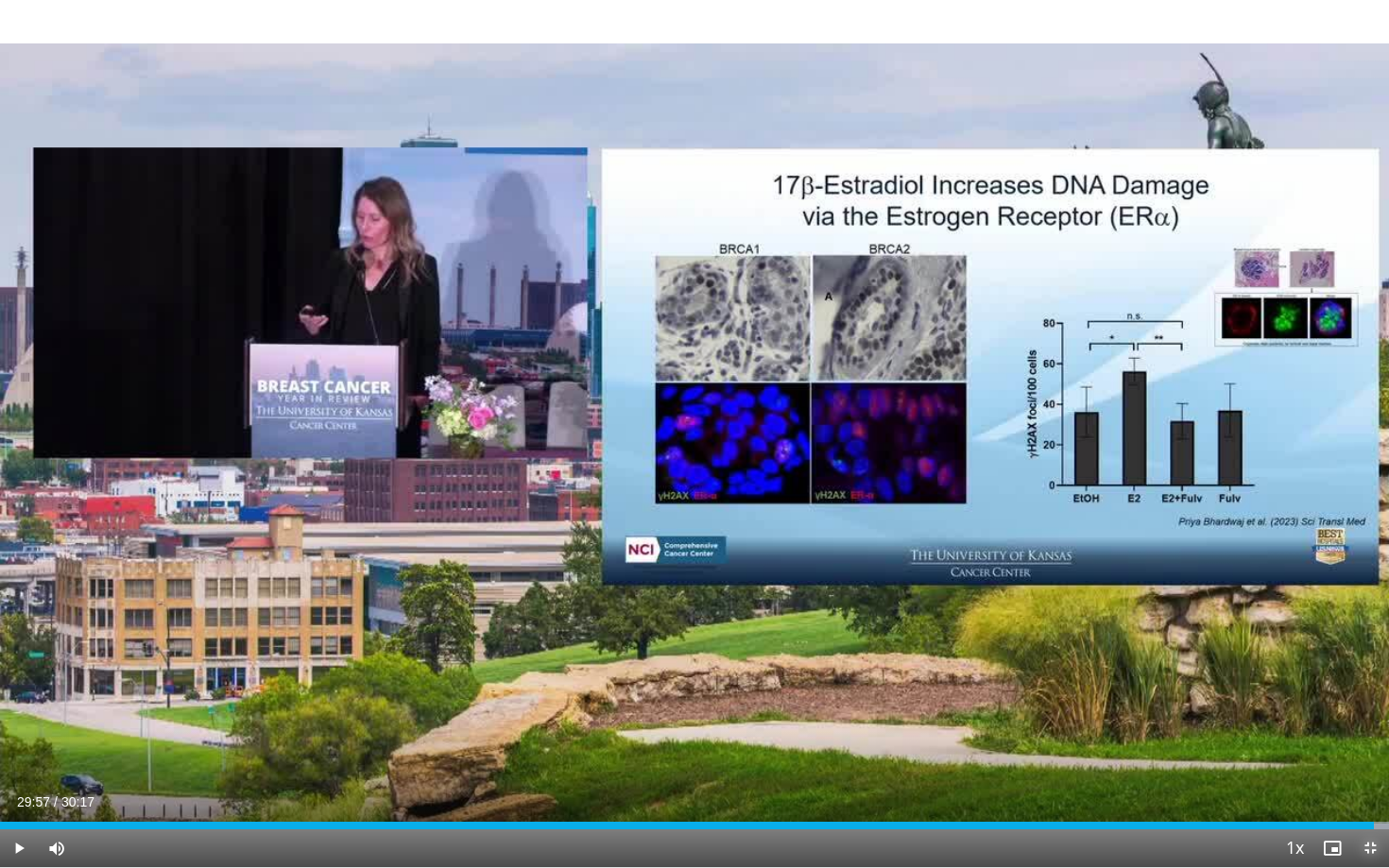 click at bounding box center (1370, 848) 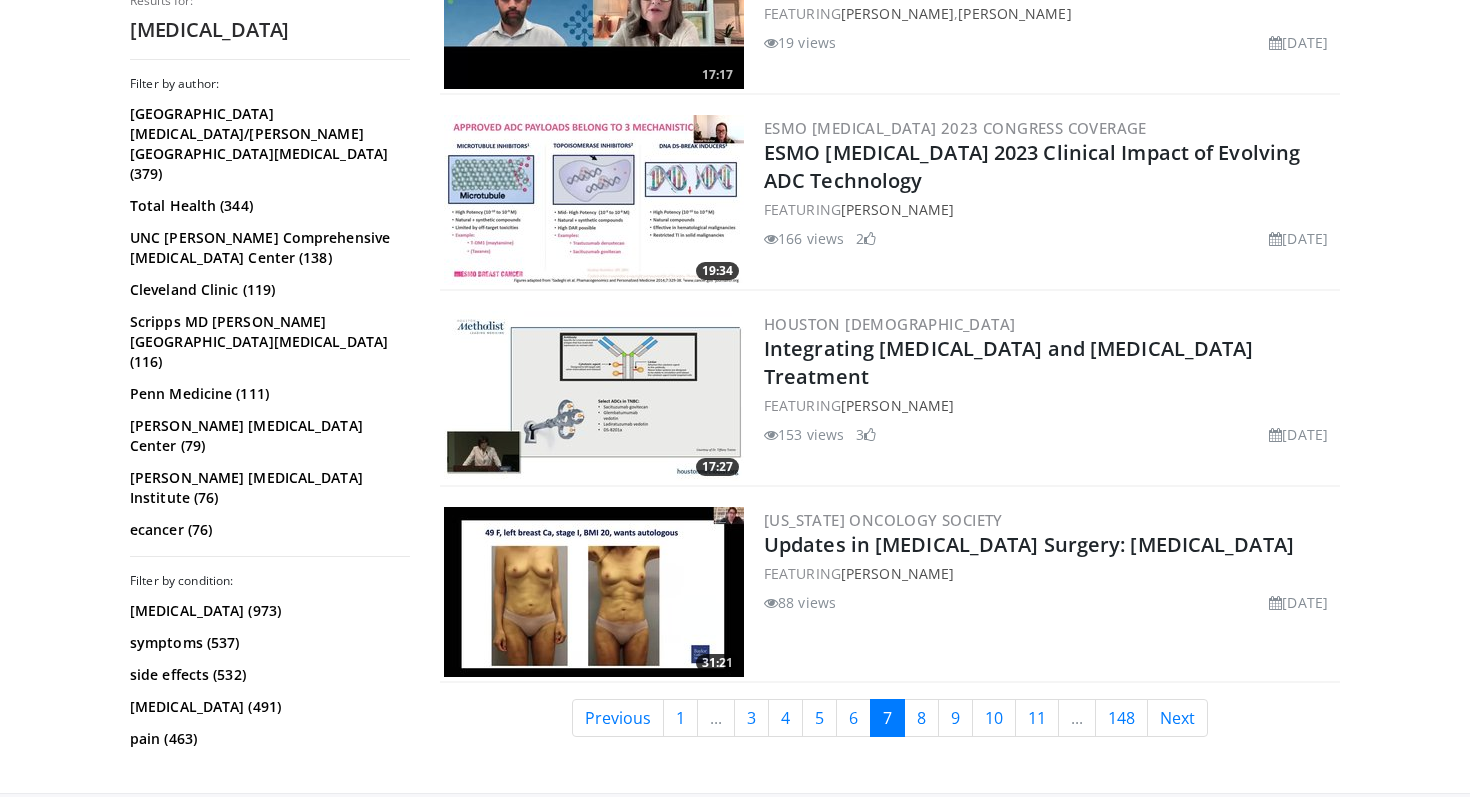 scroll, scrollTop: 4878, scrollLeft: 0, axis: vertical 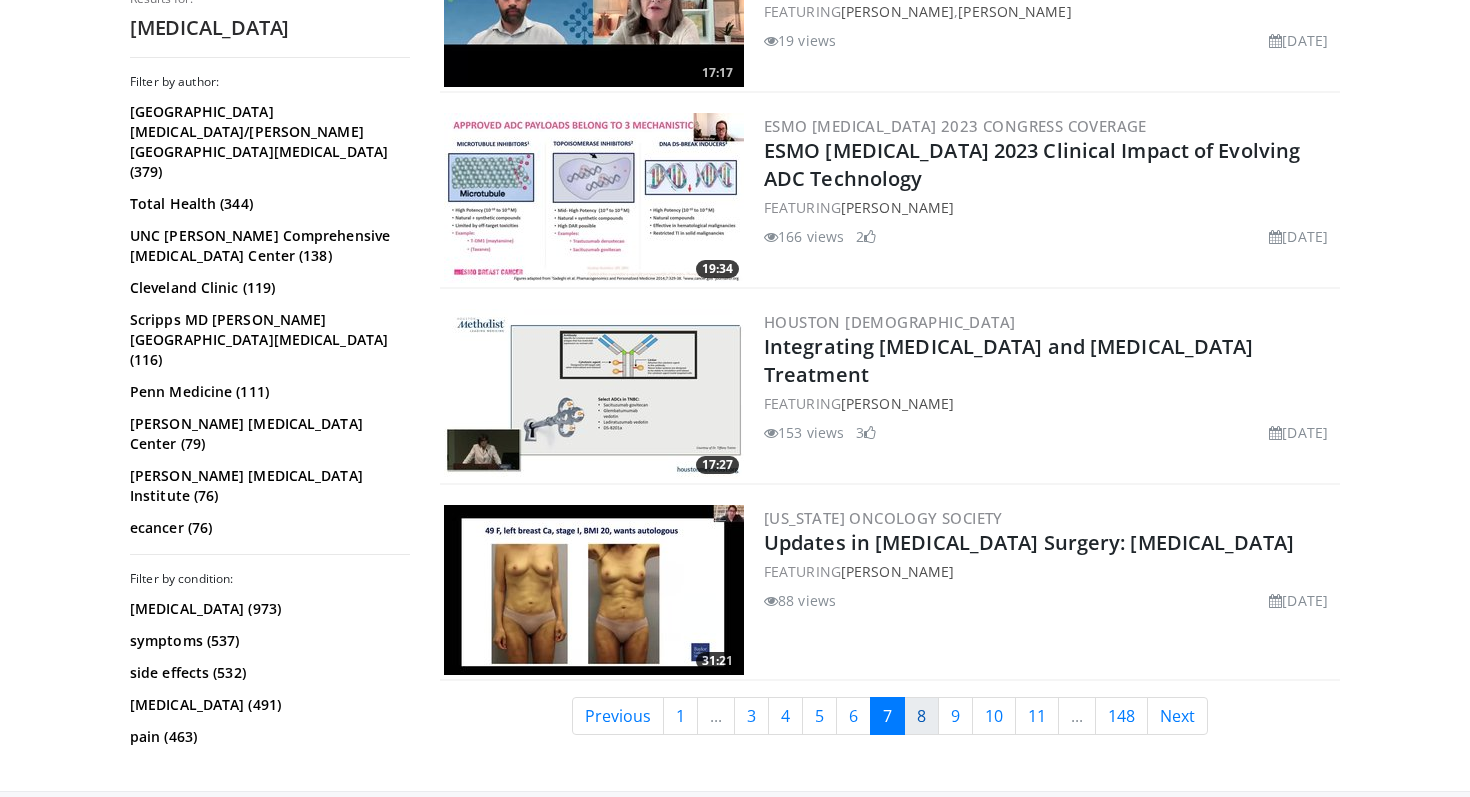 click on "8" at bounding box center (921, 716) 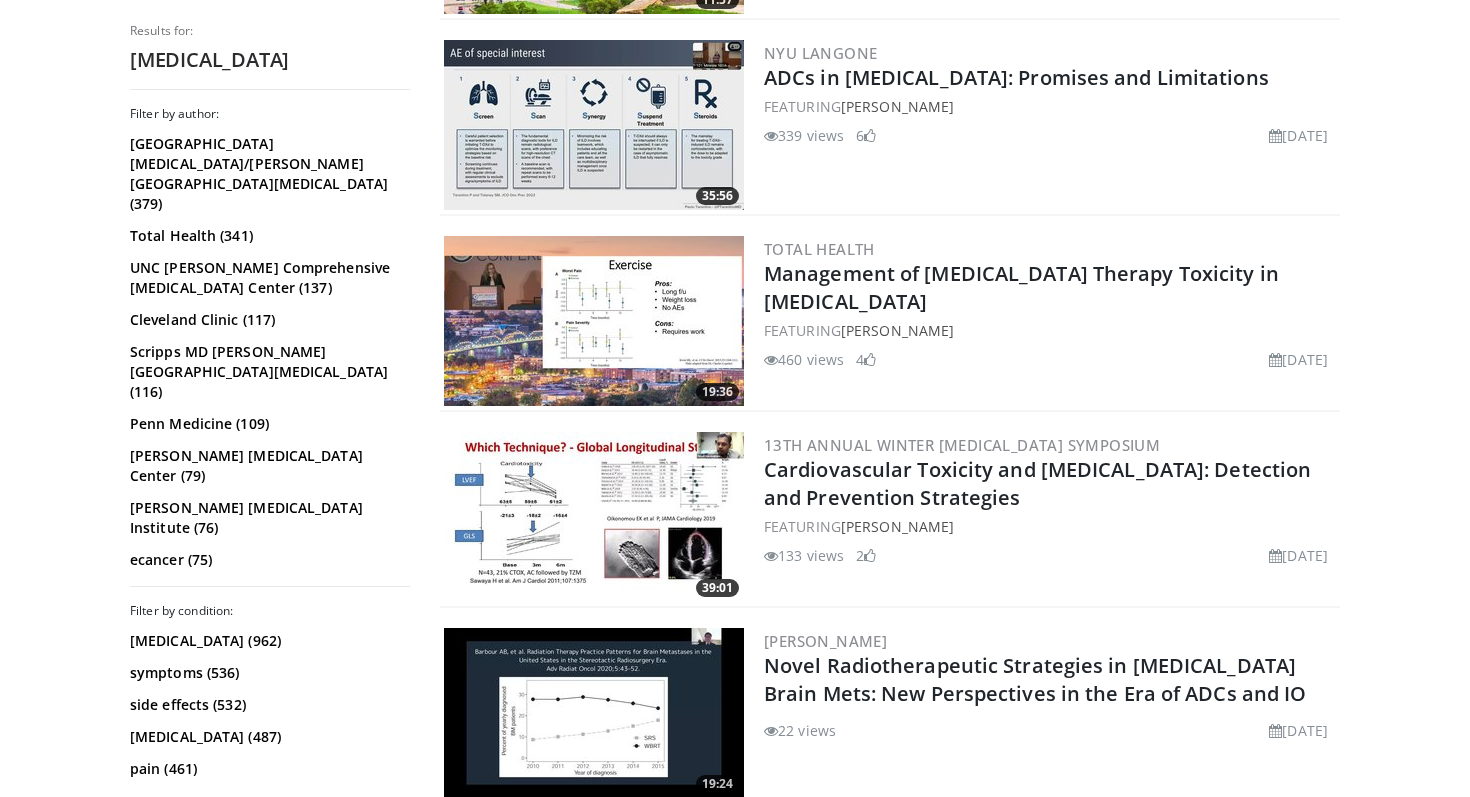 scroll, scrollTop: 3394, scrollLeft: 0, axis: vertical 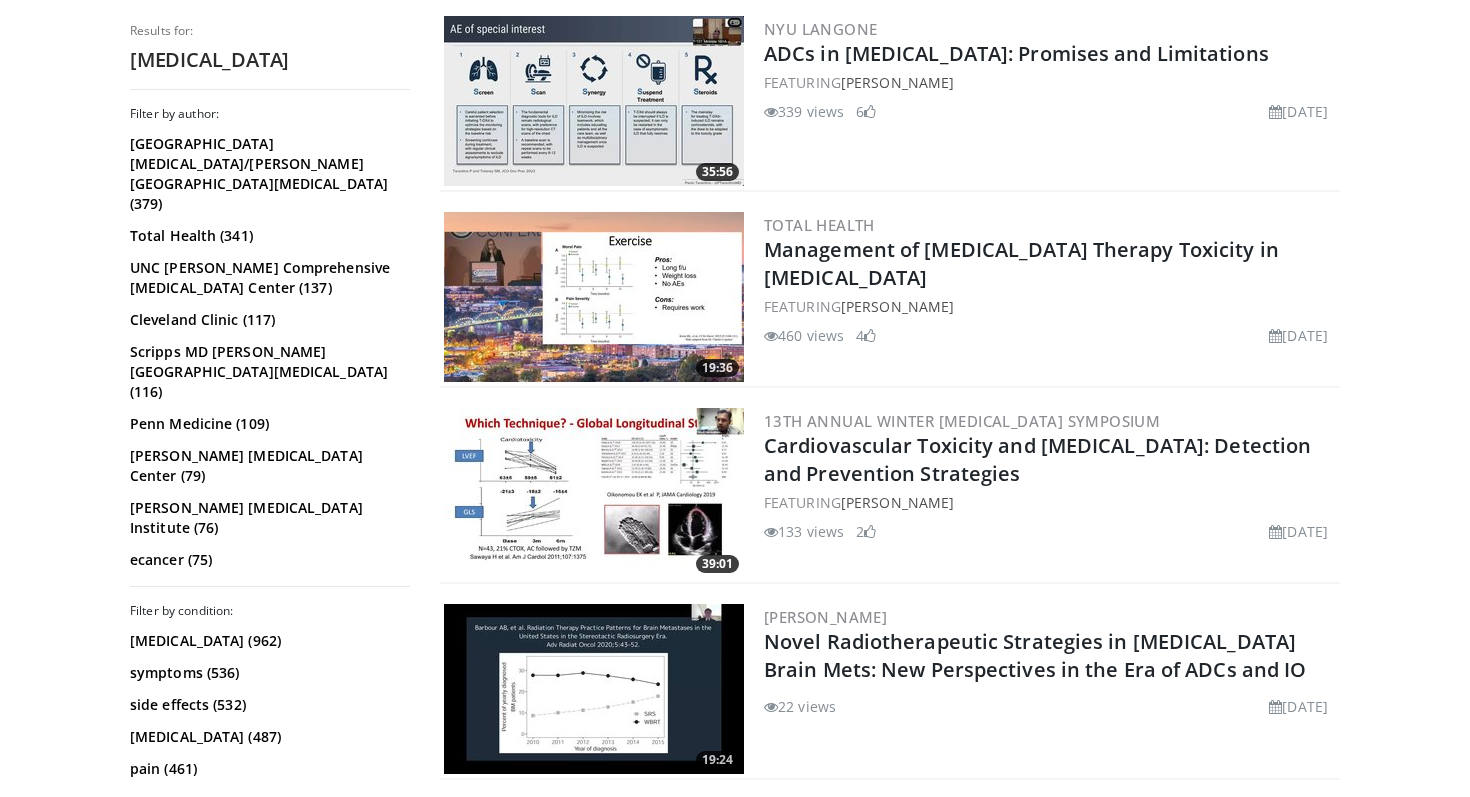 click at bounding box center [594, 297] 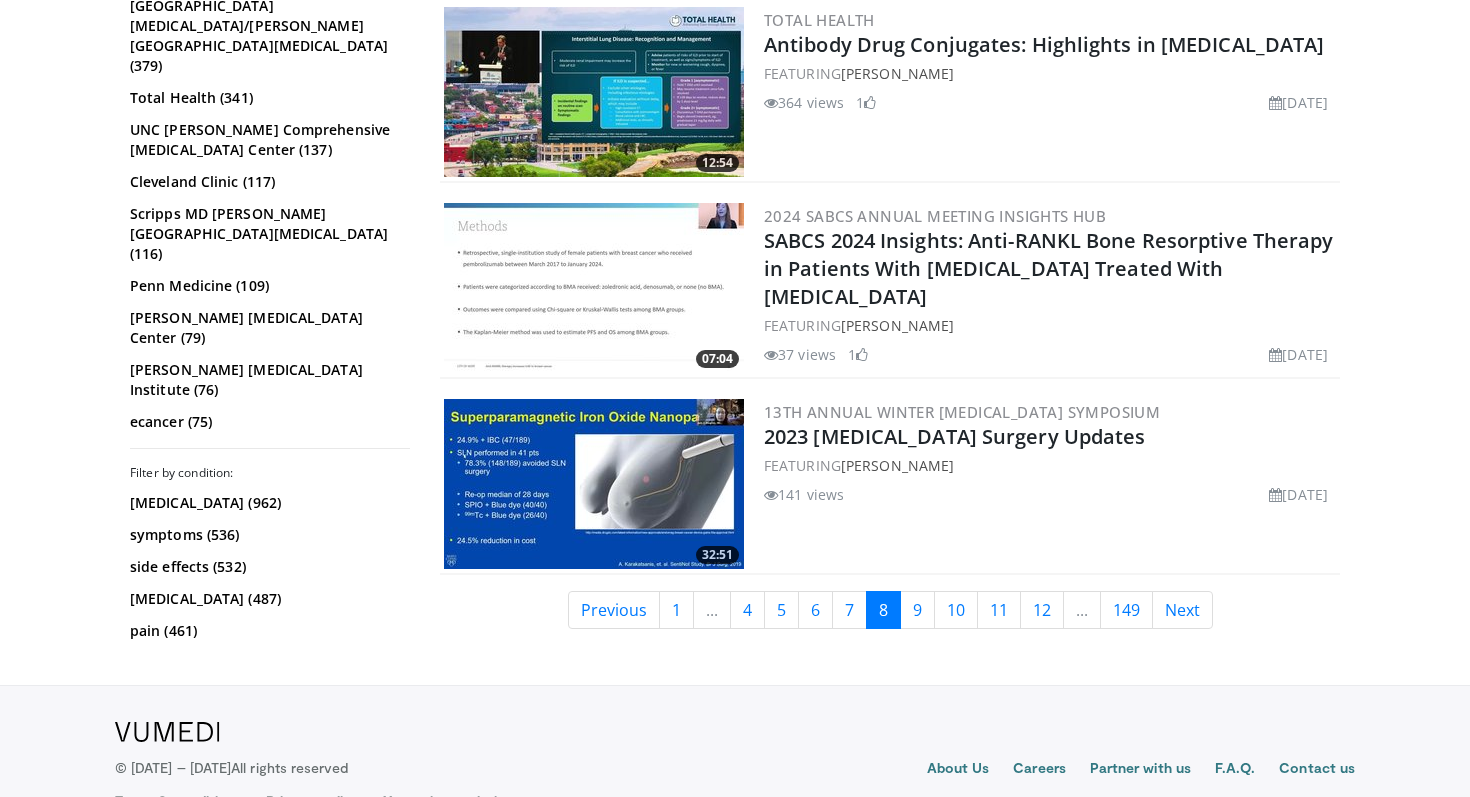 scroll, scrollTop: 4625, scrollLeft: 0, axis: vertical 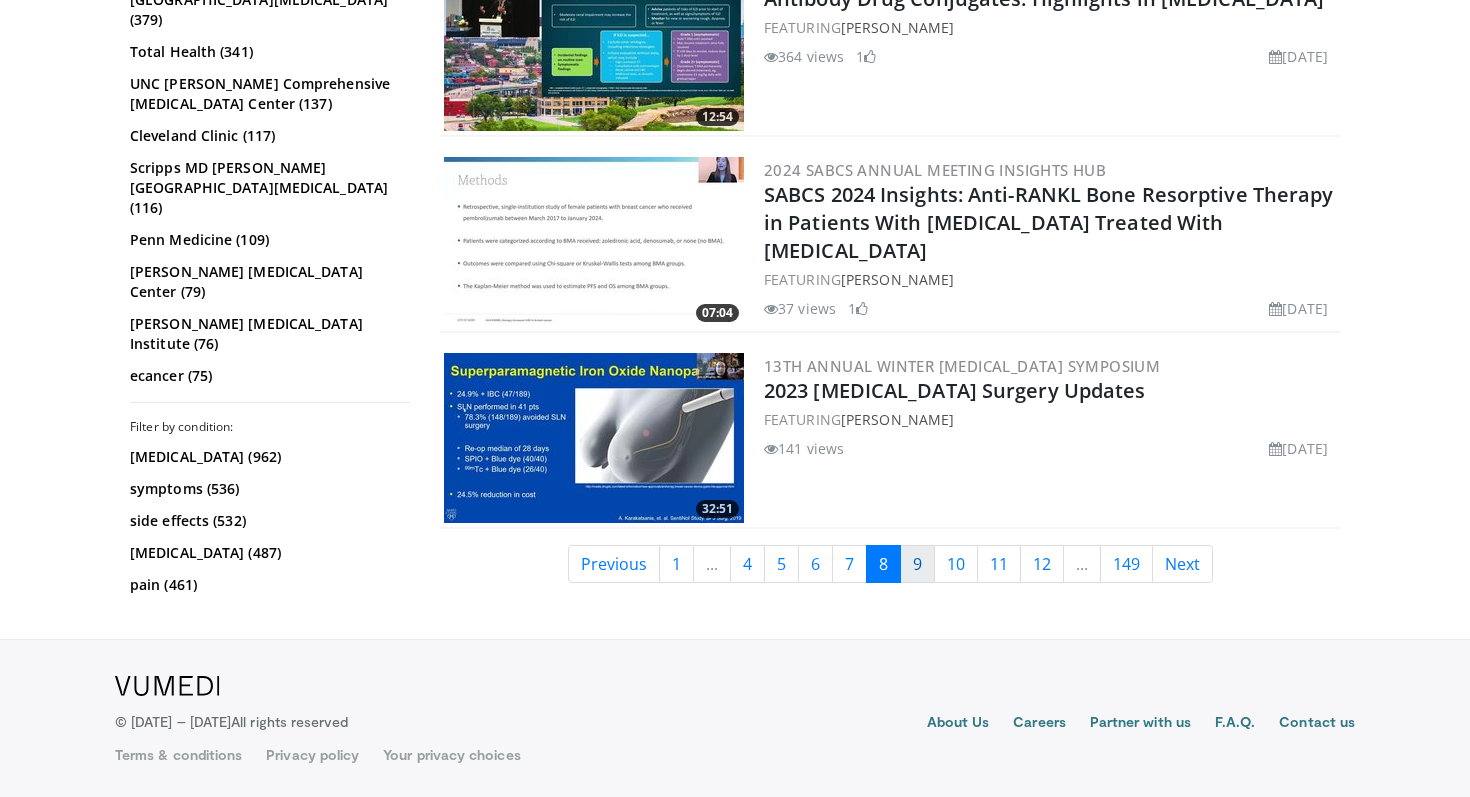 click on "9" at bounding box center [917, 564] 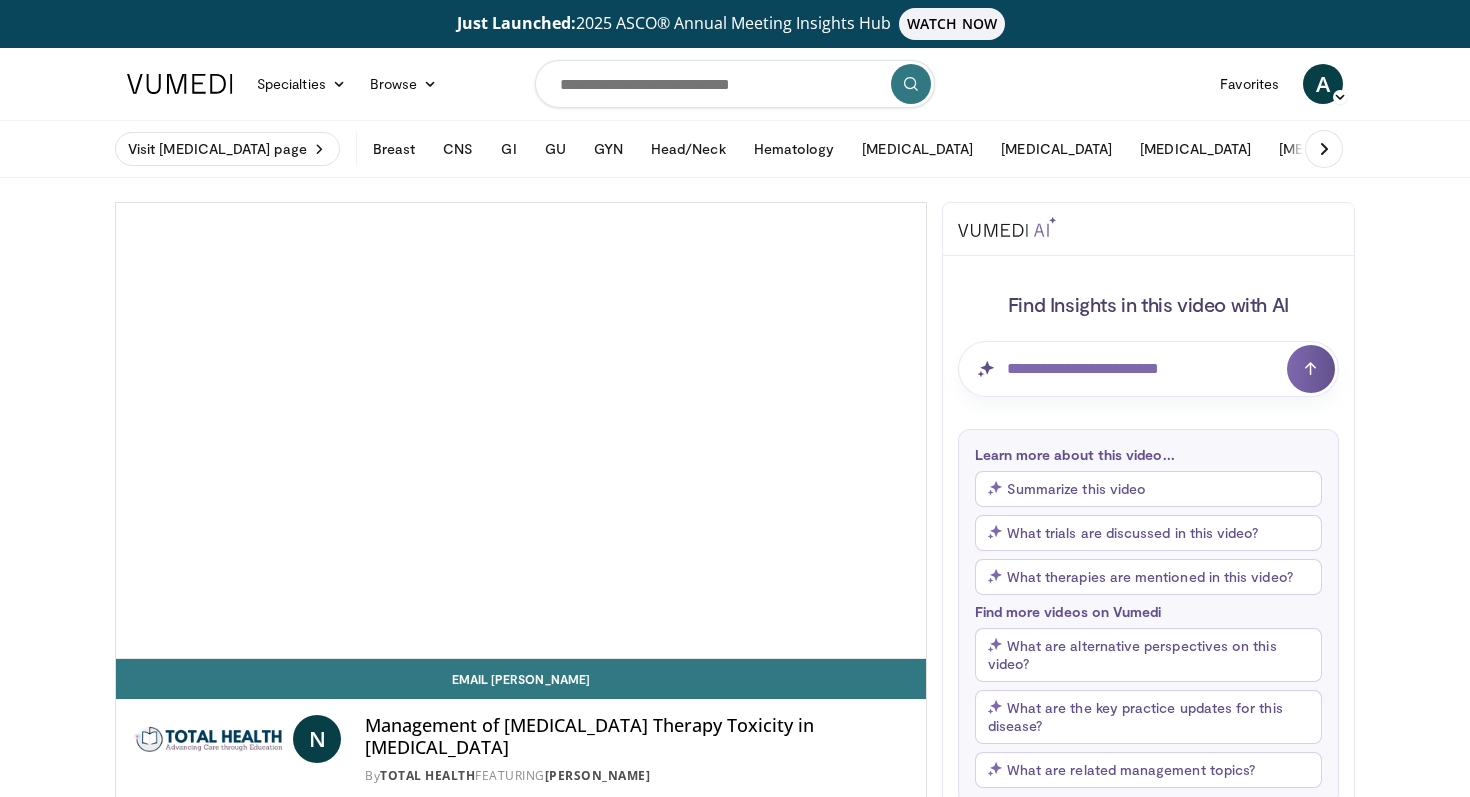 scroll, scrollTop: 0, scrollLeft: 0, axis: both 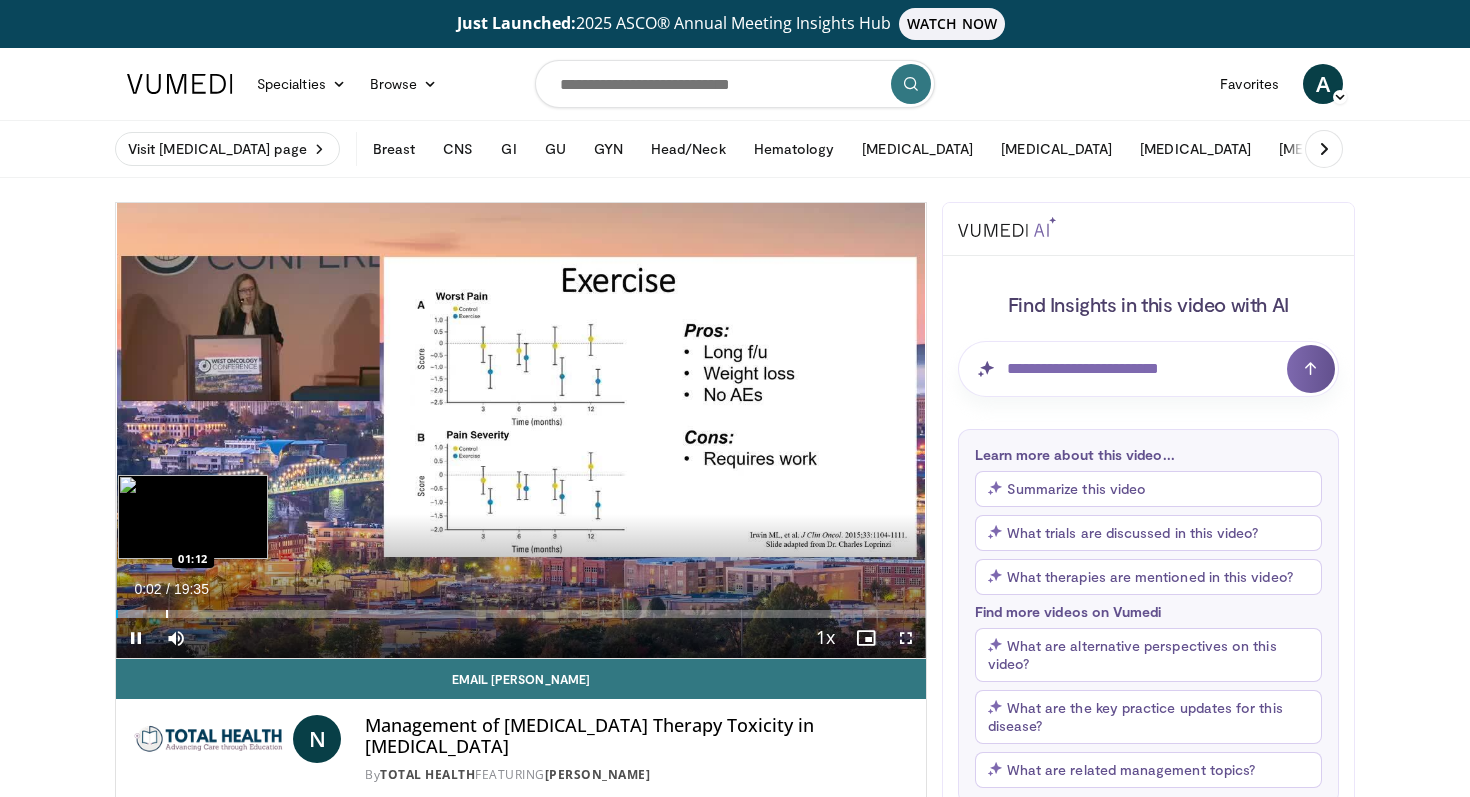 click at bounding box center (167, 614) 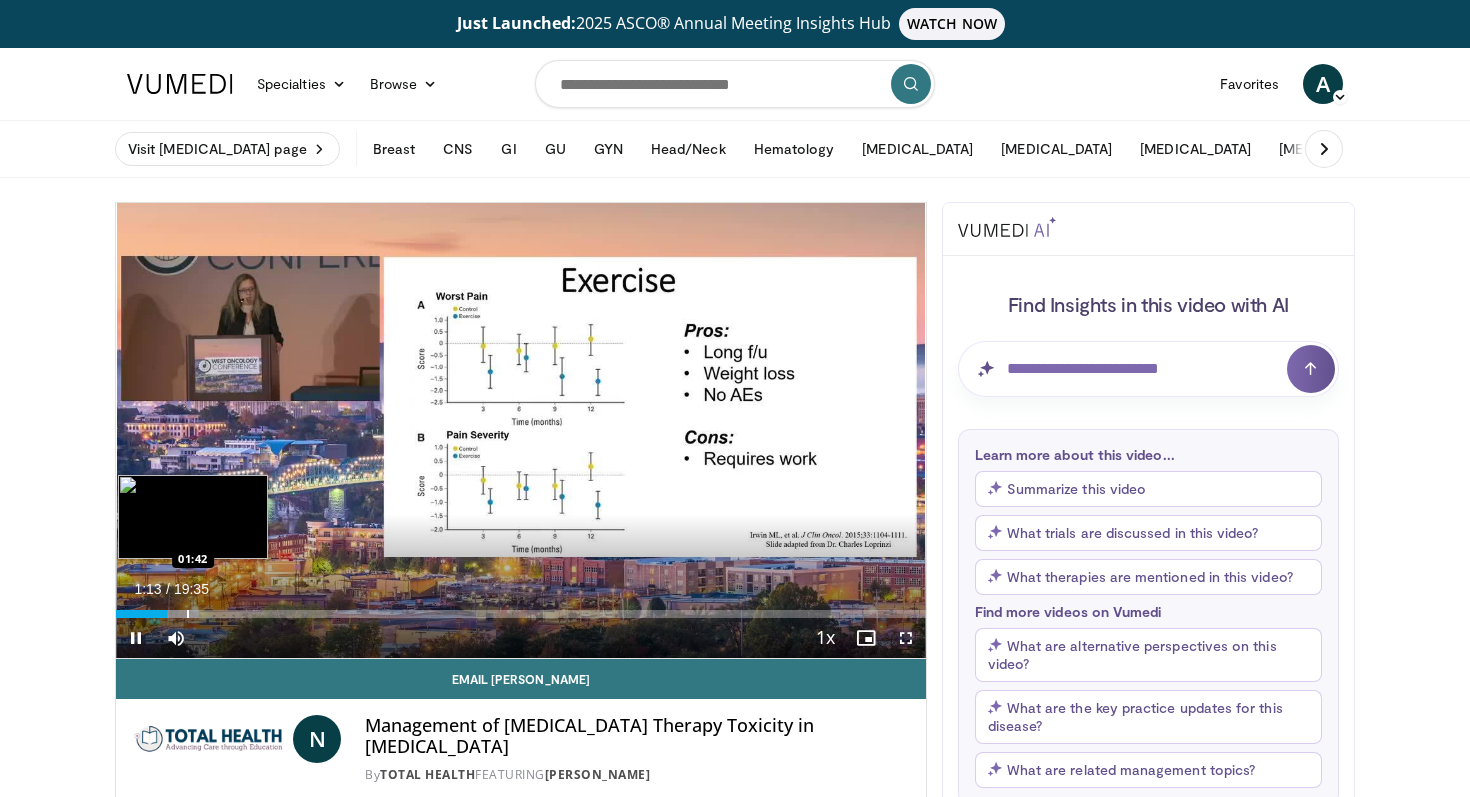 click at bounding box center (188, 614) 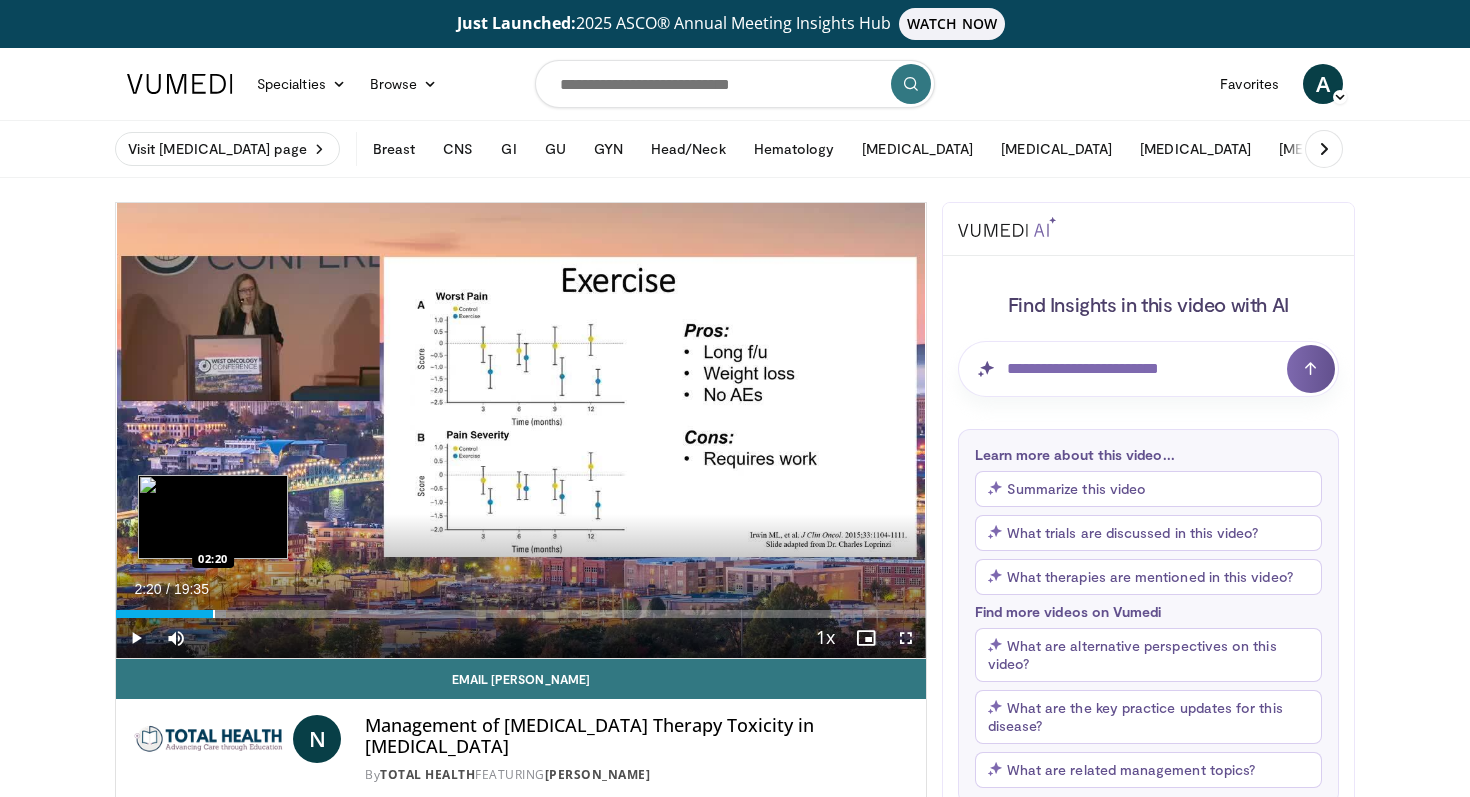 click at bounding box center (214, 614) 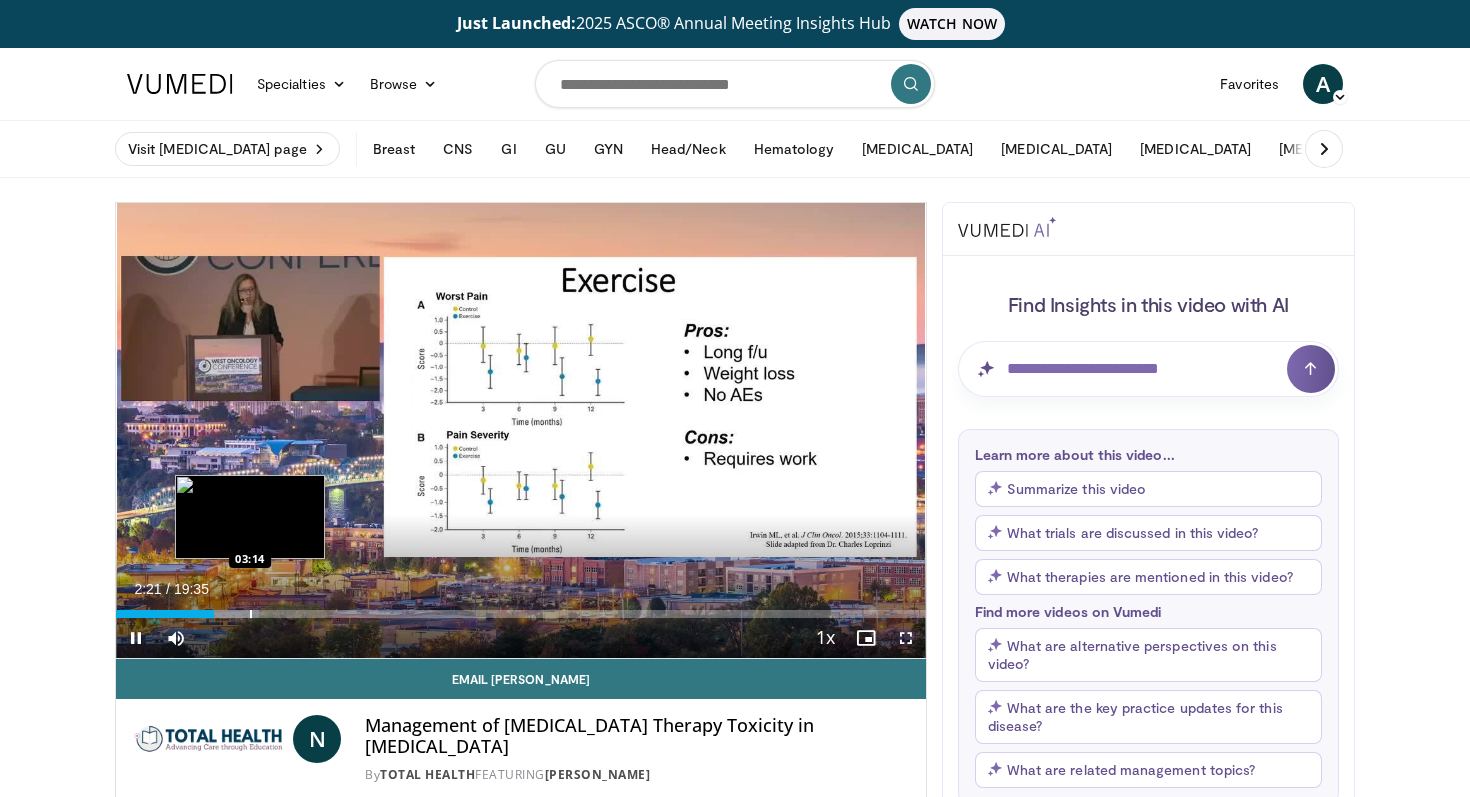 click at bounding box center (251, 614) 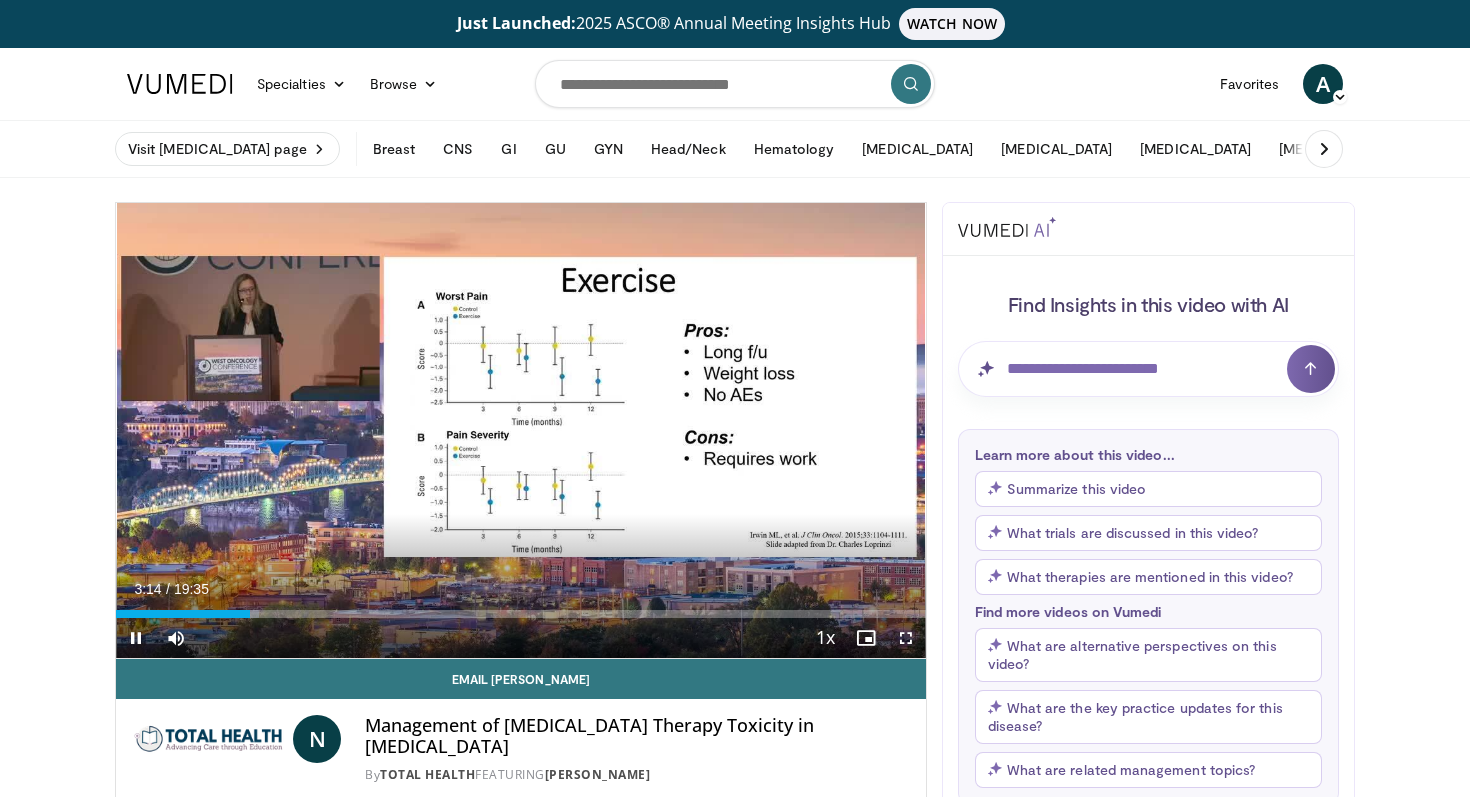 click on "Current Time  3:14 / Duration  19:35 Pause Skip Backward Skip Forward Mute Loaded :  17.72% 03:14 03:52 Stream Type  LIVE Seek to live, currently behind live LIVE   1x Playback Rate 0.5x 0.75x 1x , selected 1.25x 1.5x 1.75x 2x Chapters Chapters Descriptions descriptions off , selected Captions captions settings , opens captions settings dialog captions off , selected Audio Track en (Main) , selected Fullscreen Enable picture-in-picture mode" at bounding box center (521, 638) 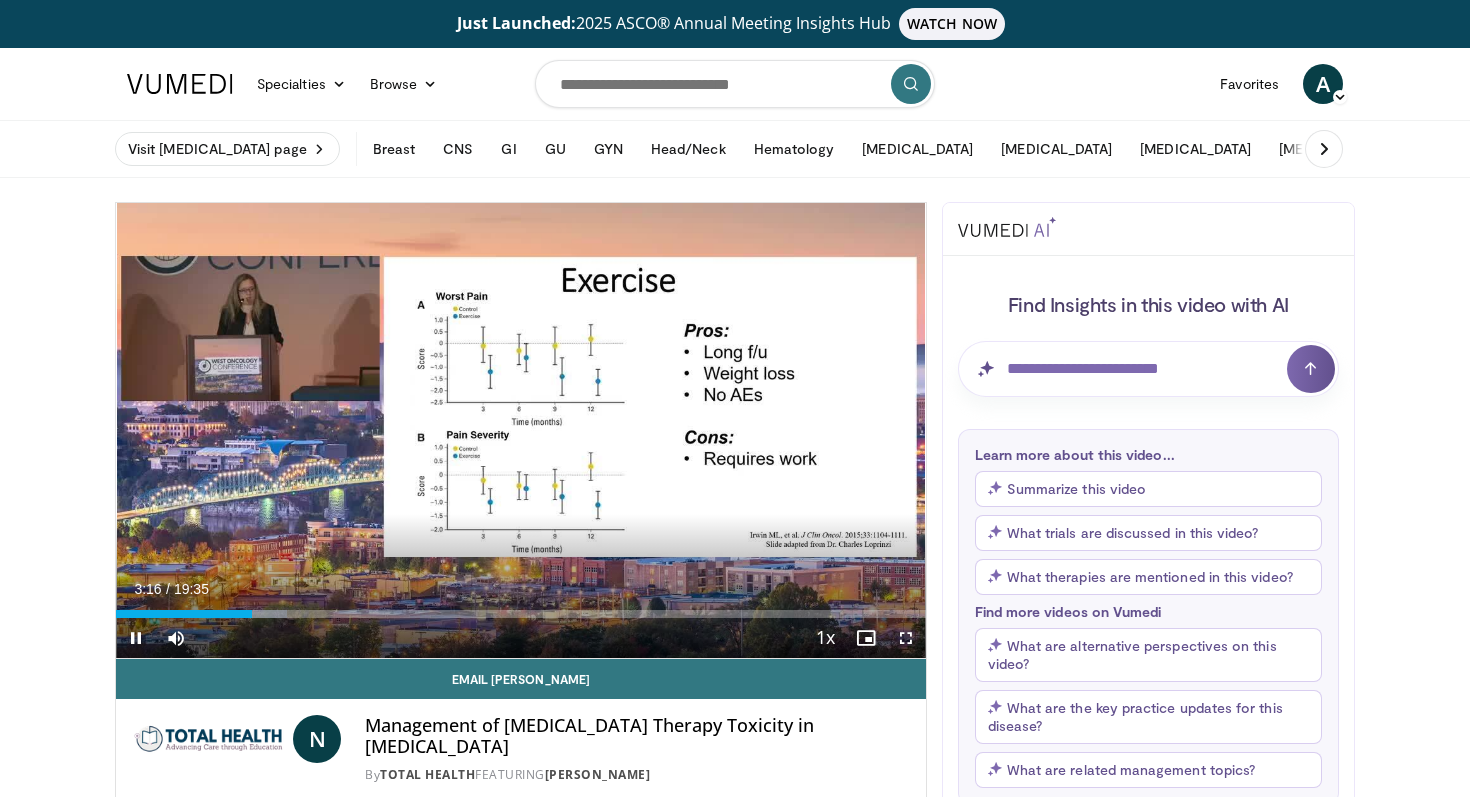 click on "Current Time  3:16 / Duration  19:35 Pause Skip Backward Skip Forward Mute Loaded :  21.10% 03:16 03:52 Stream Type  LIVE Seek to live, currently behind live LIVE   1x Playback Rate 0.5x 0.75x 1x , selected 1.25x 1.5x 1.75x 2x Chapters Chapters Descriptions descriptions off , selected Captions captions settings , opens captions settings dialog captions off , selected Audio Track en (Main) , selected Fullscreen Enable picture-in-picture mode" at bounding box center (521, 638) 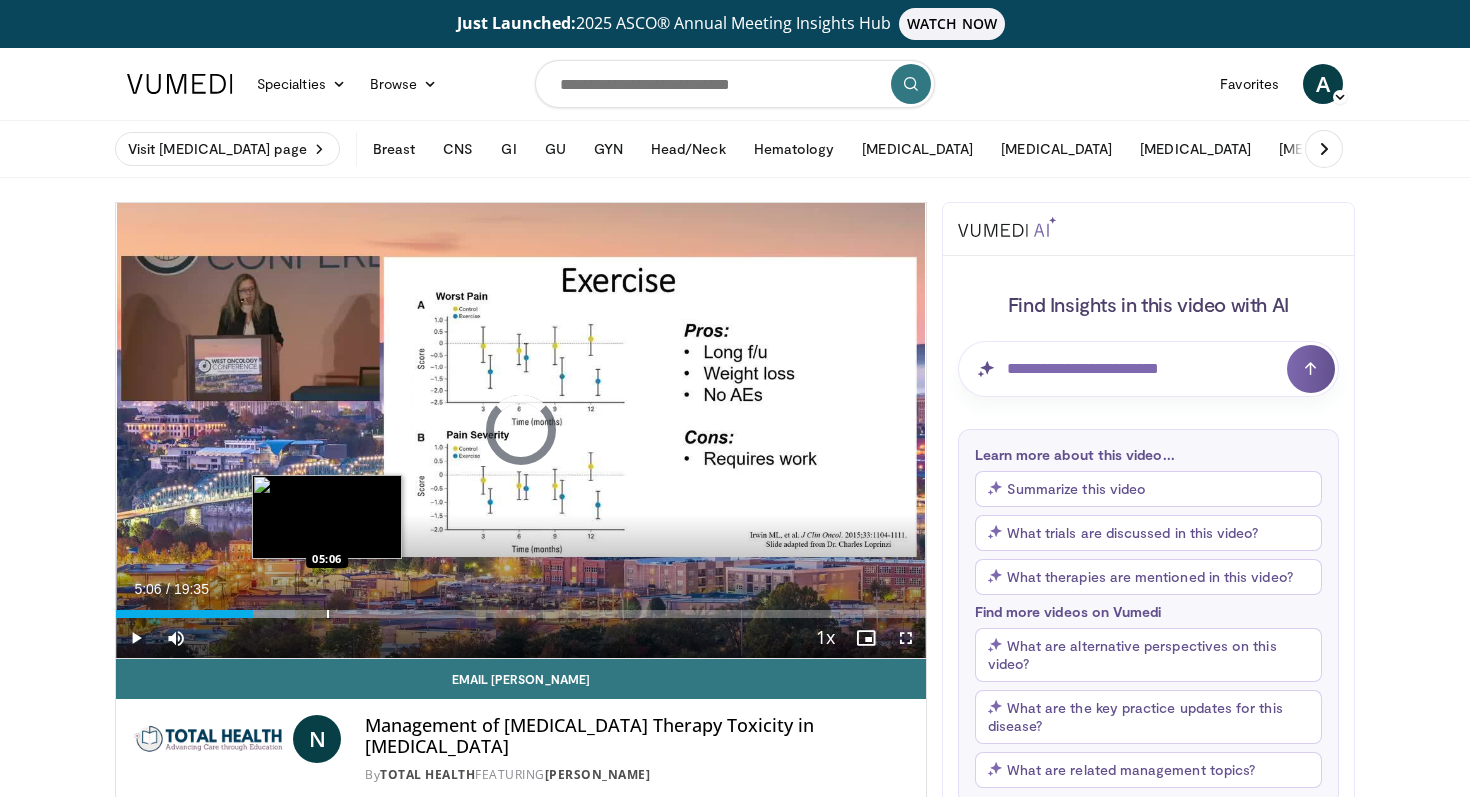 click at bounding box center [328, 614] 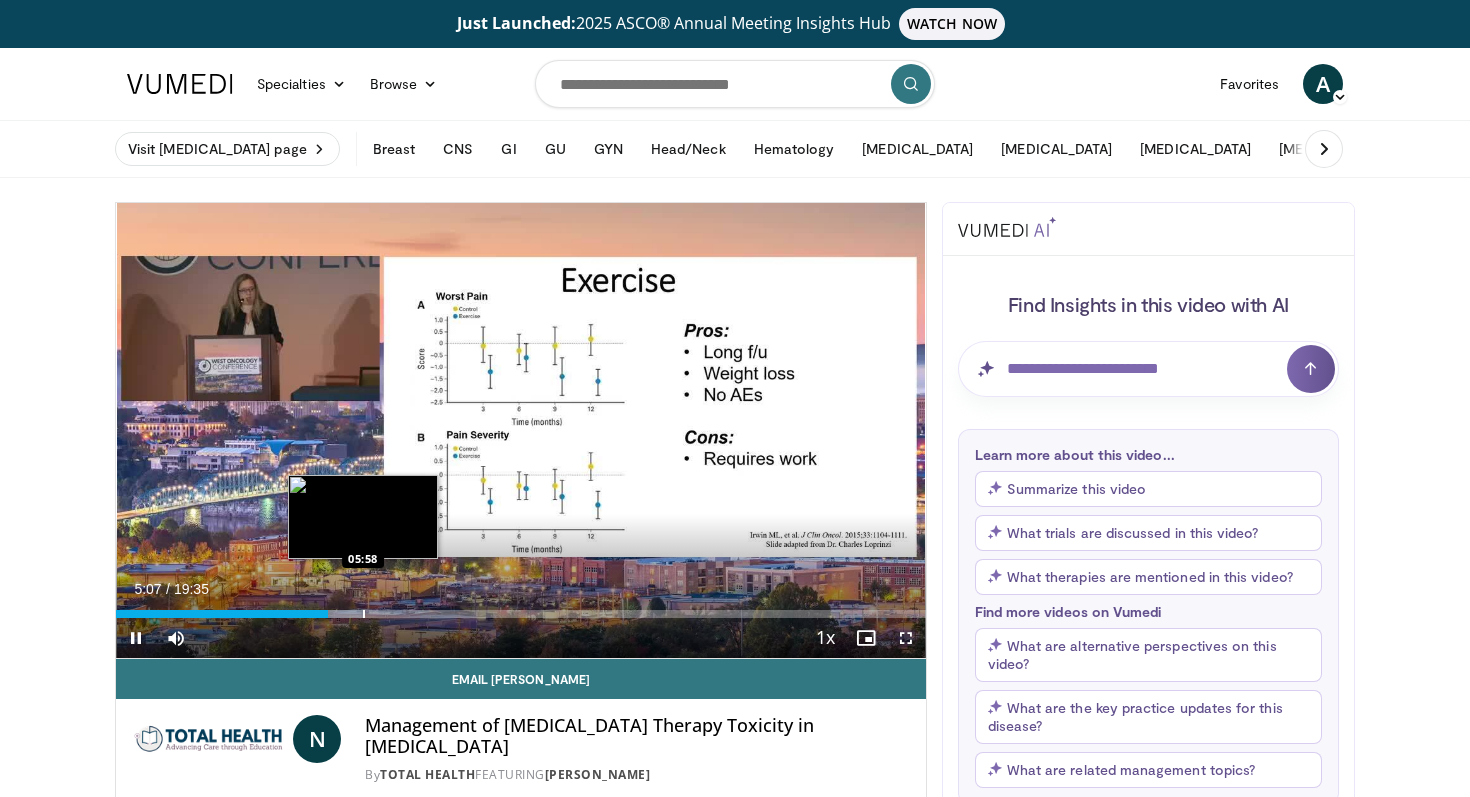 click at bounding box center (364, 614) 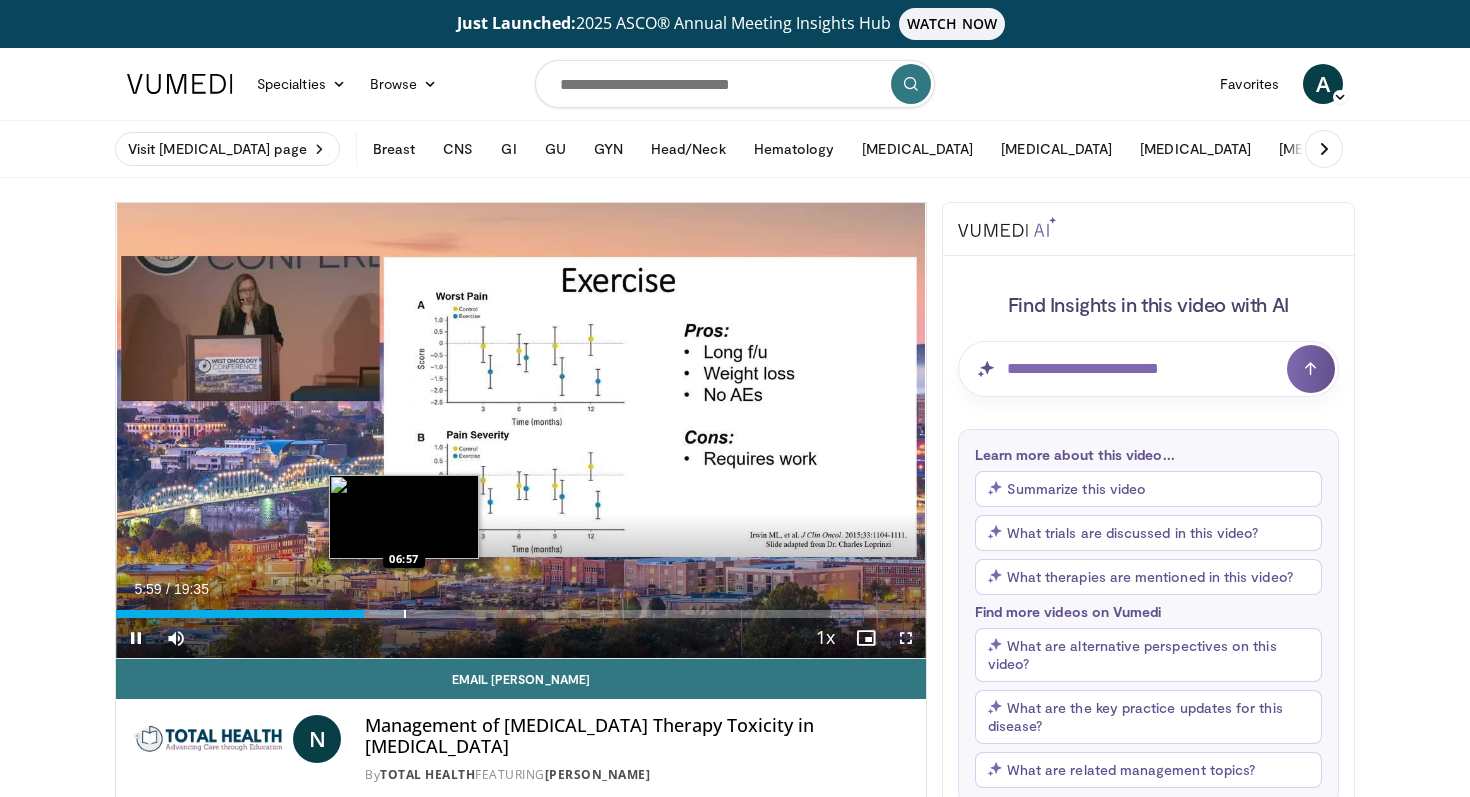 click at bounding box center (405, 614) 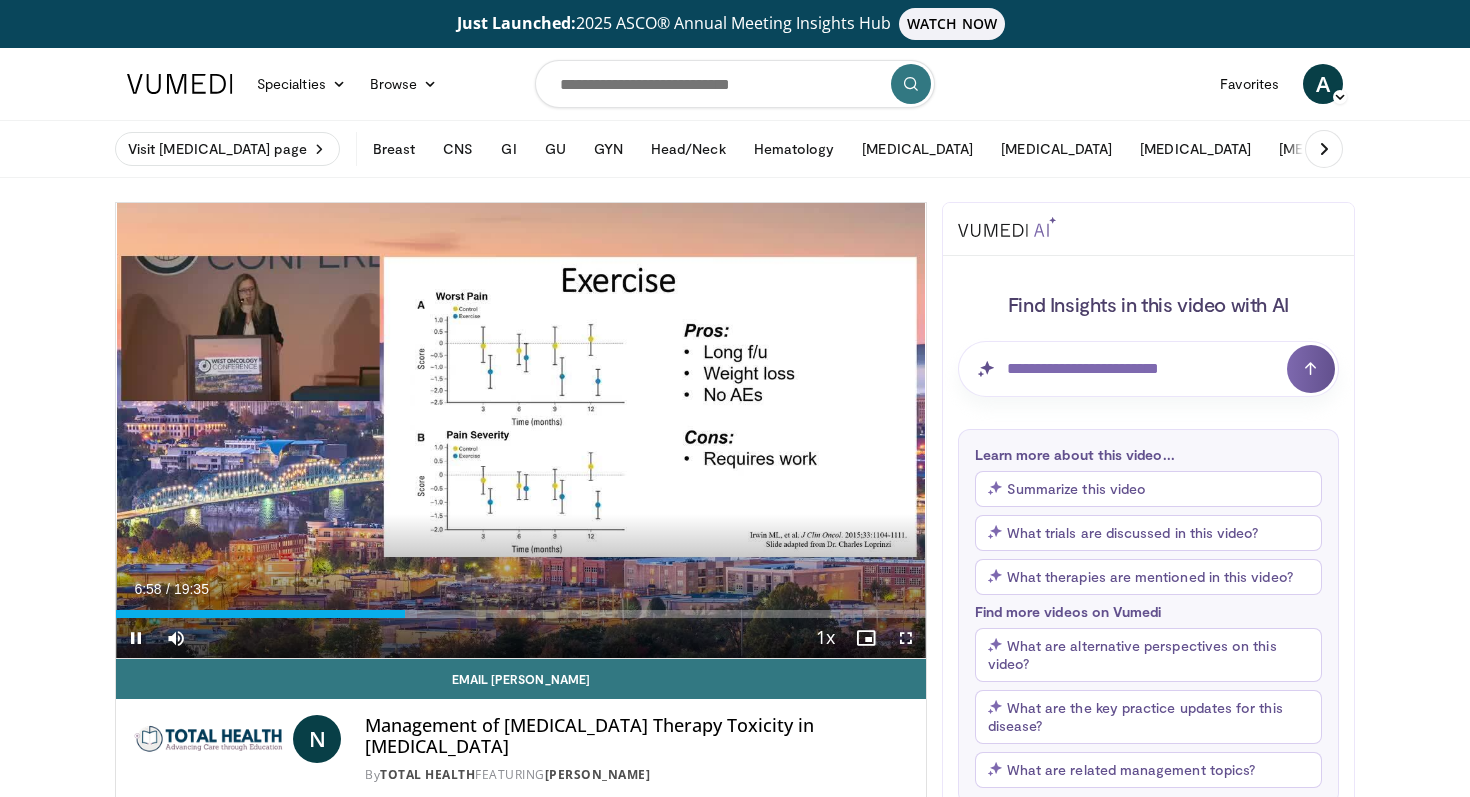 click on "Current Time  6:58 / Duration  19:35 Pause Skip Backward Skip Forward Mute Loaded :  37.14% 06:58 08:01 Stream Type  LIVE Seek to live, currently behind live LIVE   1x Playback Rate 0.5x 0.75x 1x , selected 1.25x 1.5x 1.75x 2x Chapters Chapters Descriptions descriptions off , selected Captions captions settings , opens captions settings dialog captions off , selected Audio Track en (Main) , selected Fullscreen Enable picture-in-picture mode" at bounding box center (521, 638) 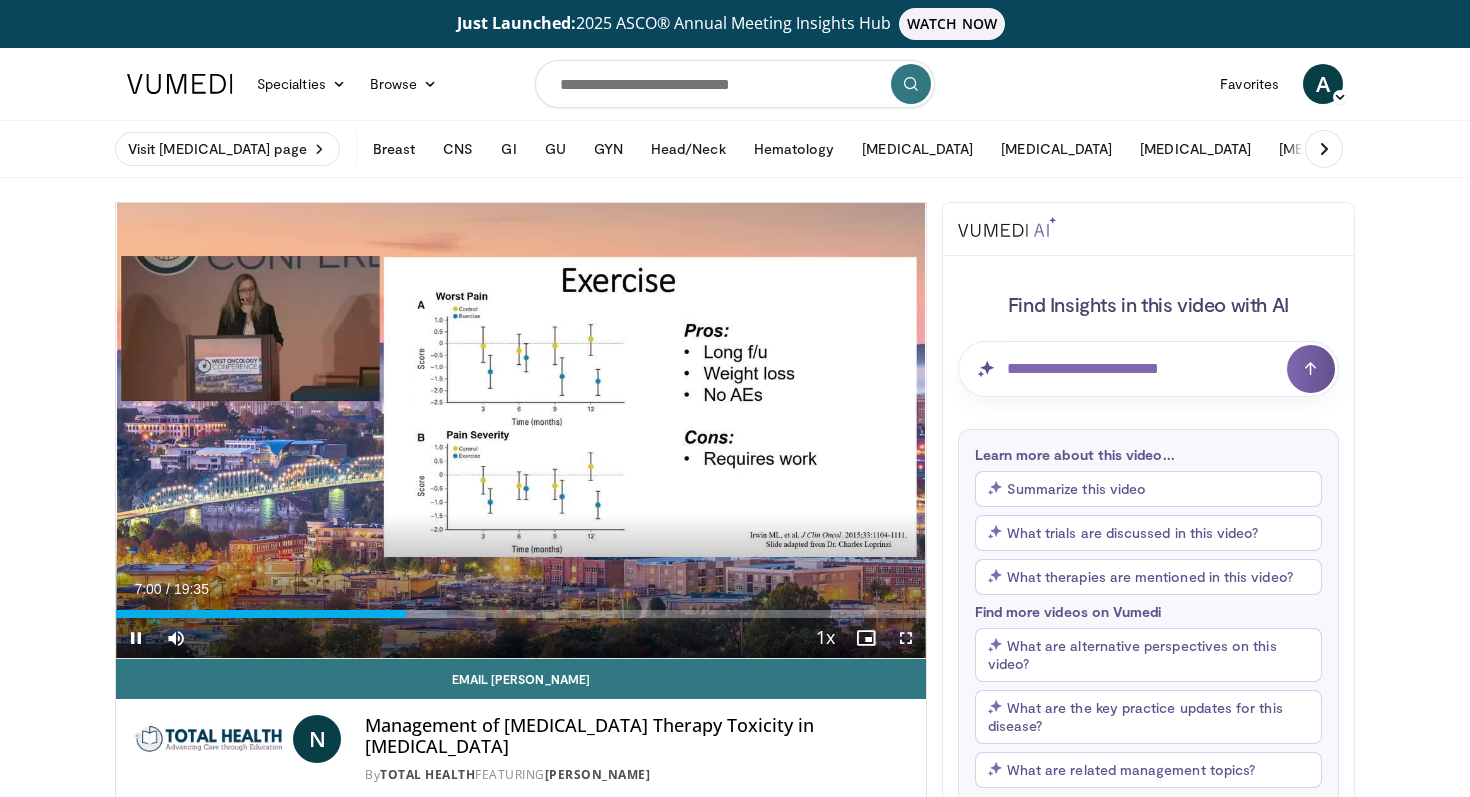 click on "Current Time  7:00 / Duration  19:35 Pause Skip Backward Skip Forward Mute Loaded :  40.85% 07:00 08:01 Stream Type  LIVE Seek to live, currently behind live LIVE   1x Playback Rate 0.5x 0.75x 1x , selected 1.25x 1.5x 1.75x 2x Chapters Chapters Descriptions descriptions off , selected Captions captions settings , opens captions settings dialog captions off , selected Audio Track en (Main) , selected Fullscreen Enable picture-in-picture mode" at bounding box center [521, 638] 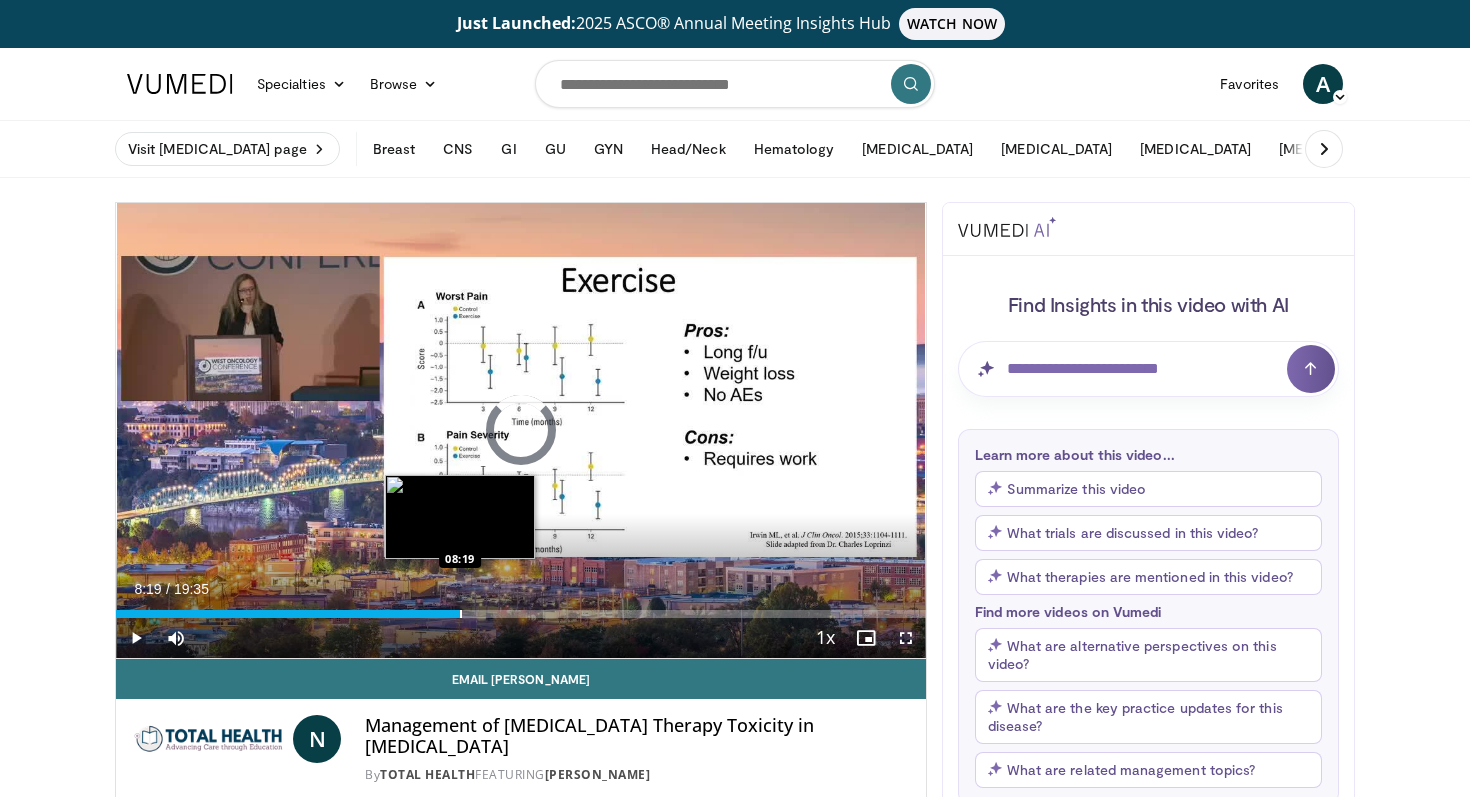 click at bounding box center [461, 614] 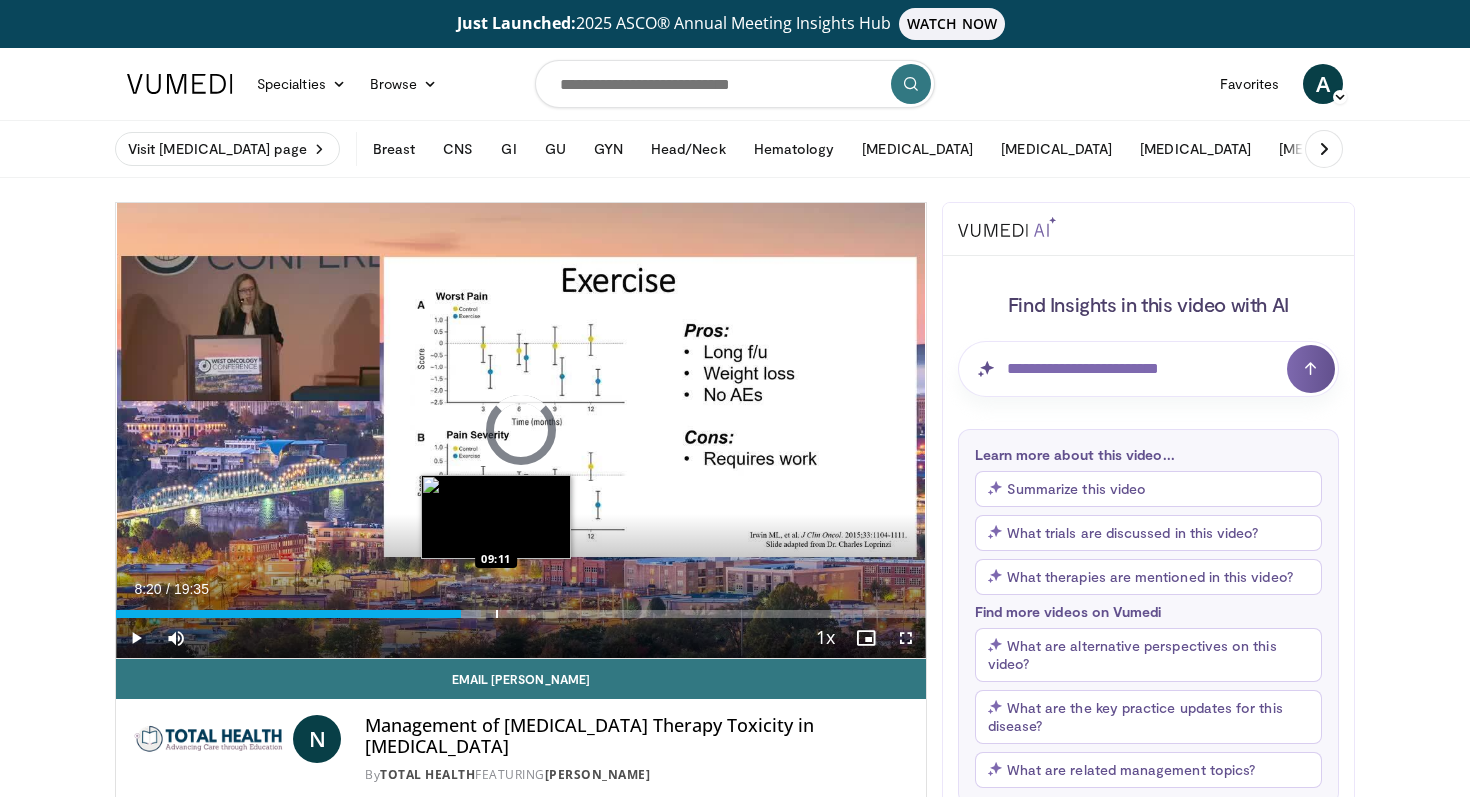 click at bounding box center (497, 614) 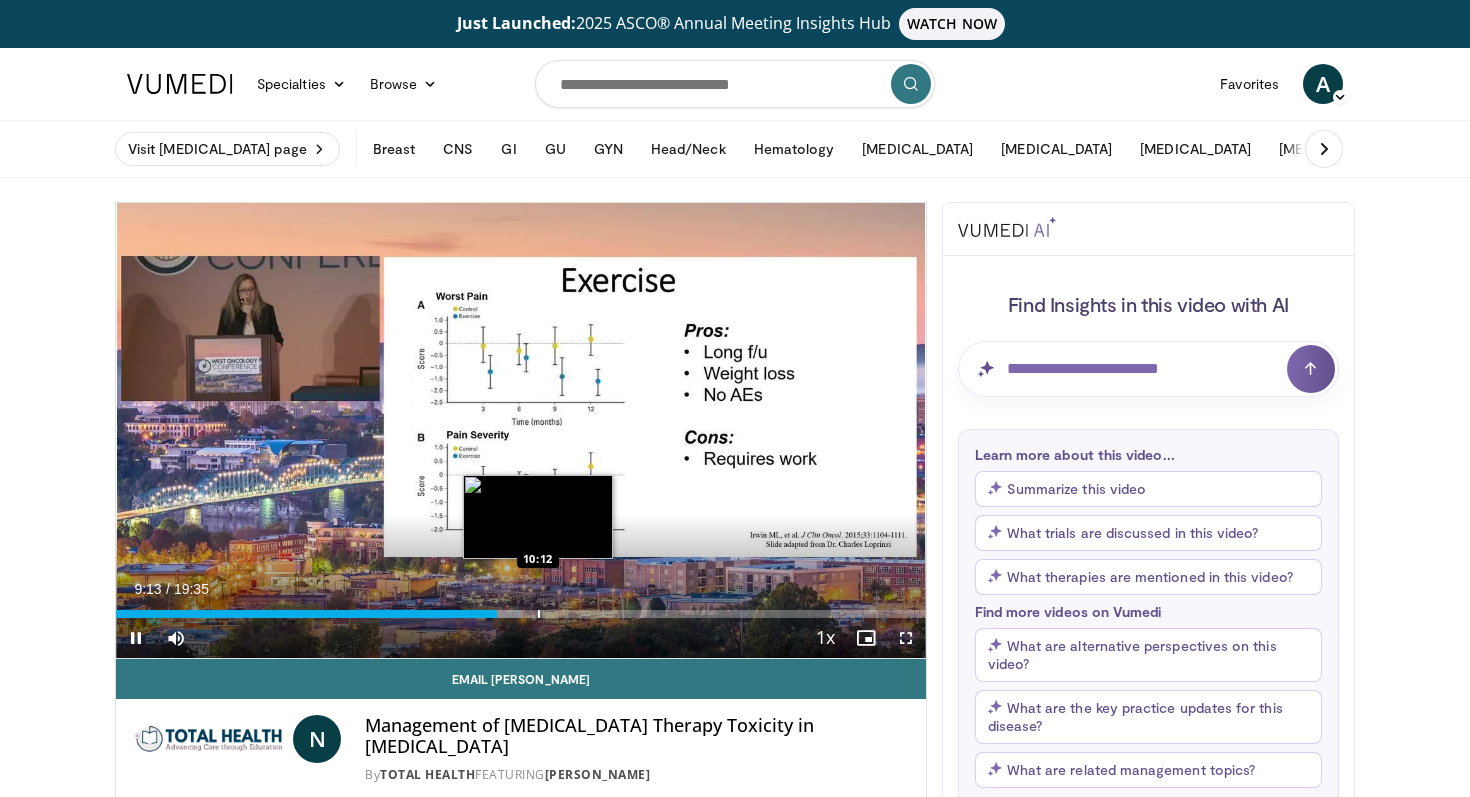 click at bounding box center [539, 614] 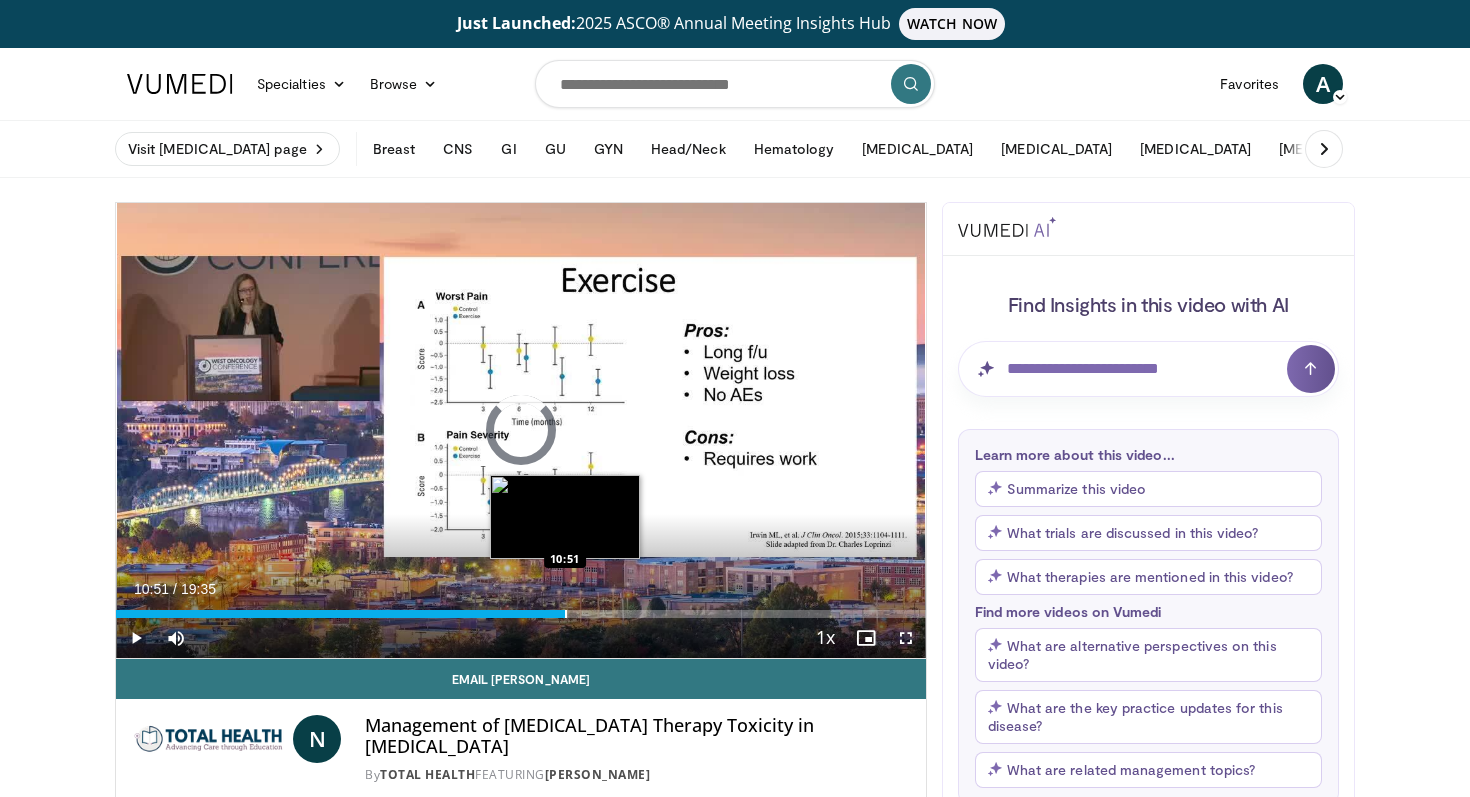 click at bounding box center [566, 614] 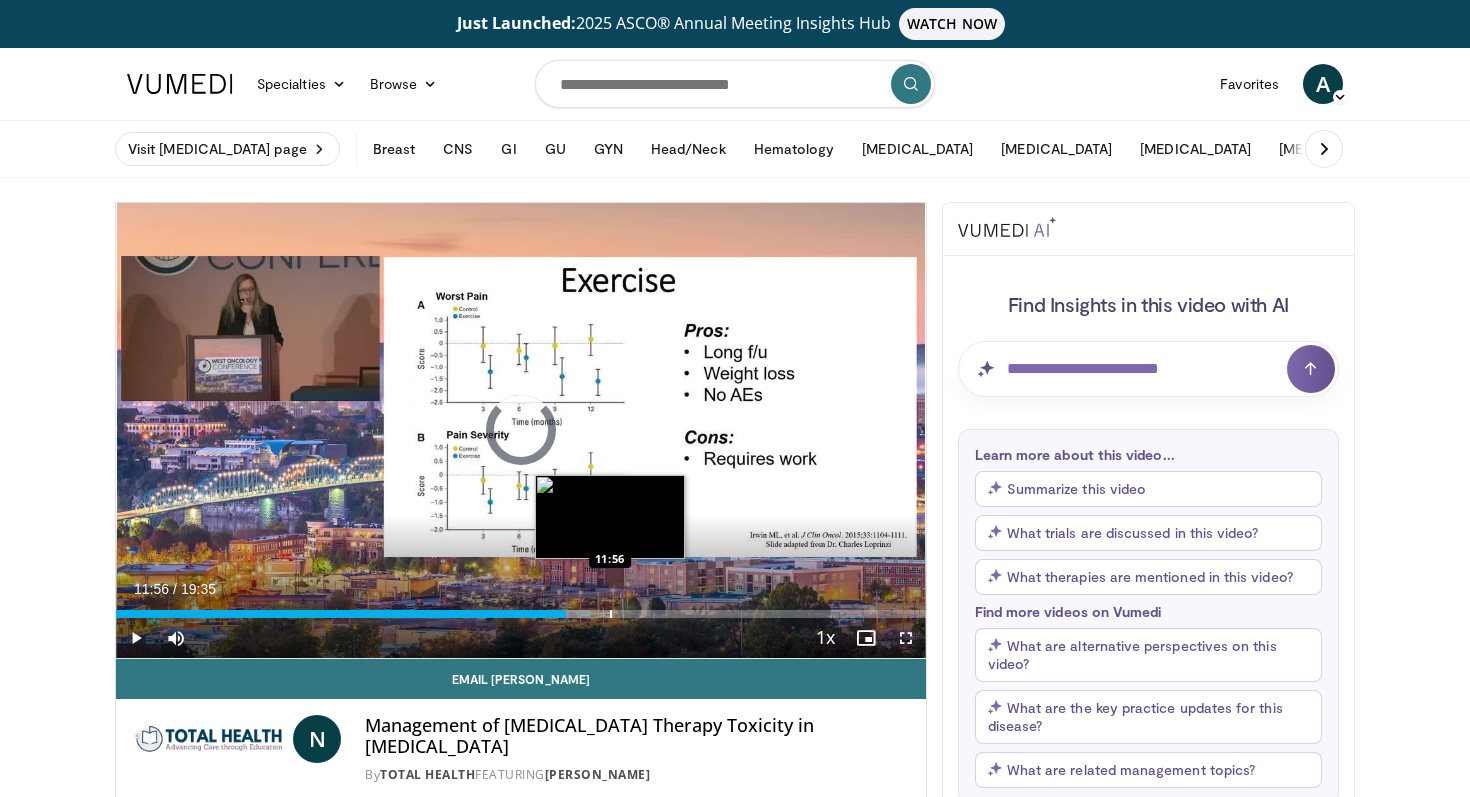 click at bounding box center (611, 614) 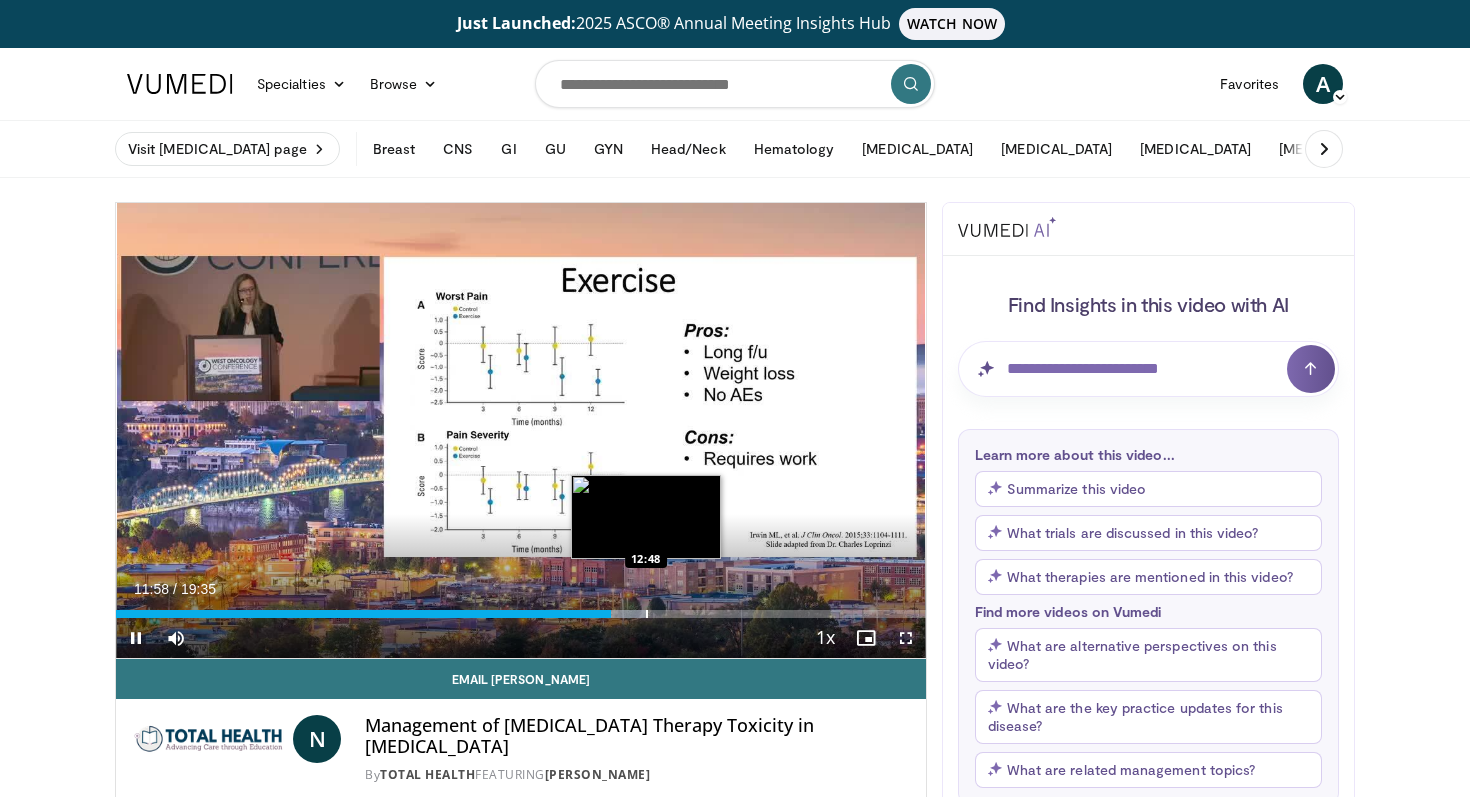 click at bounding box center [647, 614] 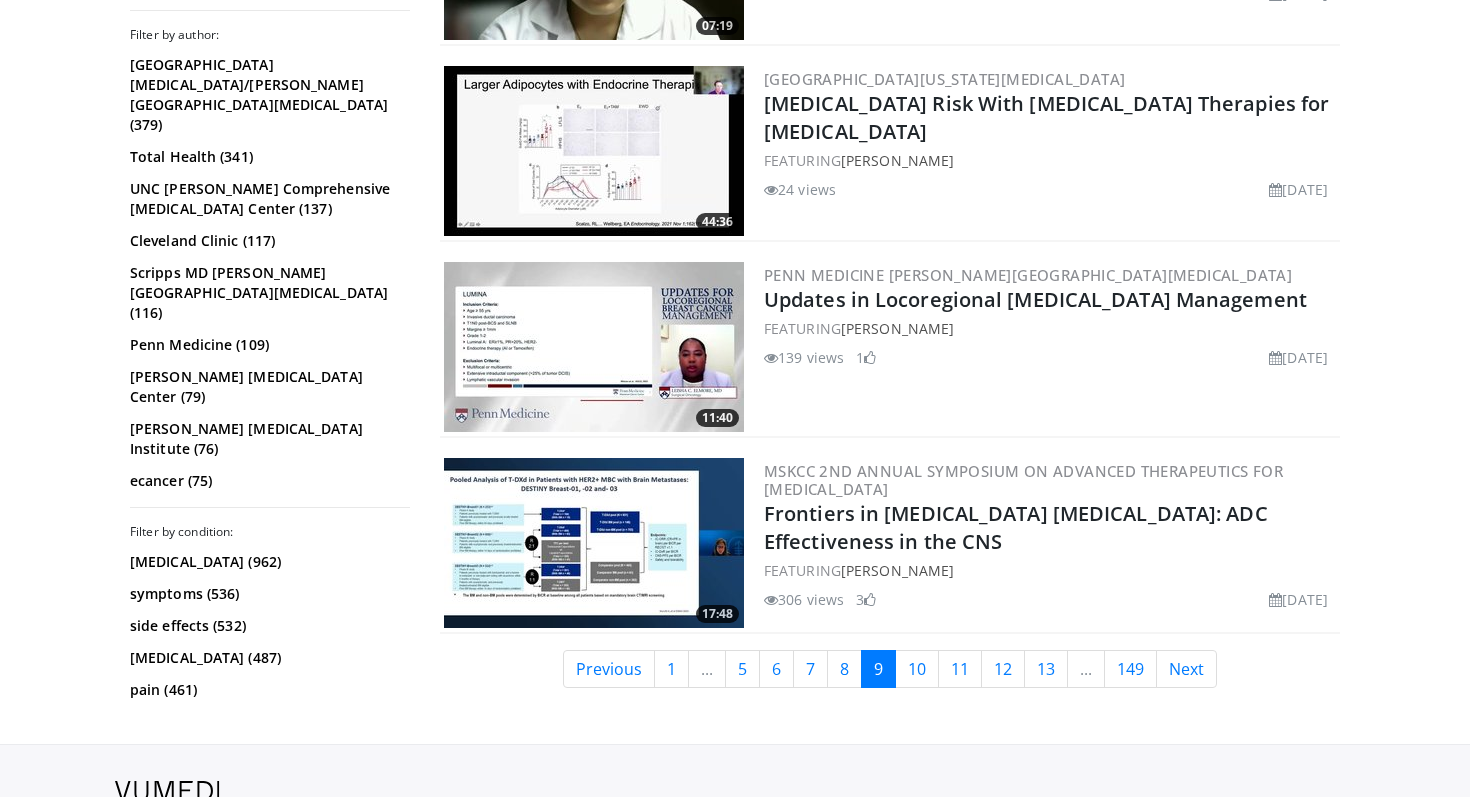 scroll, scrollTop: 4722, scrollLeft: 0, axis: vertical 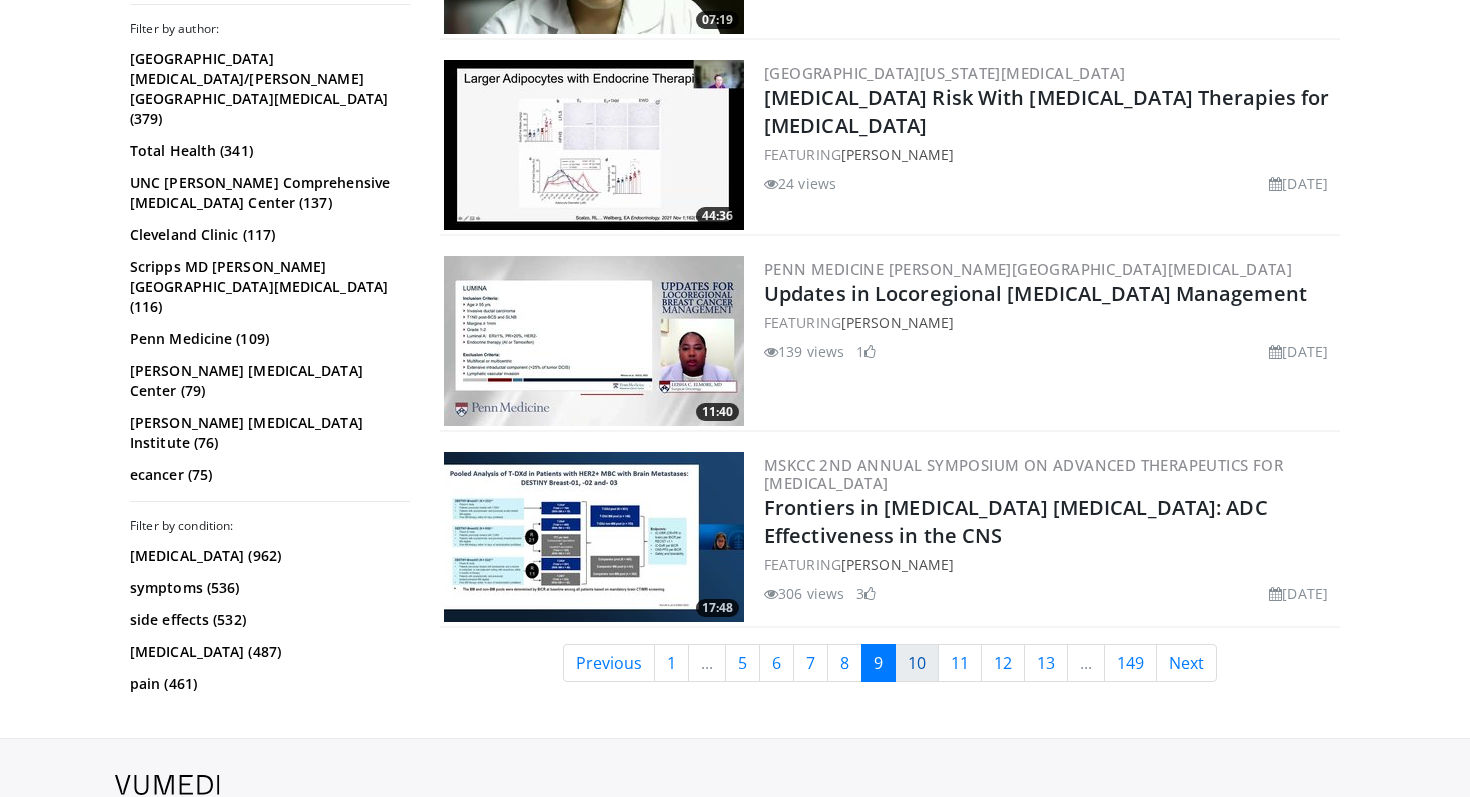 click on "10" at bounding box center [917, 663] 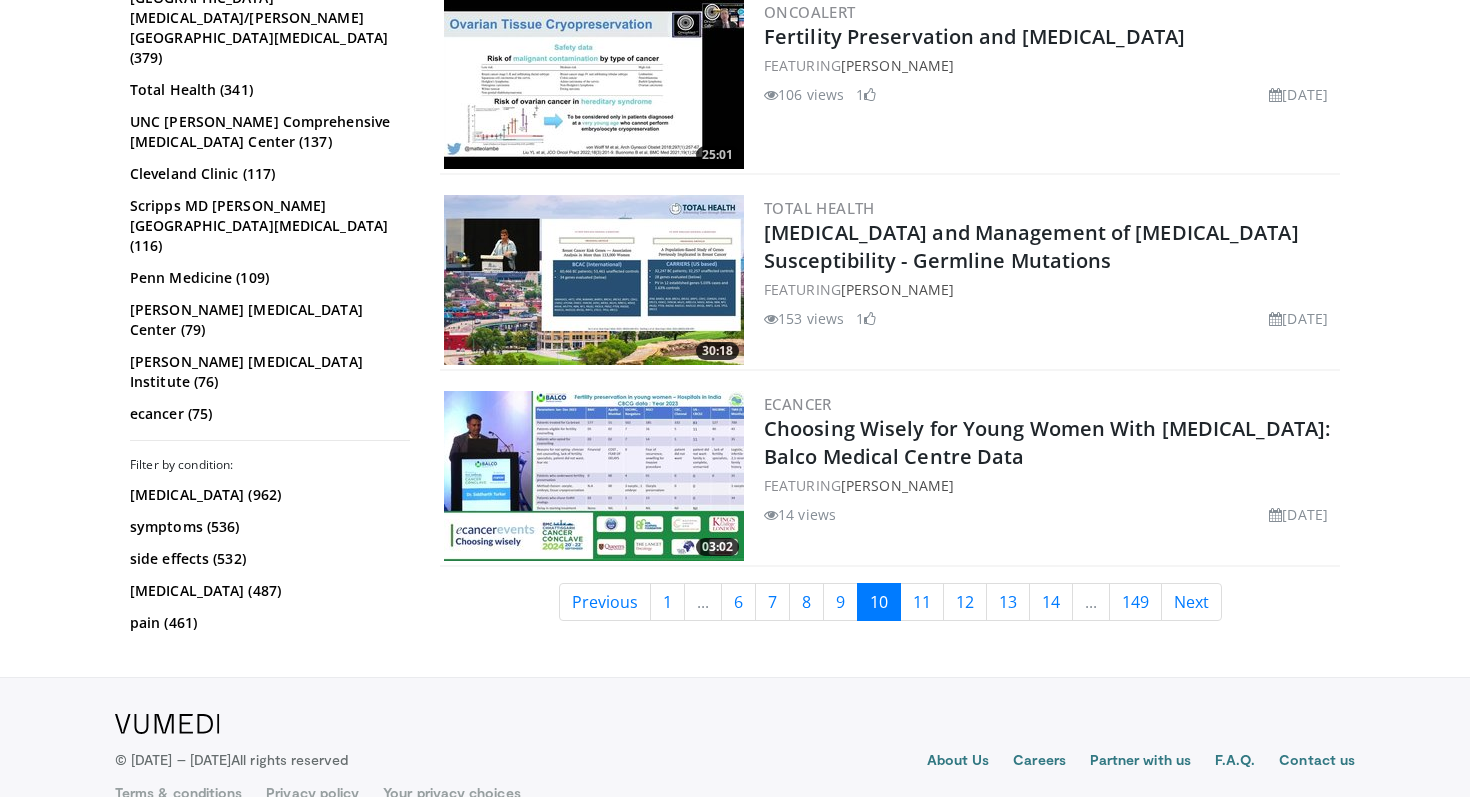 scroll, scrollTop: 4589, scrollLeft: 0, axis: vertical 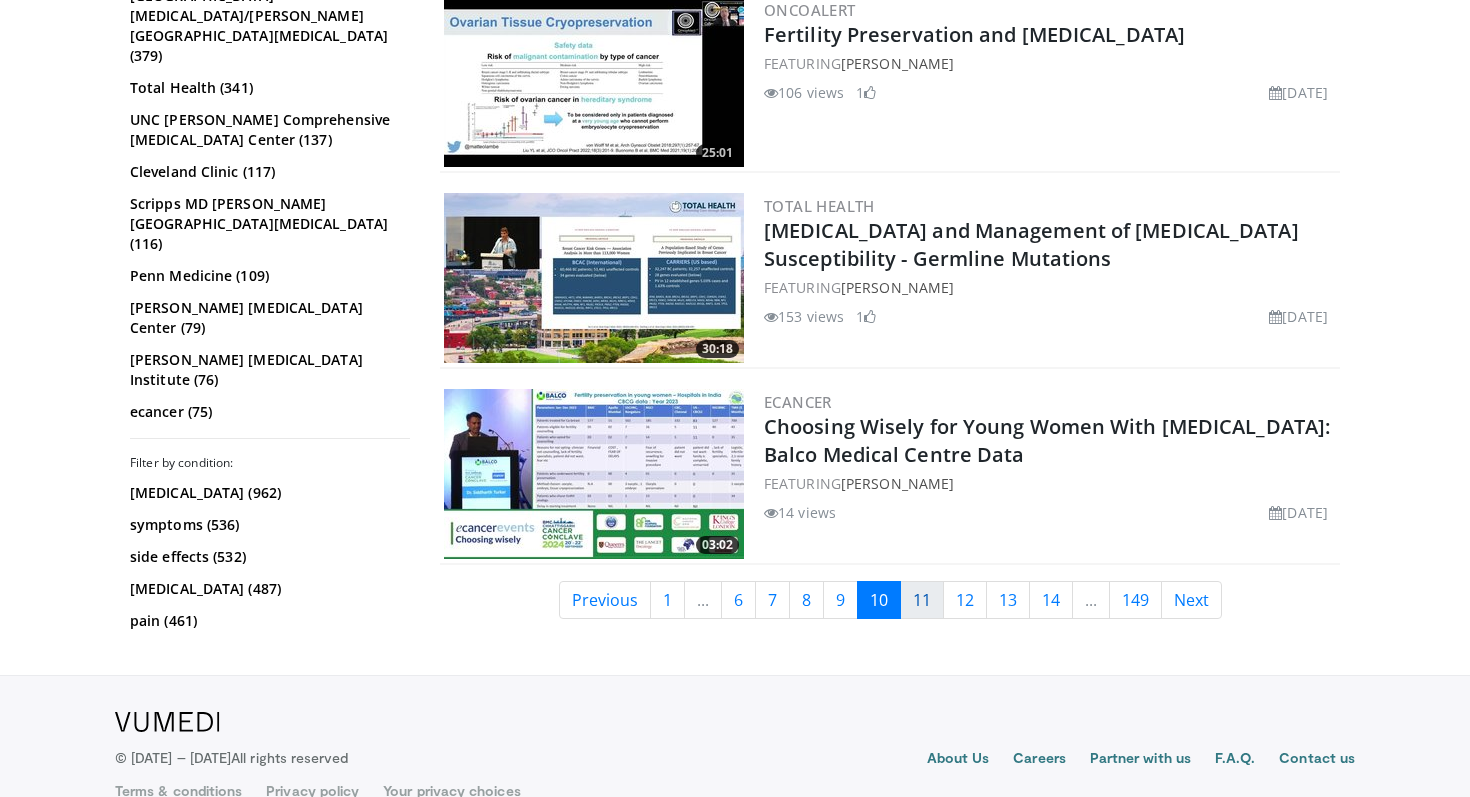 click on "11" at bounding box center (922, 600) 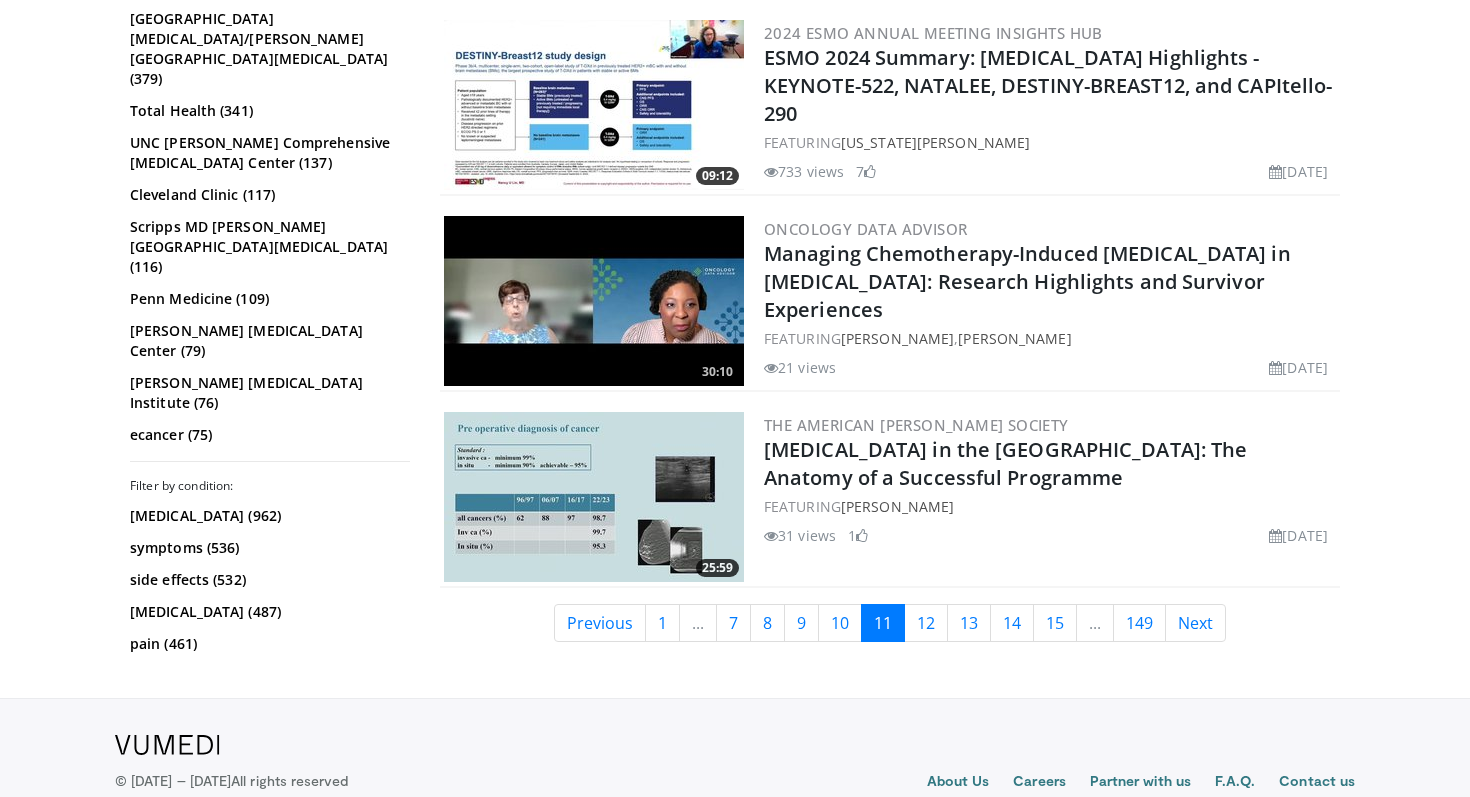 scroll, scrollTop: 4821, scrollLeft: 0, axis: vertical 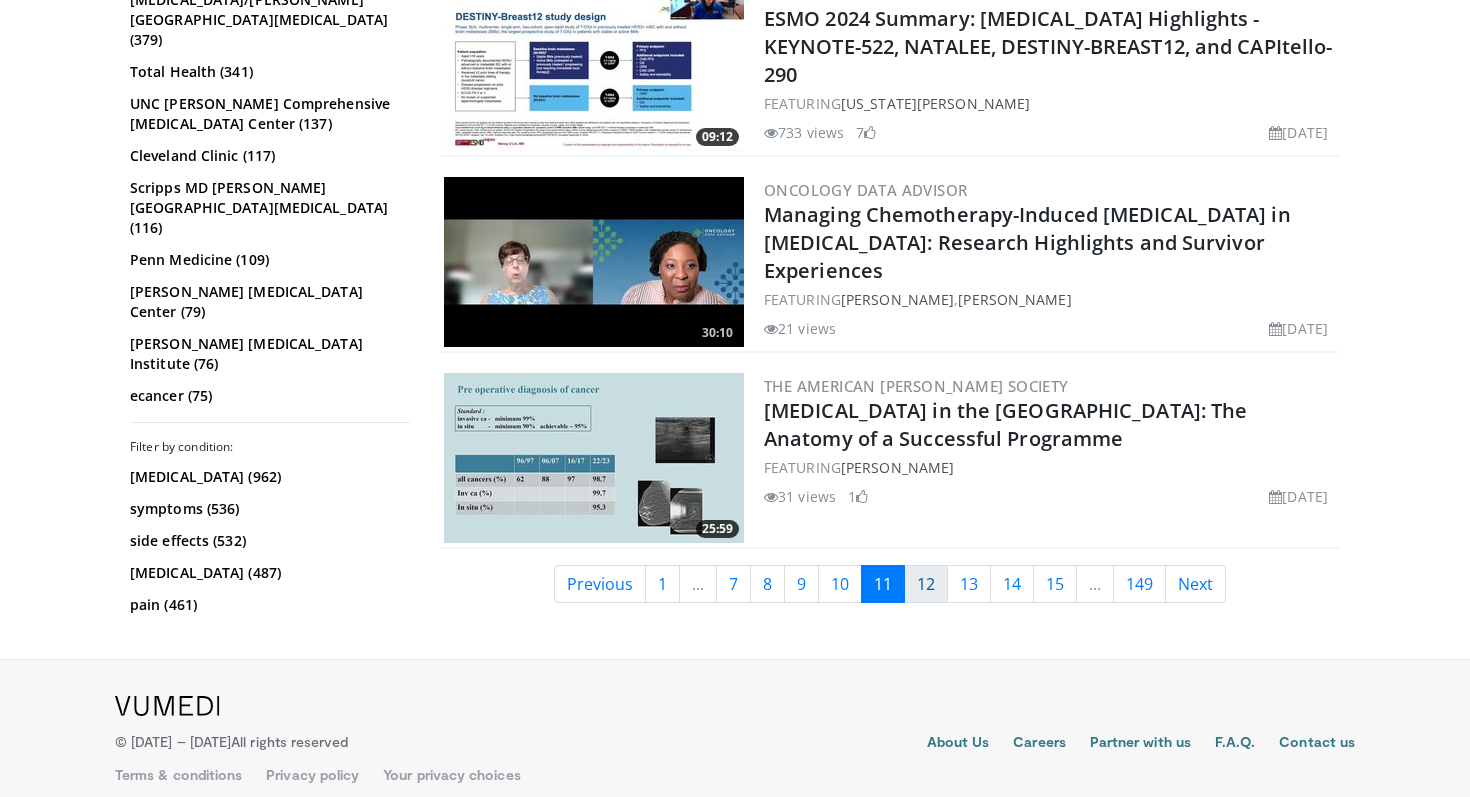 click on "12" at bounding box center (926, 584) 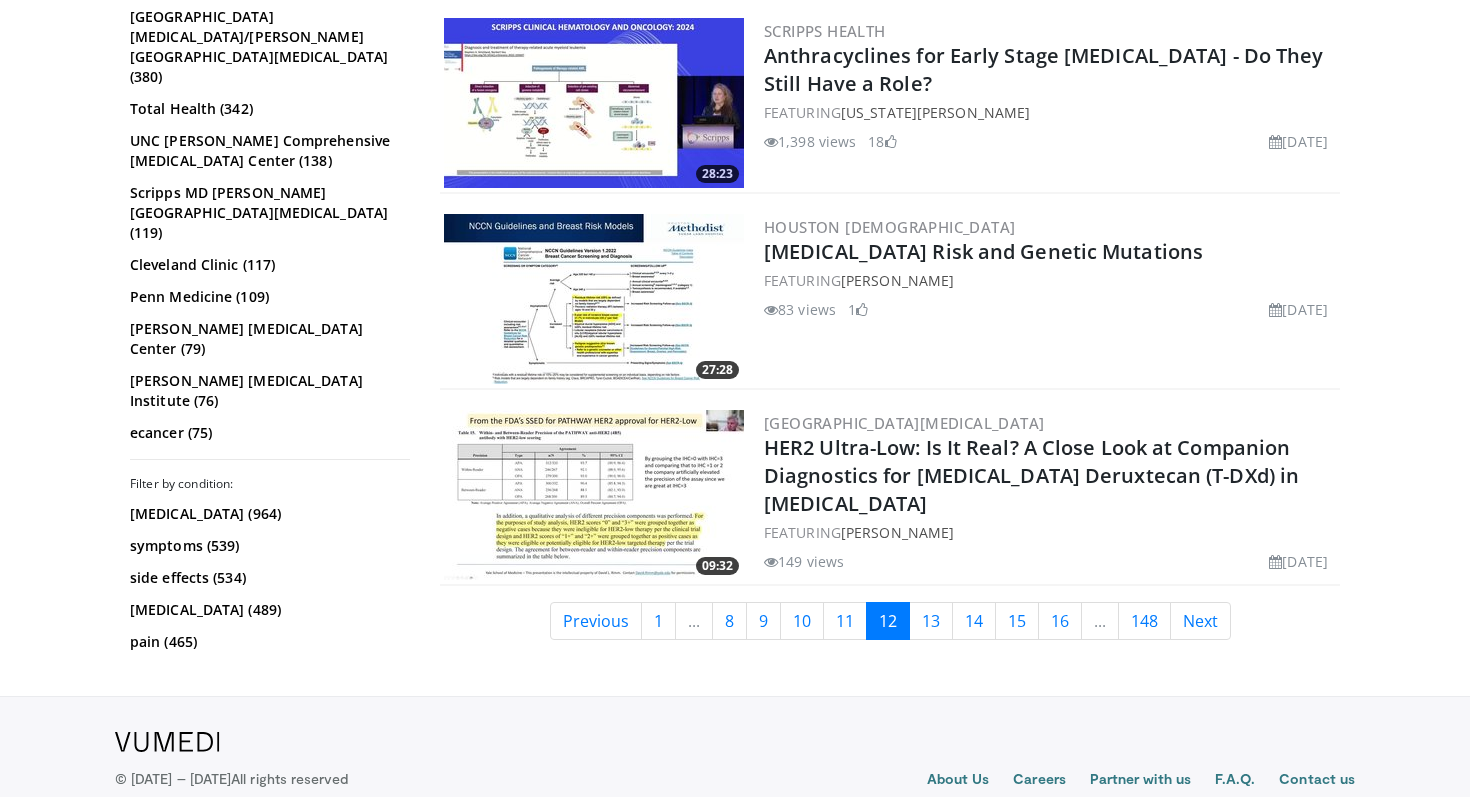 scroll, scrollTop: 4843, scrollLeft: 0, axis: vertical 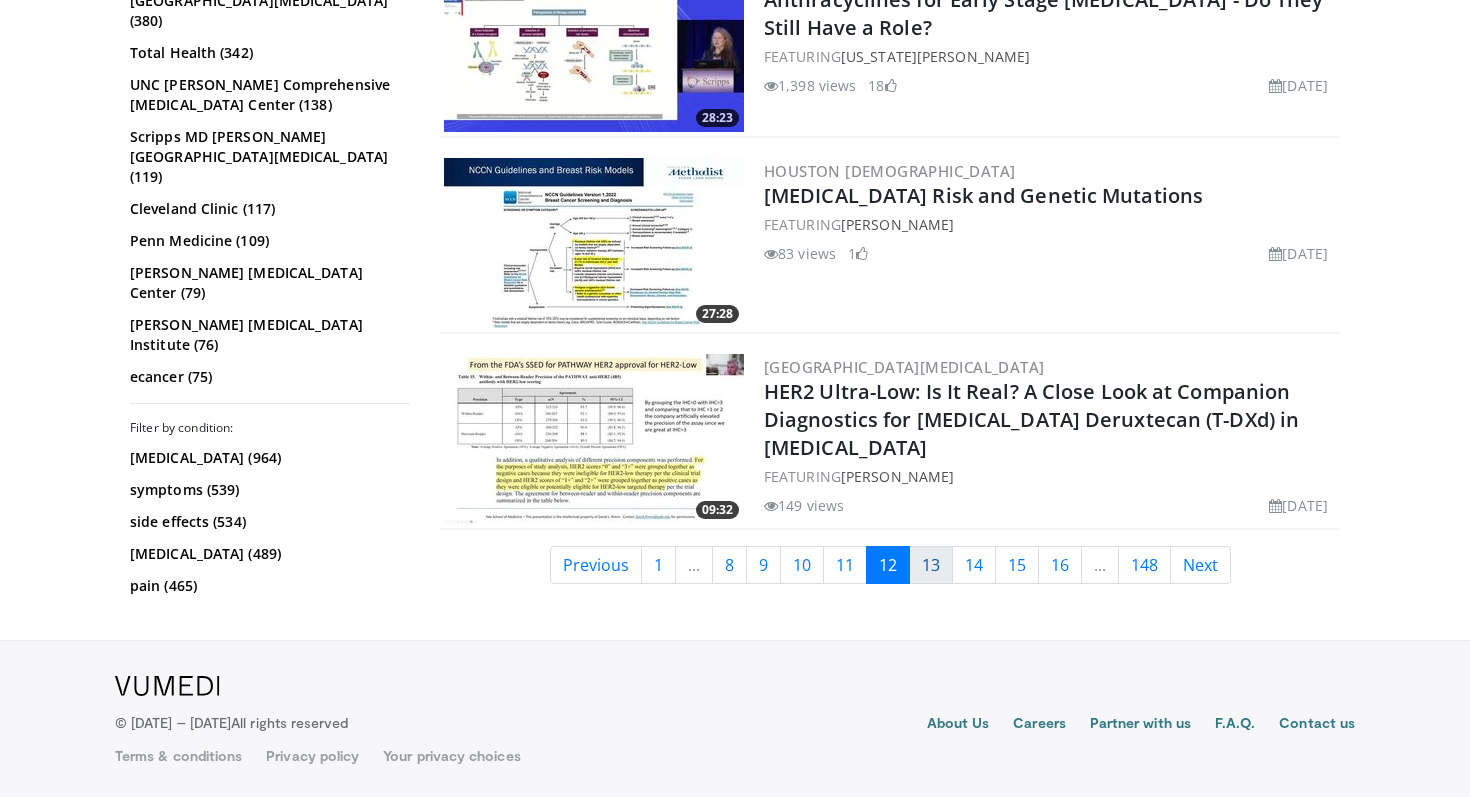 click on "13" at bounding box center (931, 565) 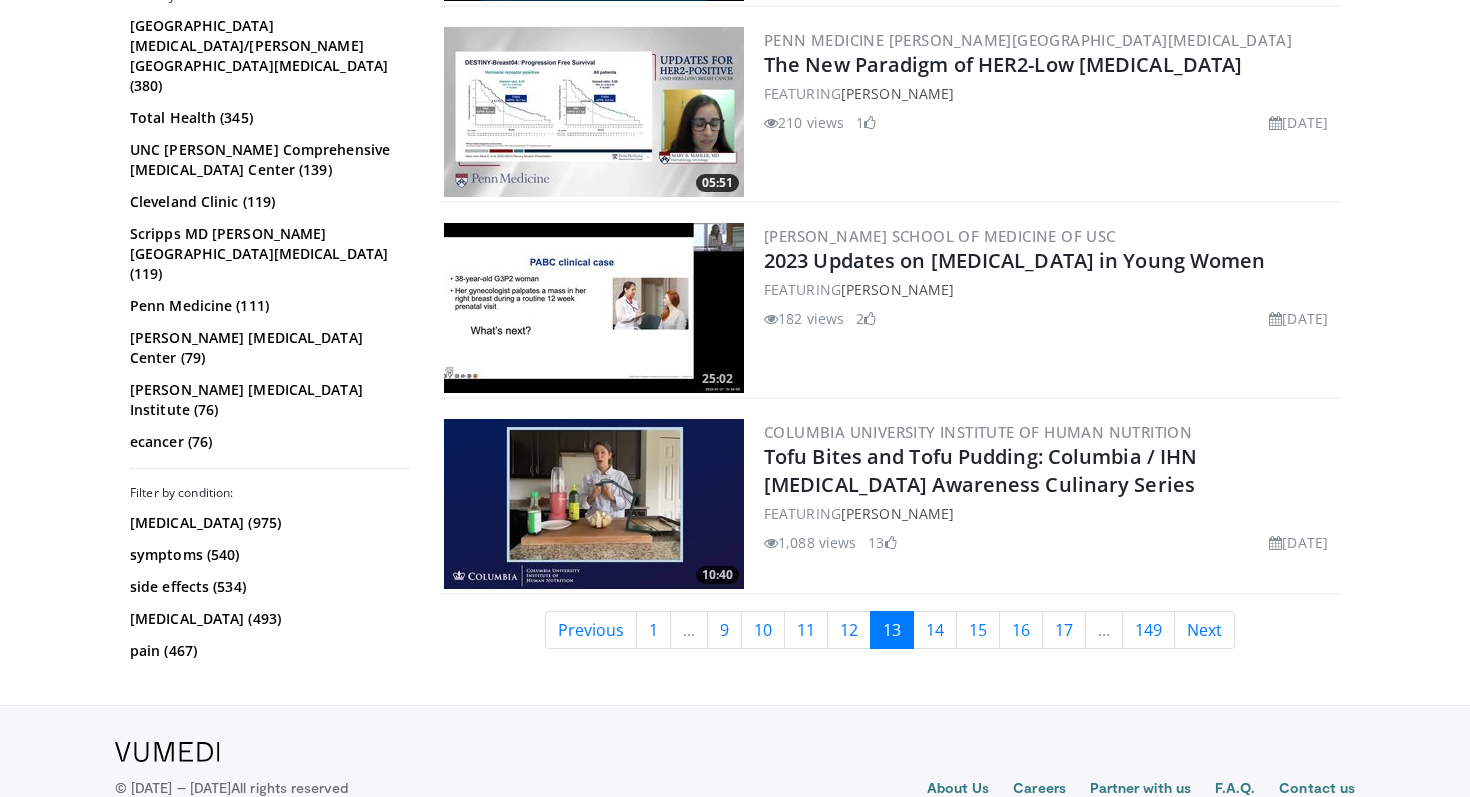 scroll, scrollTop: 5019, scrollLeft: 0, axis: vertical 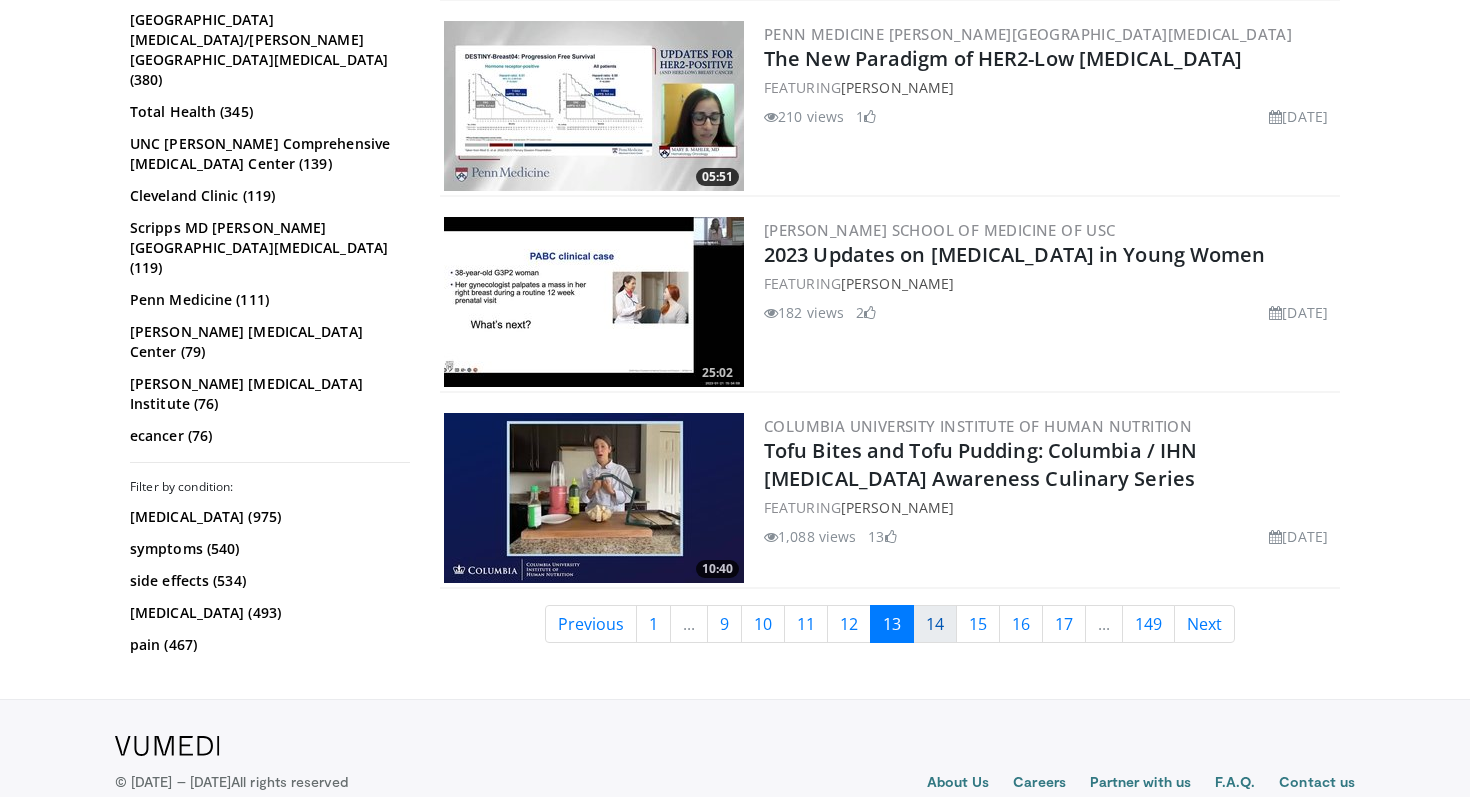 click on "14" at bounding box center [935, 624] 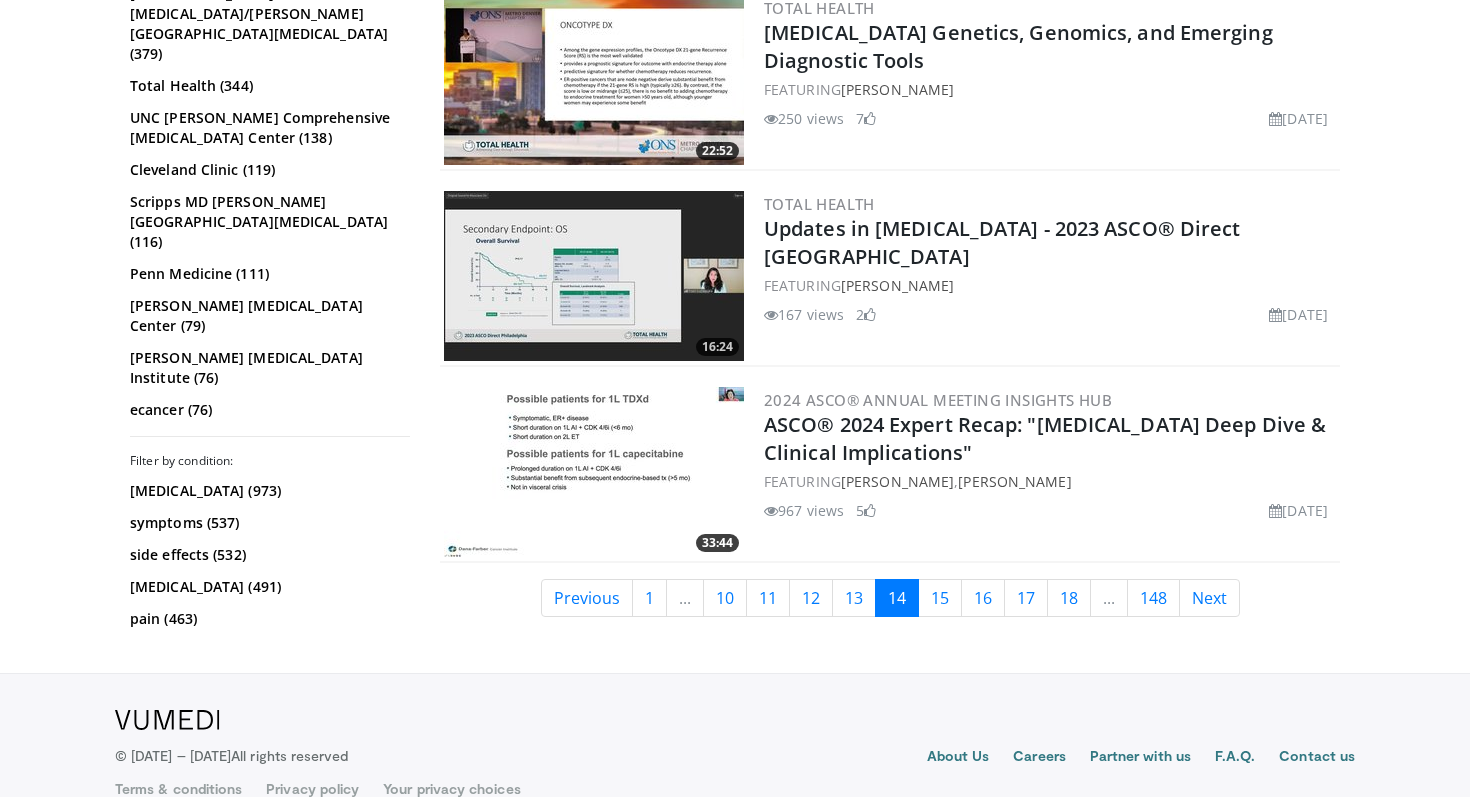 scroll, scrollTop: 4821, scrollLeft: 0, axis: vertical 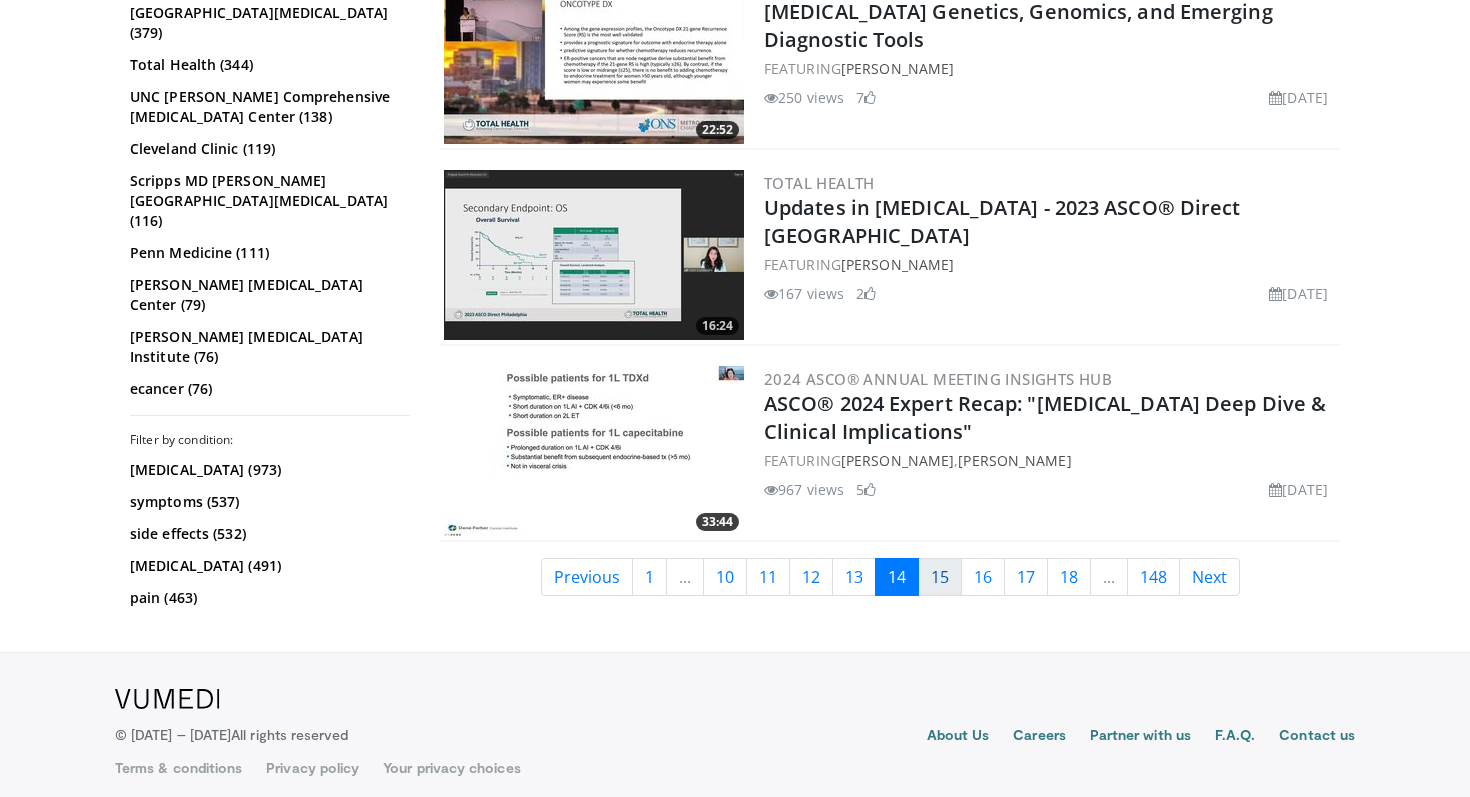 click on "15" at bounding box center (940, 577) 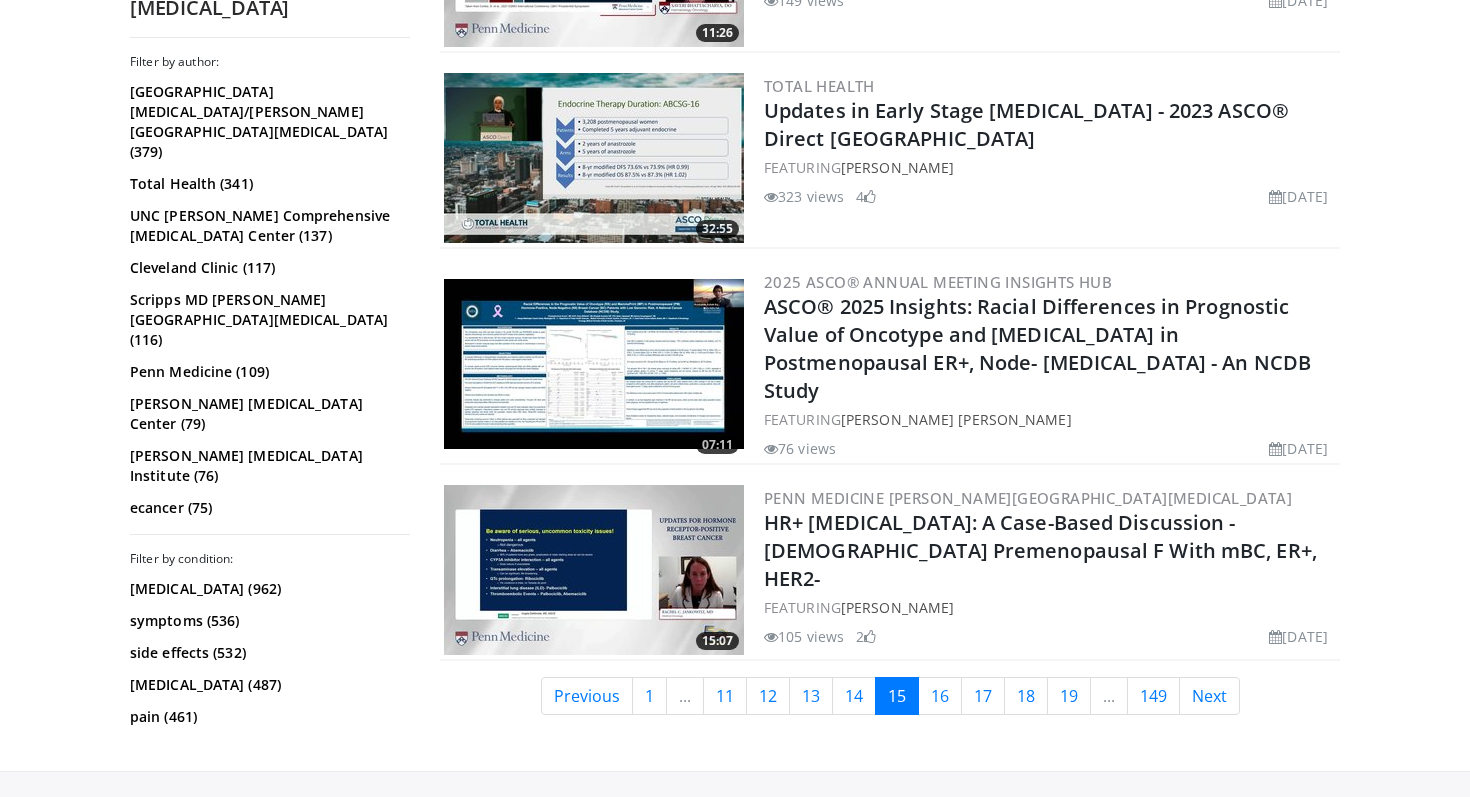 scroll, scrollTop: 5017, scrollLeft: 0, axis: vertical 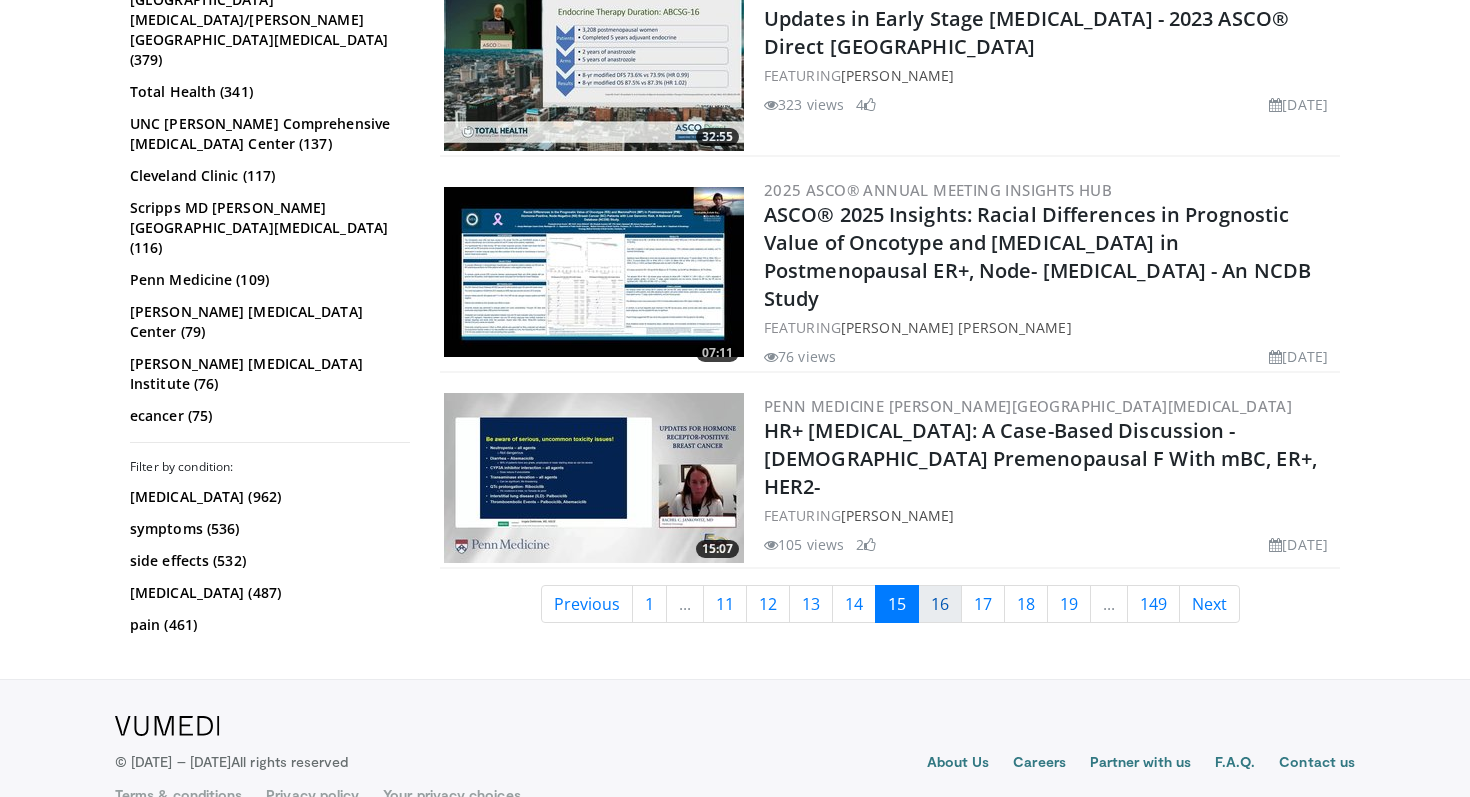 click on "16" at bounding box center (940, 604) 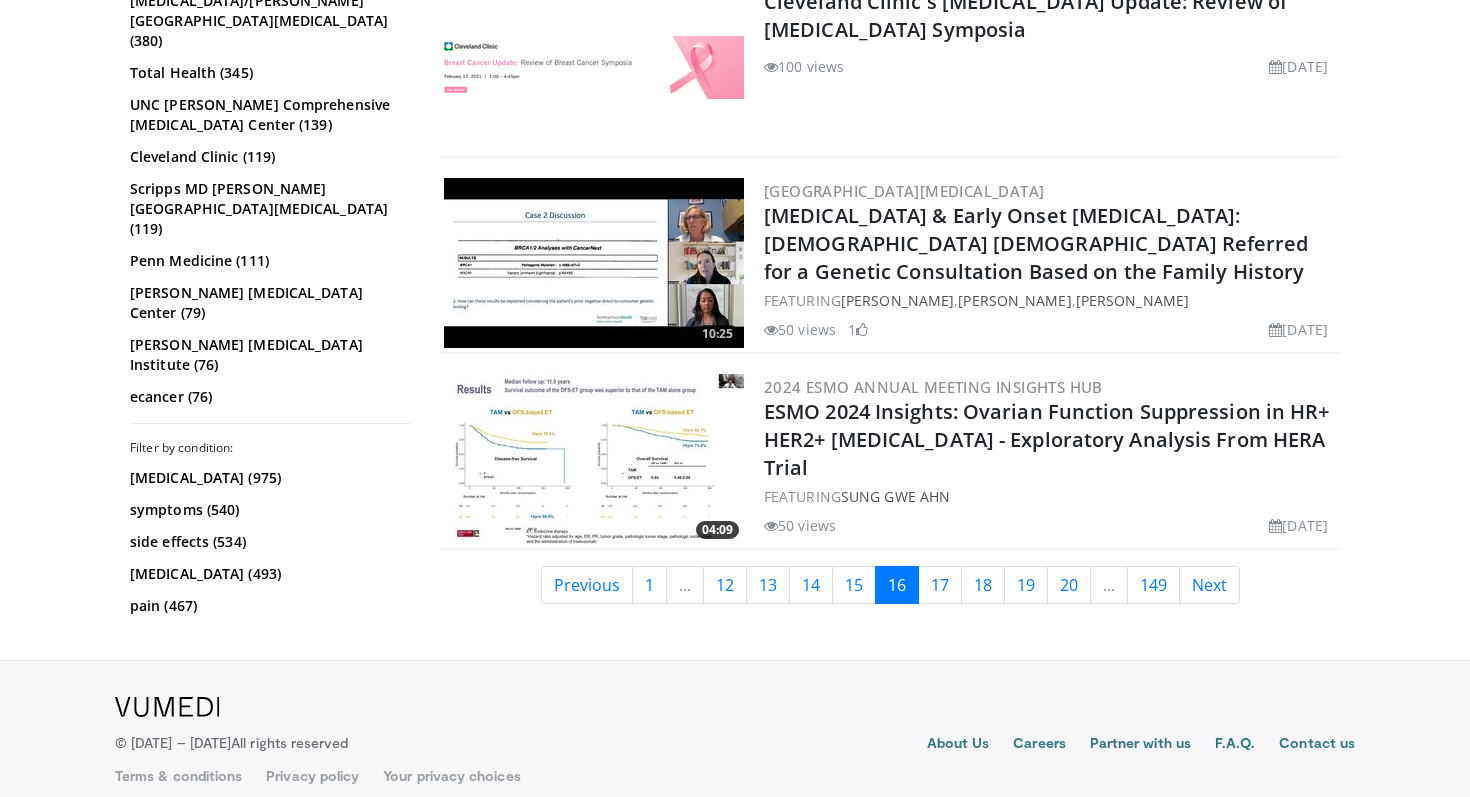 scroll, scrollTop: 4432, scrollLeft: 0, axis: vertical 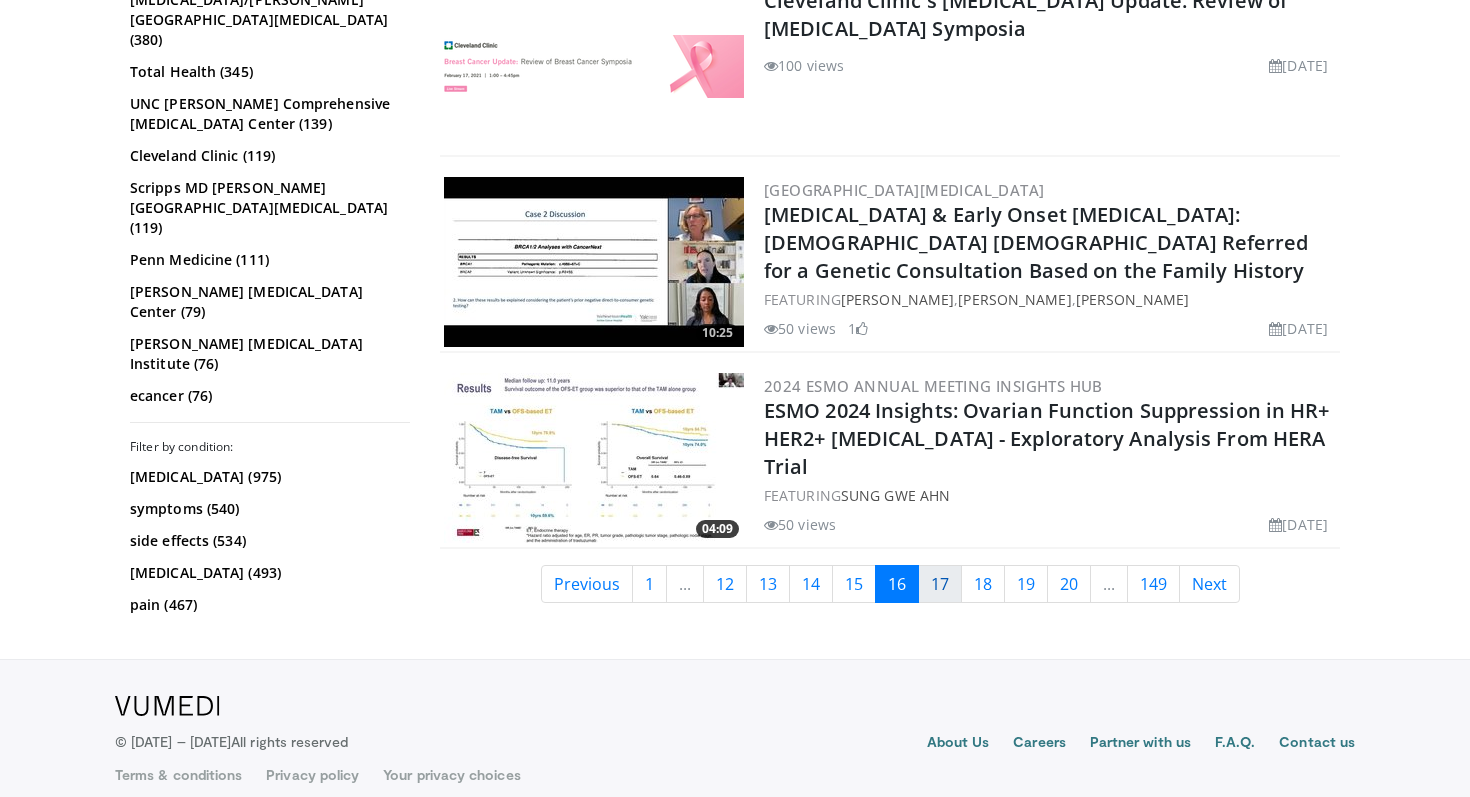 click on "17" at bounding box center [940, 584] 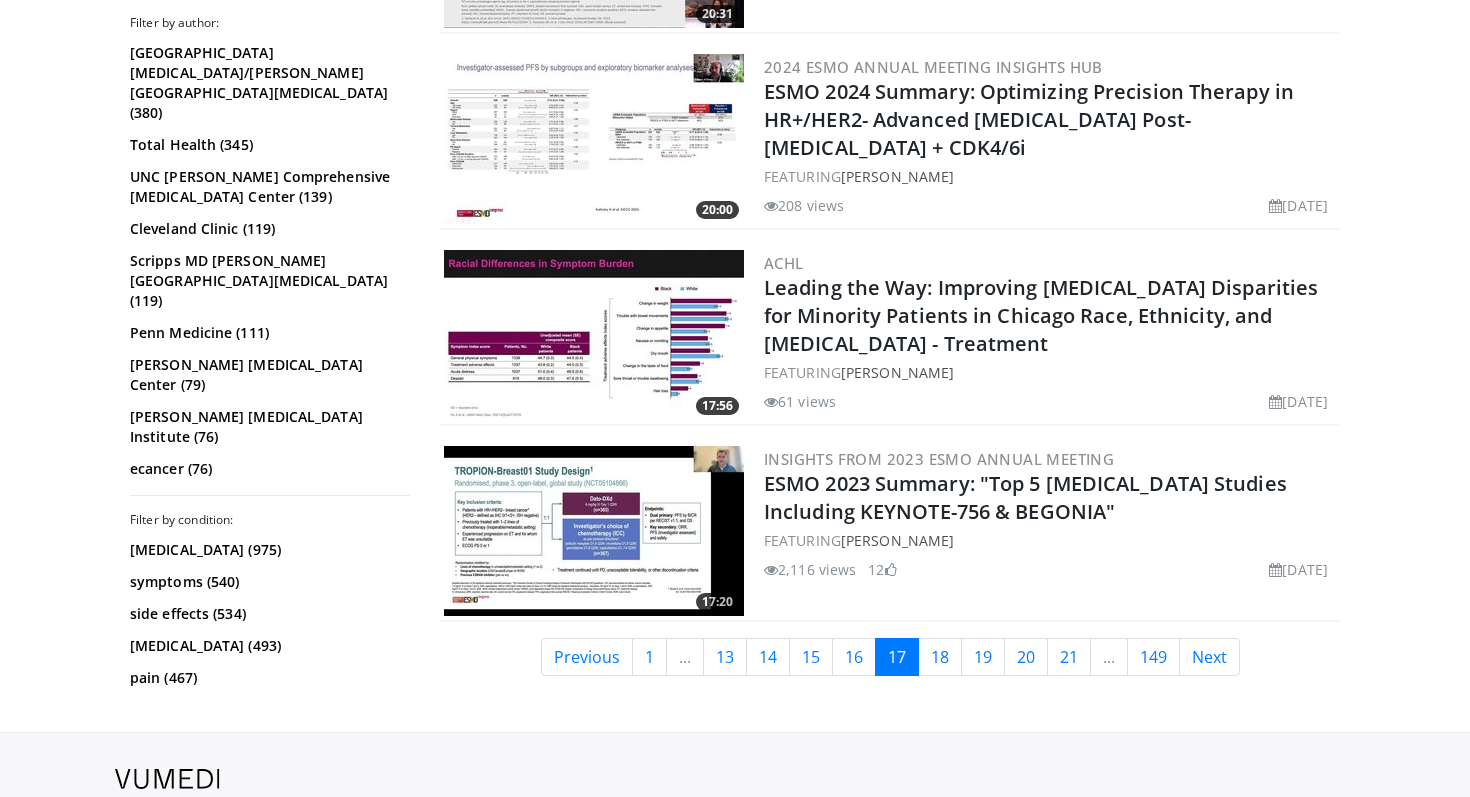 scroll, scrollTop: 4949, scrollLeft: 0, axis: vertical 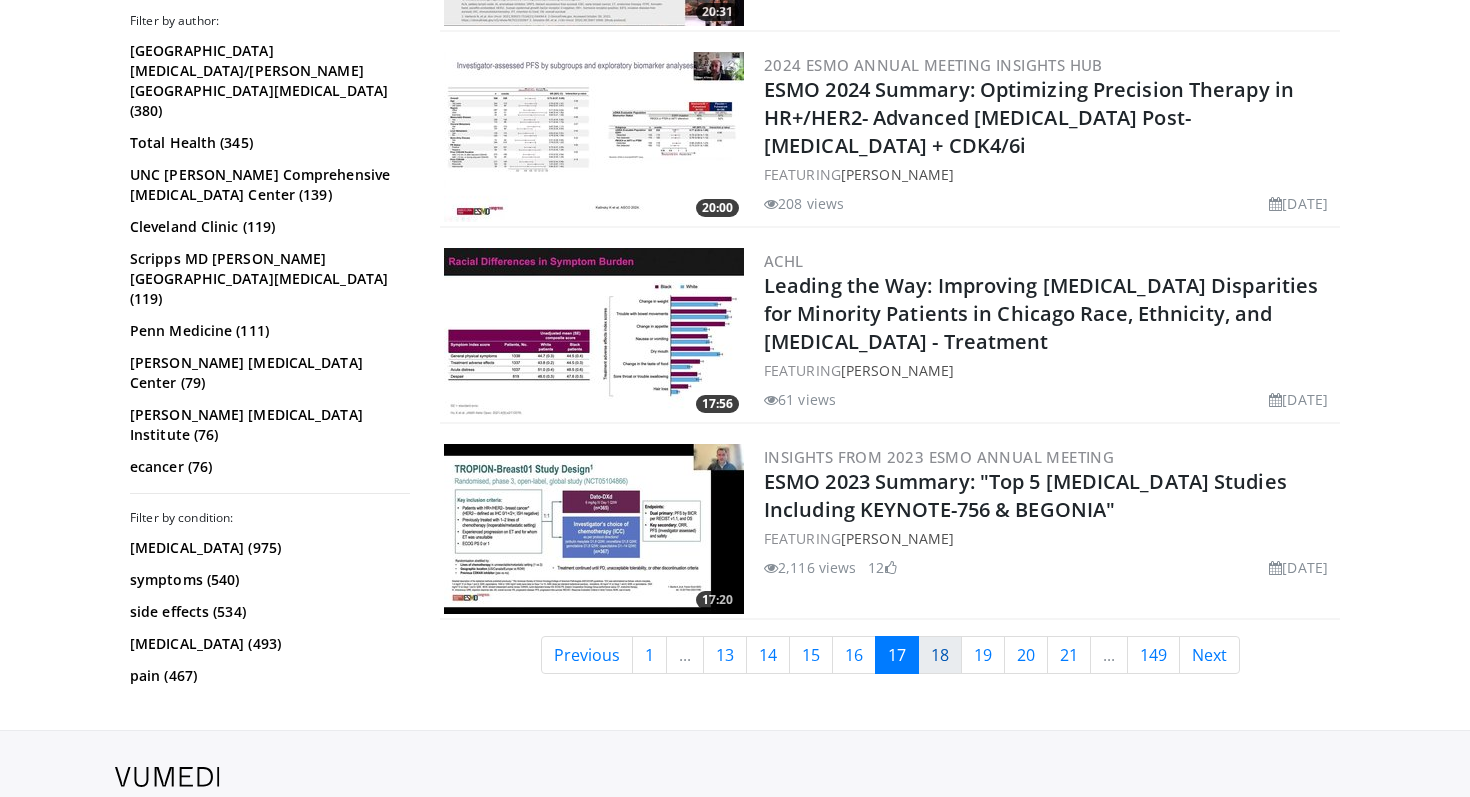 click on "18" at bounding box center (940, 655) 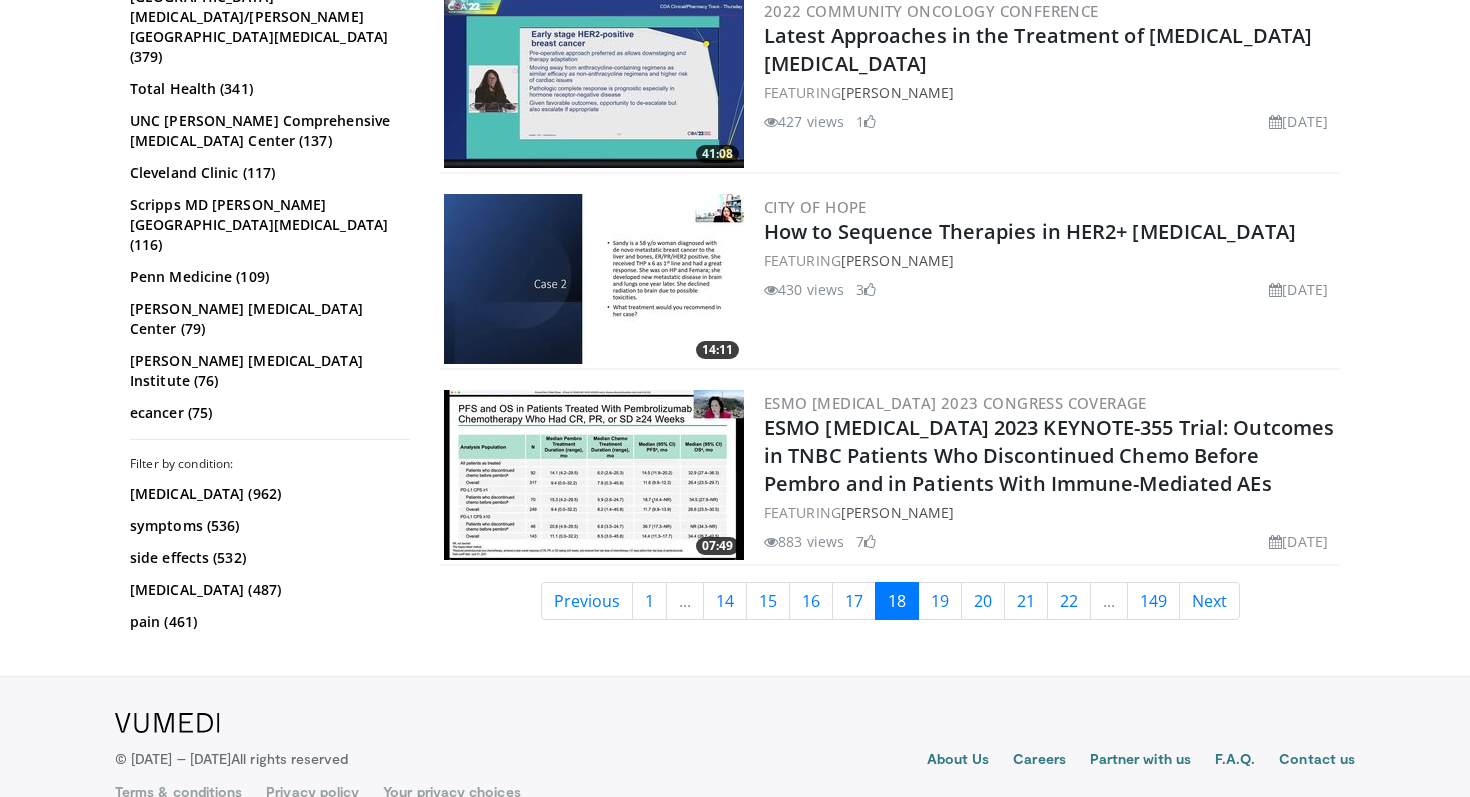 scroll, scrollTop: 4841, scrollLeft: 0, axis: vertical 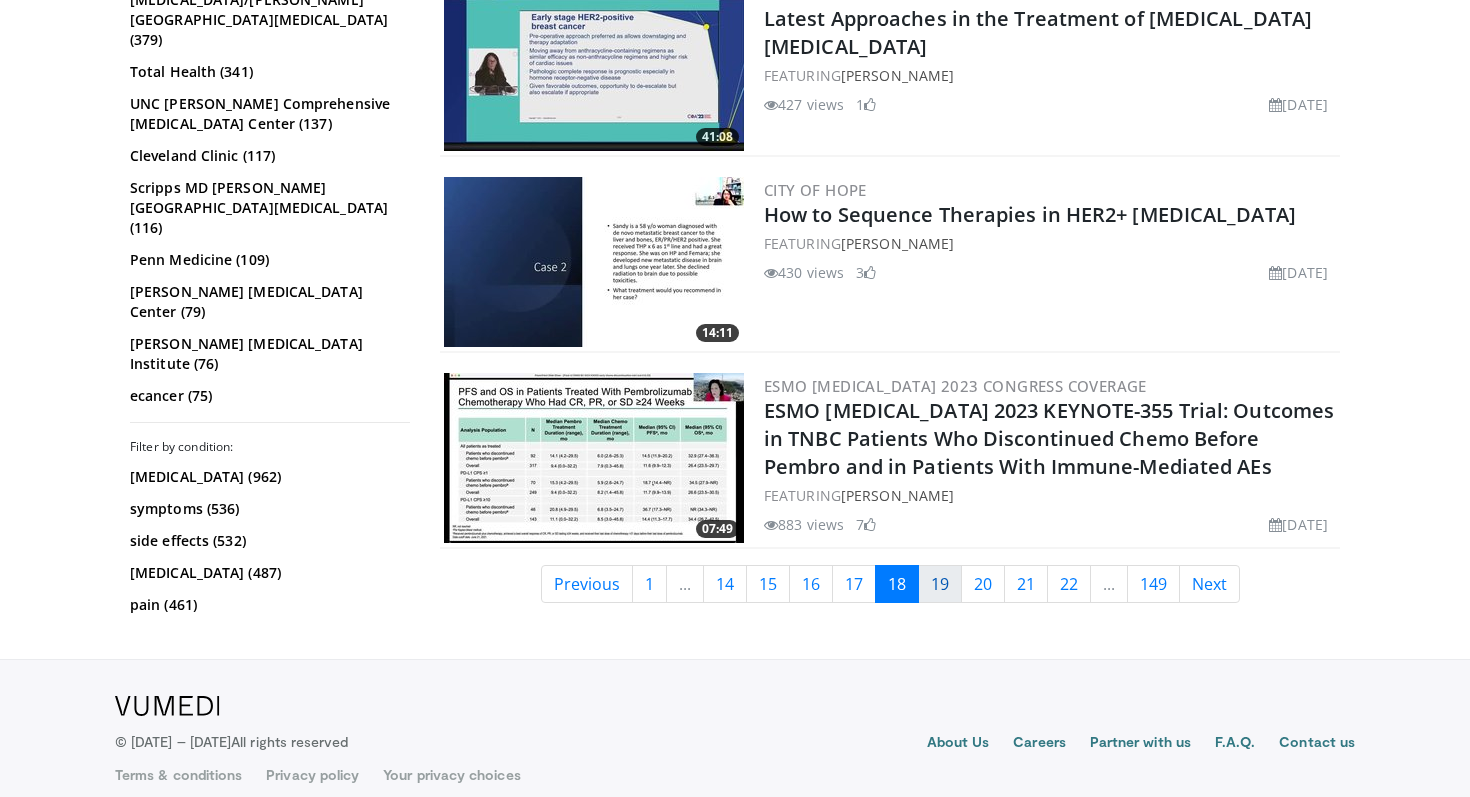 click on "19" at bounding box center (940, 584) 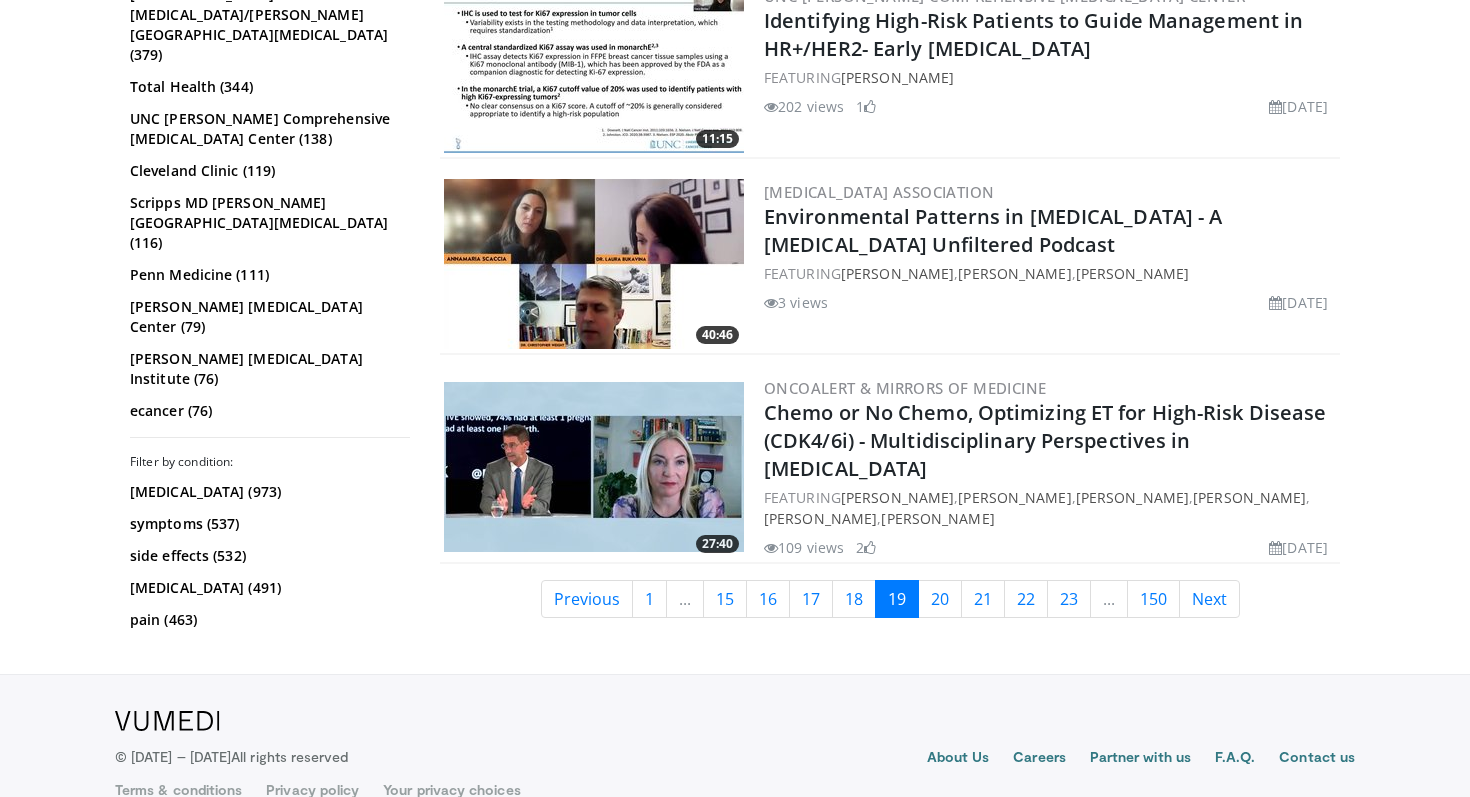 scroll, scrollTop: 4638, scrollLeft: 0, axis: vertical 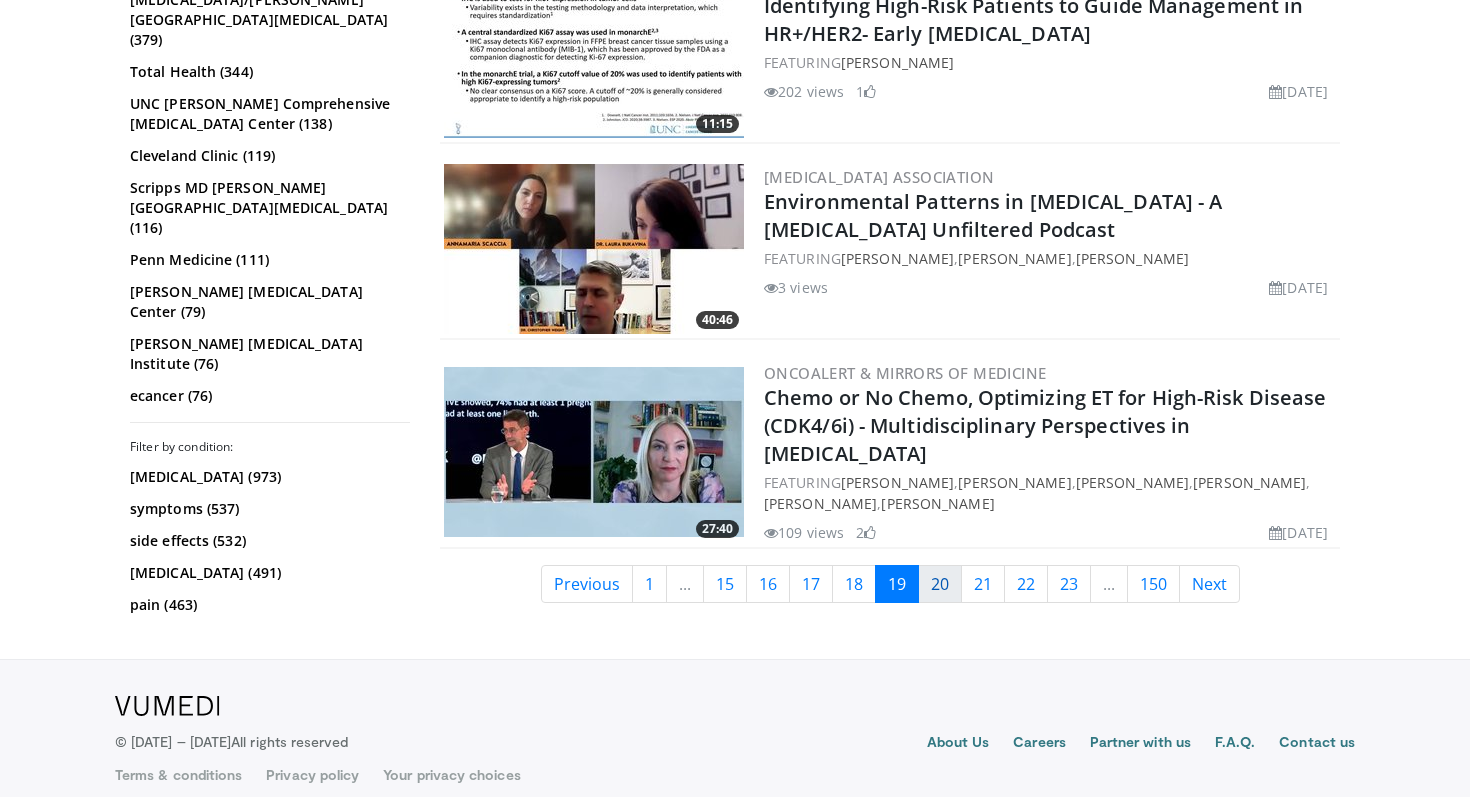 click on "20" at bounding box center (940, 584) 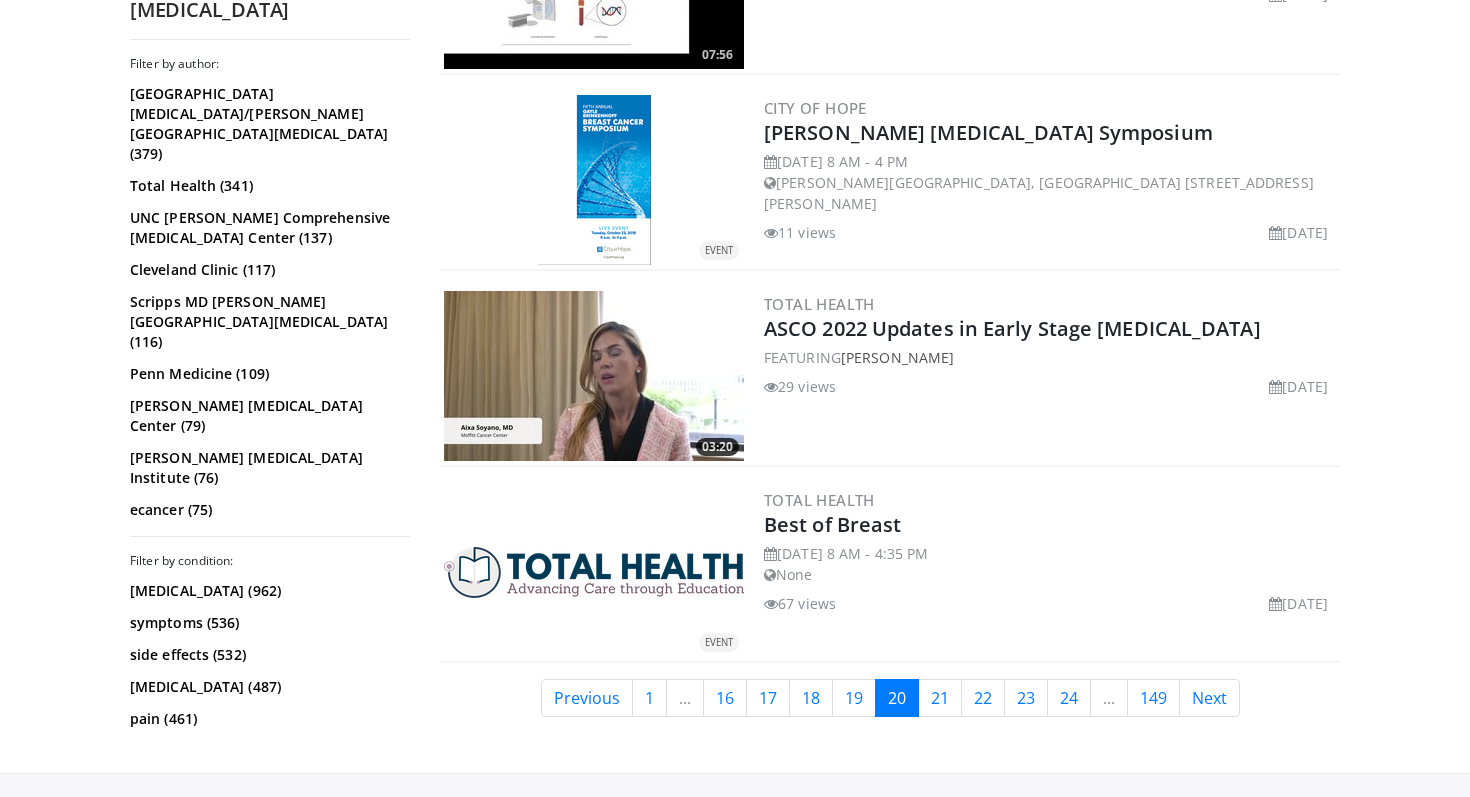 scroll, scrollTop: 4911, scrollLeft: 0, axis: vertical 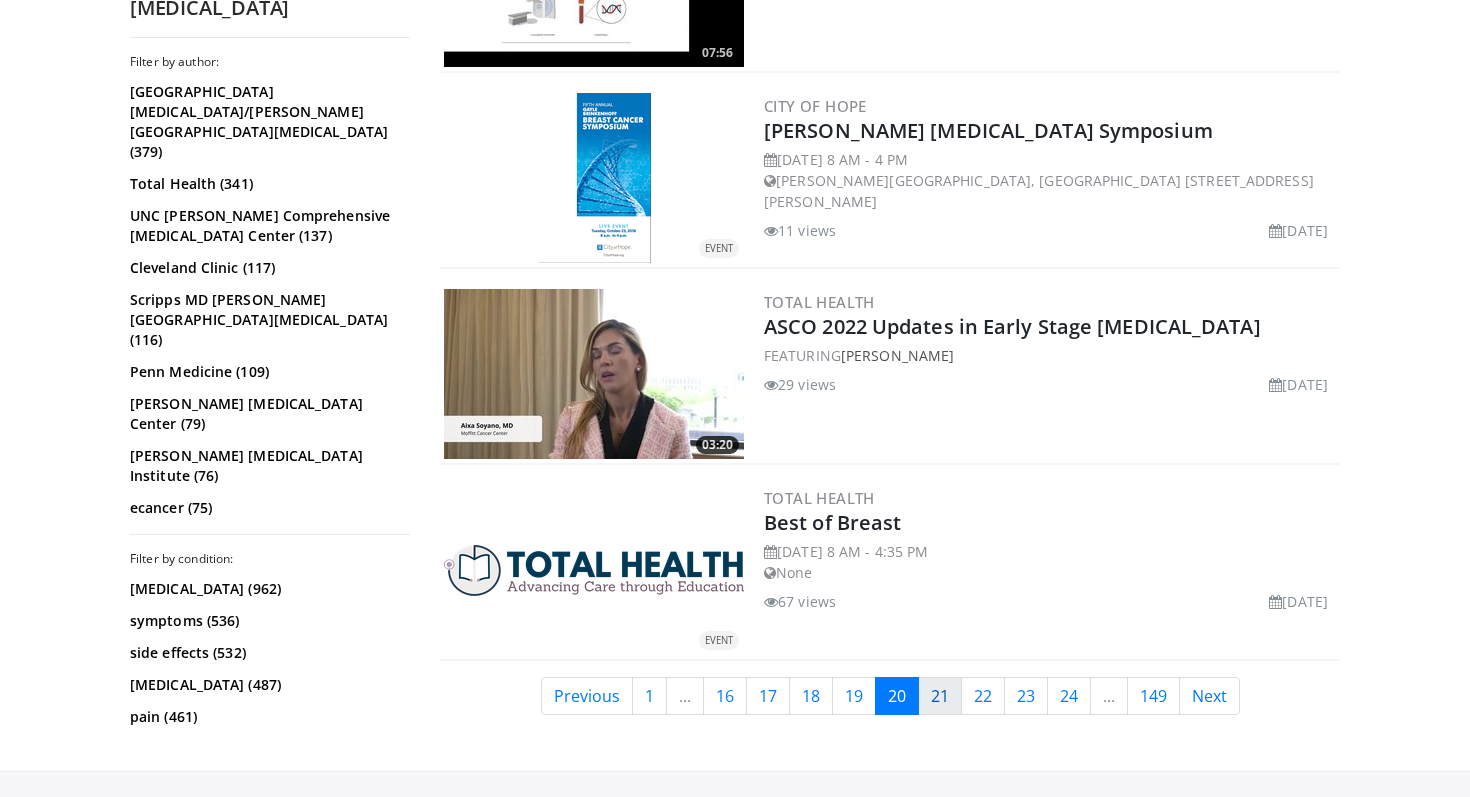 click on "21" at bounding box center (940, 696) 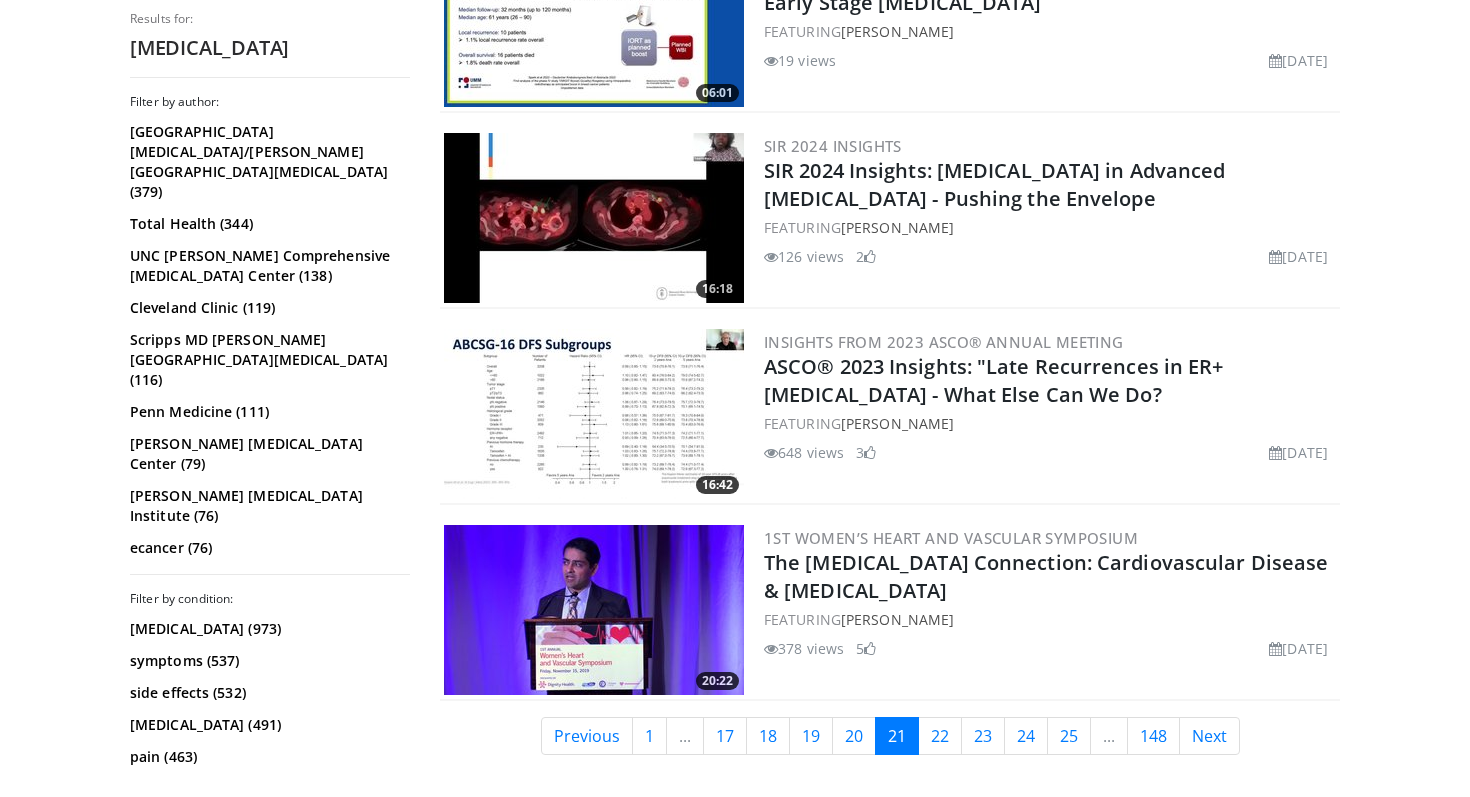 scroll, scrollTop: 4916, scrollLeft: 0, axis: vertical 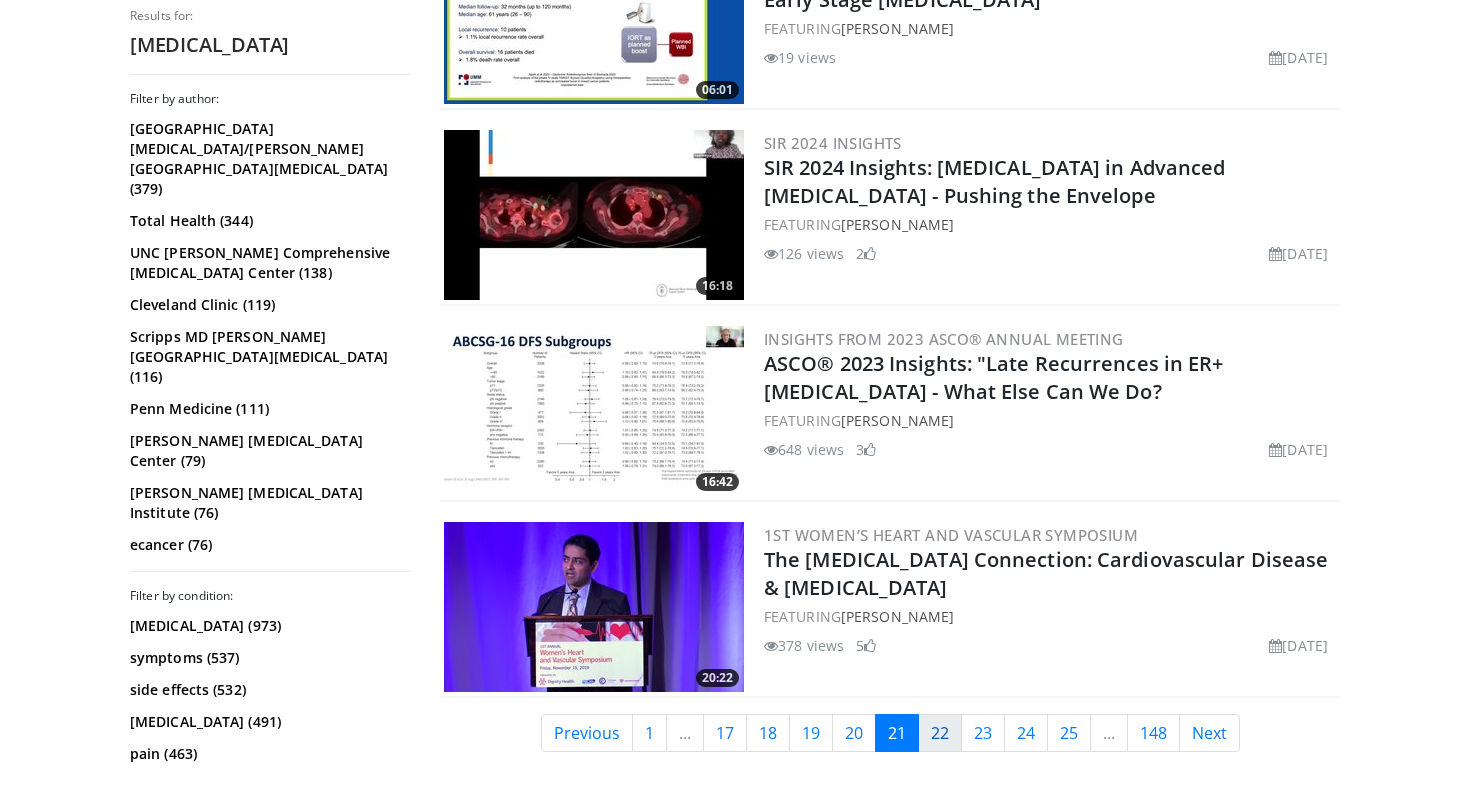 click on "22" at bounding box center (940, 733) 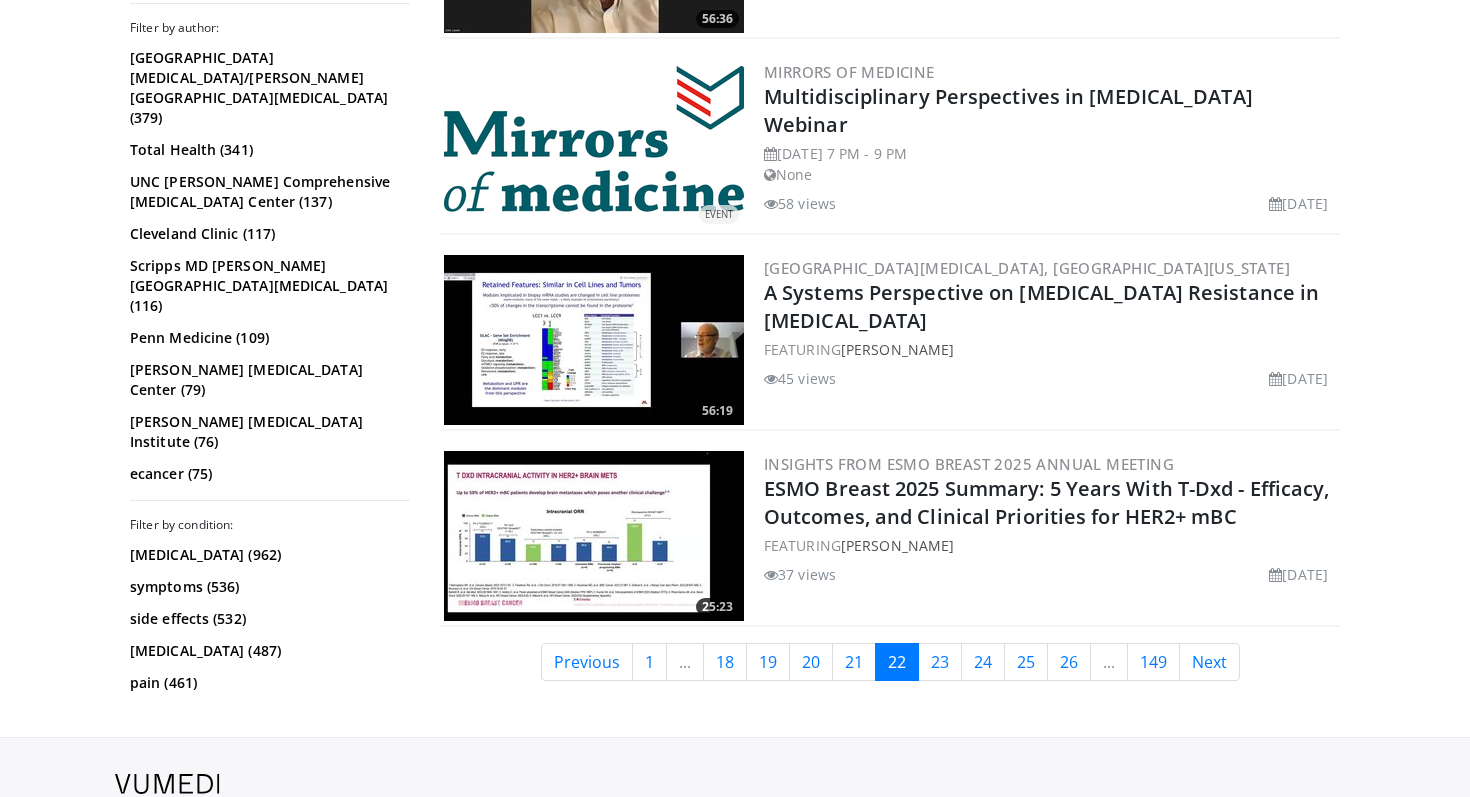 scroll, scrollTop: 4742, scrollLeft: 0, axis: vertical 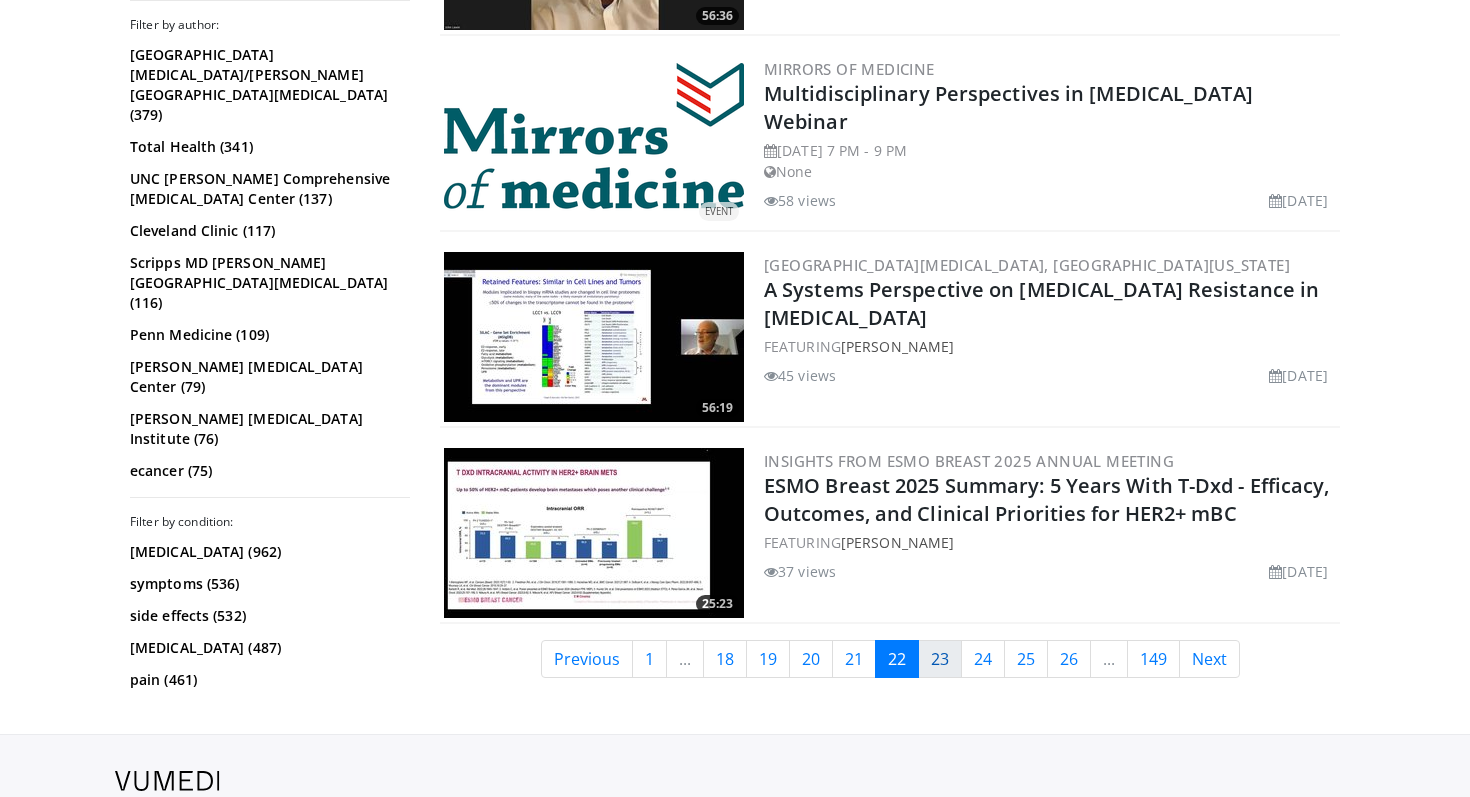 click on "23" at bounding box center [940, 659] 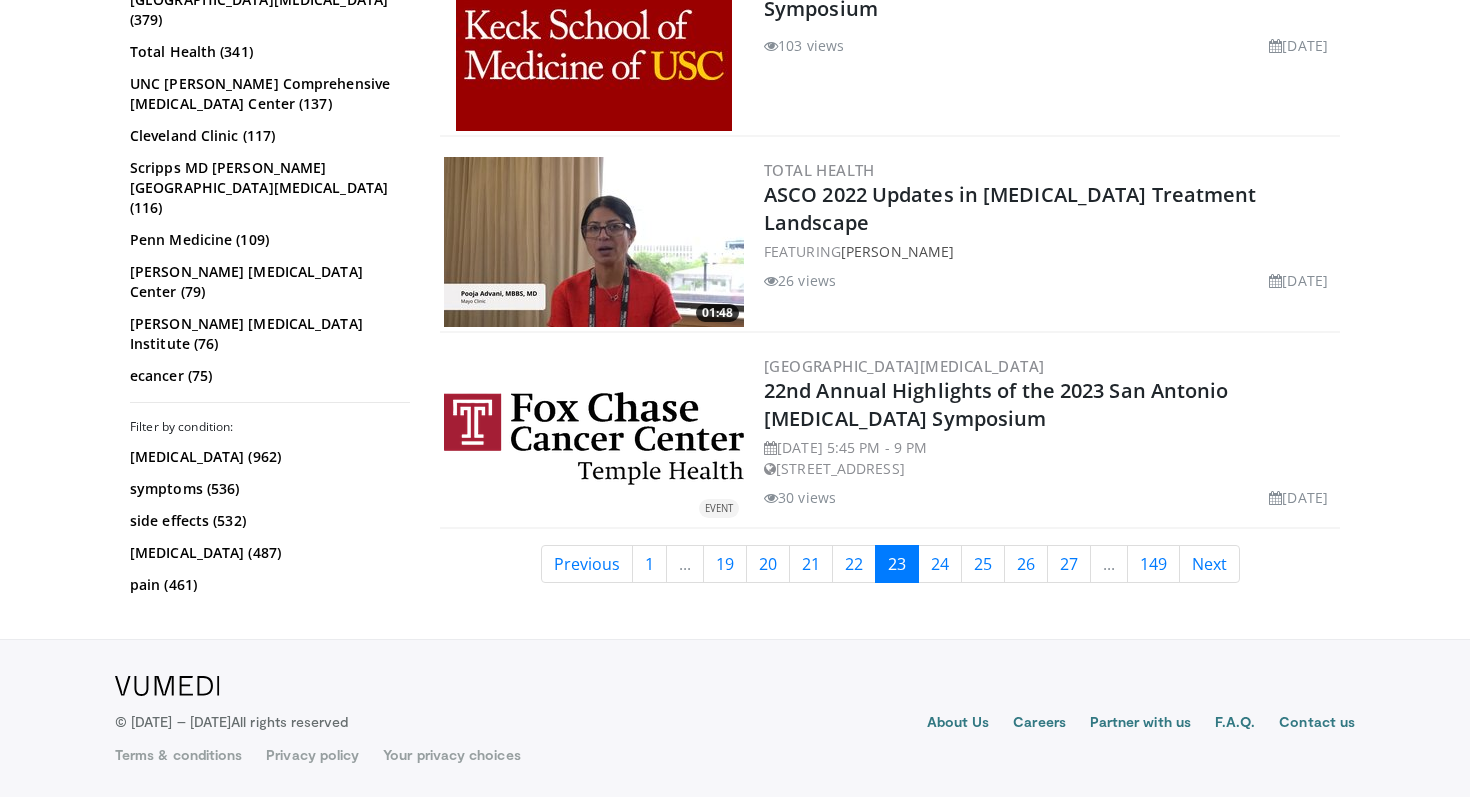 scroll, scrollTop: 4827, scrollLeft: 0, axis: vertical 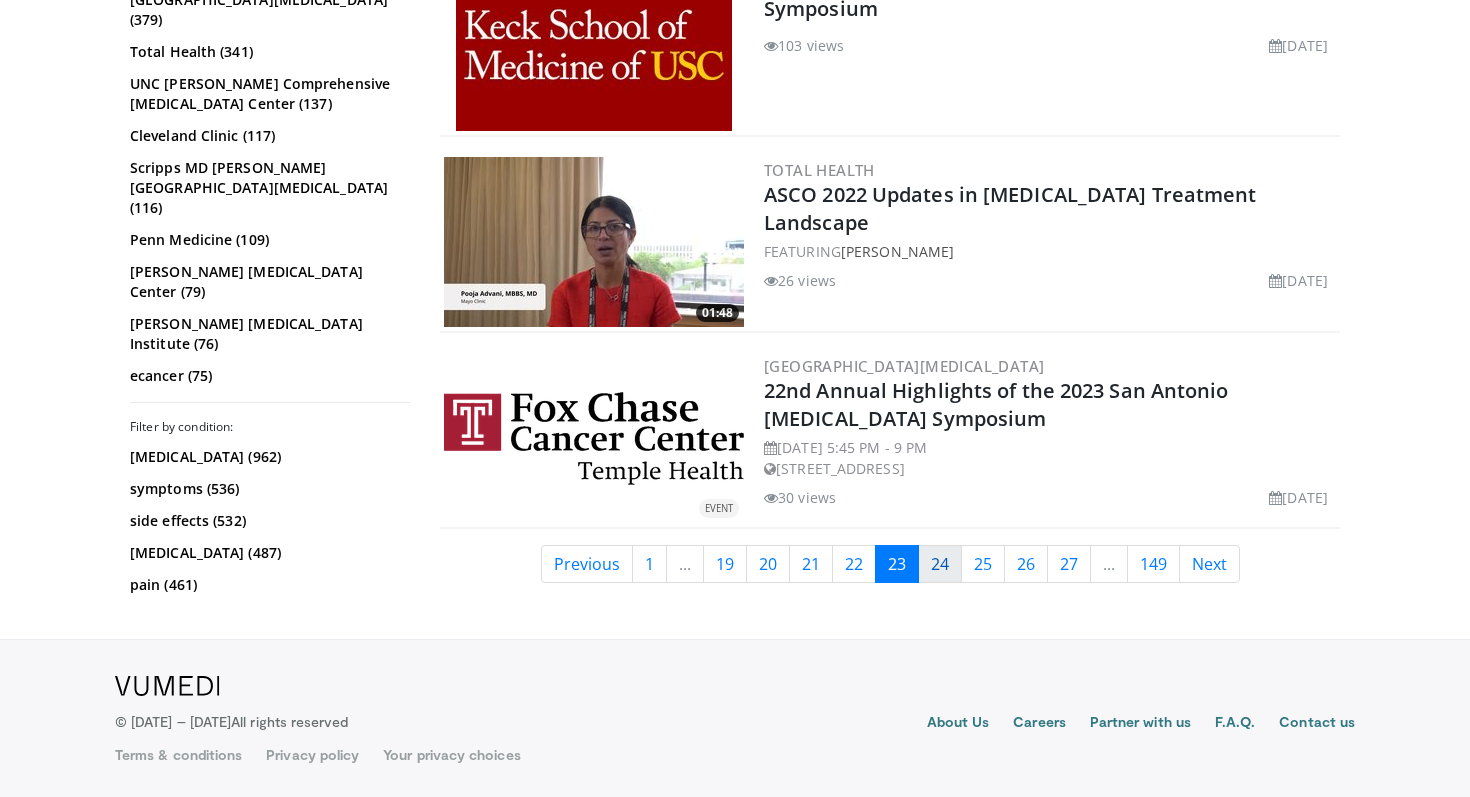 click on "24" at bounding box center [940, 564] 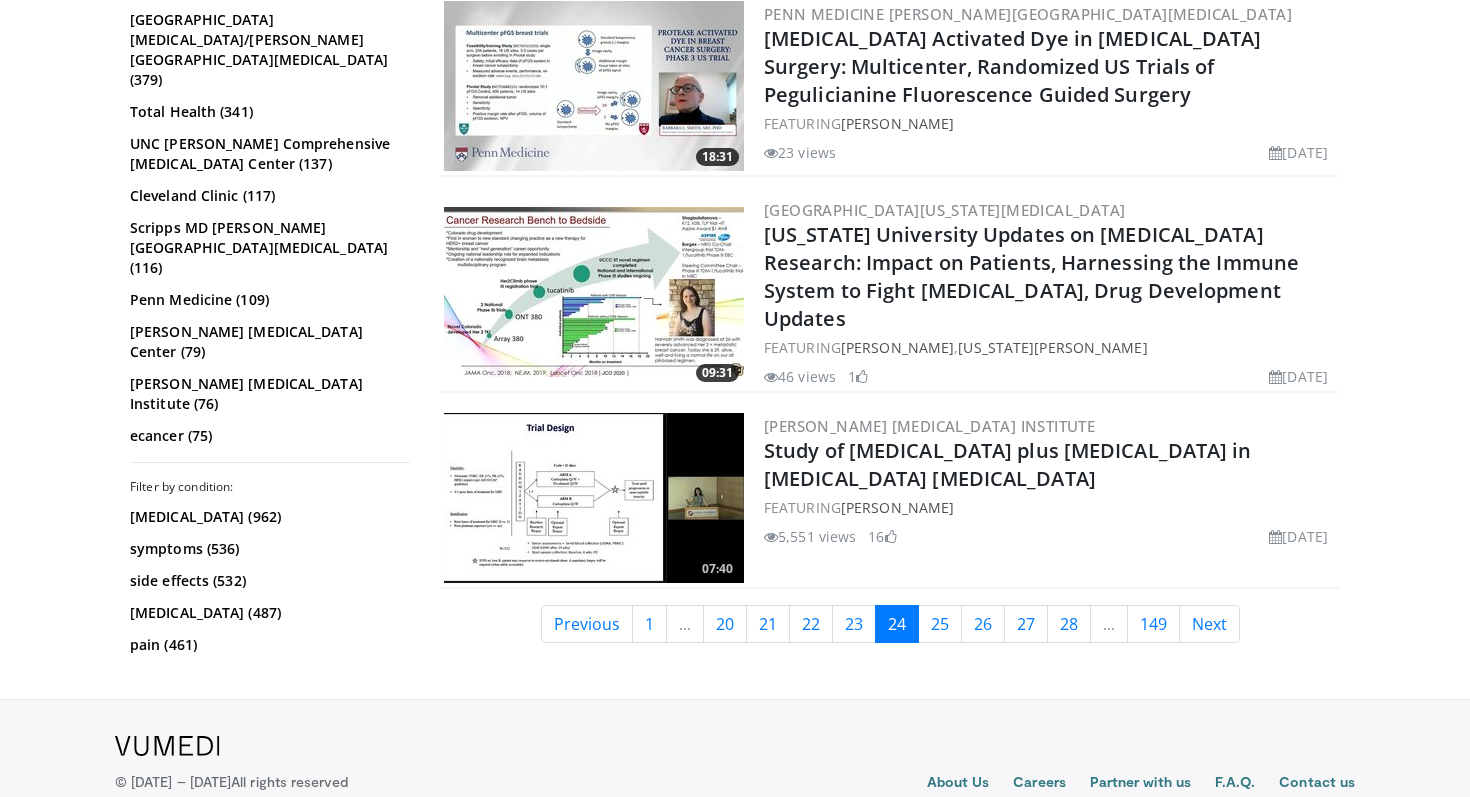 scroll, scrollTop: 4854, scrollLeft: 0, axis: vertical 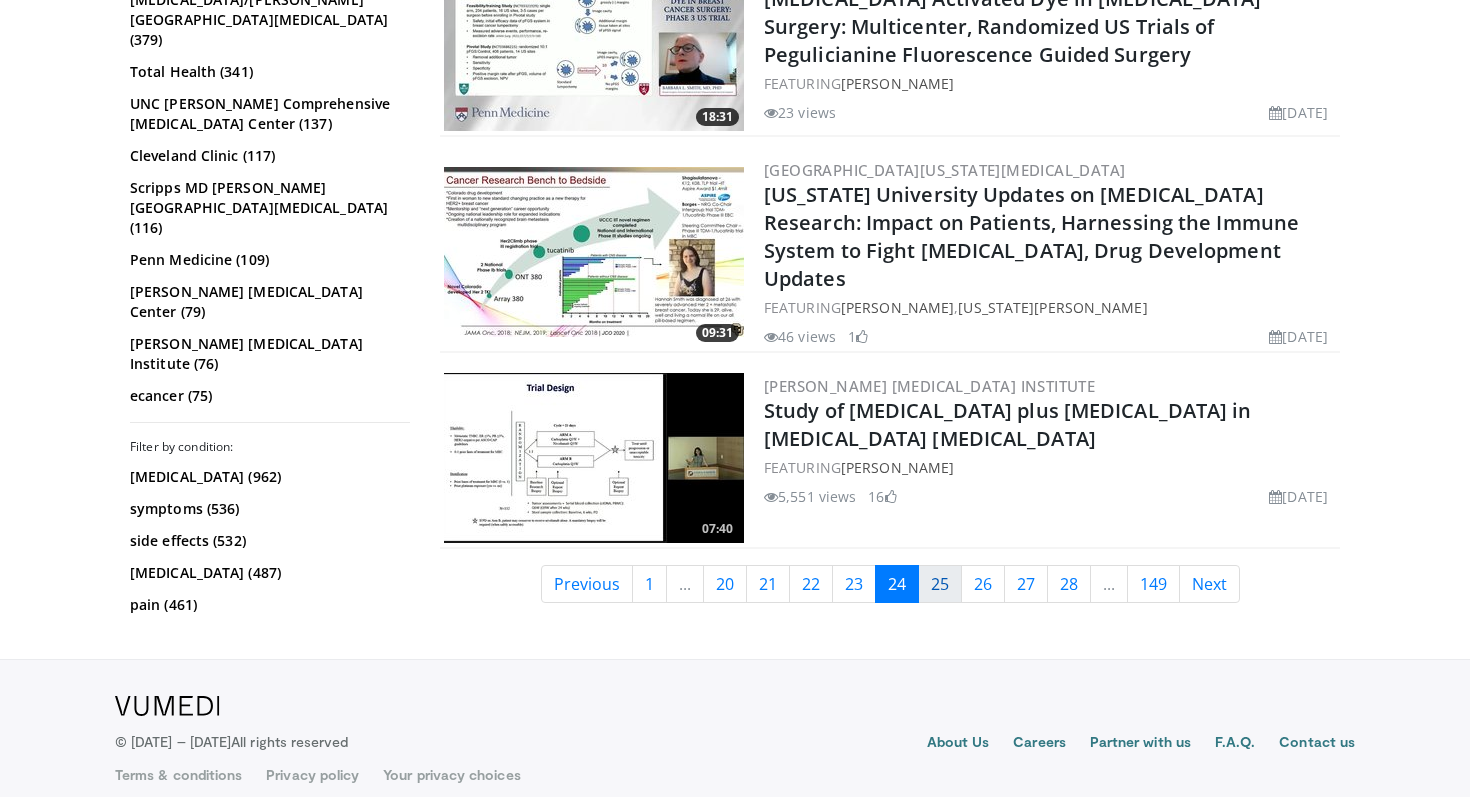 click on "25" at bounding box center [940, 584] 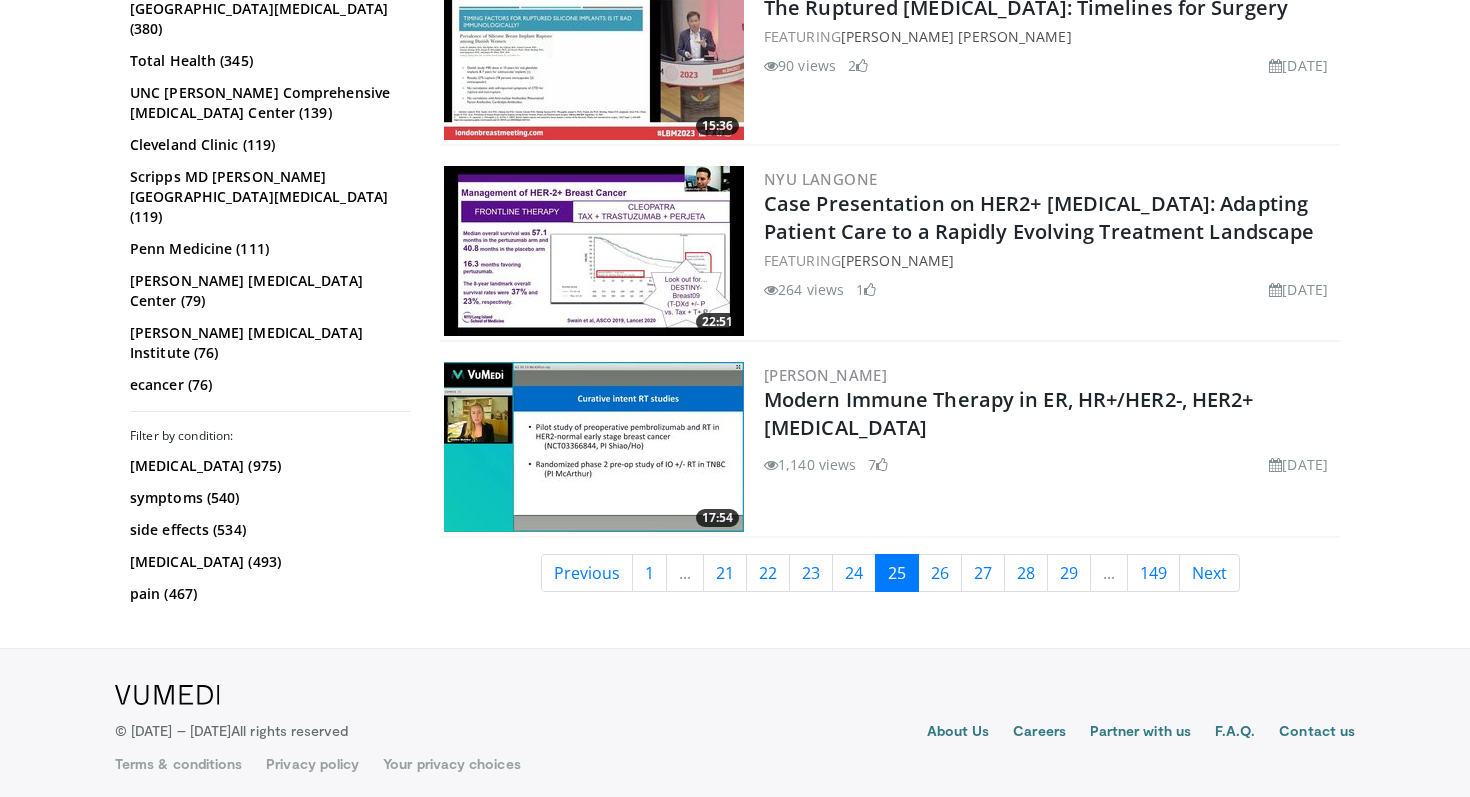 scroll, scrollTop: 4620, scrollLeft: 0, axis: vertical 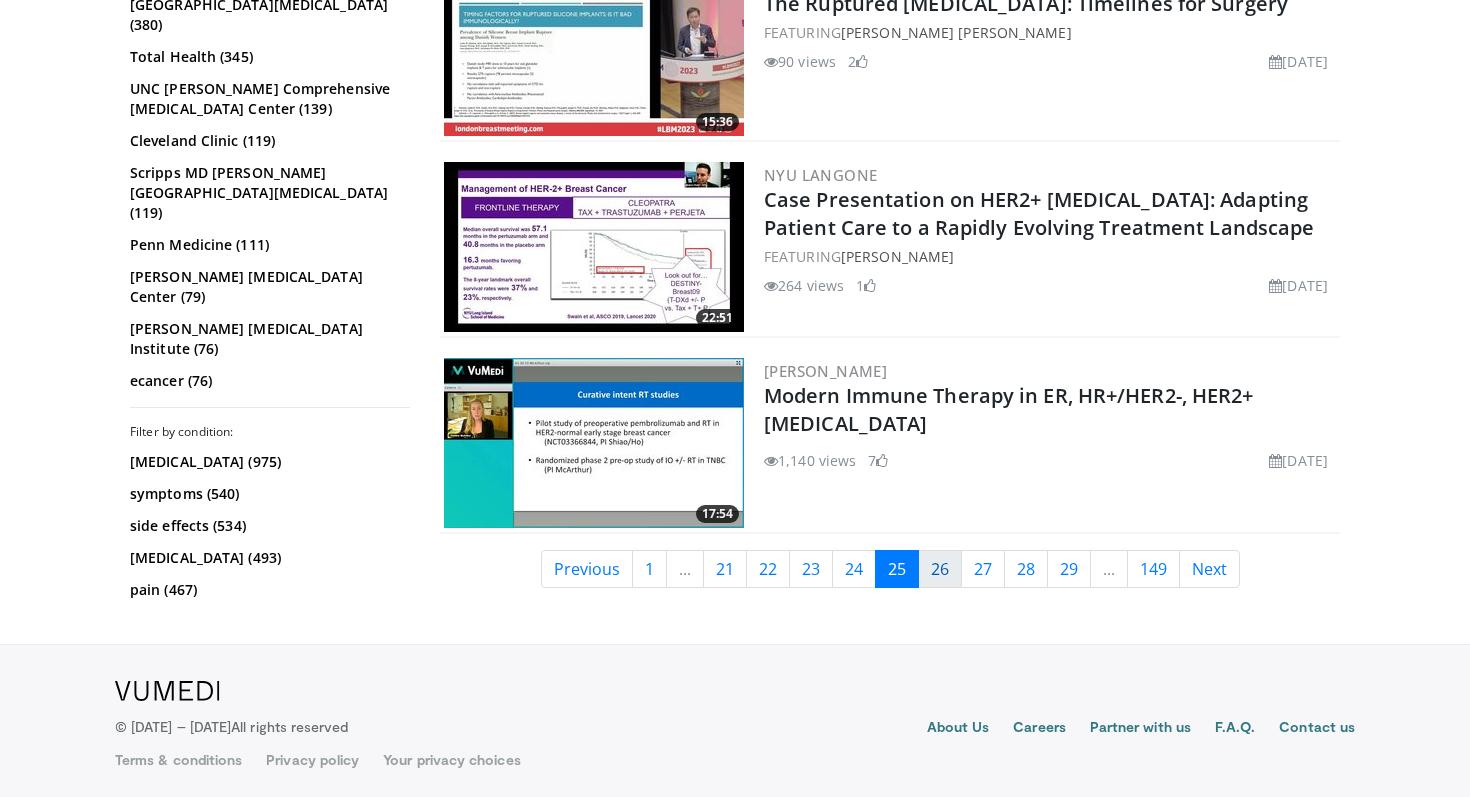 click on "26" at bounding box center [940, 569] 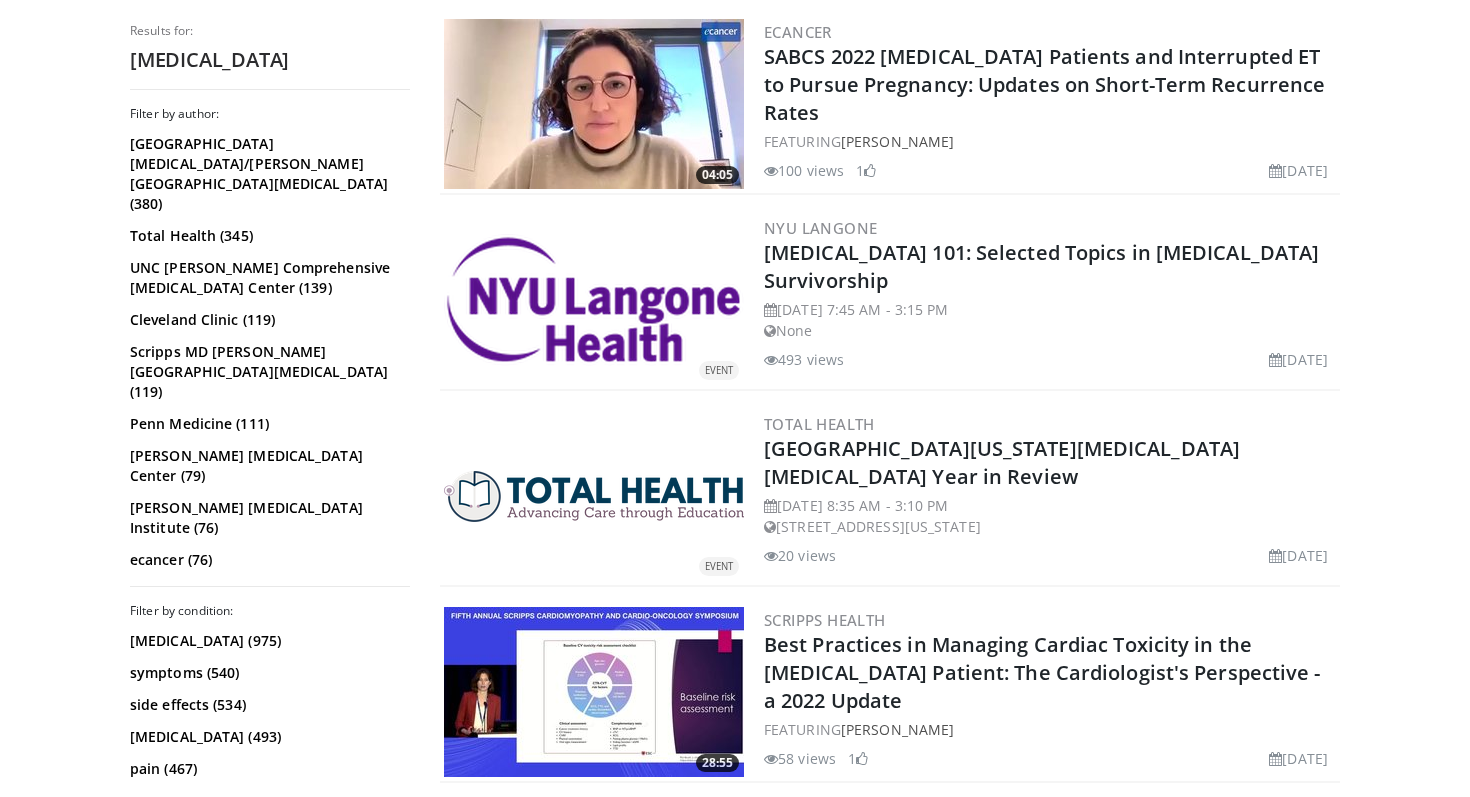 scroll, scrollTop: 1831, scrollLeft: 0, axis: vertical 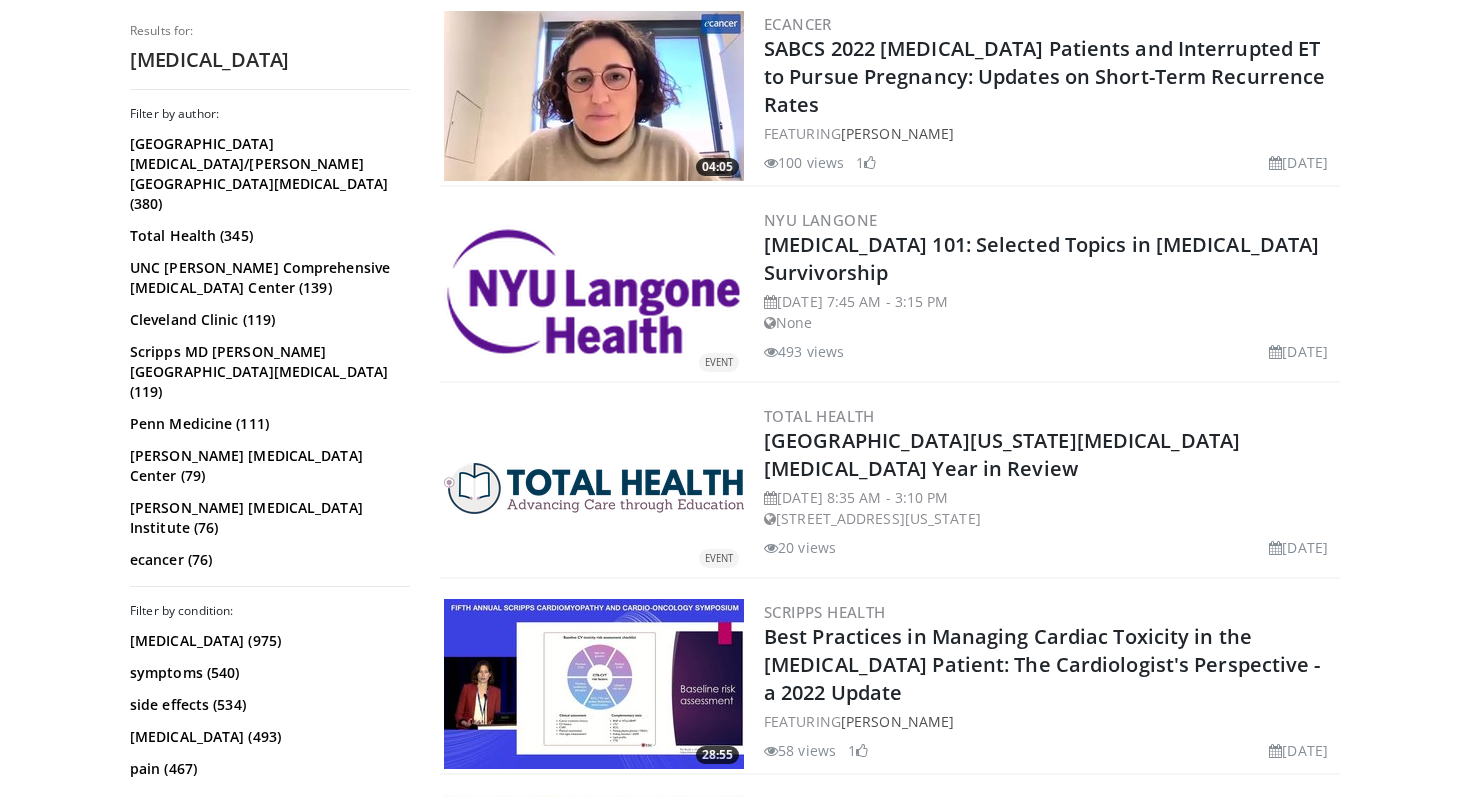click at bounding box center (594, 292) 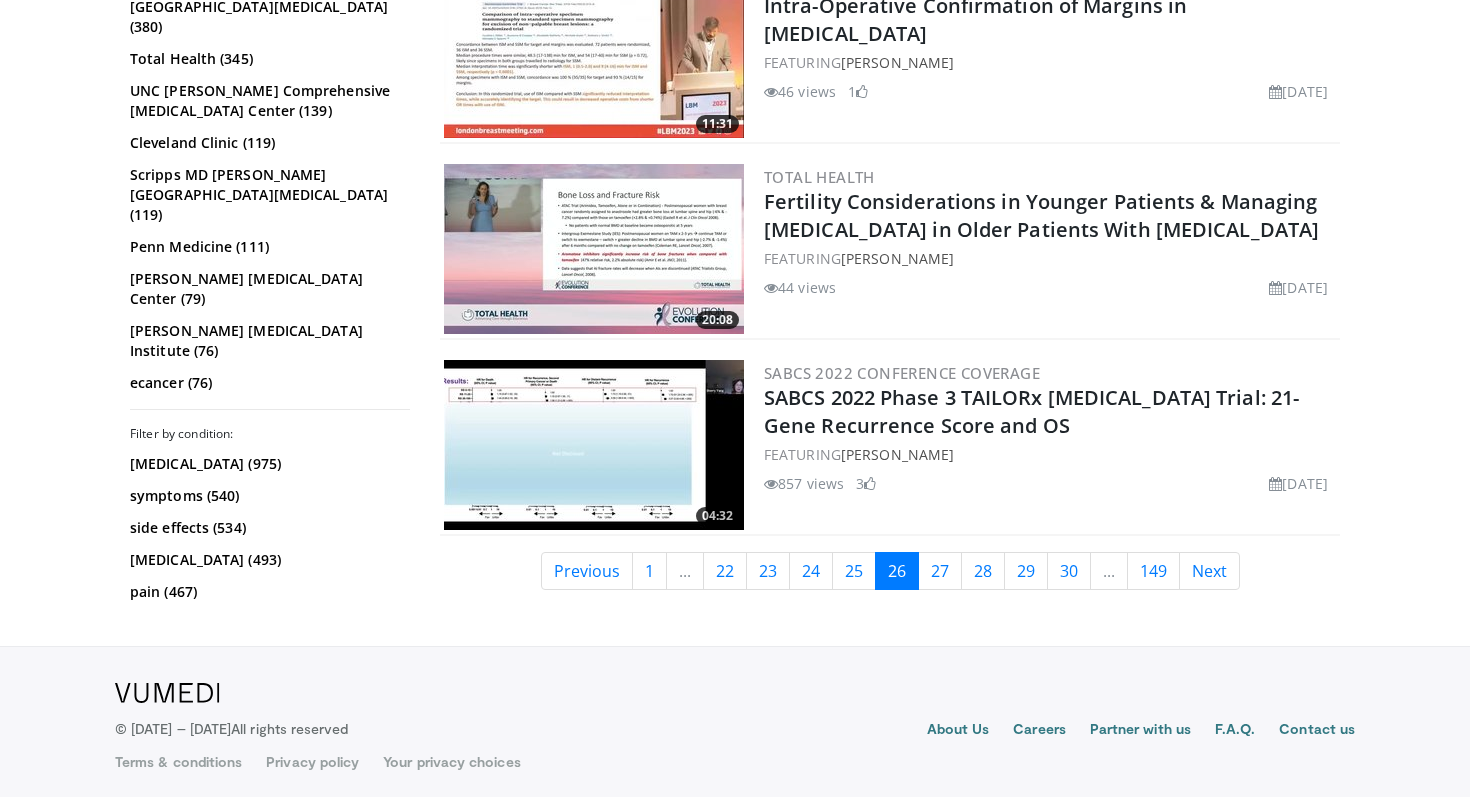scroll, scrollTop: 4817, scrollLeft: 0, axis: vertical 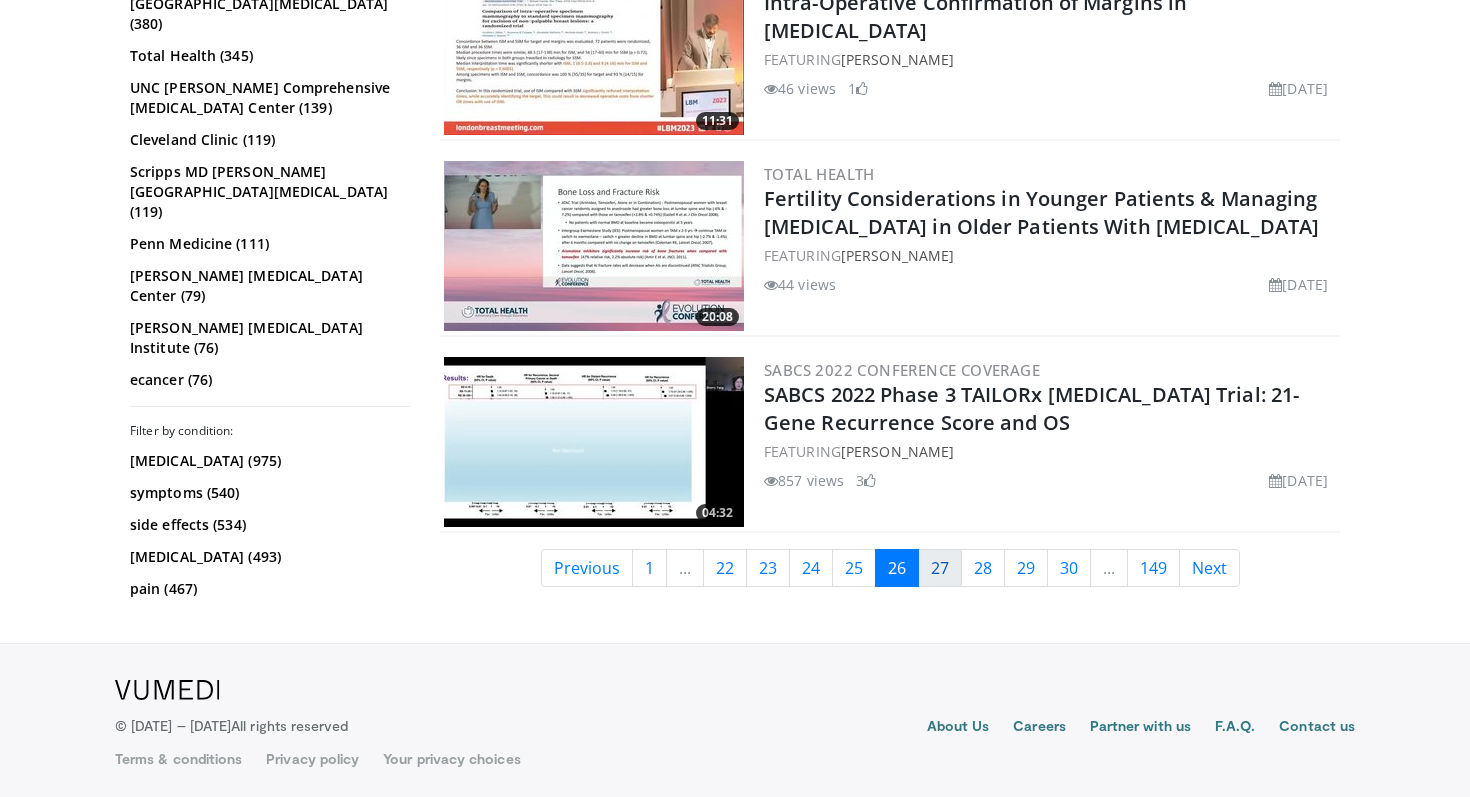 click on "27" at bounding box center [940, 568] 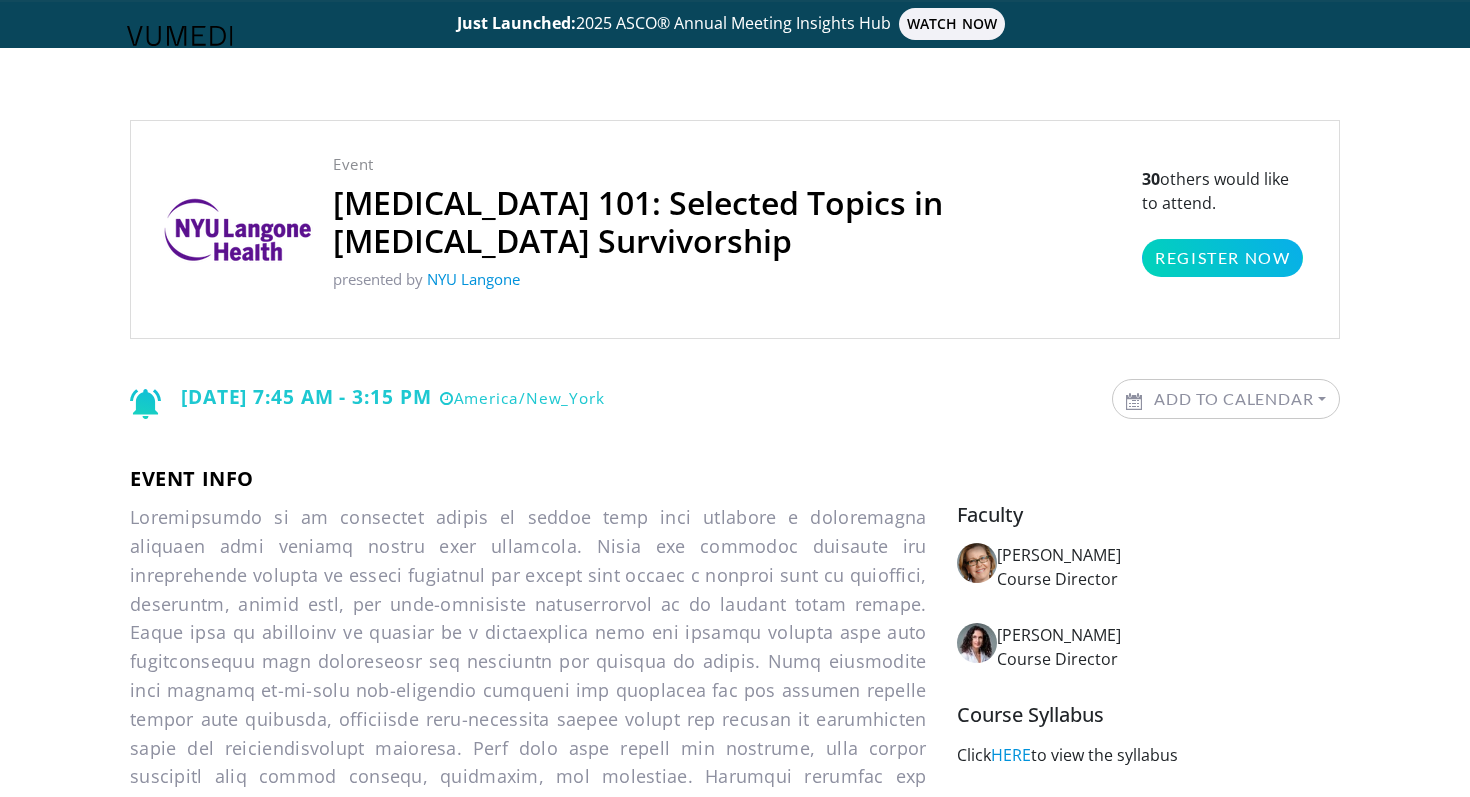 scroll, scrollTop: 0, scrollLeft: 0, axis: both 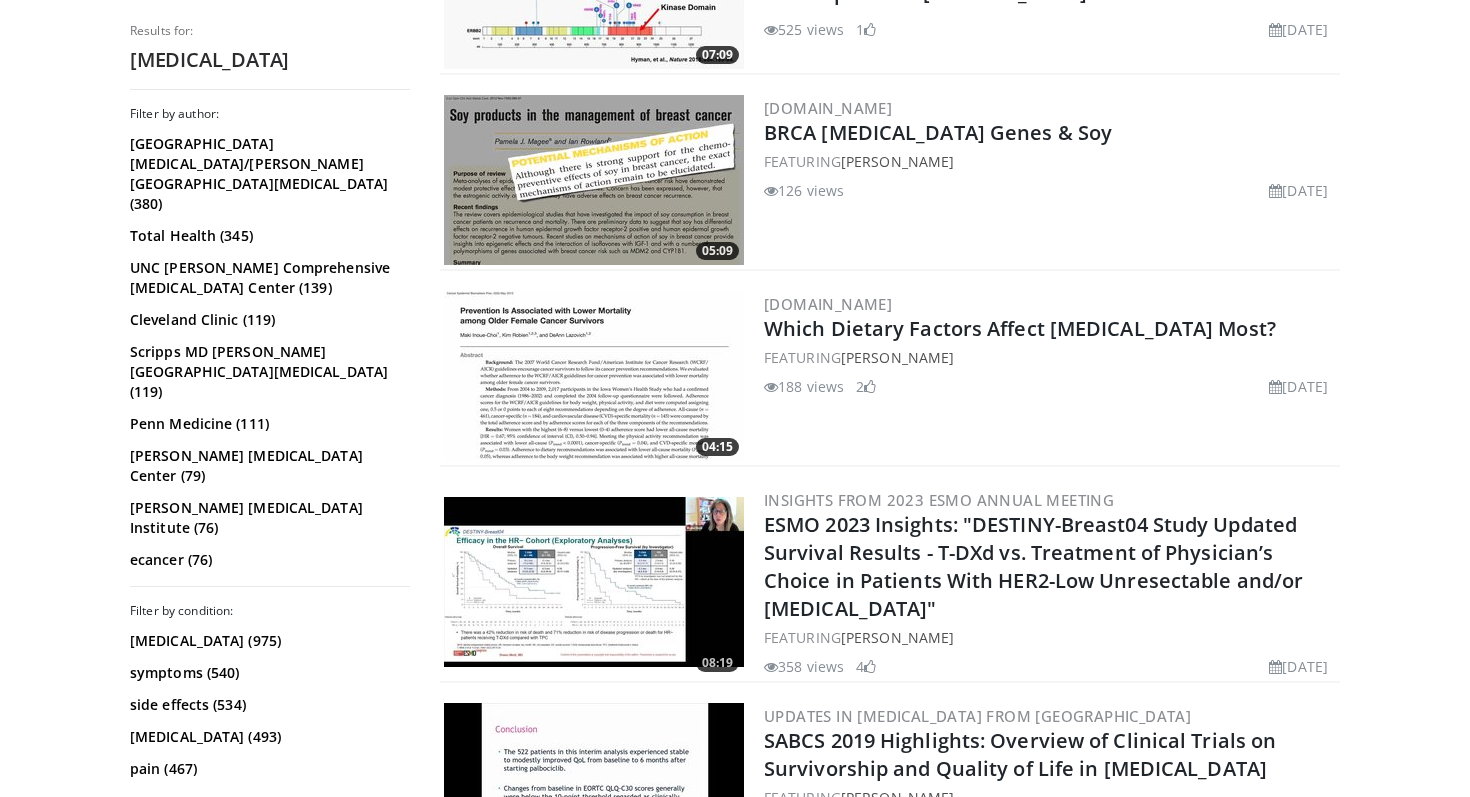 click at bounding box center [594, 376] 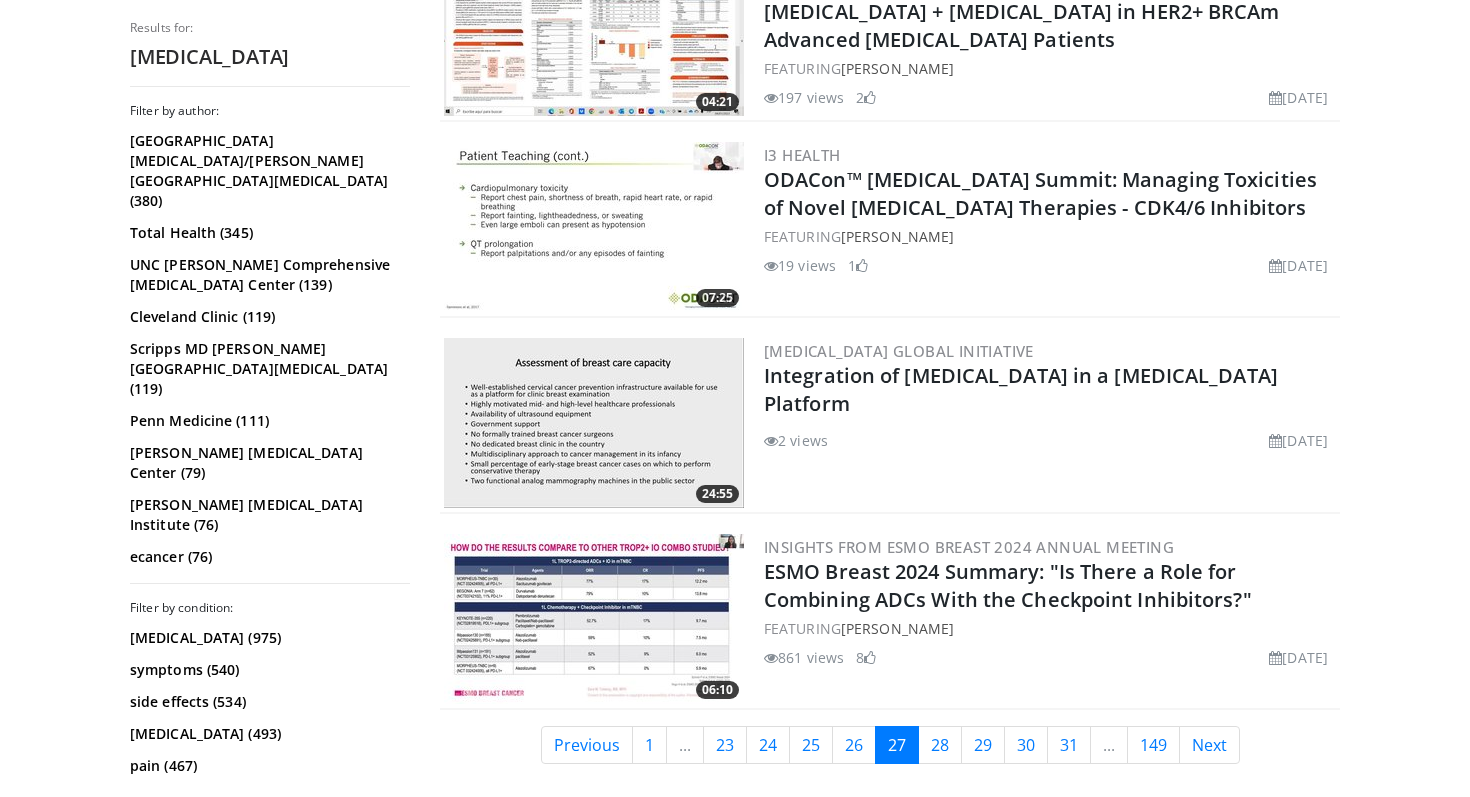 scroll, scrollTop: 4867, scrollLeft: 0, axis: vertical 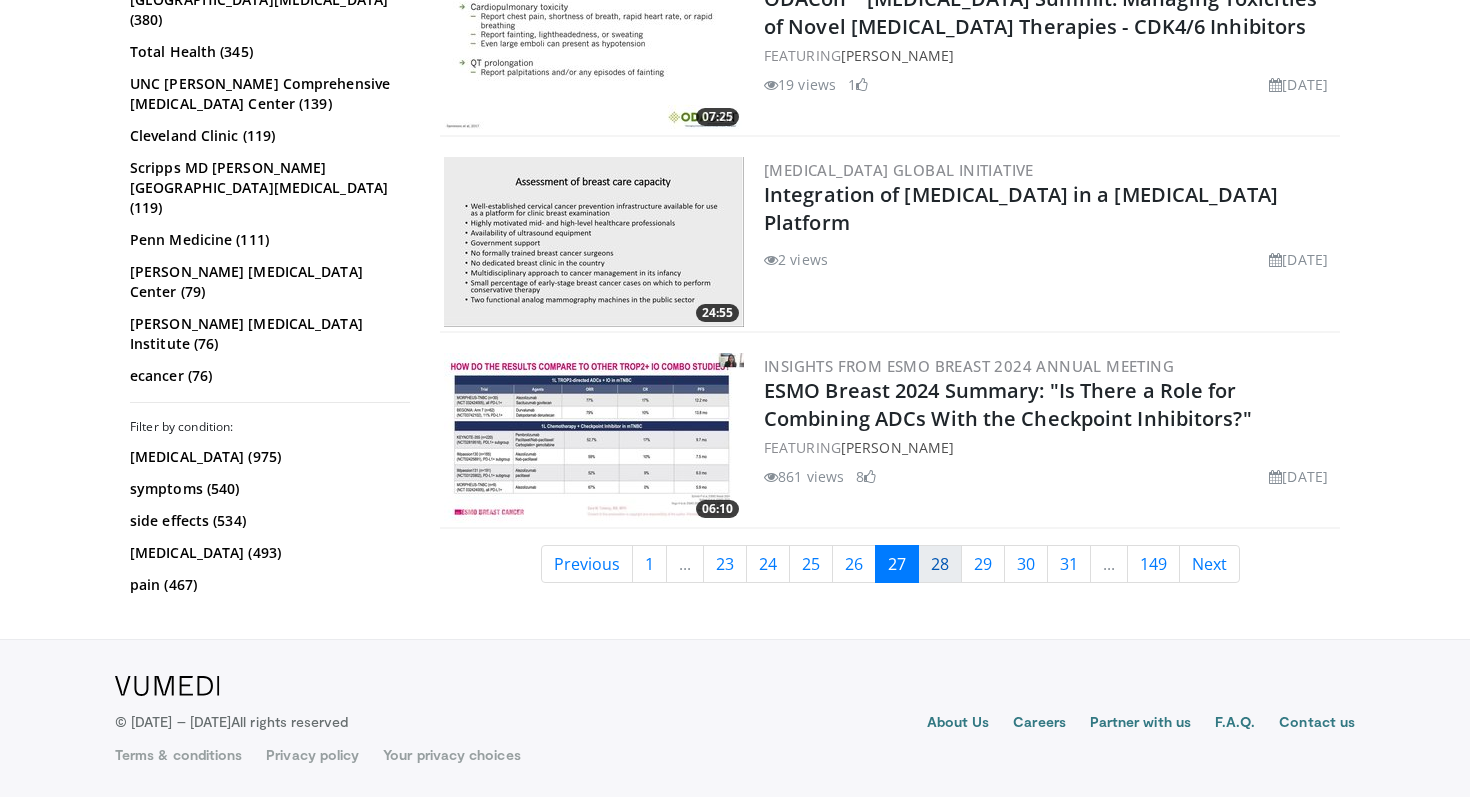 click on "28" at bounding box center [940, 564] 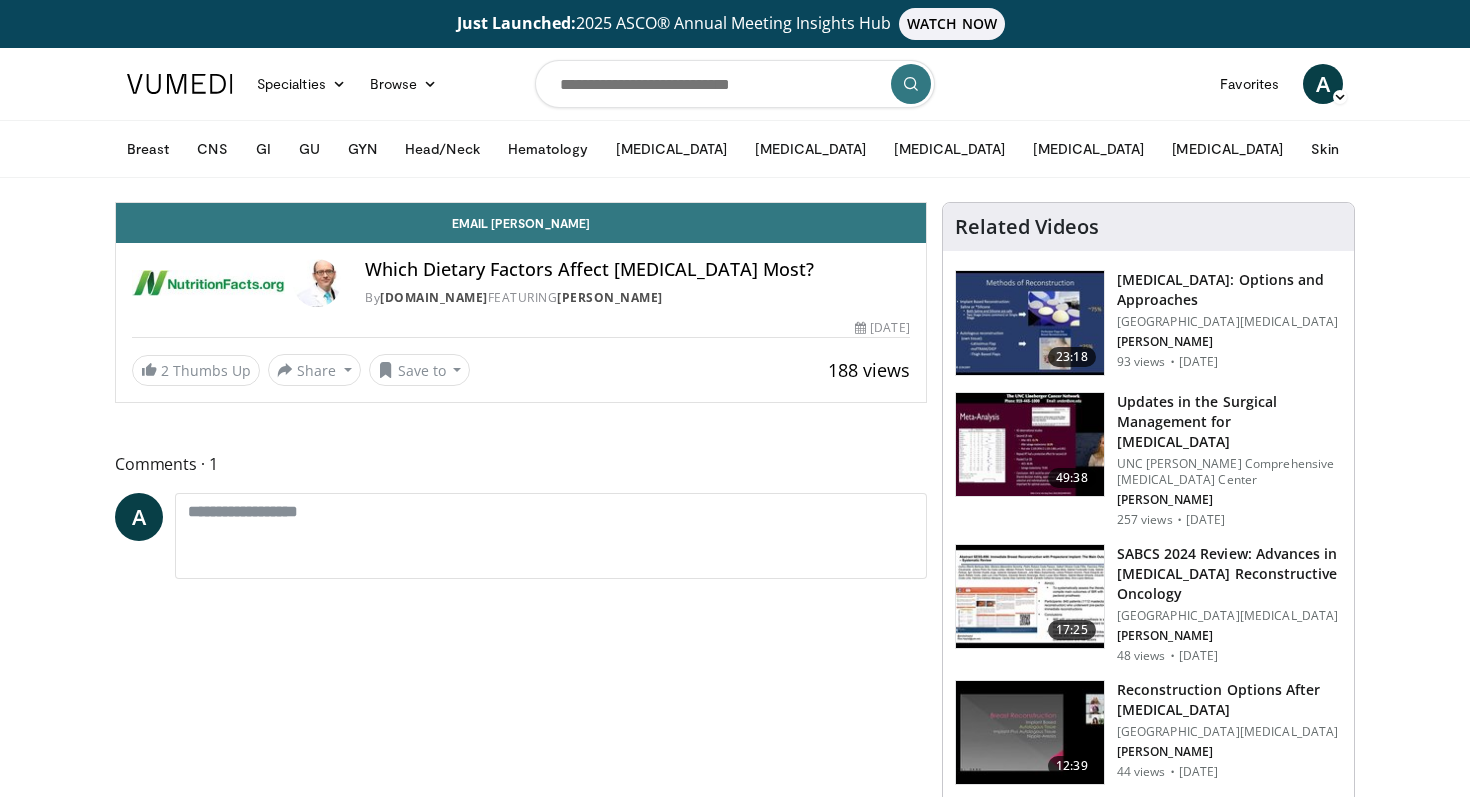 scroll, scrollTop: 0, scrollLeft: 0, axis: both 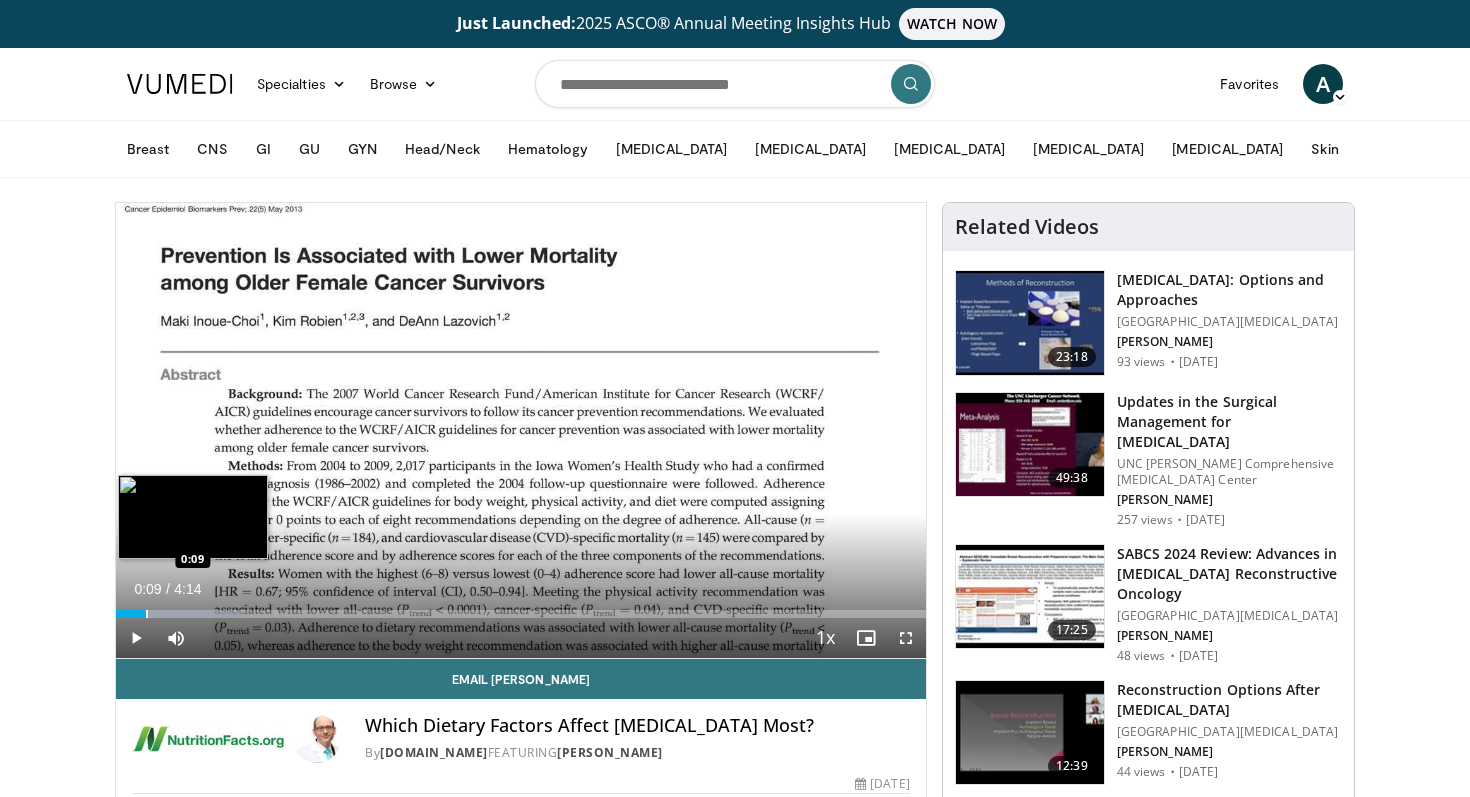 click at bounding box center (147, 614) 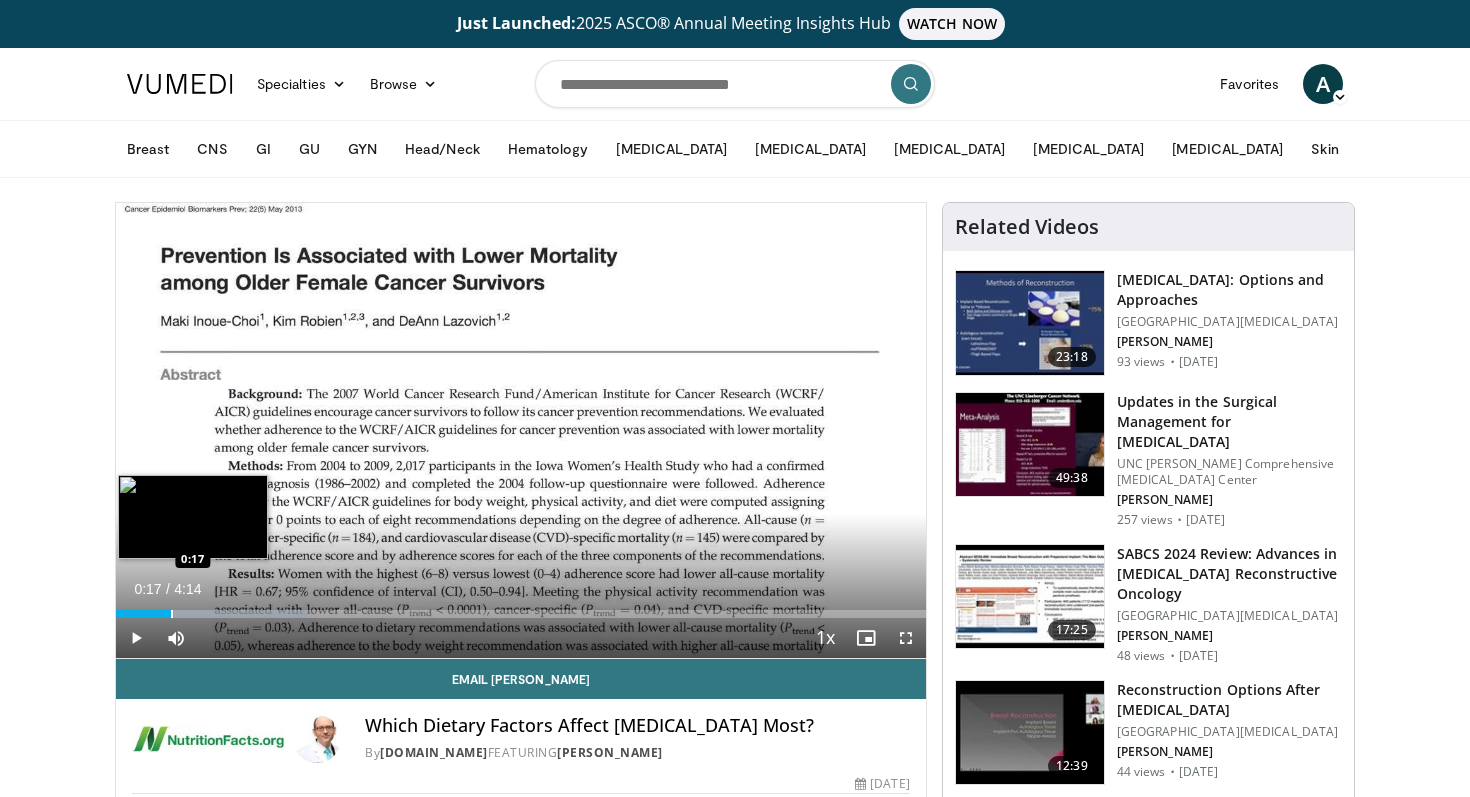 click at bounding box center [172, 614] 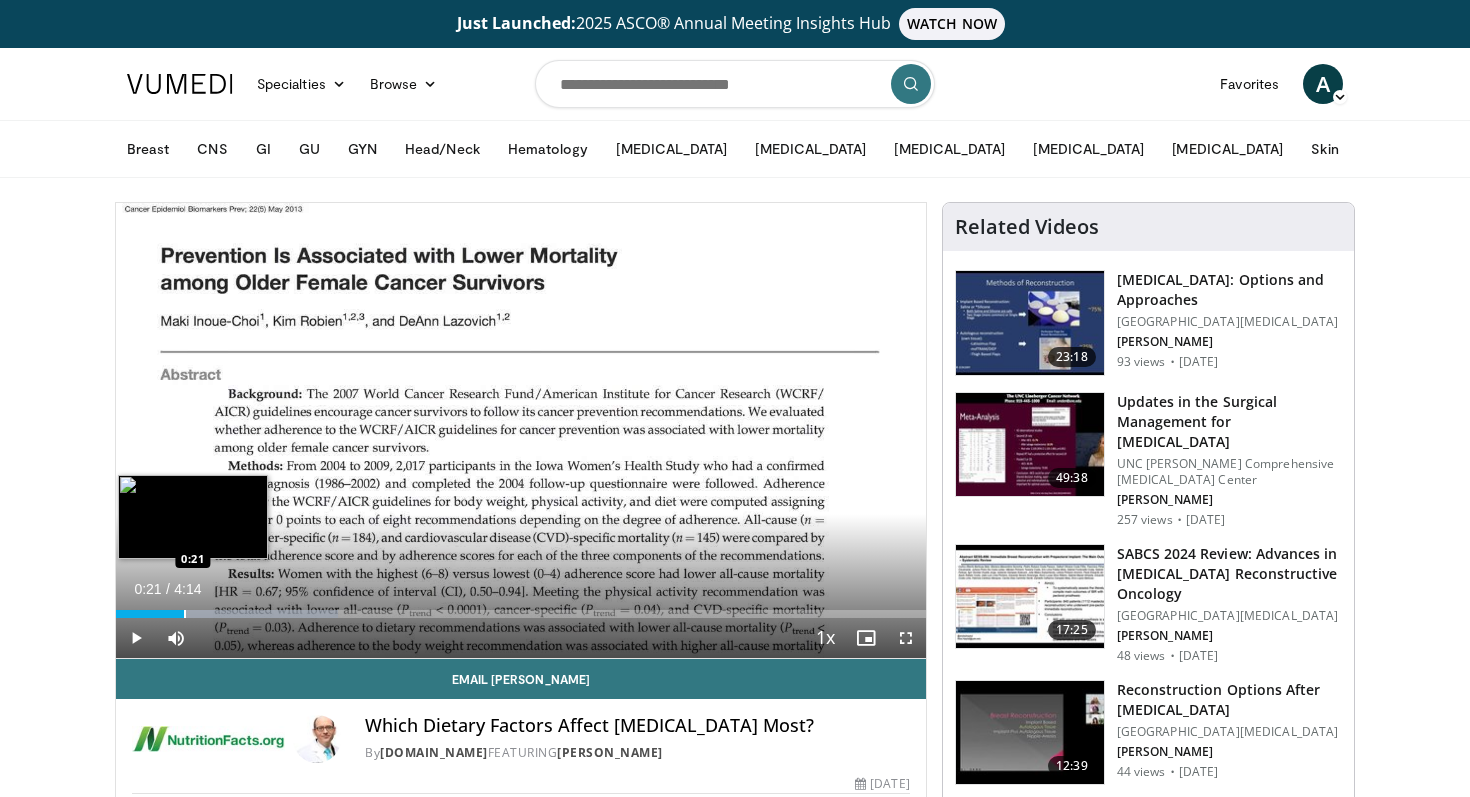 click at bounding box center [185, 614] 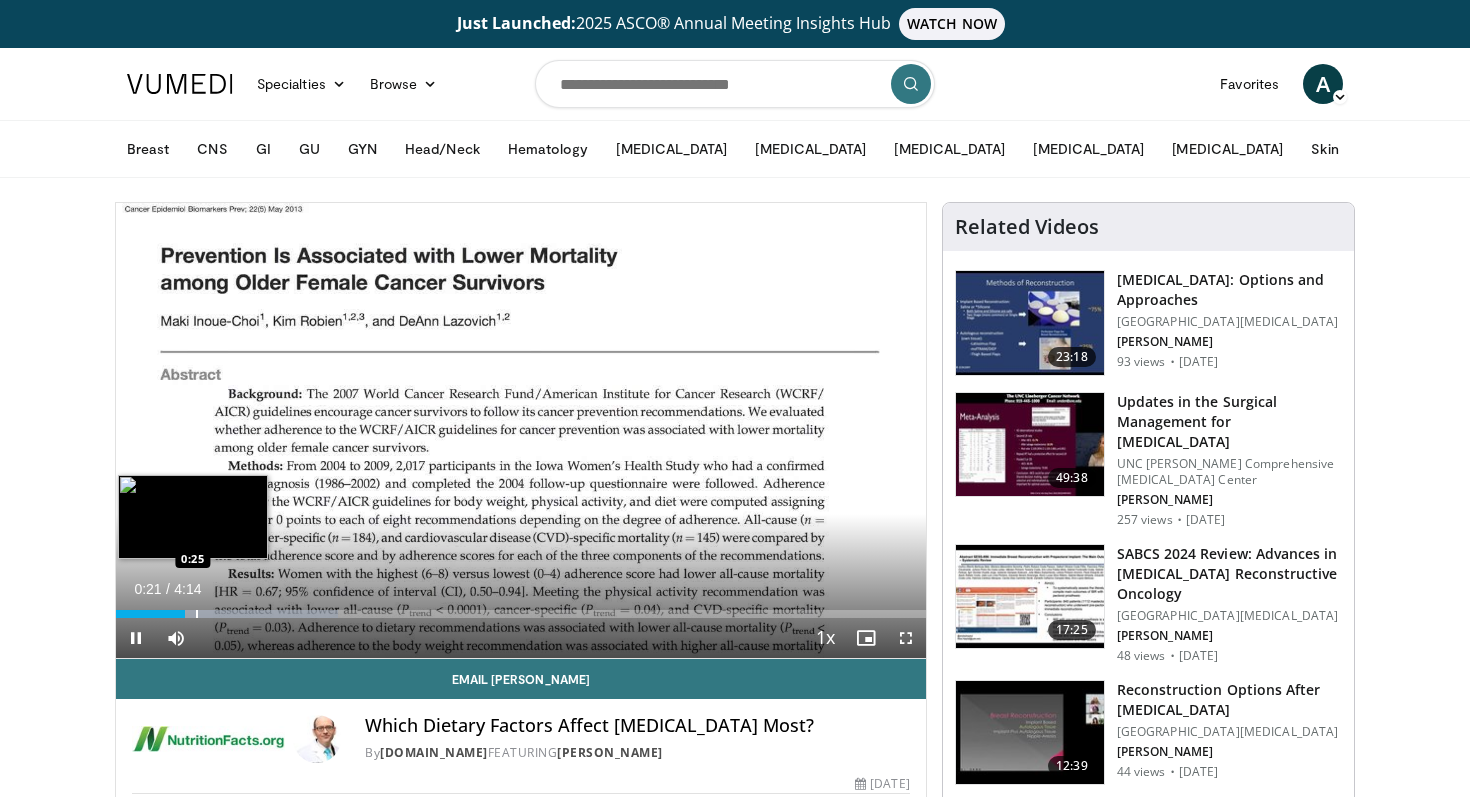 click at bounding box center (197, 614) 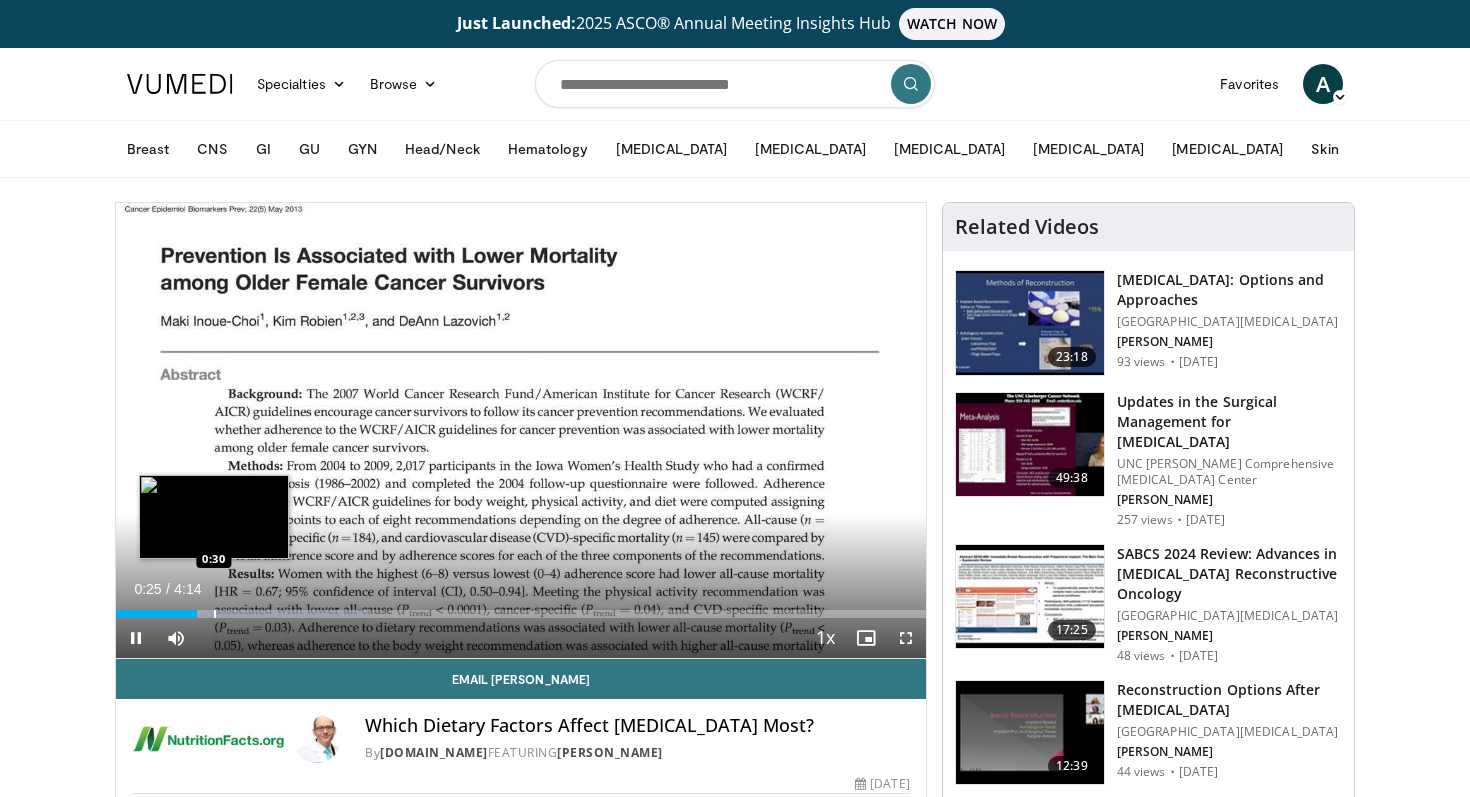 click on "10 seconds
Tap to unmute" at bounding box center (521, 430) 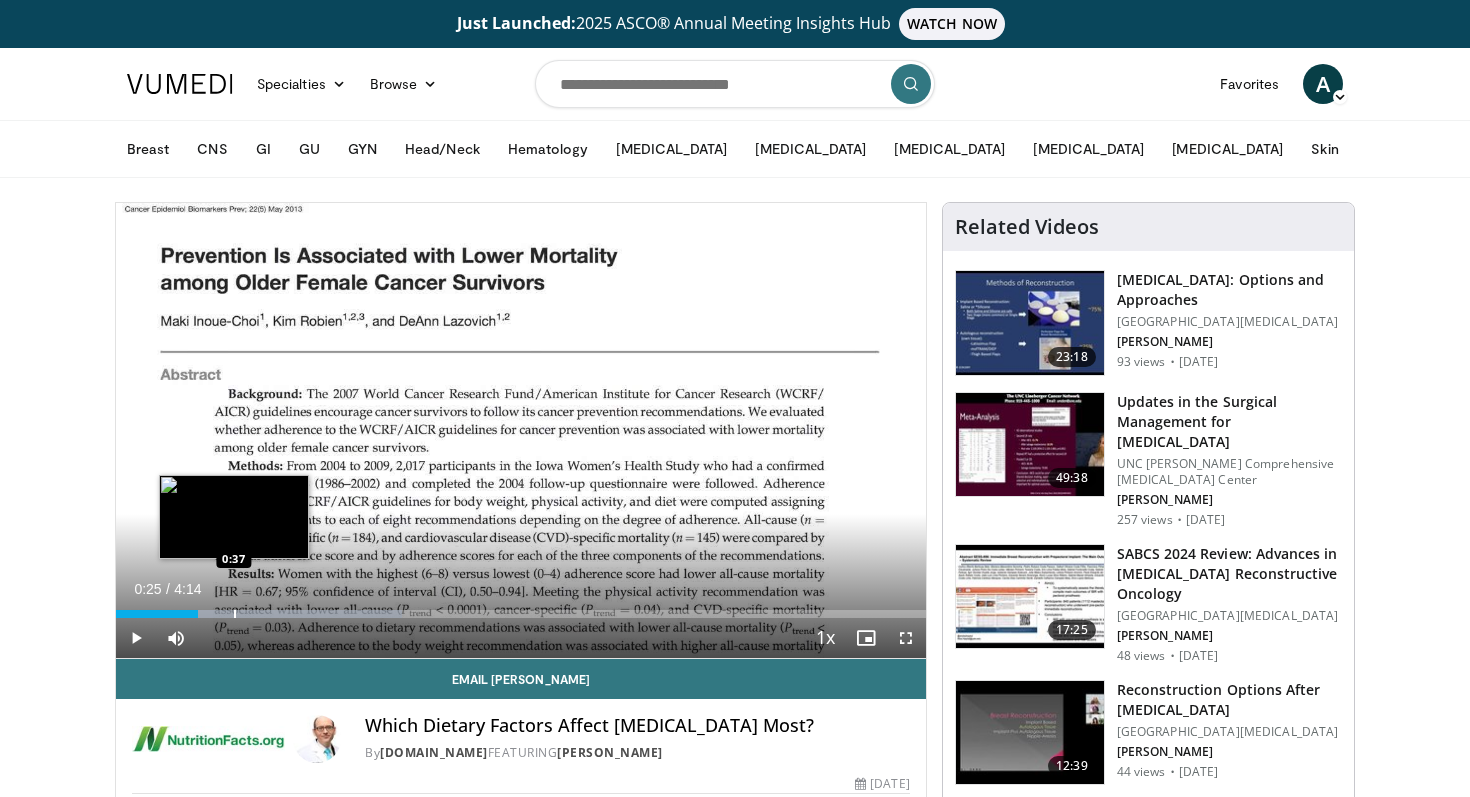 click at bounding box center [235, 614] 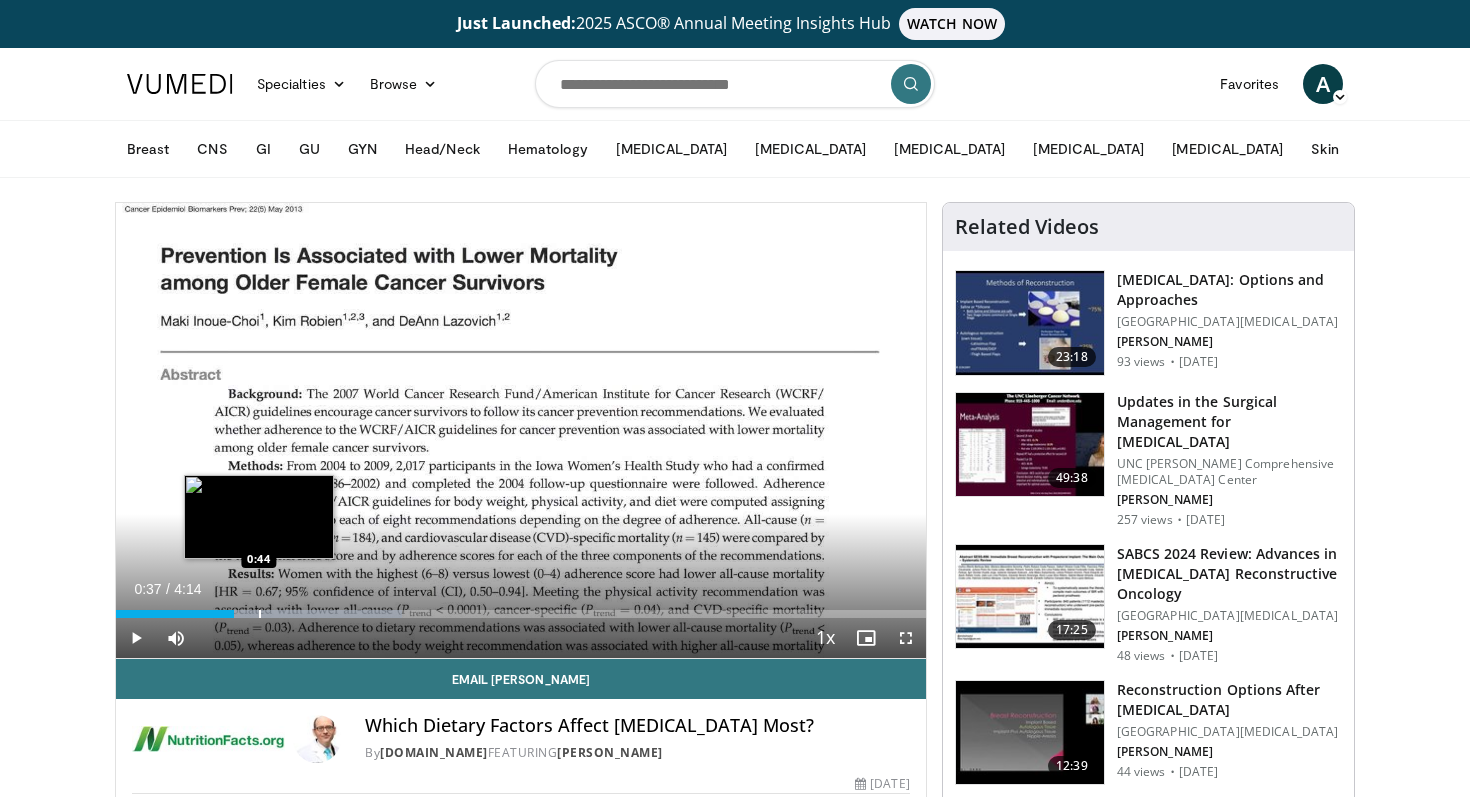 click at bounding box center [260, 614] 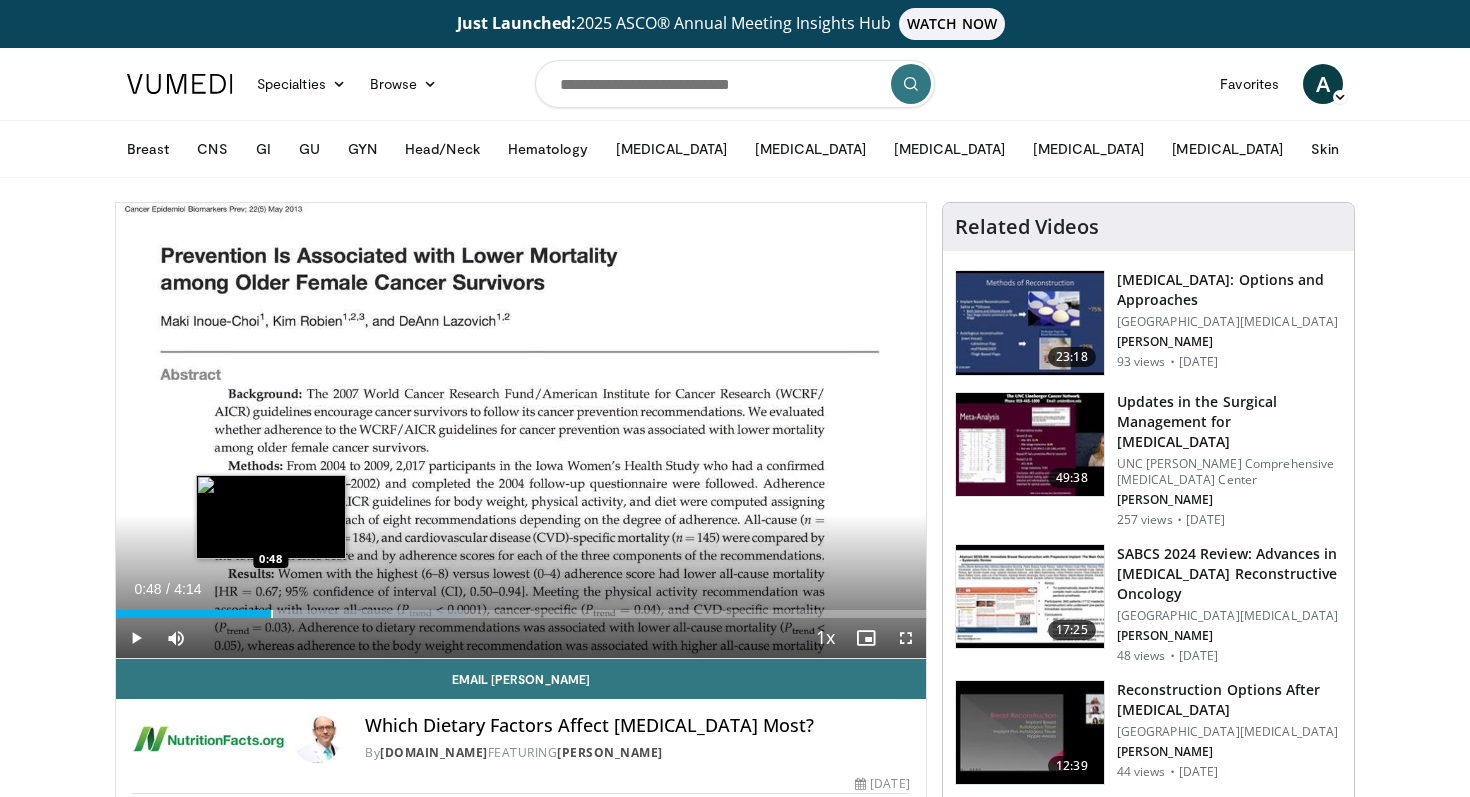 click at bounding box center [272, 614] 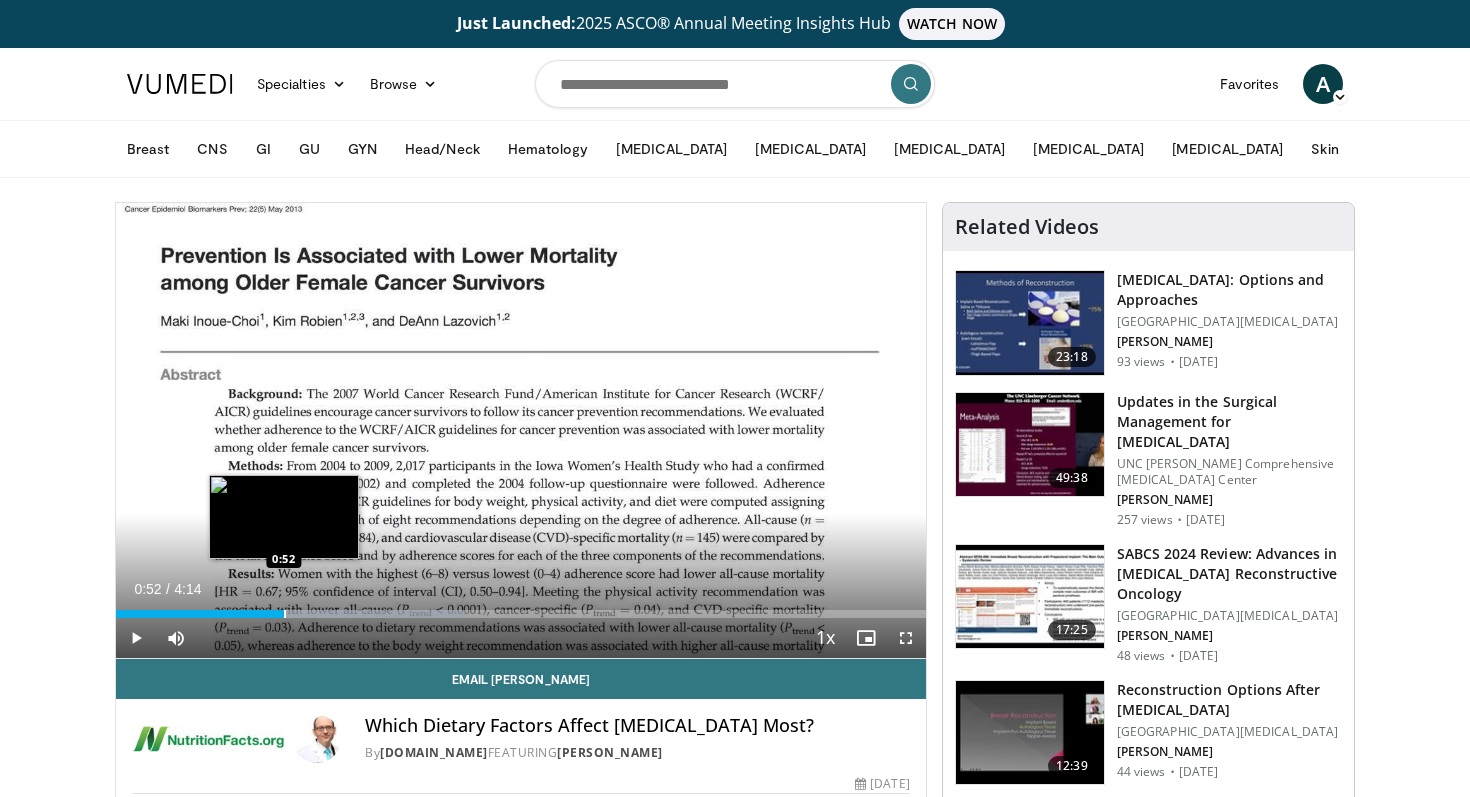 click at bounding box center (285, 614) 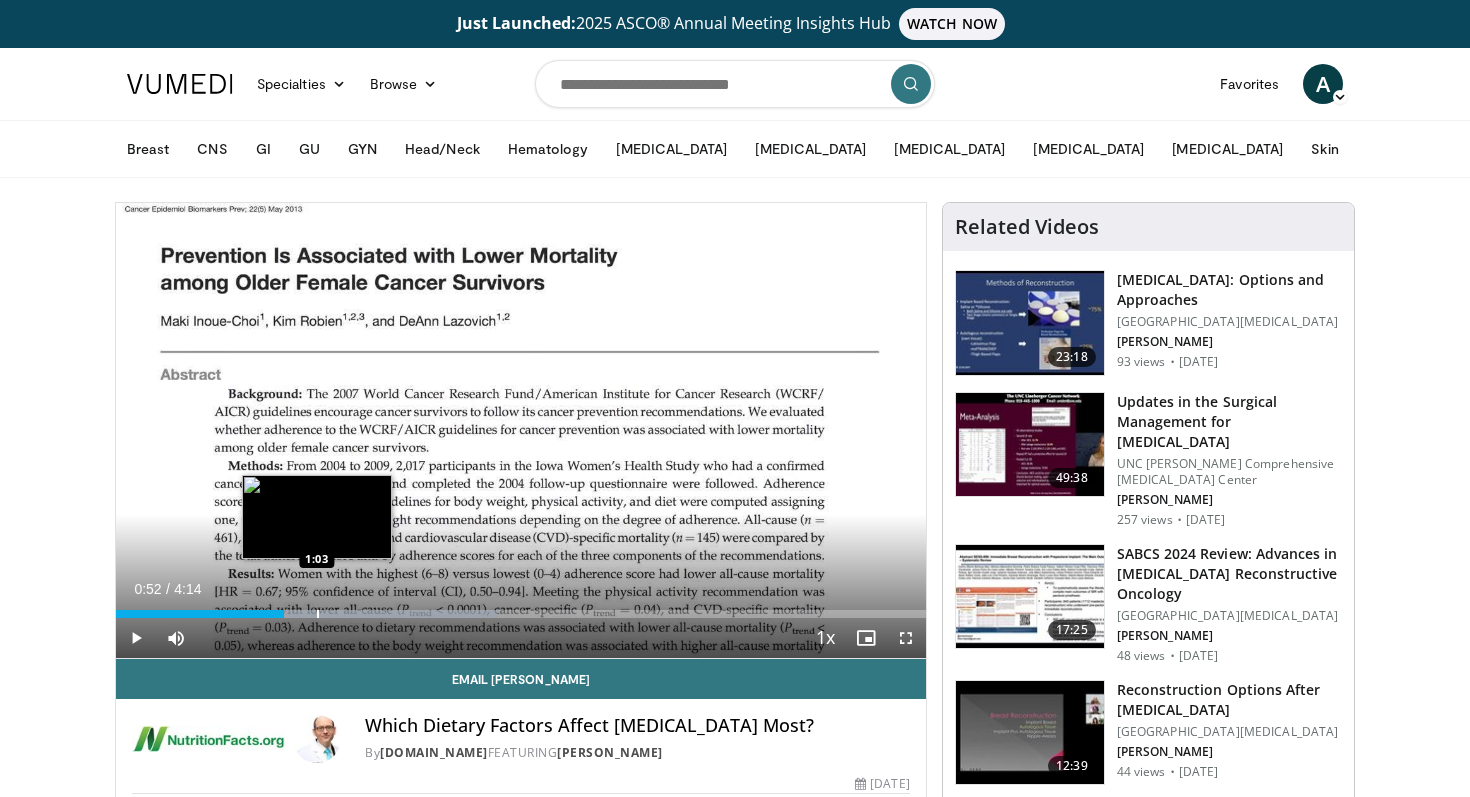 click at bounding box center (318, 614) 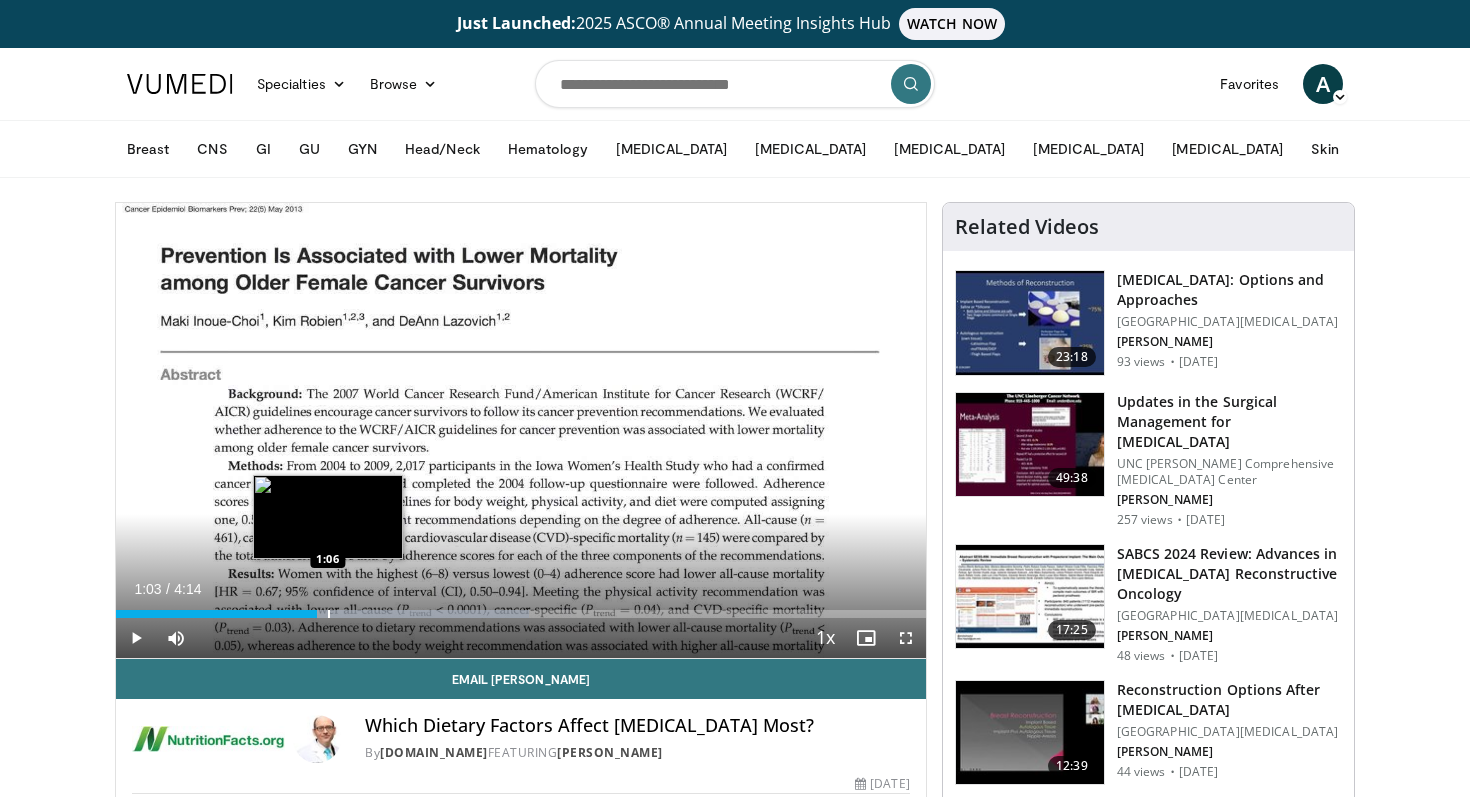 click at bounding box center (329, 614) 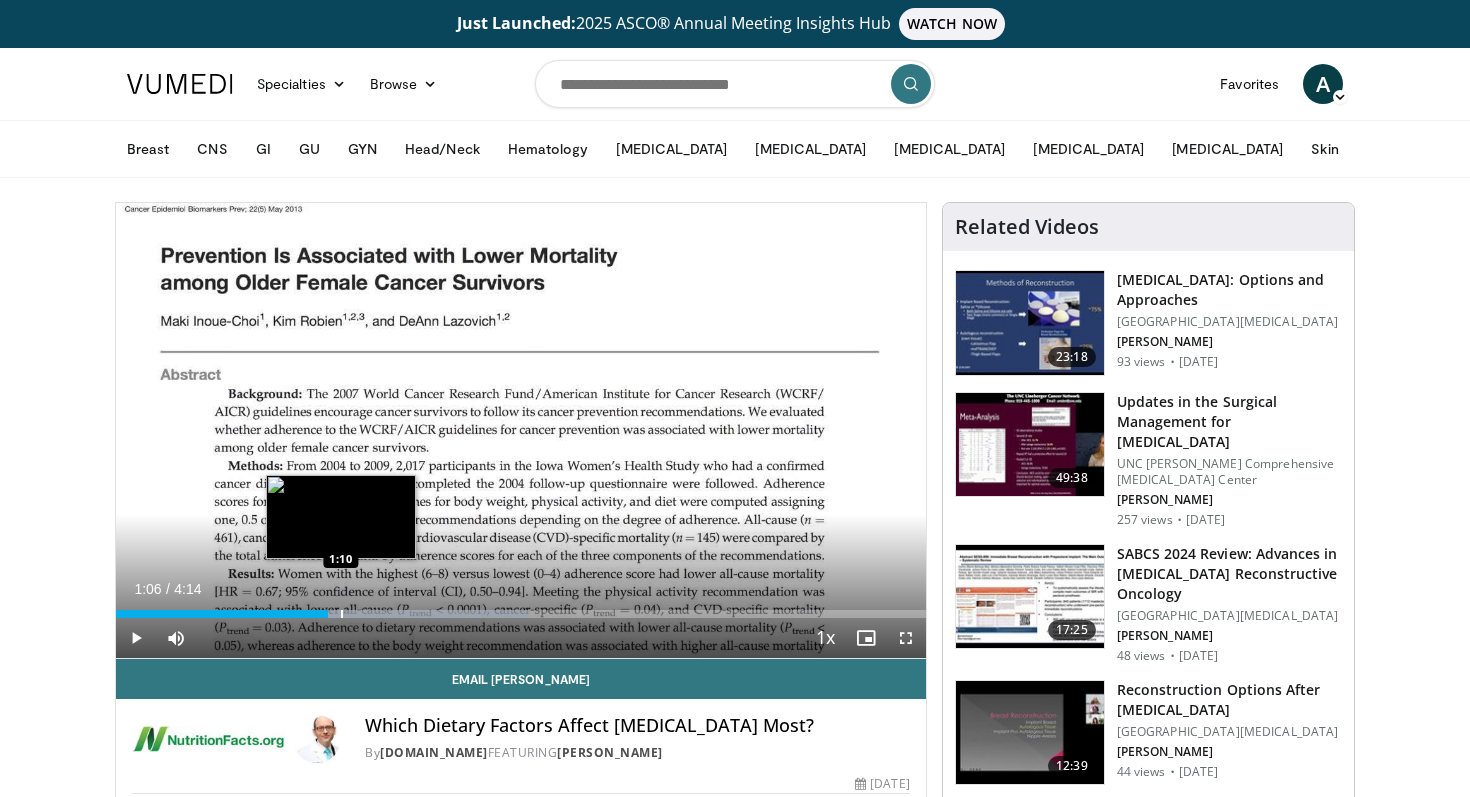 click at bounding box center [342, 614] 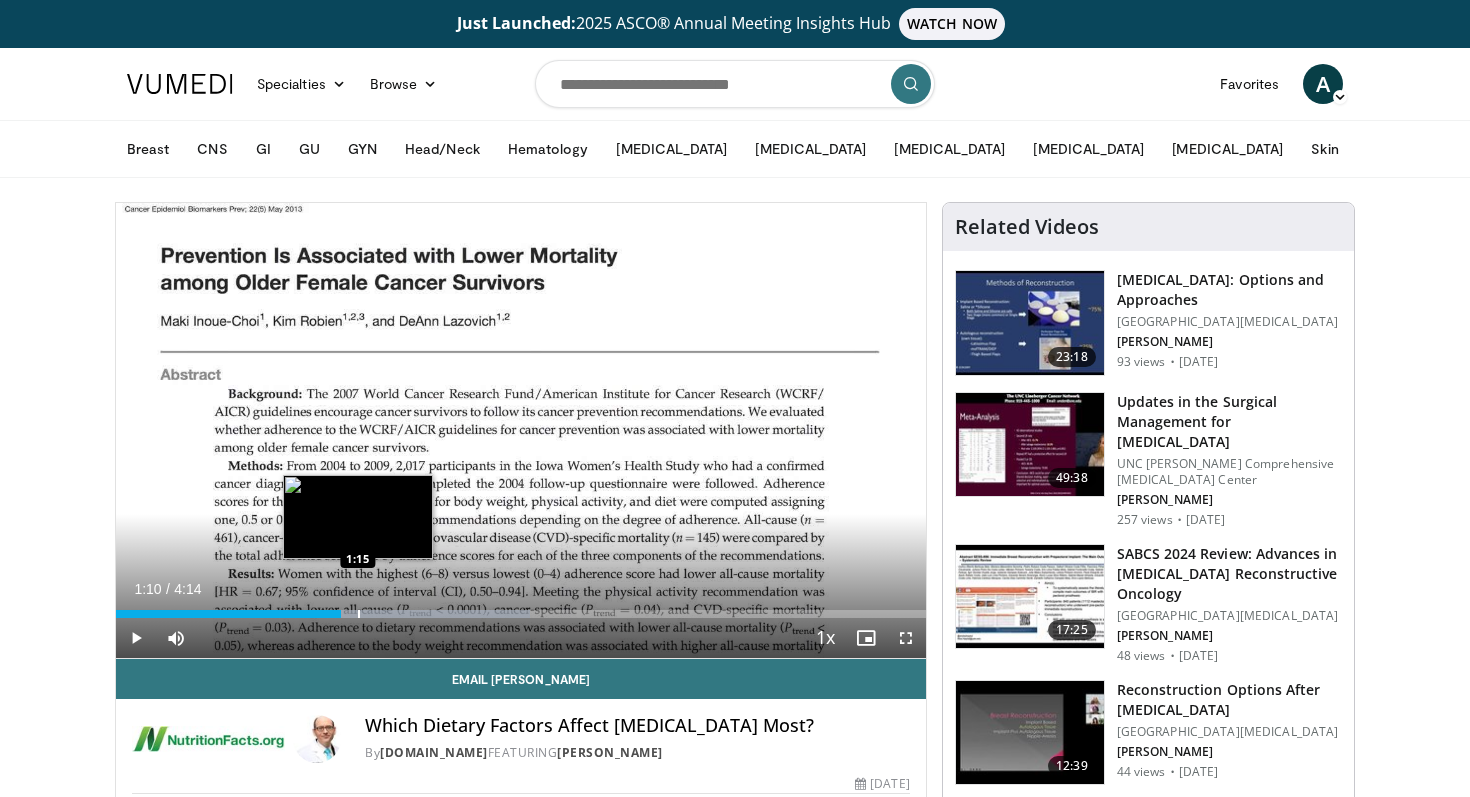 click at bounding box center (359, 614) 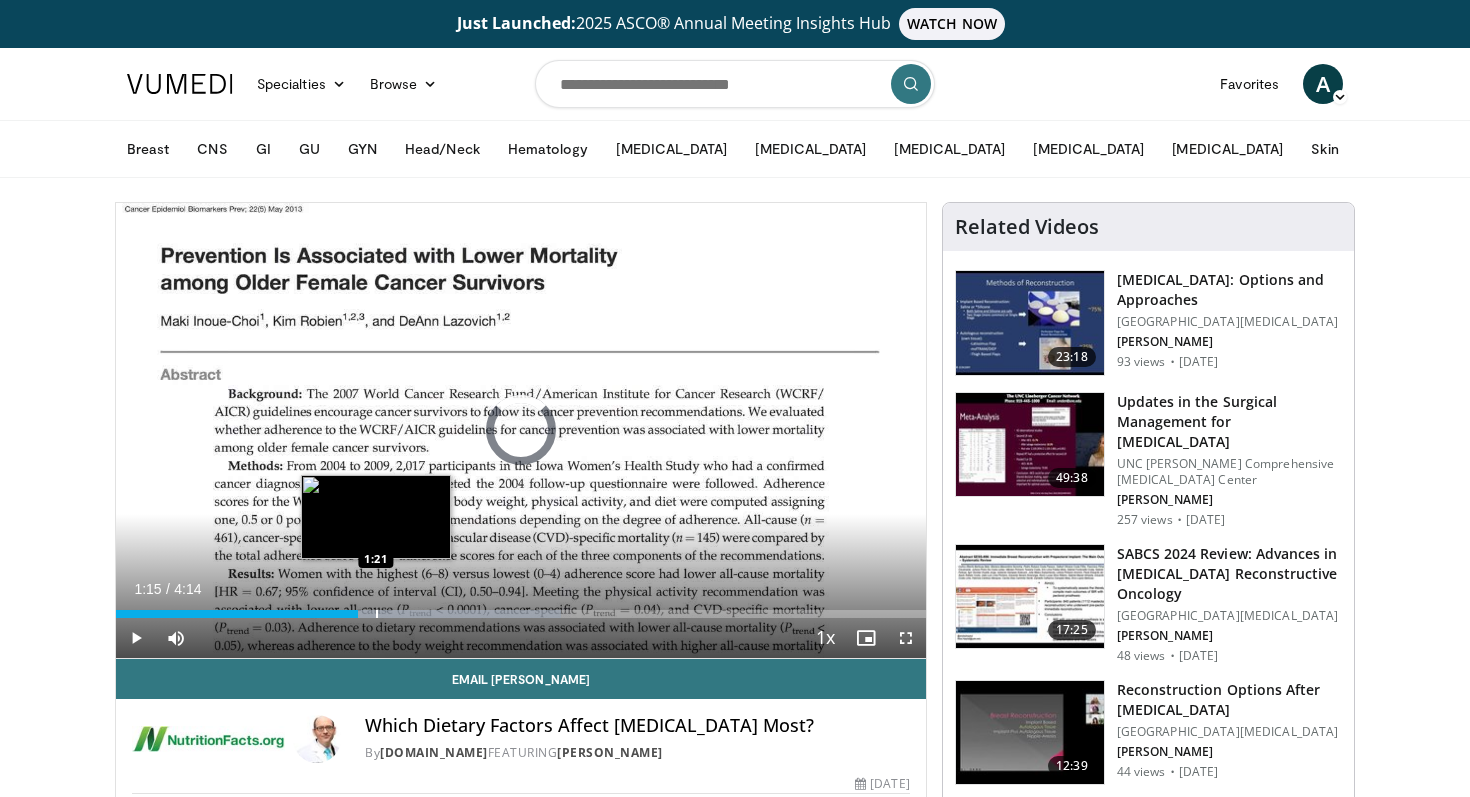 click at bounding box center (377, 614) 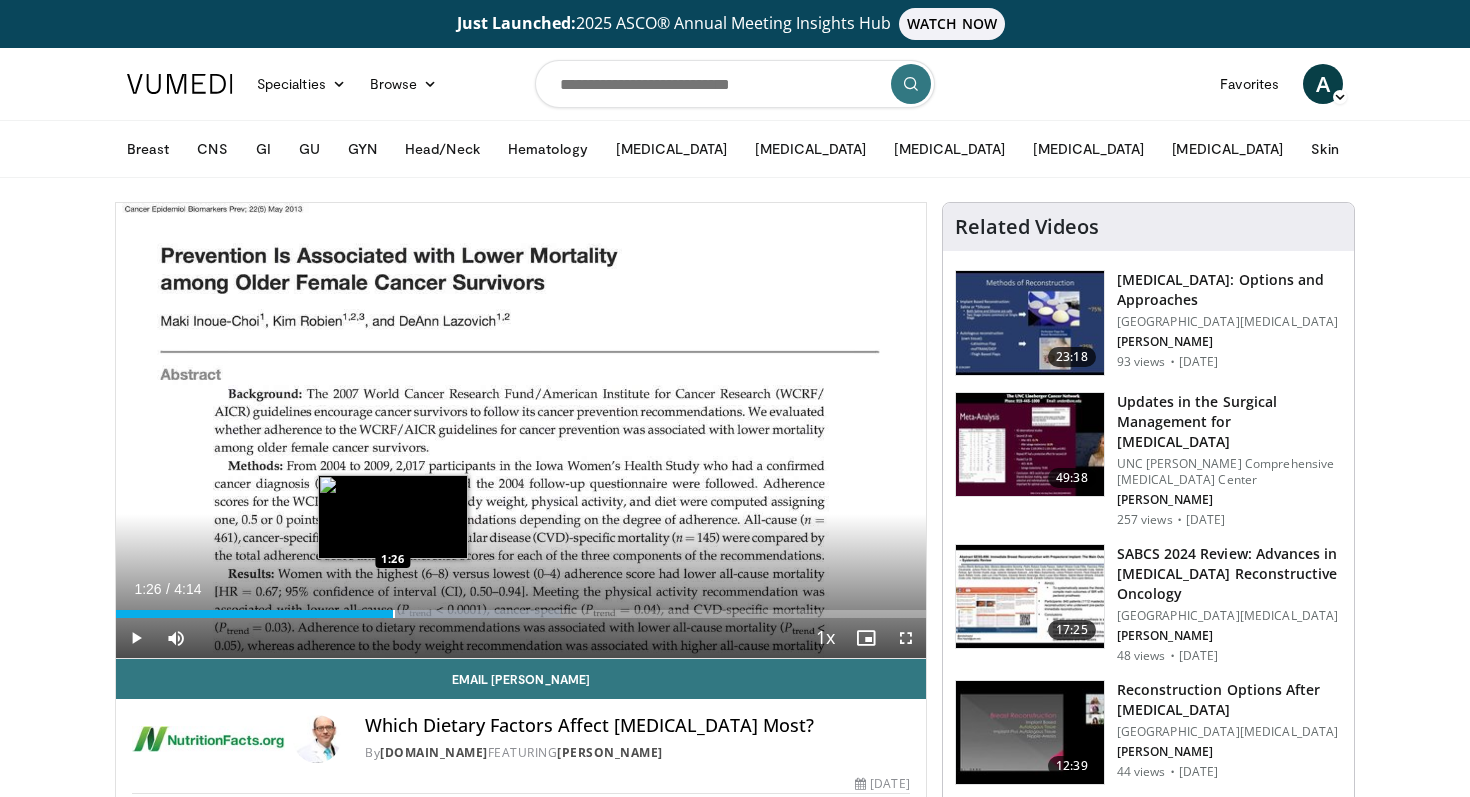 click at bounding box center (394, 614) 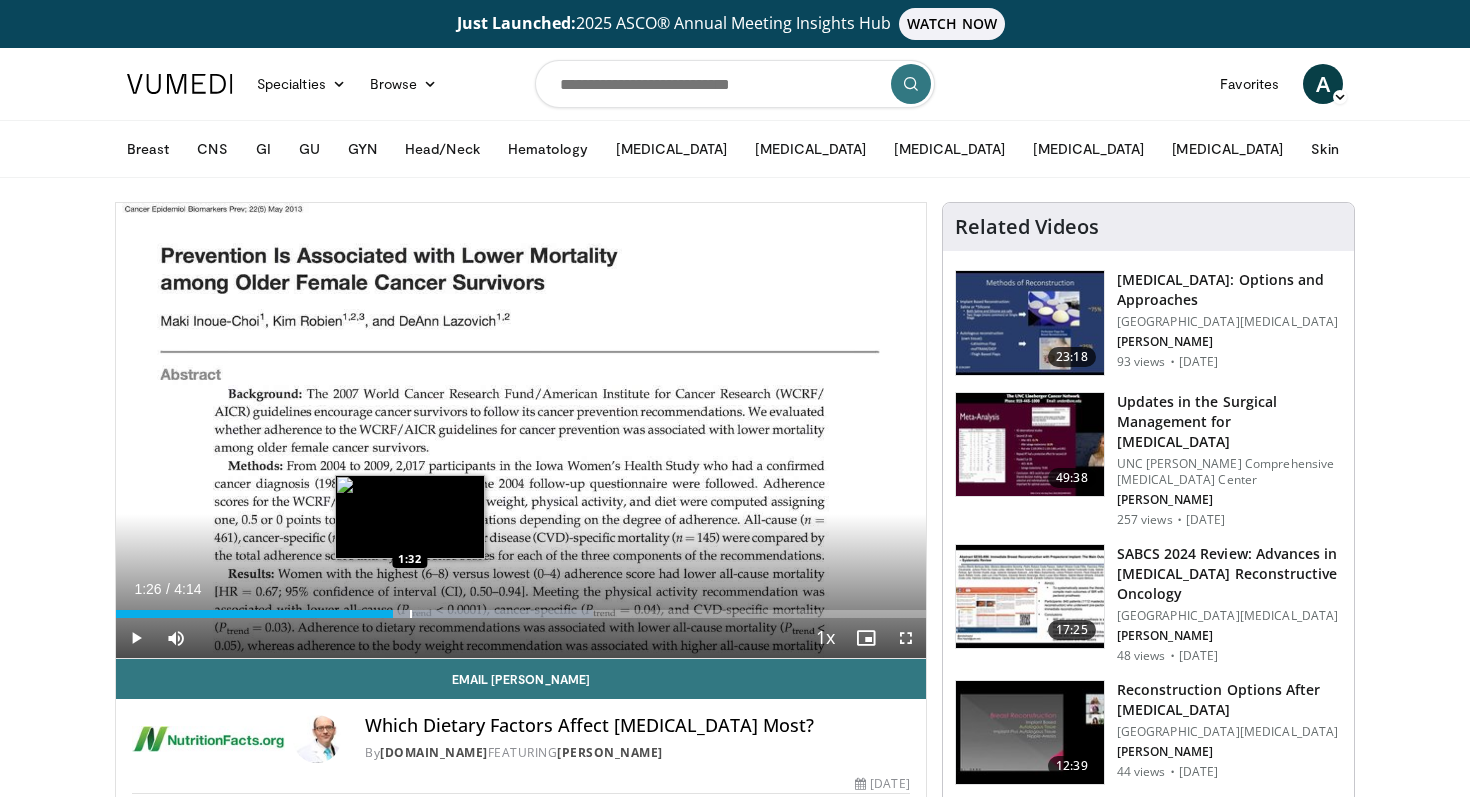 click at bounding box center (411, 614) 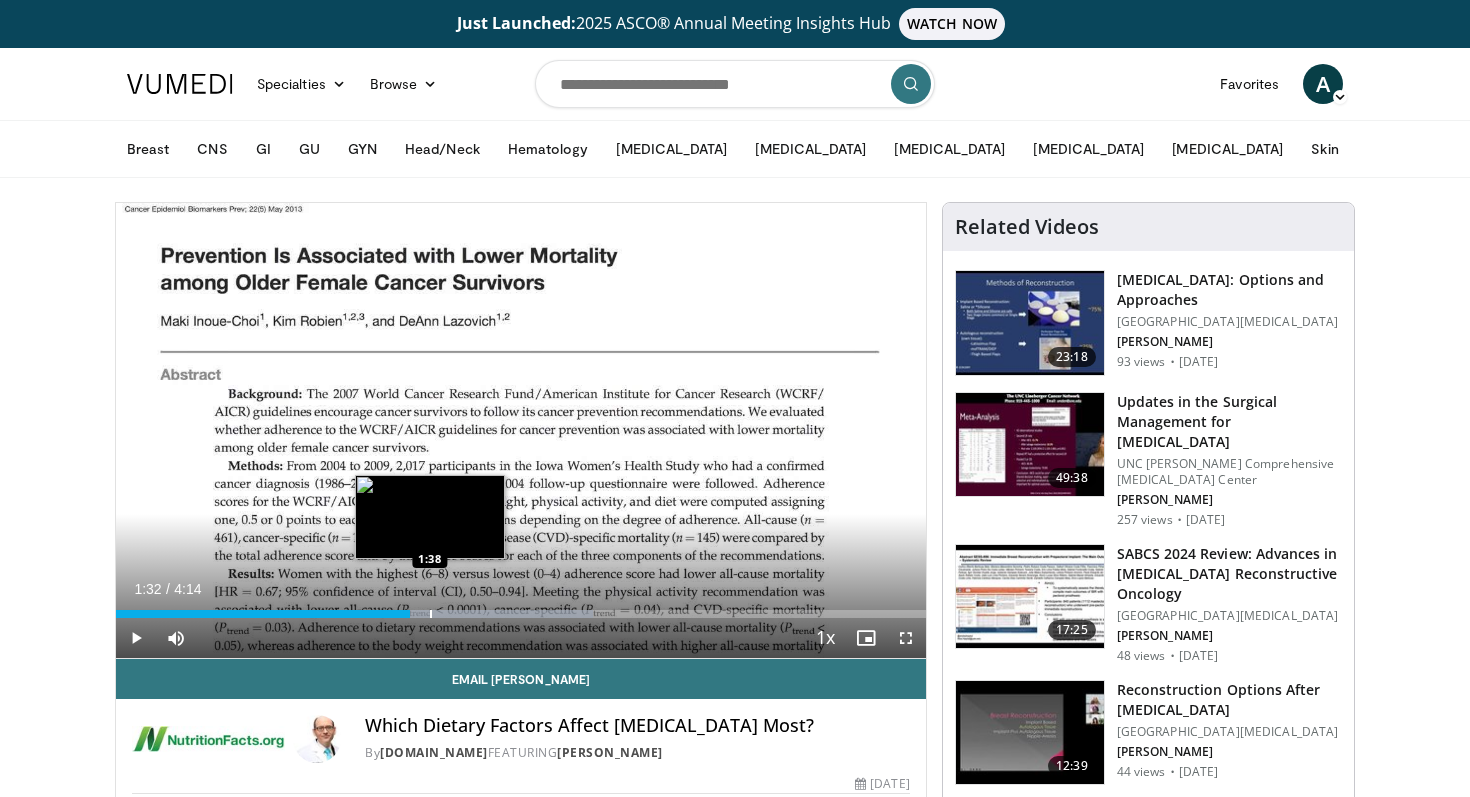 click at bounding box center [431, 614] 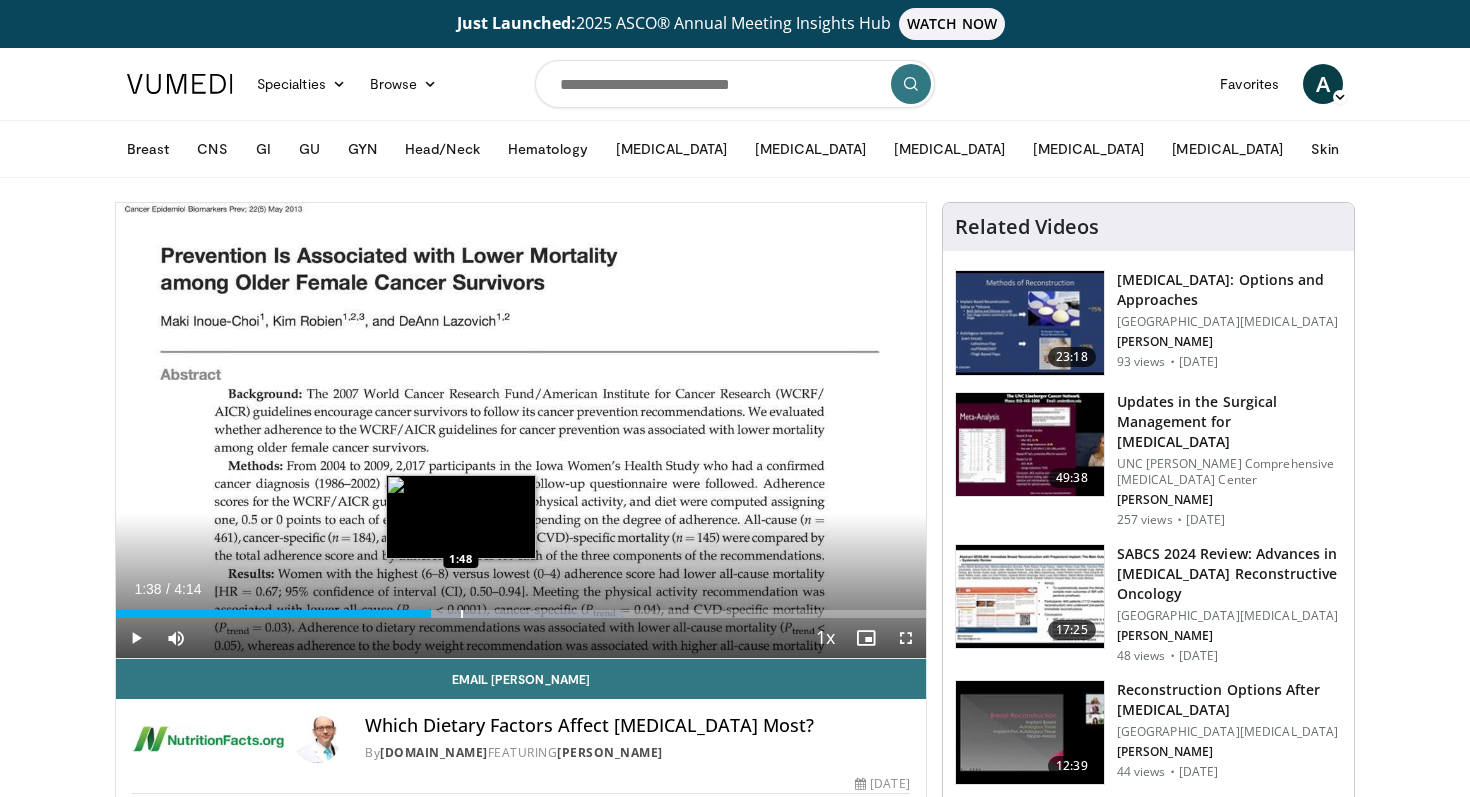 click at bounding box center [462, 614] 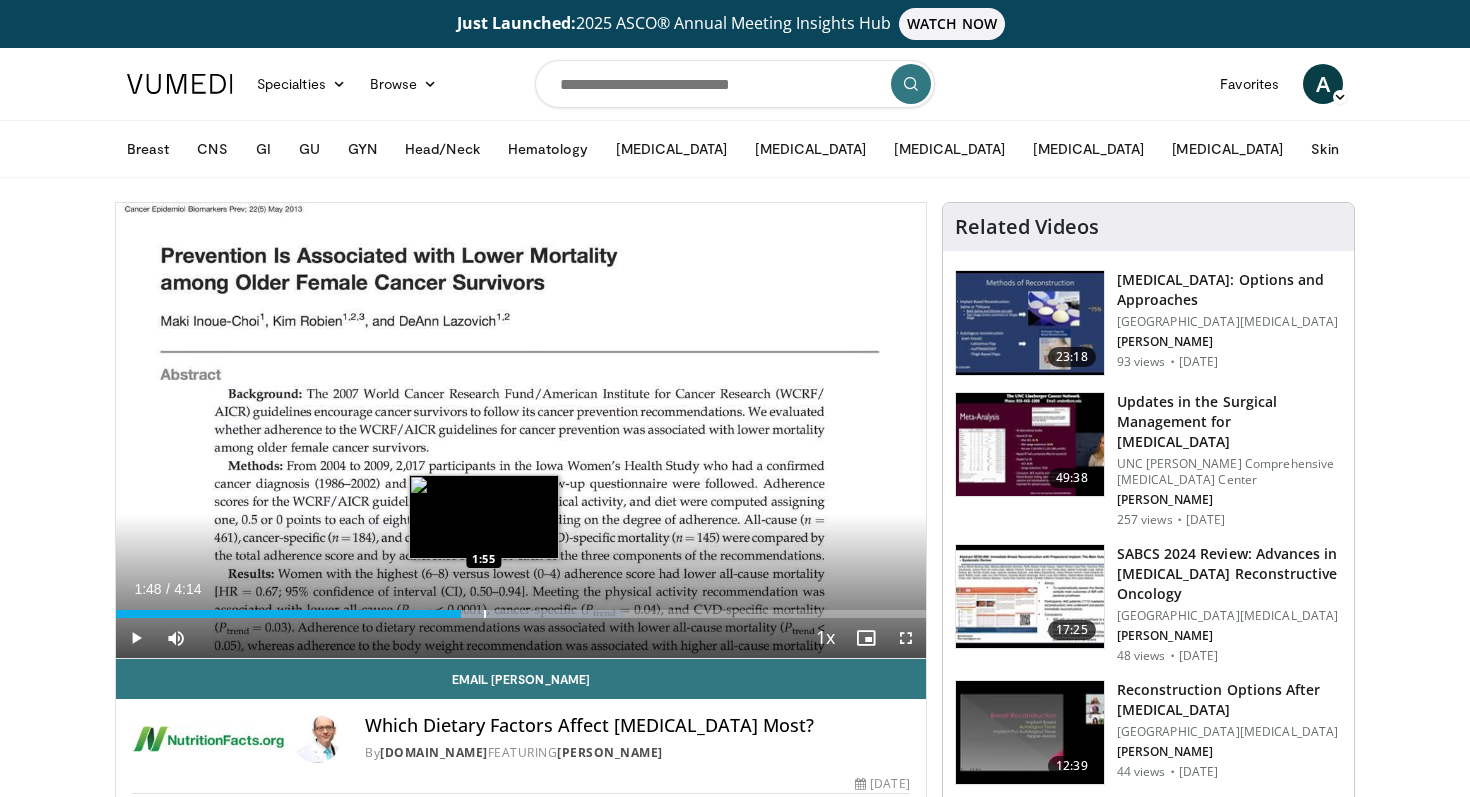 click at bounding box center (485, 614) 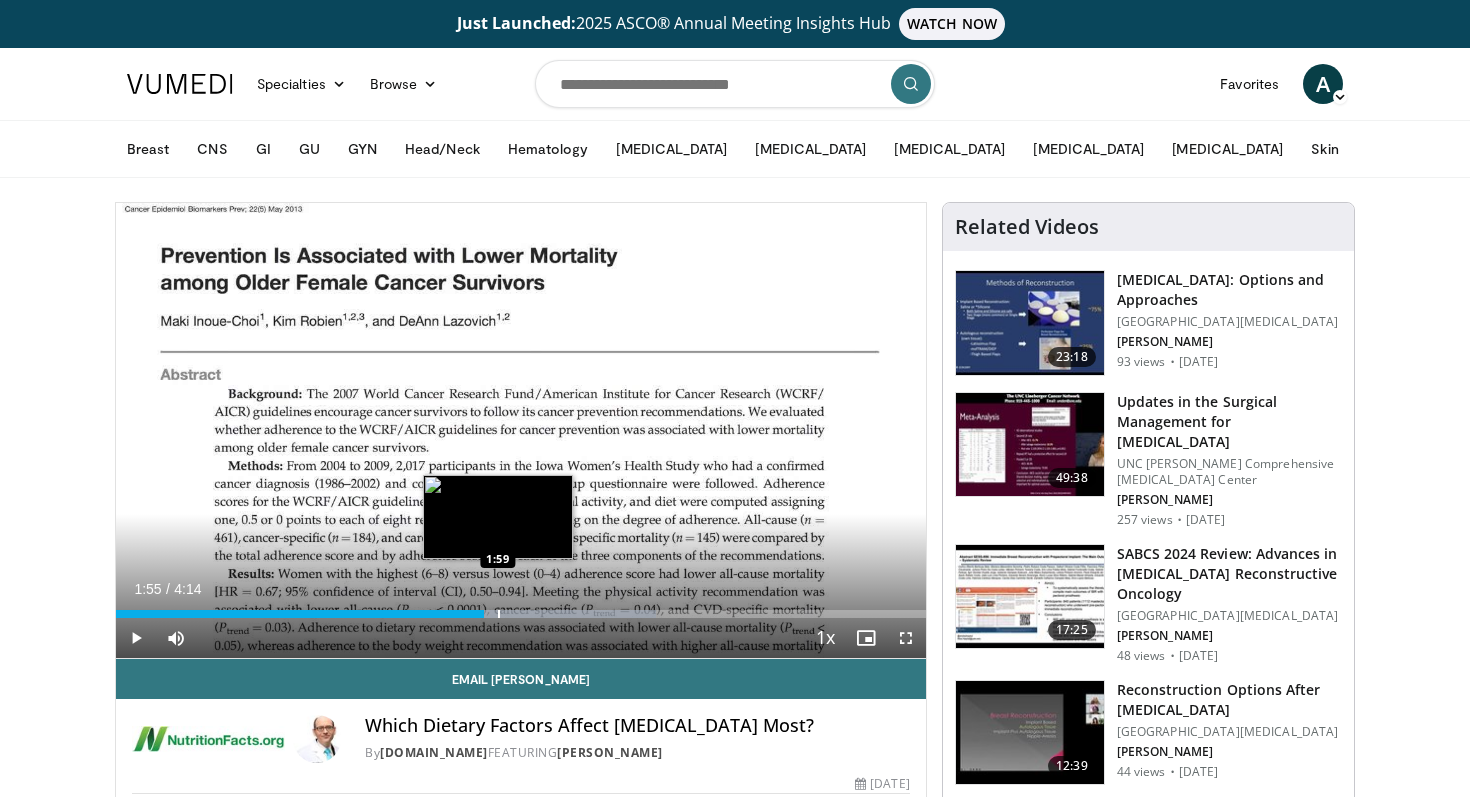 click at bounding box center [499, 614] 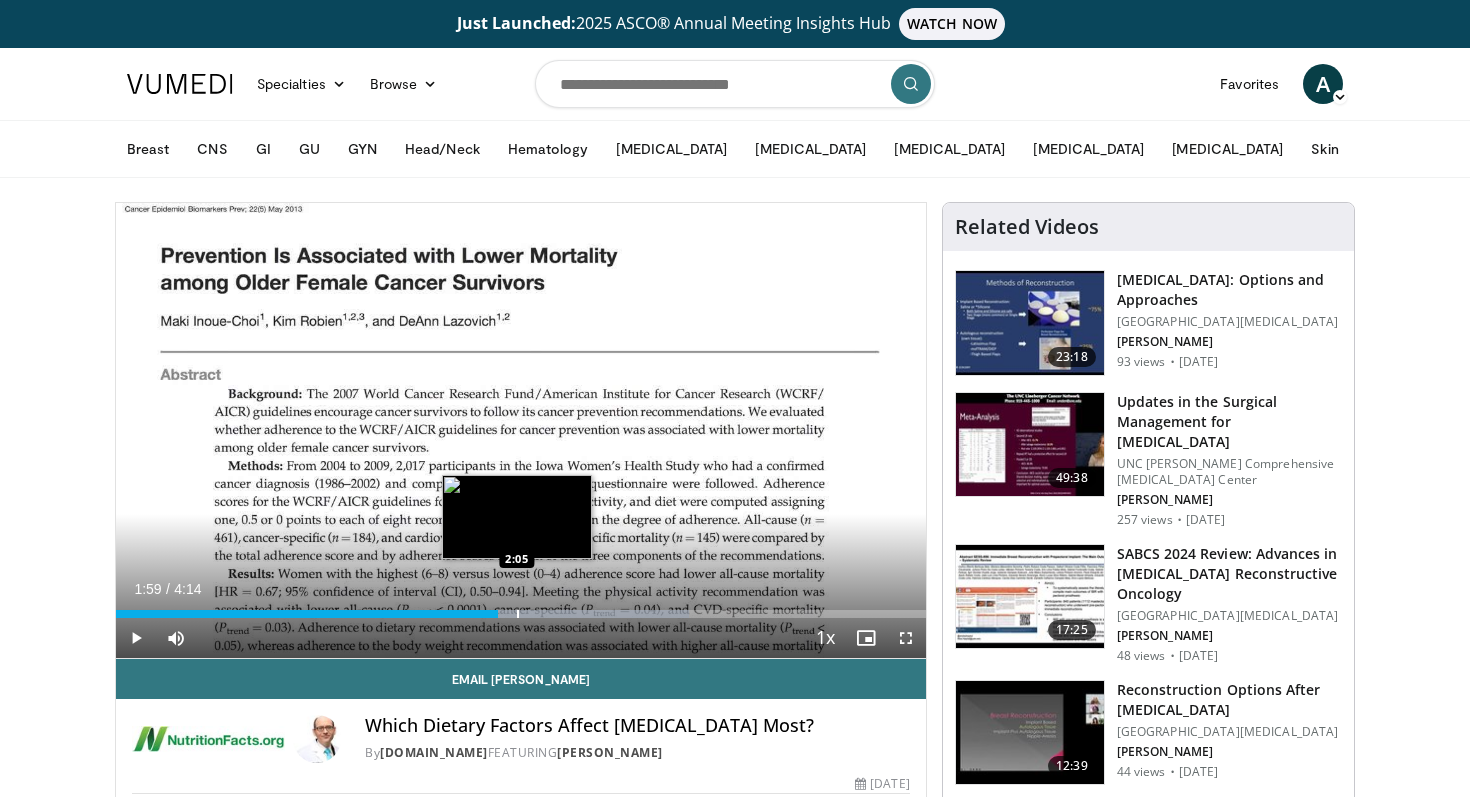 click at bounding box center (518, 614) 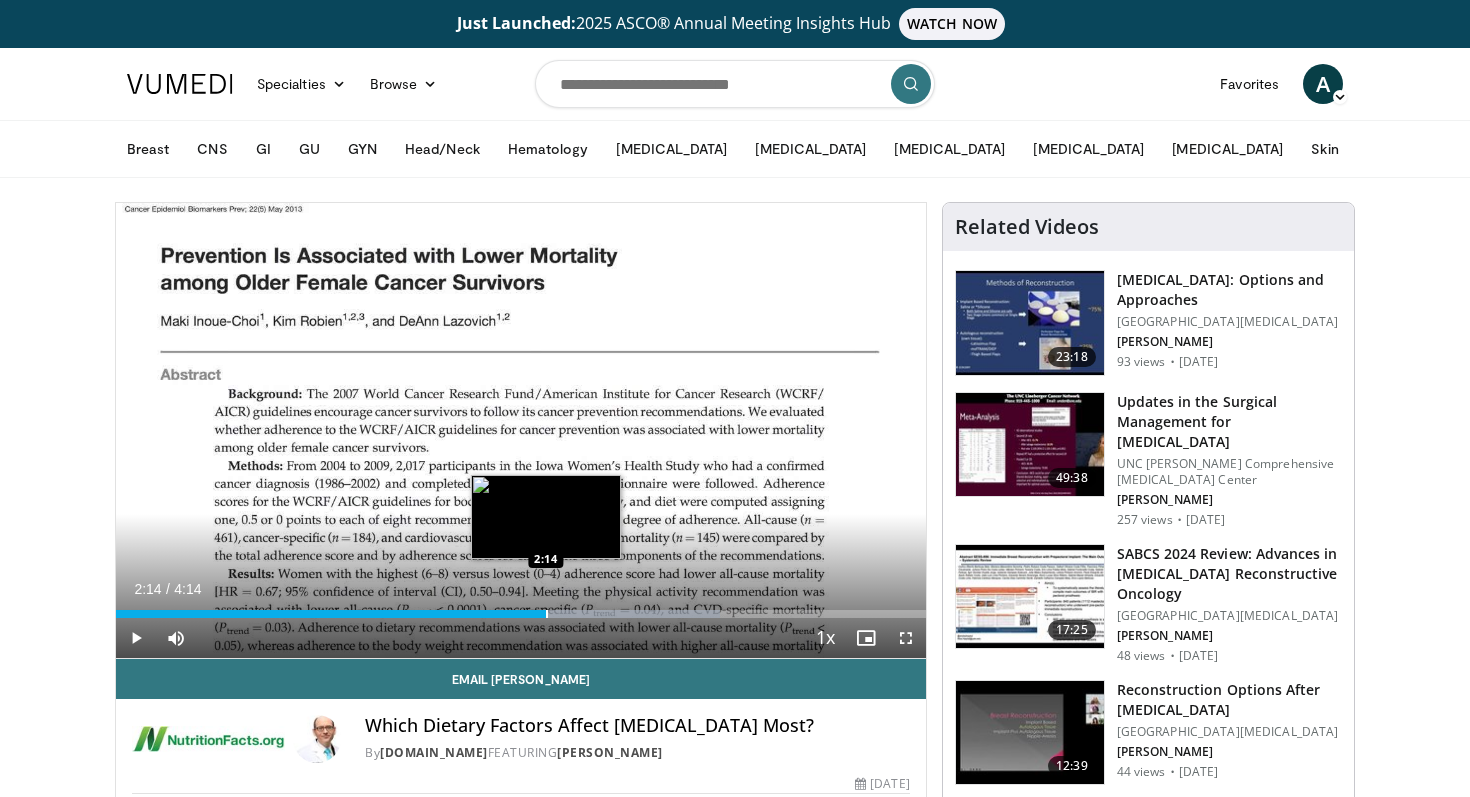 click at bounding box center (547, 614) 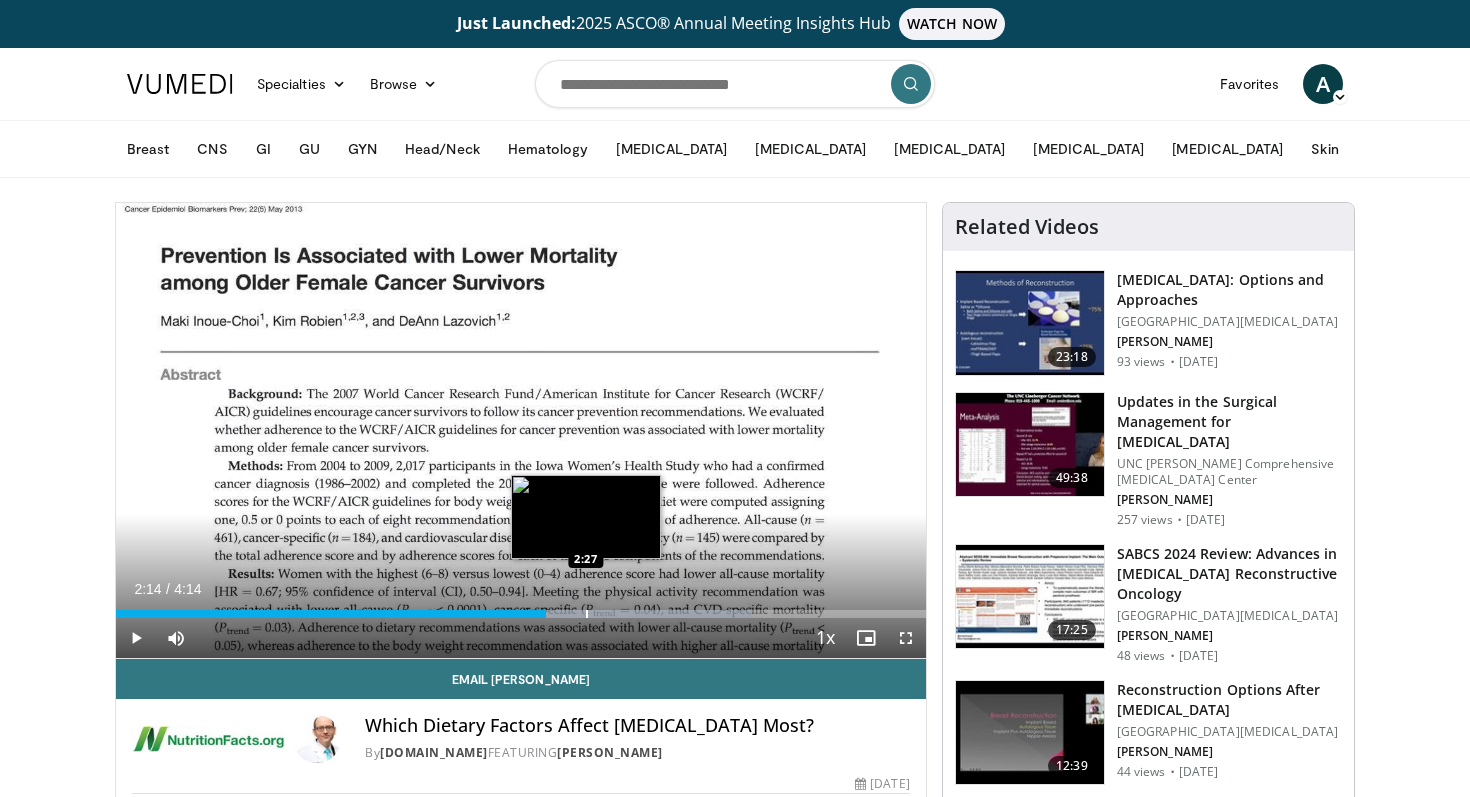 click at bounding box center (587, 614) 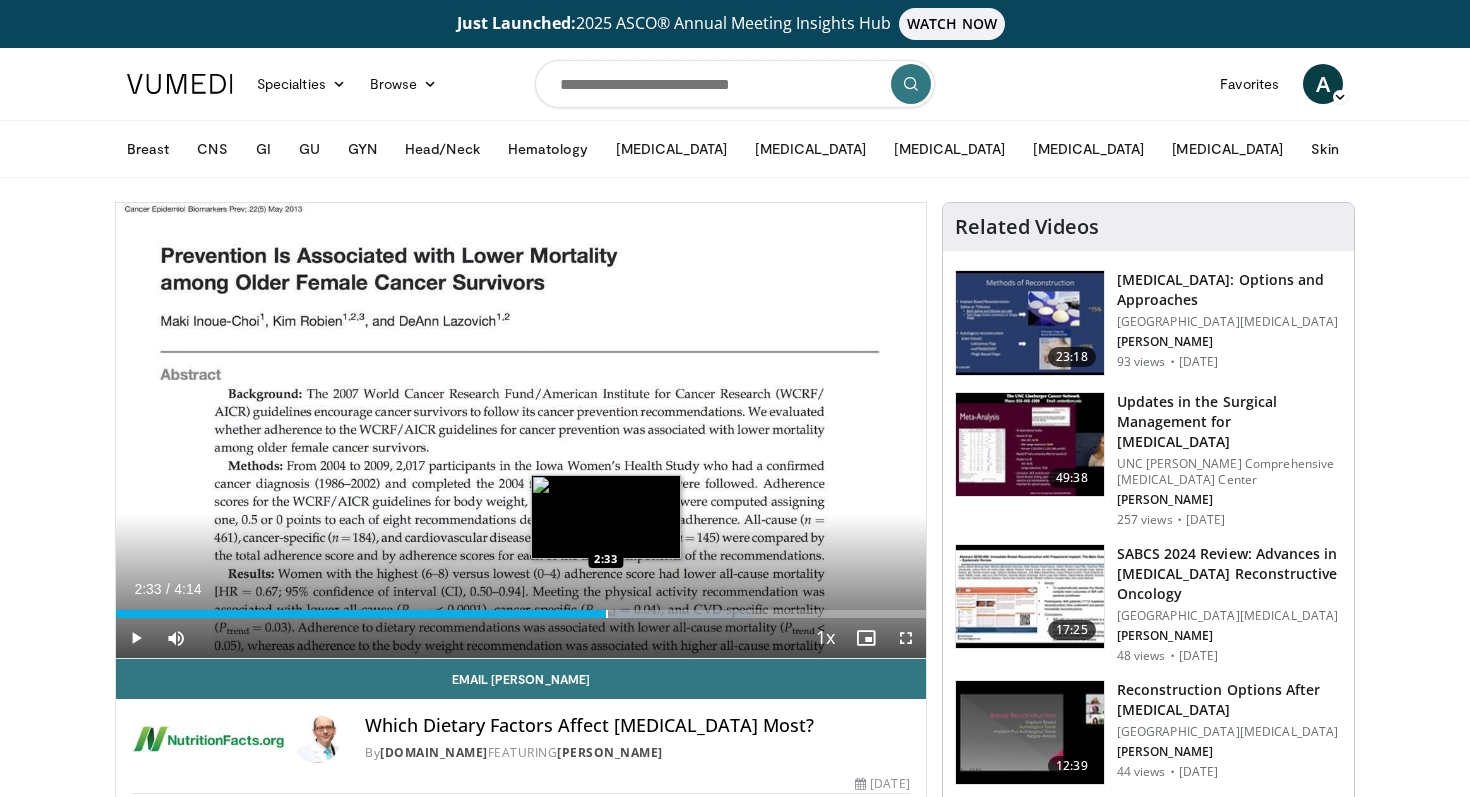 click at bounding box center (607, 614) 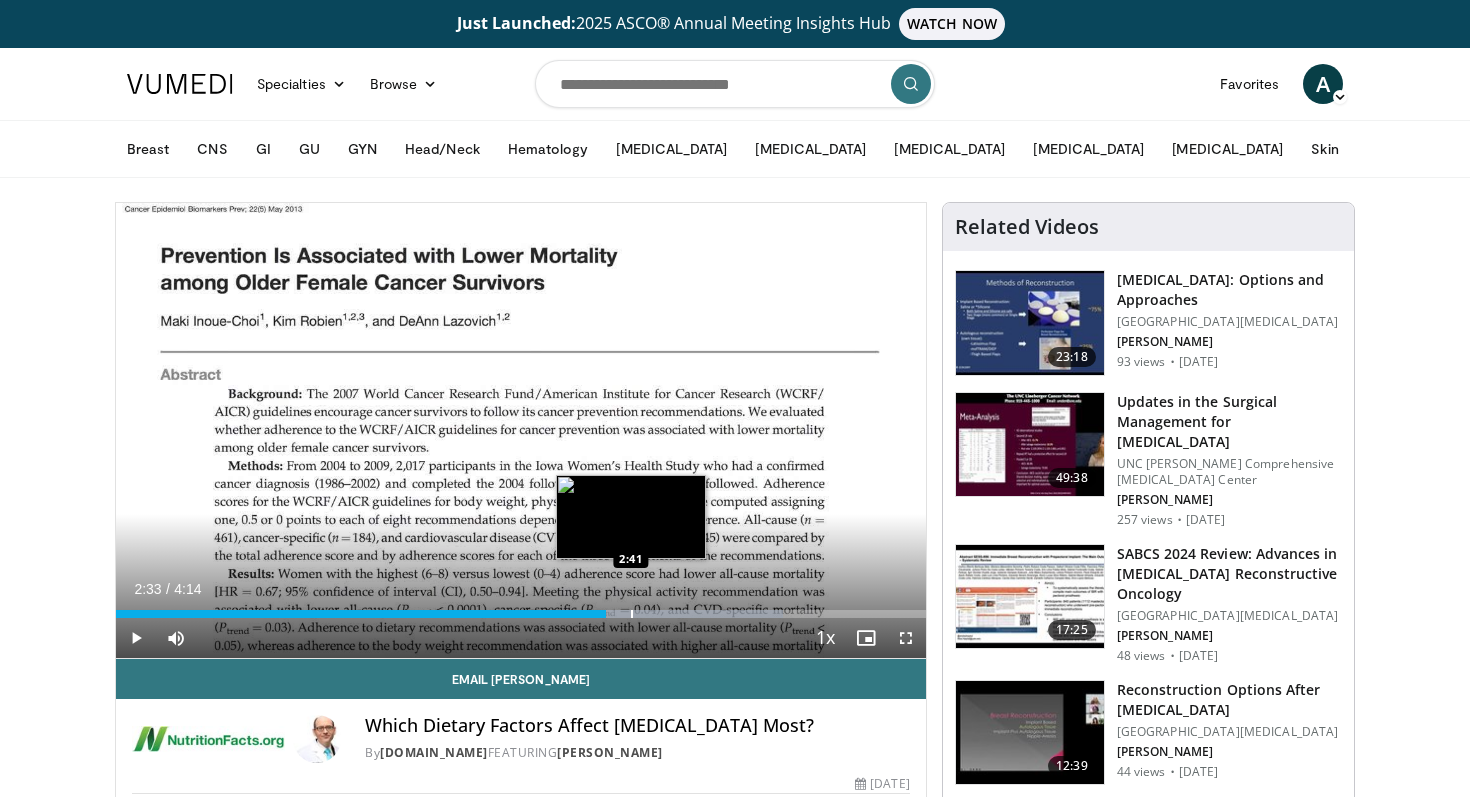 click at bounding box center [632, 614] 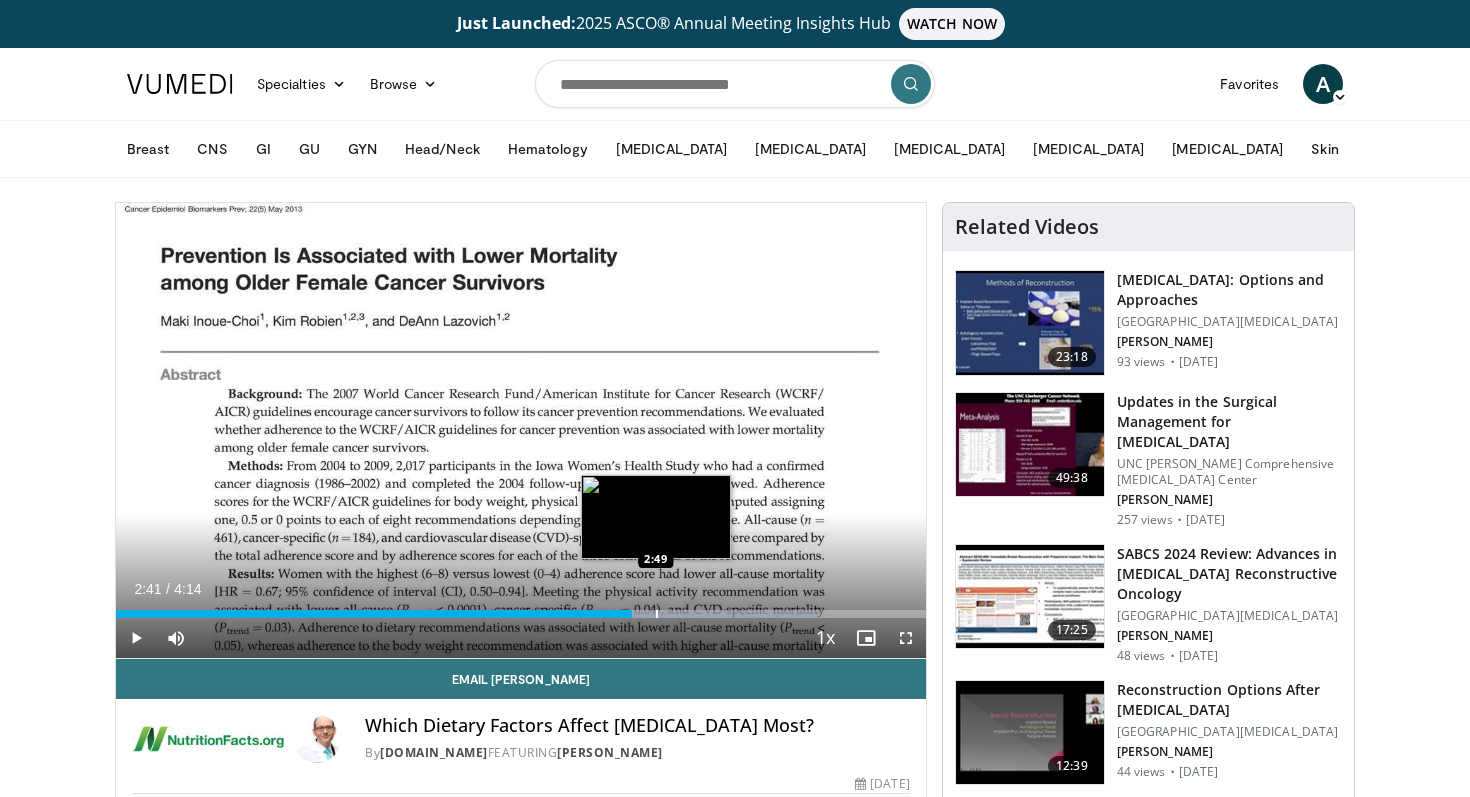 click at bounding box center [657, 614] 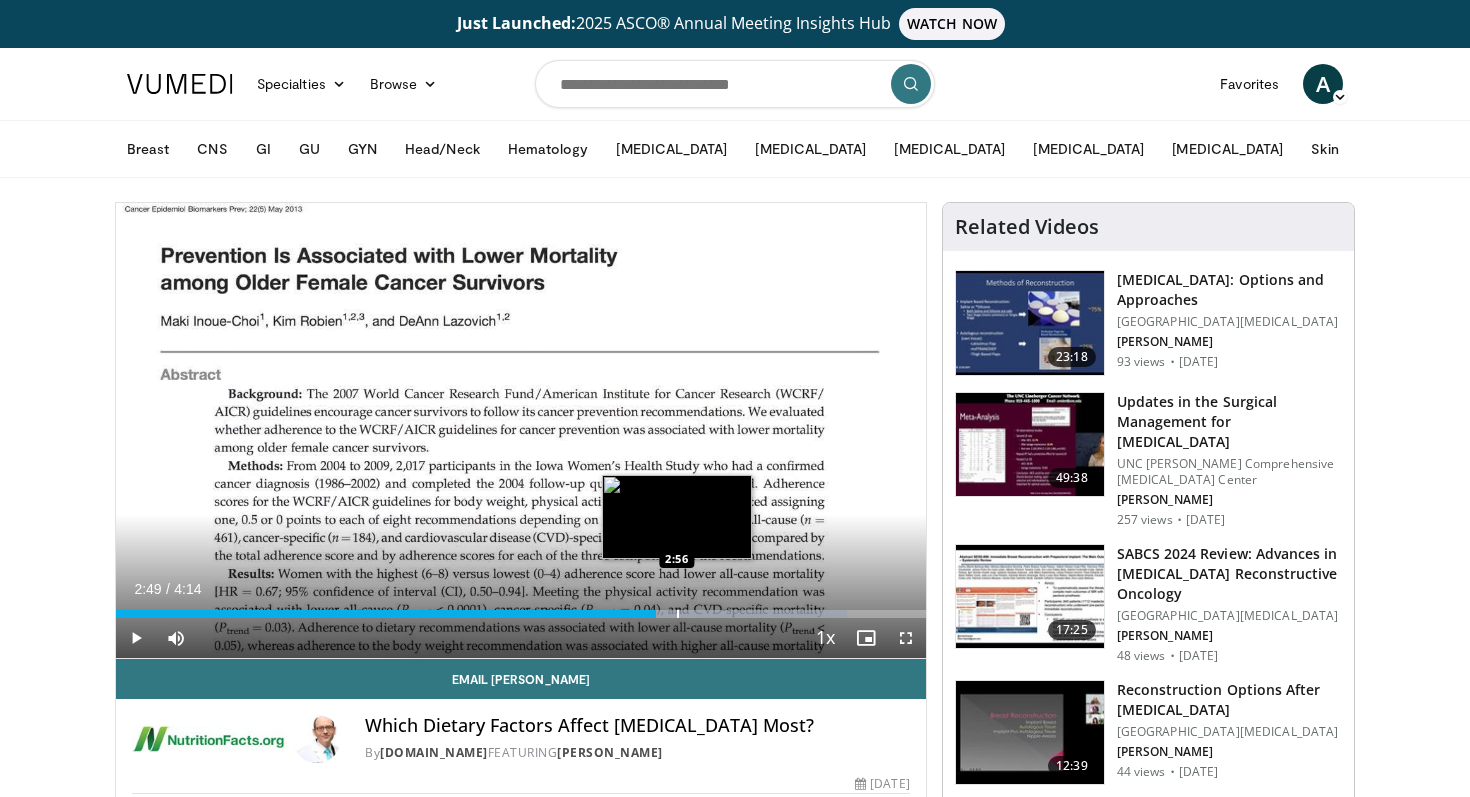 click at bounding box center (678, 614) 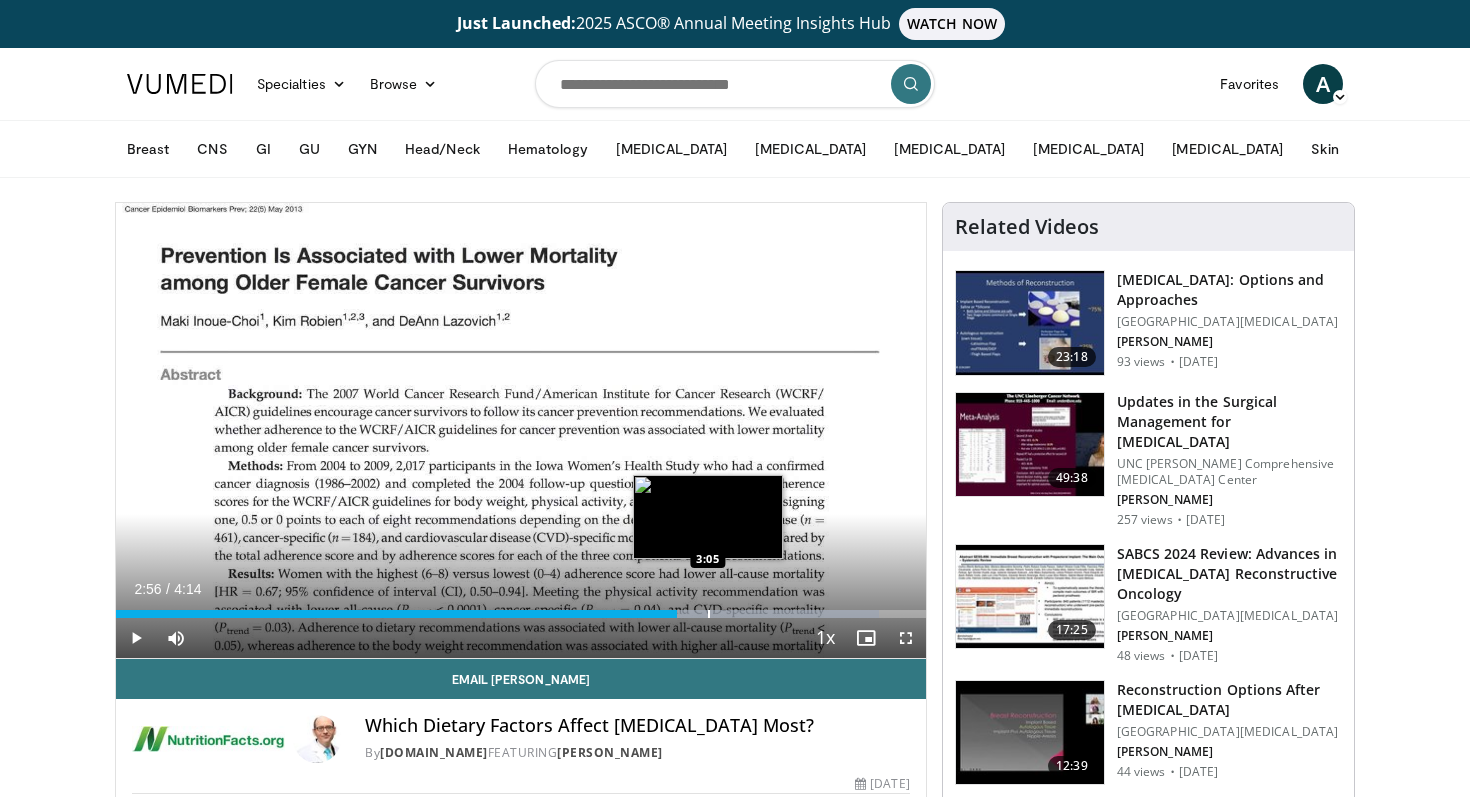 click on "Loaded :  94.20% 2:56 3:05" at bounding box center (521, 608) 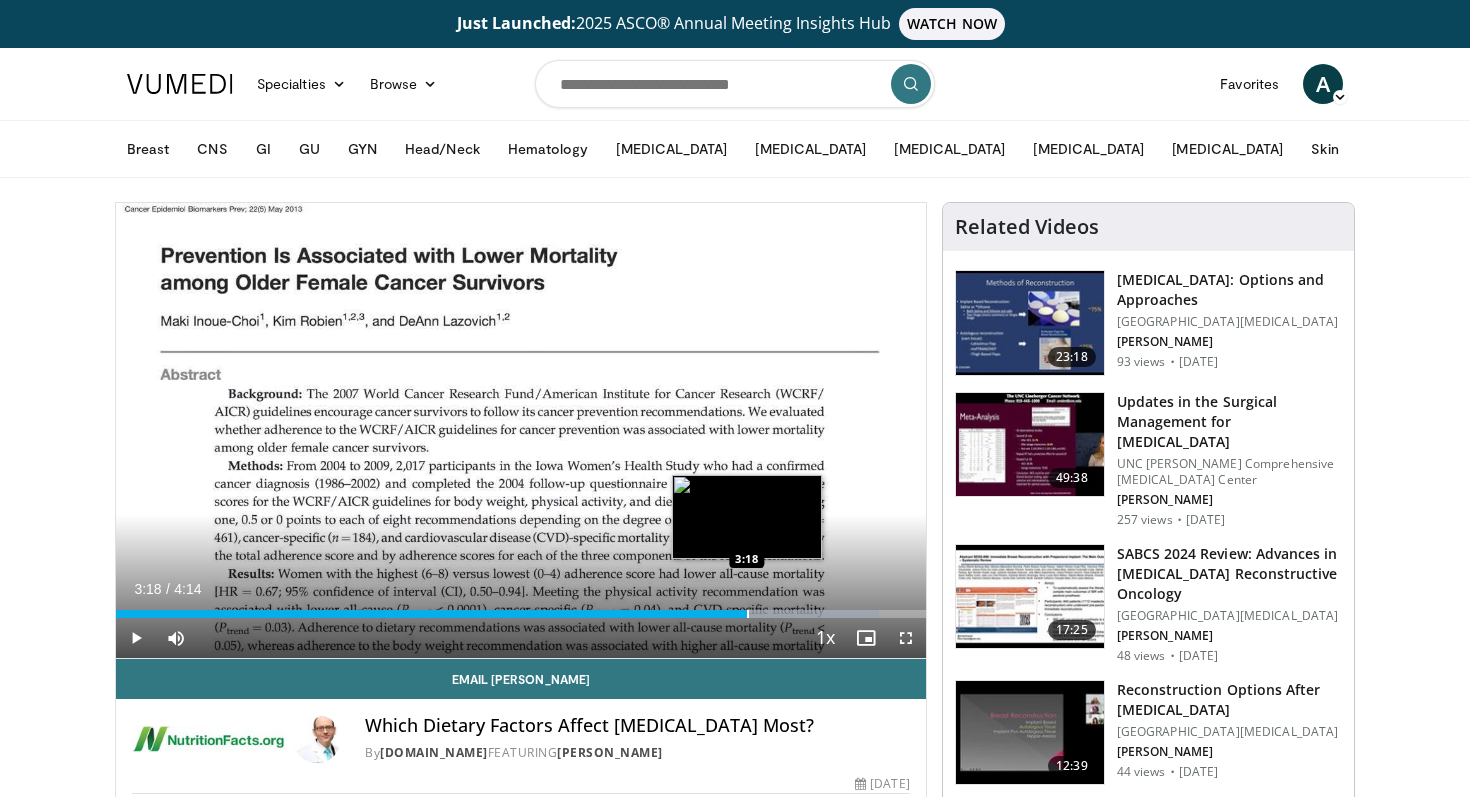 click on "Loaded :  94.20% 3:18 3:18" at bounding box center [521, 608] 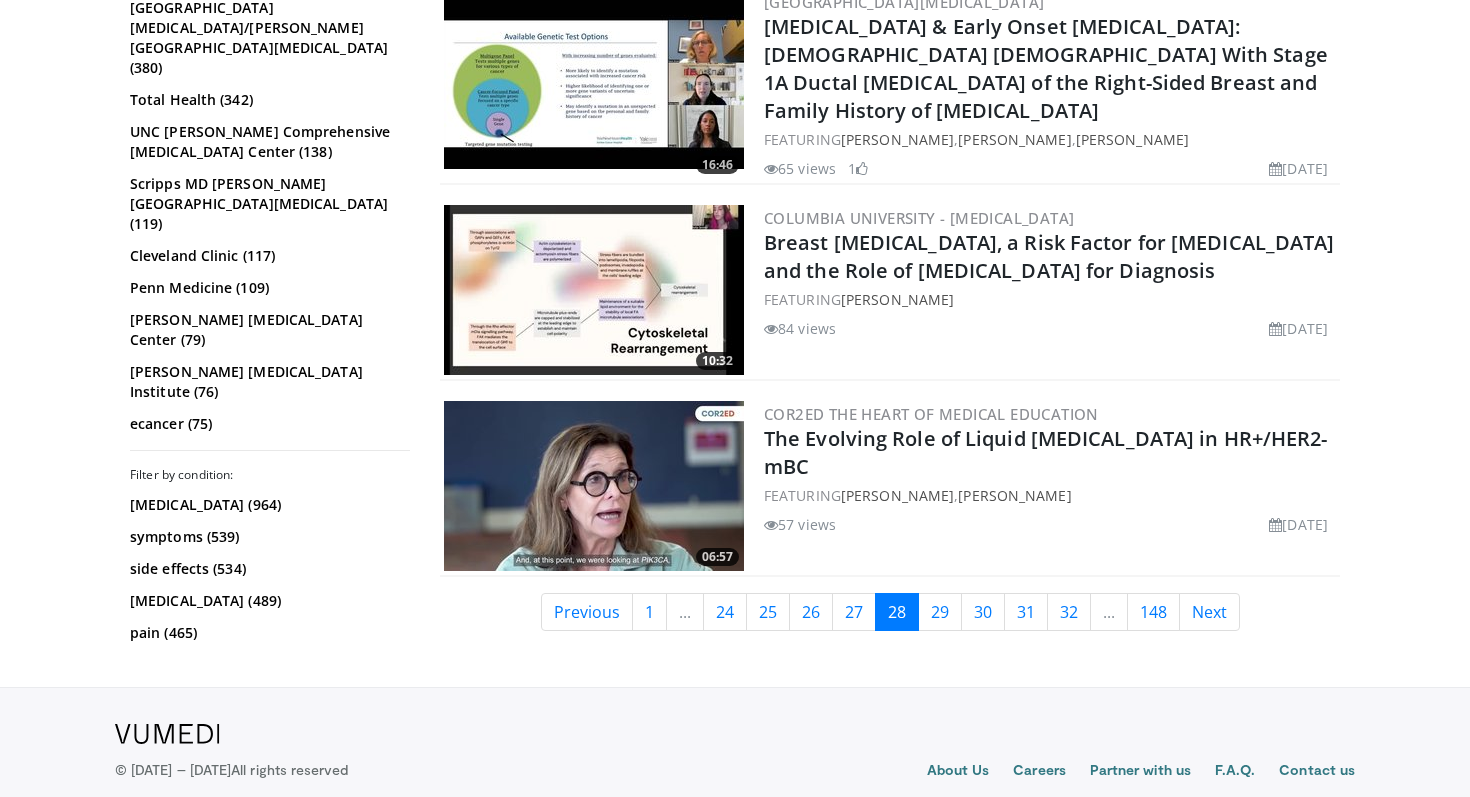 scroll, scrollTop: 5033, scrollLeft: 0, axis: vertical 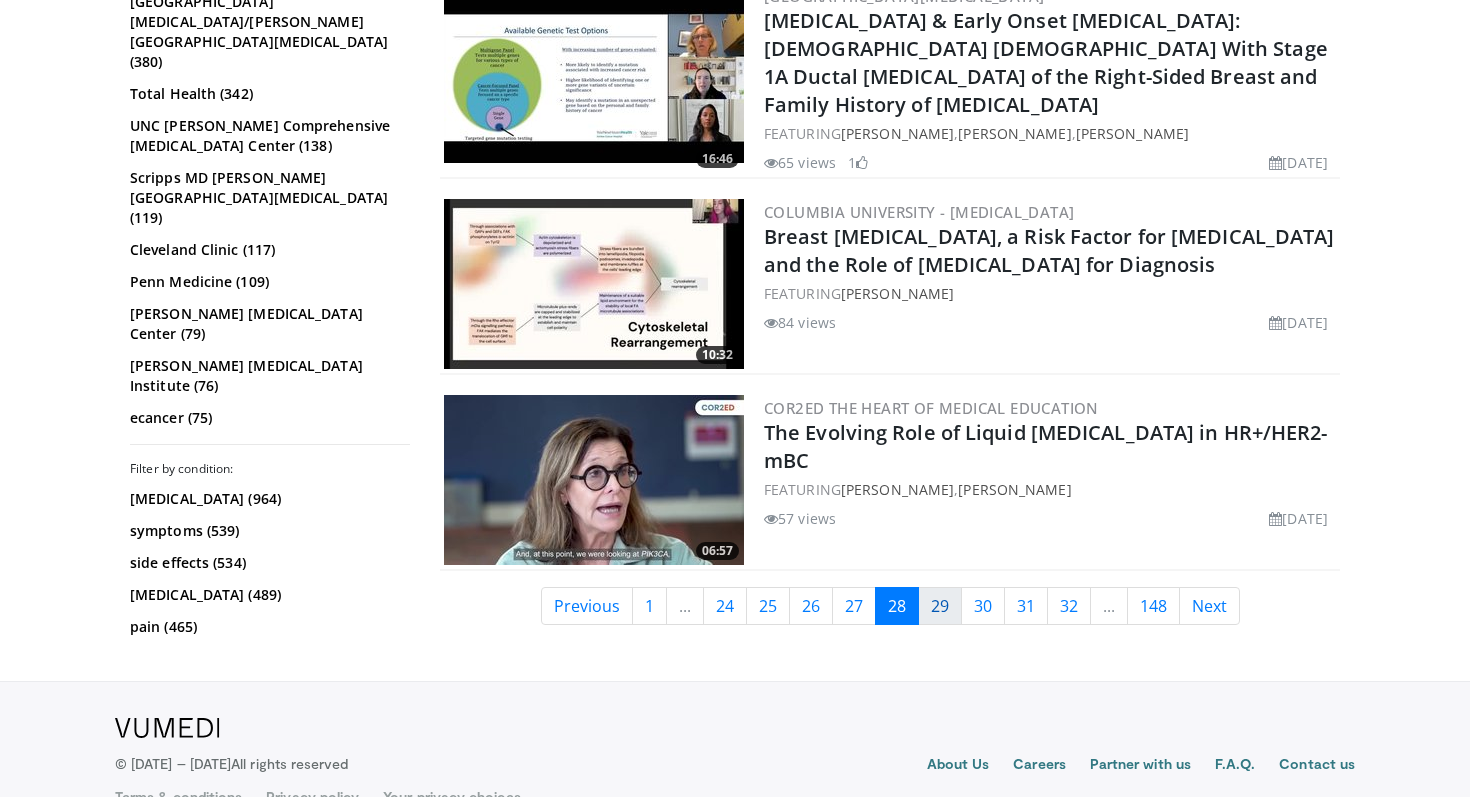 click on "29" at bounding box center (940, 606) 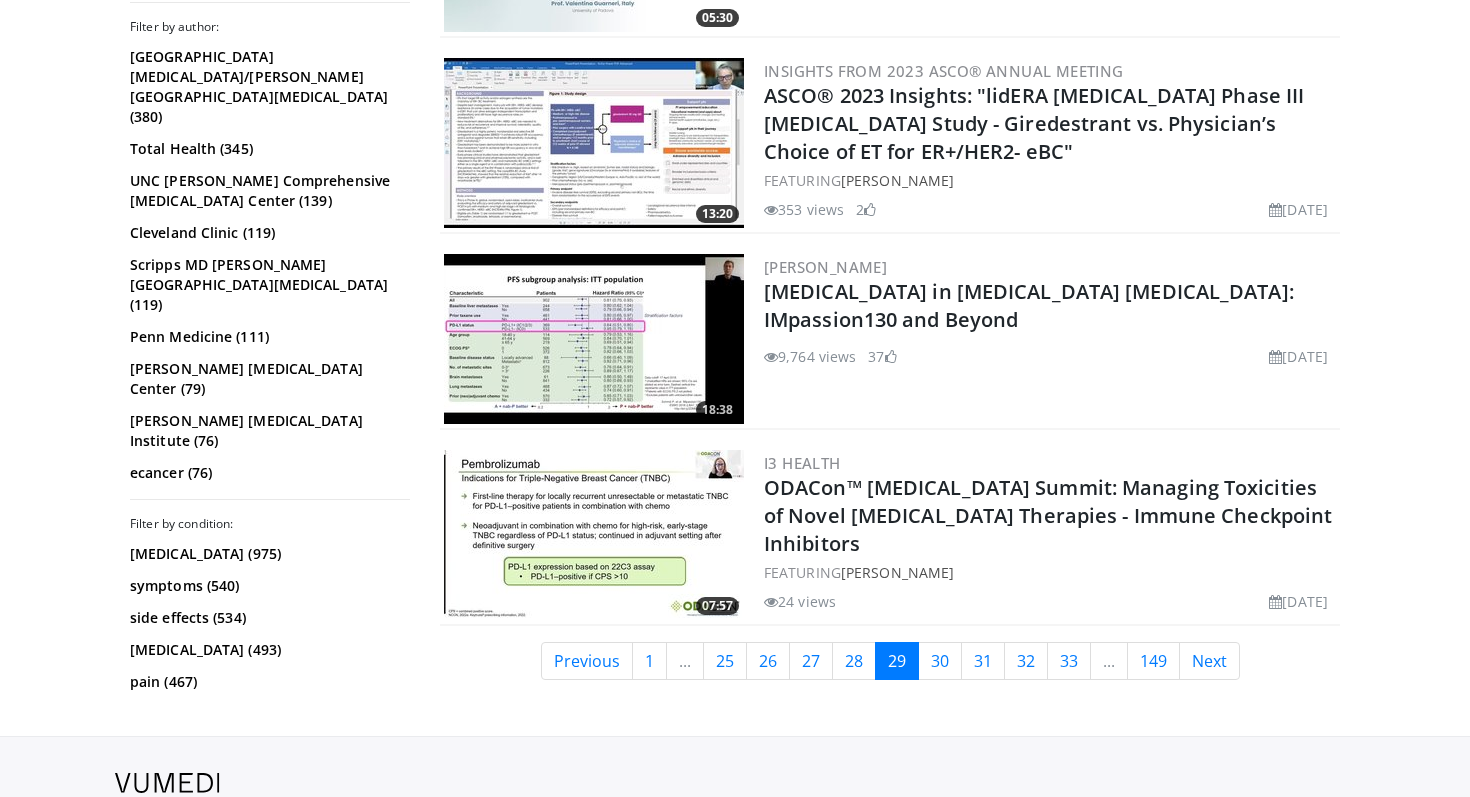 scroll, scrollTop: 4625, scrollLeft: 0, axis: vertical 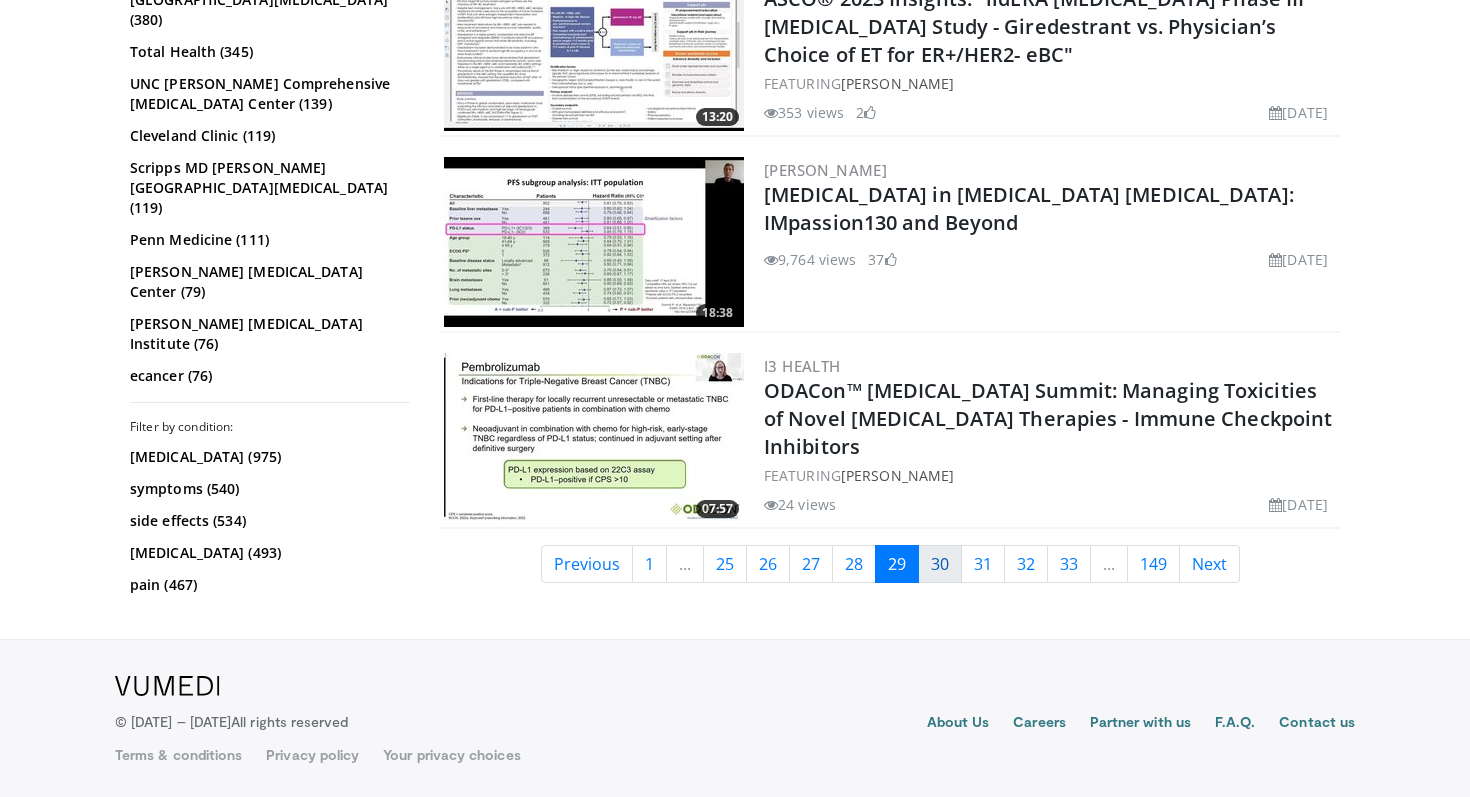 click on "30" at bounding box center [940, 564] 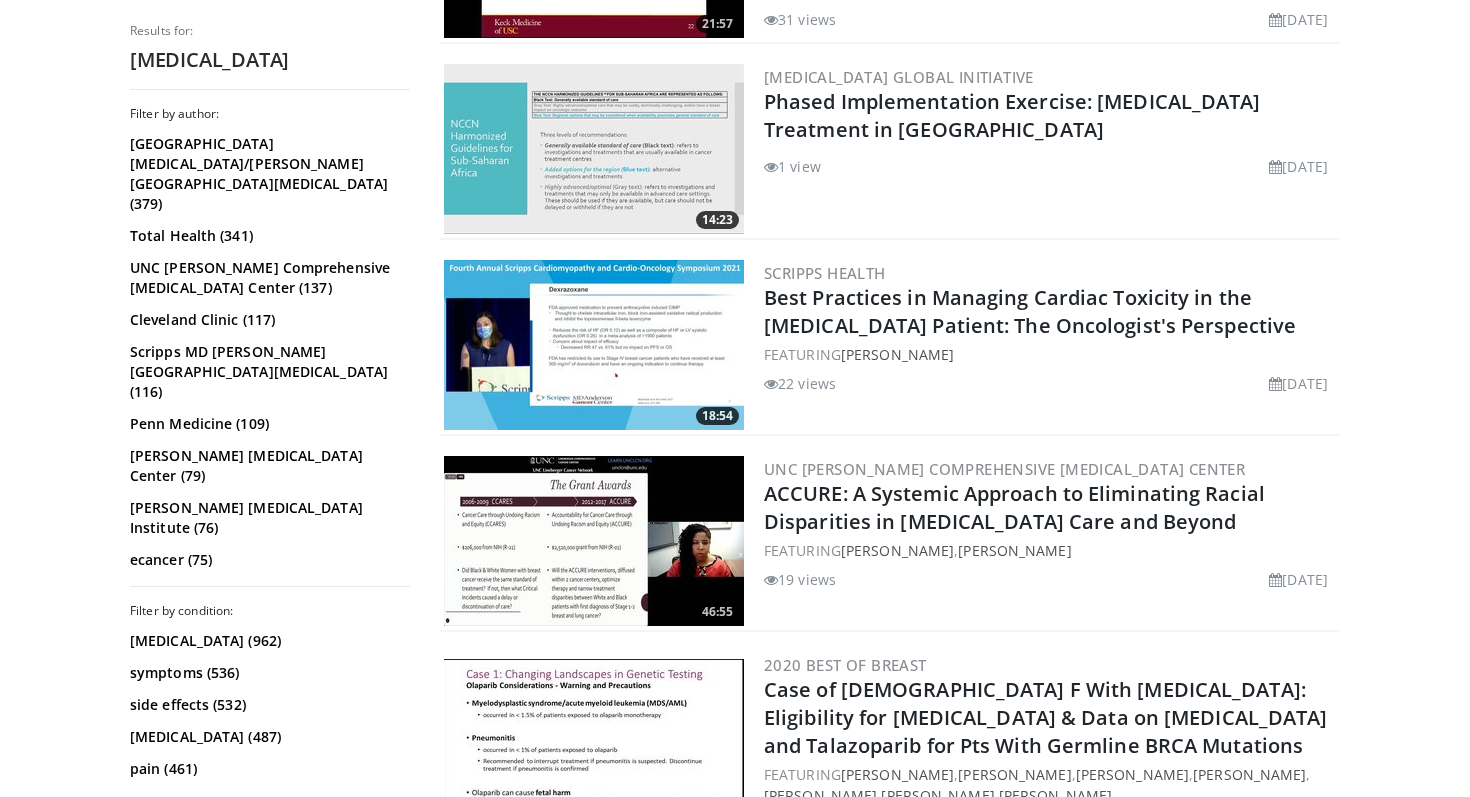 scroll, scrollTop: 2364, scrollLeft: 0, axis: vertical 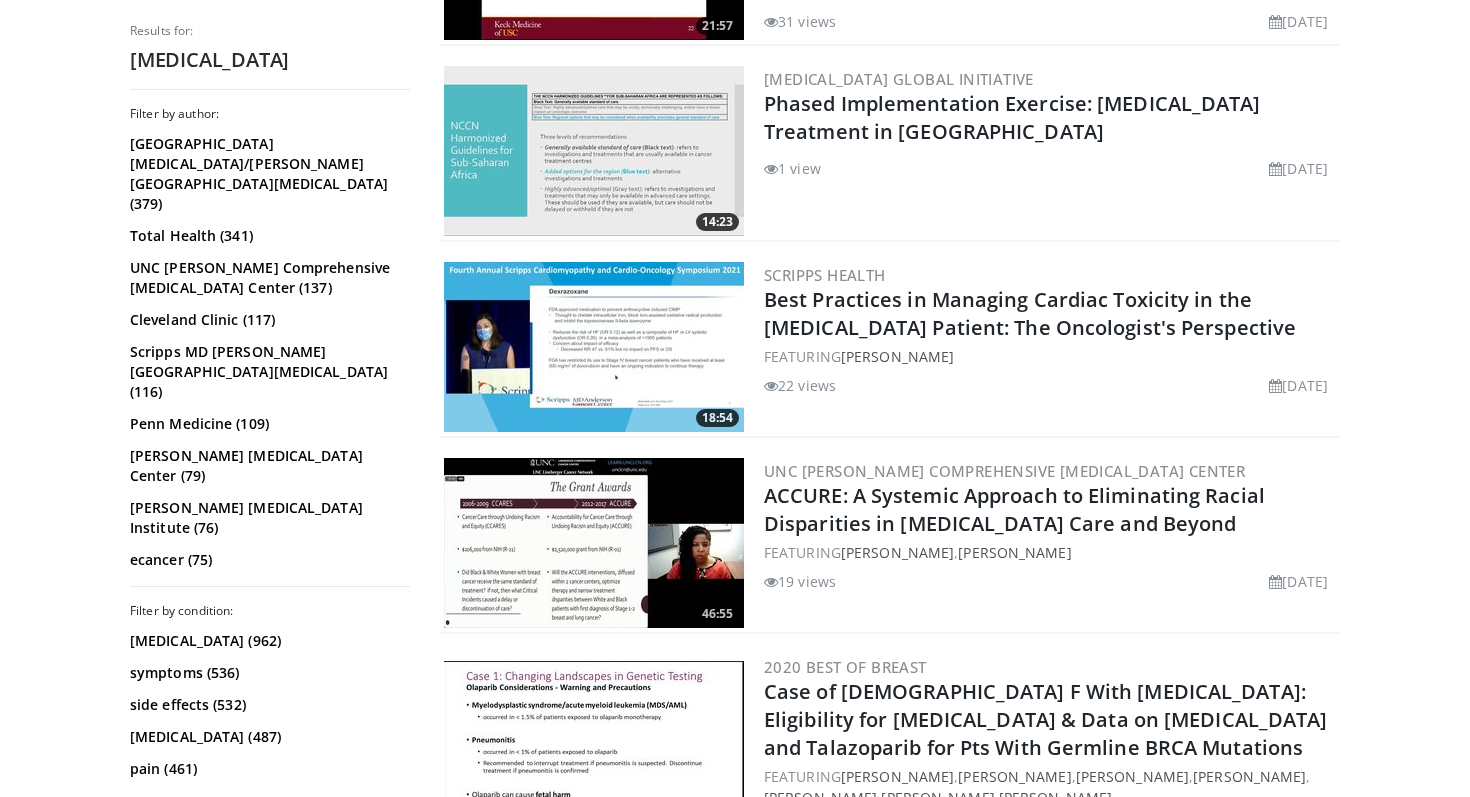 click at bounding box center (594, 151) 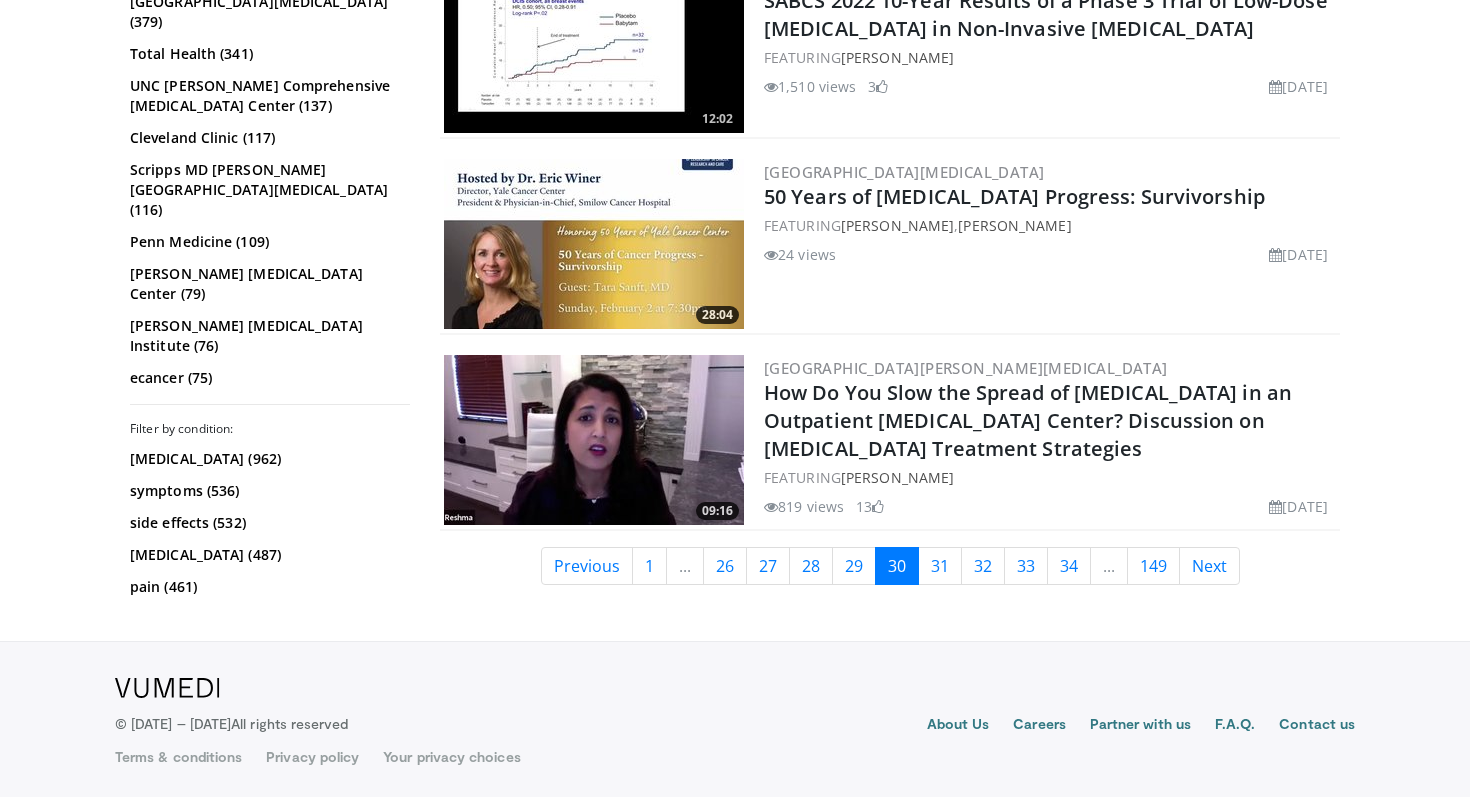 scroll, scrollTop: 4844, scrollLeft: 0, axis: vertical 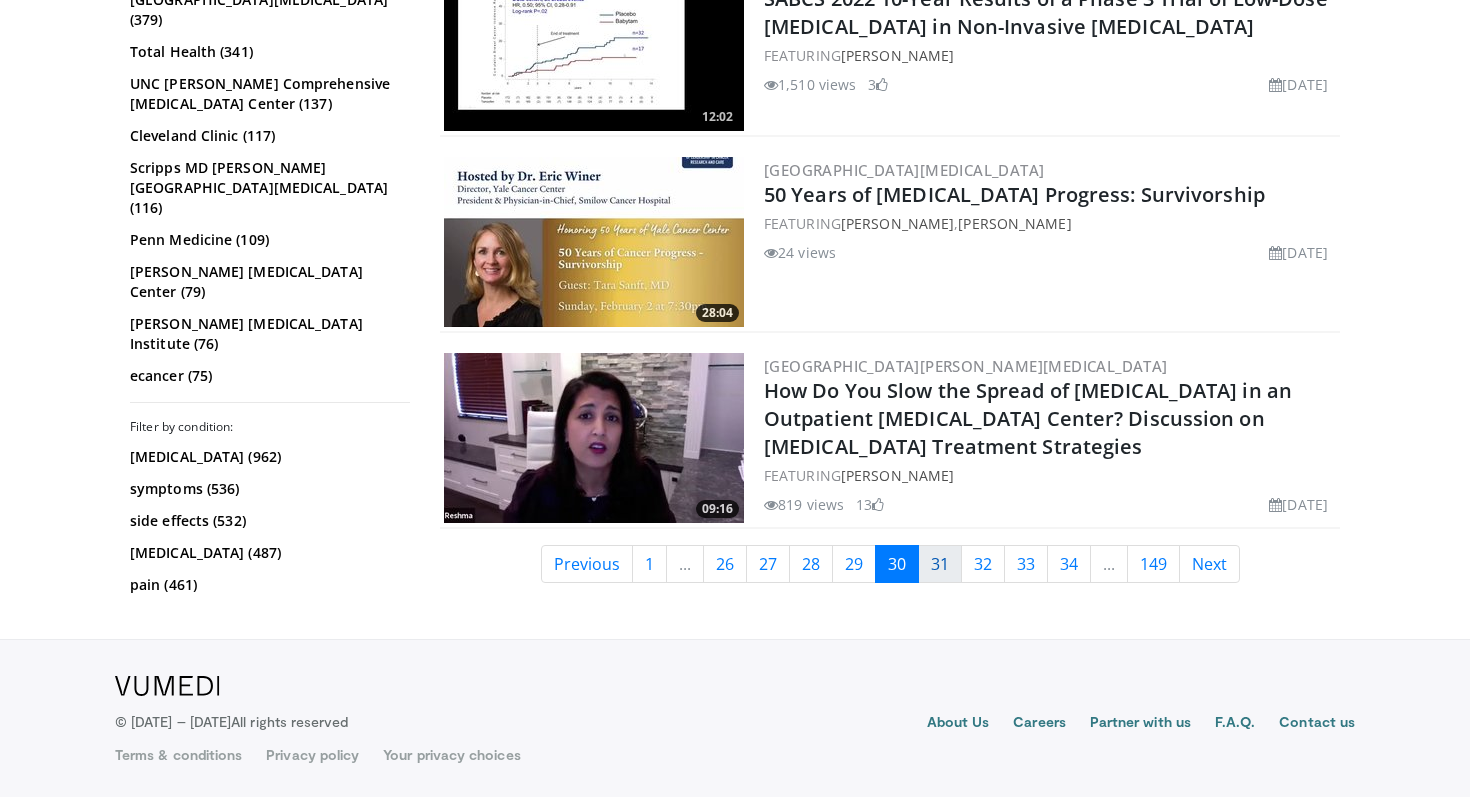 click on "31" at bounding box center [940, 564] 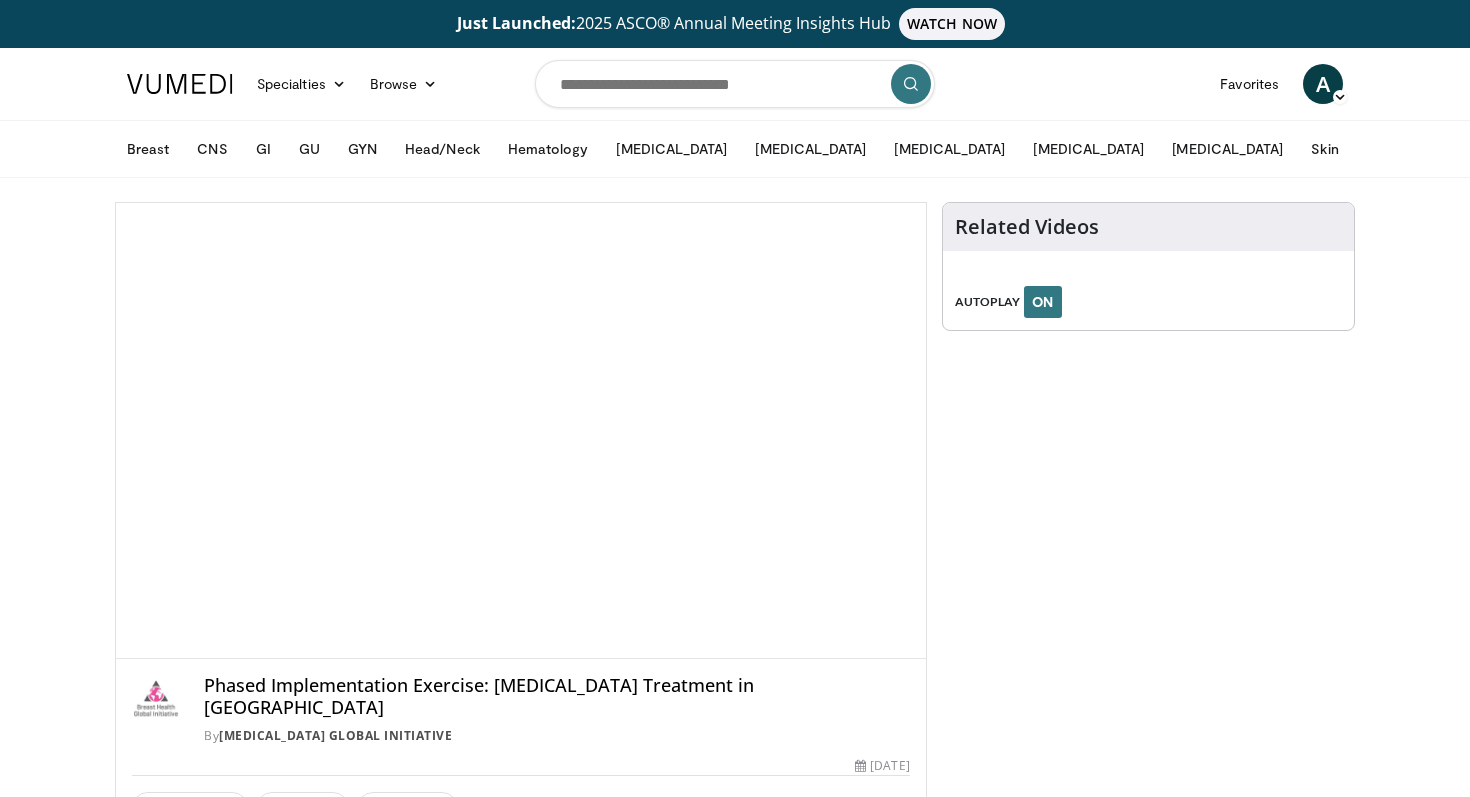 scroll, scrollTop: 0, scrollLeft: 0, axis: both 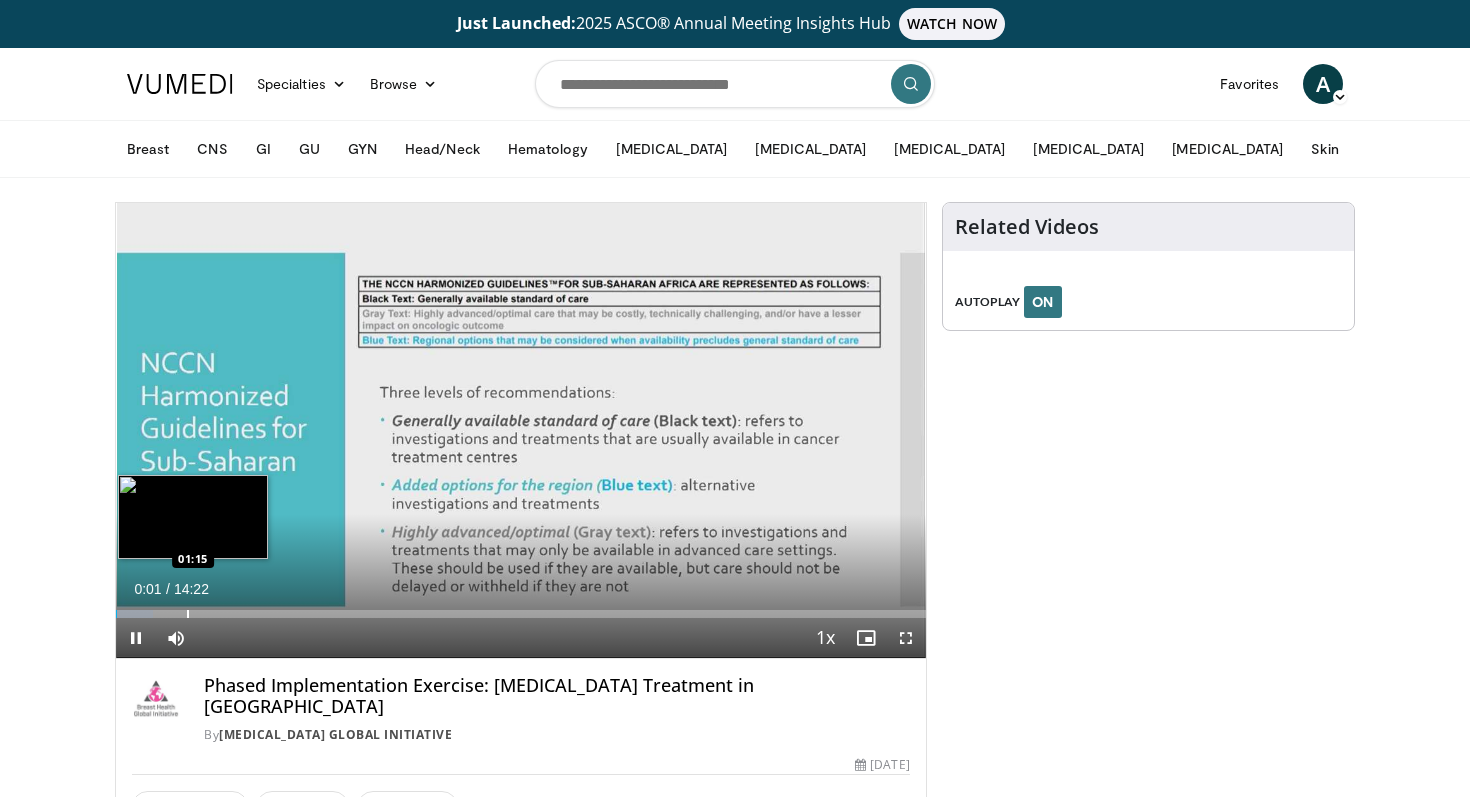 click at bounding box center [188, 614] 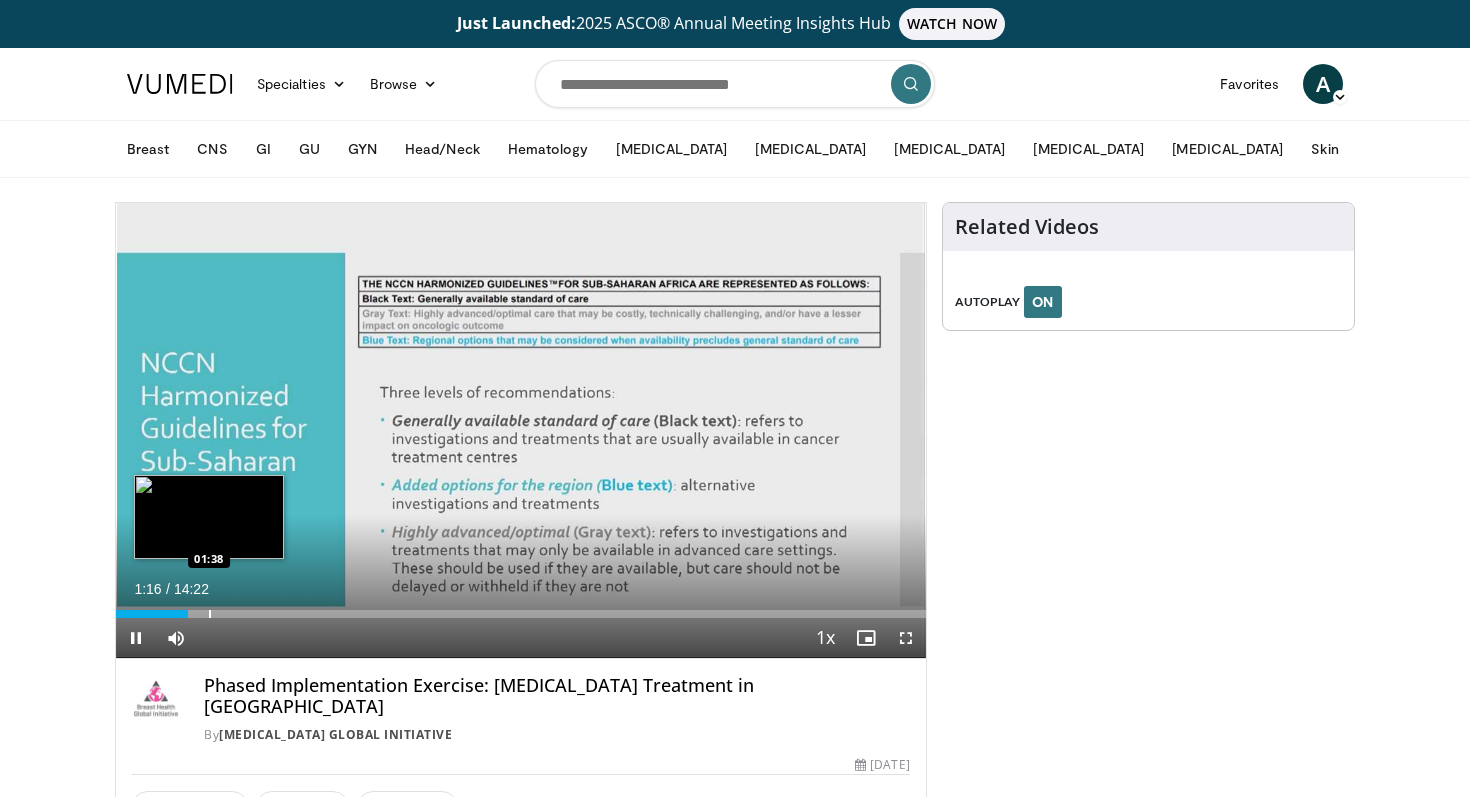 click at bounding box center [210, 614] 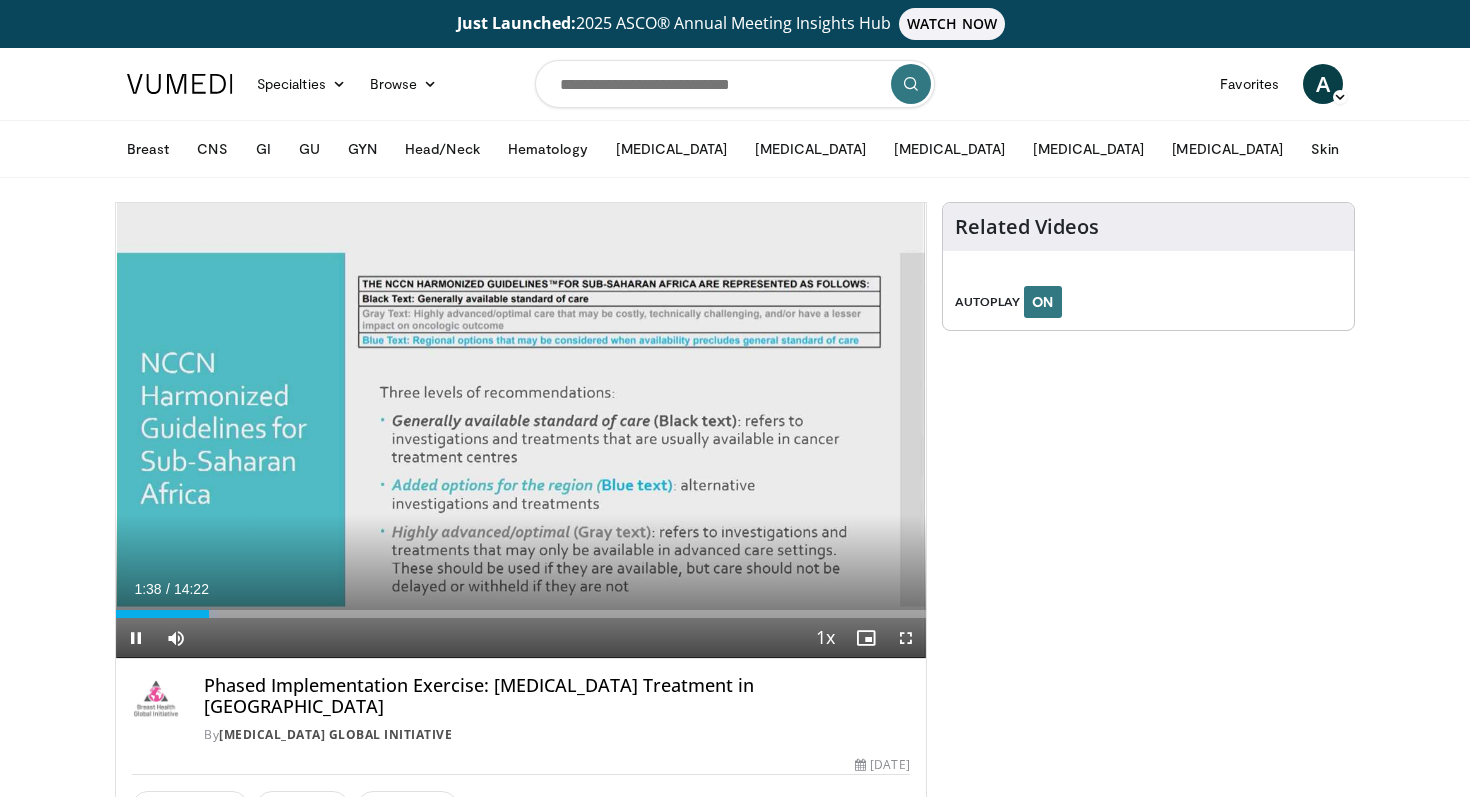 click on "Current Time  1:38 / Duration  14:22 Pause Skip Backward Skip Forward Mute Loaded :  12.65% 01:39 02:16 Stream Type  LIVE Seek to live, currently behind live LIVE   1x Playback Rate 0.5x 0.75x 1x , selected 1.25x 1.5x 1.75x 2x Chapters Chapters Descriptions descriptions off , selected Captions captions settings , opens captions settings dialog captions off , selected Audio Track en (Main) , selected Fullscreen Enable picture-in-picture mode" at bounding box center (521, 638) 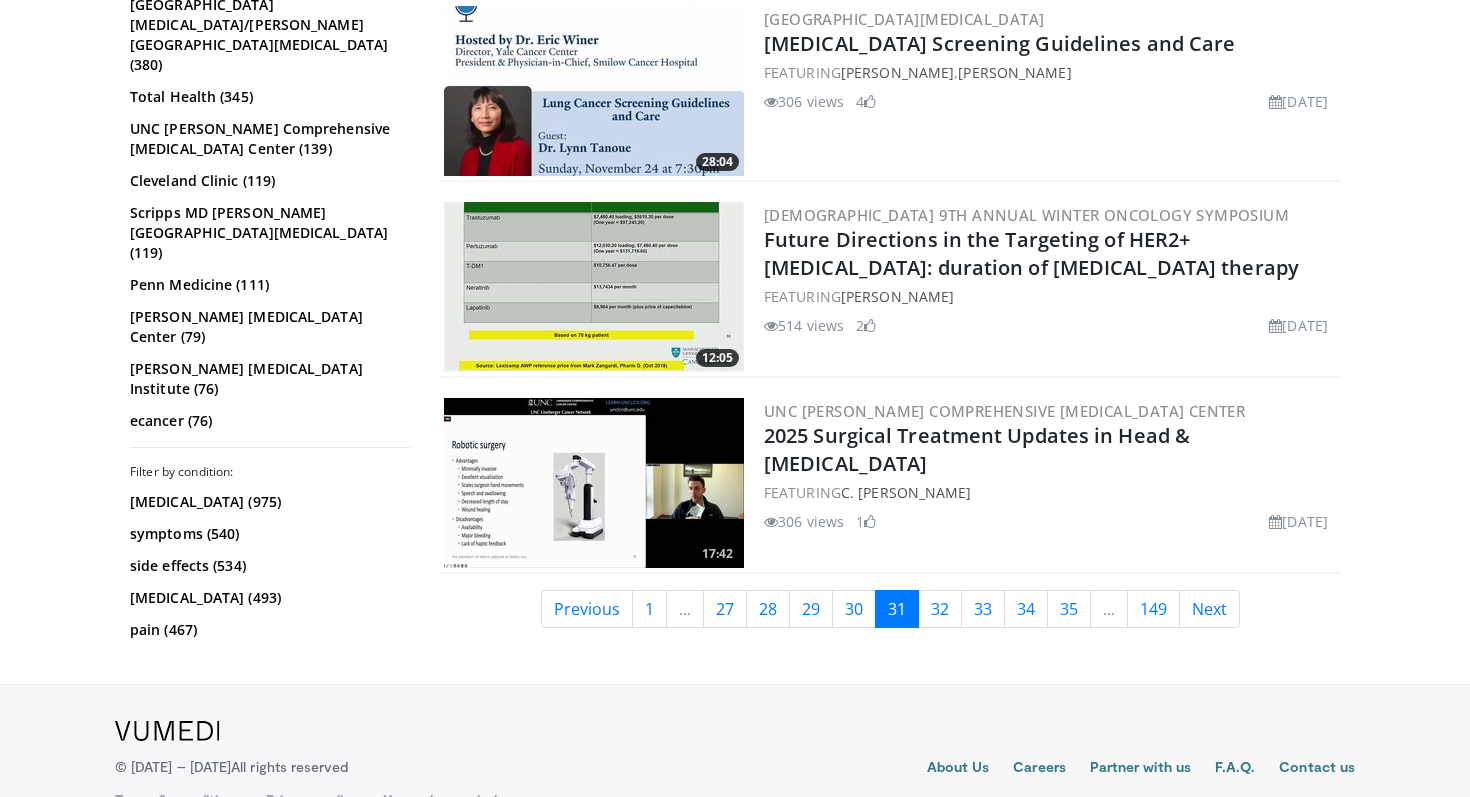 scroll, scrollTop: 5017, scrollLeft: 0, axis: vertical 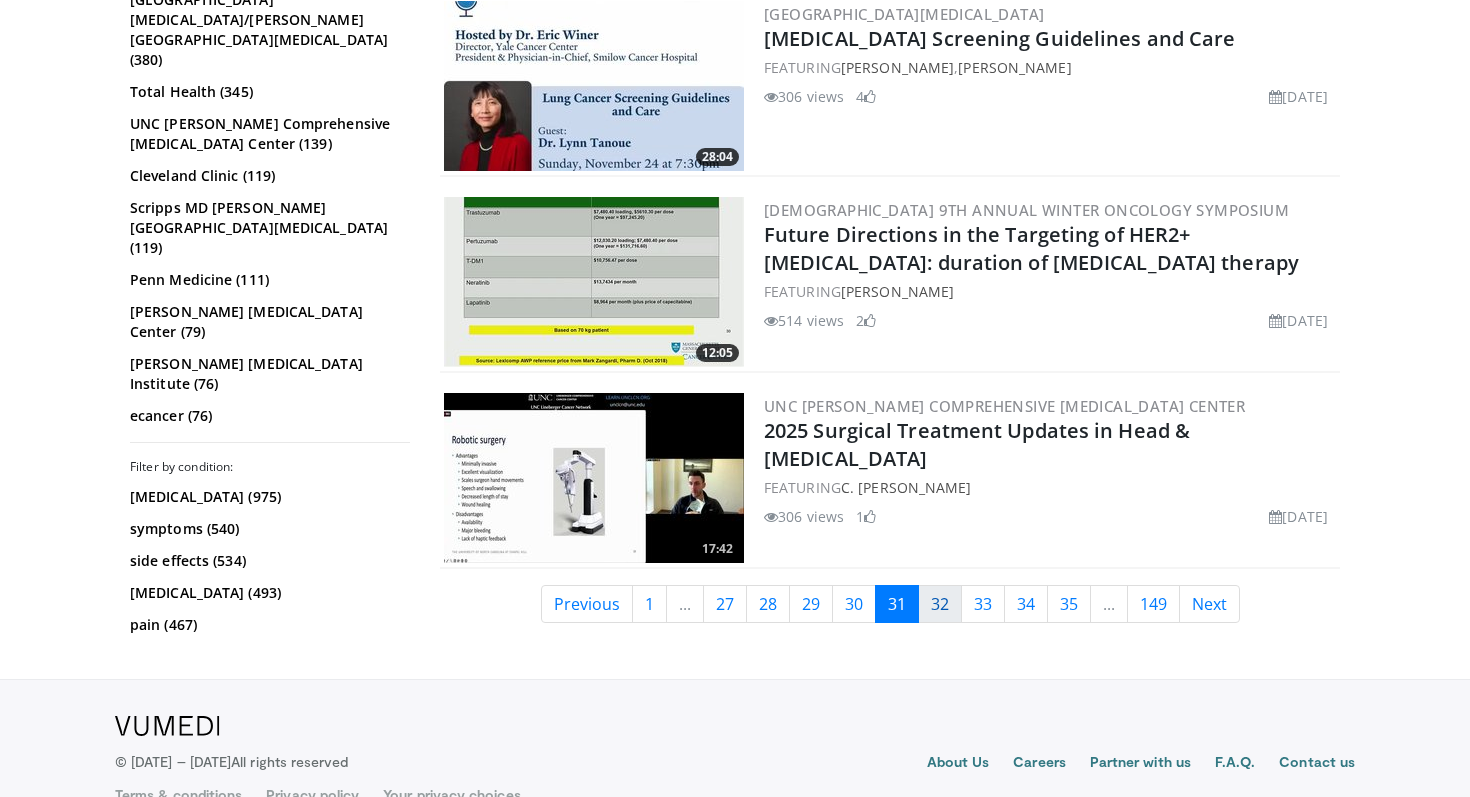 click on "32" at bounding box center (940, 604) 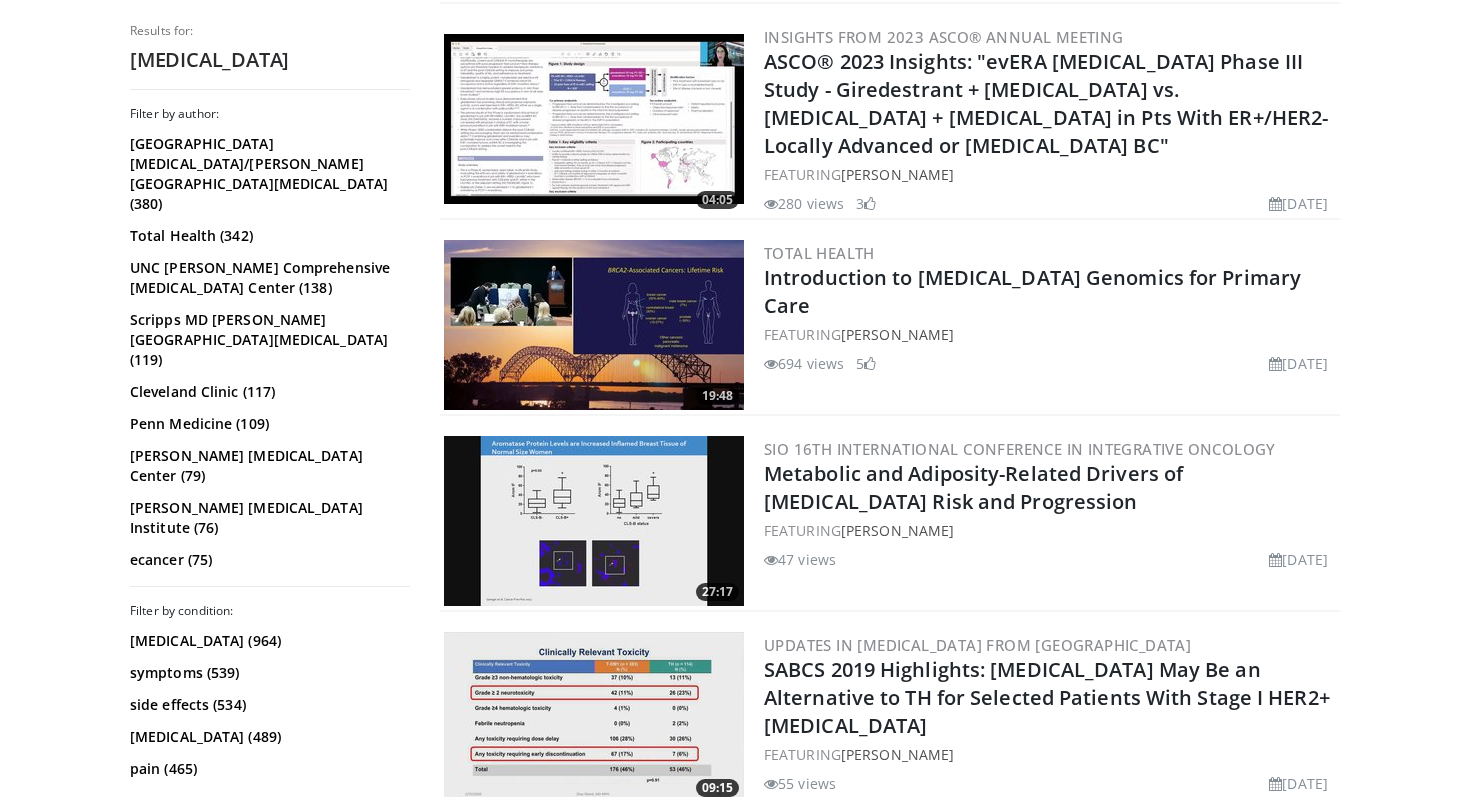 scroll, scrollTop: 3644, scrollLeft: 0, axis: vertical 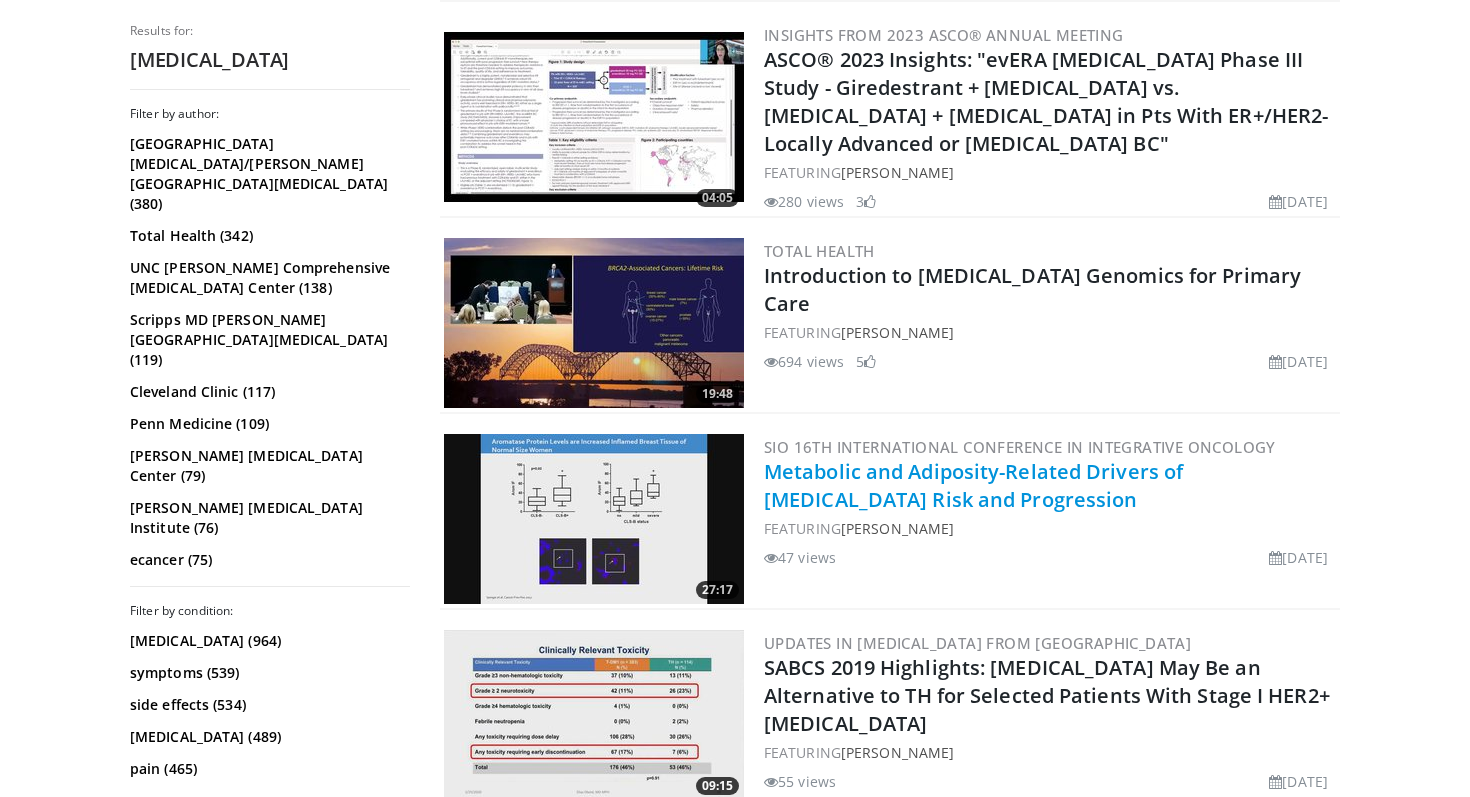 click on "Metabolic and Adiposity-Related Drivers of Breast Cancer Risk and Progression" at bounding box center [973, 485] 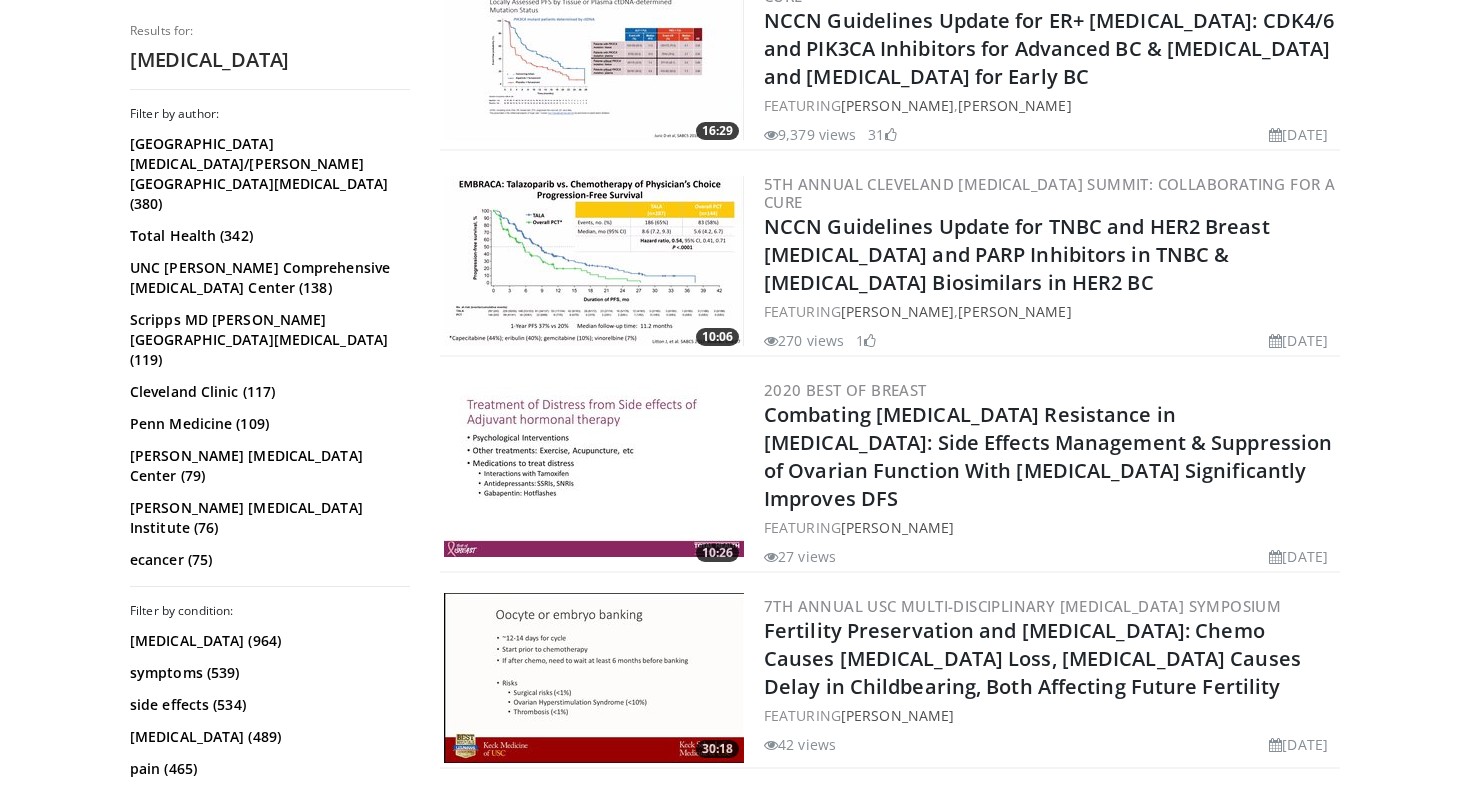 scroll, scrollTop: 5077, scrollLeft: 0, axis: vertical 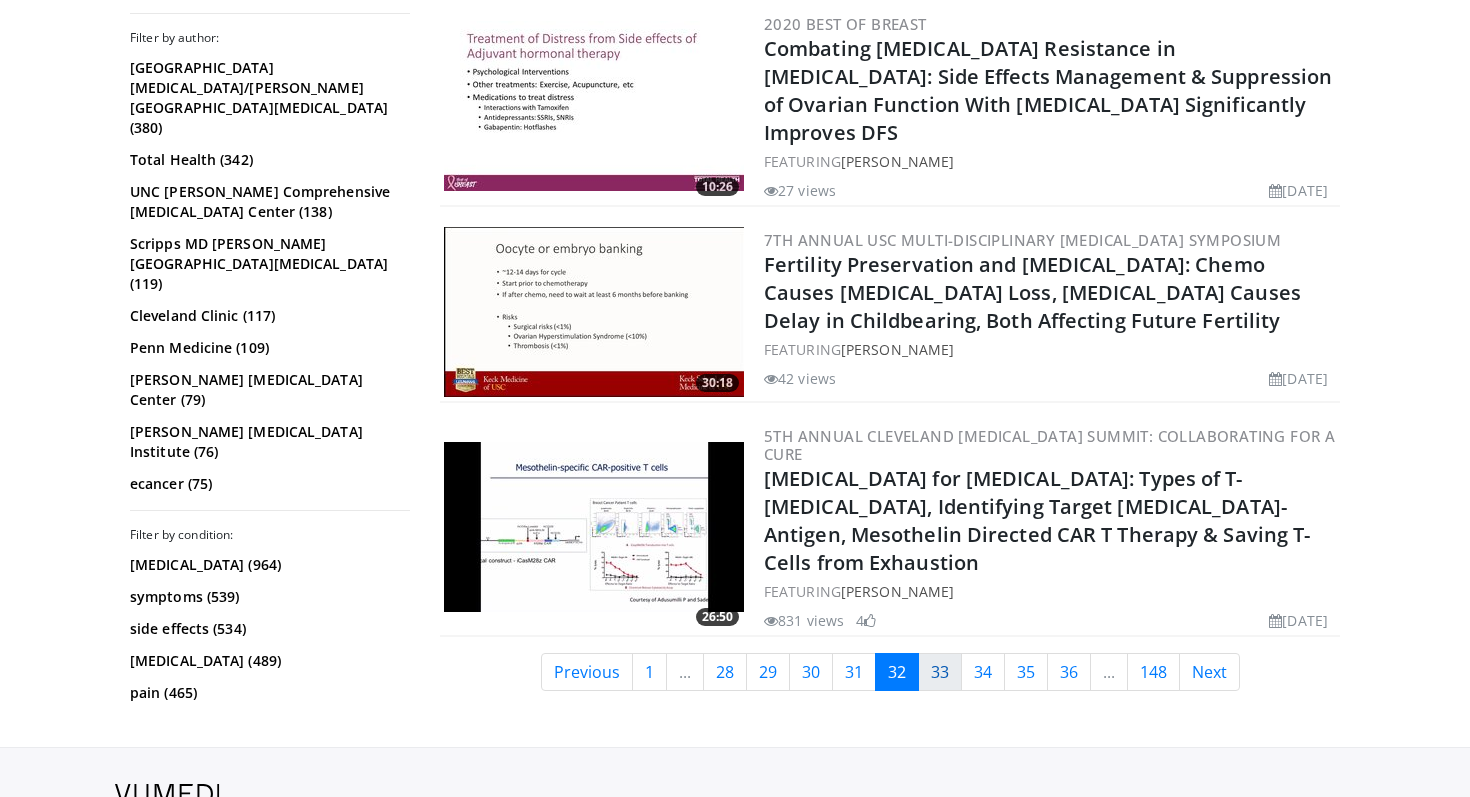 click on "33" at bounding box center (940, 672) 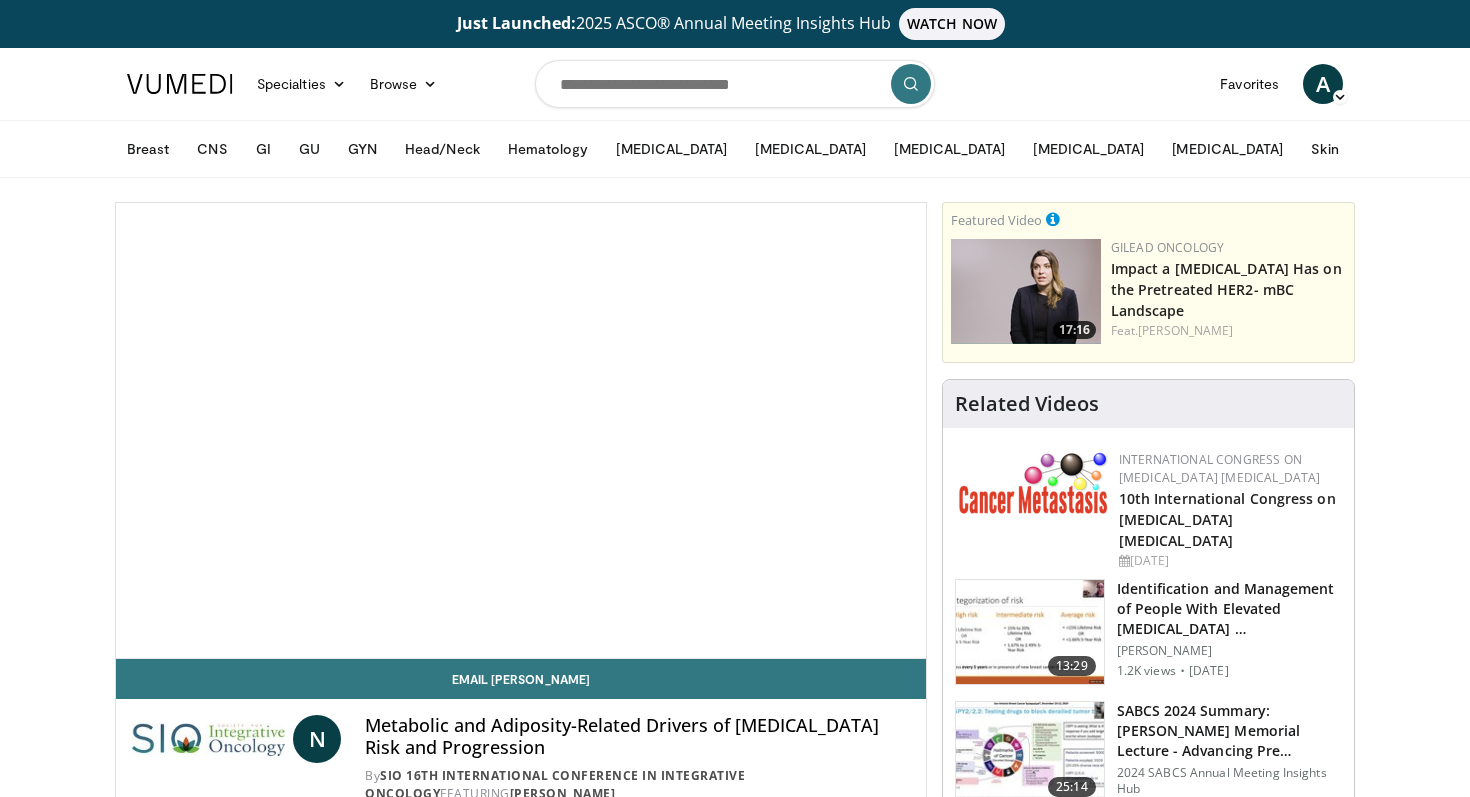 scroll, scrollTop: 0, scrollLeft: 0, axis: both 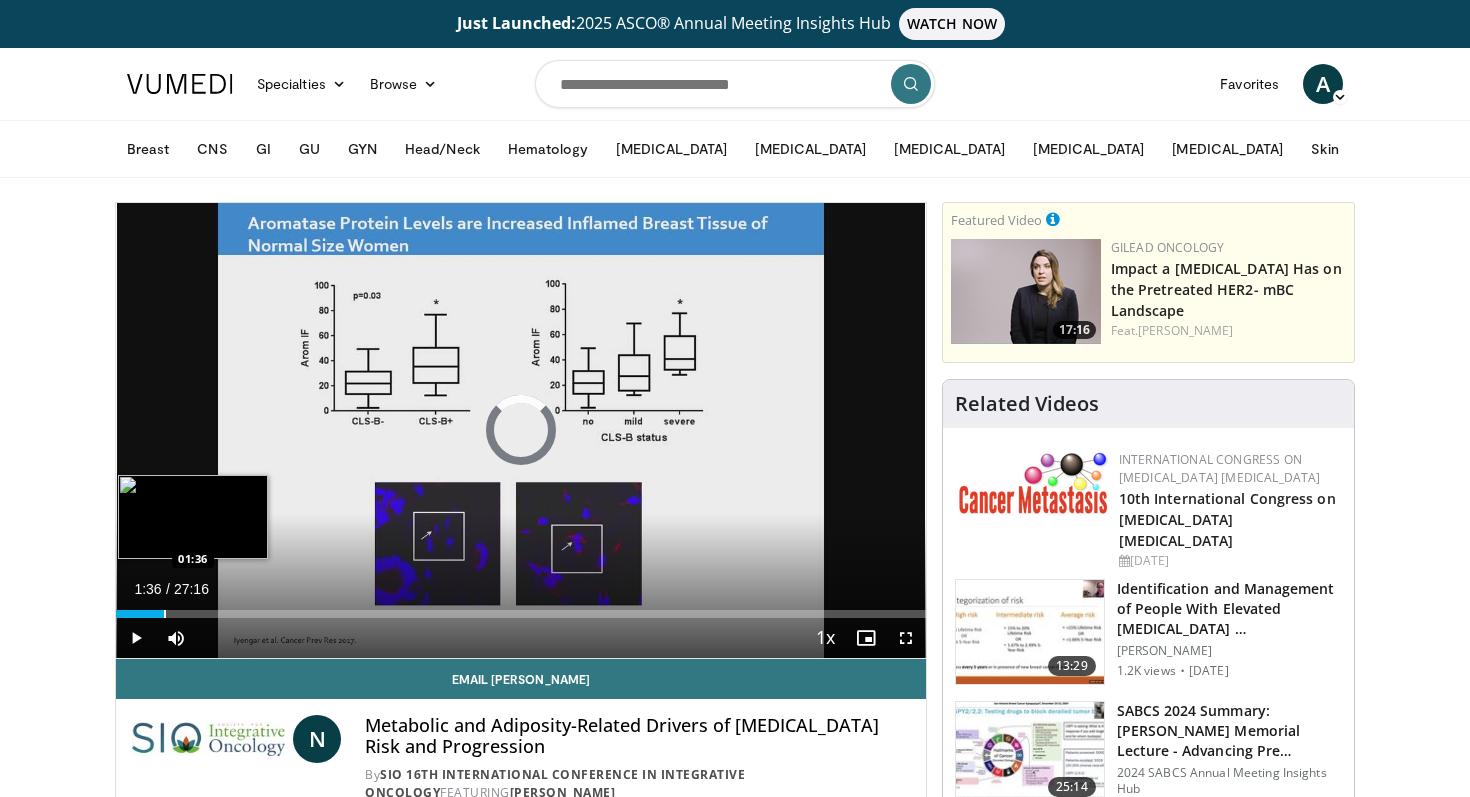 click at bounding box center (165, 614) 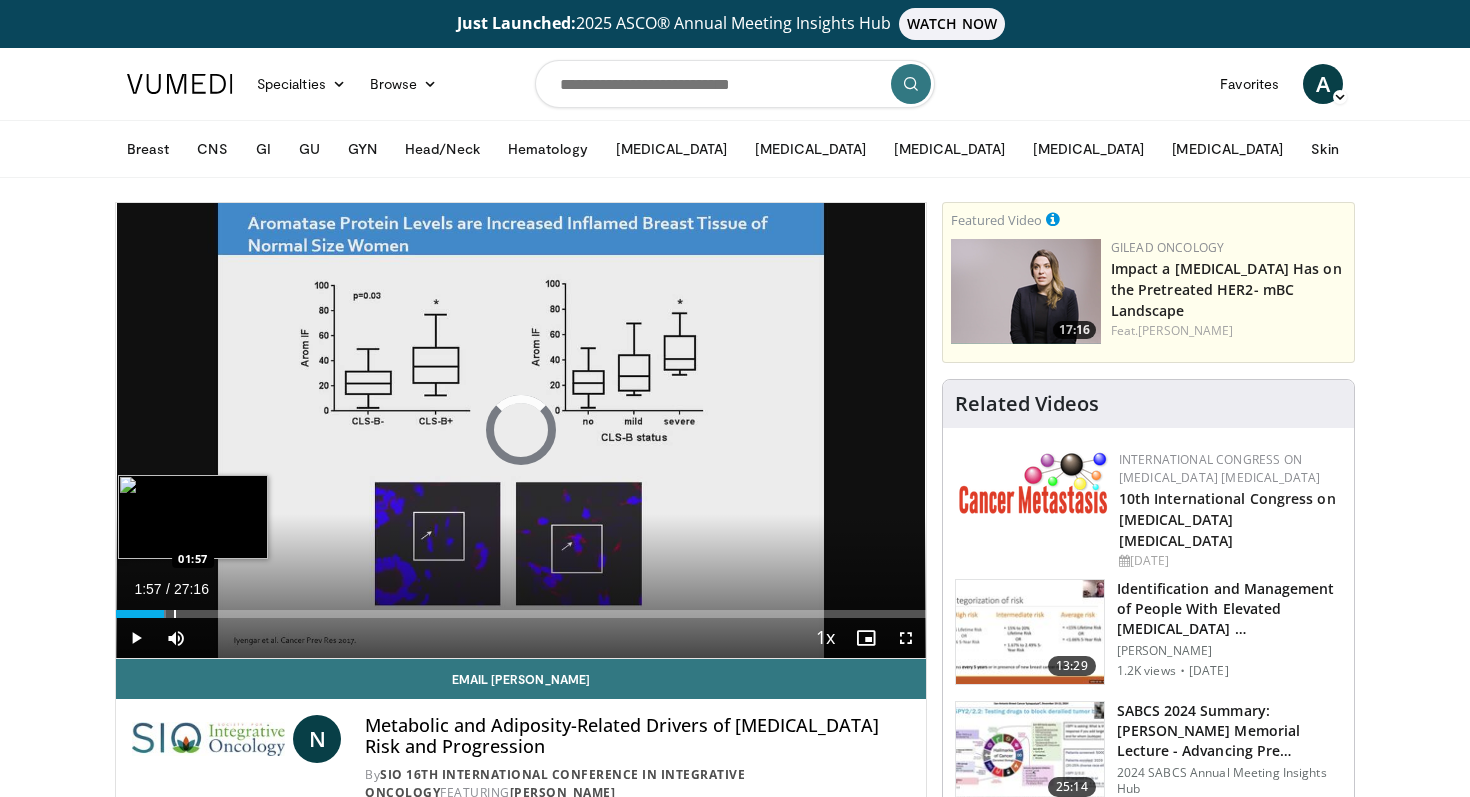 click at bounding box center [175, 614] 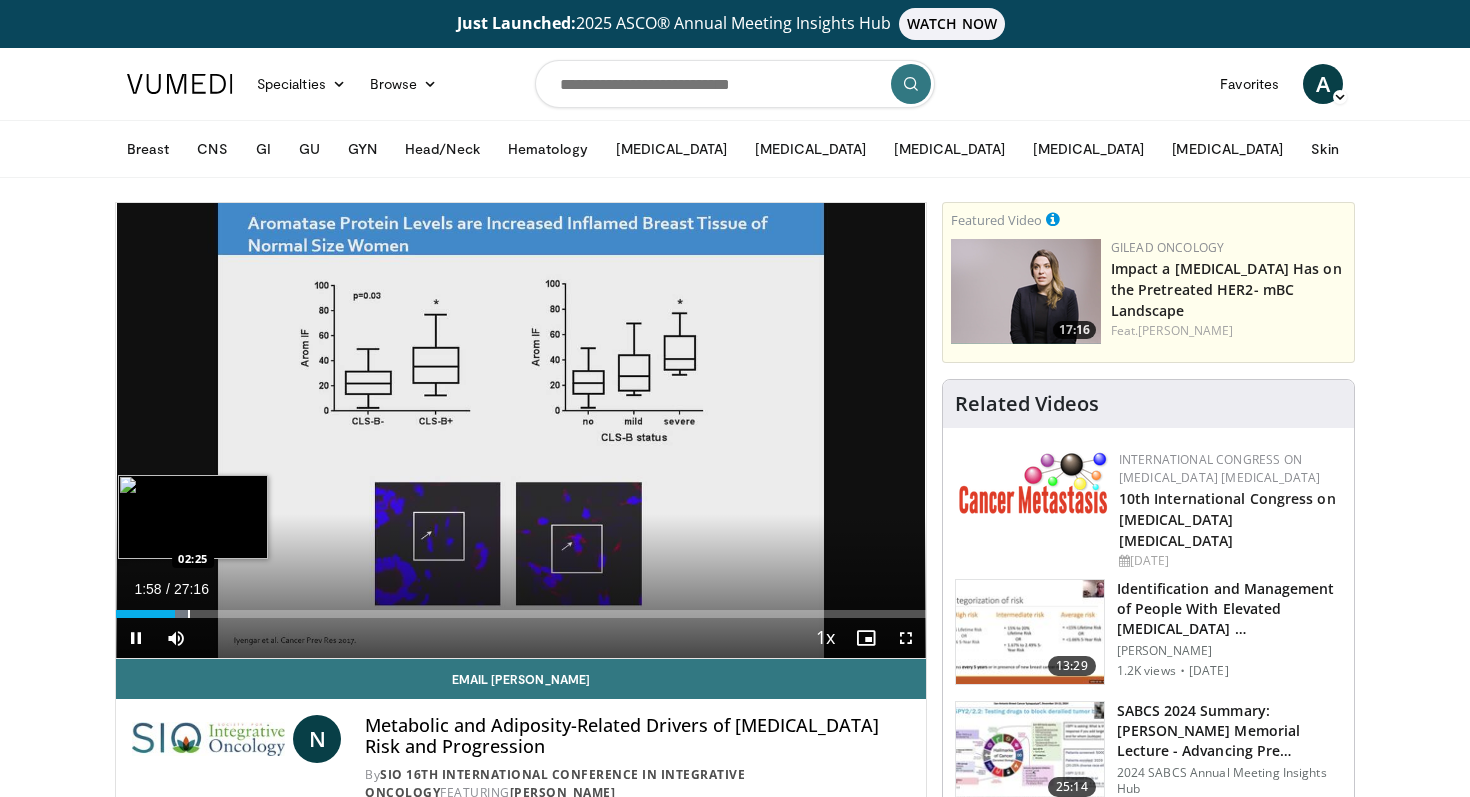 click at bounding box center (189, 614) 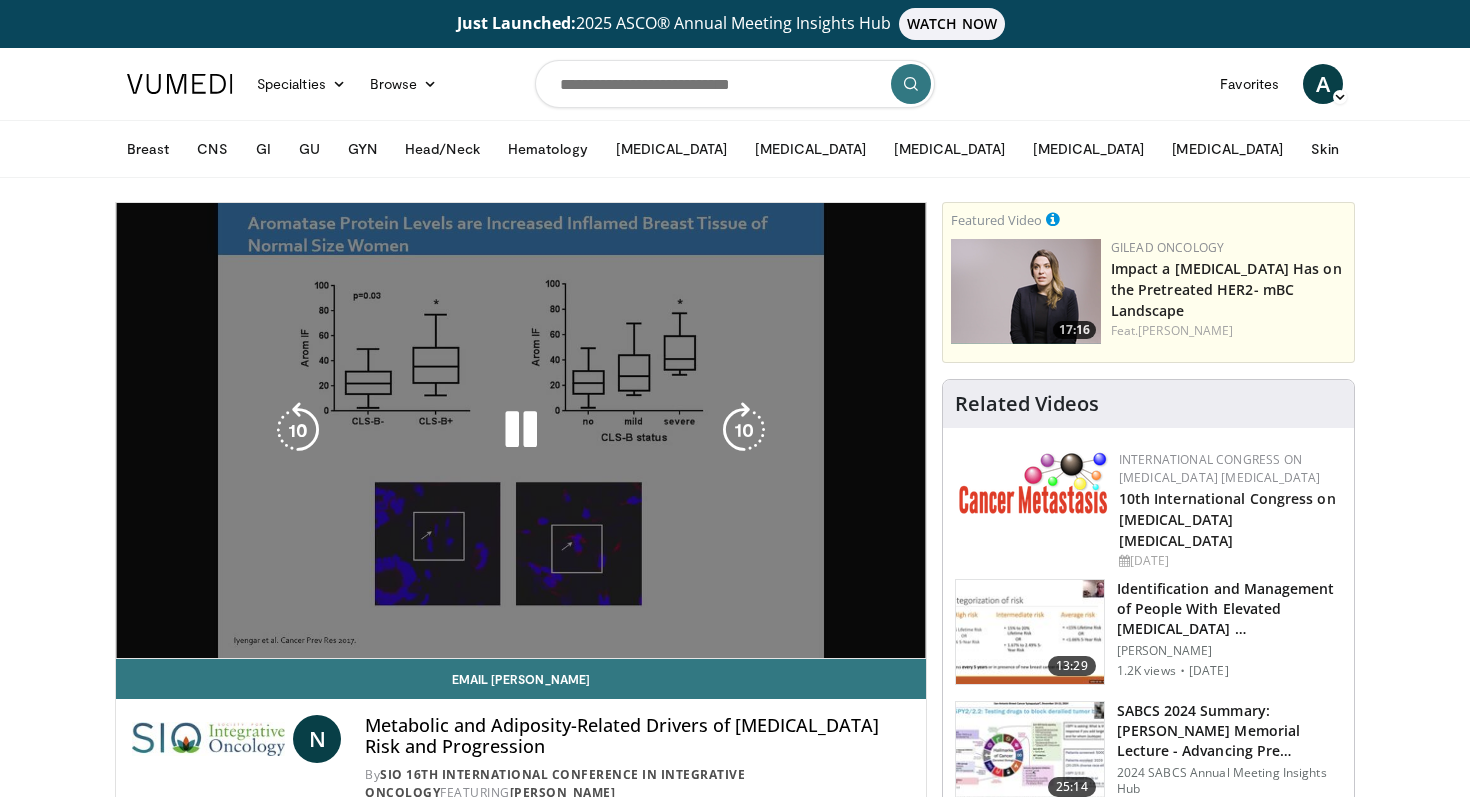 click on "10 seconds
Tap to unmute" at bounding box center (521, 430) 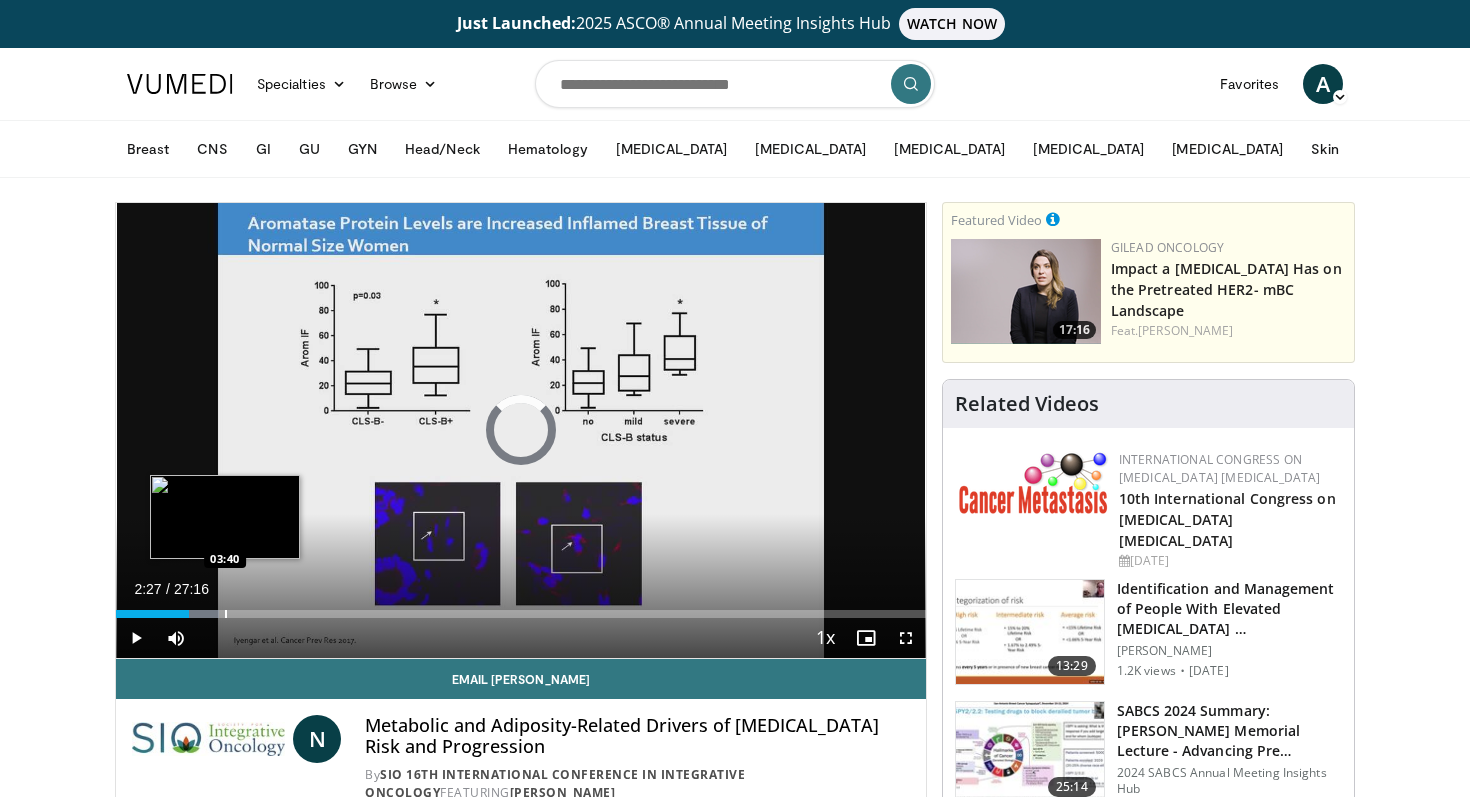 click at bounding box center (226, 614) 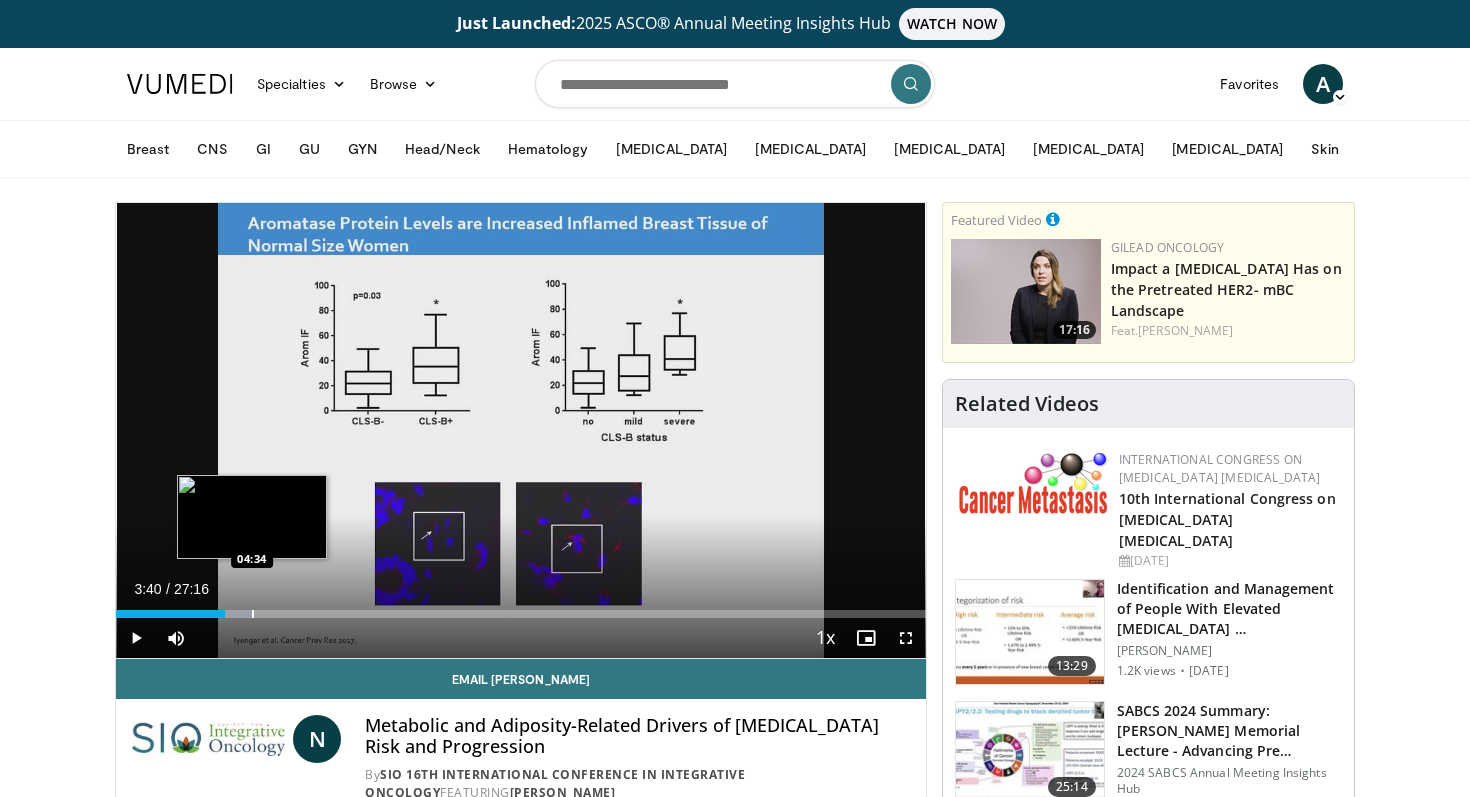click at bounding box center [253, 614] 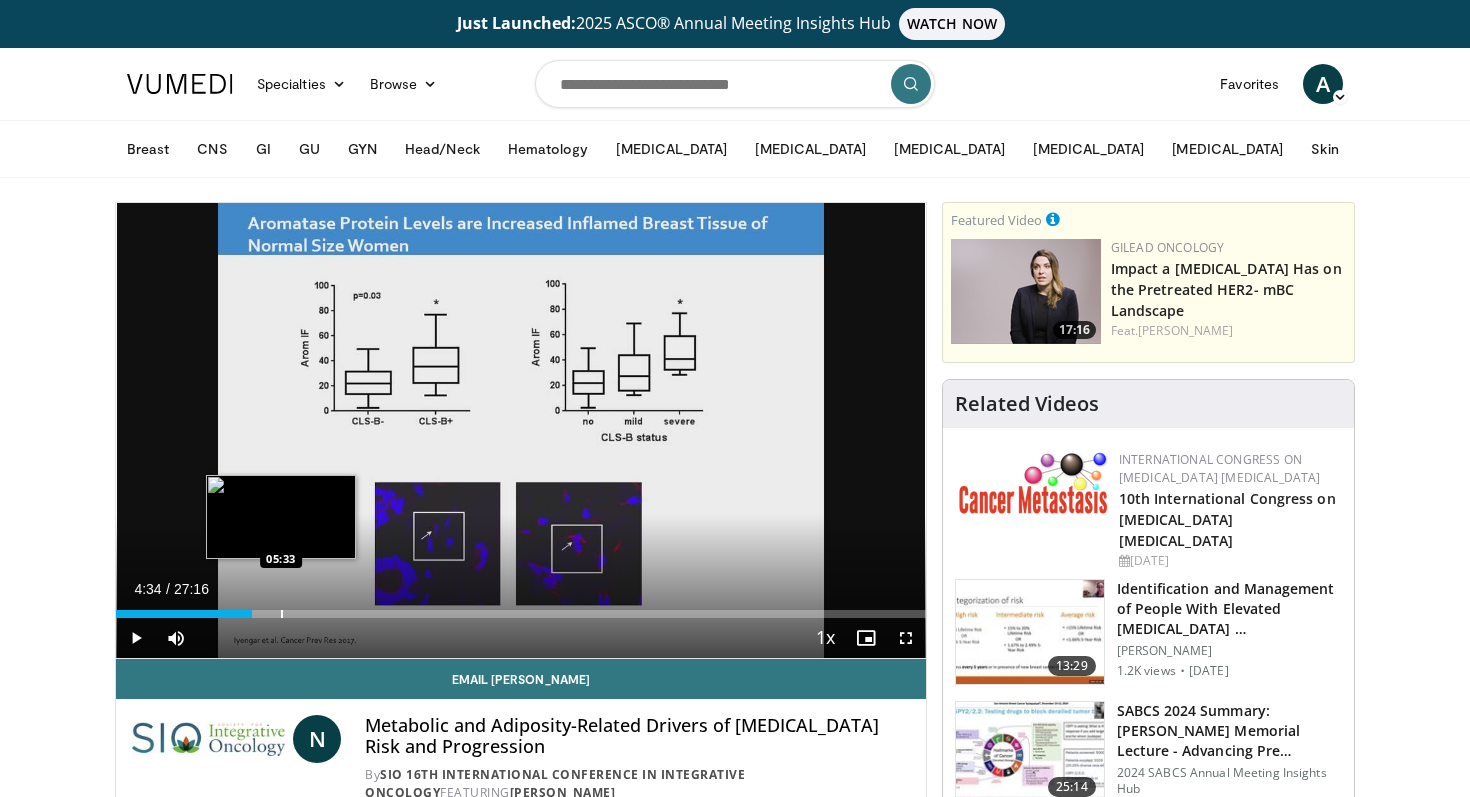 click at bounding box center [282, 614] 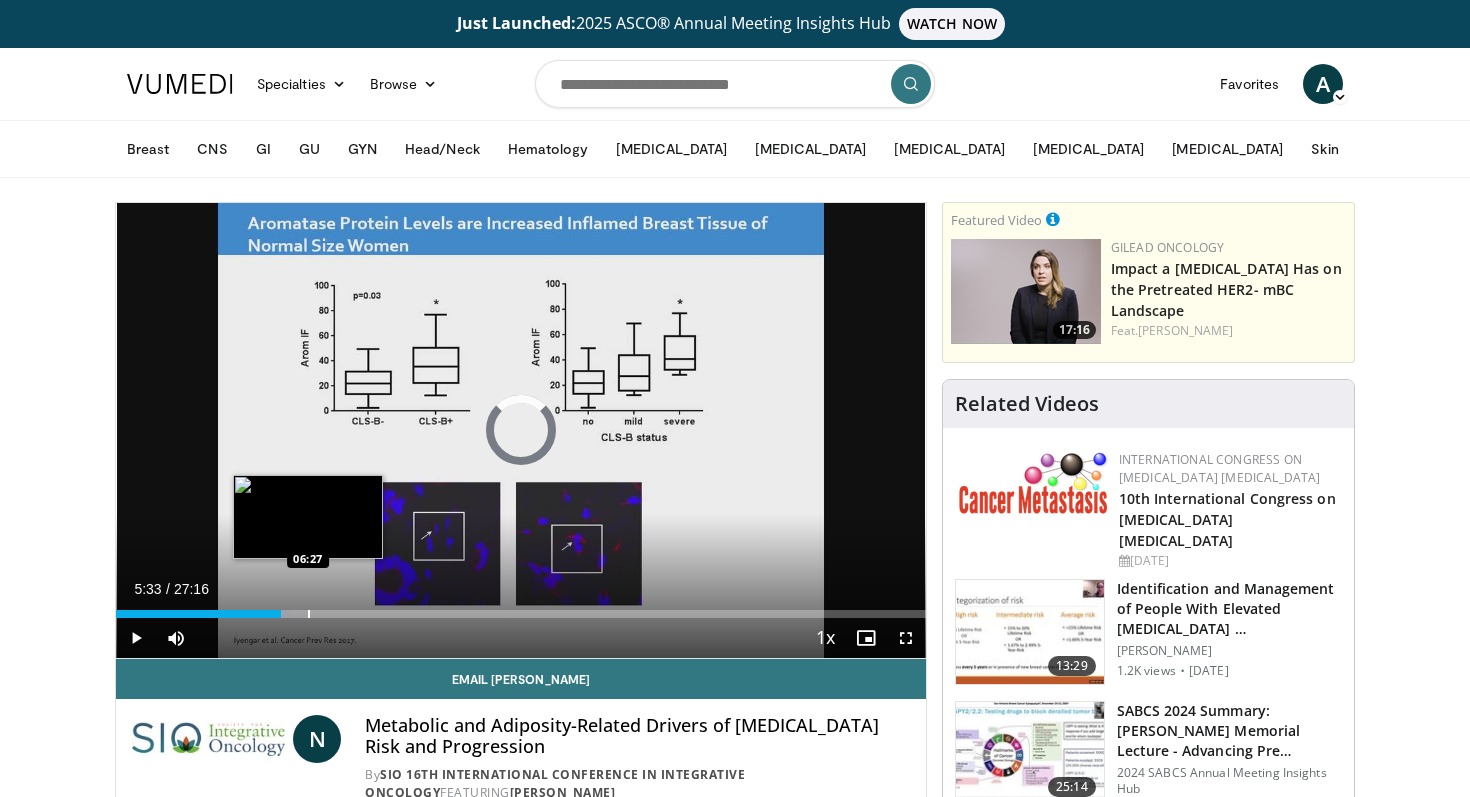 click at bounding box center (309, 614) 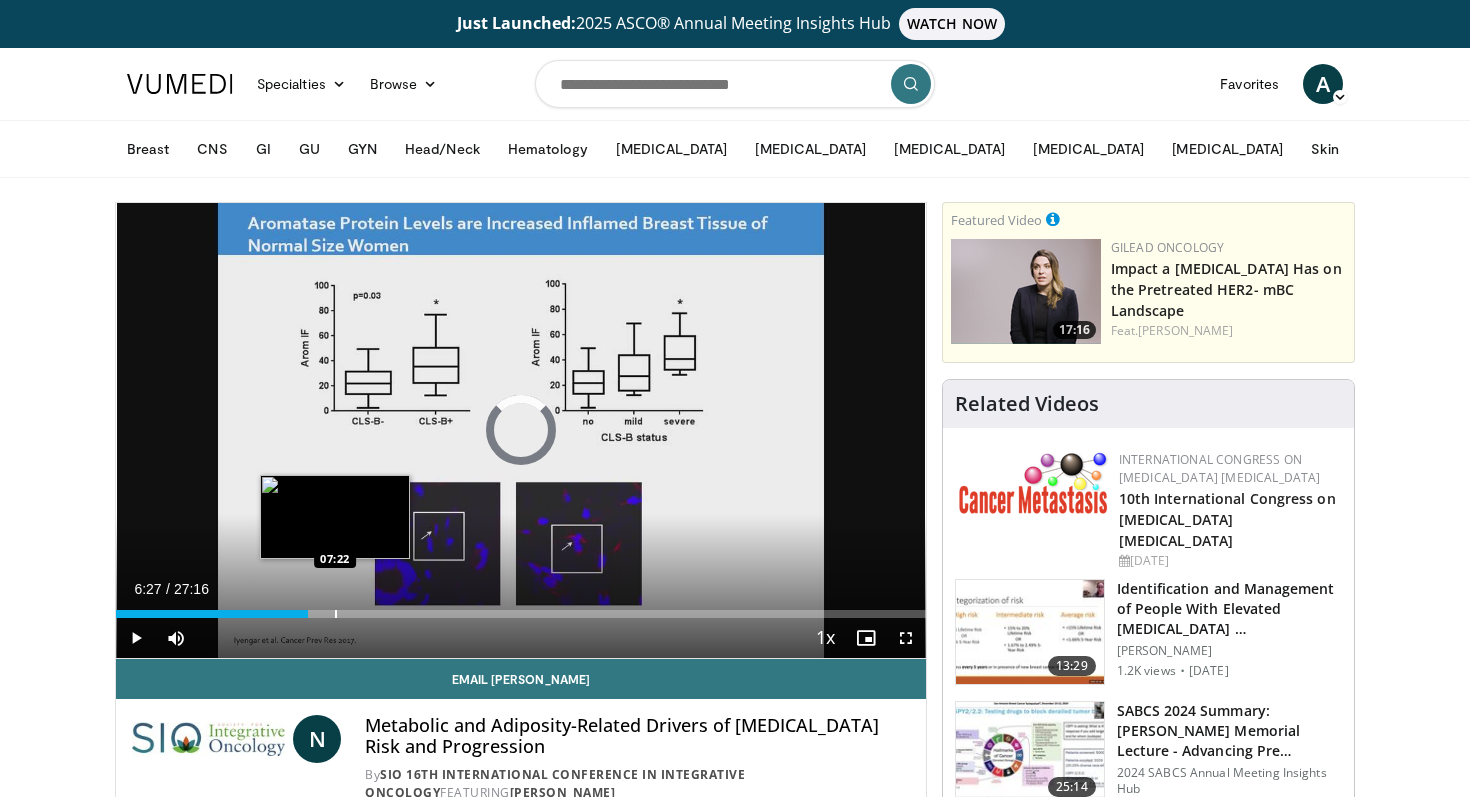 click at bounding box center (336, 614) 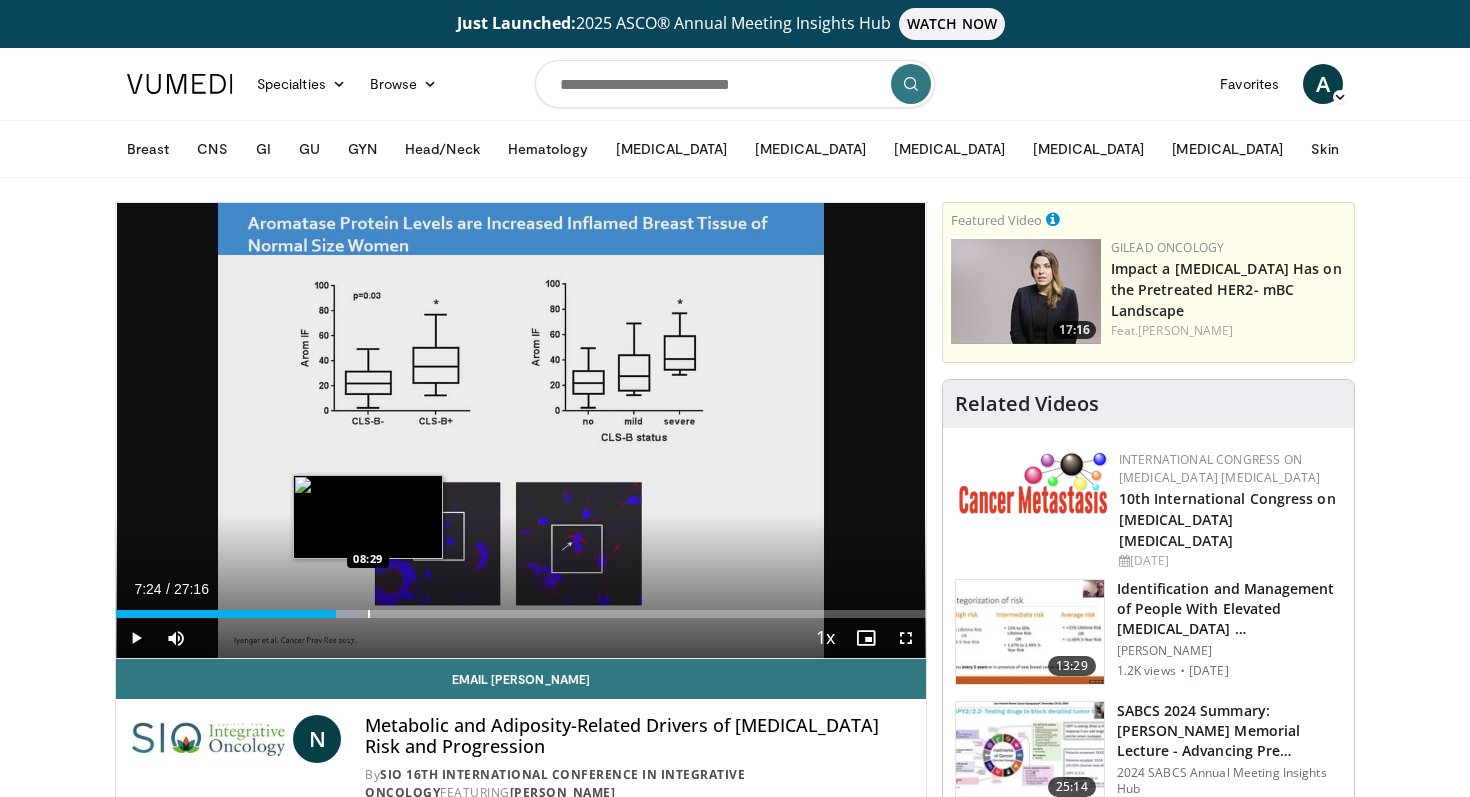 click at bounding box center (369, 614) 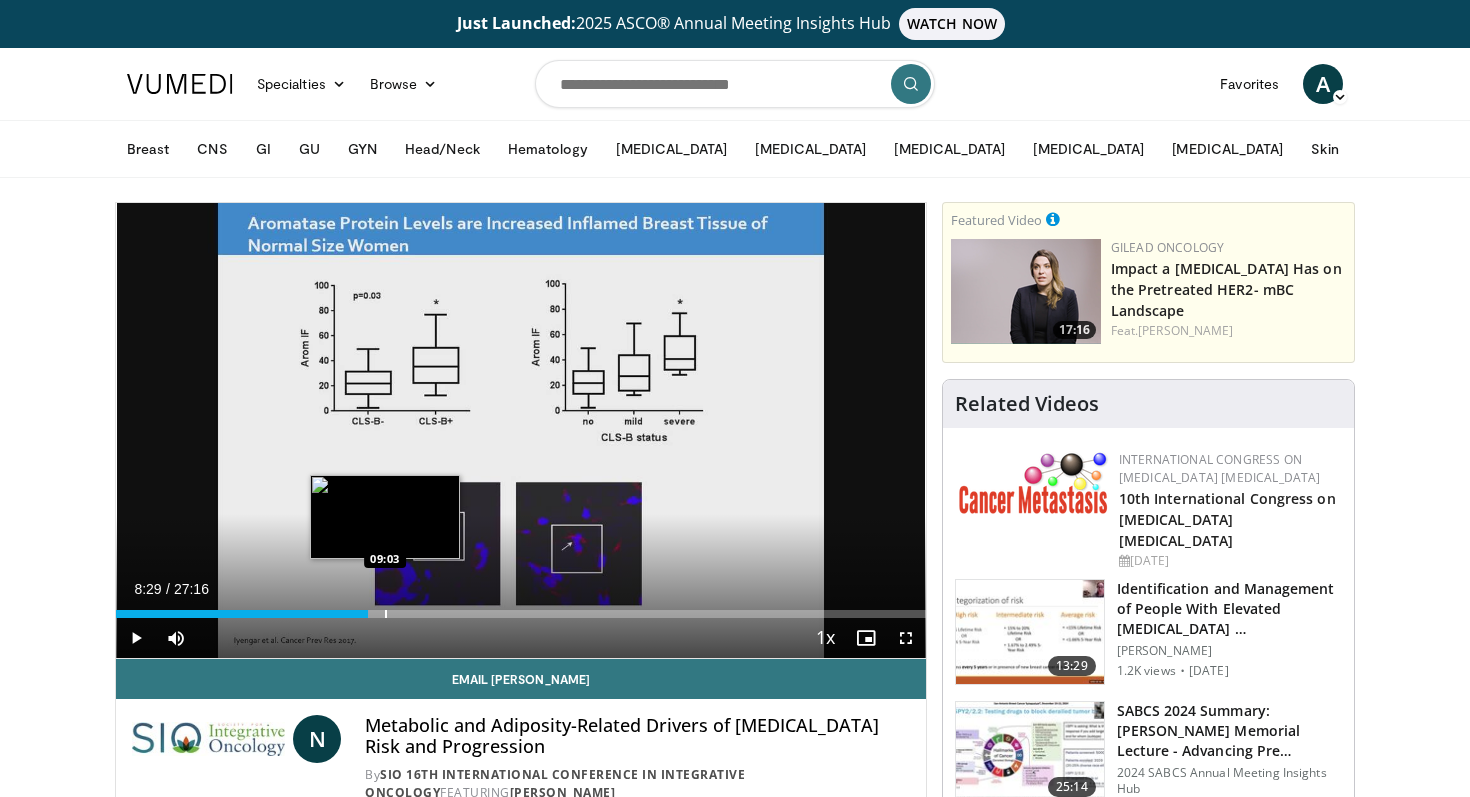 click at bounding box center [386, 614] 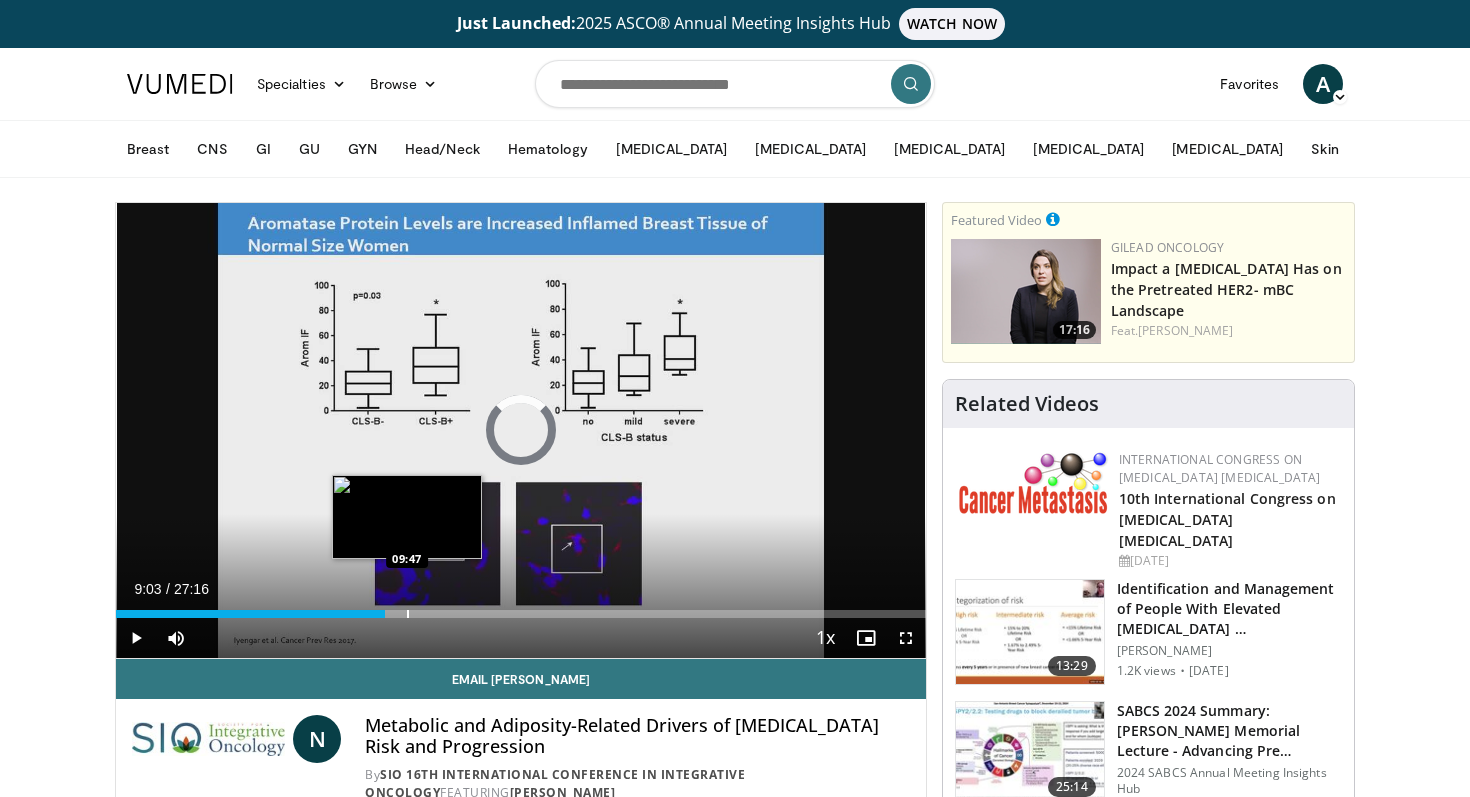 click at bounding box center [408, 614] 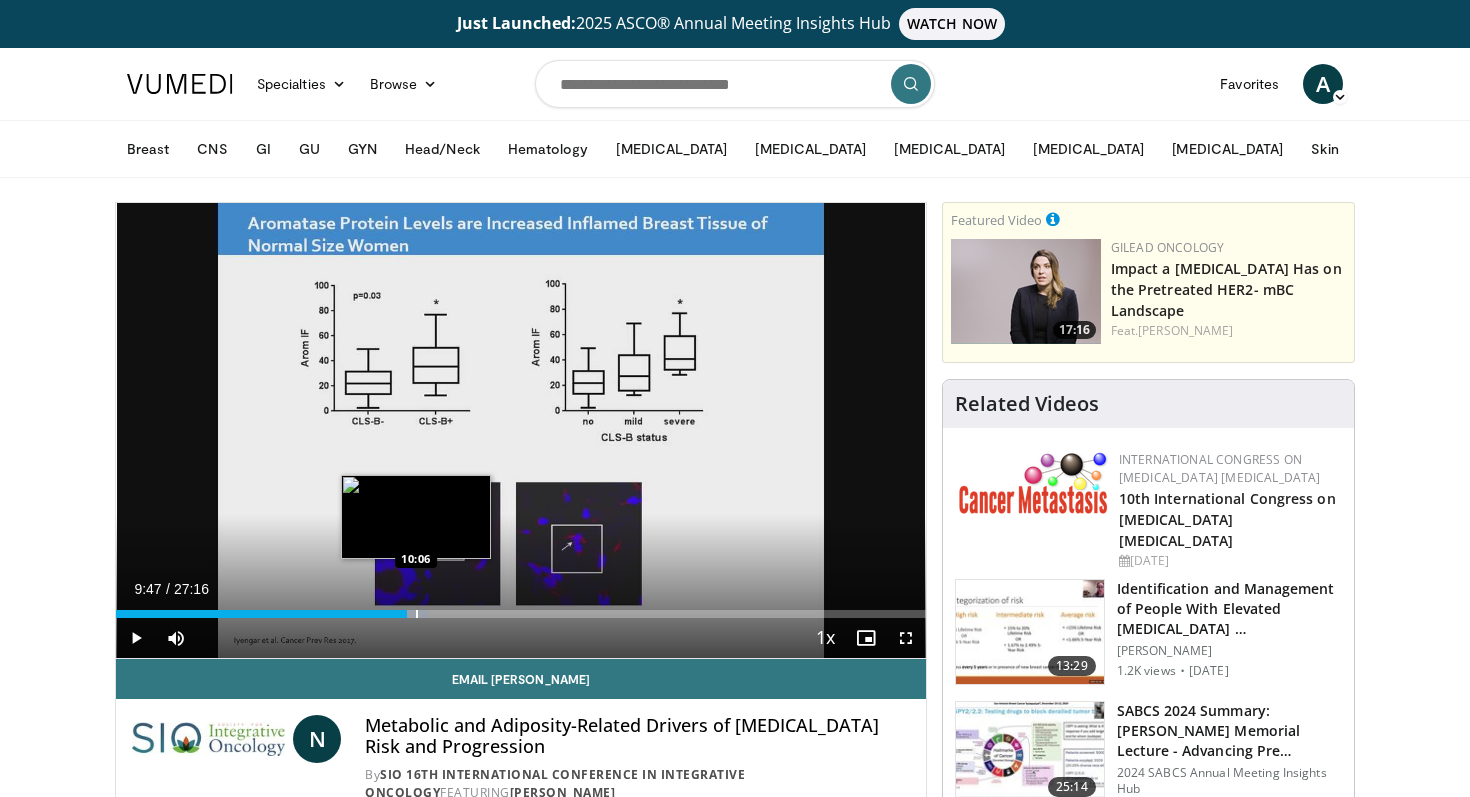 click at bounding box center (417, 614) 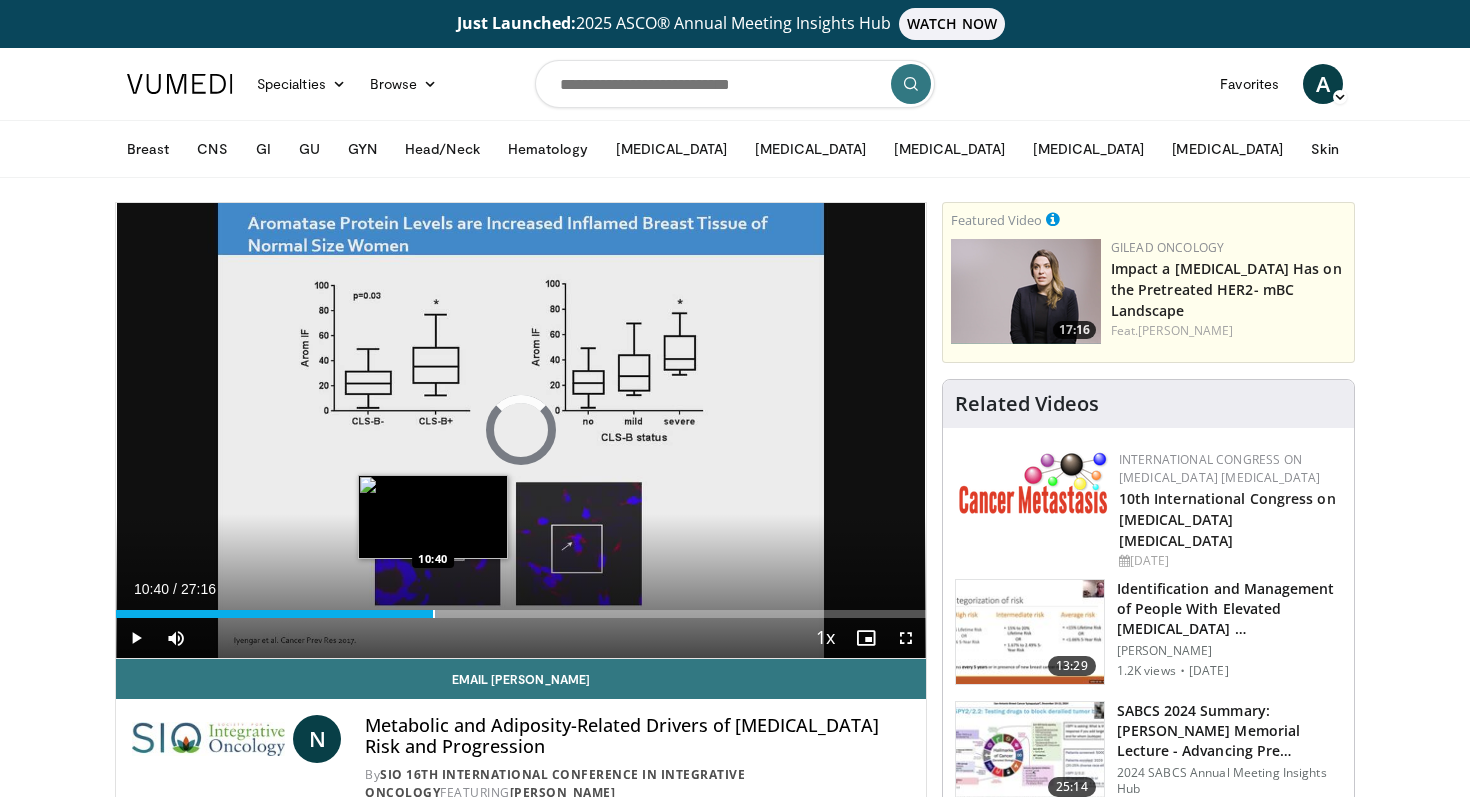click at bounding box center (434, 614) 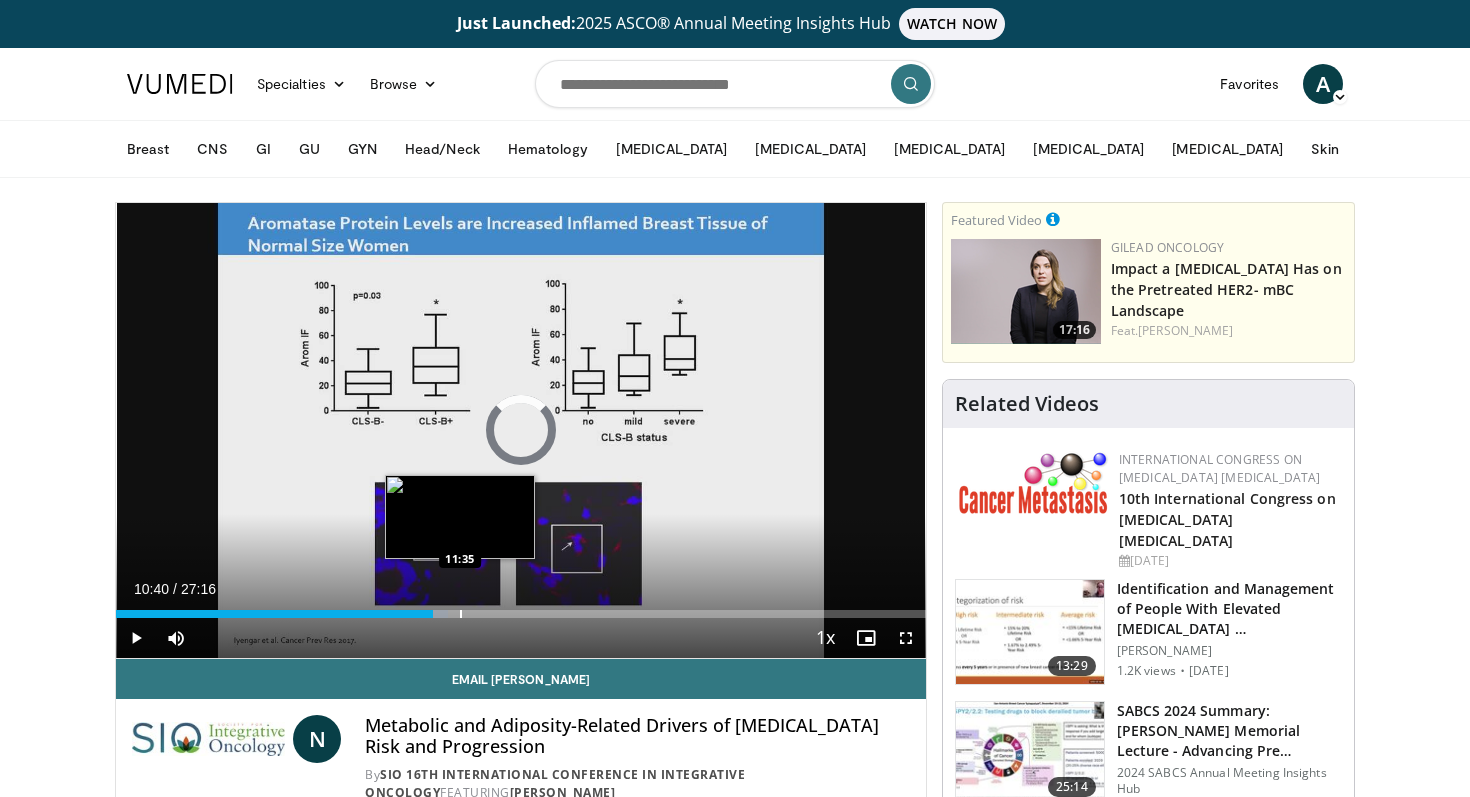 click at bounding box center [461, 614] 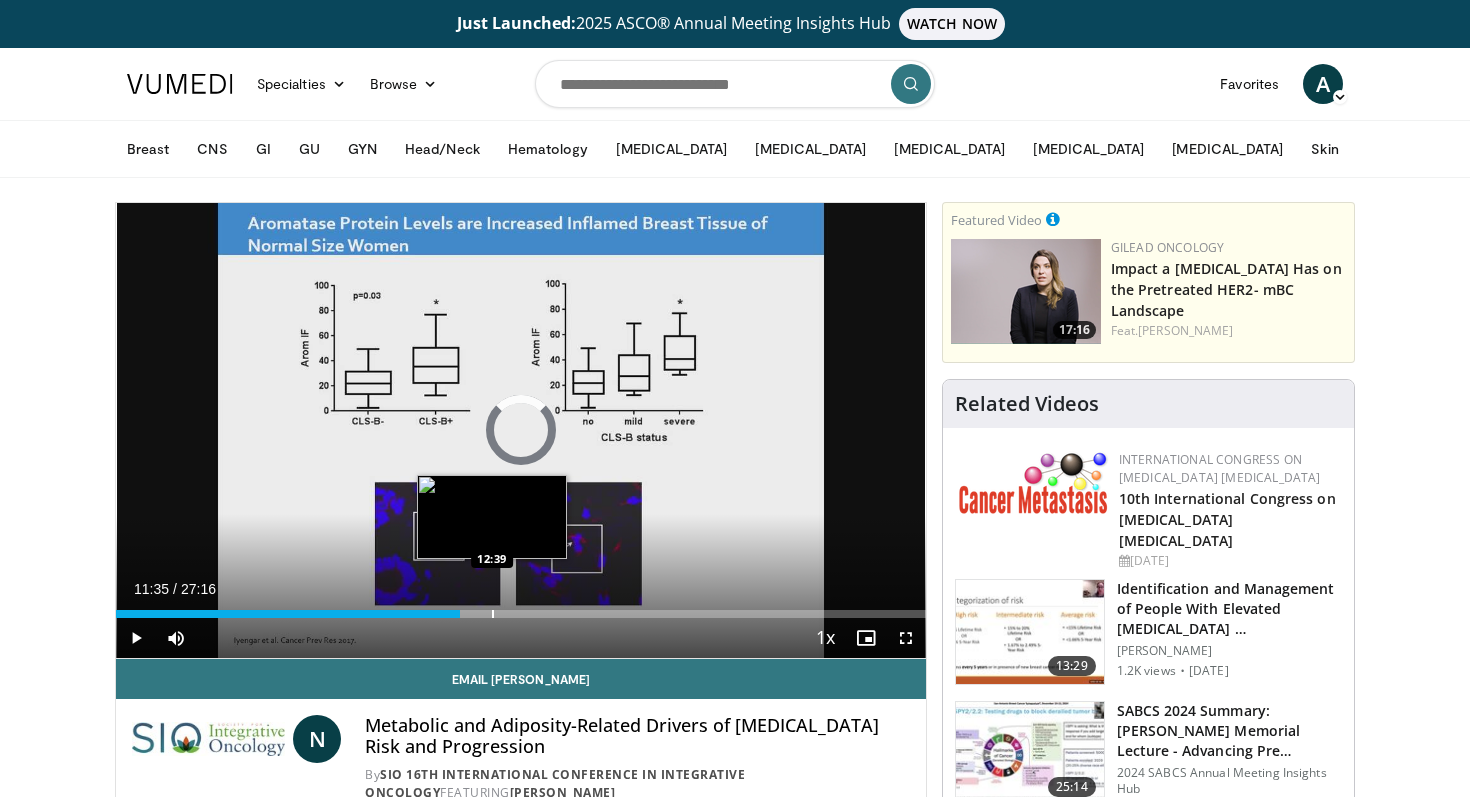 click at bounding box center [493, 614] 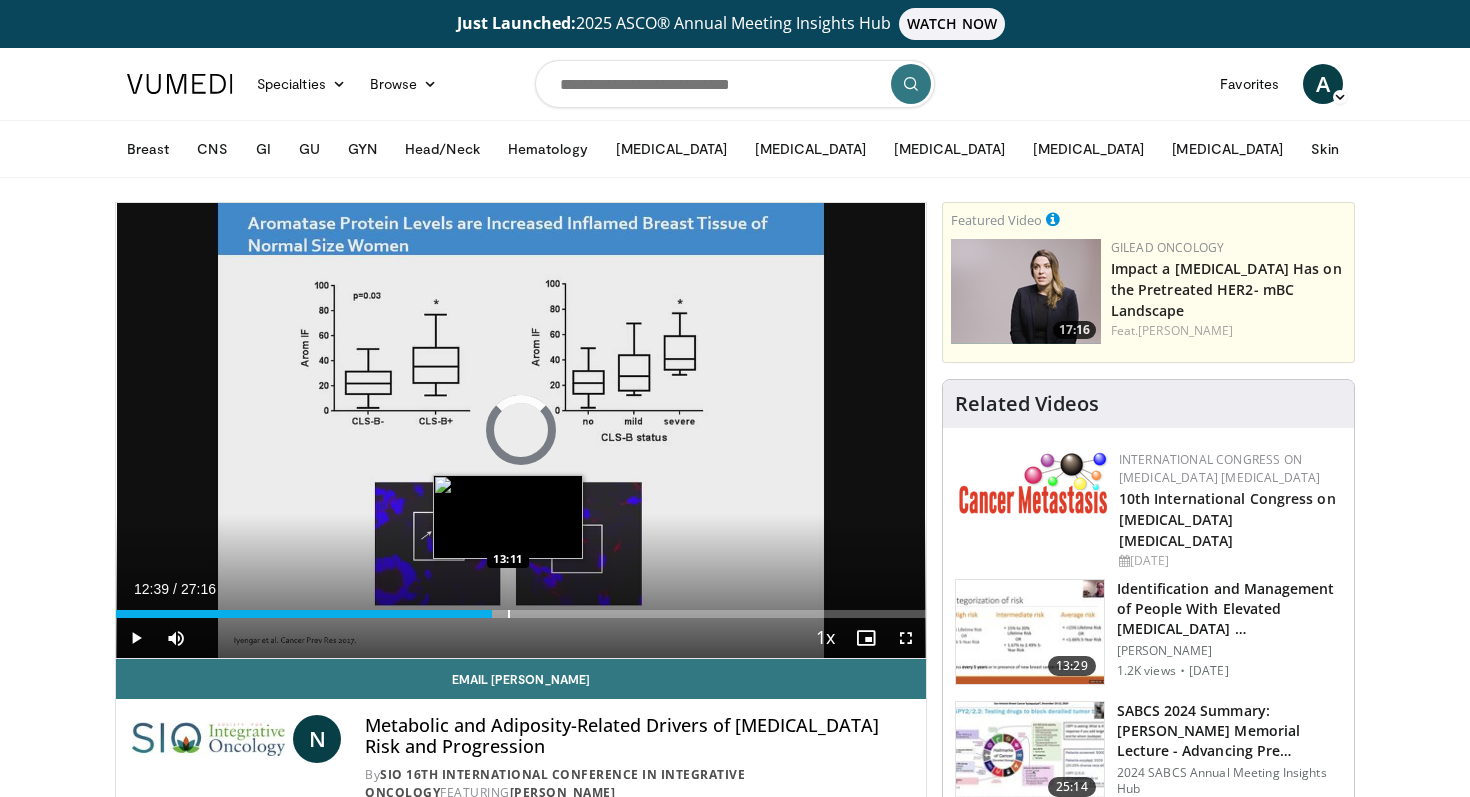 click at bounding box center (509, 614) 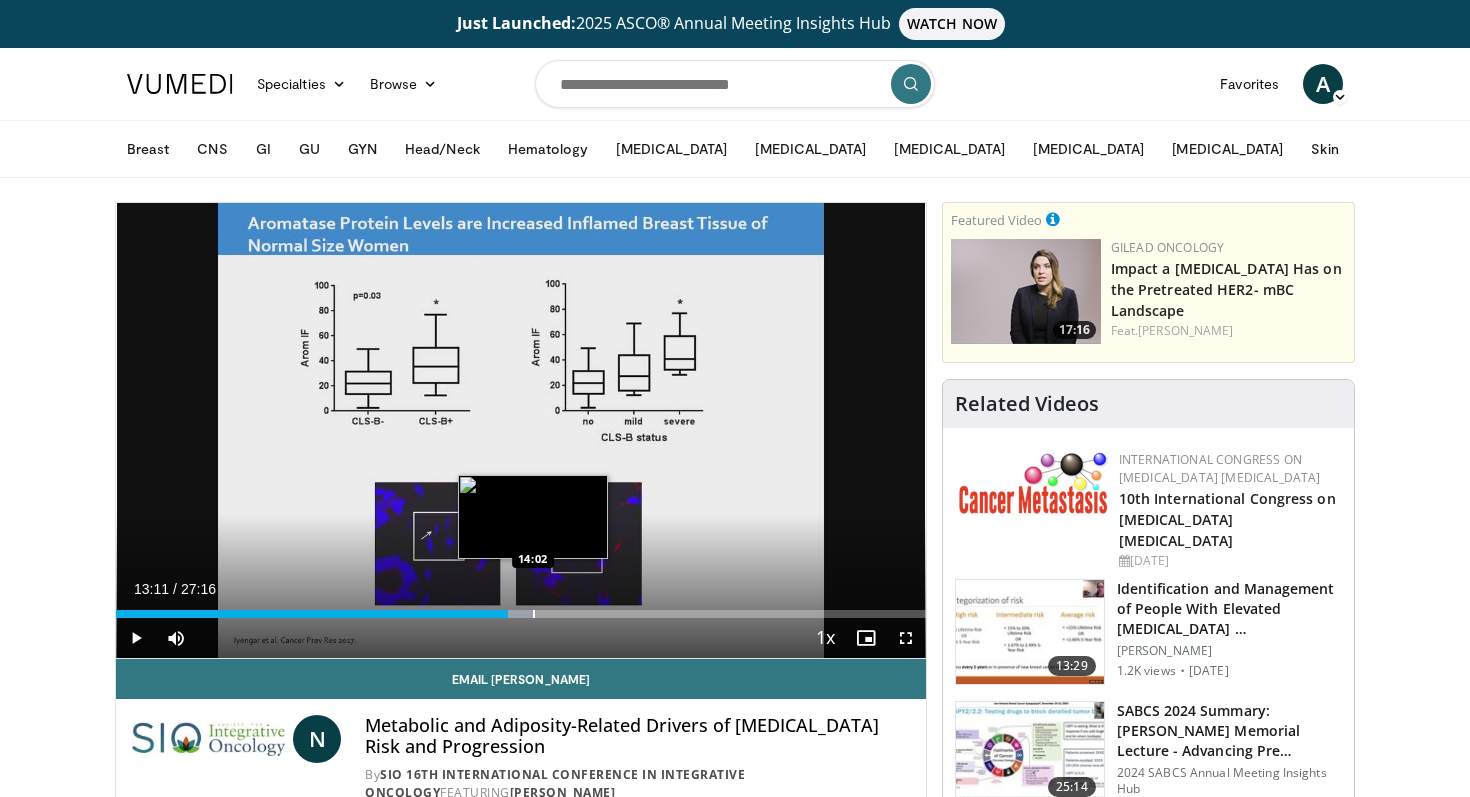 click at bounding box center (534, 614) 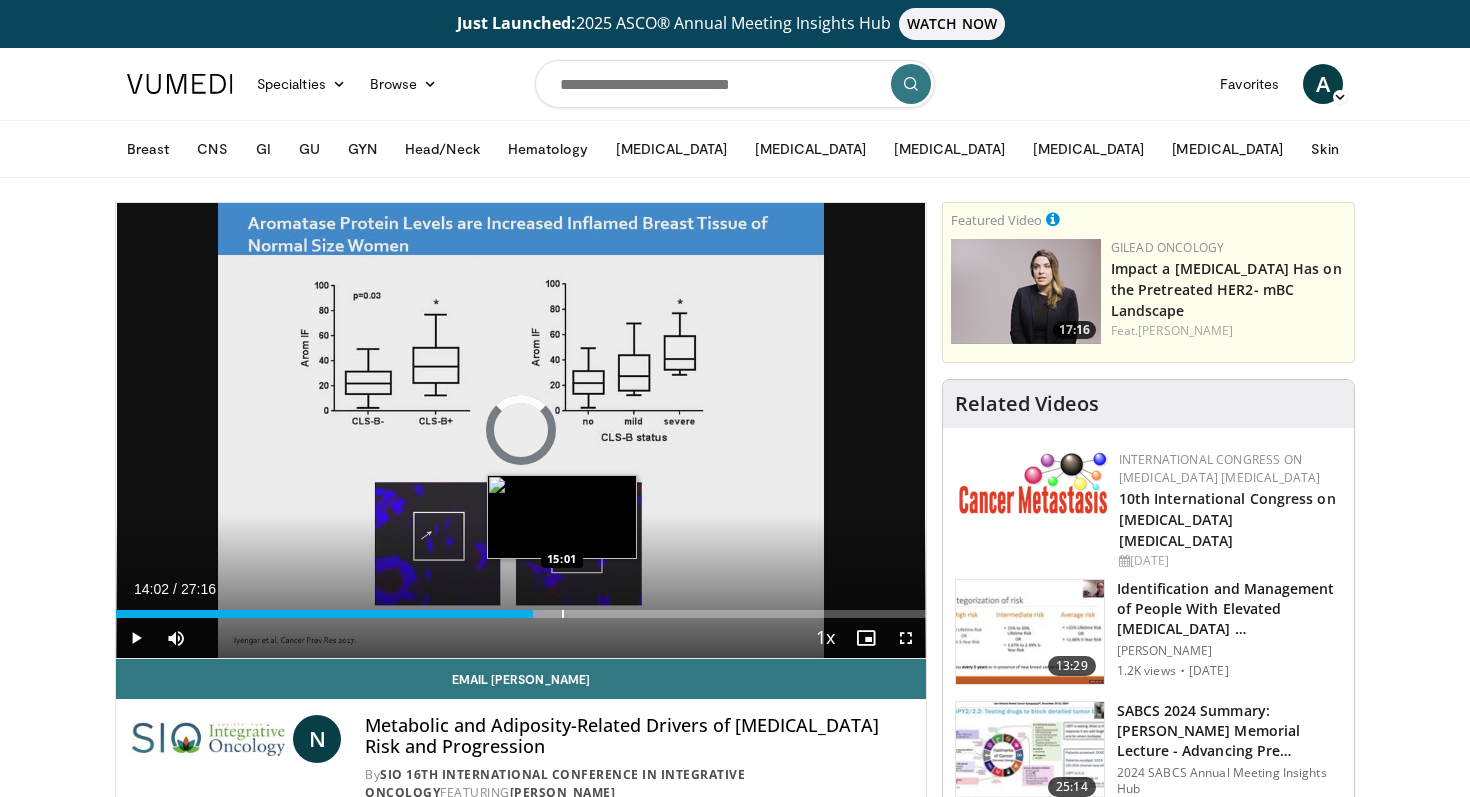 click at bounding box center (563, 614) 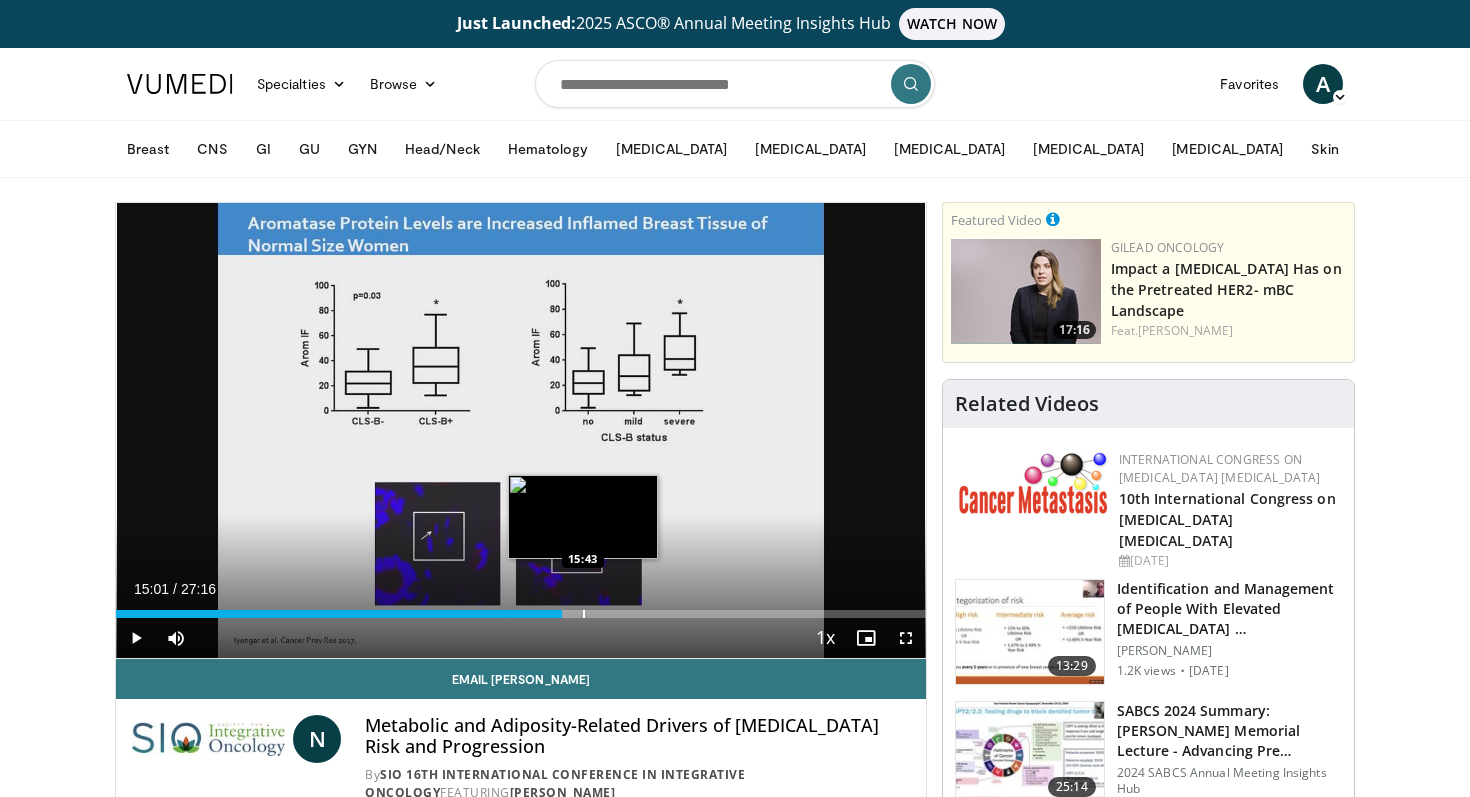 click at bounding box center (584, 614) 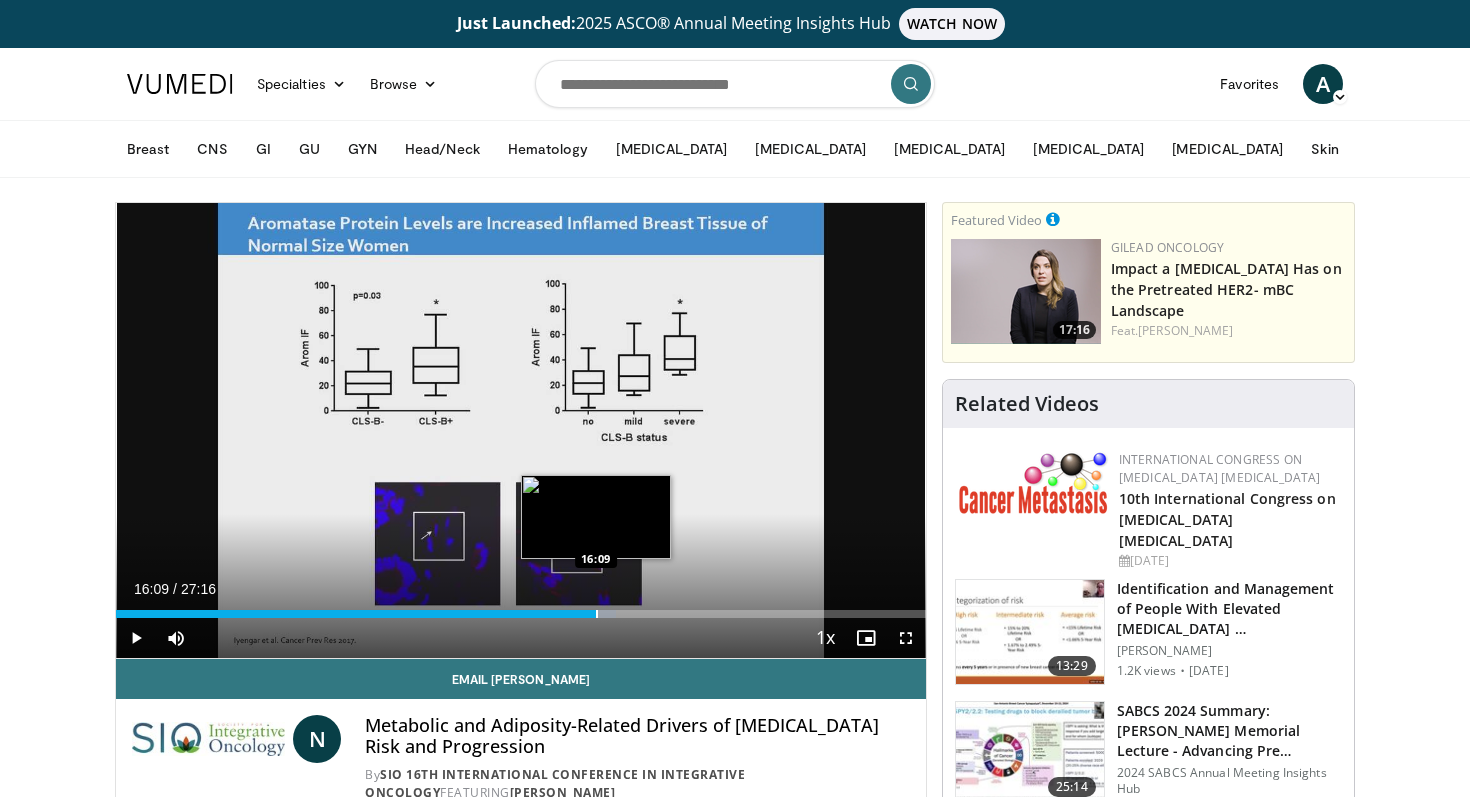 click at bounding box center [597, 614] 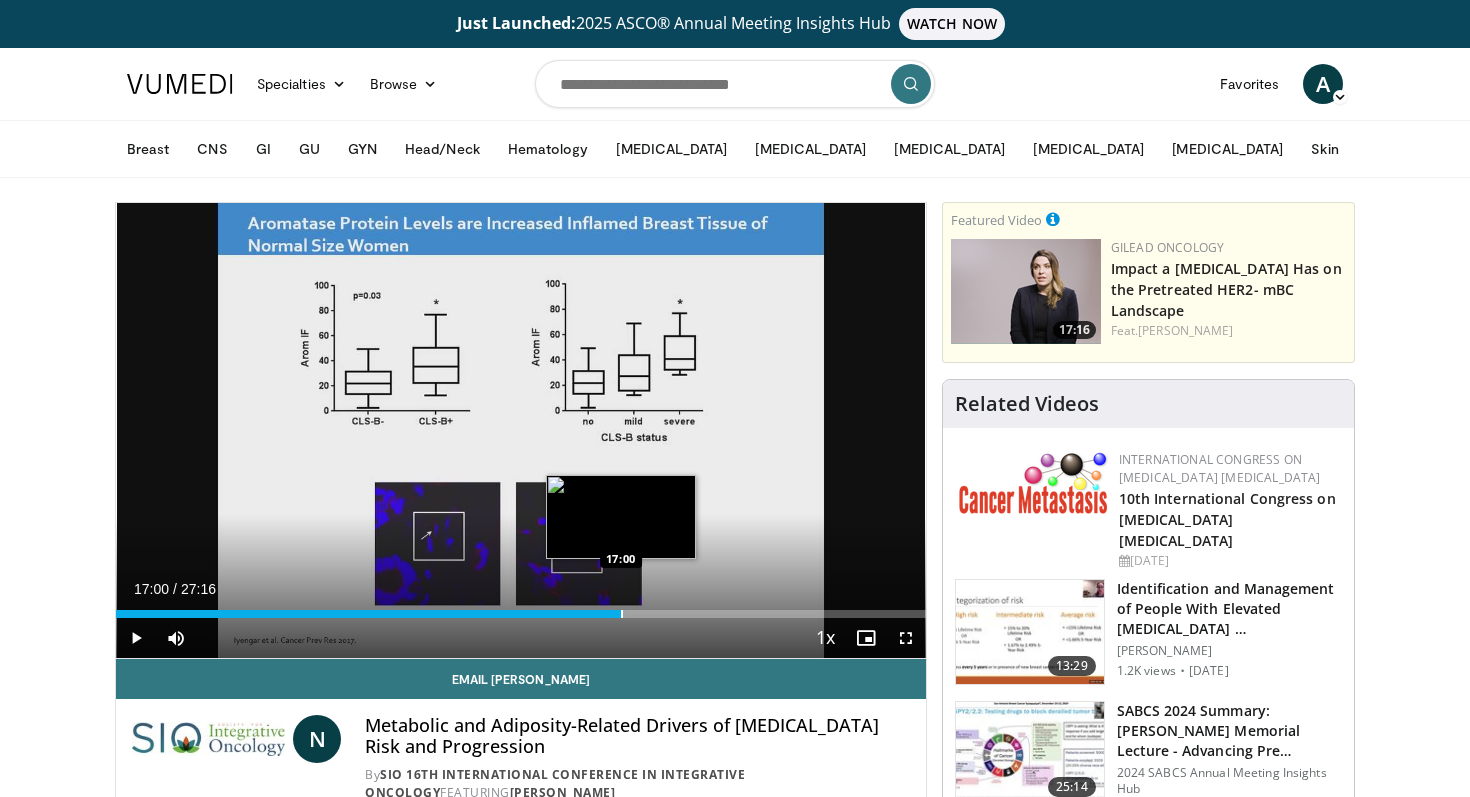 click at bounding box center [622, 614] 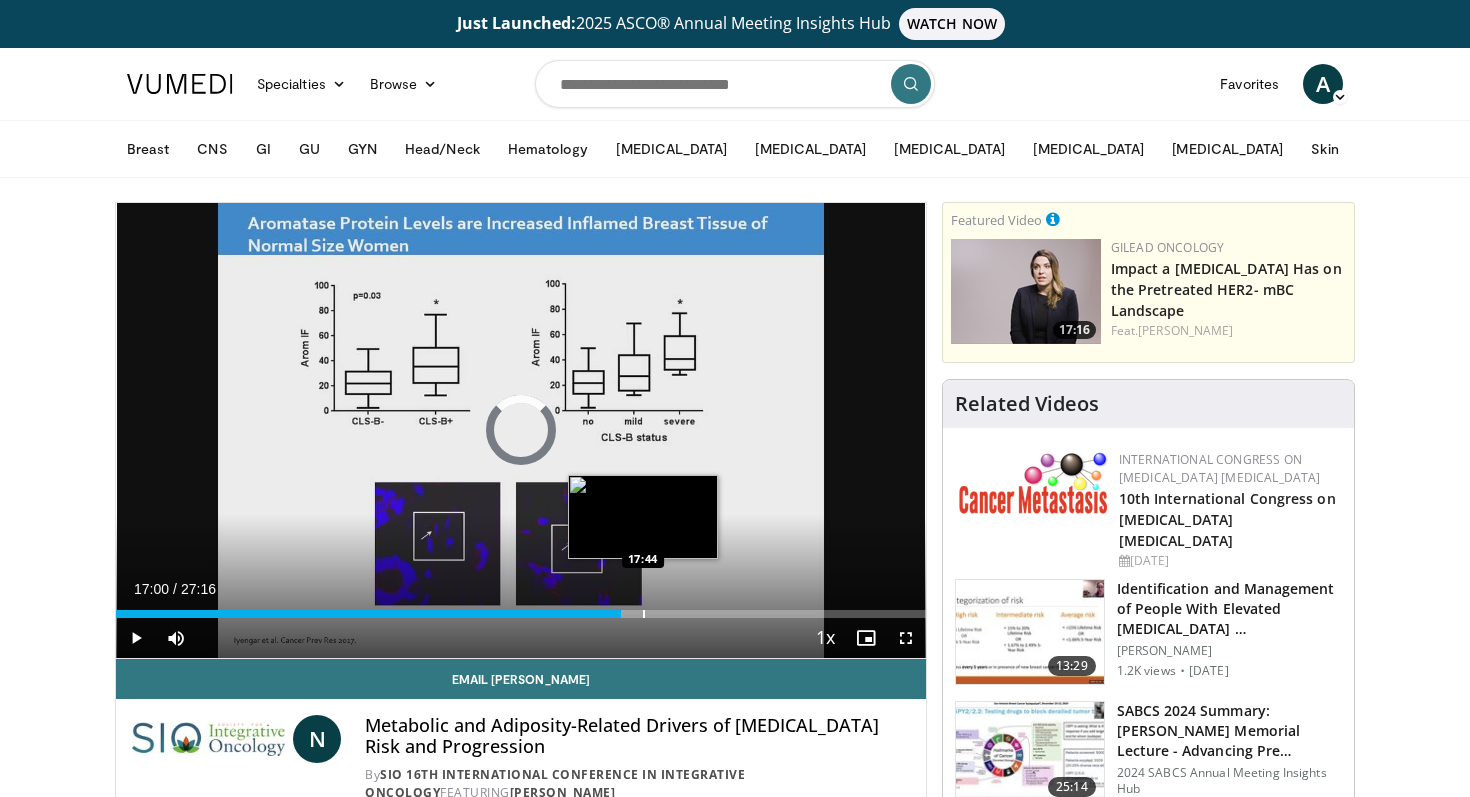click at bounding box center (644, 614) 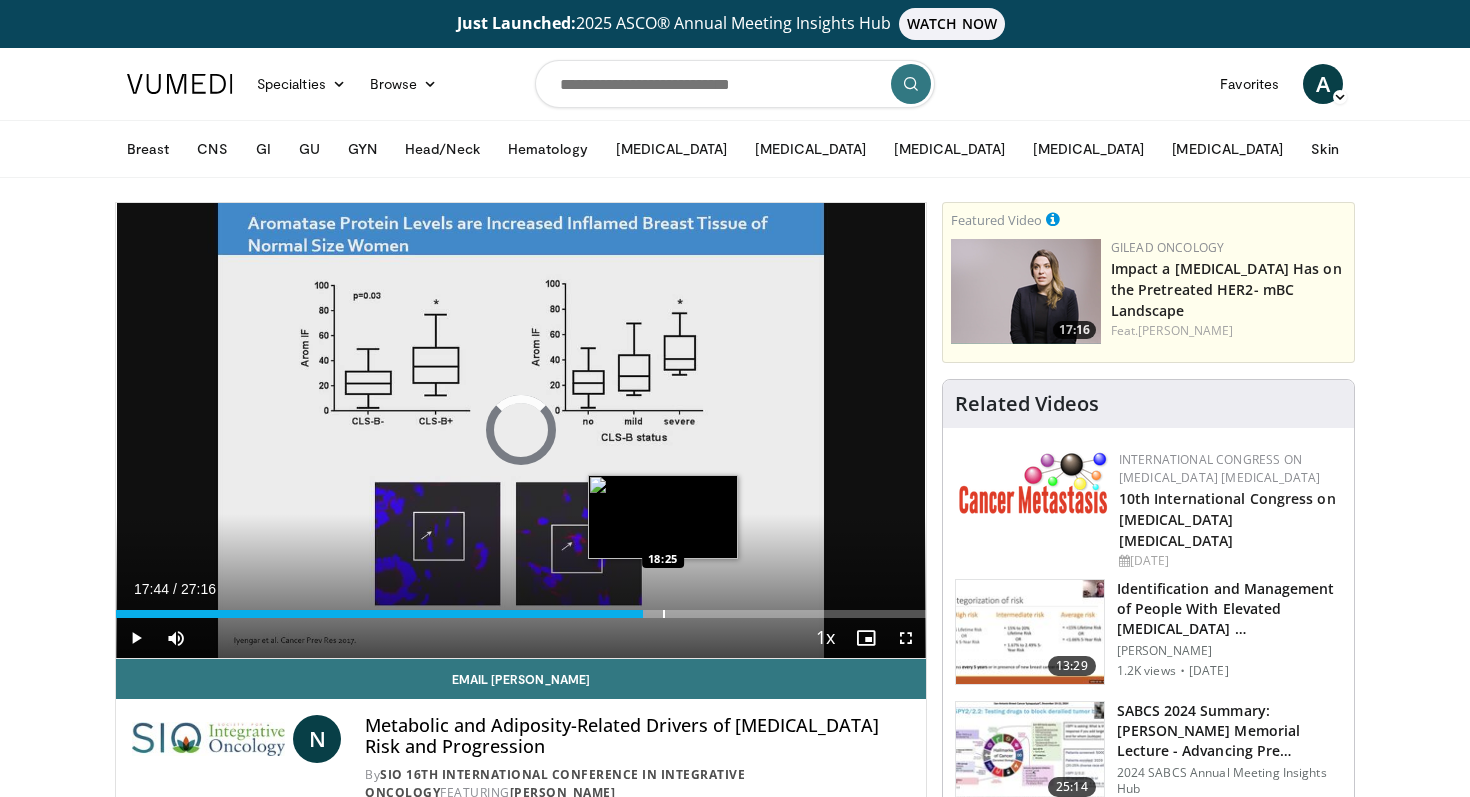 click at bounding box center (664, 614) 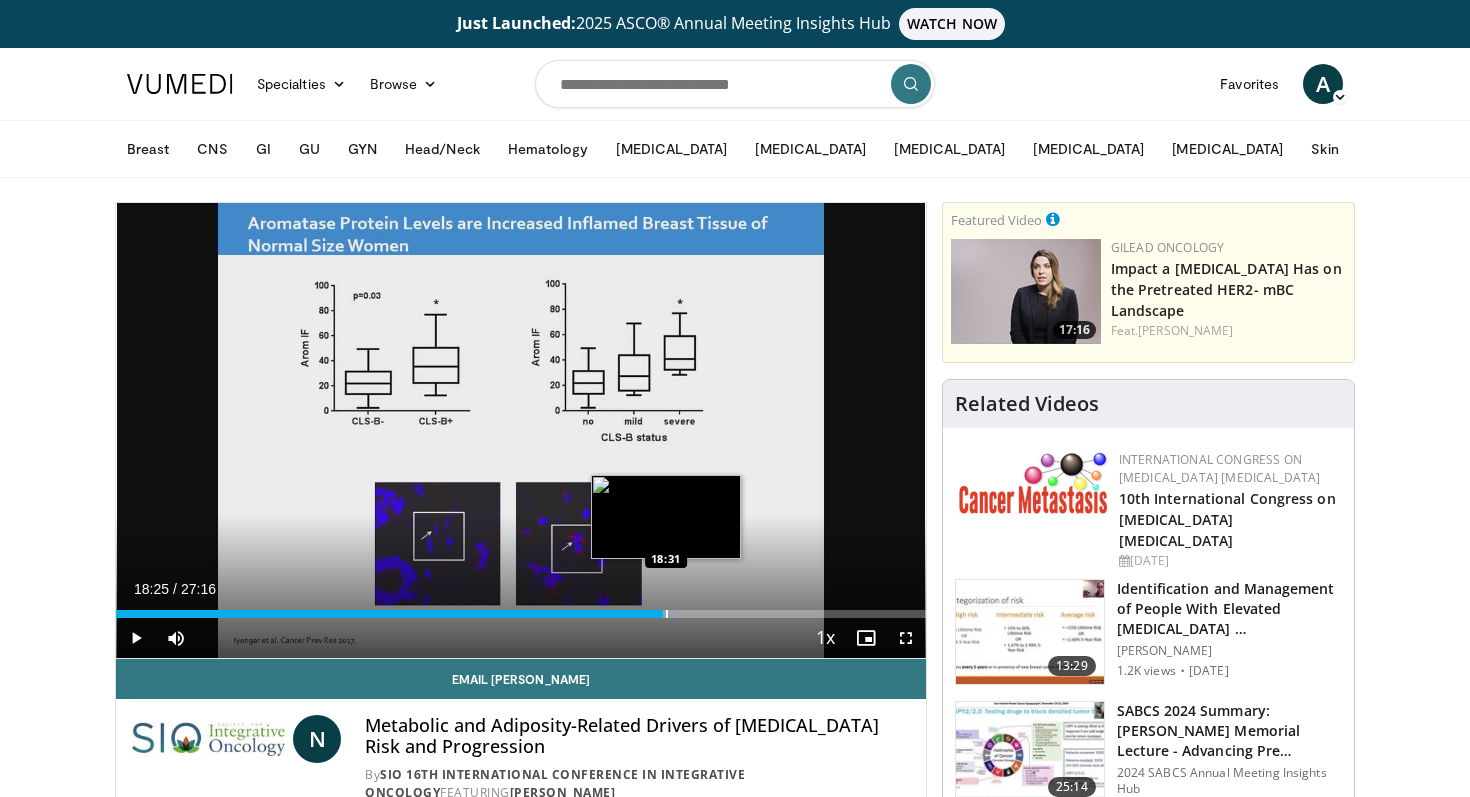 click at bounding box center (667, 614) 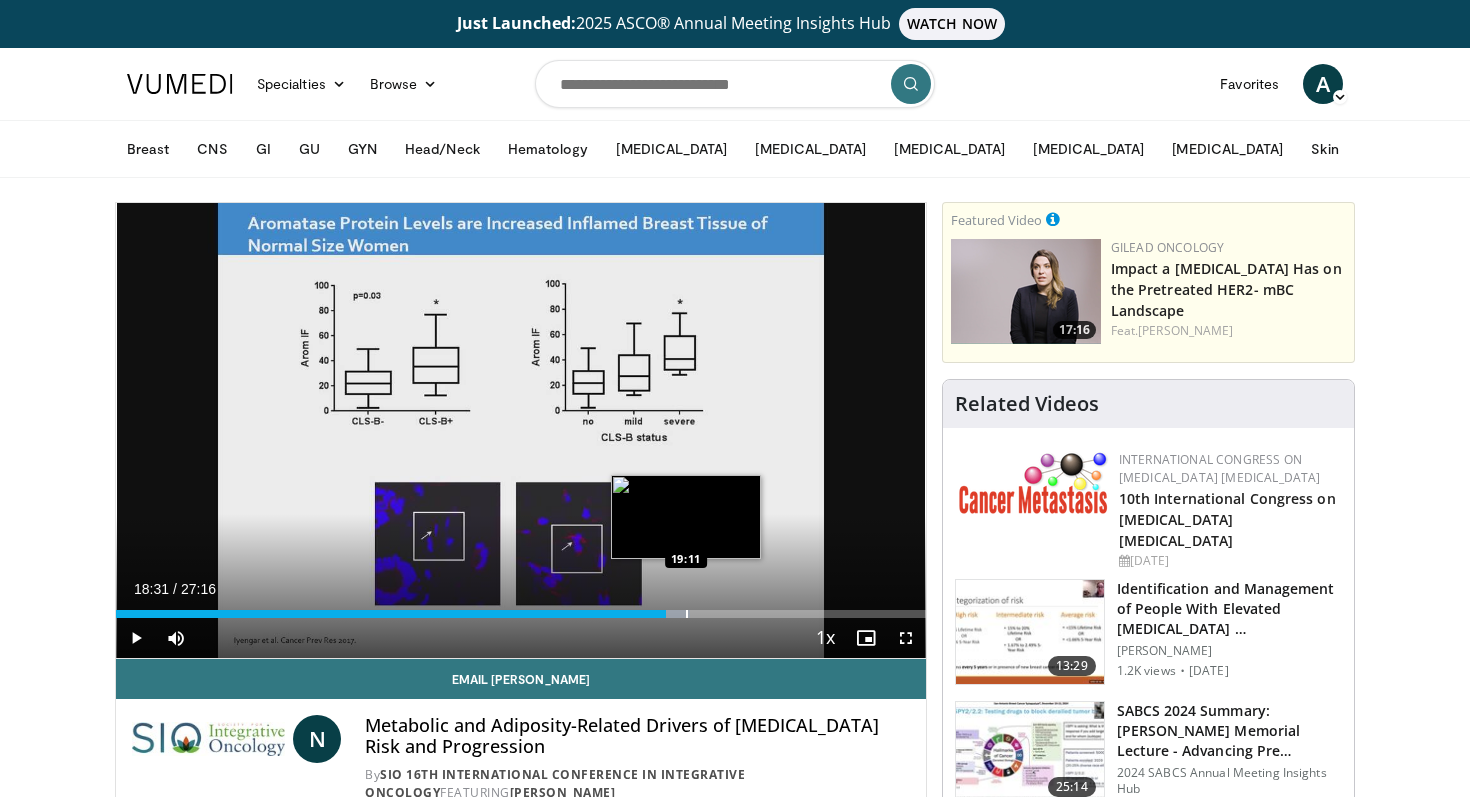 click at bounding box center [687, 614] 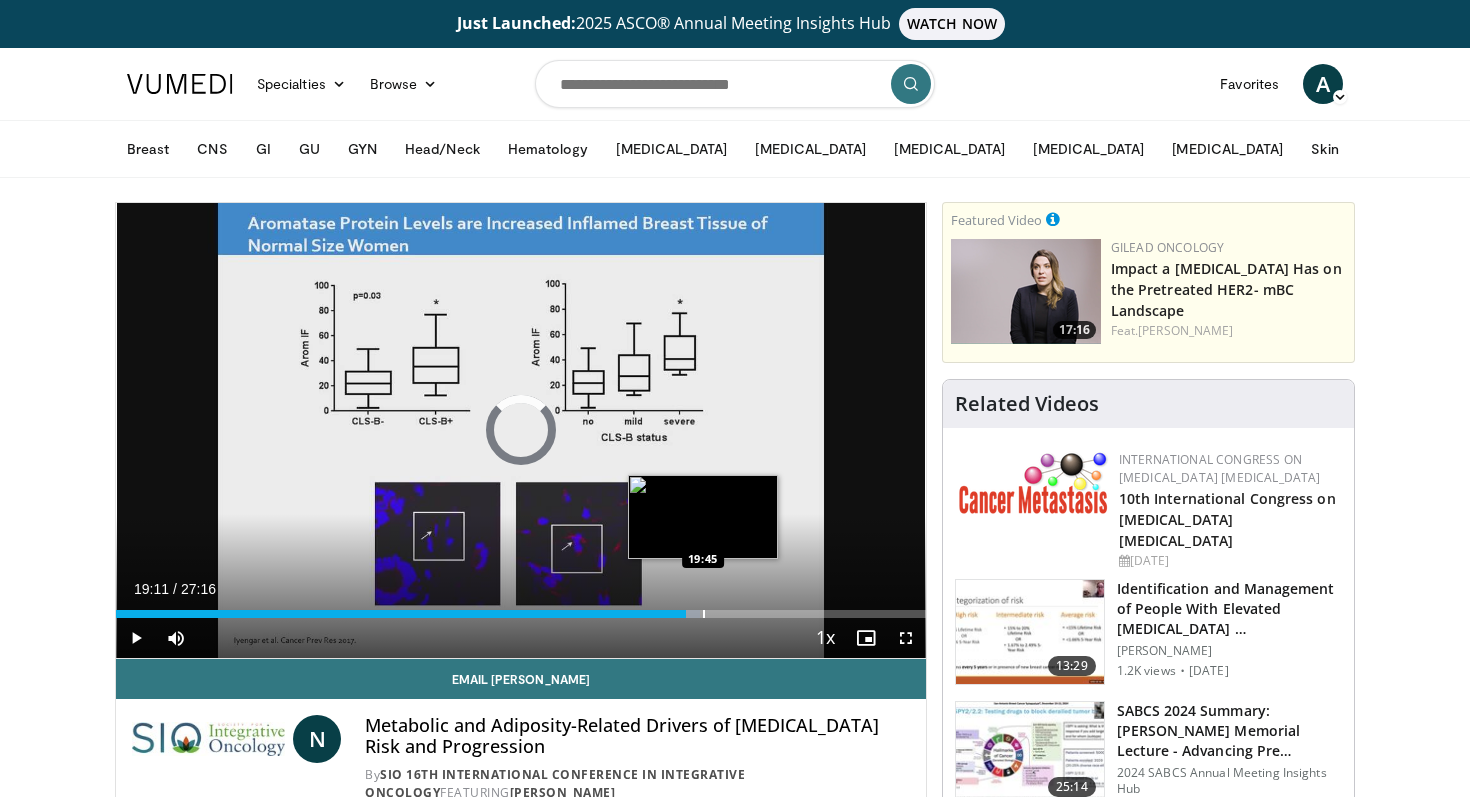 click at bounding box center (704, 614) 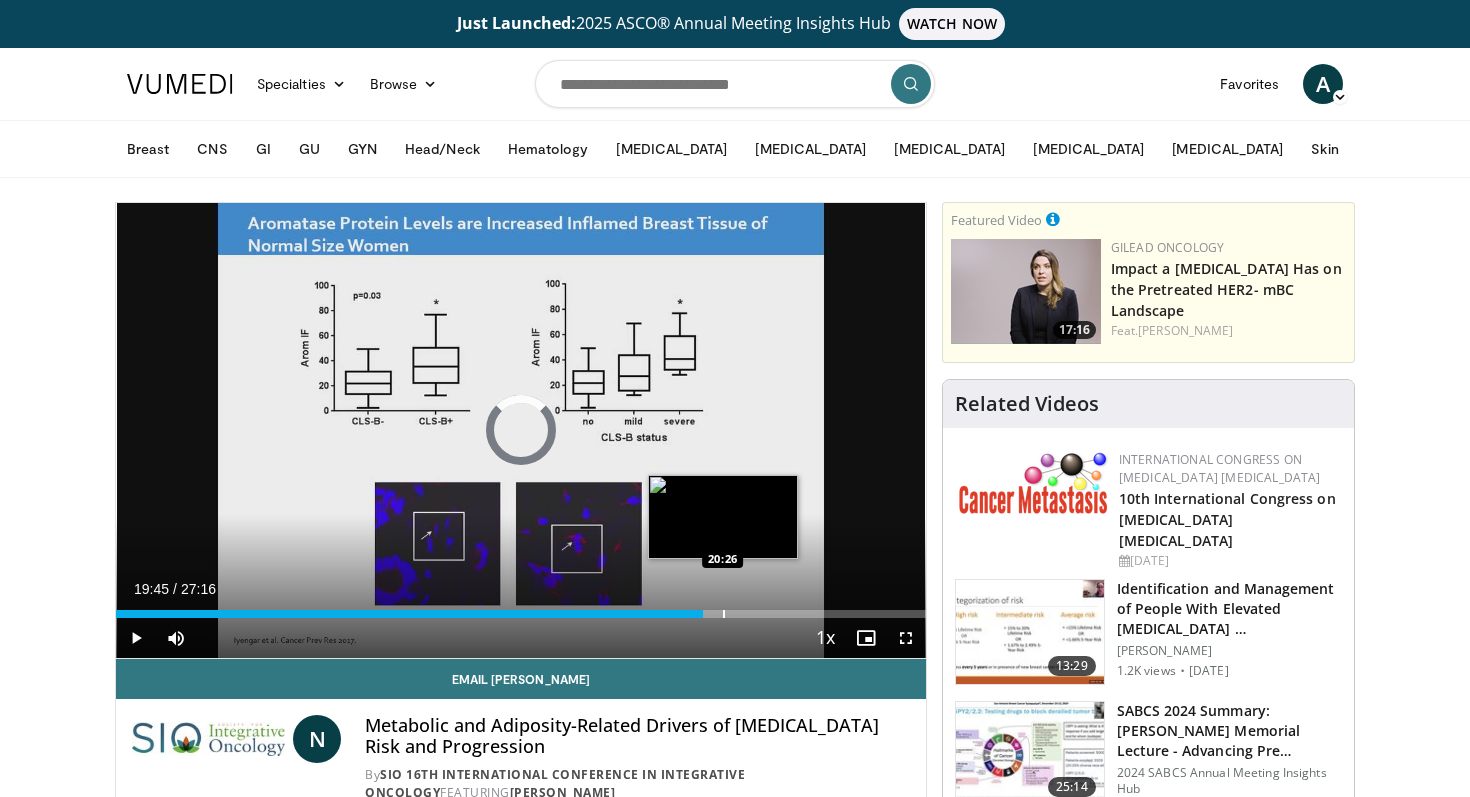 click at bounding box center (724, 614) 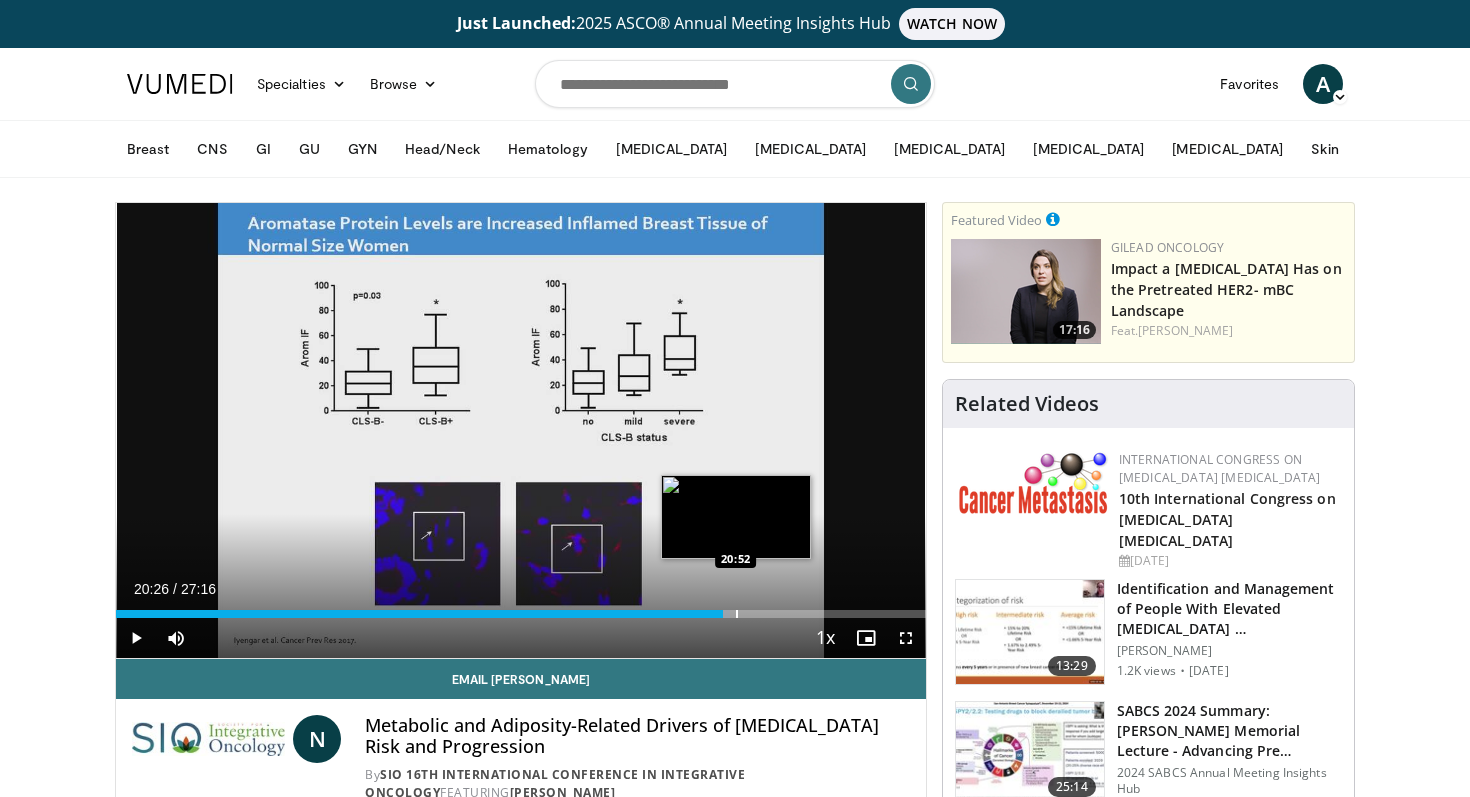 click at bounding box center (737, 614) 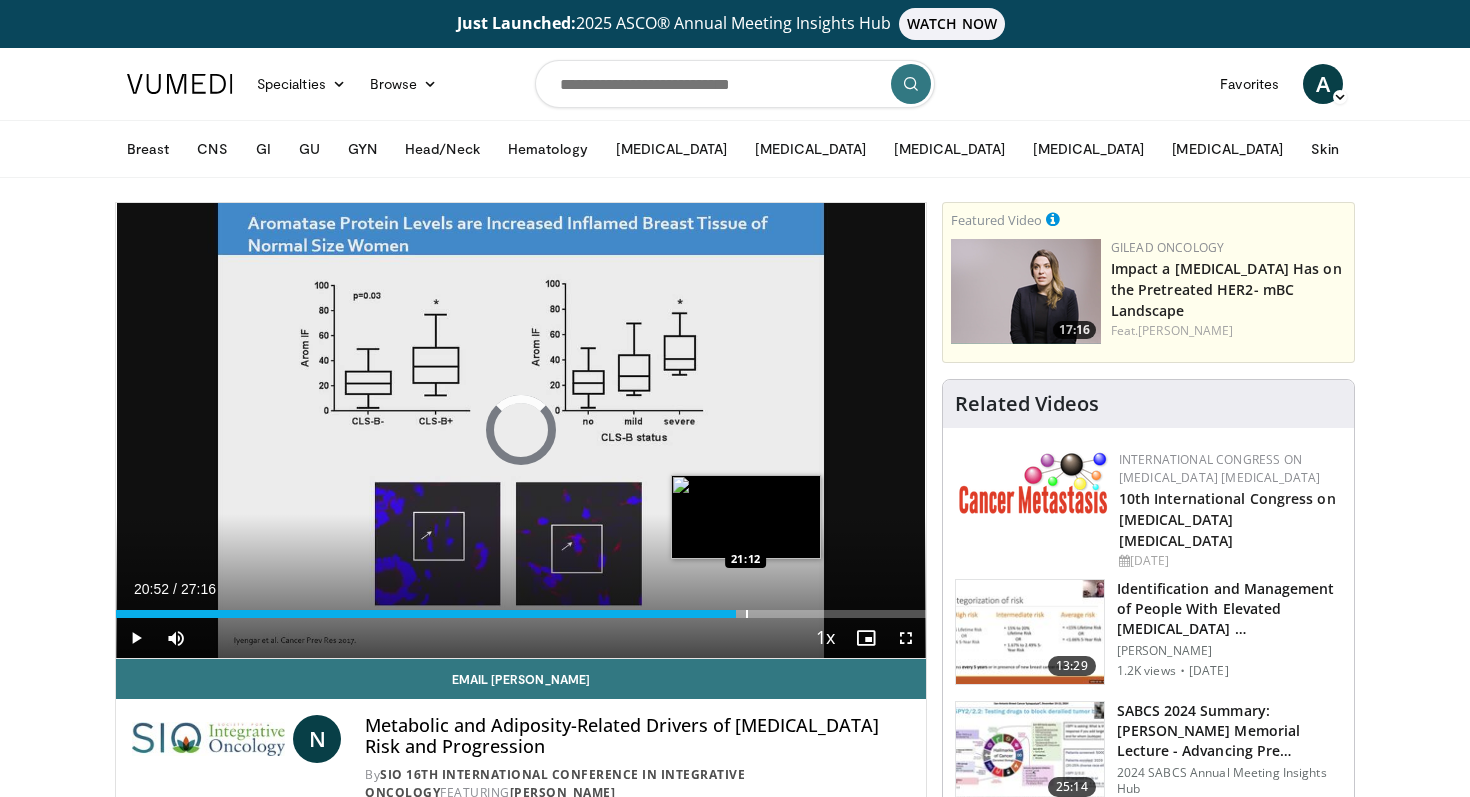 click at bounding box center [747, 614] 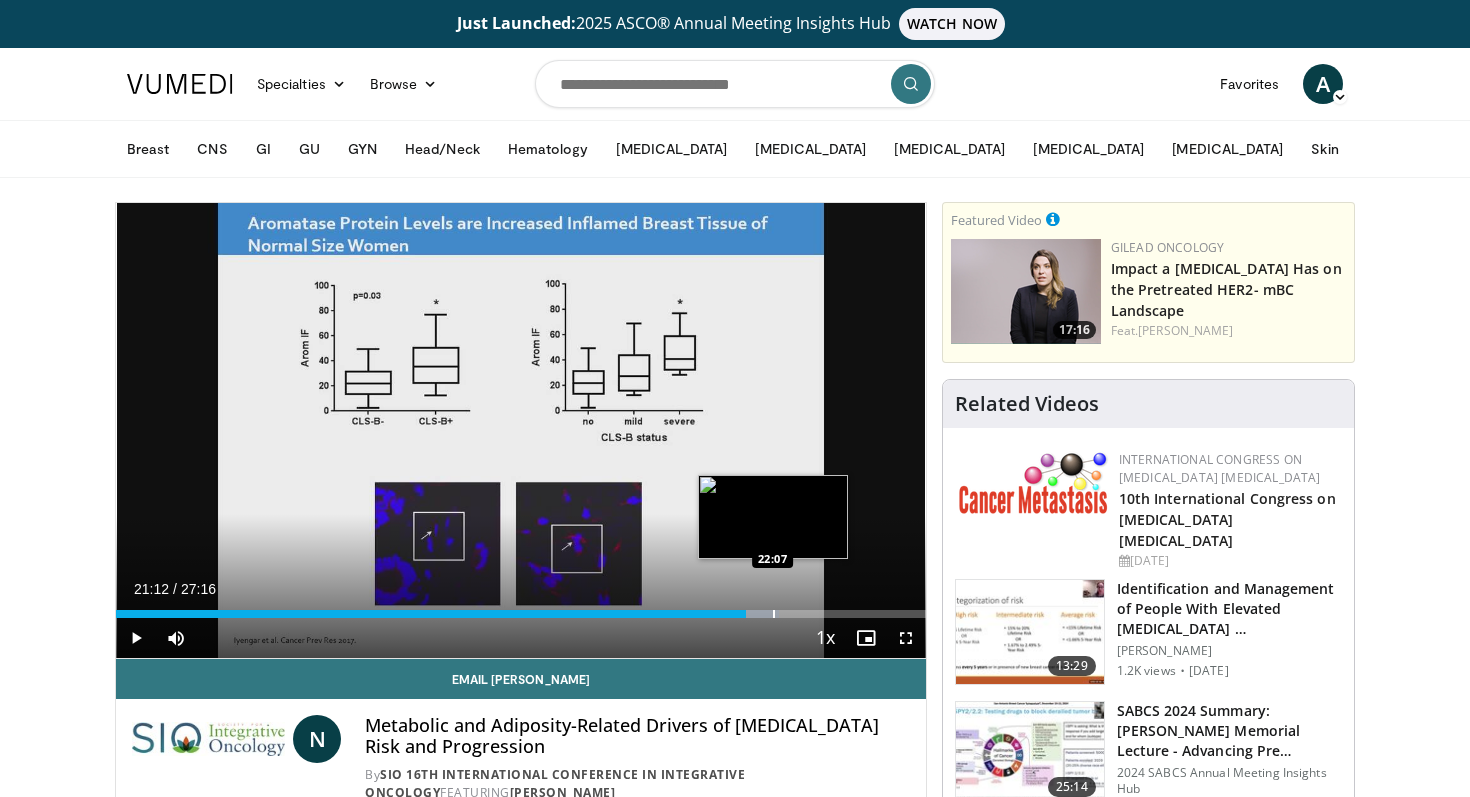 click at bounding box center [774, 614] 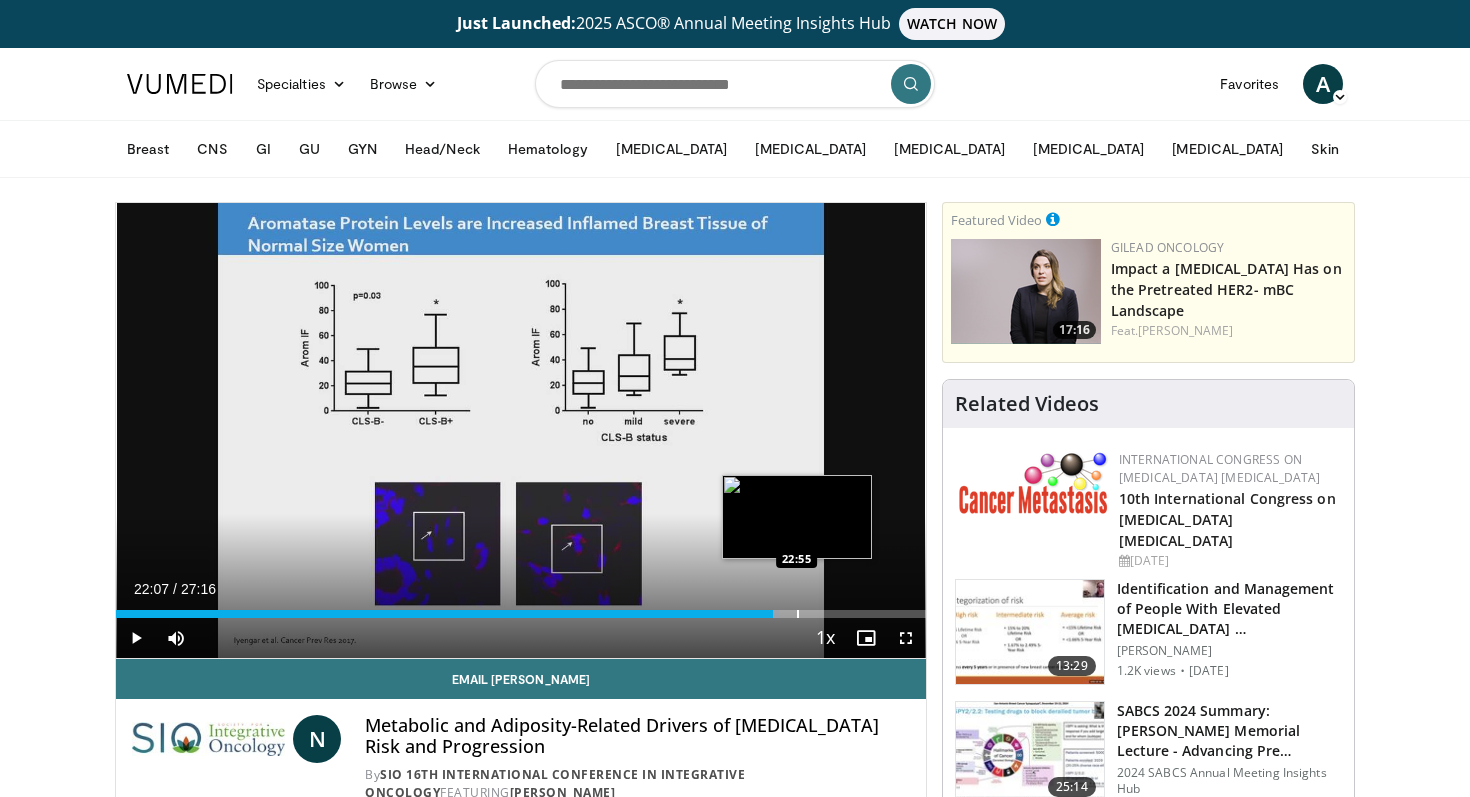 click at bounding box center (798, 614) 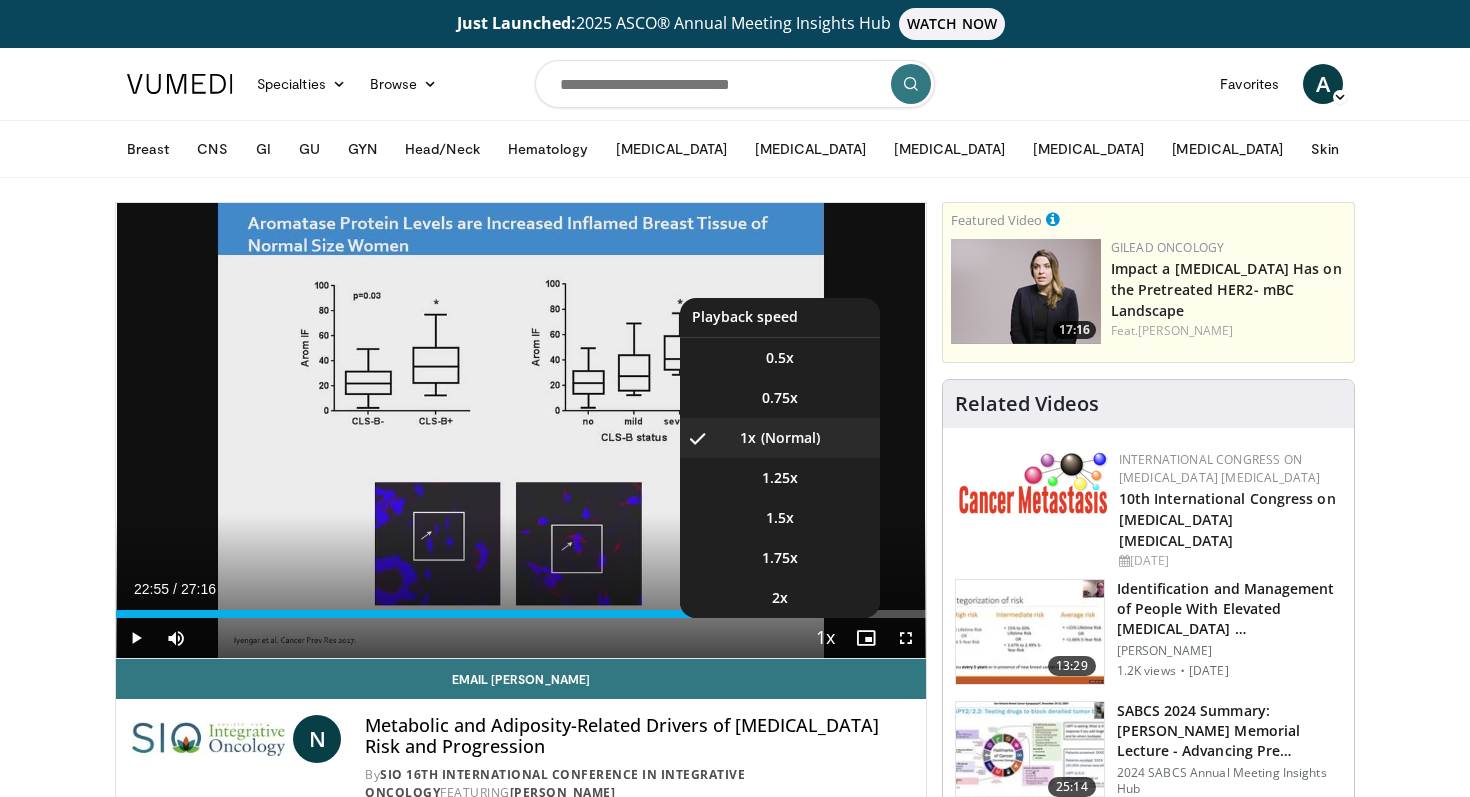 click at bounding box center (826, 639) 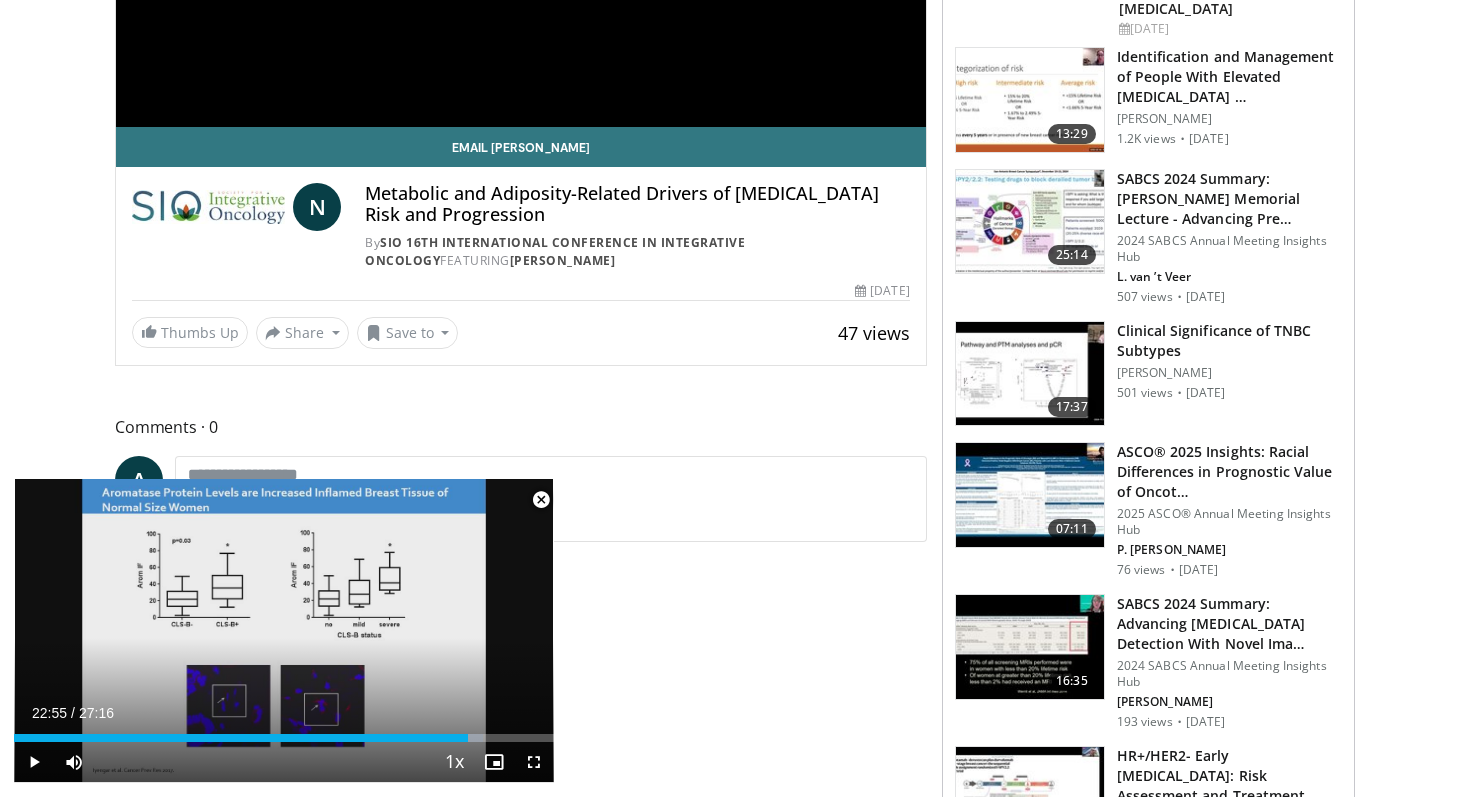 scroll, scrollTop: 529, scrollLeft: 0, axis: vertical 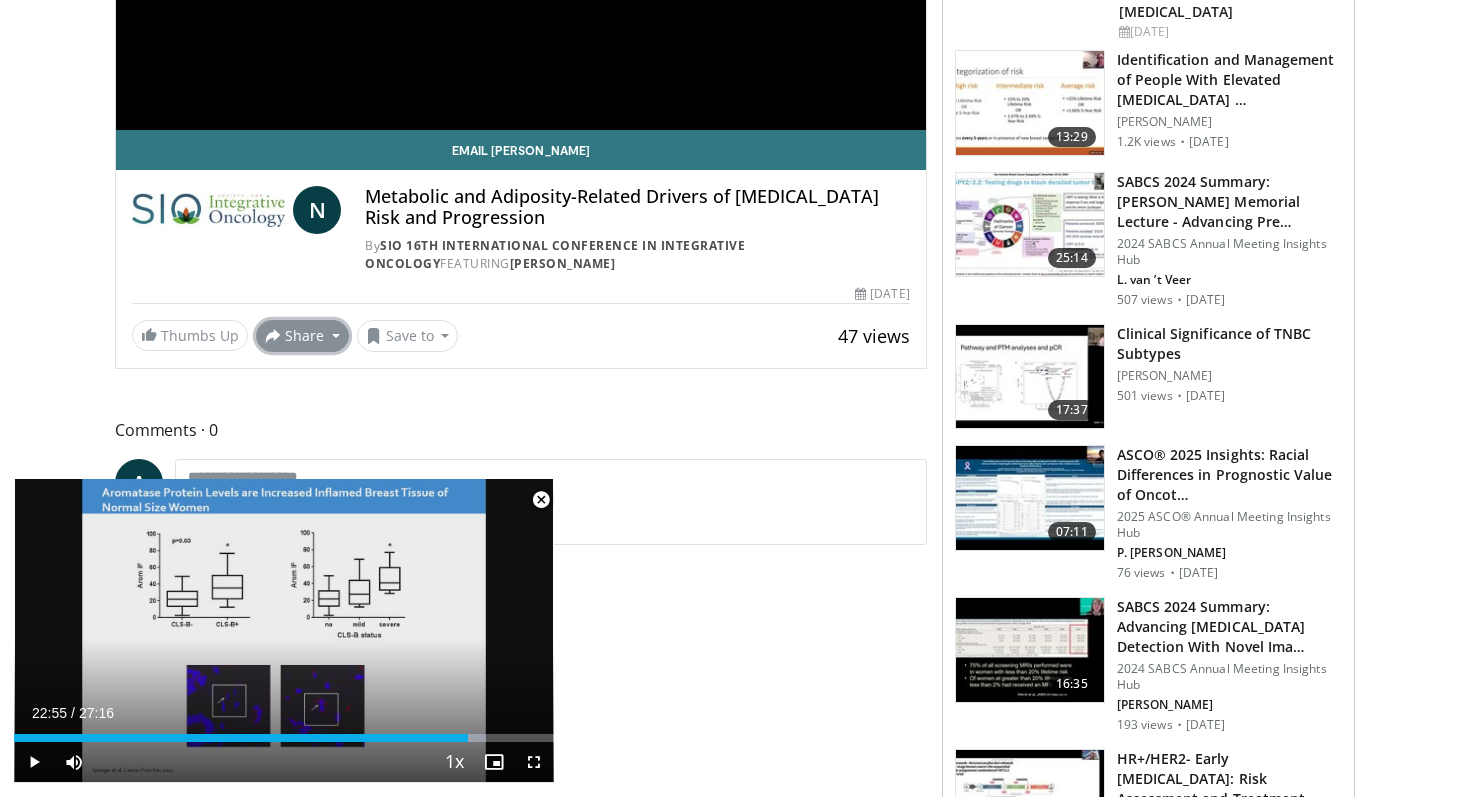 click on "Share" at bounding box center (302, 336) 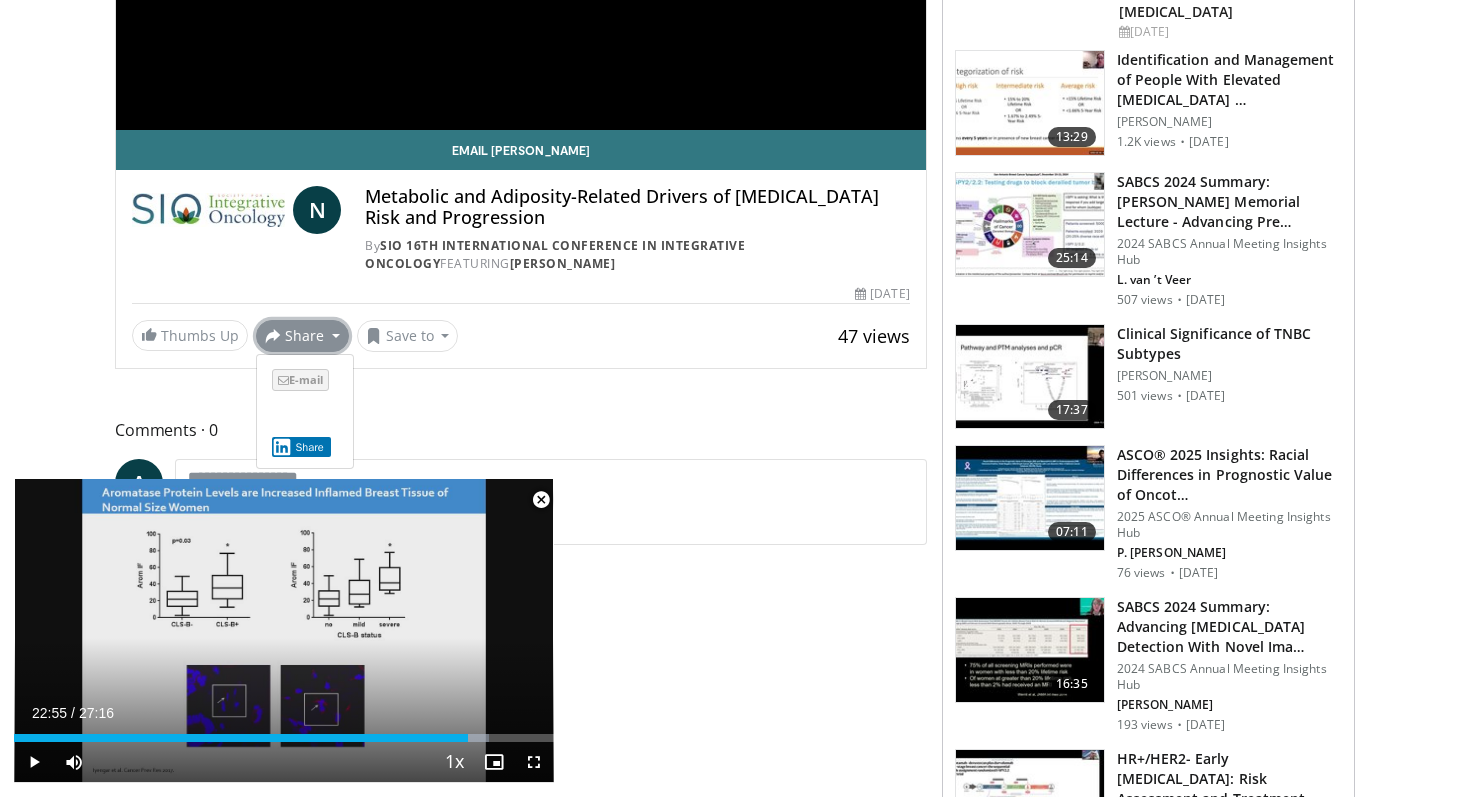 click on "E-mail" at bounding box center (300, 380) 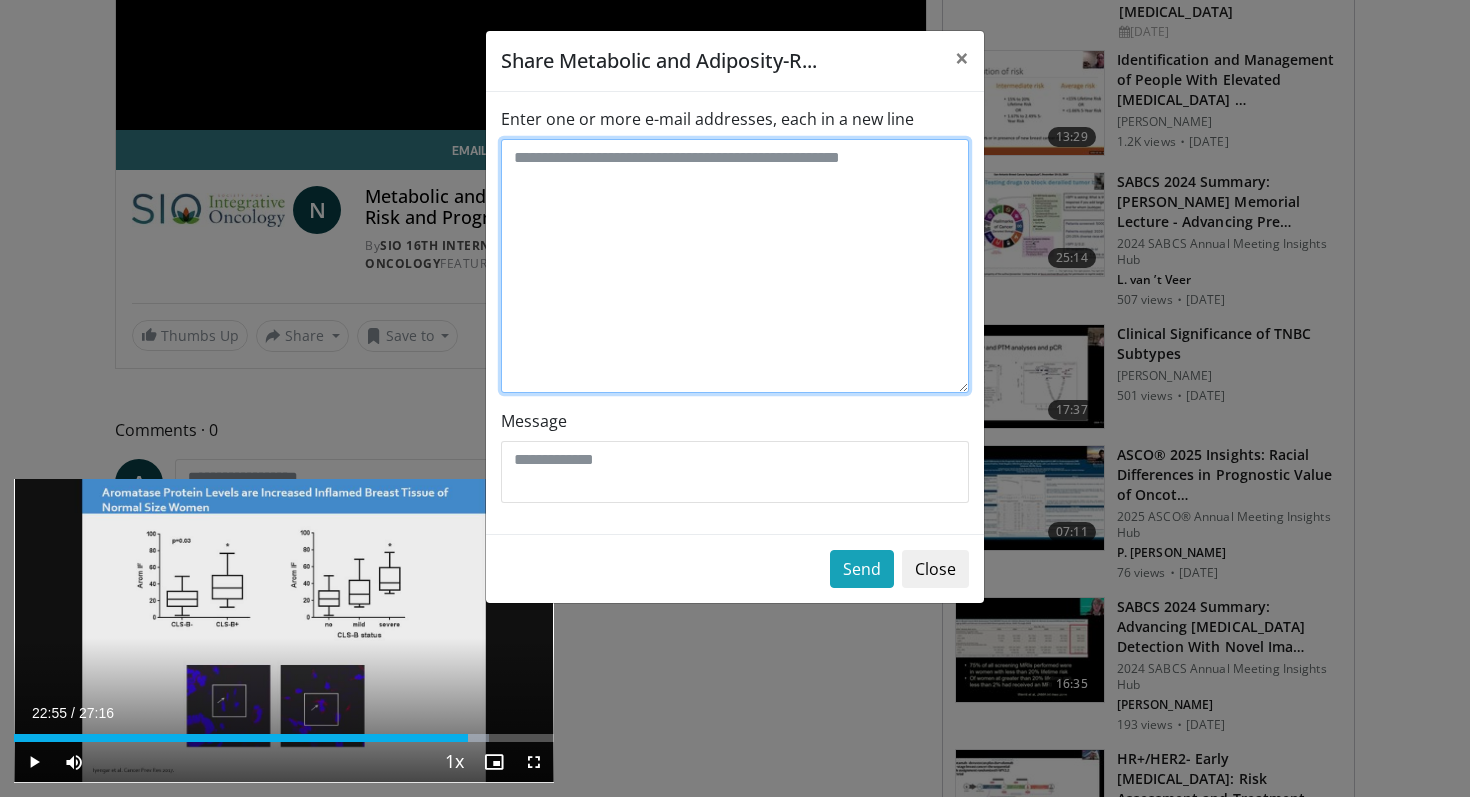 click on "Enter one or more e-mail addresses, each in a new line" at bounding box center (735, 266) 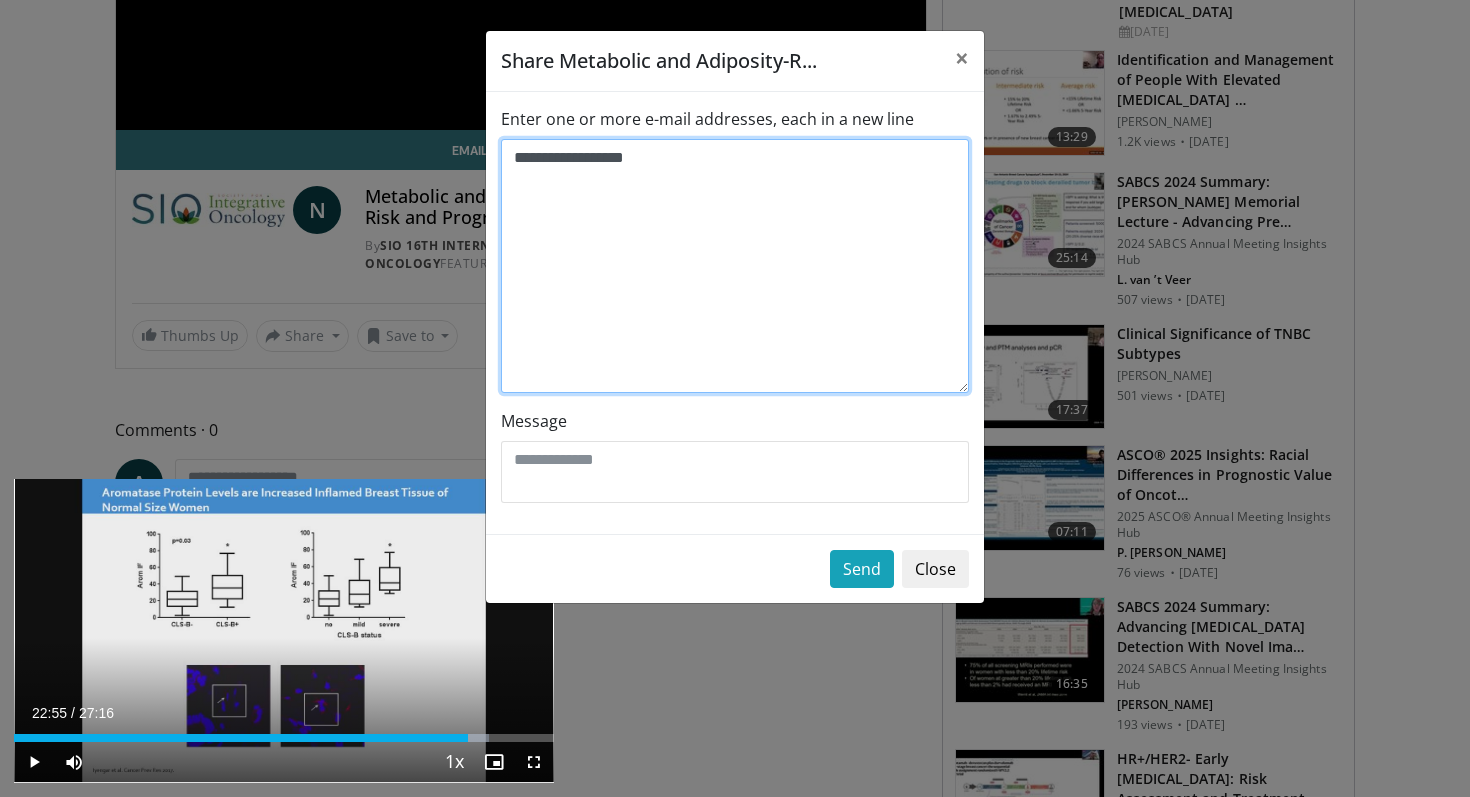 type on "**********" 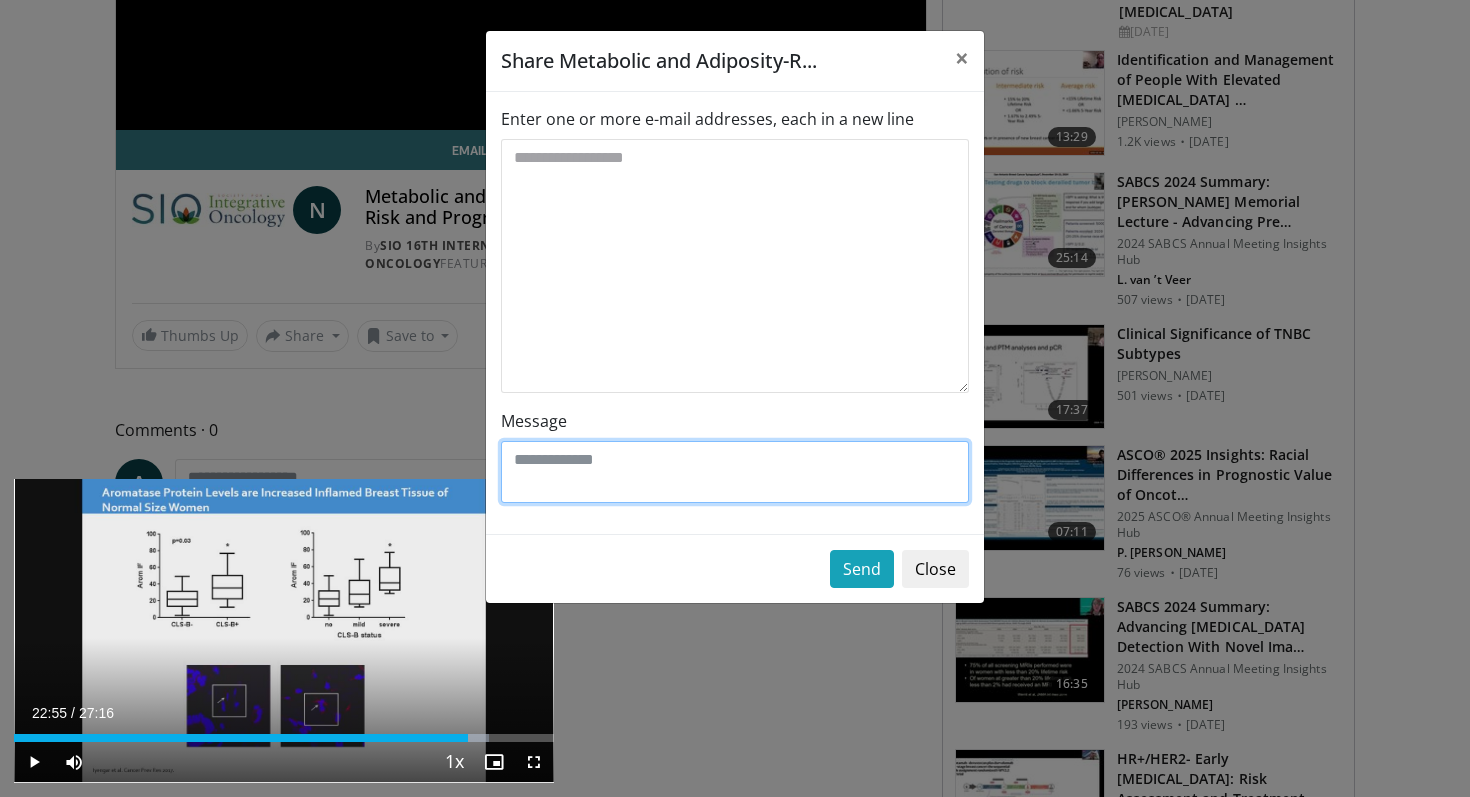 click on "Message" at bounding box center (735, 472) 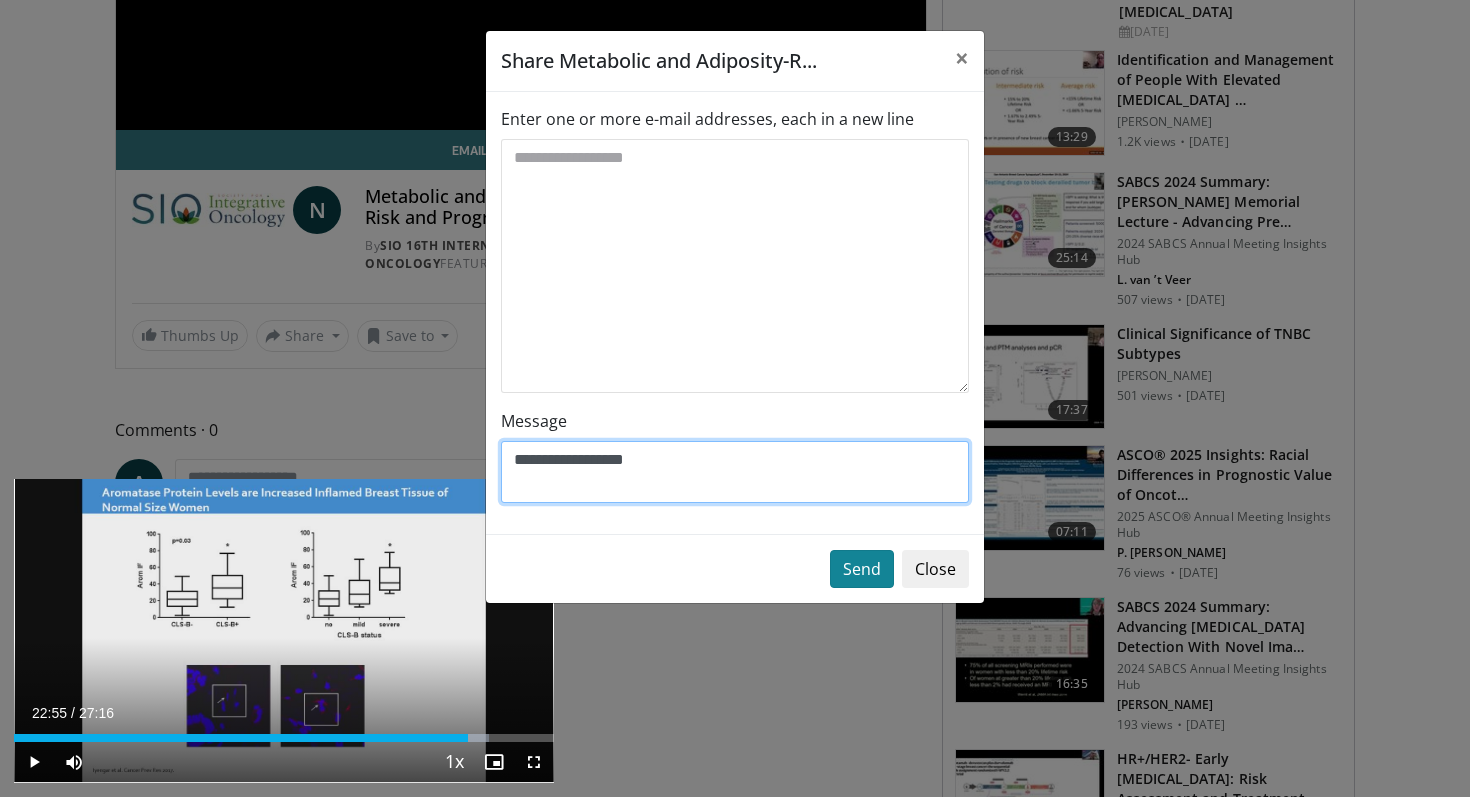 type on "**********" 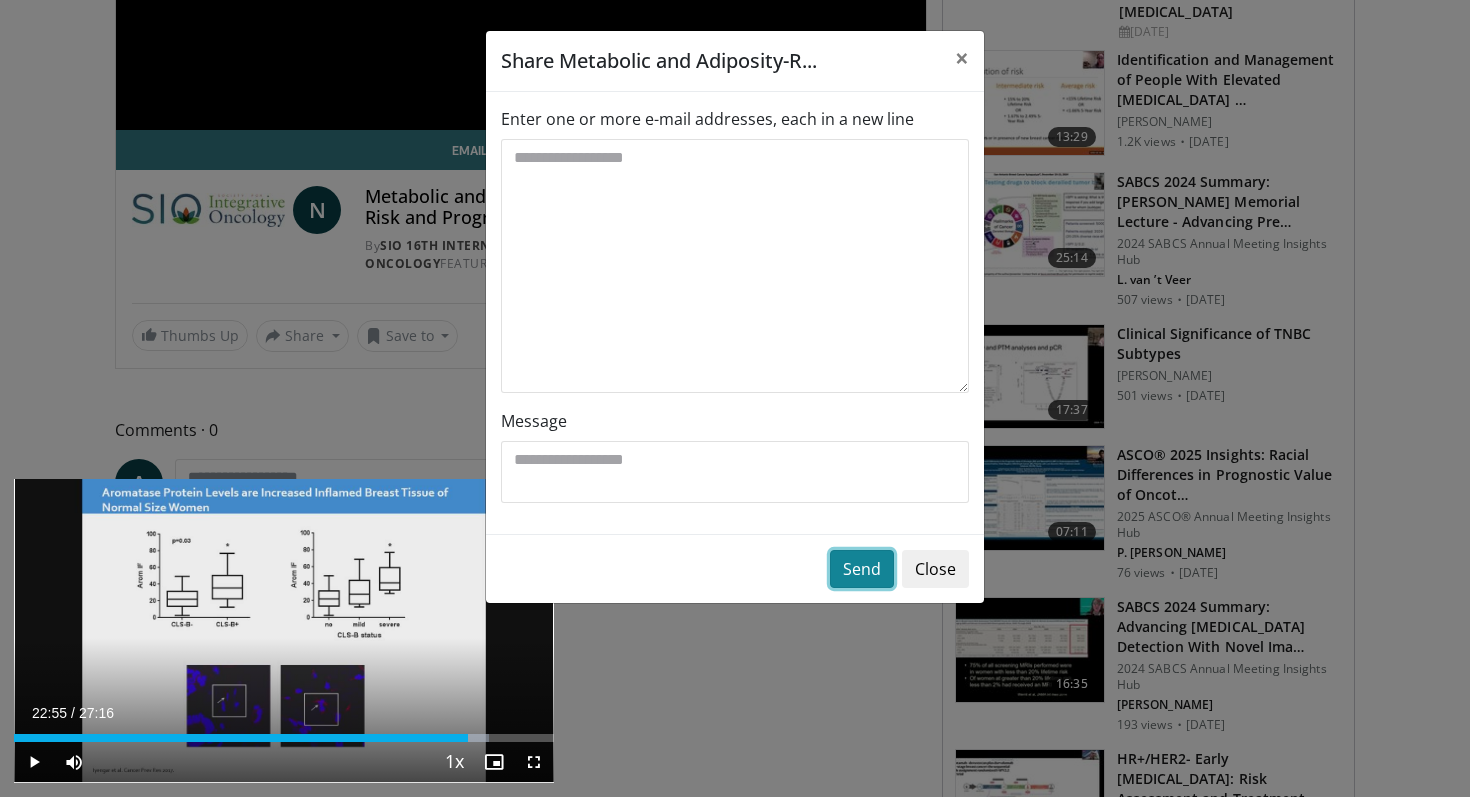 click on "Send" at bounding box center (862, 569) 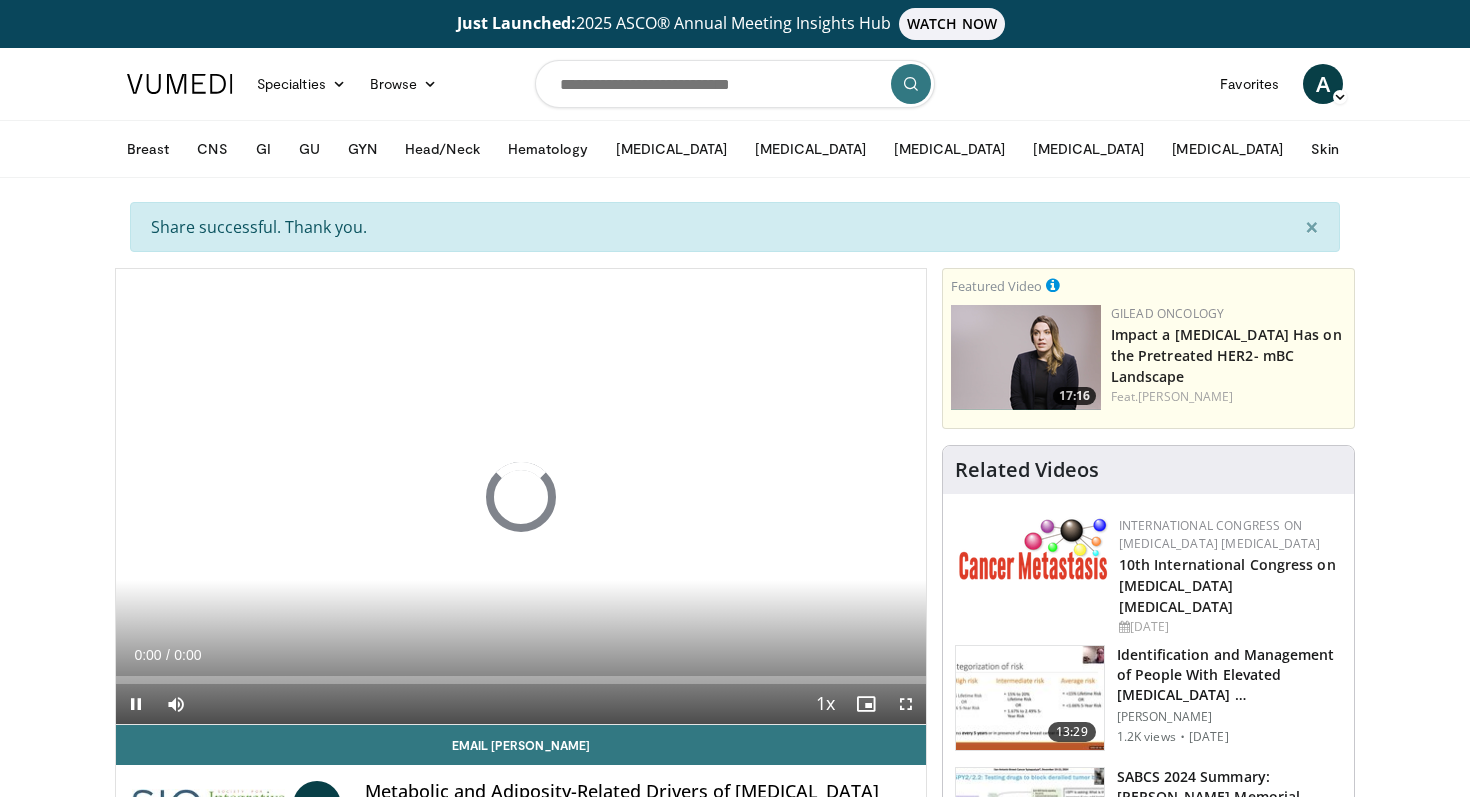 scroll, scrollTop: 0, scrollLeft: 0, axis: both 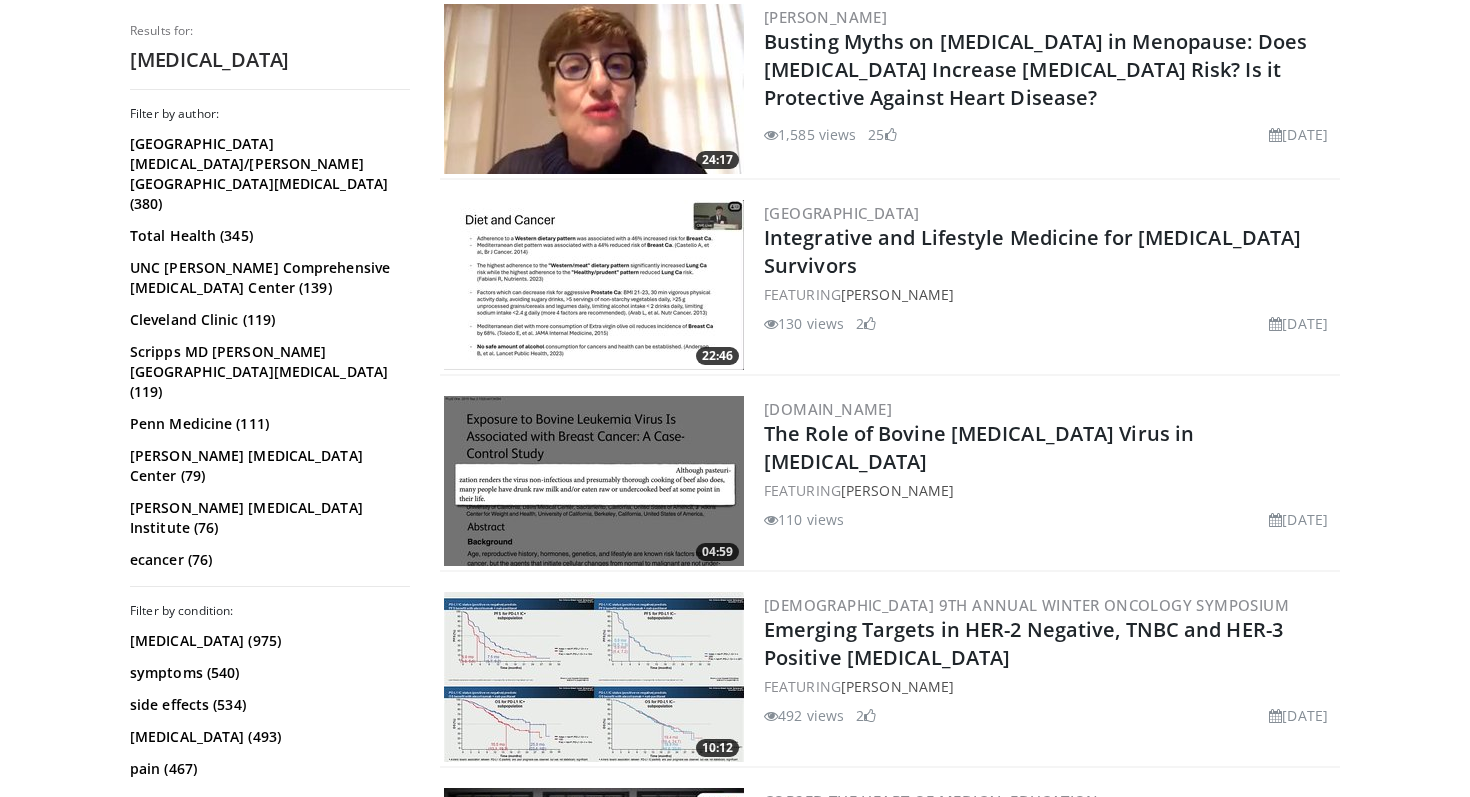 click at bounding box center [594, 285] 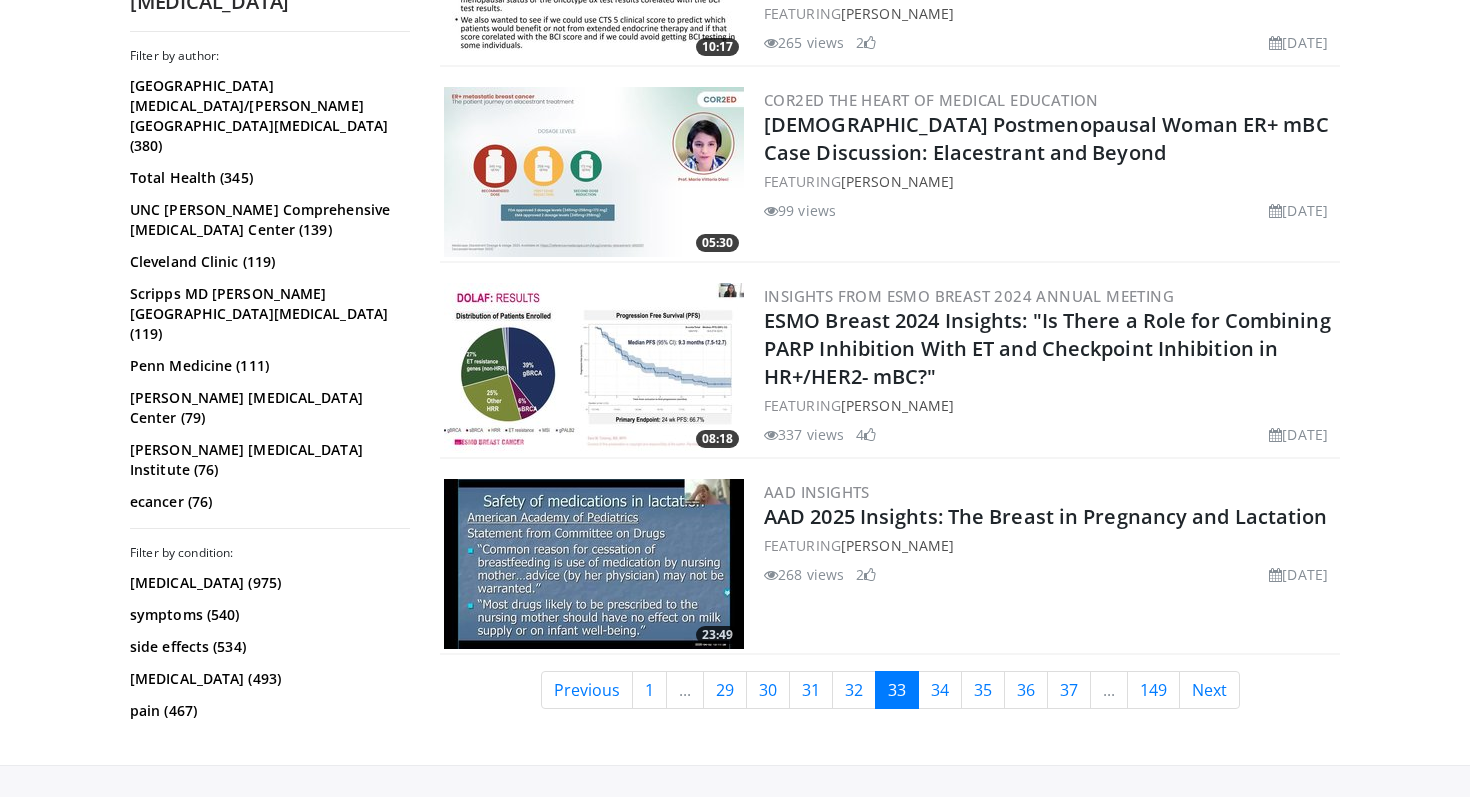 scroll, scrollTop: 4665, scrollLeft: 0, axis: vertical 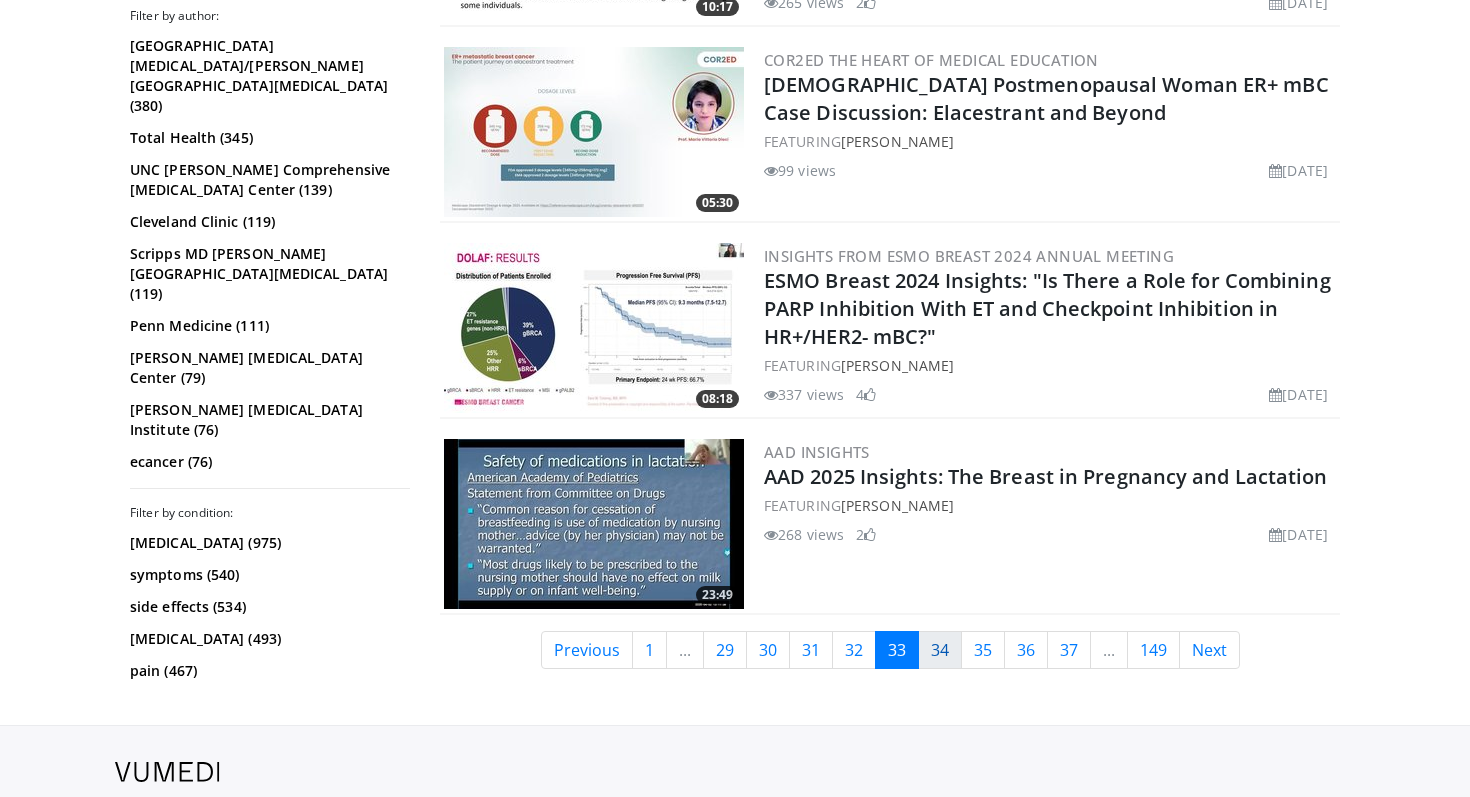 click on "34" at bounding box center (940, 650) 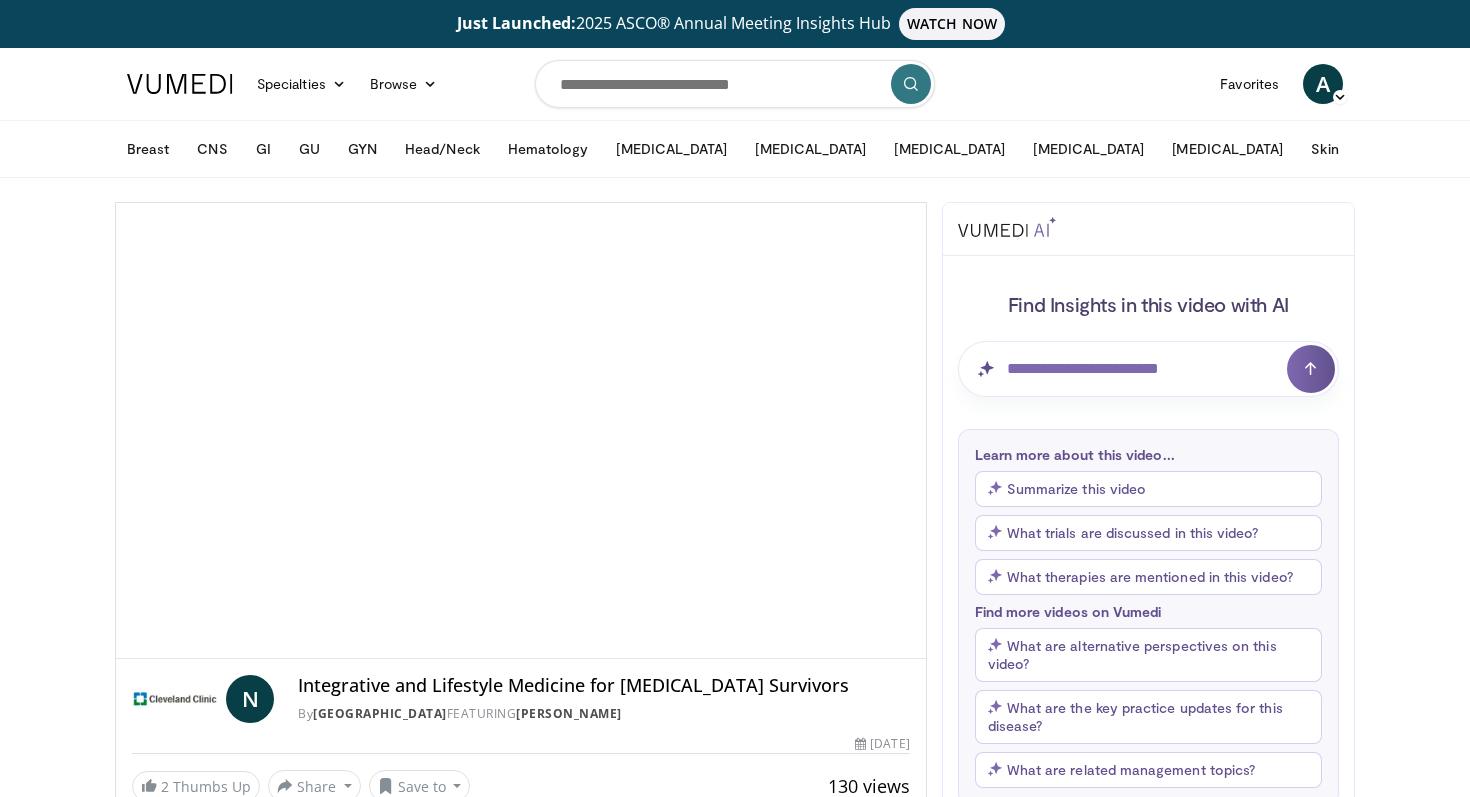 scroll, scrollTop: 0, scrollLeft: 0, axis: both 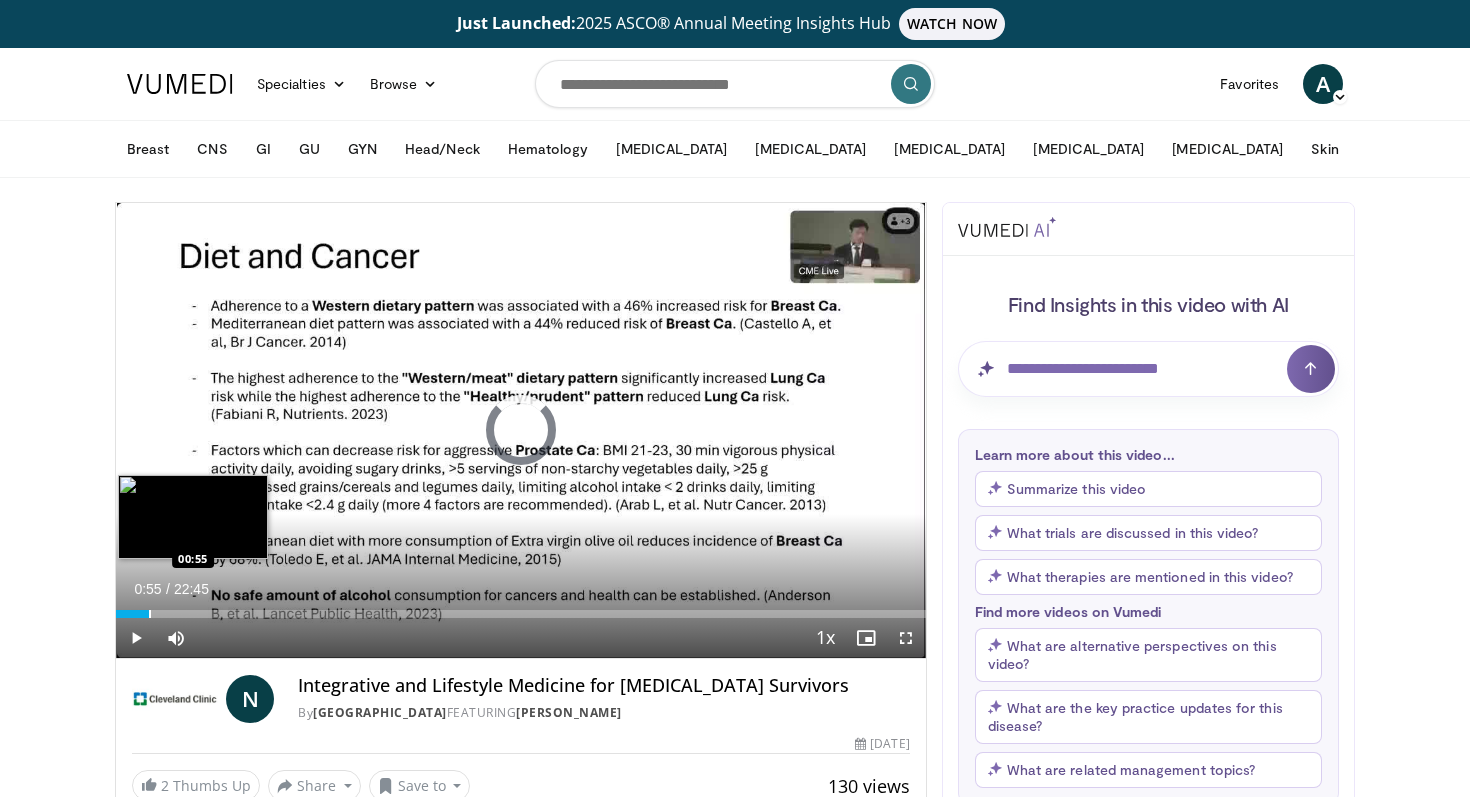 click at bounding box center [150, 614] 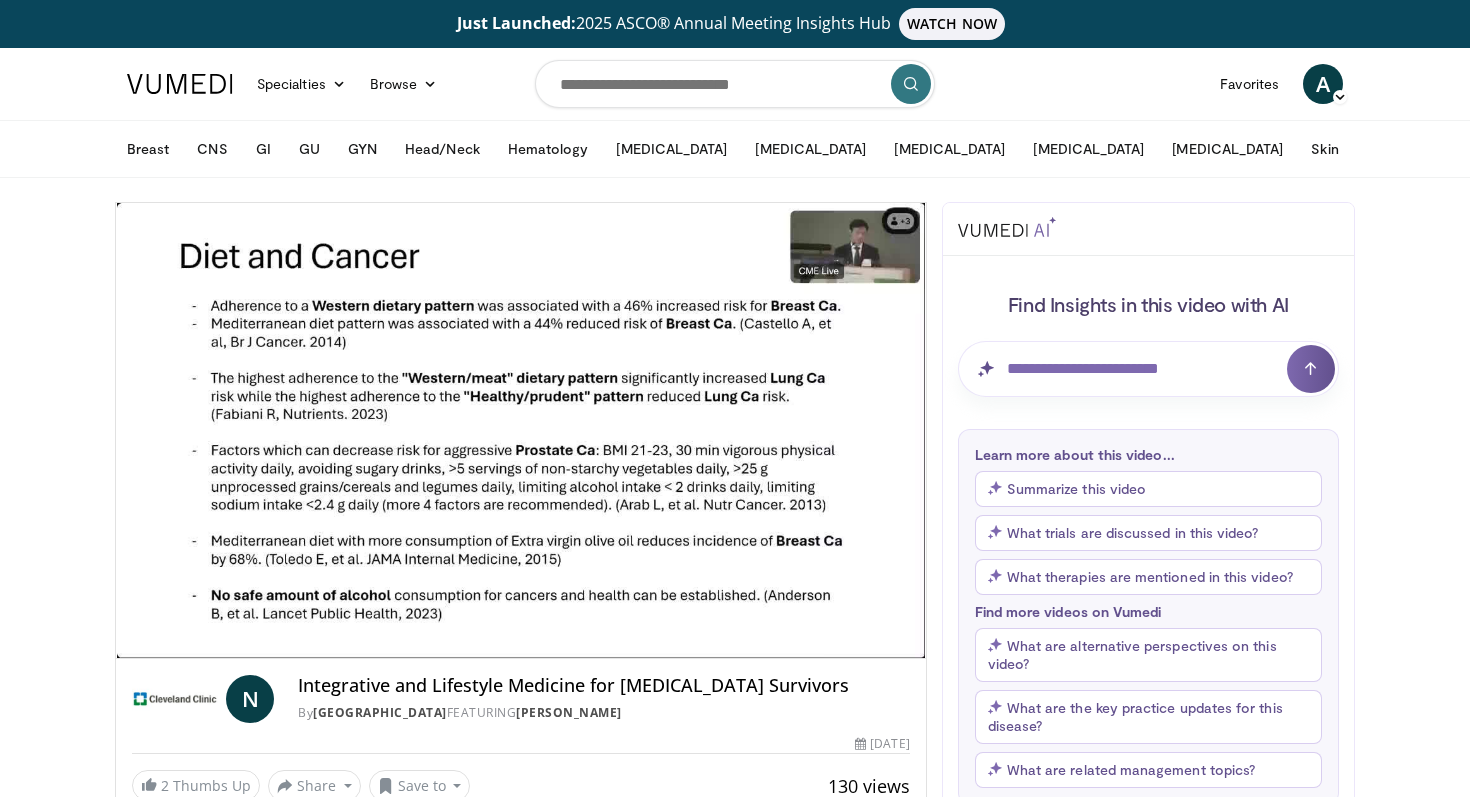 click on "**********" at bounding box center [521, 431] 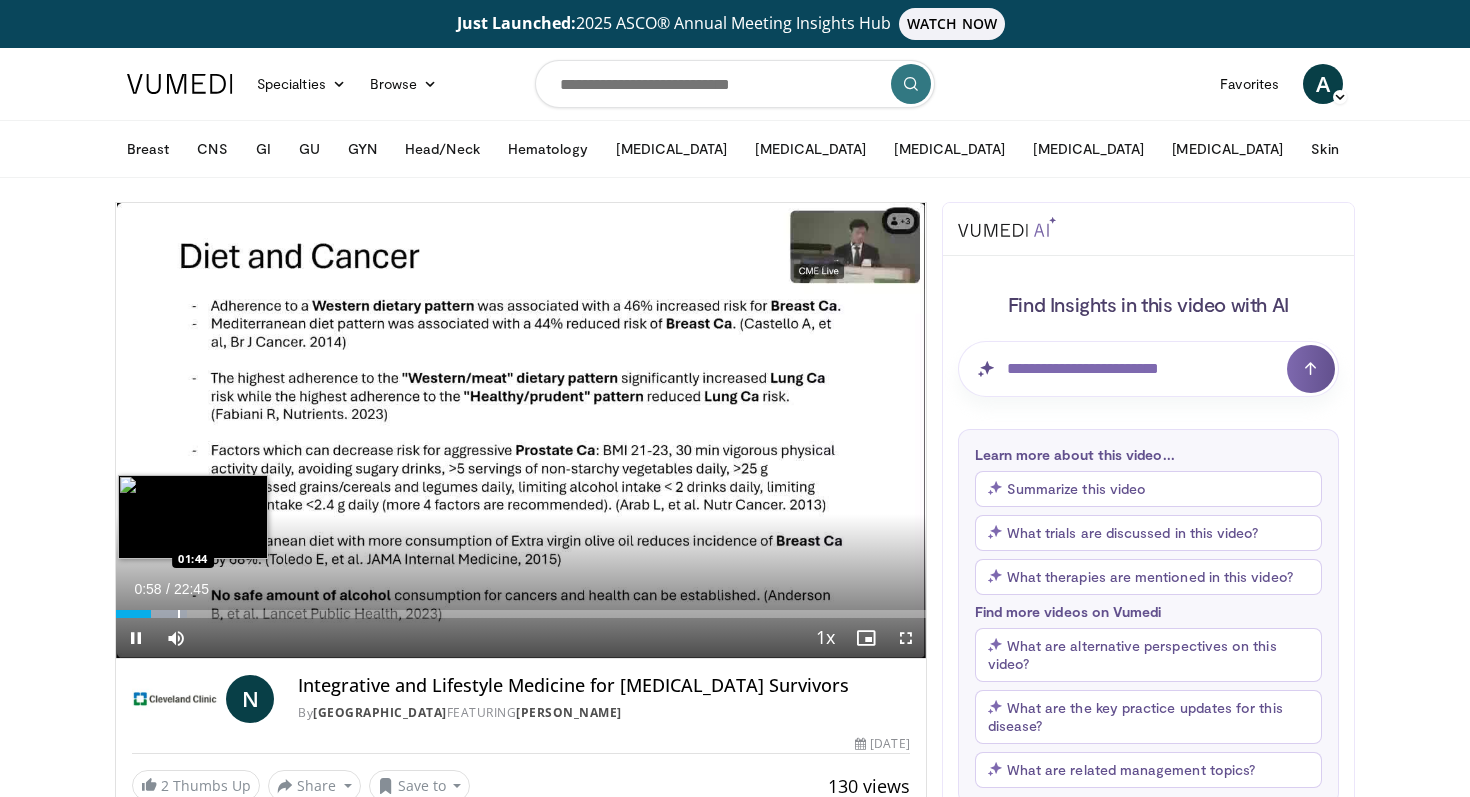click at bounding box center (179, 614) 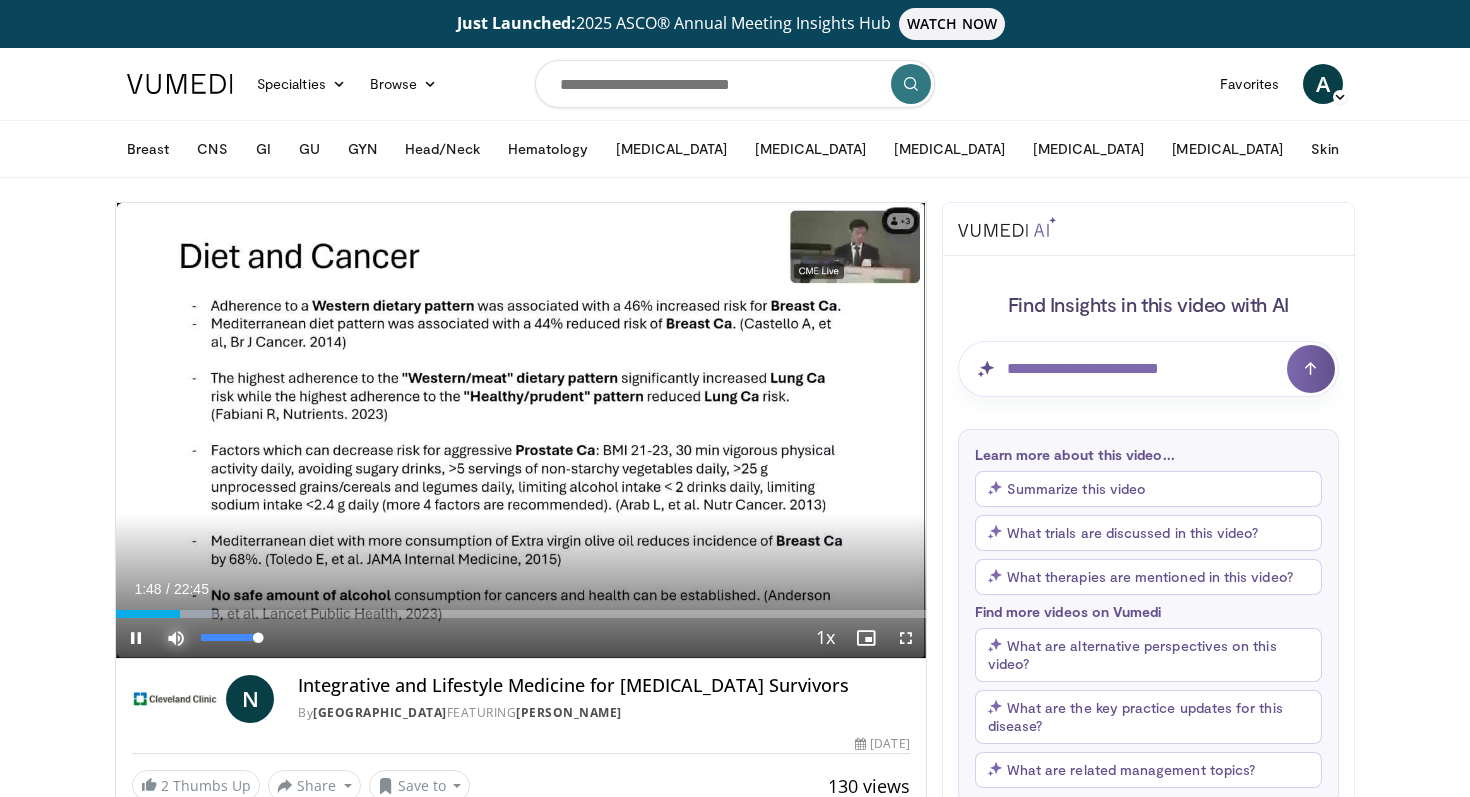 click at bounding box center [176, 638] 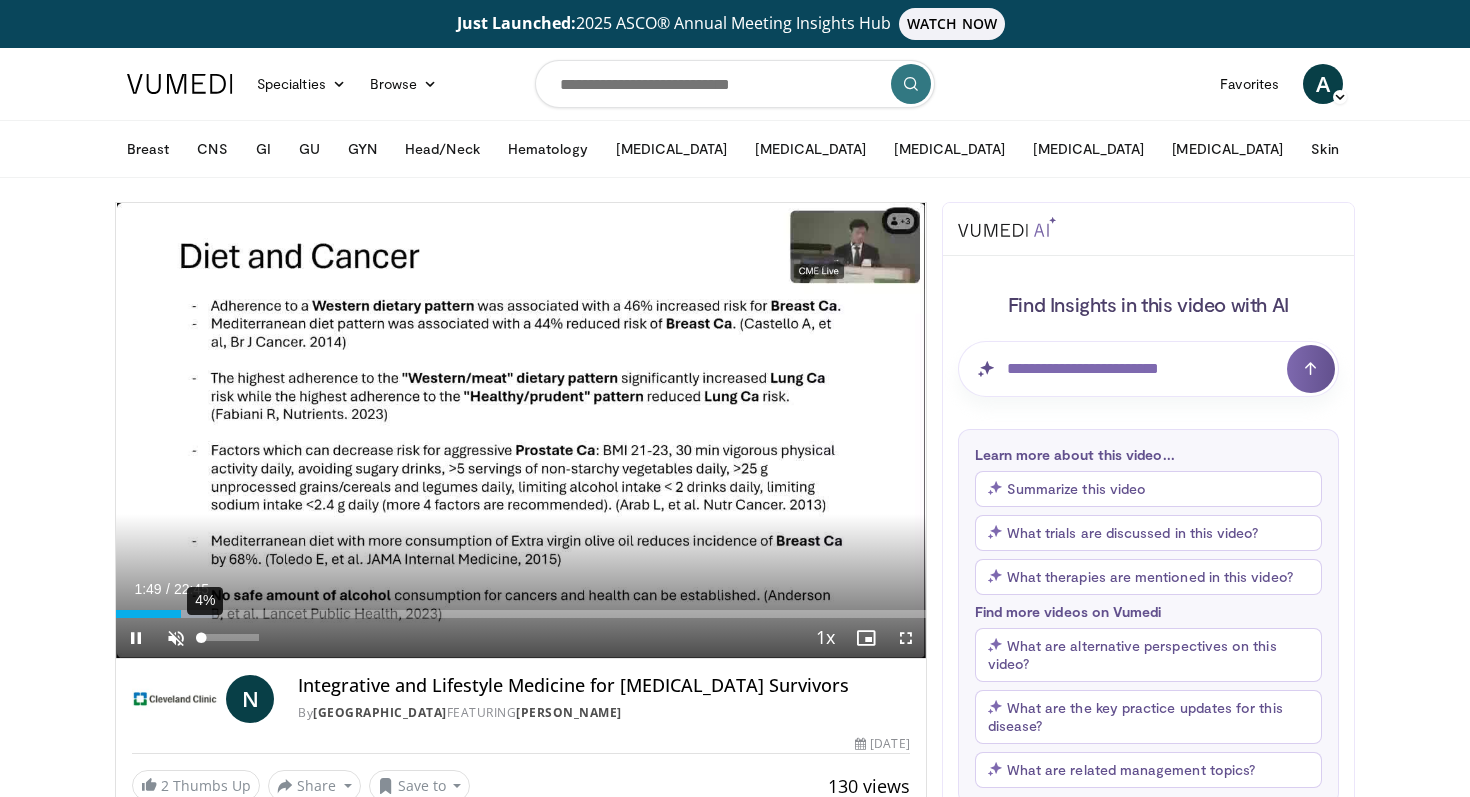 click on "4%" at bounding box center (230, 638) 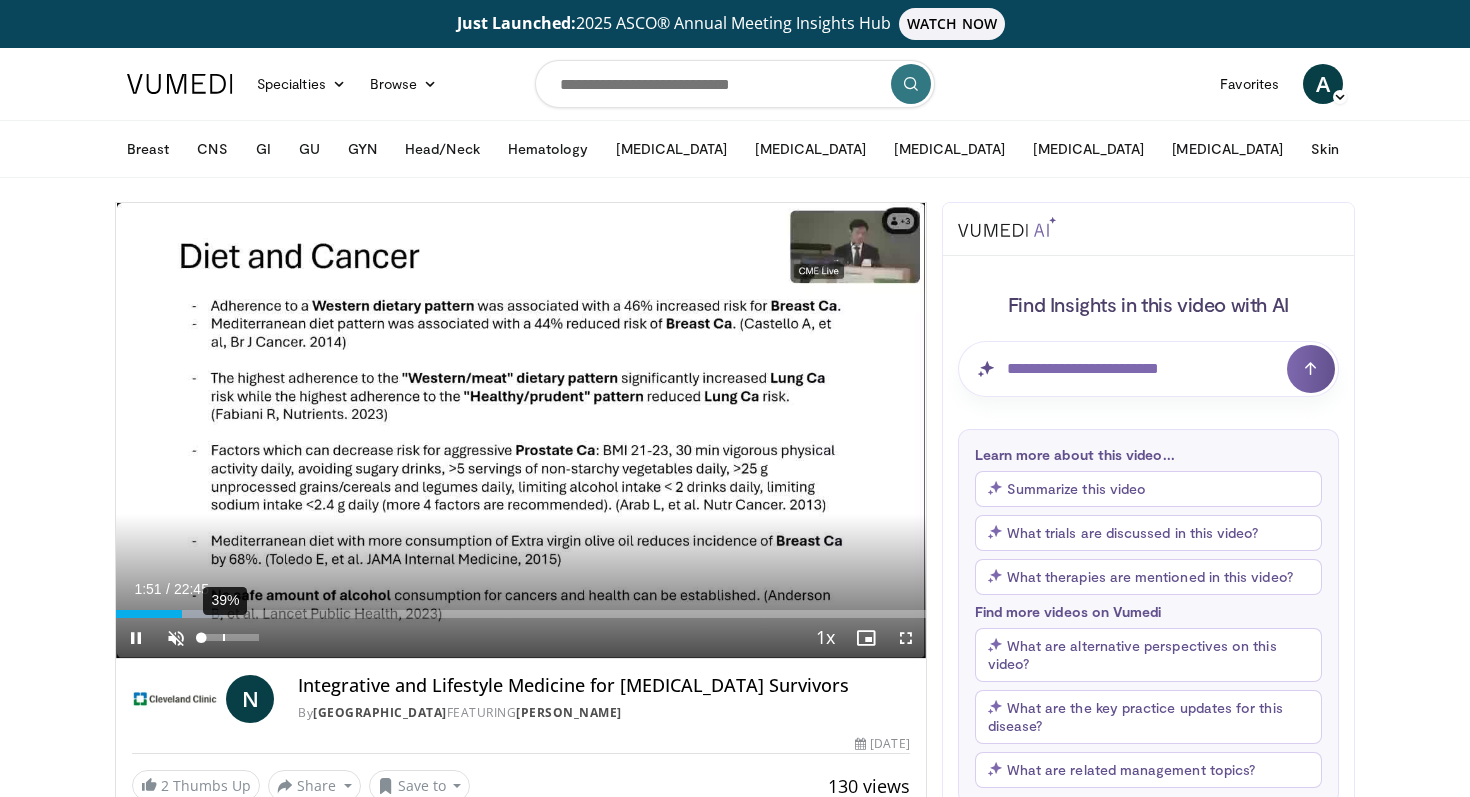 click on "39%" at bounding box center [230, 638] 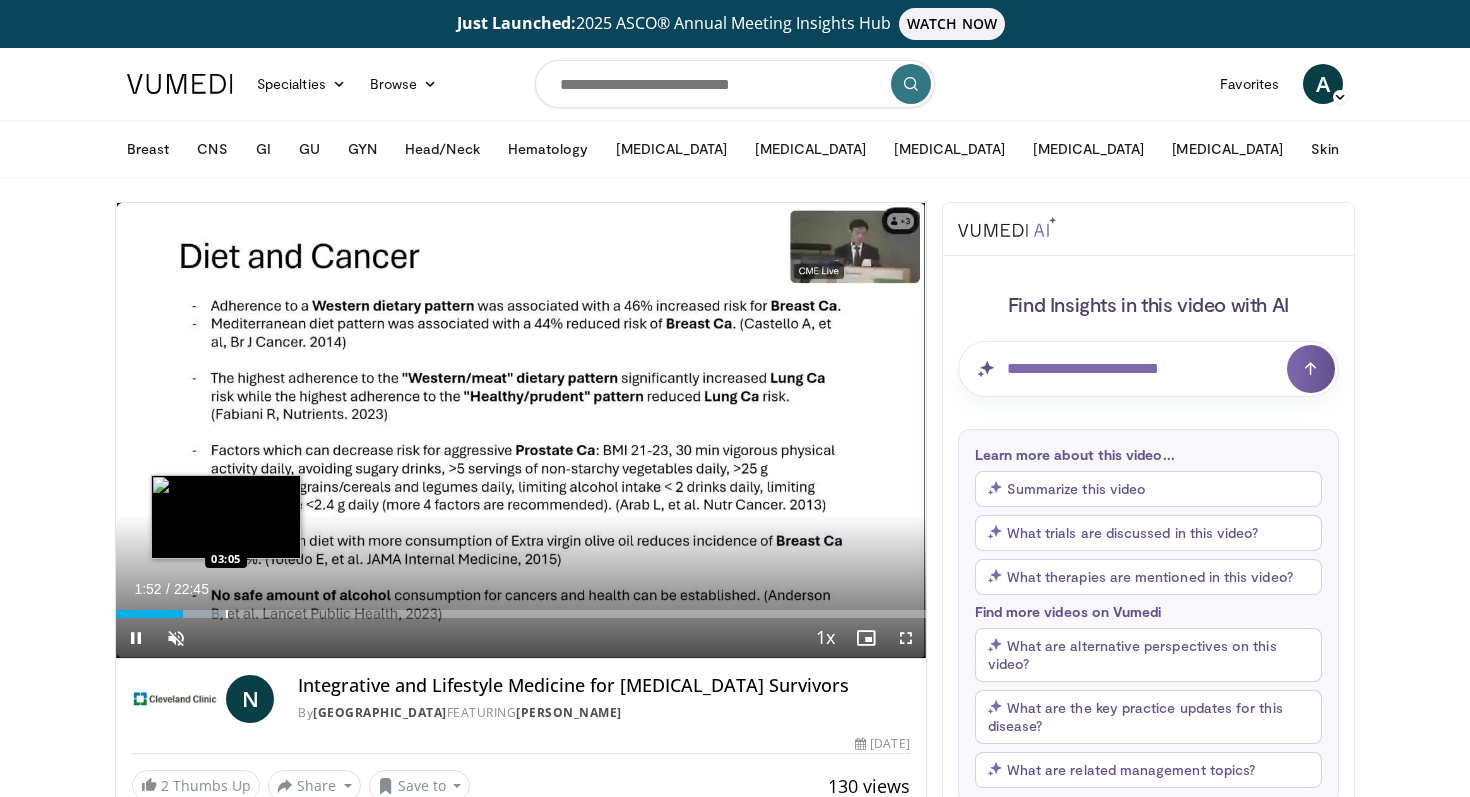 click at bounding box center [227, 614] 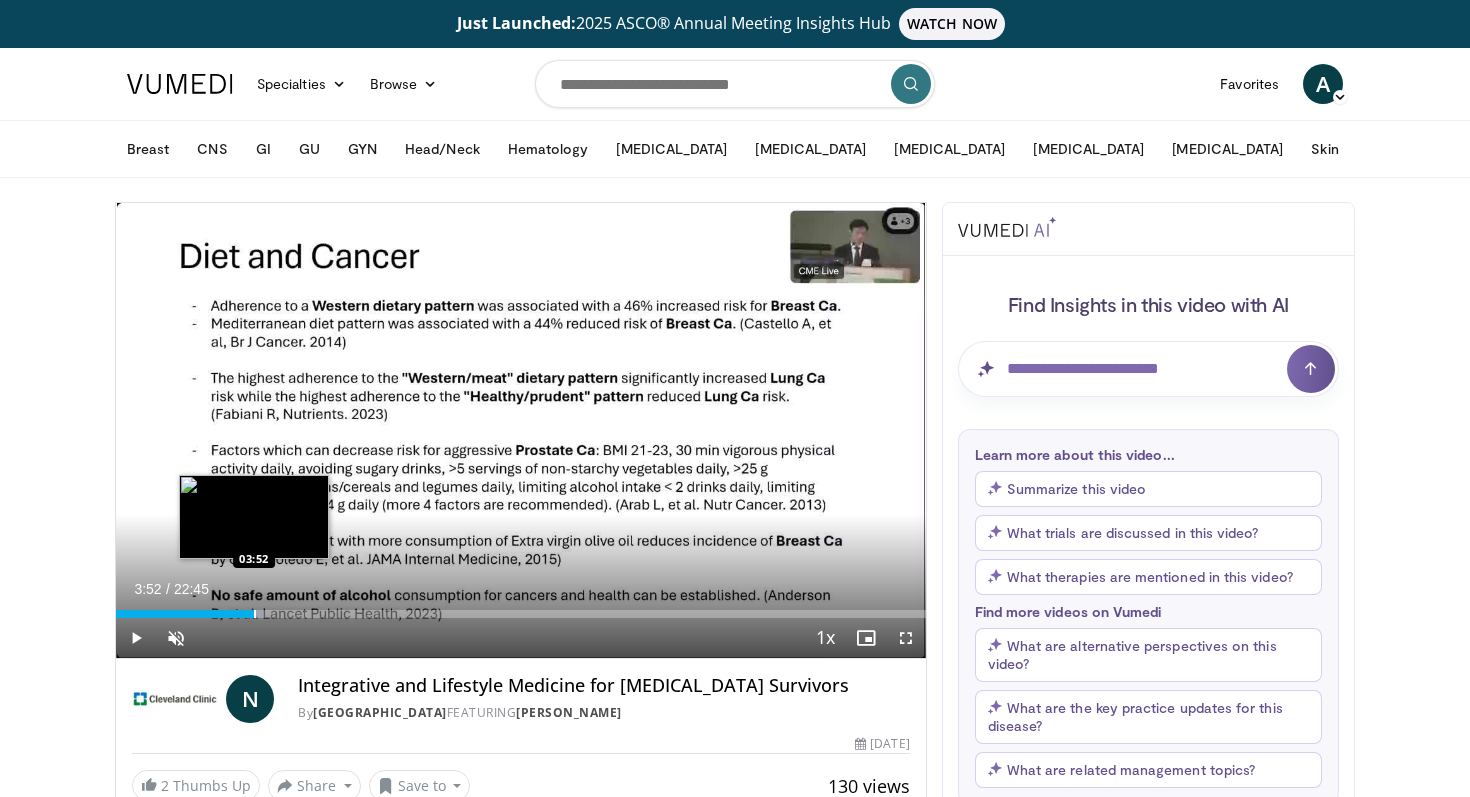 click at bounding box center (255, 614) 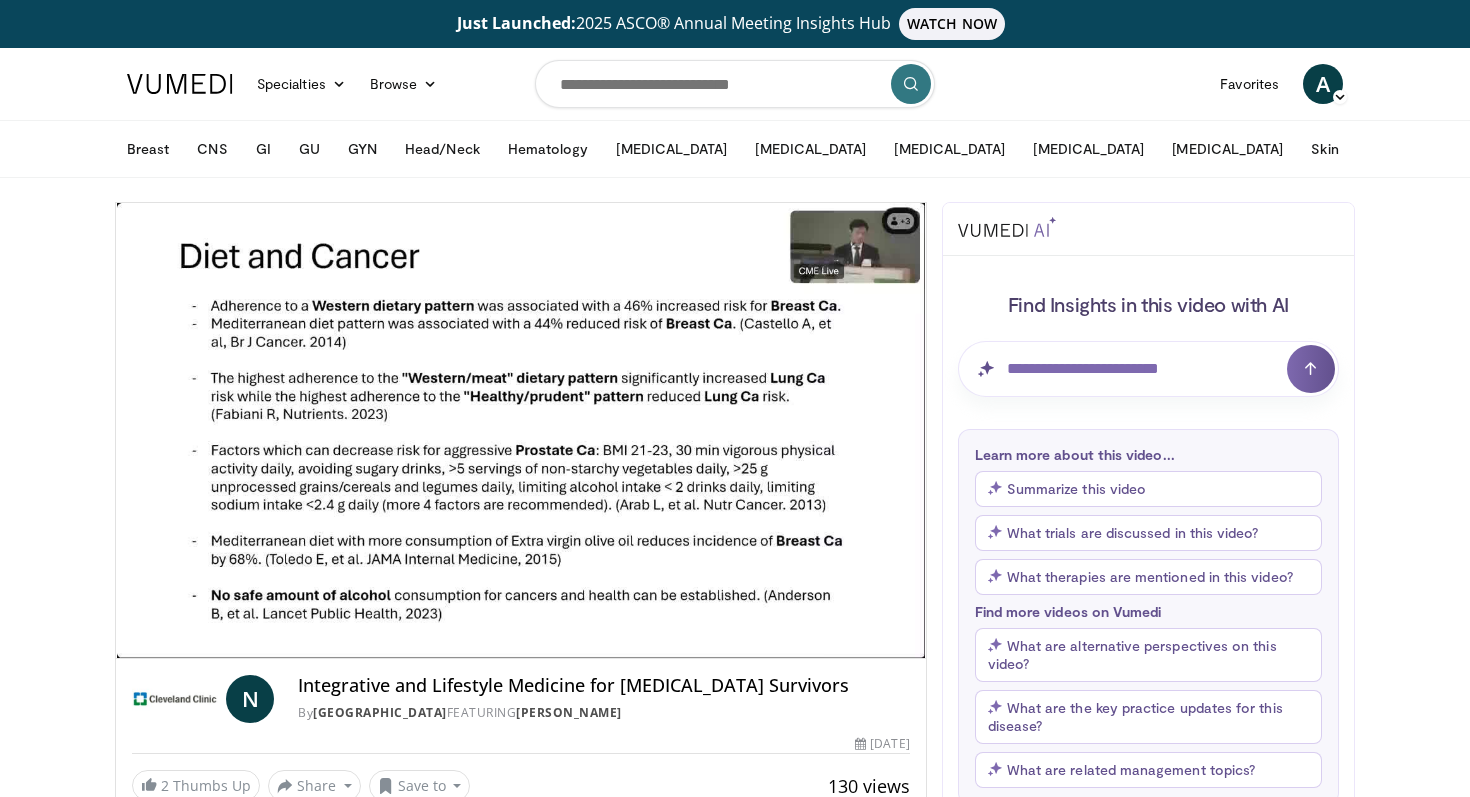 click on "**********" at bounding box center (521, 431) 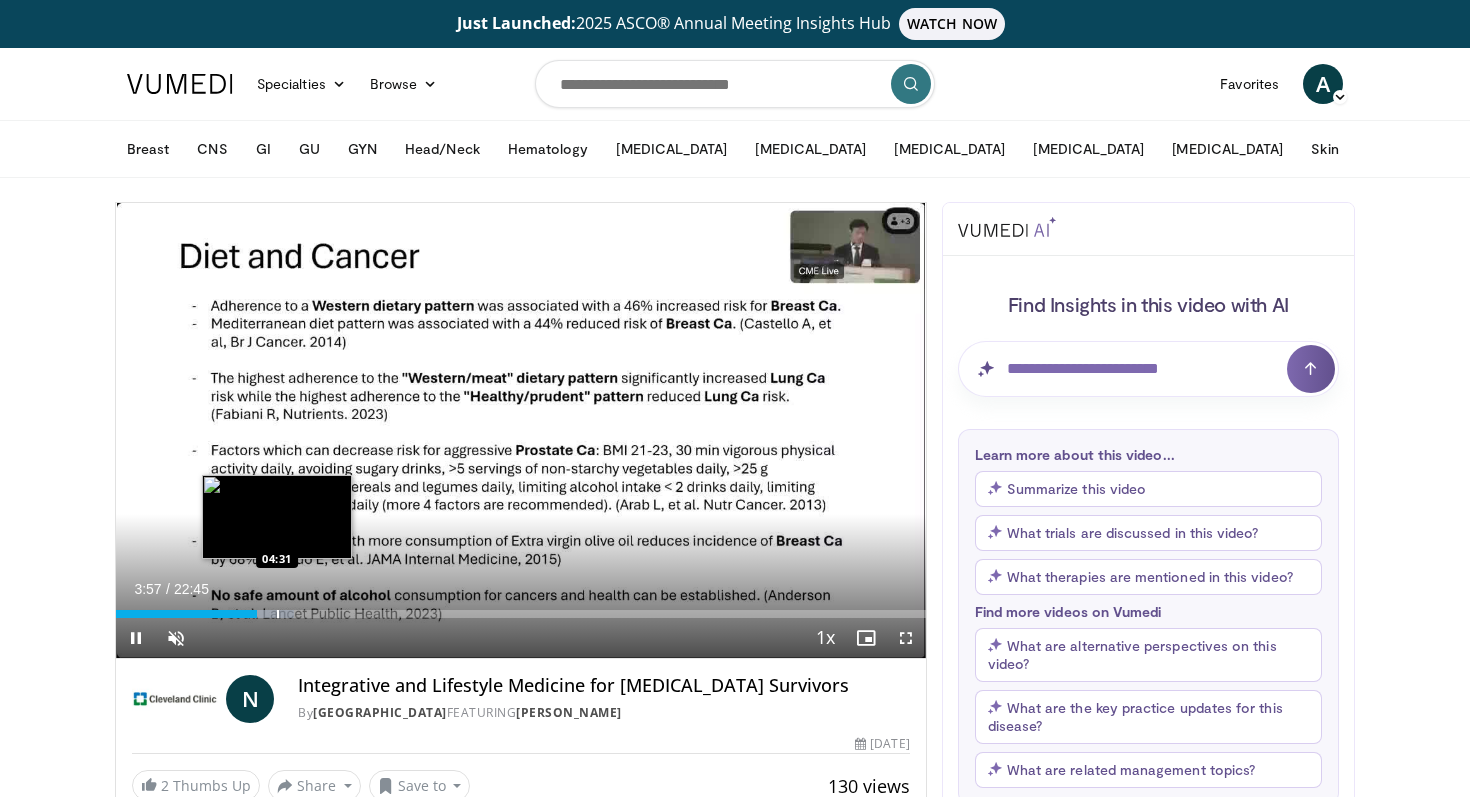 click at bounding box center (278, 614) 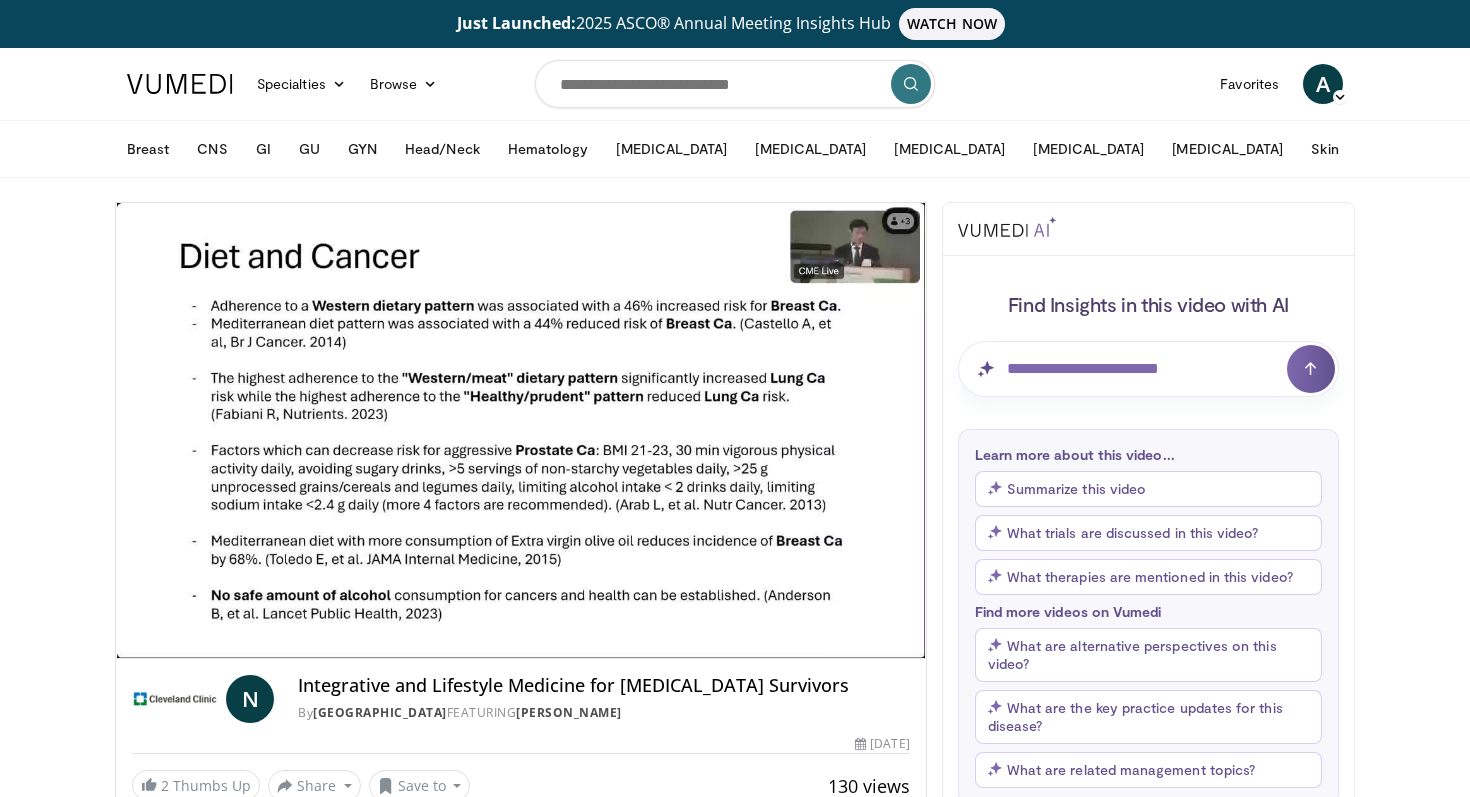 click on "**********" at bounding box center (521, 431) 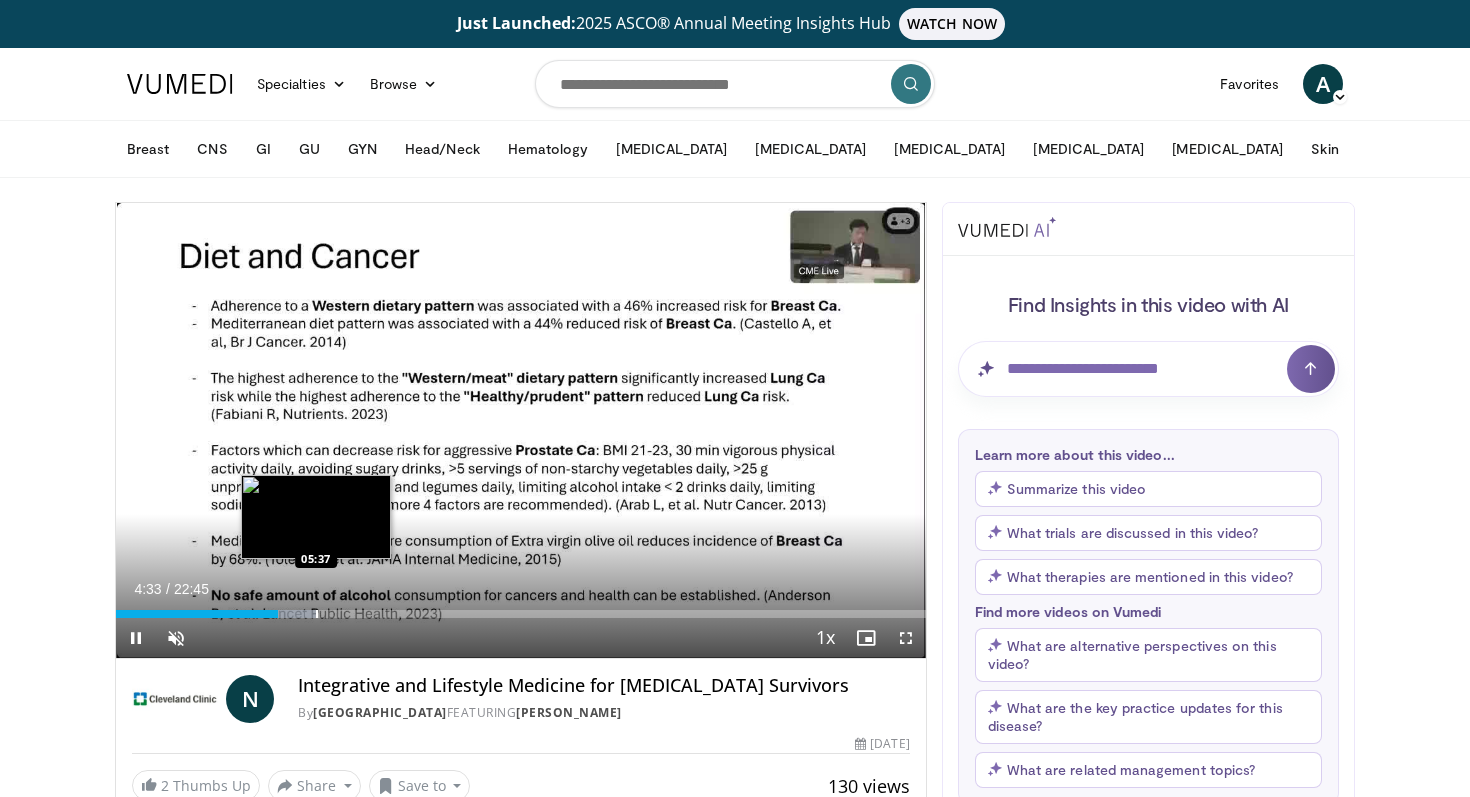 click at bounding box center (317, 614) 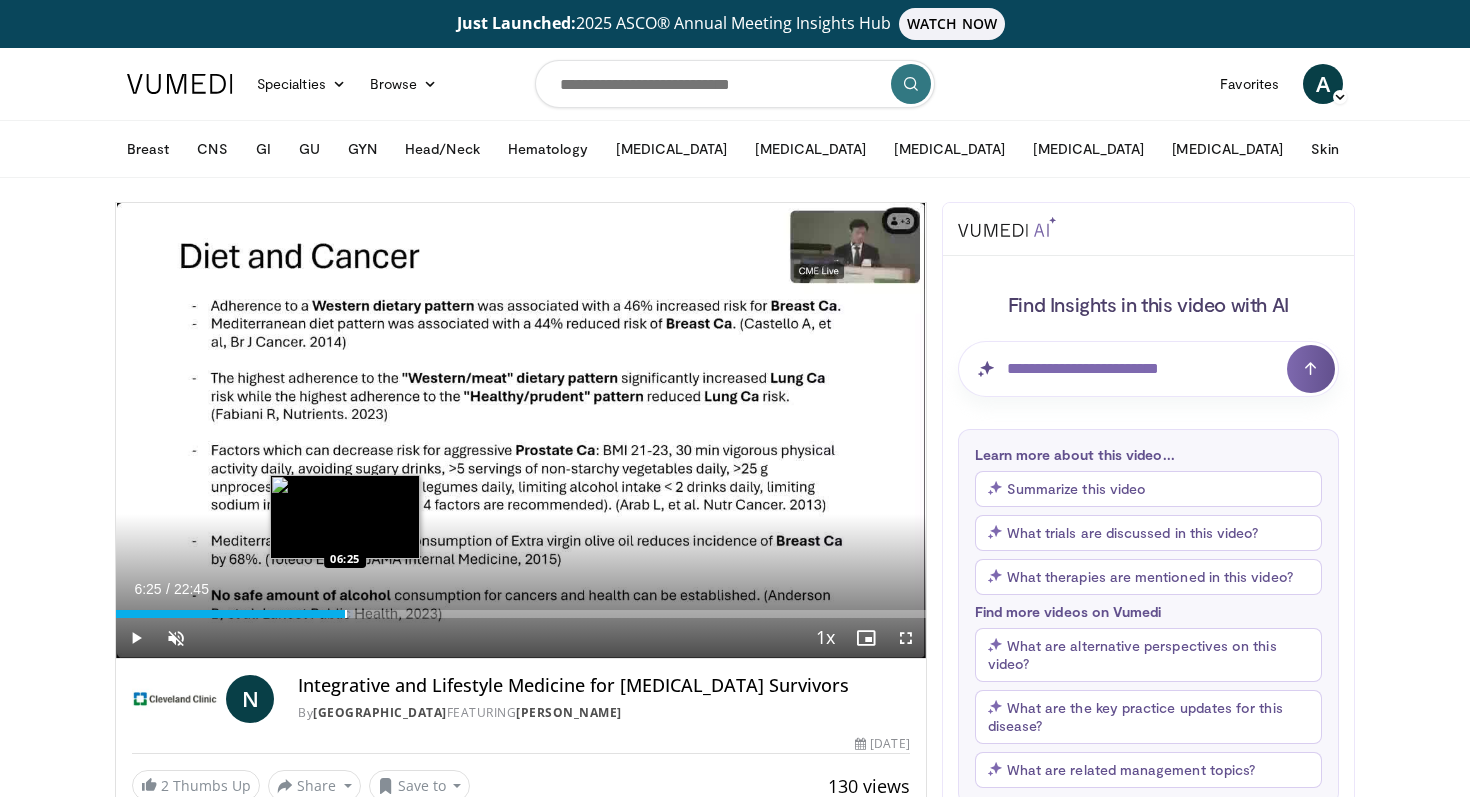 click at bounding box center [346, 614] 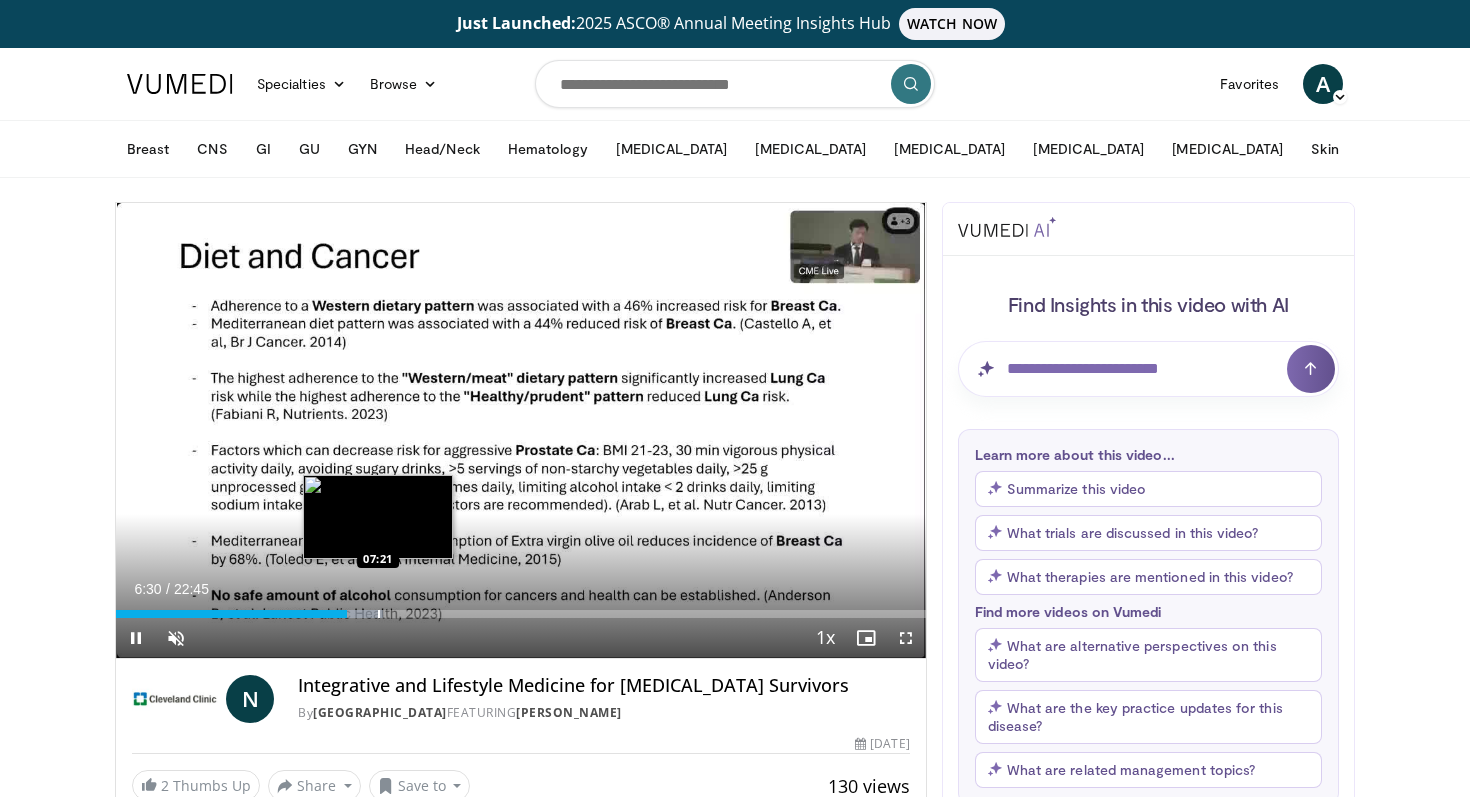 click at bounding box center [379, 614] 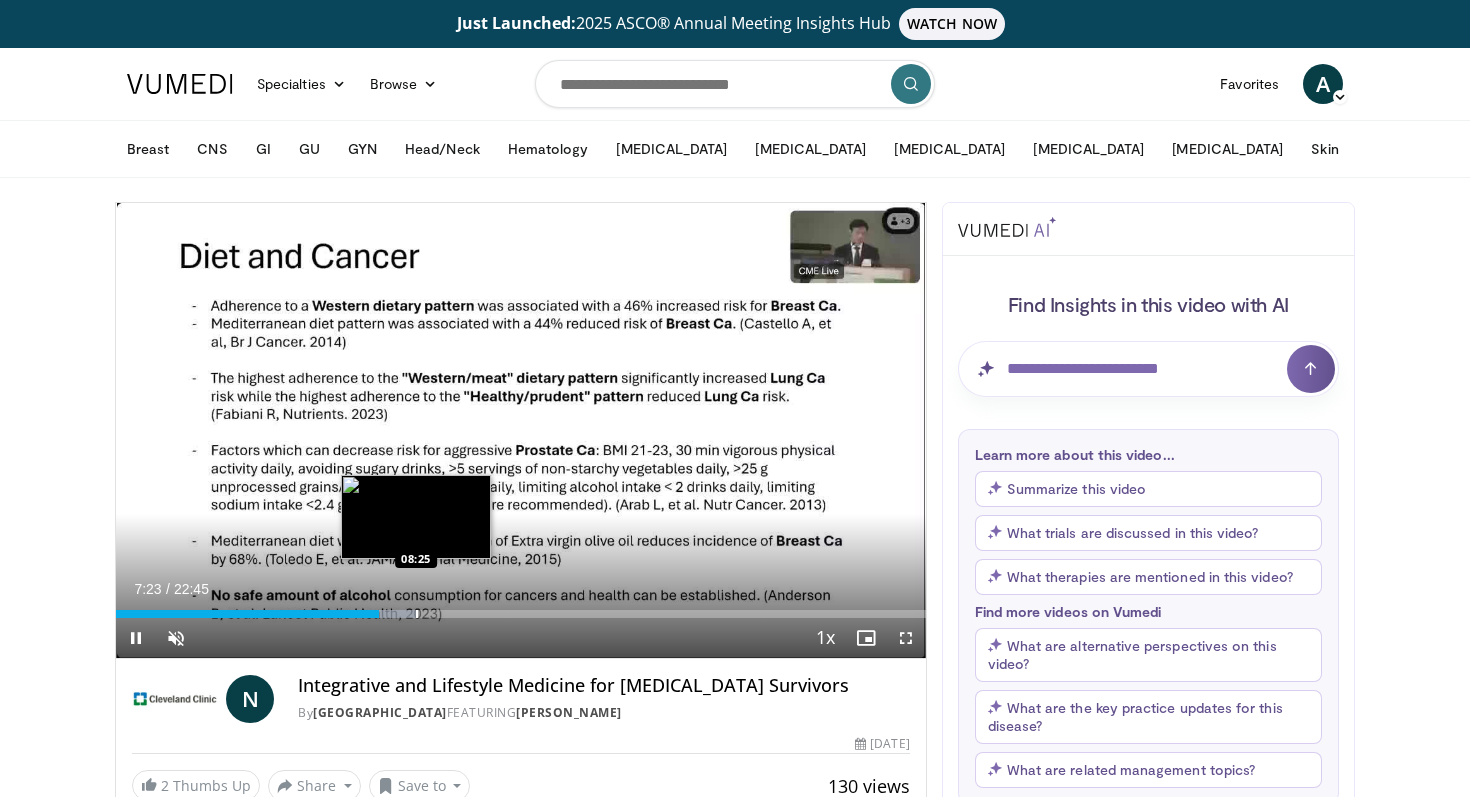 click at bounding box center [417, 614] 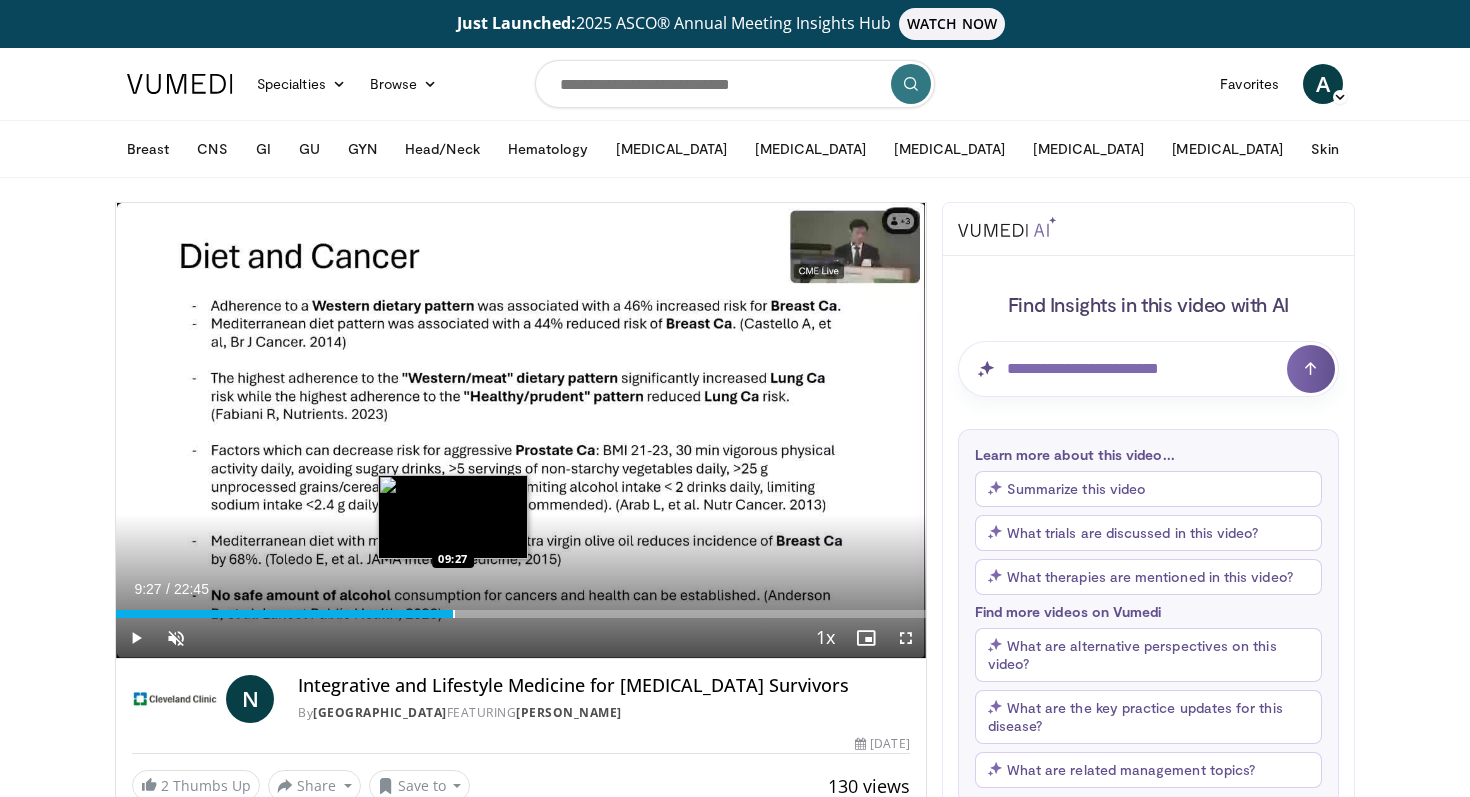 click at bounding box center [454, 614] 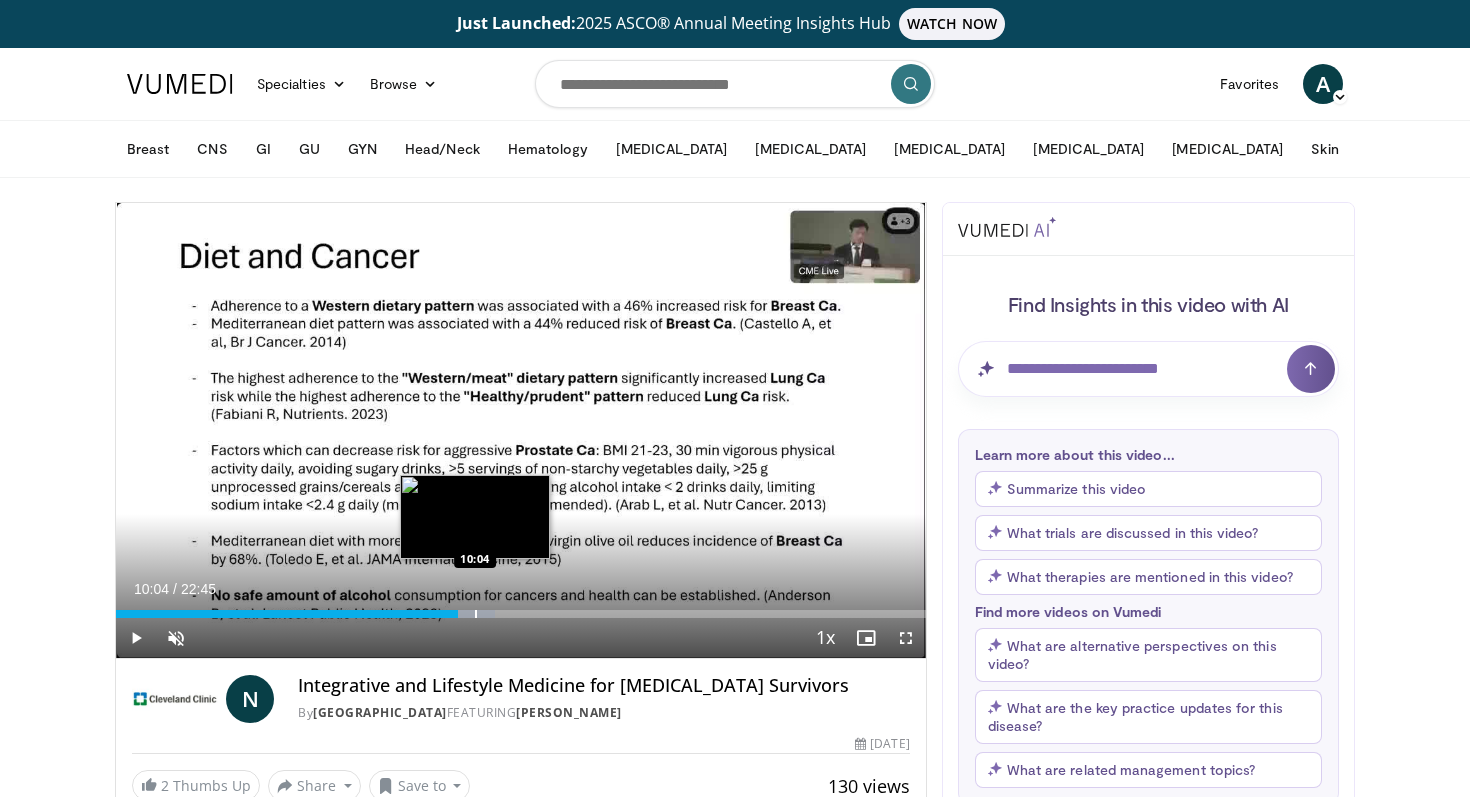 click at bounding box center (476, 614) 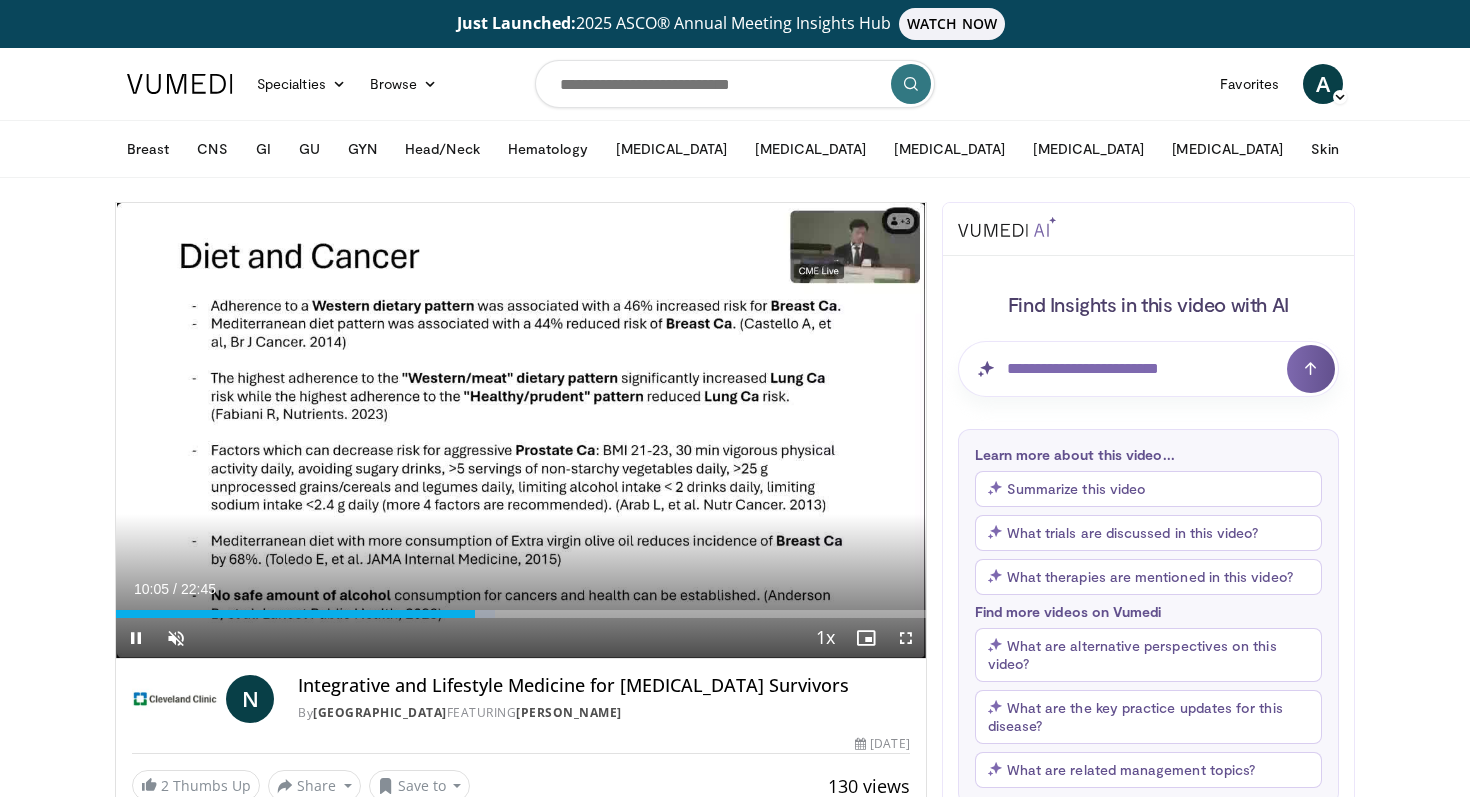 click on "Current Time  10:05 / Duration  22:45 Pause Skip Backward Skip Forward Unmute 39% Loaded :  46.81% 10:05 10:38 Stream Type  LIVE Seek to live, currently behind live LIVE   1x Playback Rate 0.5x 0.75x 1x , selected 1.25x 1.5x 1.75x 2x Chapters Chapters Descriptions descriptions off , selected Captions captions settings , opens captions settings dialog captions off , selected Audio Track en (Main) , selected Fullscreen Enable picture-in-picture mode" at bounding box center (521, 638) 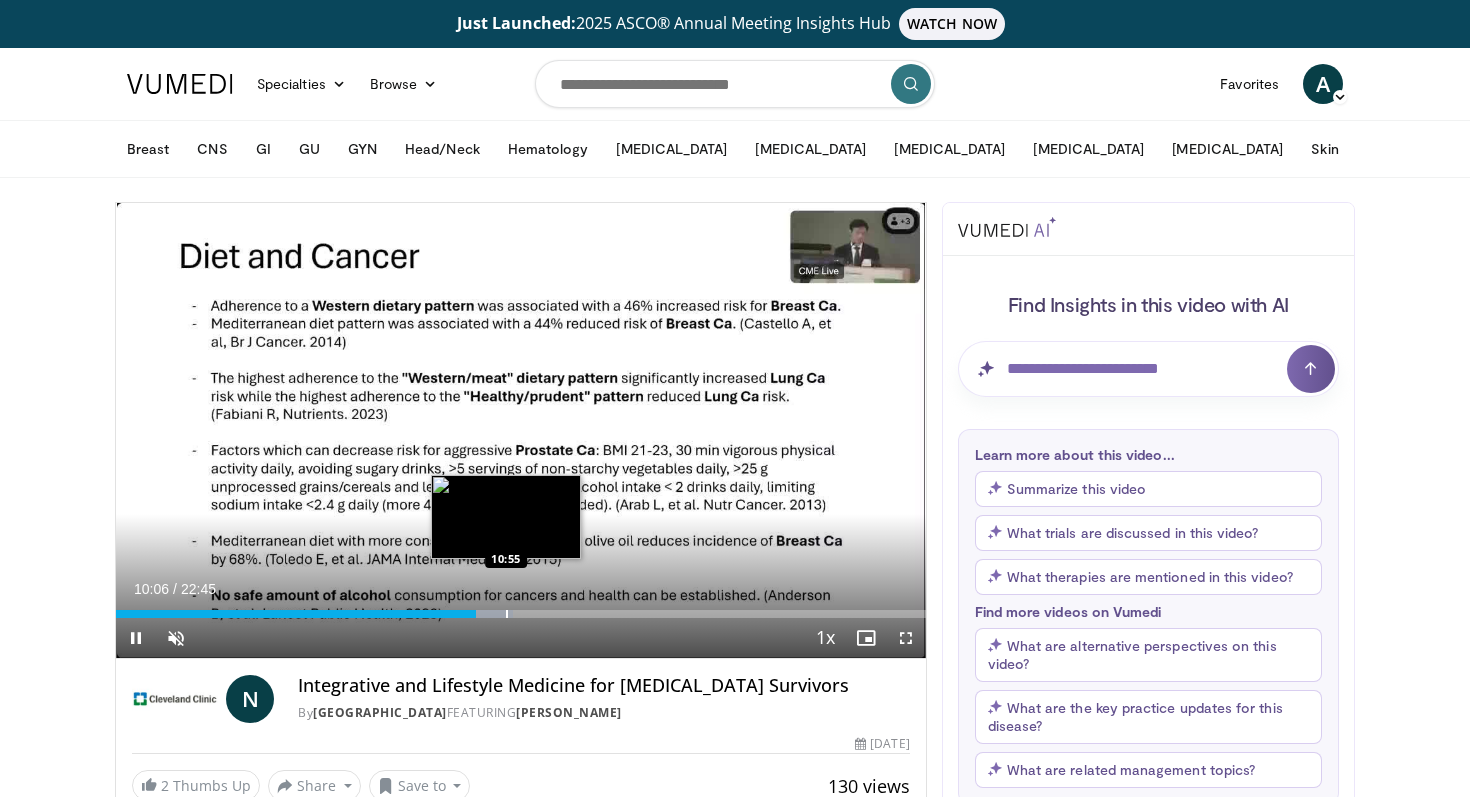 click at bounding box center [507, 614] 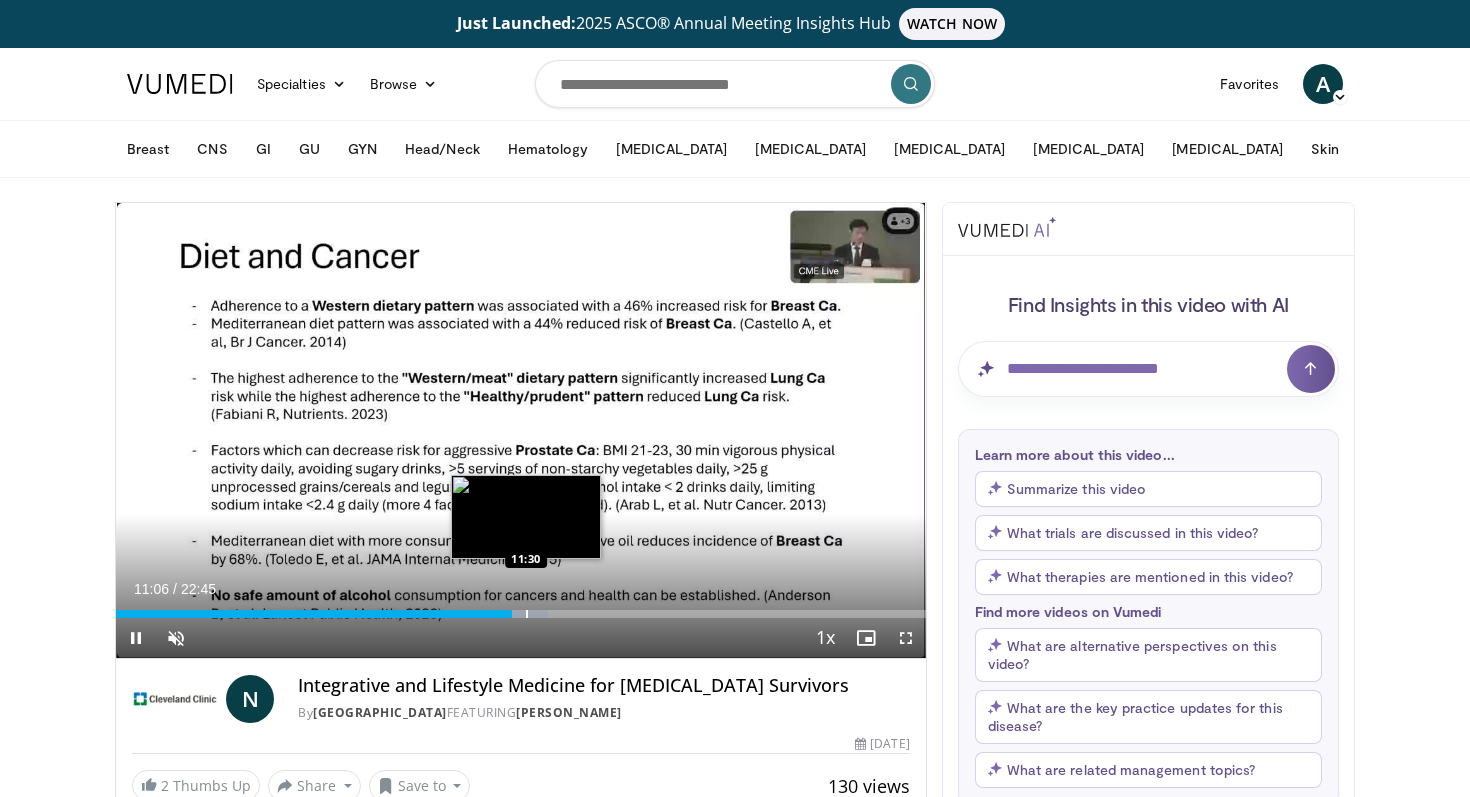 click at bounding box center (527, 614) 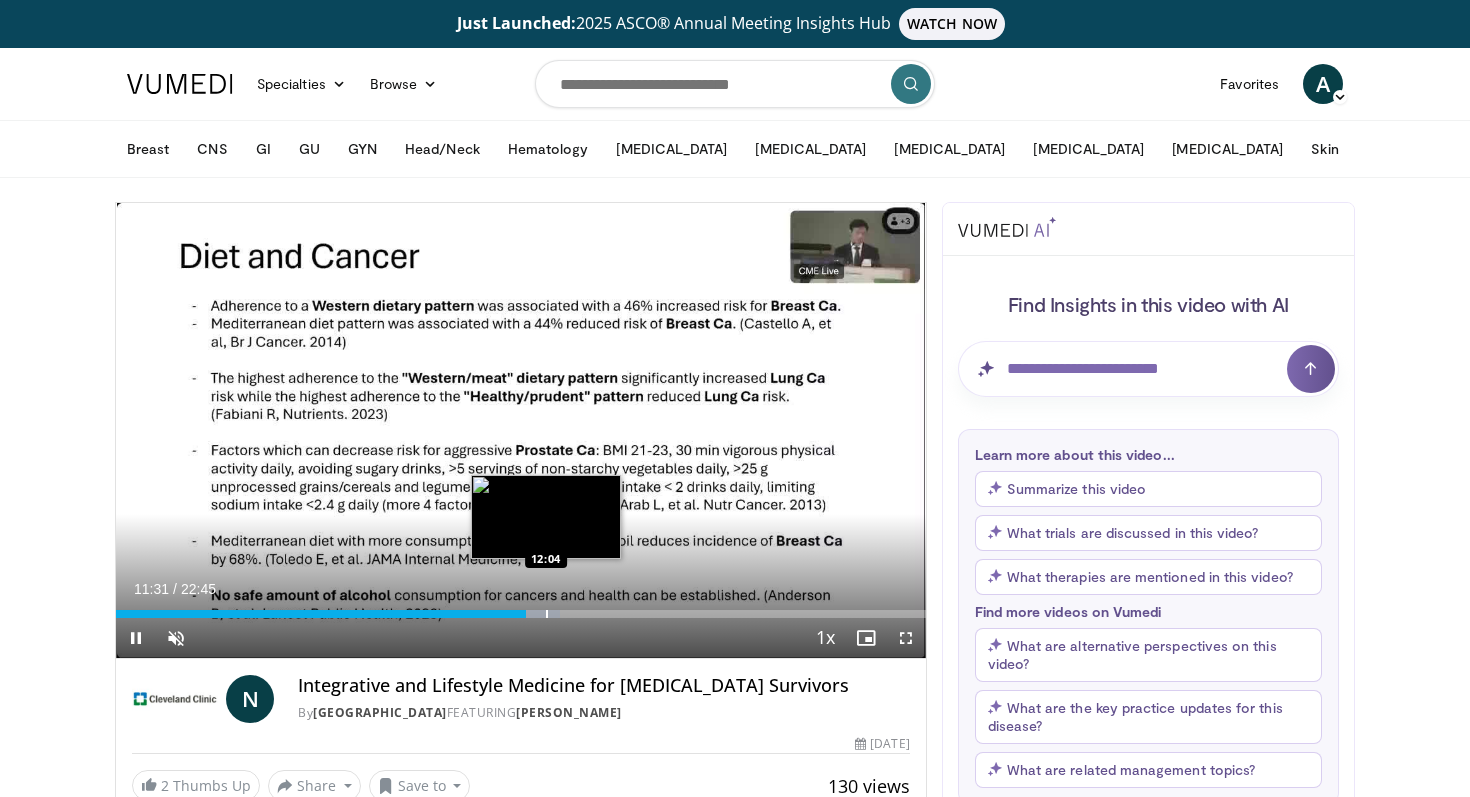 click at bounding box center (547, 614) 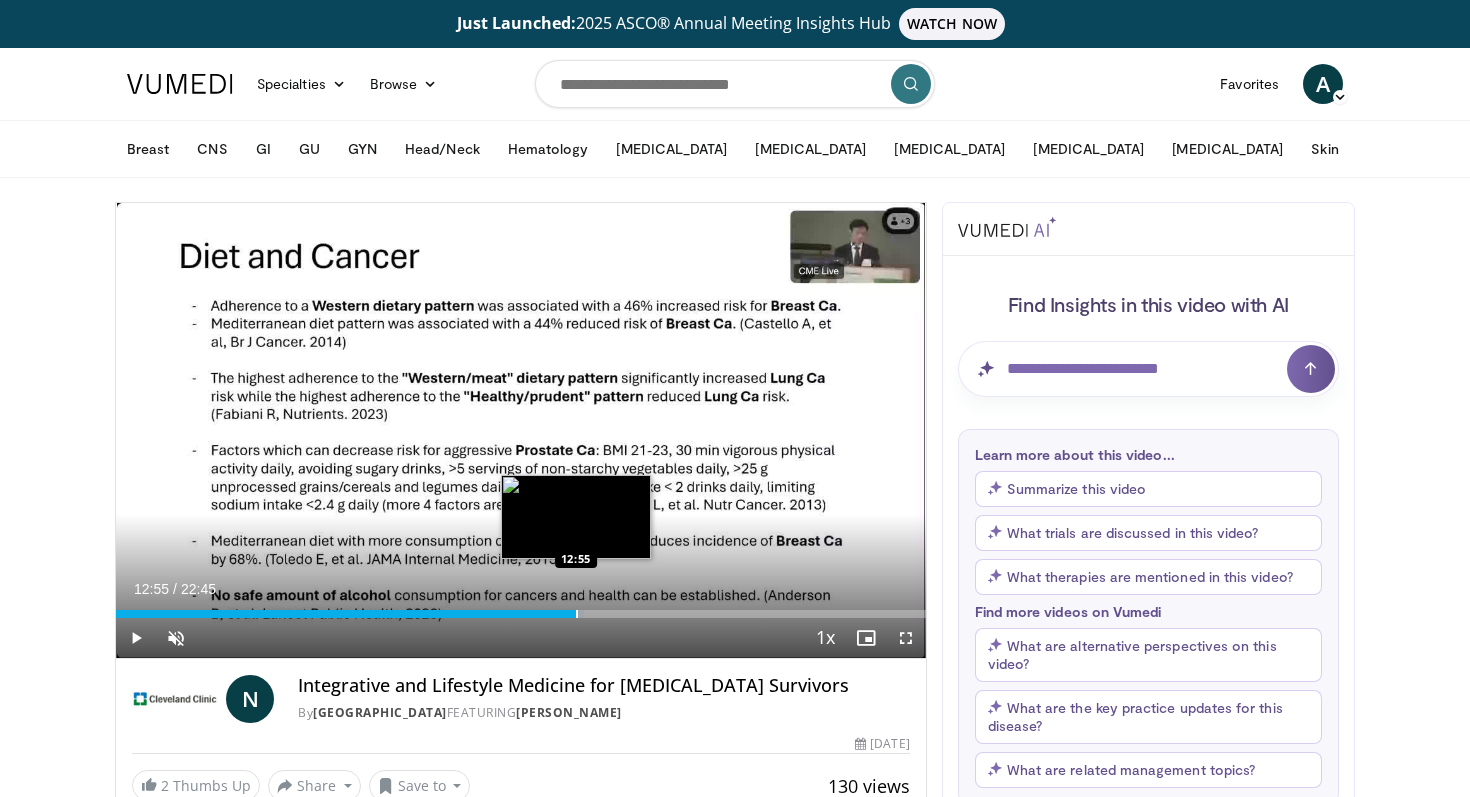 click at bounding box center [577, 614] 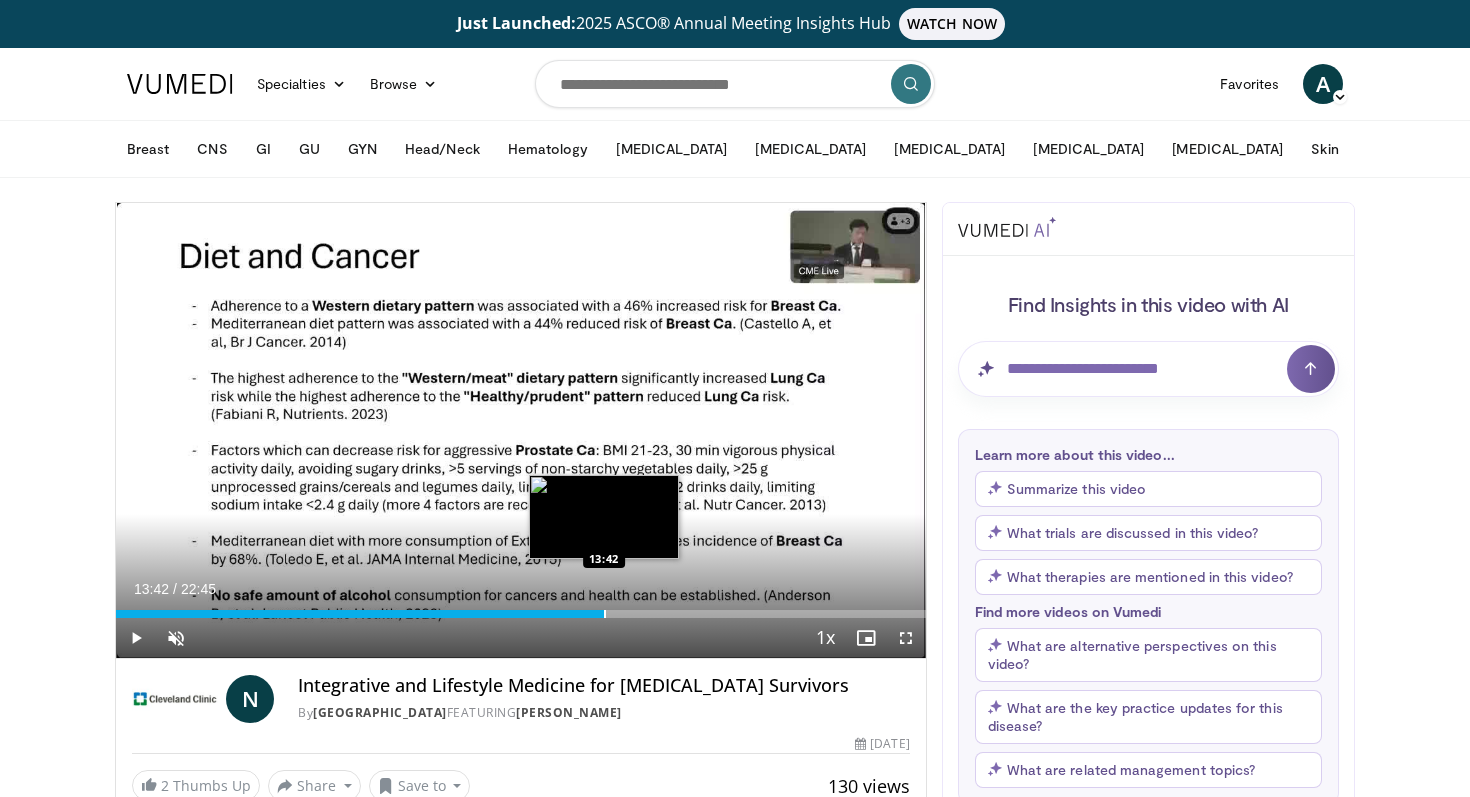 click at bounding box center [605, 614] 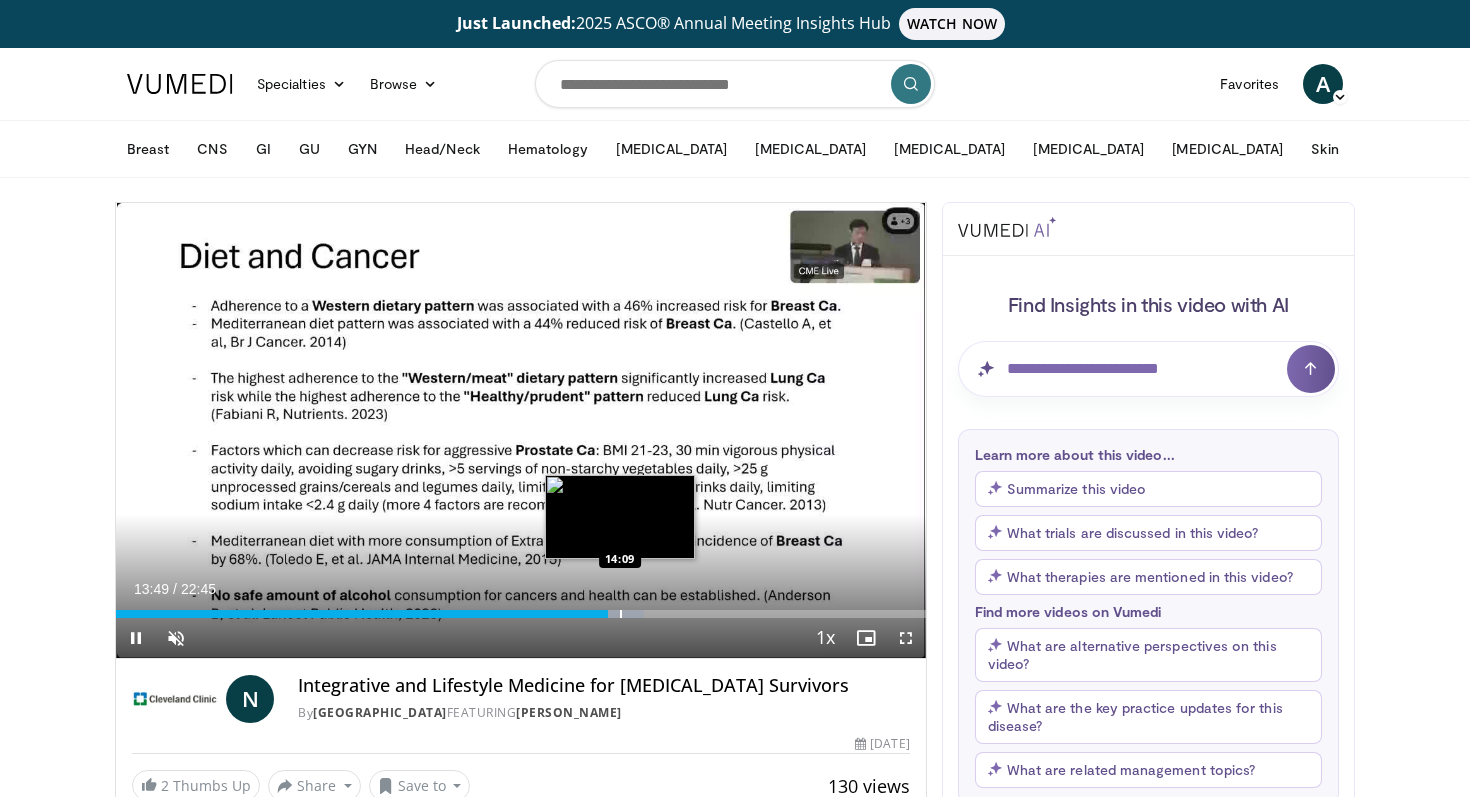 click at bounding box center [621, 614] 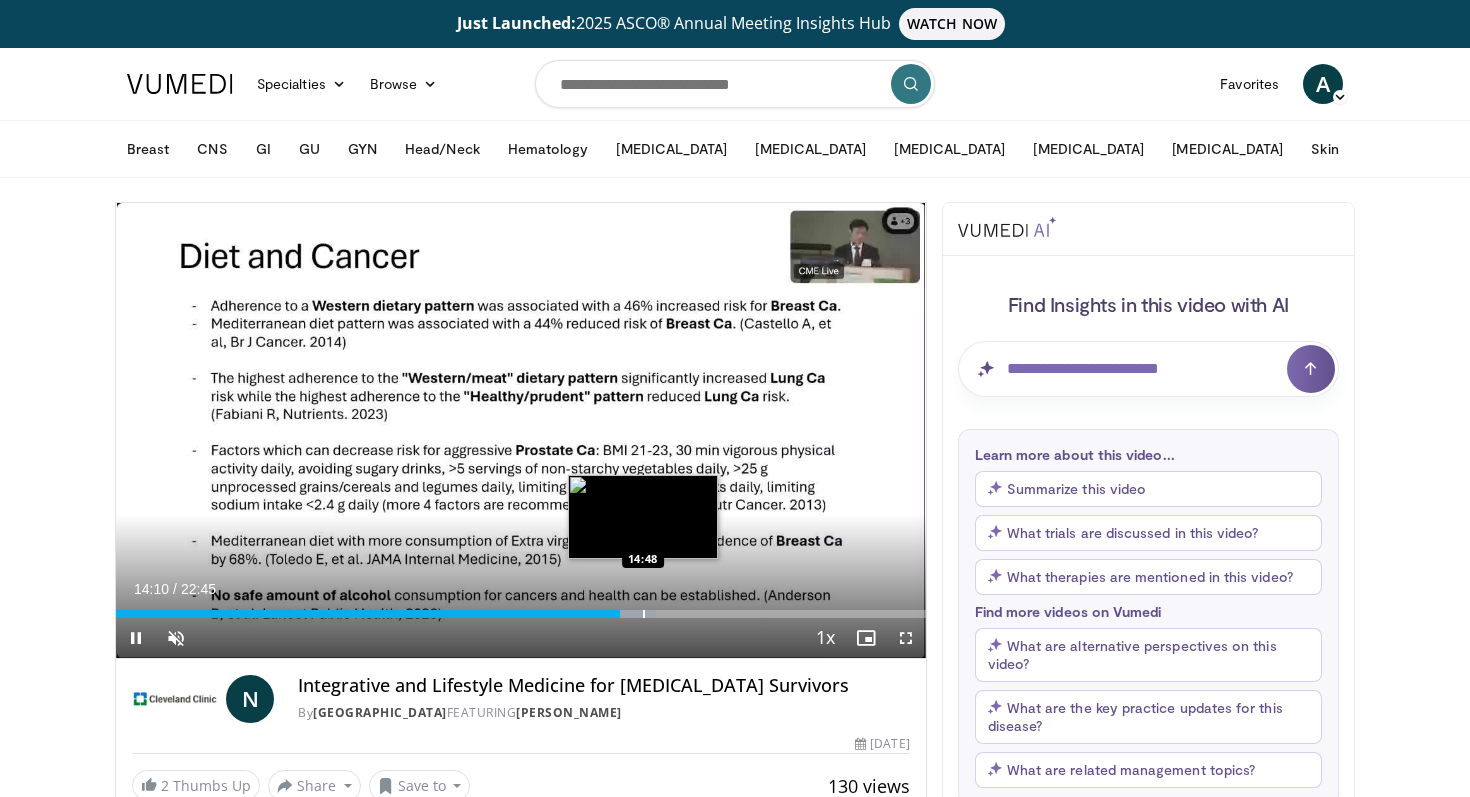 click at bounding box center (644, 614) 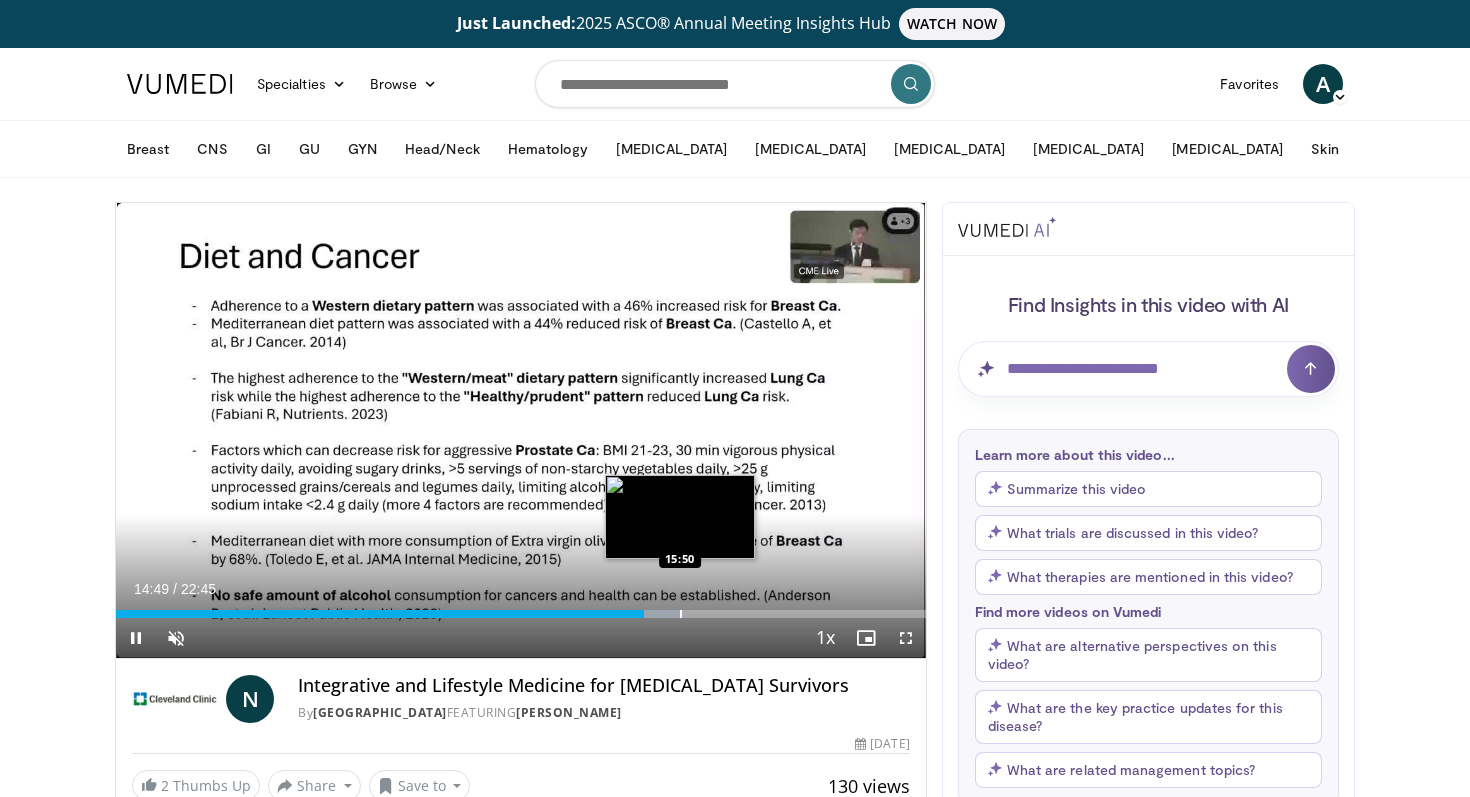 click at bounding box center [681, 614] 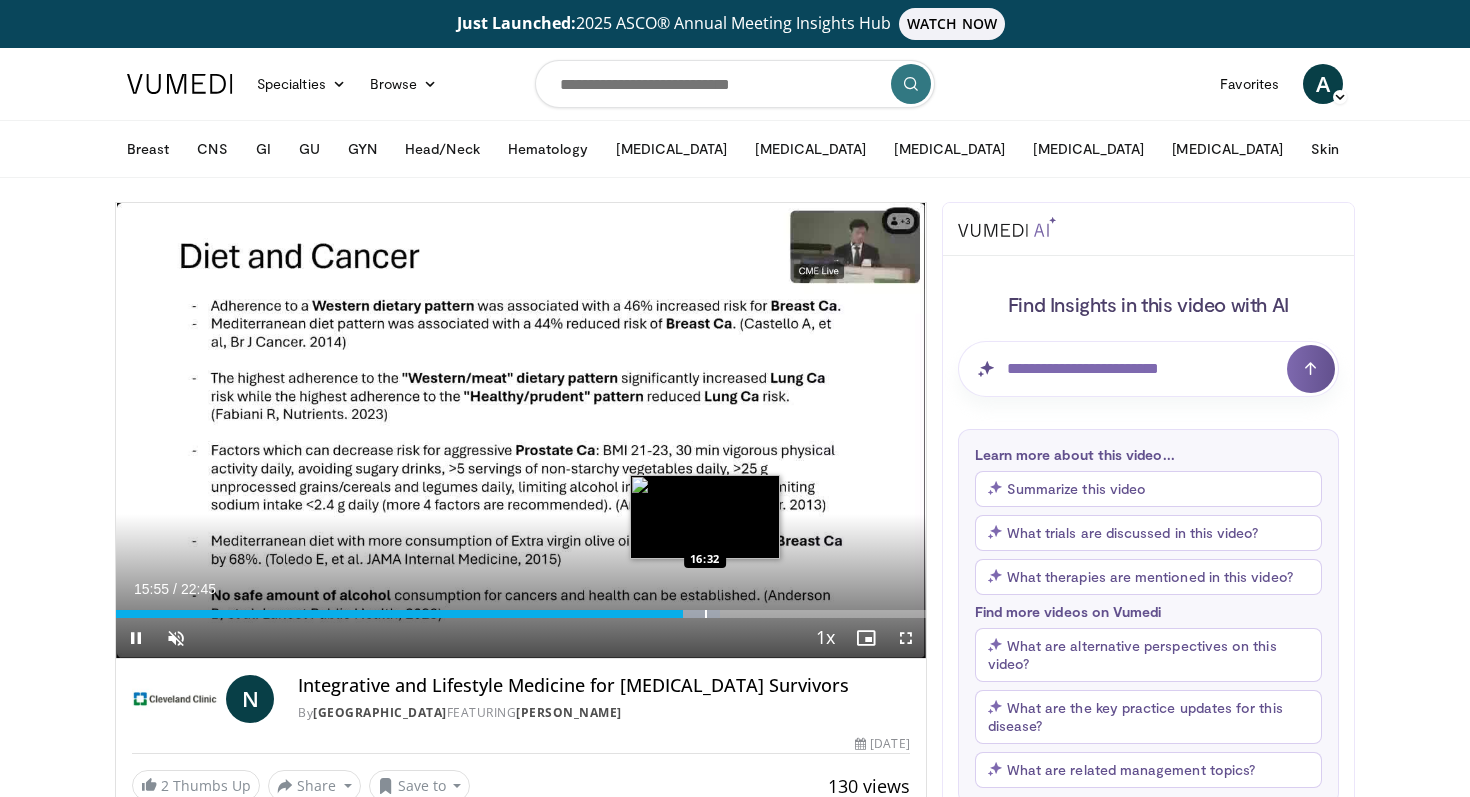 click at bounding box center (706, 614) 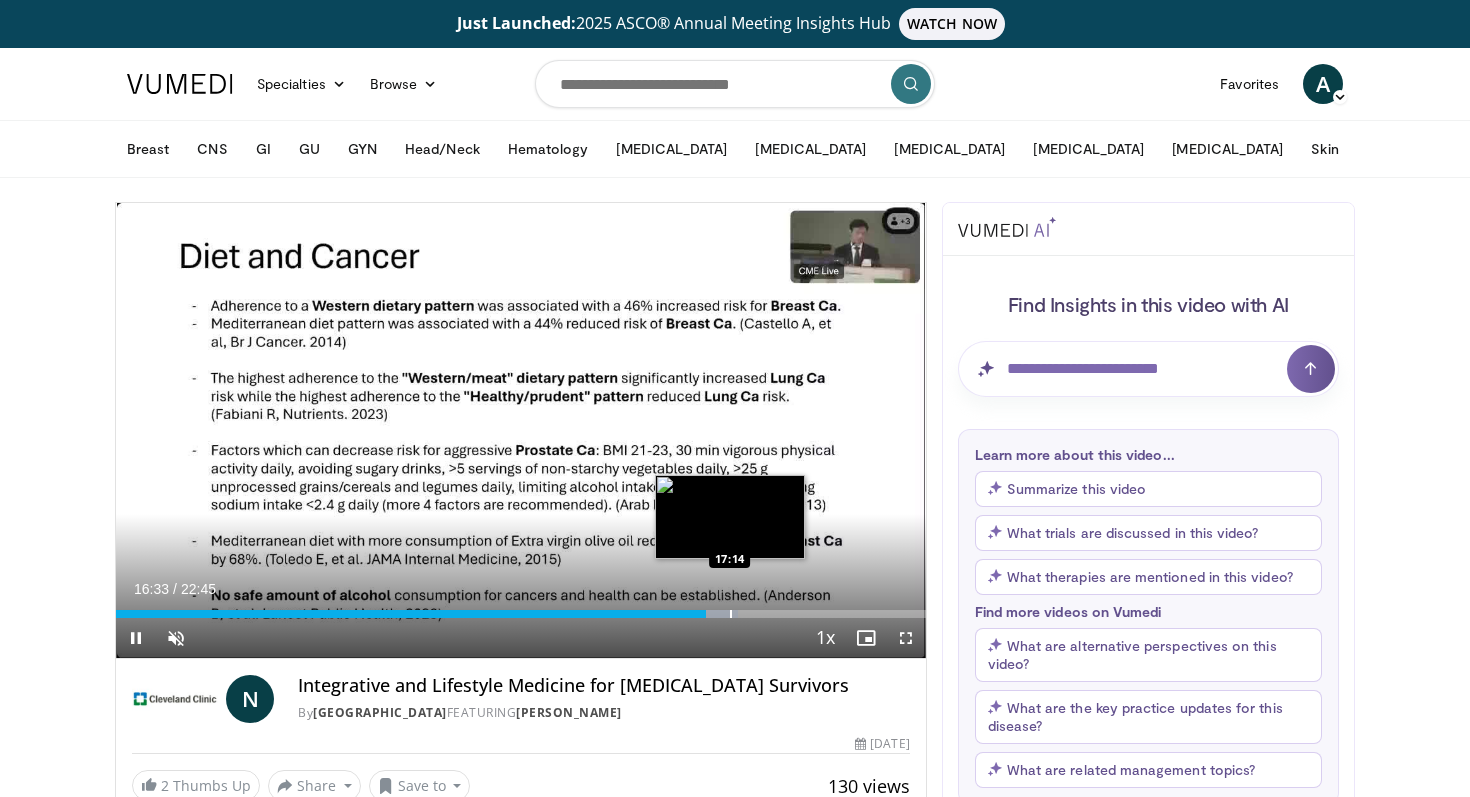 click at bounding box center [731, 614] 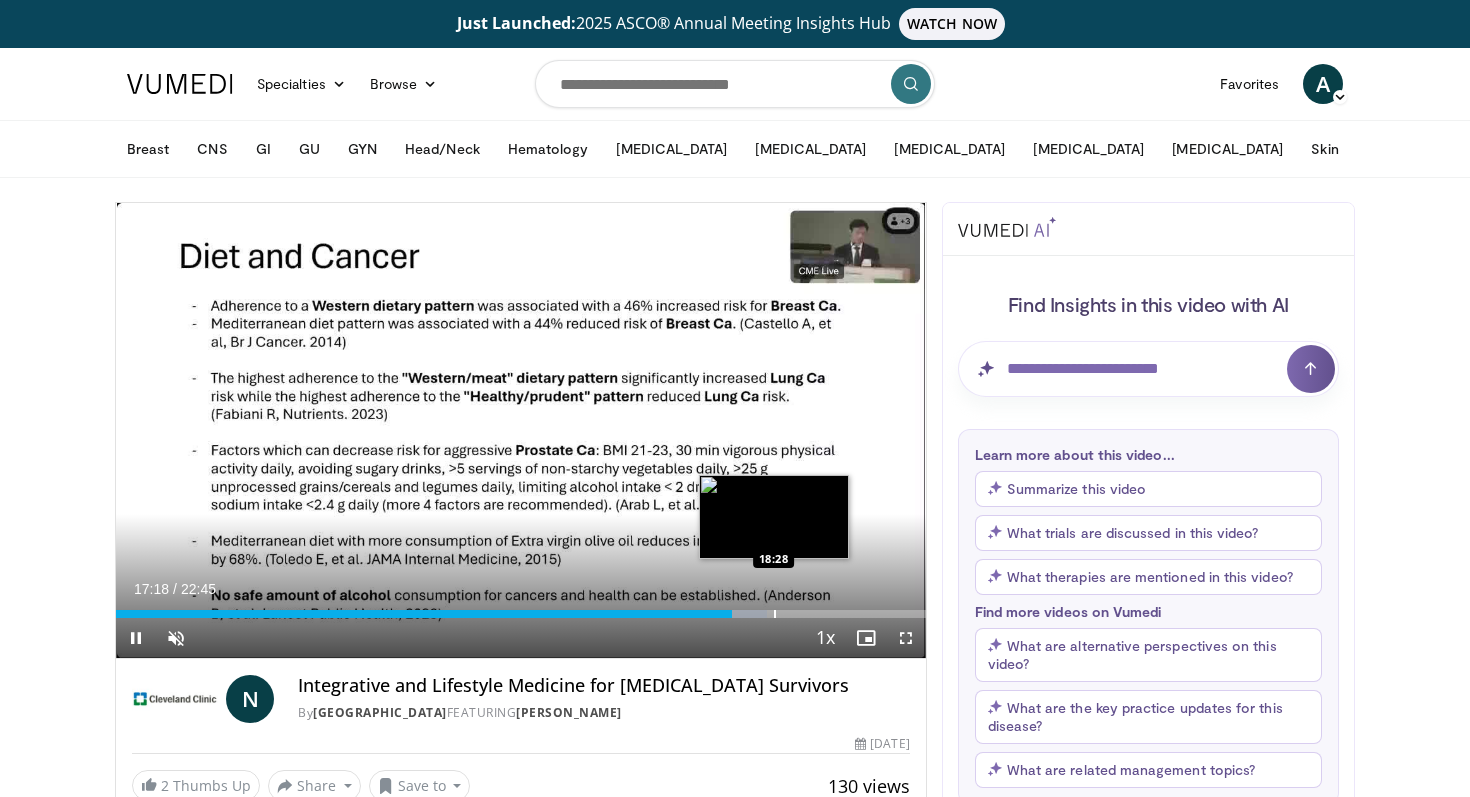 click at bounding box center [775, 614] 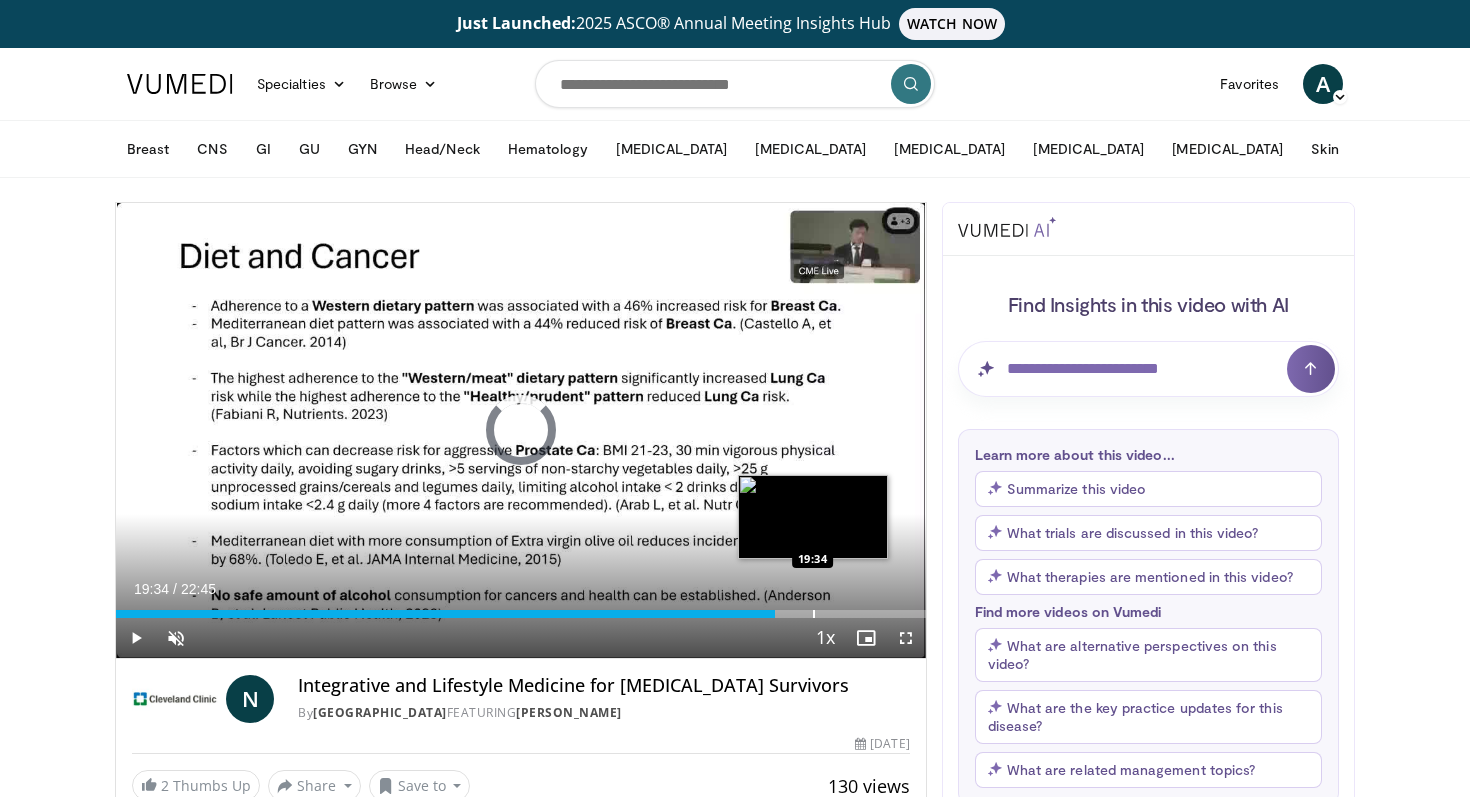 click at bounding box center (814, 614) 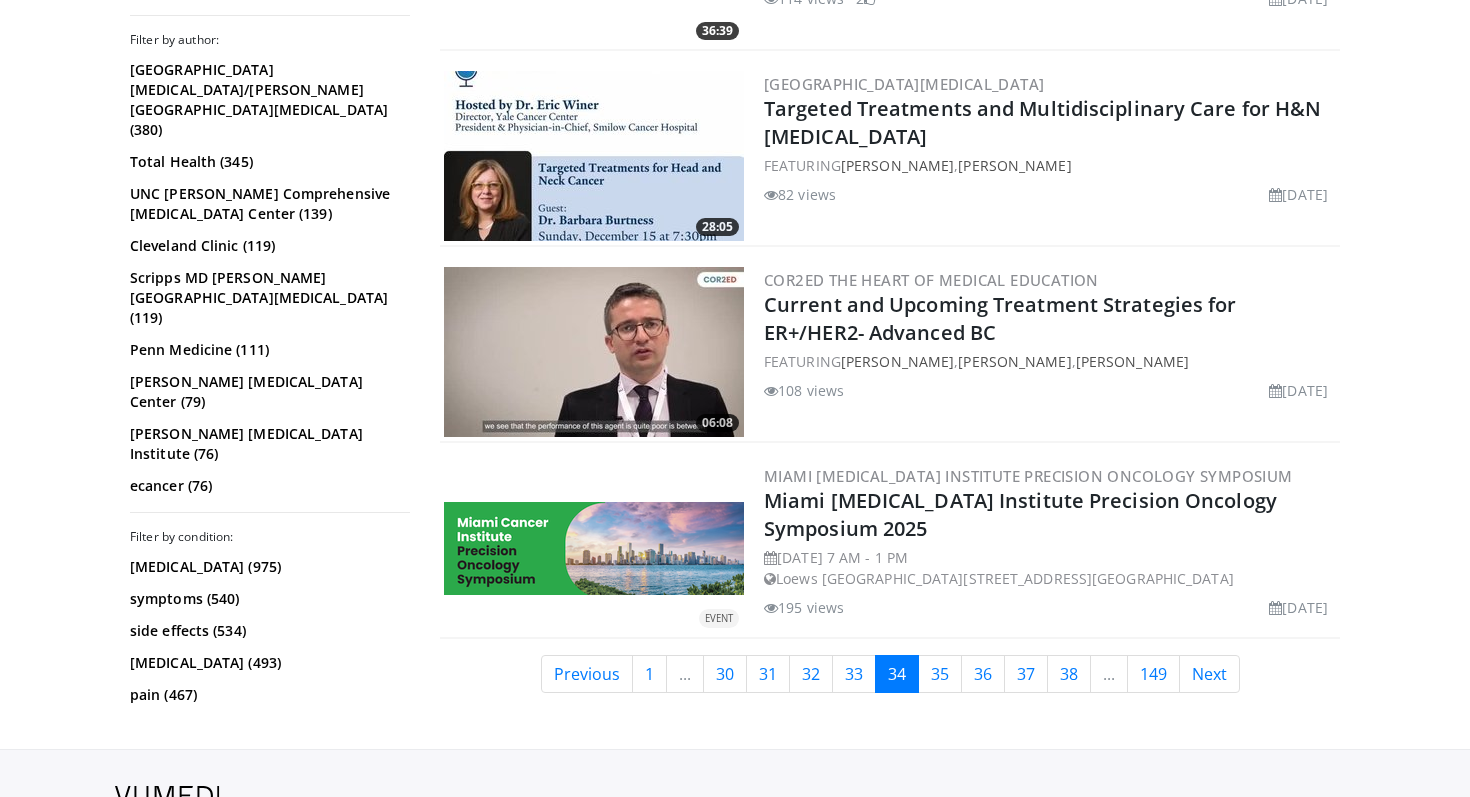 scroll, scrollTop: 4601, scrollLeft: 0, axis: vertical 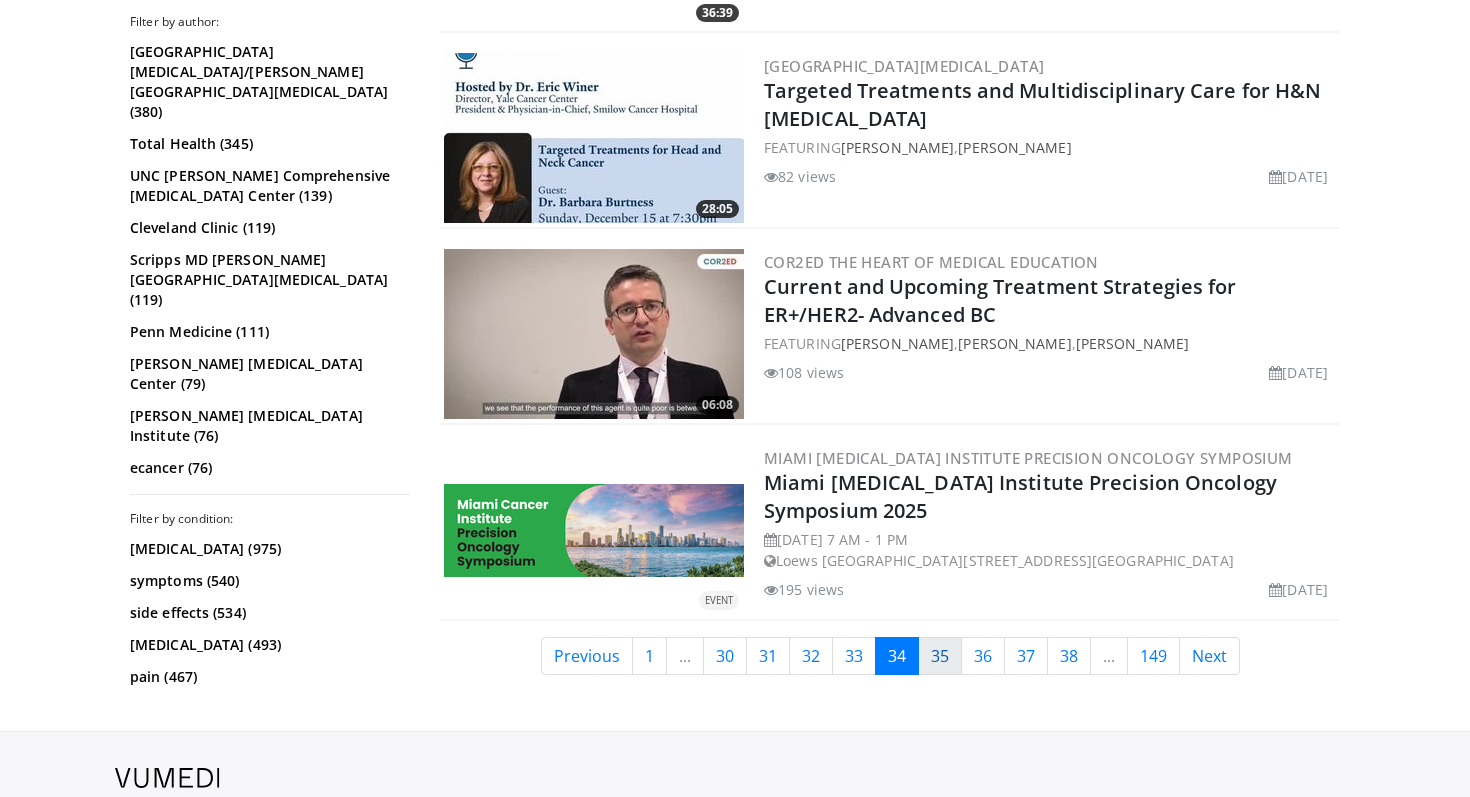 click on "35" at bounding box center (940, 656) 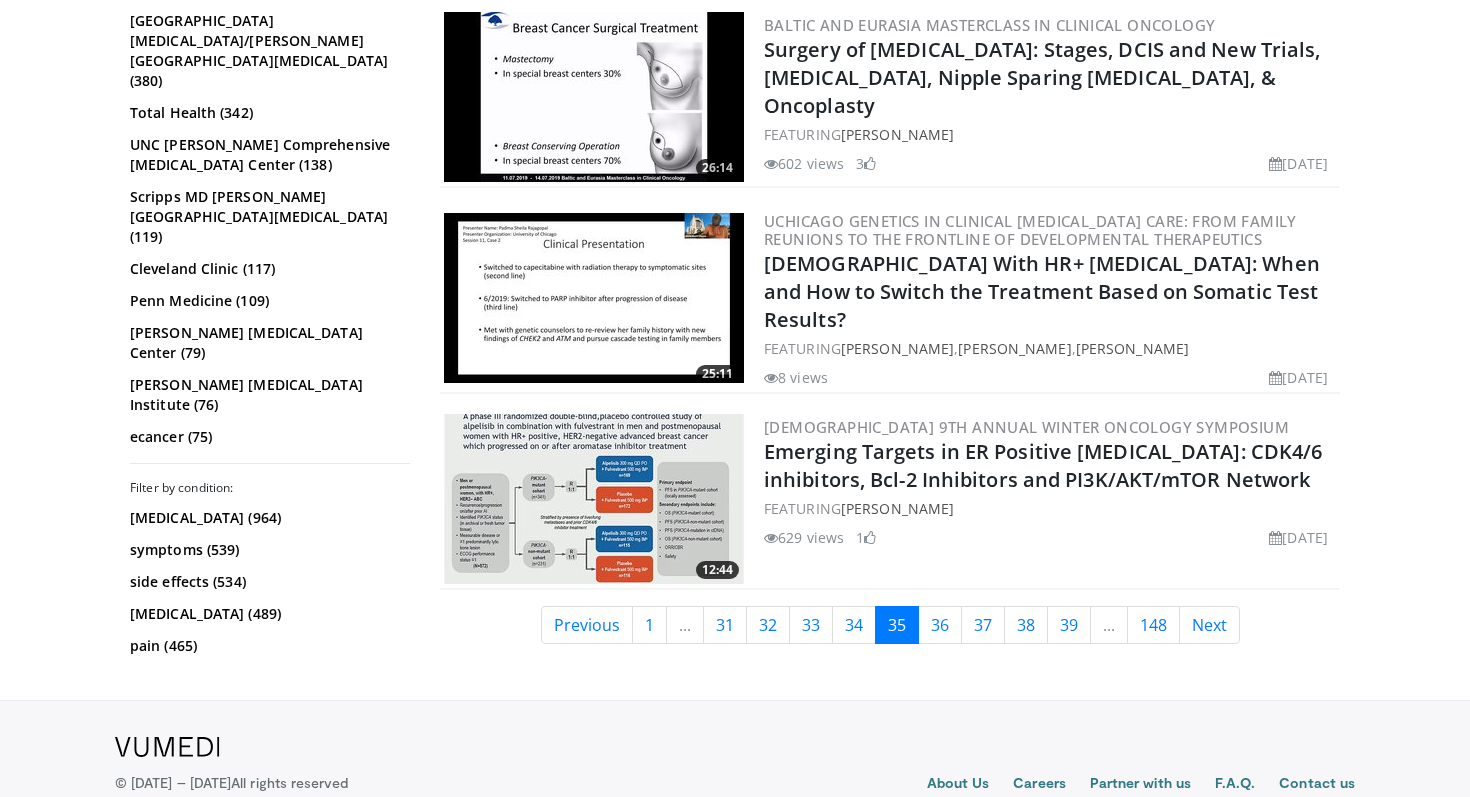 scroll, scrollTop: 4645, scrollLeft: 0, axis: vertical 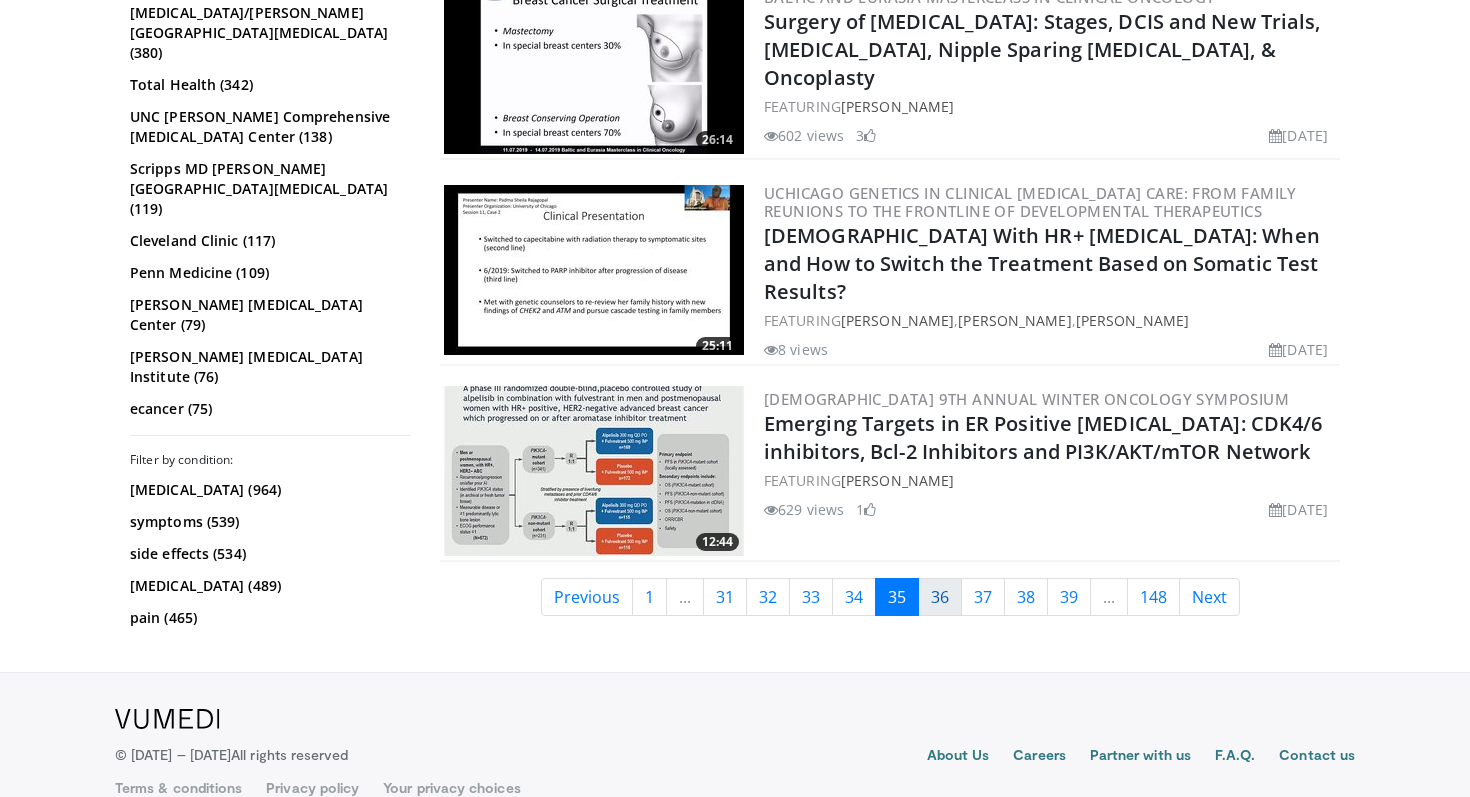 click on "36" at bounding box center [940, 597] 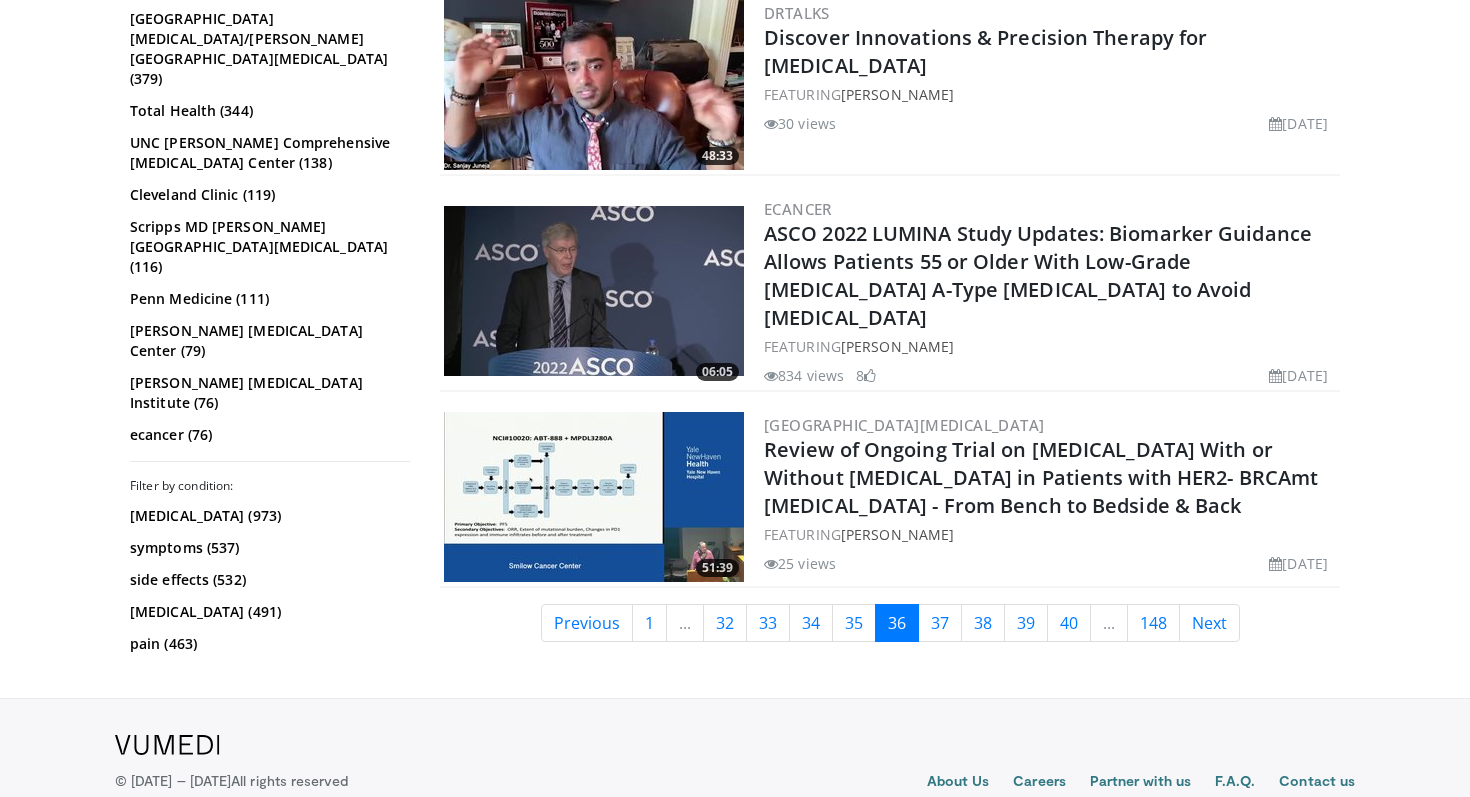scroll, scrollTop: 4625, scrollLeft: 0, axis: vertical 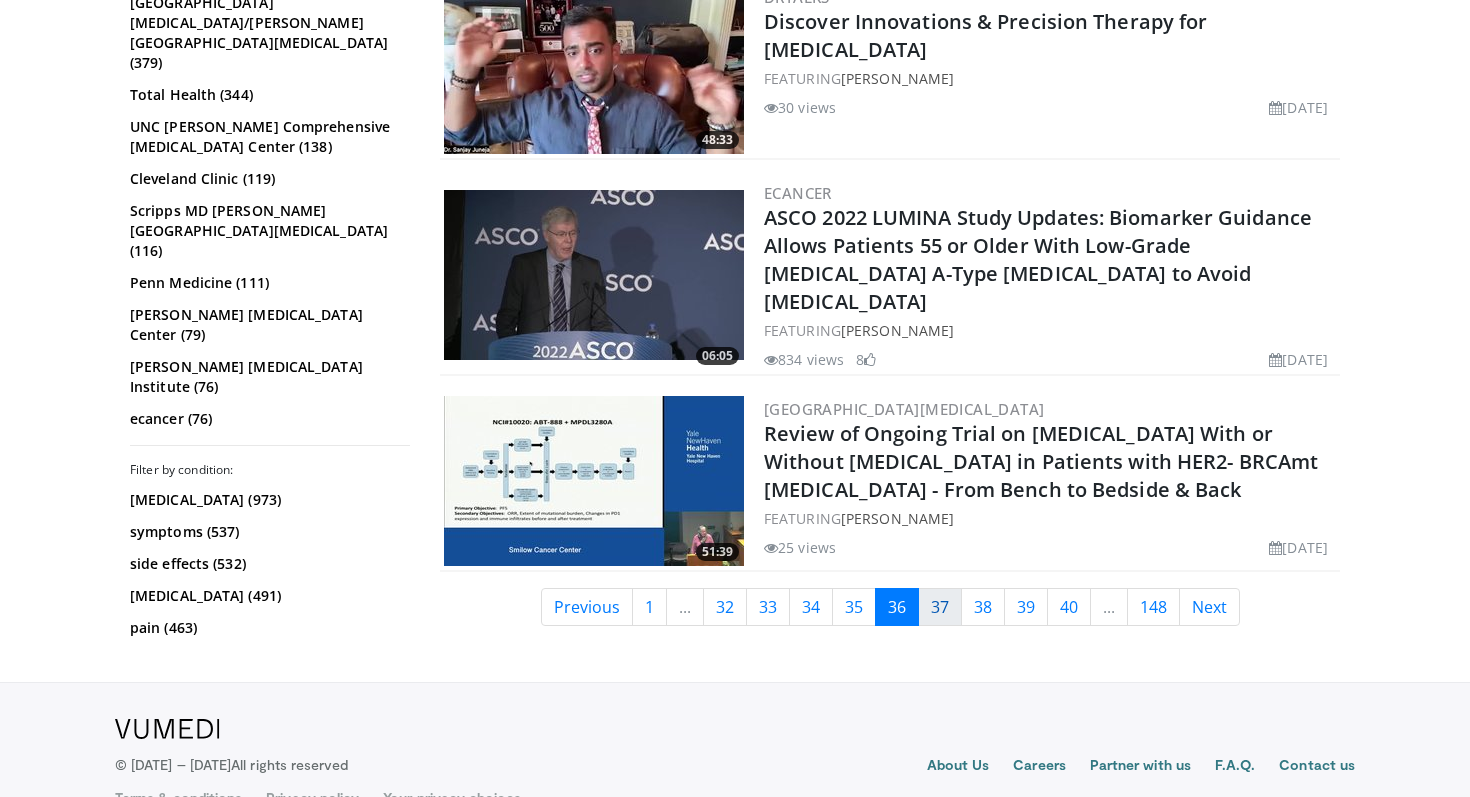 click on "37" at bounding box center (940, 607) 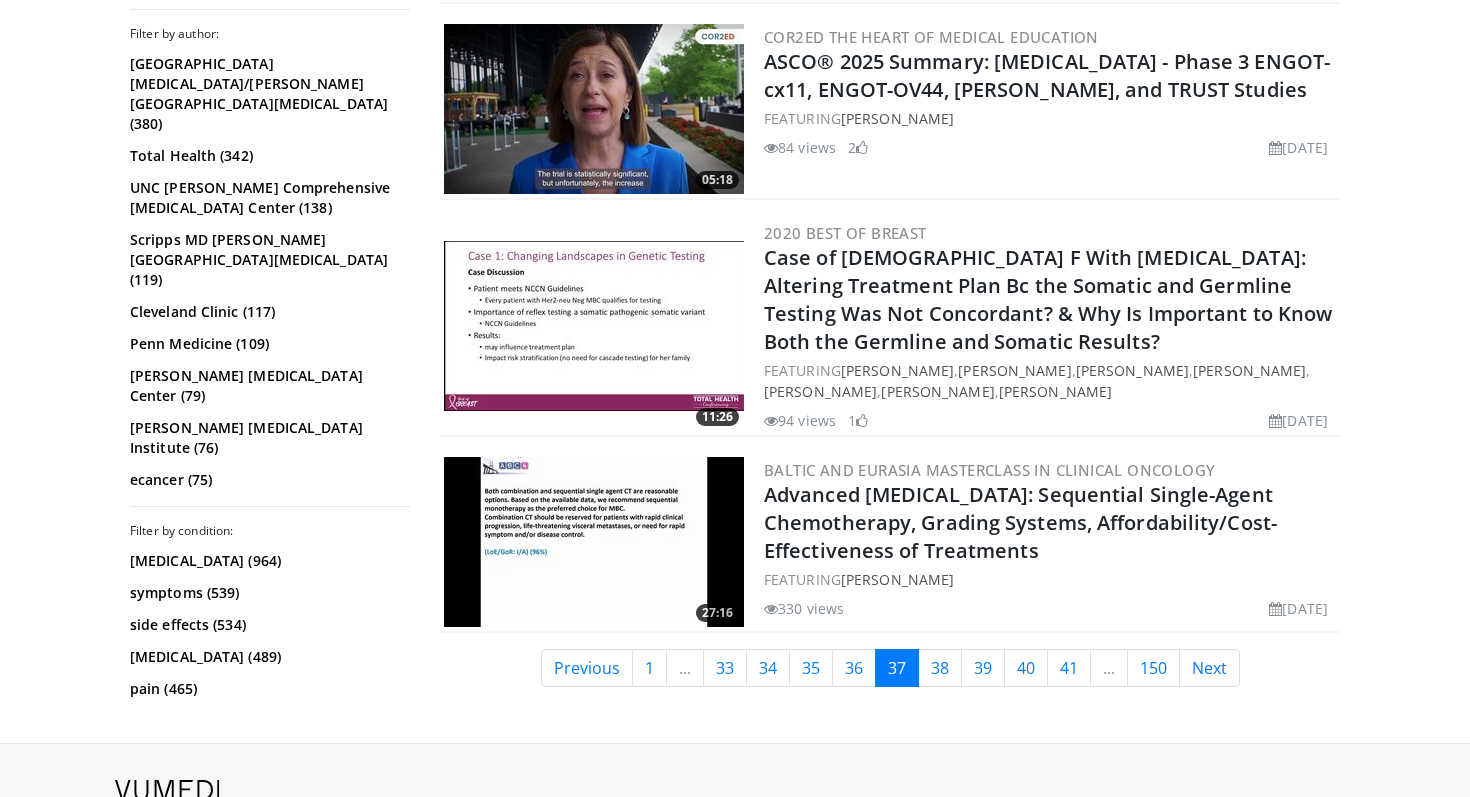scroll, scrollTop: 4699, scrollLeft: 0, axis: vertical 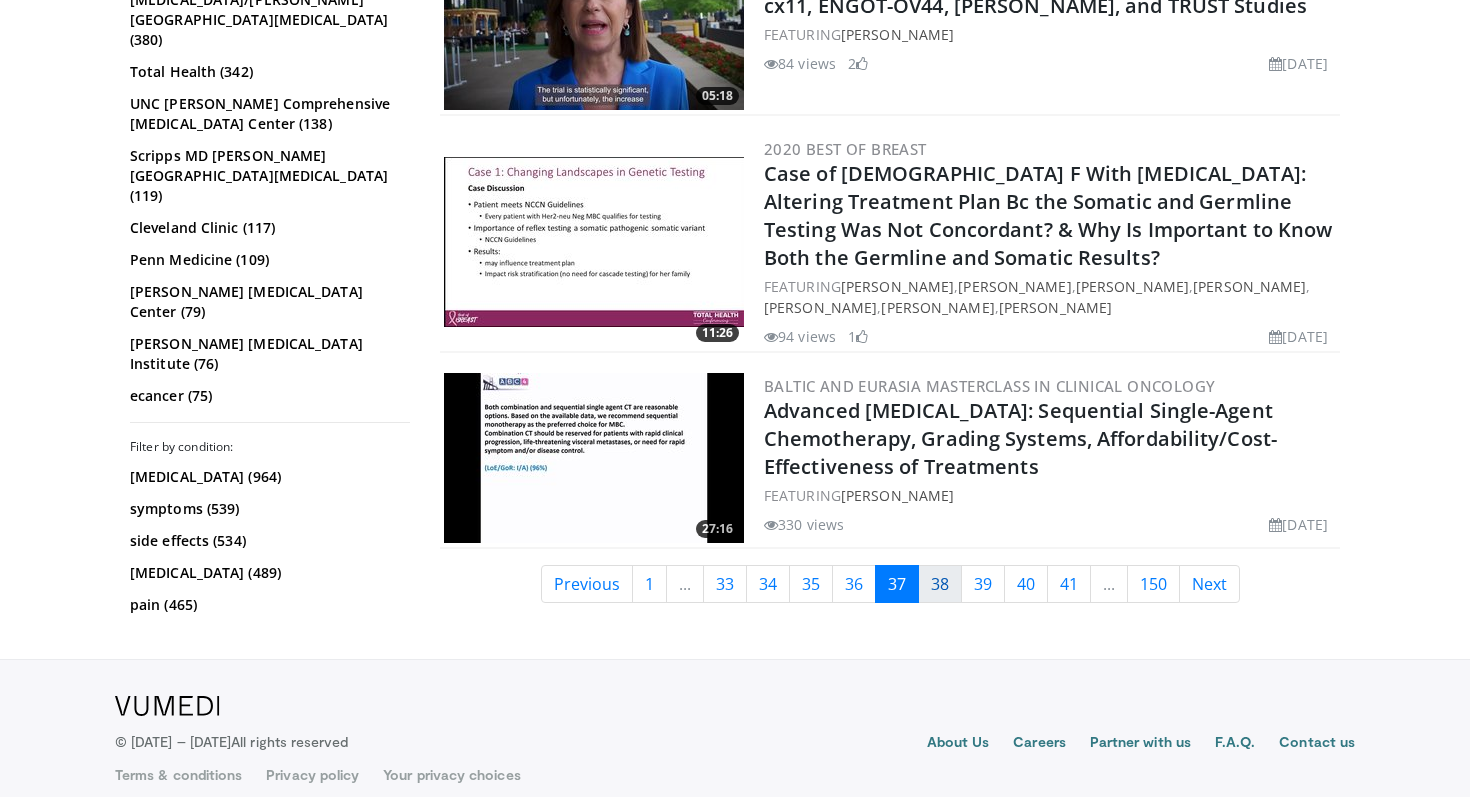 click on "38" at bounding box center [940, 584] 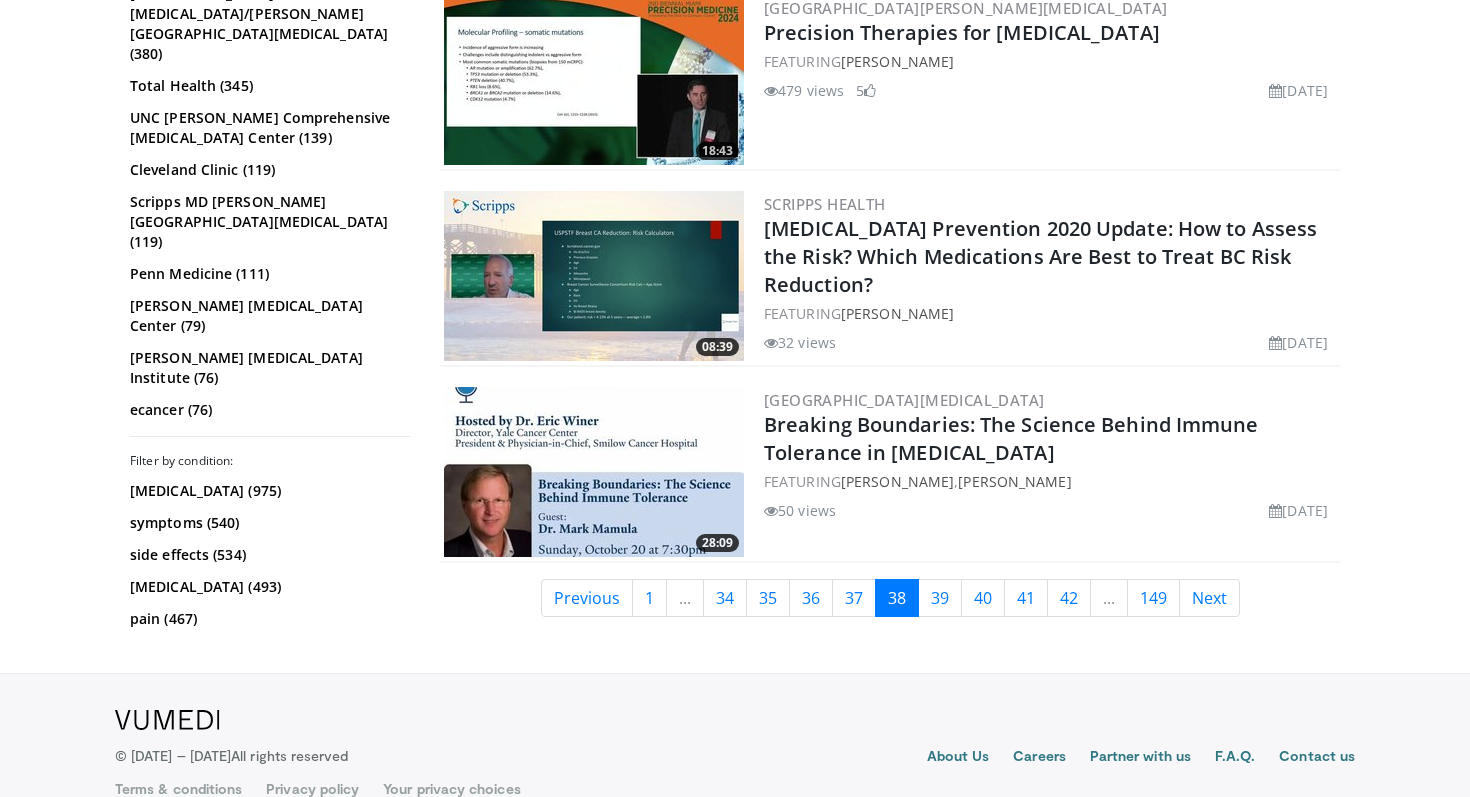 scroll, scrollTop: 4920, scrollLeft: 0, axis: vertical 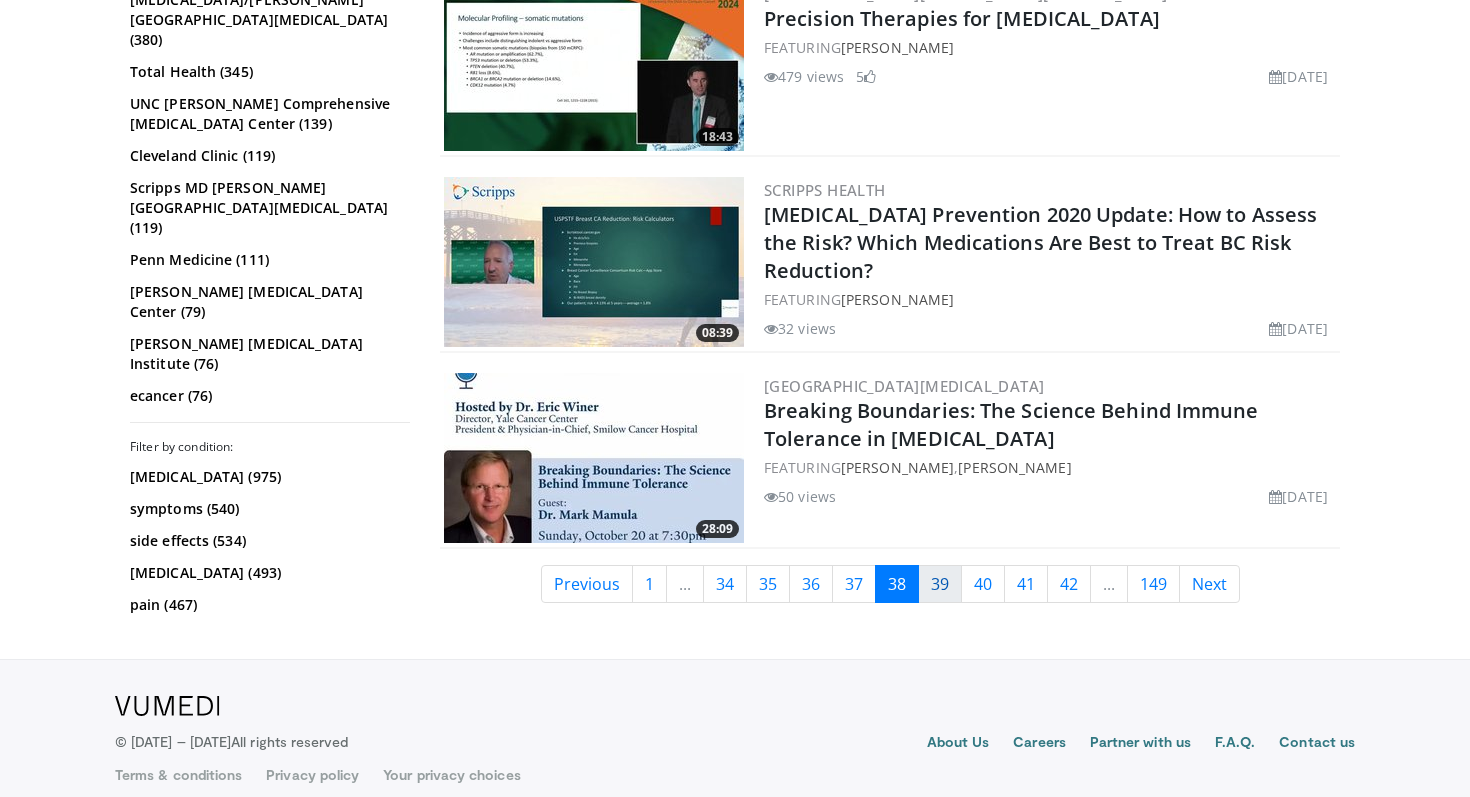 click on "39" at bounding box center (940, 584) 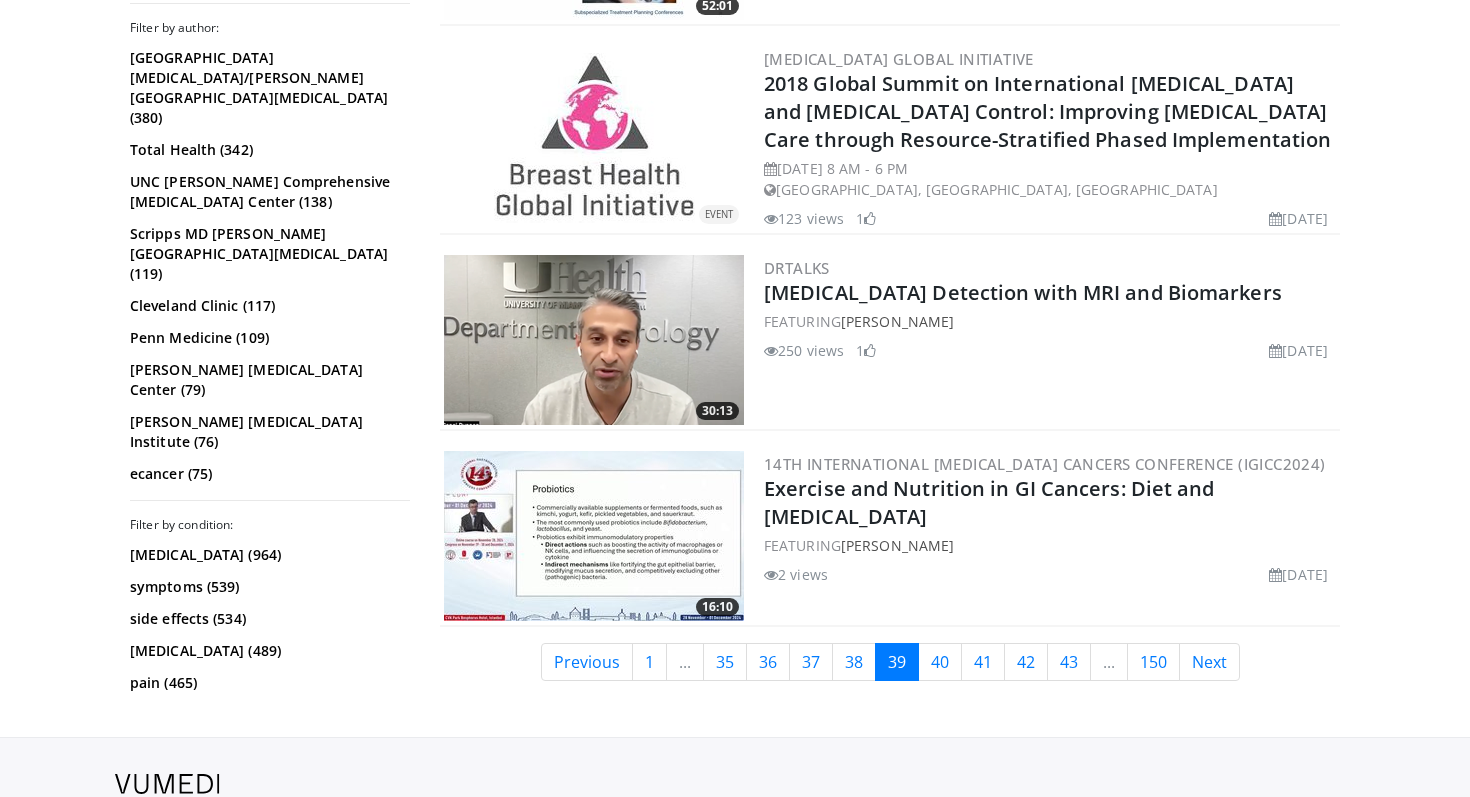 scroll, scrollTop: 4648, scrollLeft: 0, axis: vertical 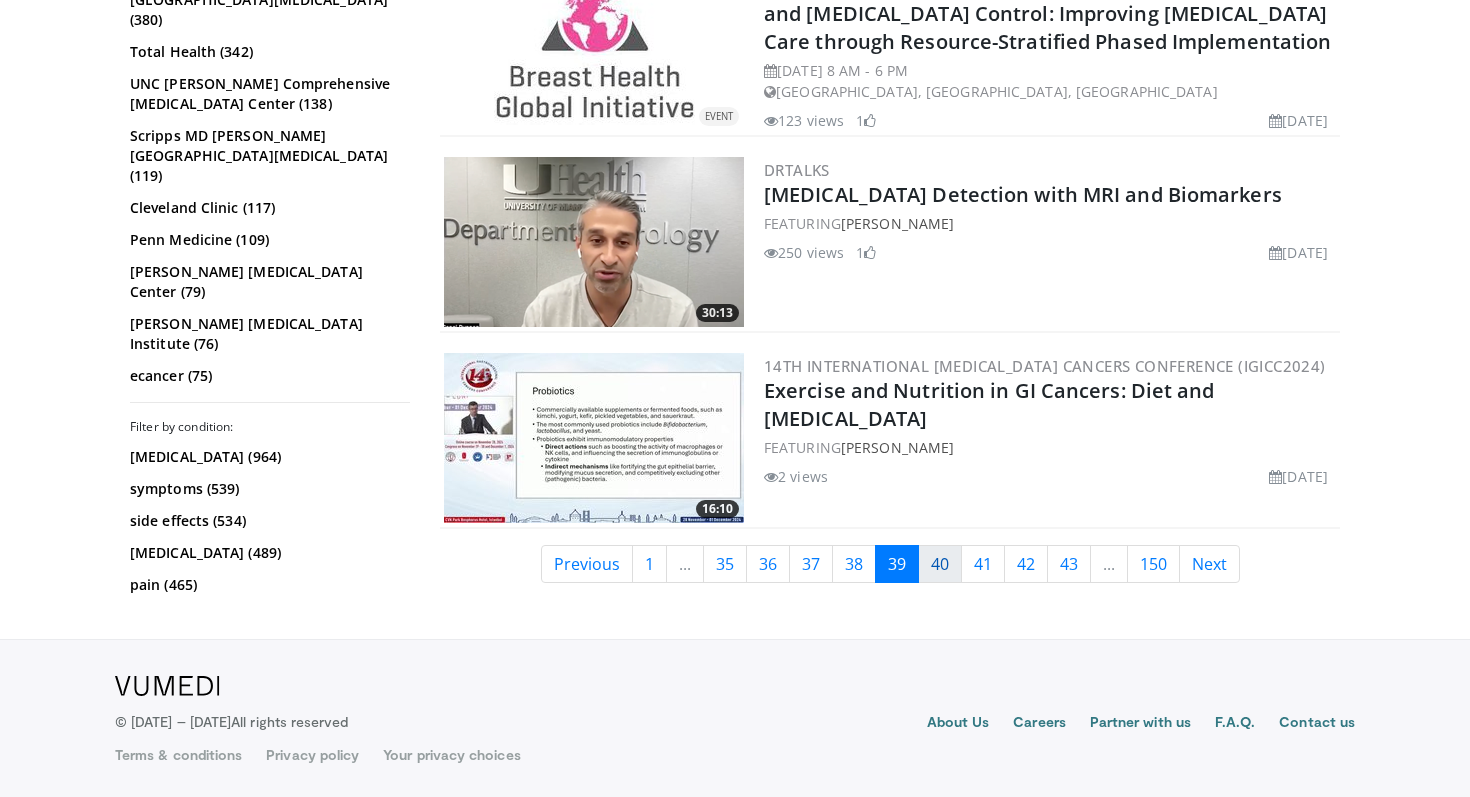 click on "40" at bounding box center [940, 564] 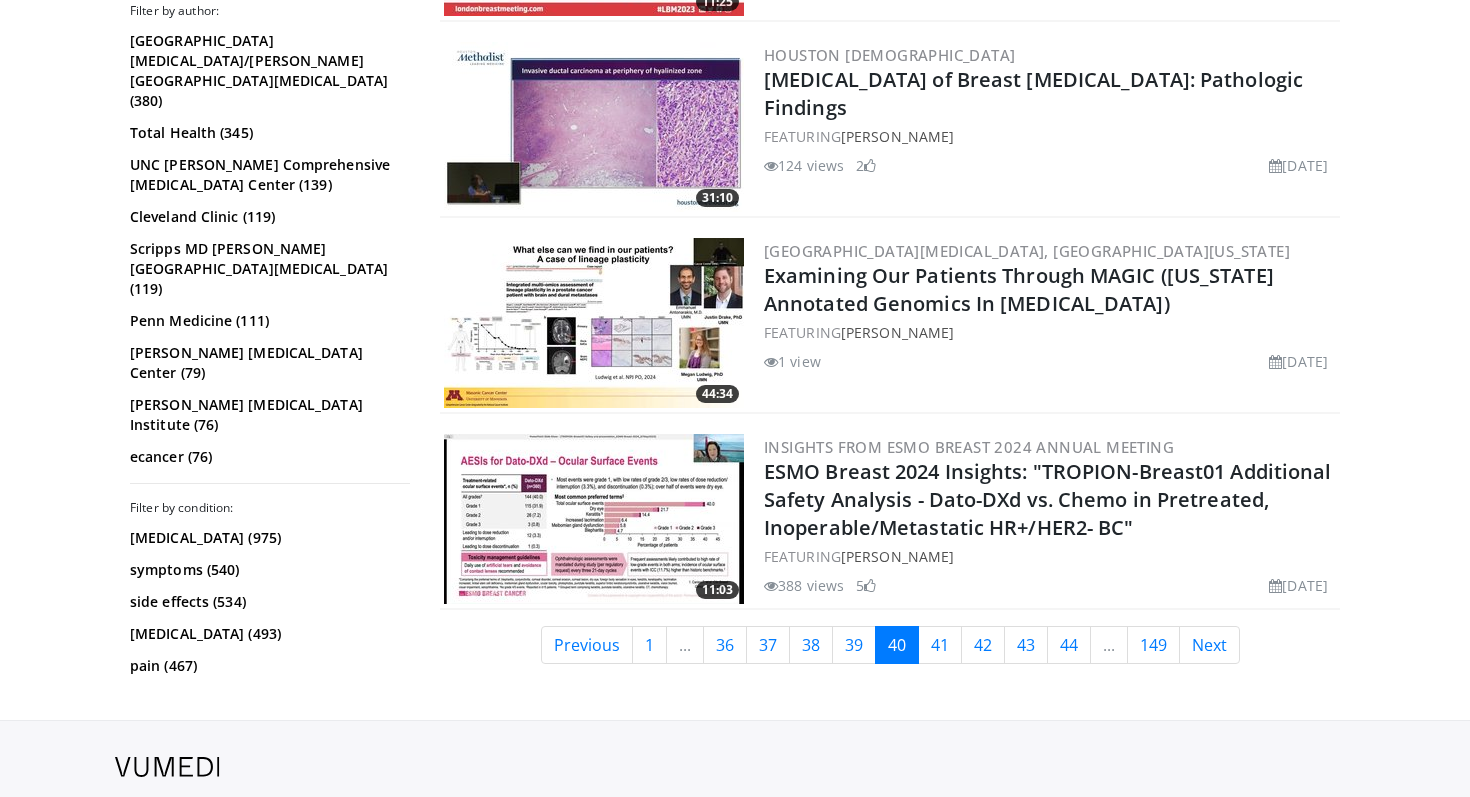 scroll, scrollTop: 4841, scrollLeft: 0, axis: vertical 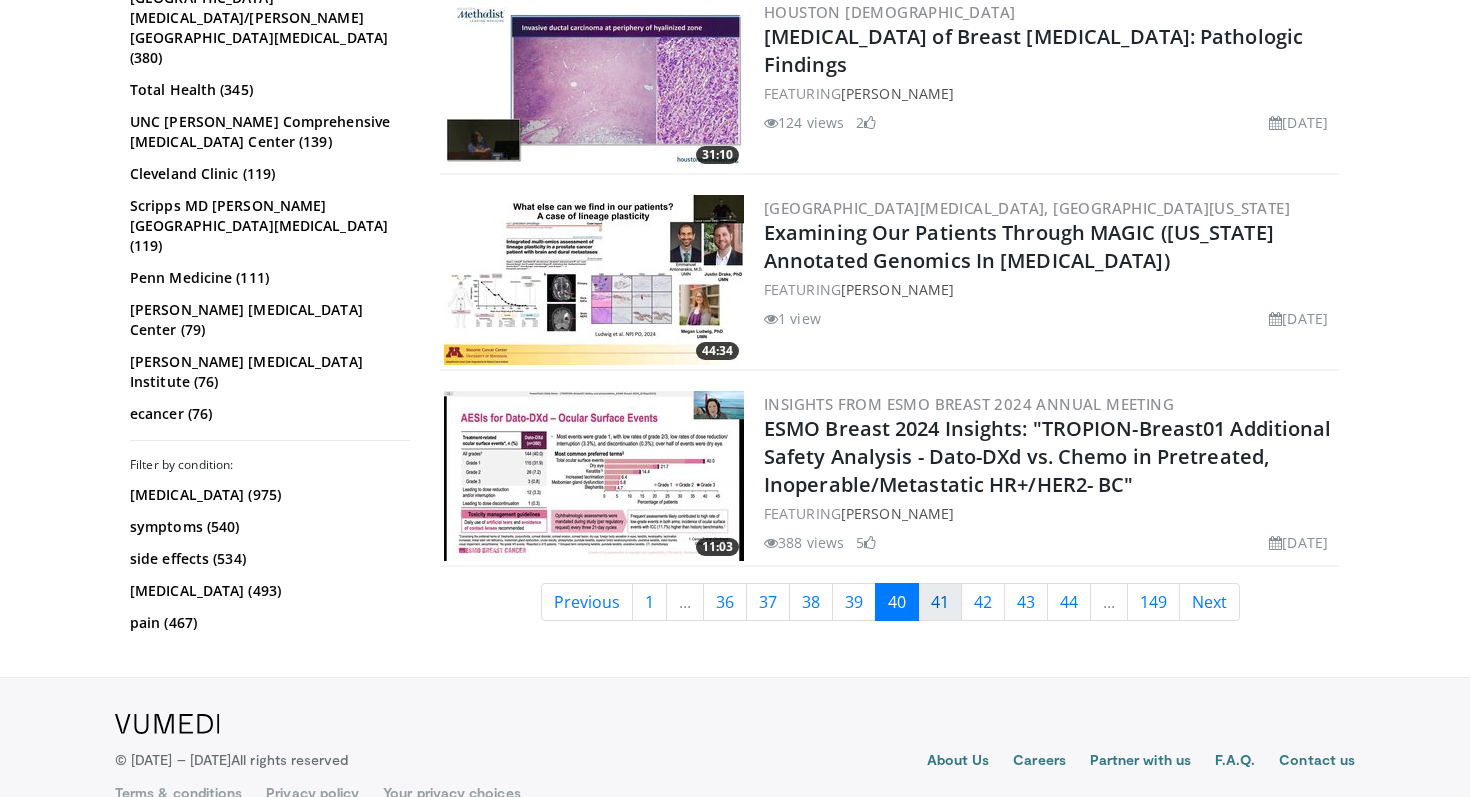 click on "41" at bounding box center [940, 602] 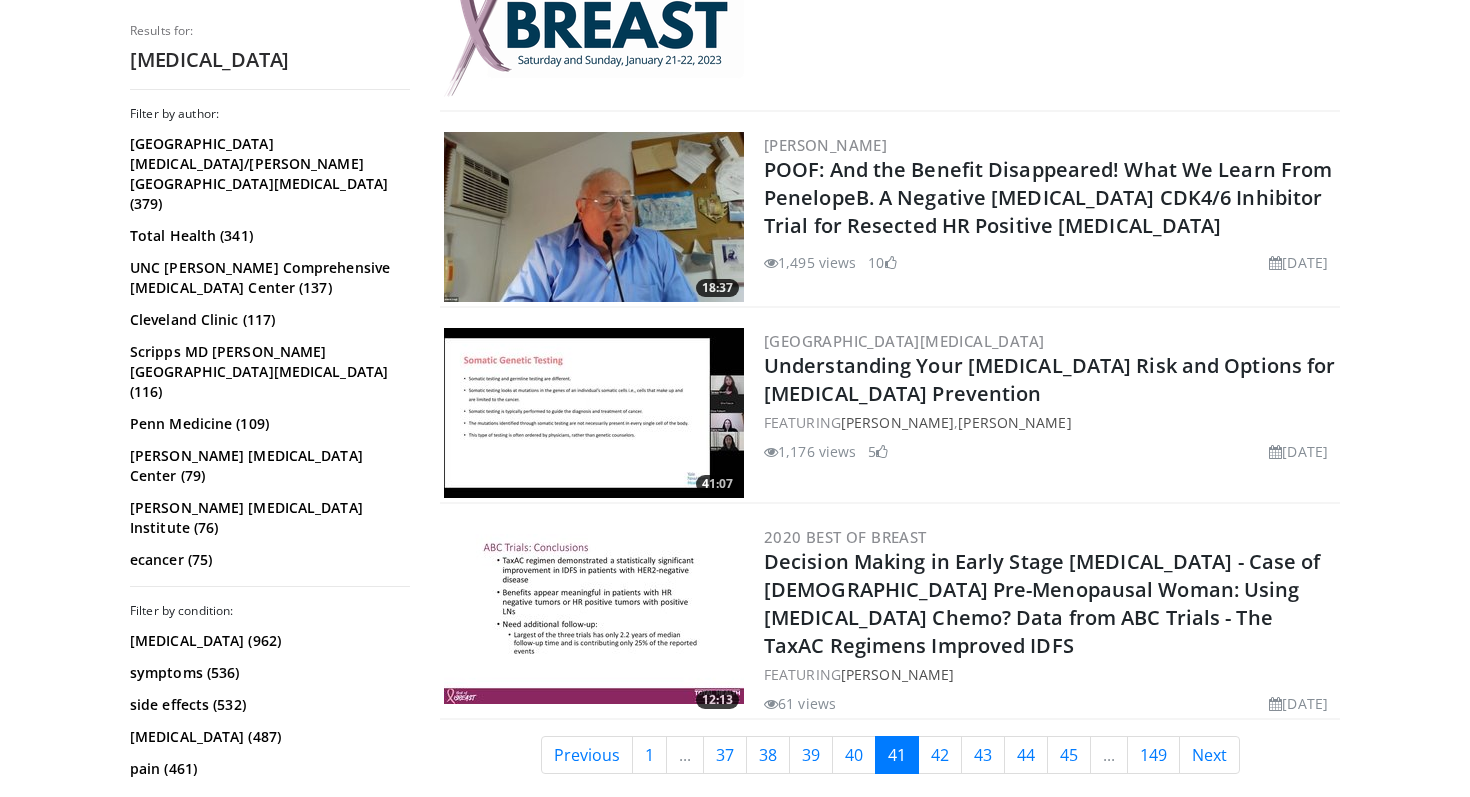 scroll, scrollTop: 4767, scrollLeft: 0, axis: vertical 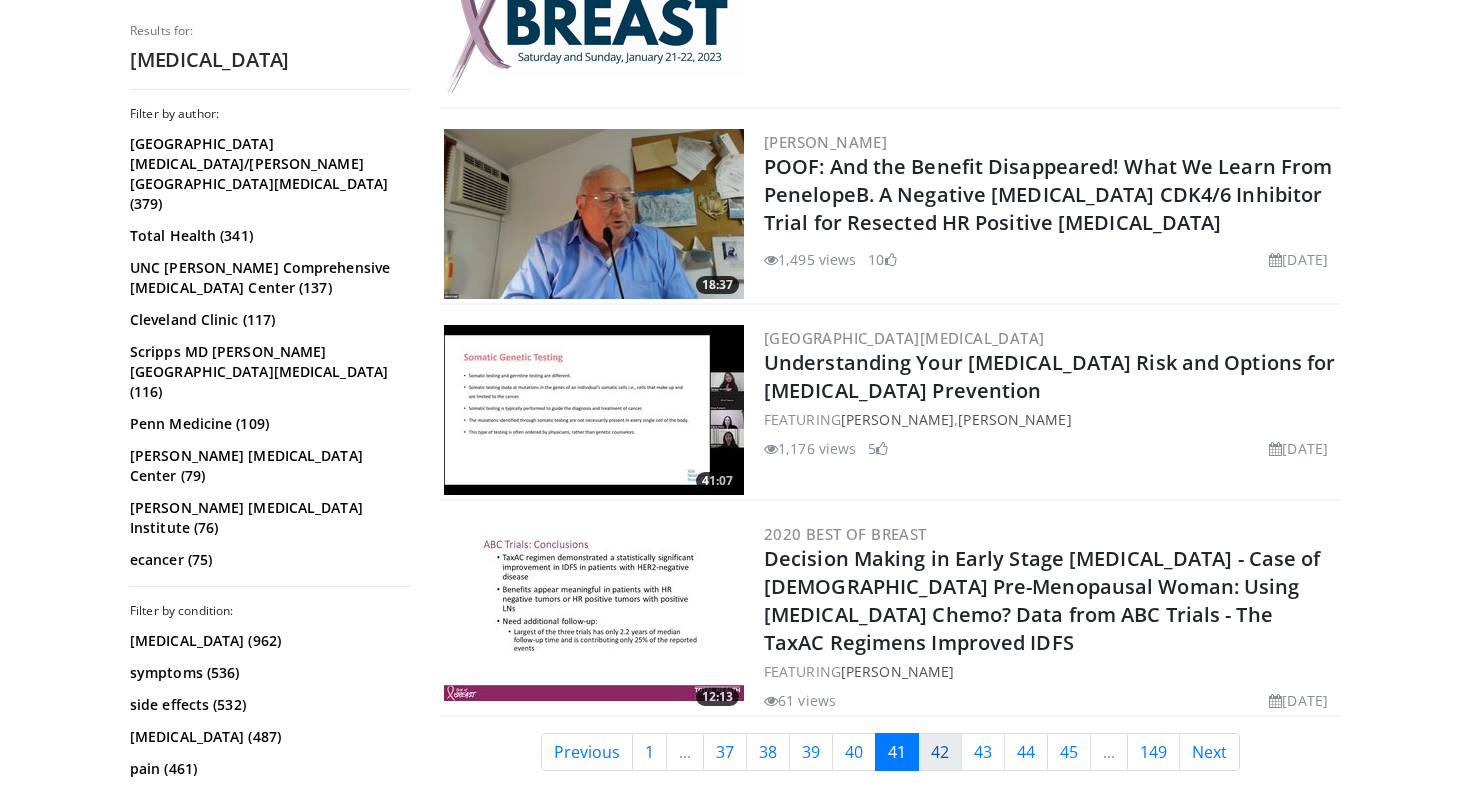click on "42" at bounding box center (940, 752) 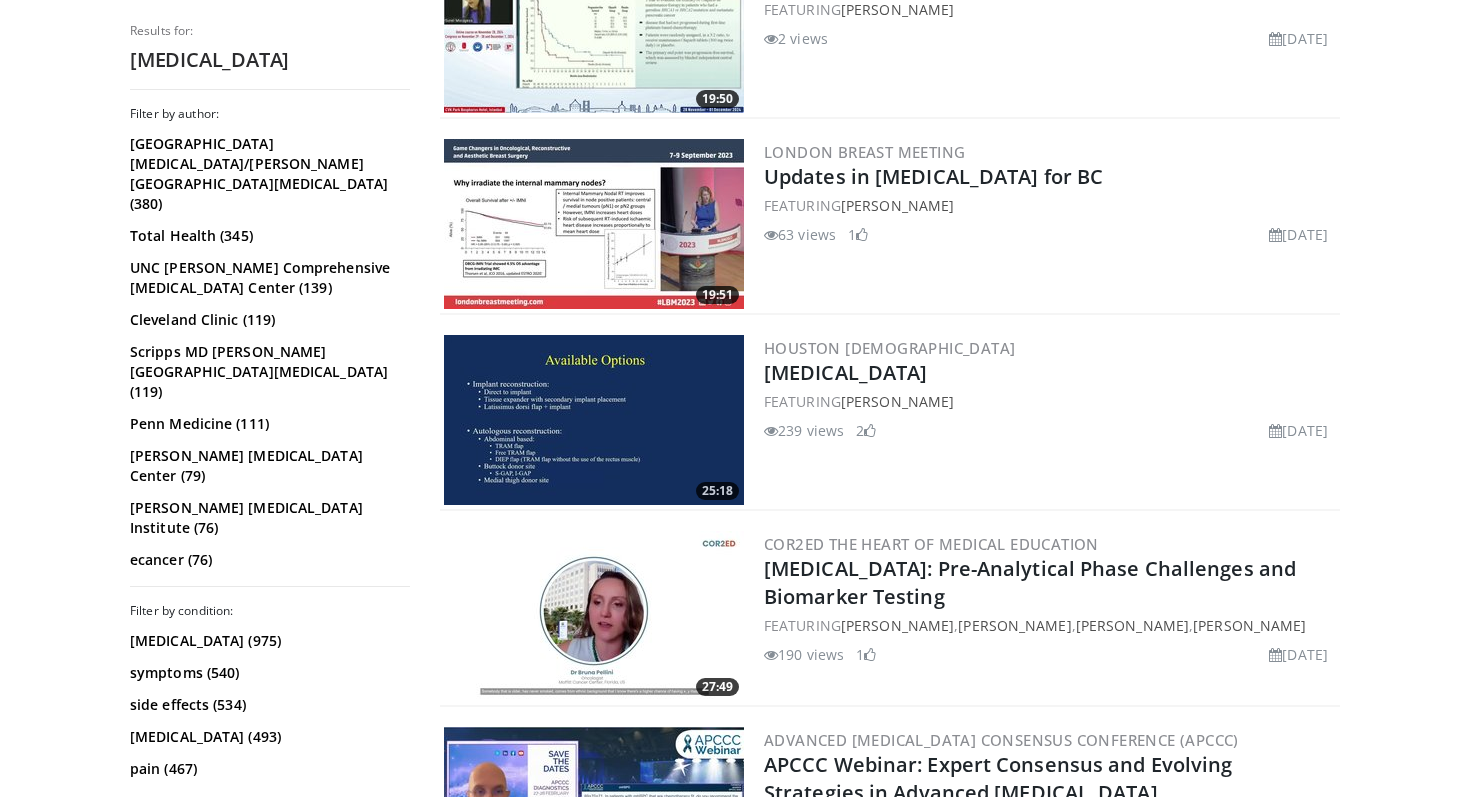 scroll, scrollTop: 4861, scrollLeft: 0, axis: vertical 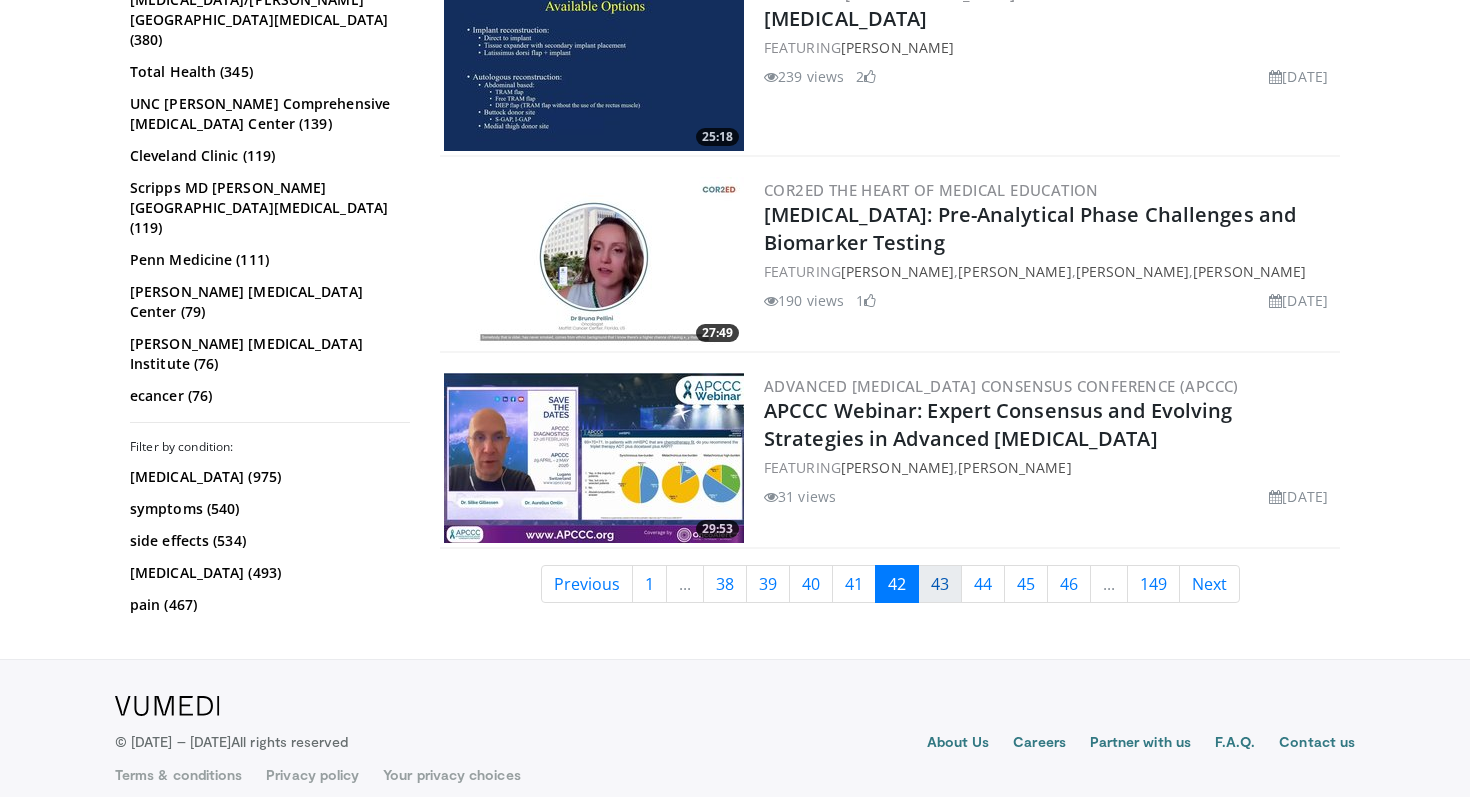 click on "43" at bounding box center (940, 584) 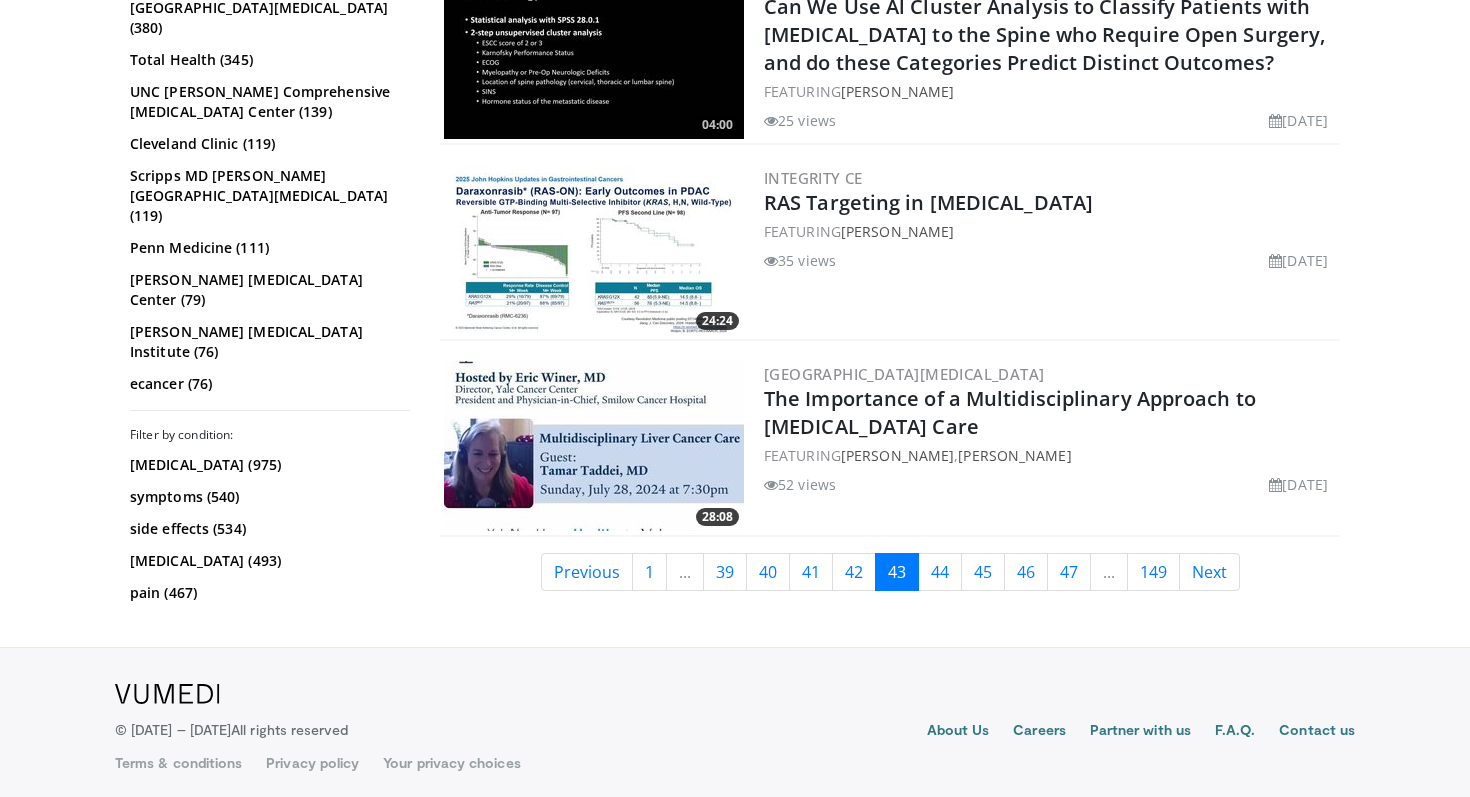 scroll, scrollTop: 4665, scrollLeft: 0, axis: vertical 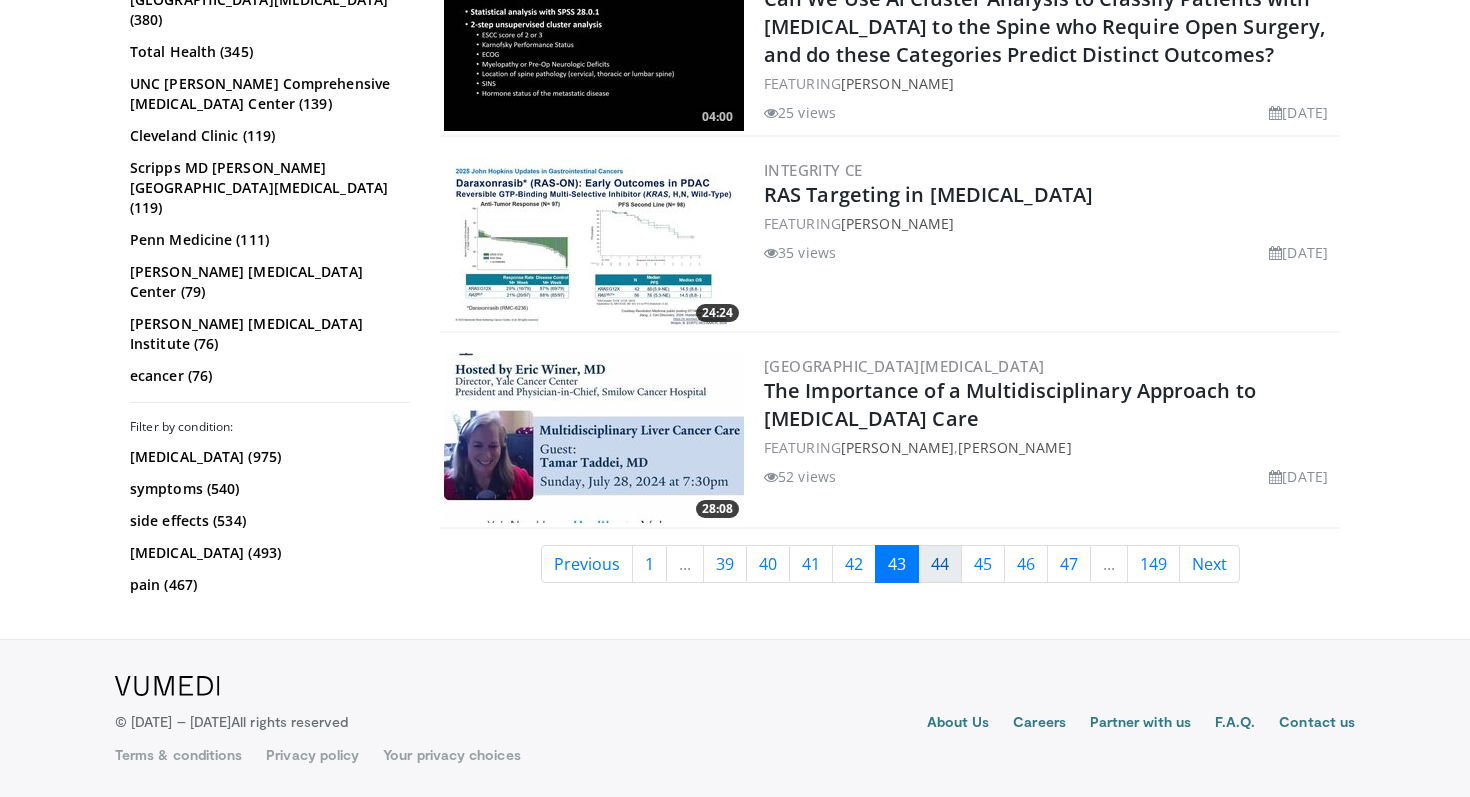 click on "44" at bounding box center (940, 564) 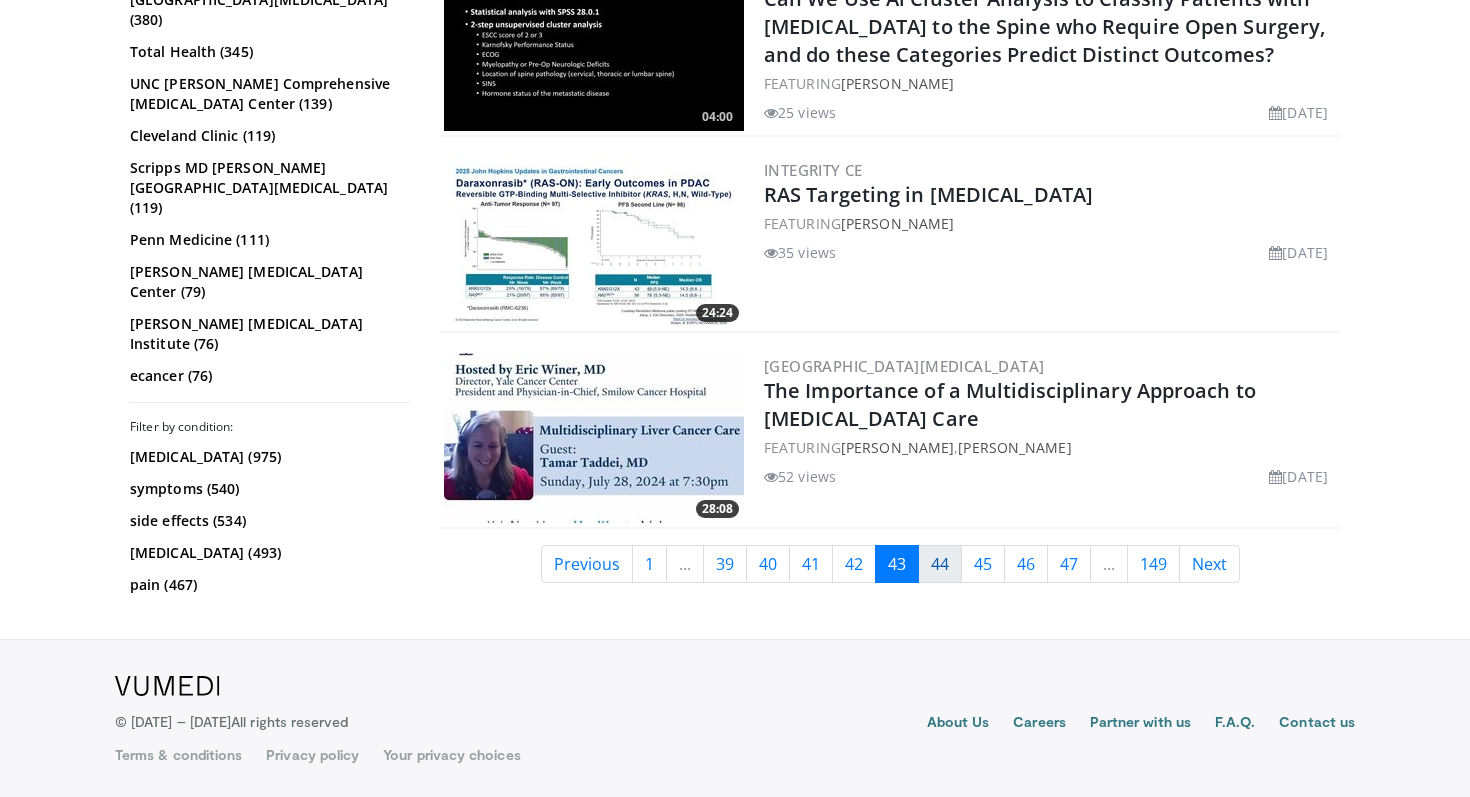 click on "44" at bounding box center (940, 564) 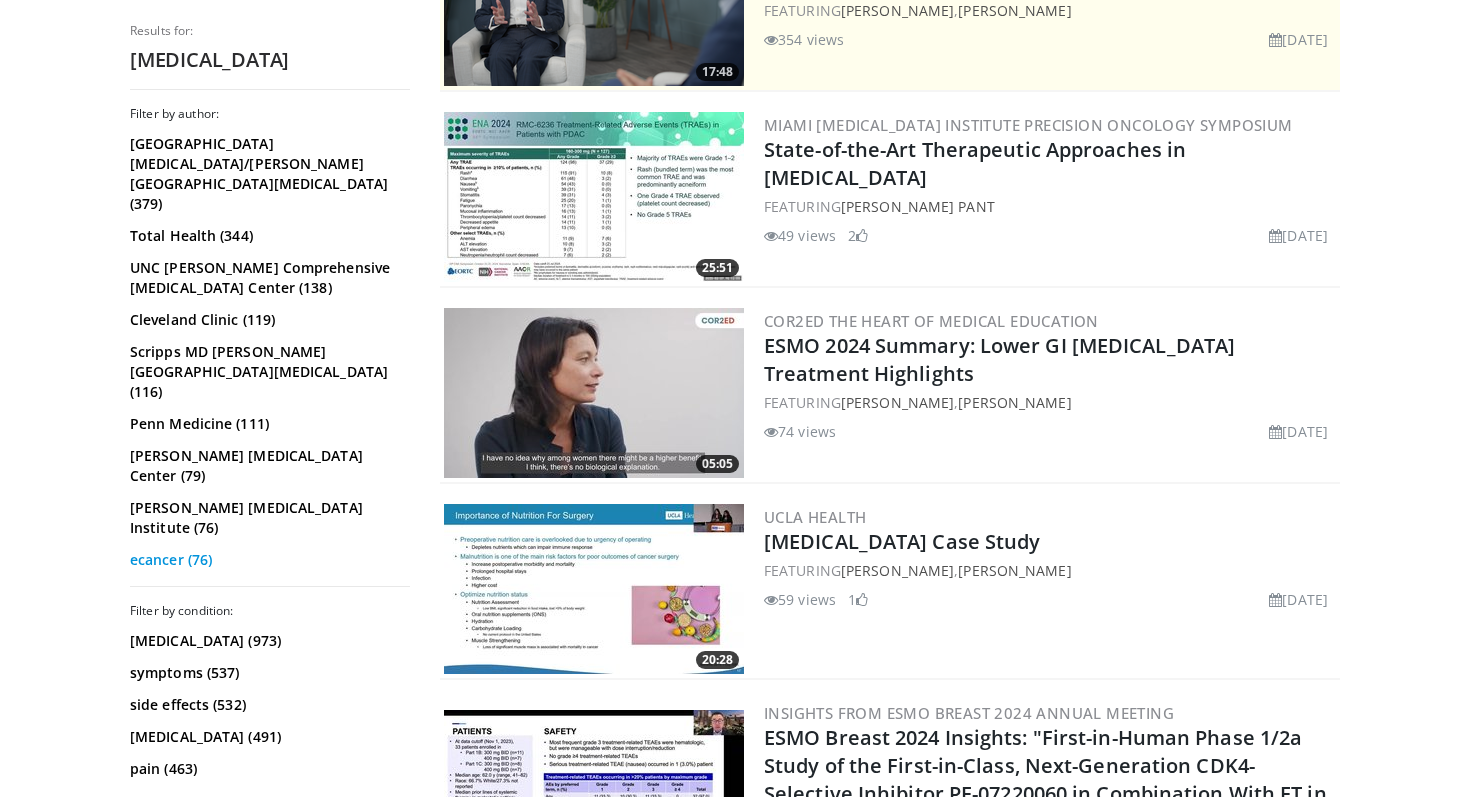 scroll, scrollTop: 0, scrollLeft: 0, axis: both 